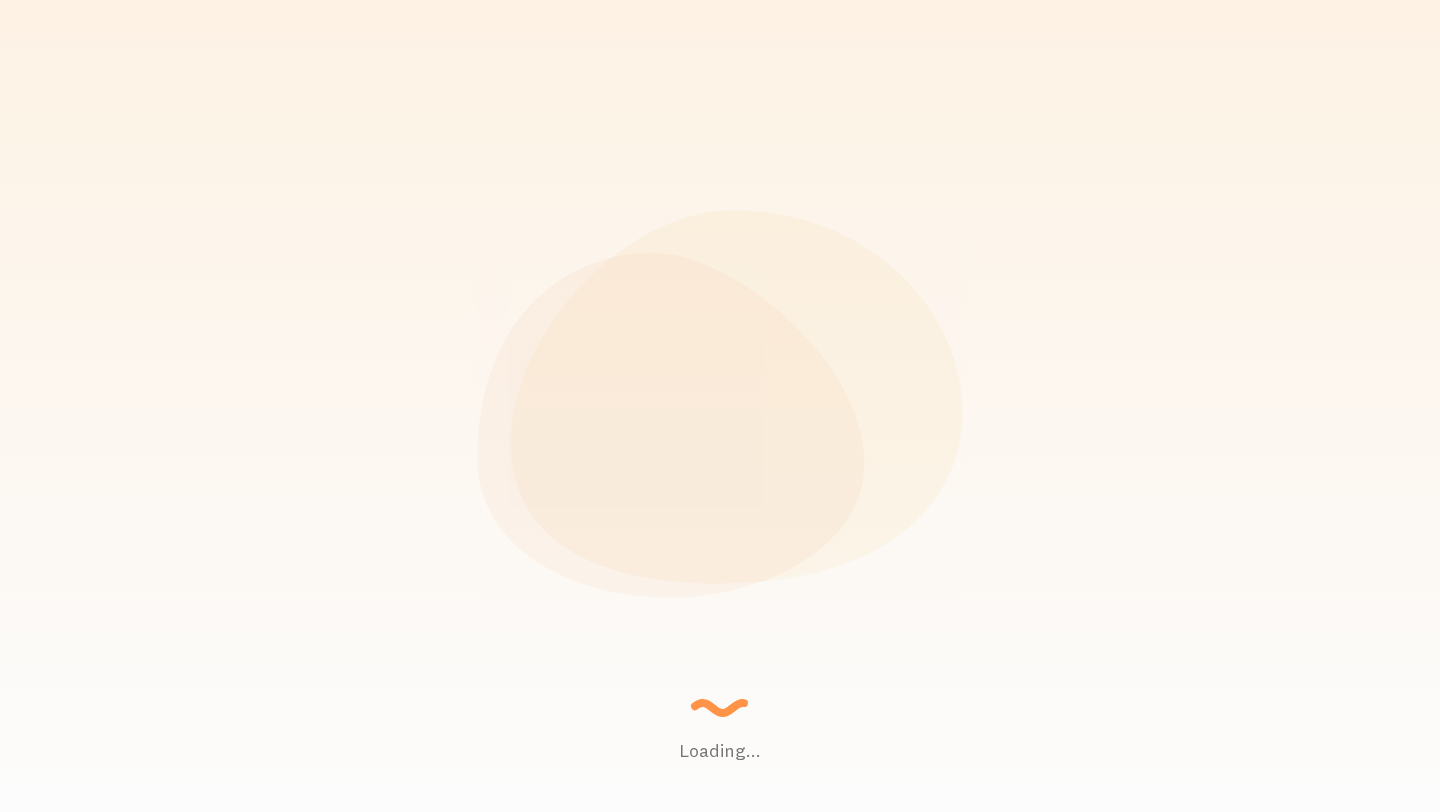 scroll, scrollTop: 0, scrollLeft: 0, axis: both 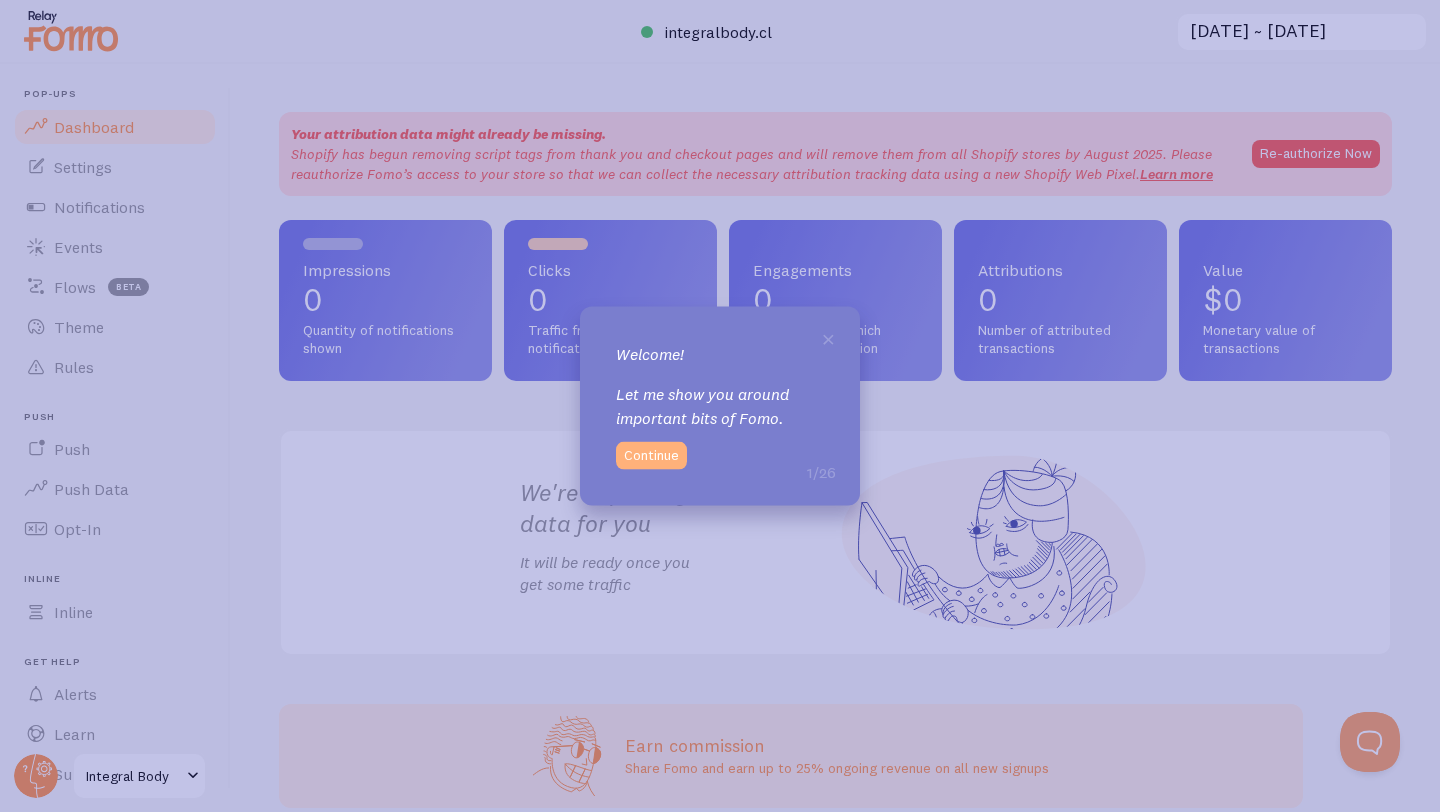 click on "Continue" at bounding box center [651, 455] 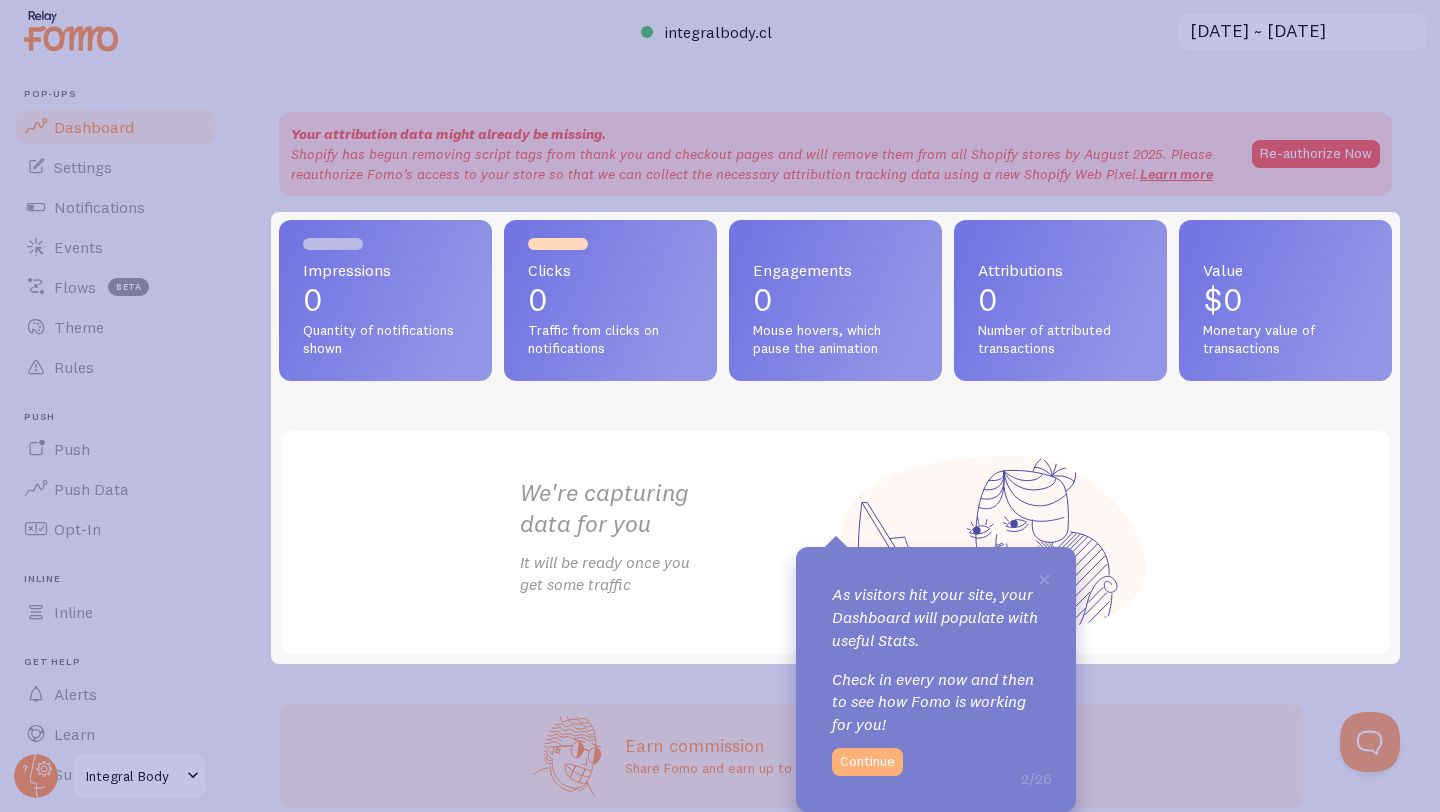 click on "Continue" at bounding box center (867, 762) 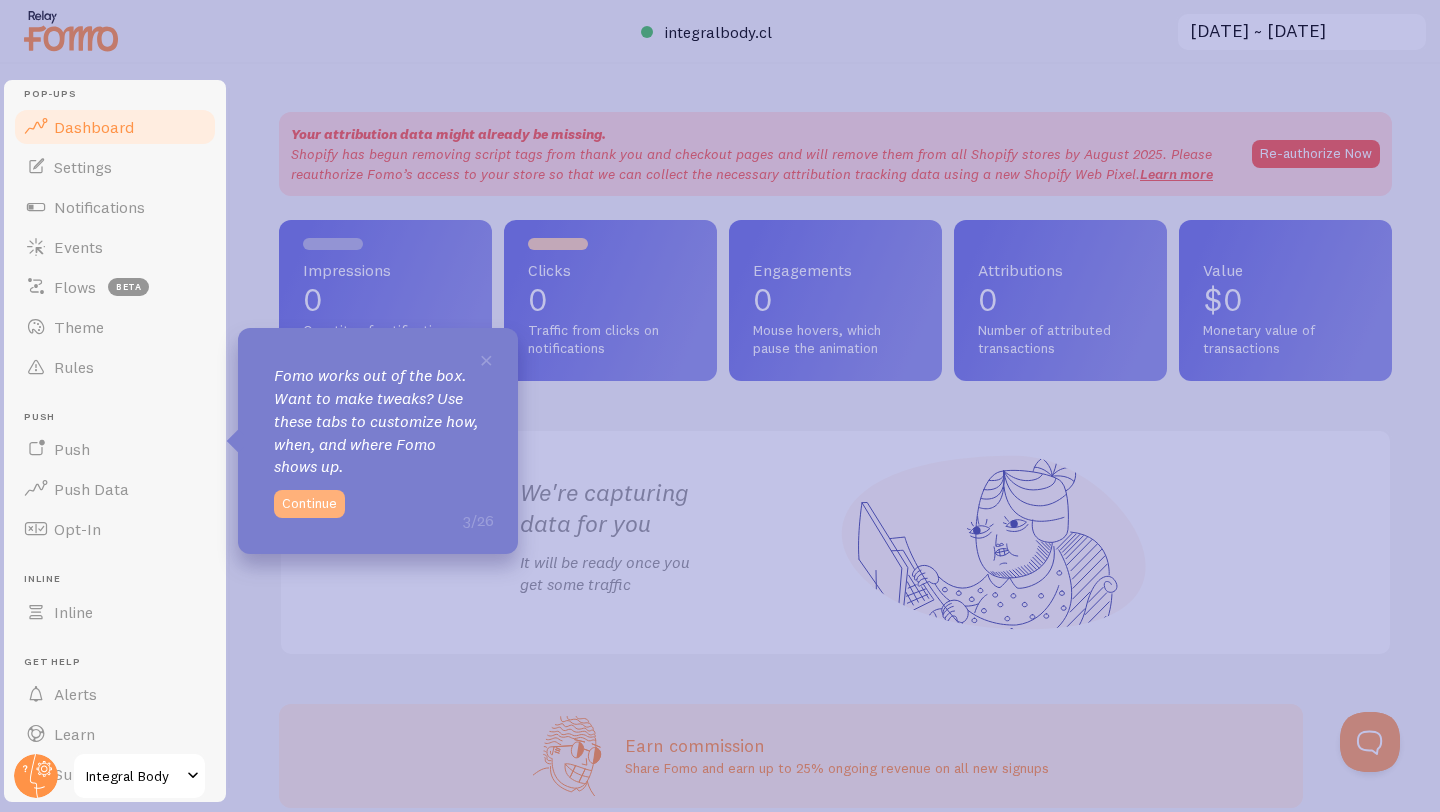 click on "Continue" at bounding box center (309, 504) 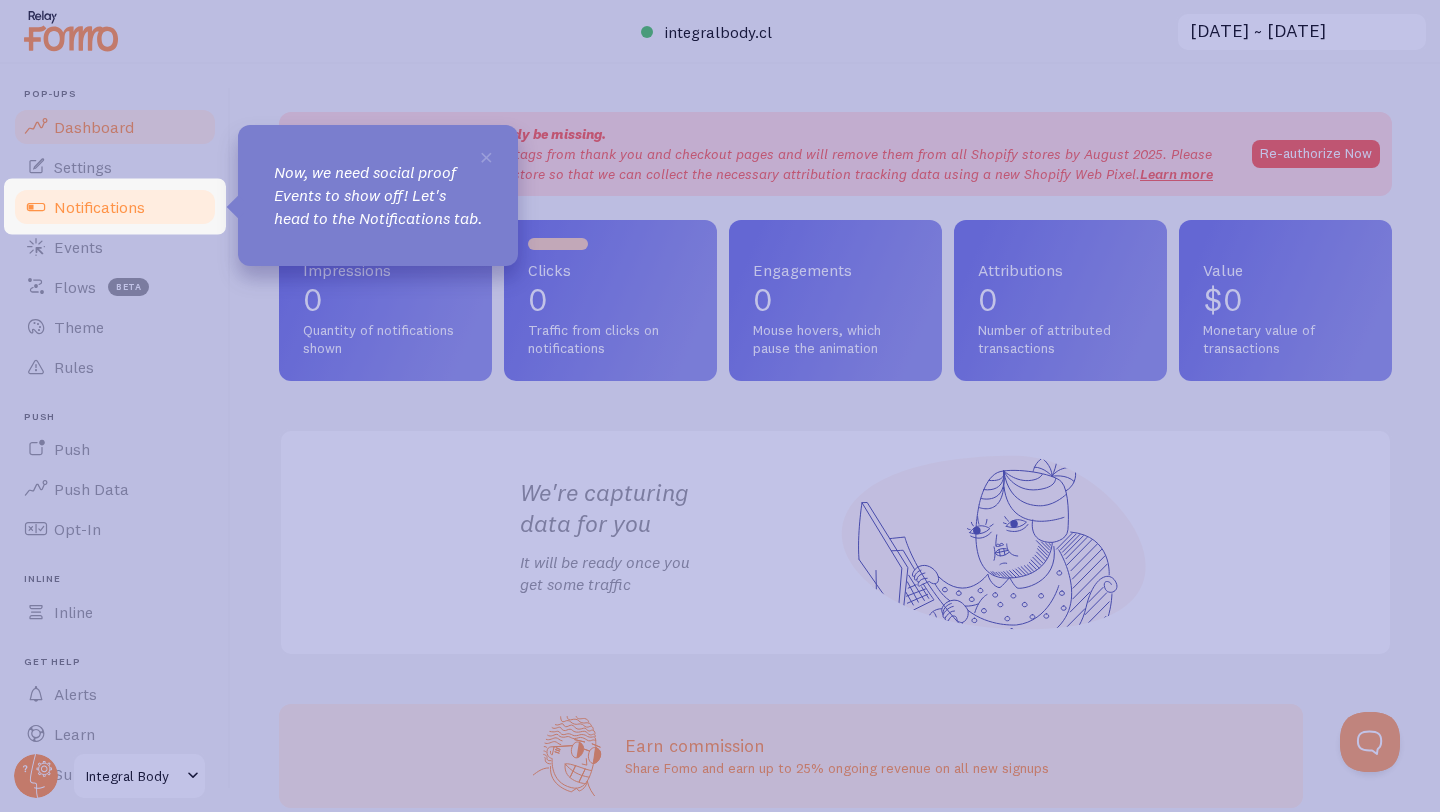 click on "Notifications" at bounding box center (99, 207) 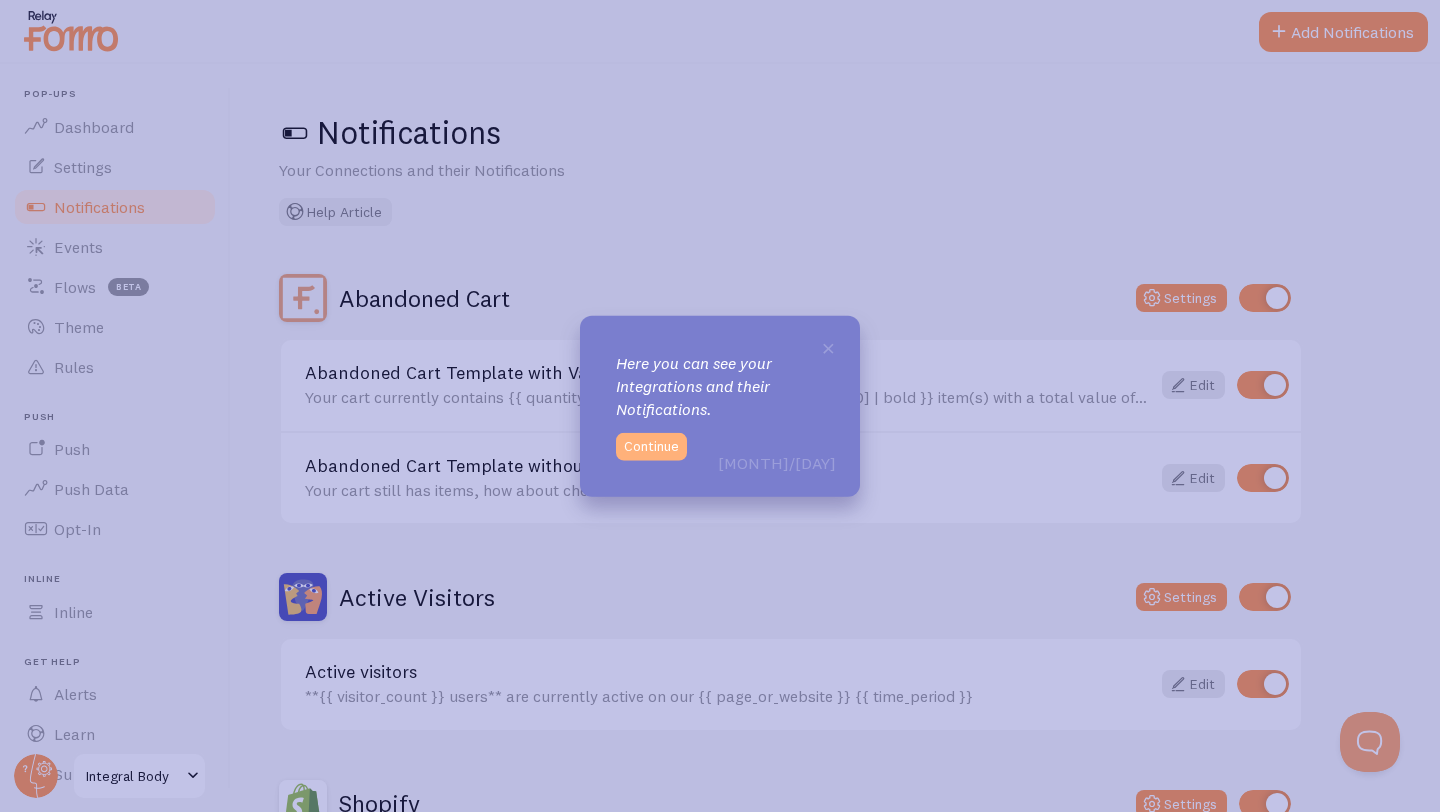 click on "Continue" at bounding box center [651, 446] 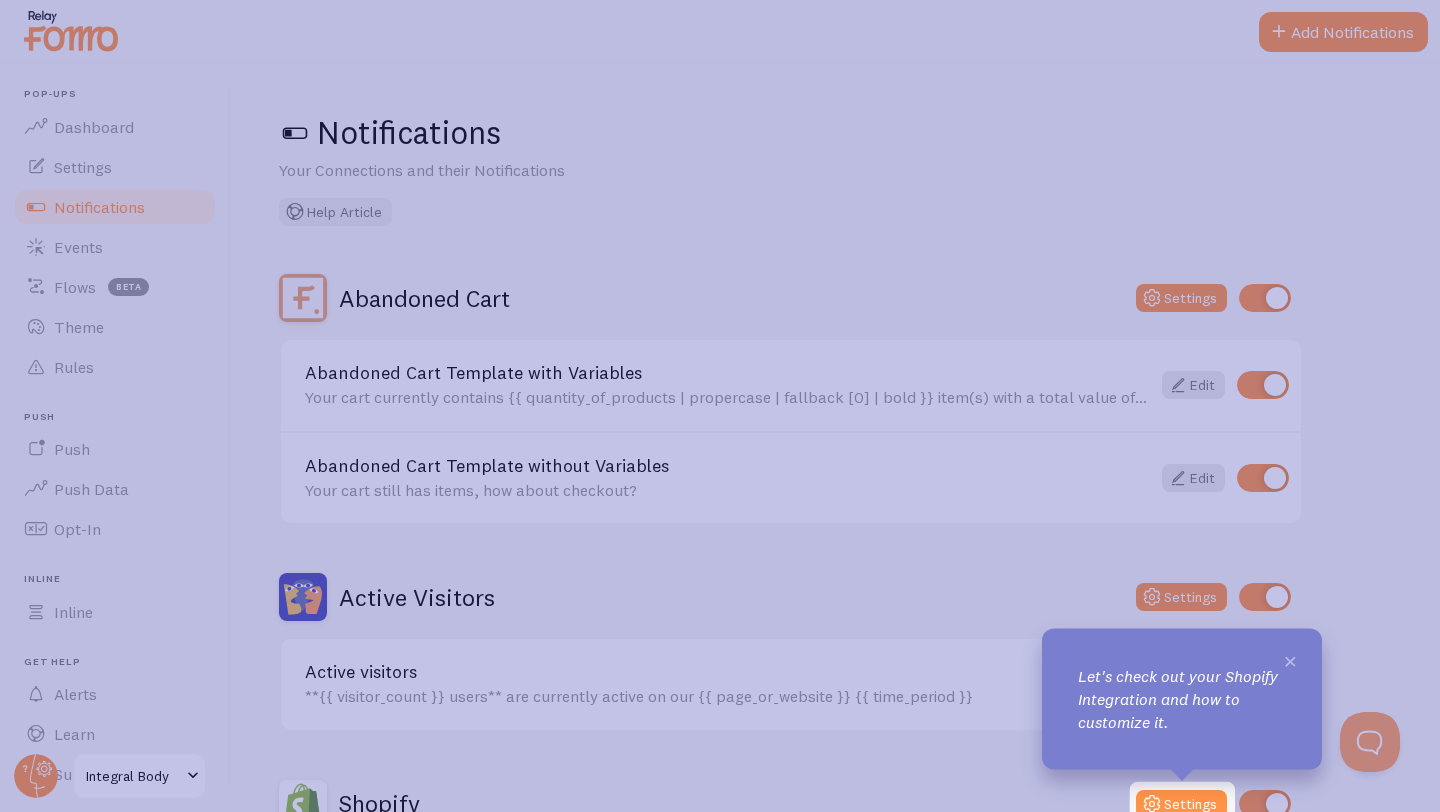 click on "×" at bounding box center (1290, 660) 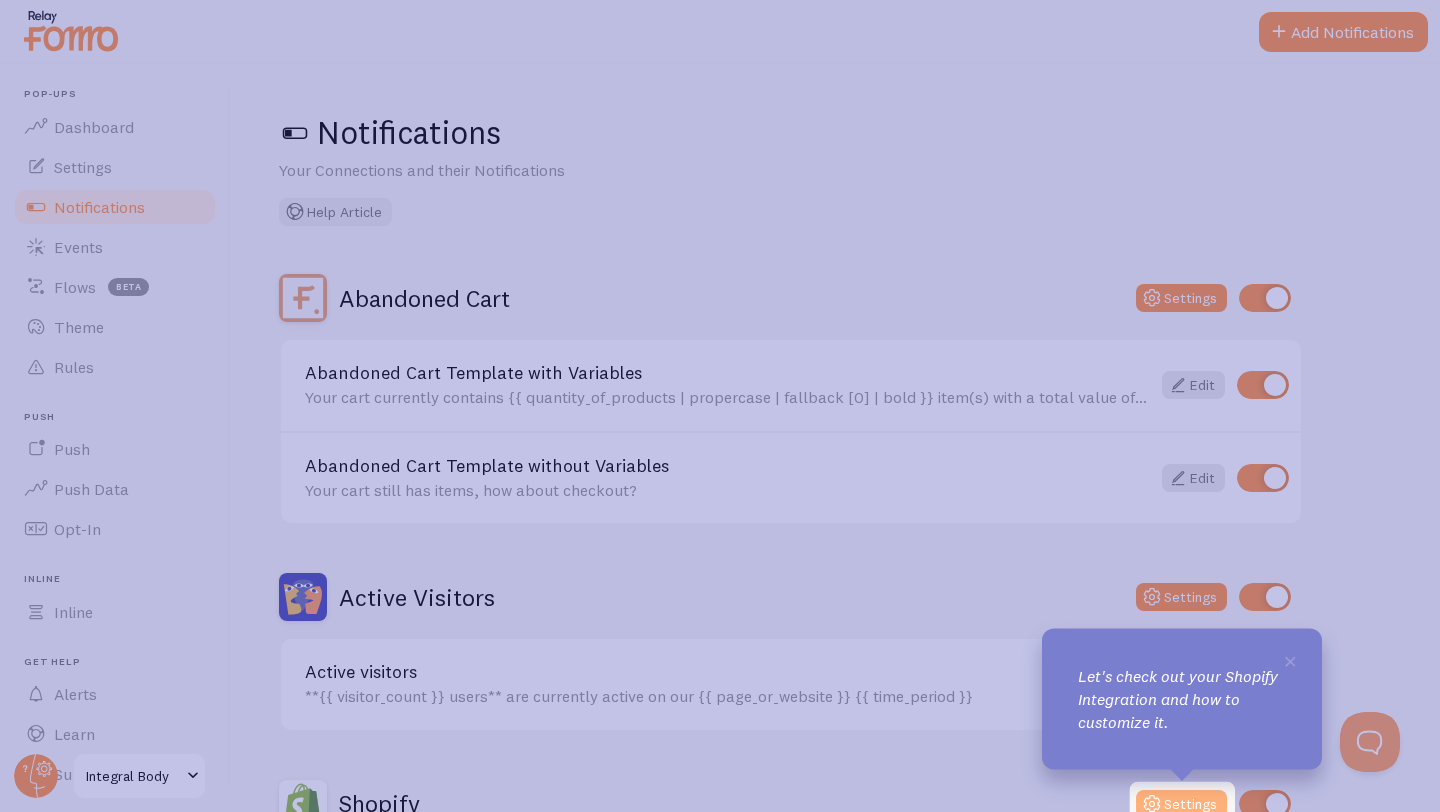 click on "Settings" at bounding box center (1181, 804) 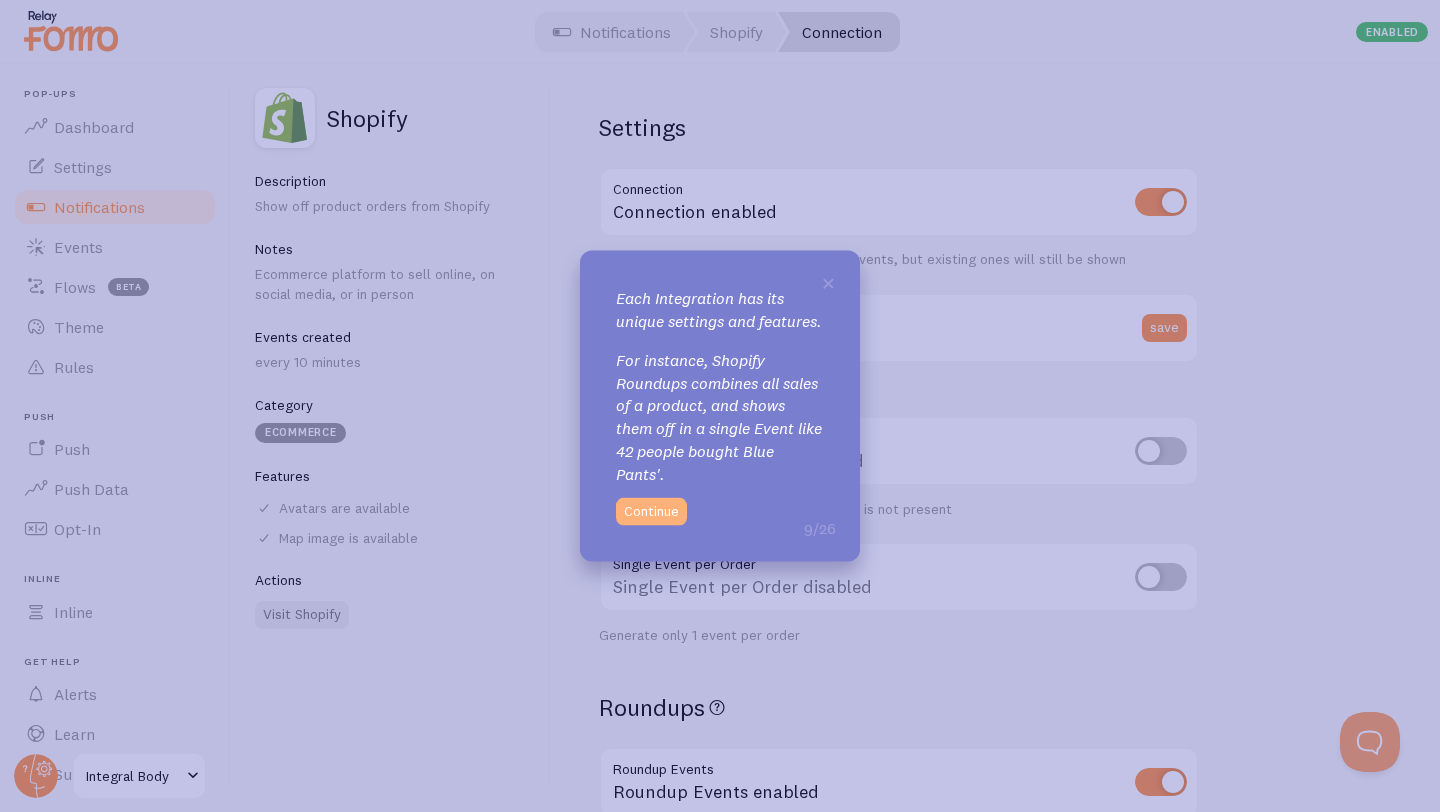 click on "Continue" at bounding box center (651, 511) 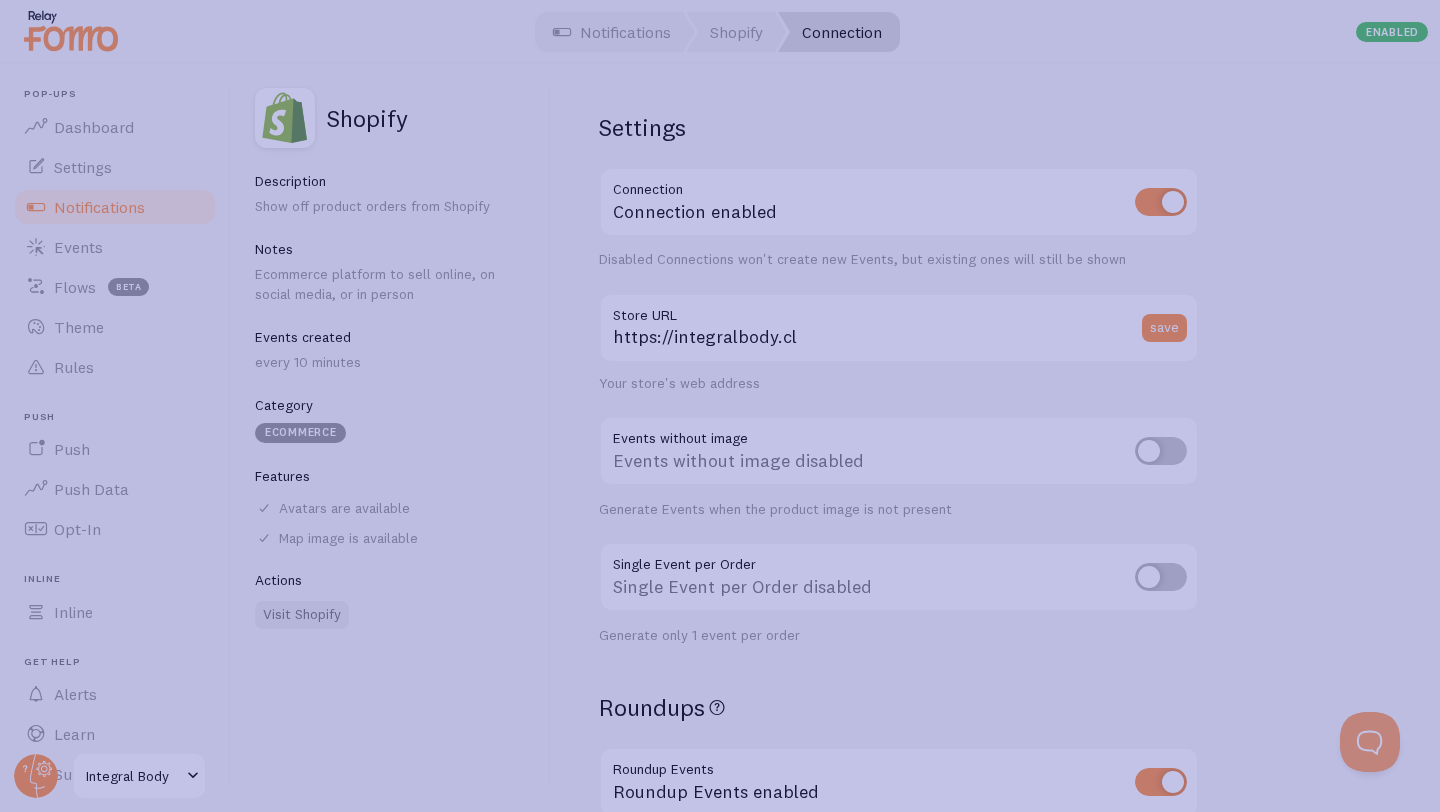 scroll, scrollTop: 12, scrollLeft: 0, axis: vertical 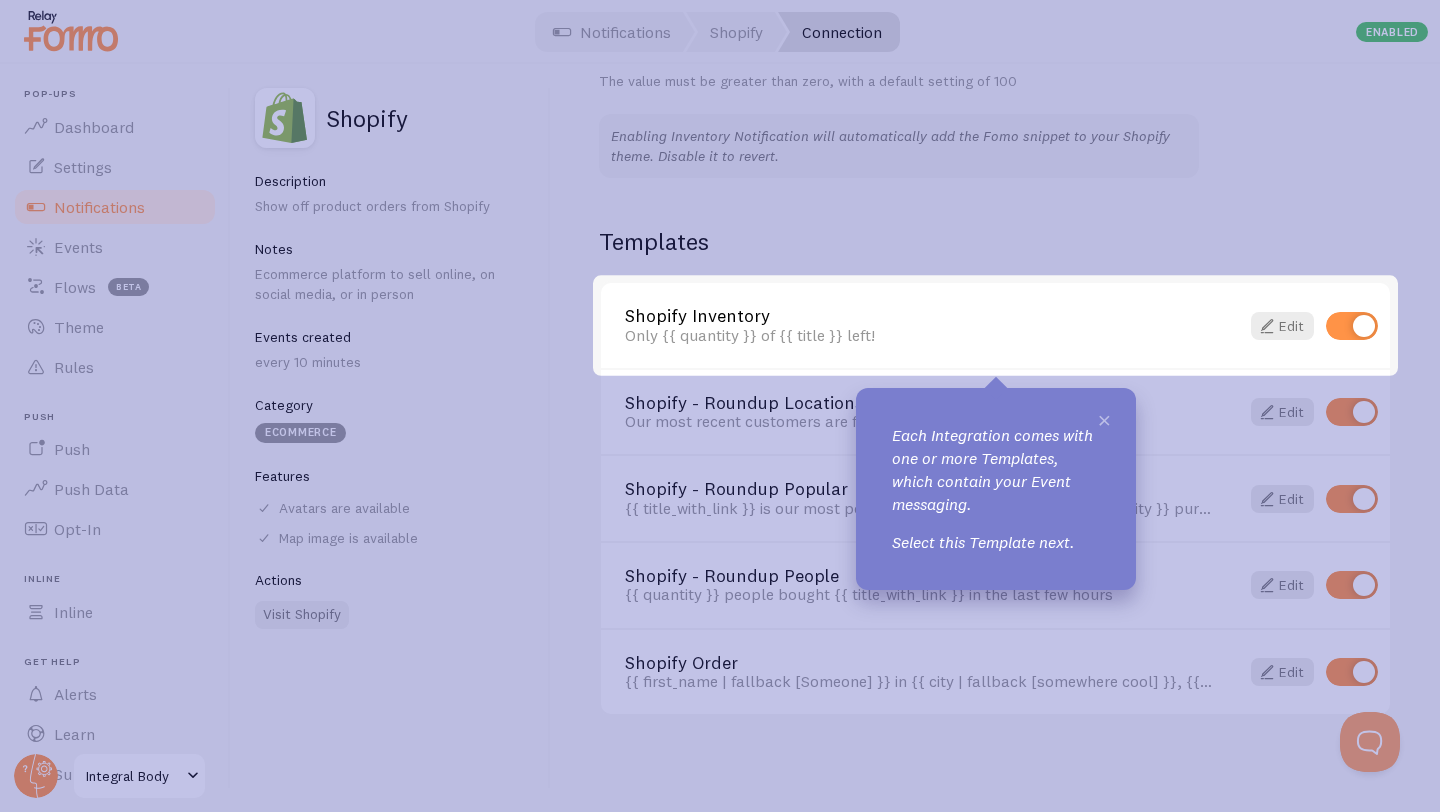 click on "×" at bounding box center (1104, 419) 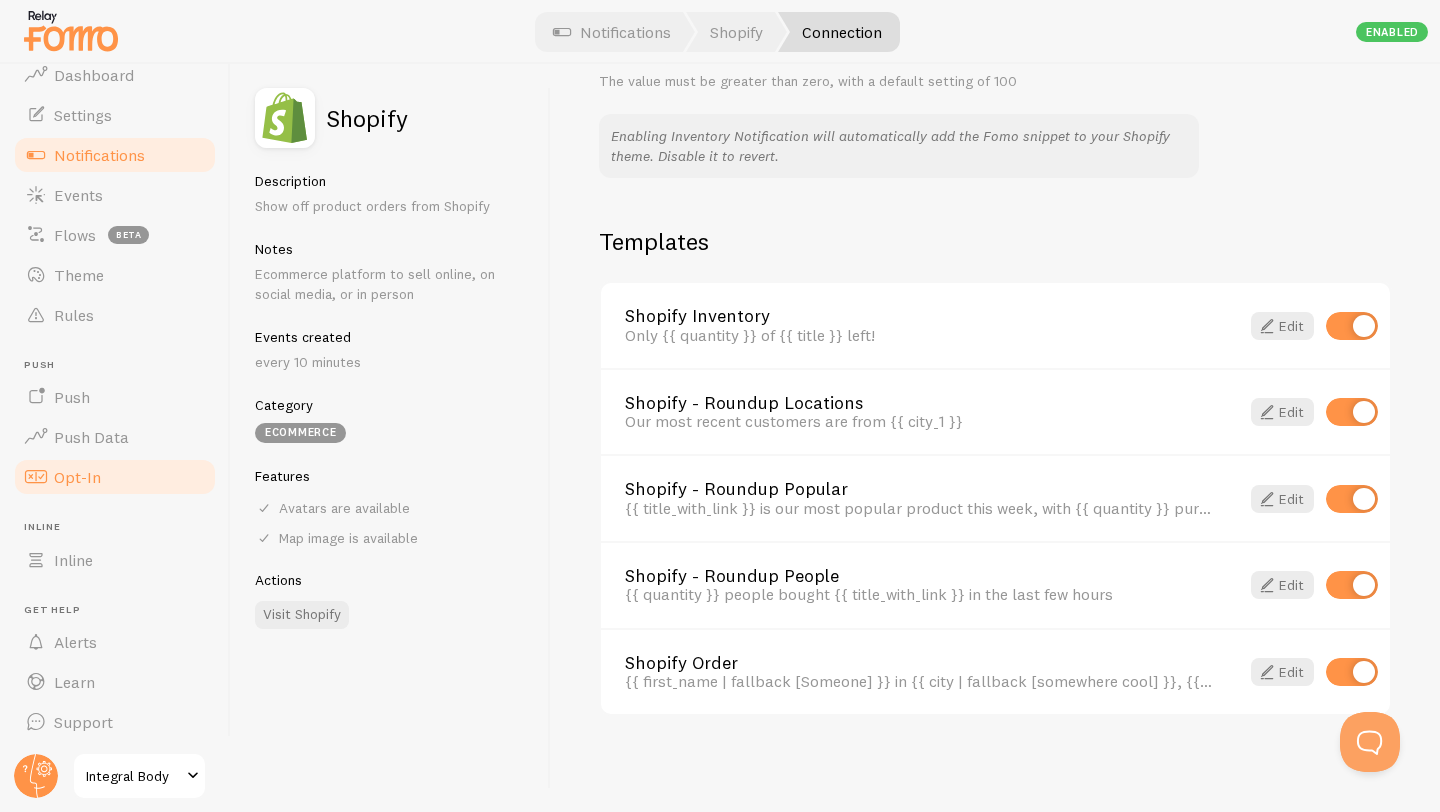 scroll, scrollTop: 0, scrollLeft: 0, axis: both 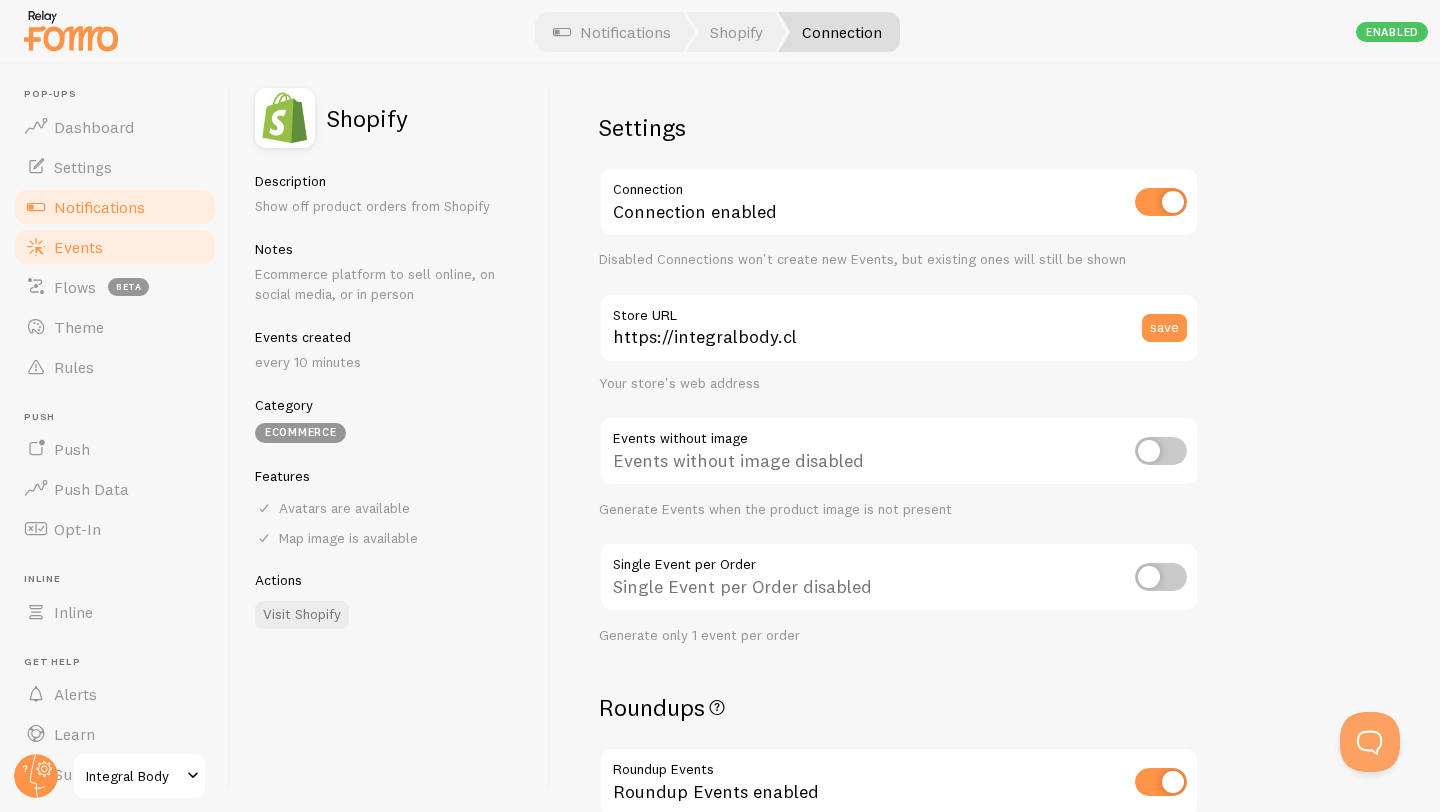 click on "Events" at bounding box center [115, 247] 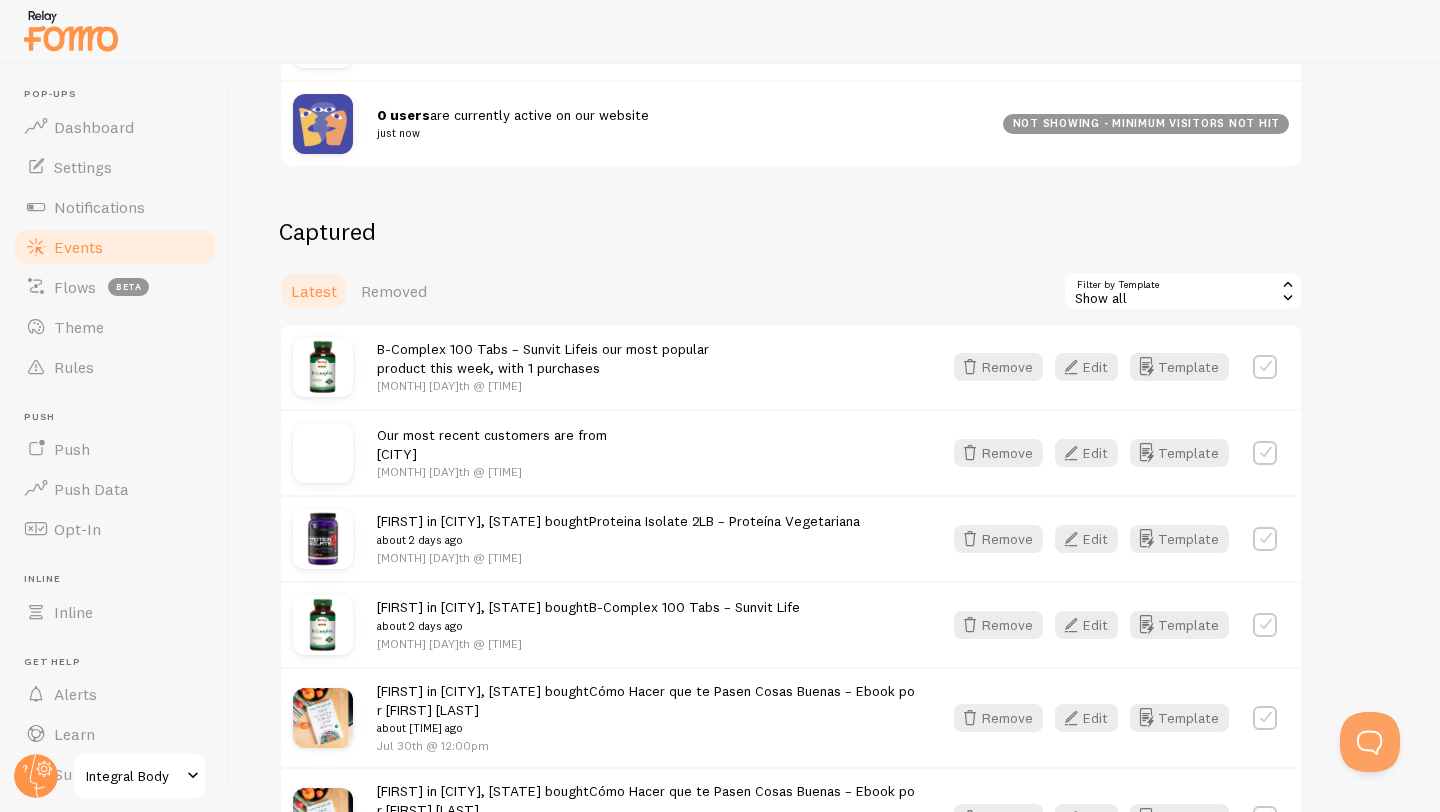 scroll, scrollTop: 673, scrollLeft: 0, axis: vertical 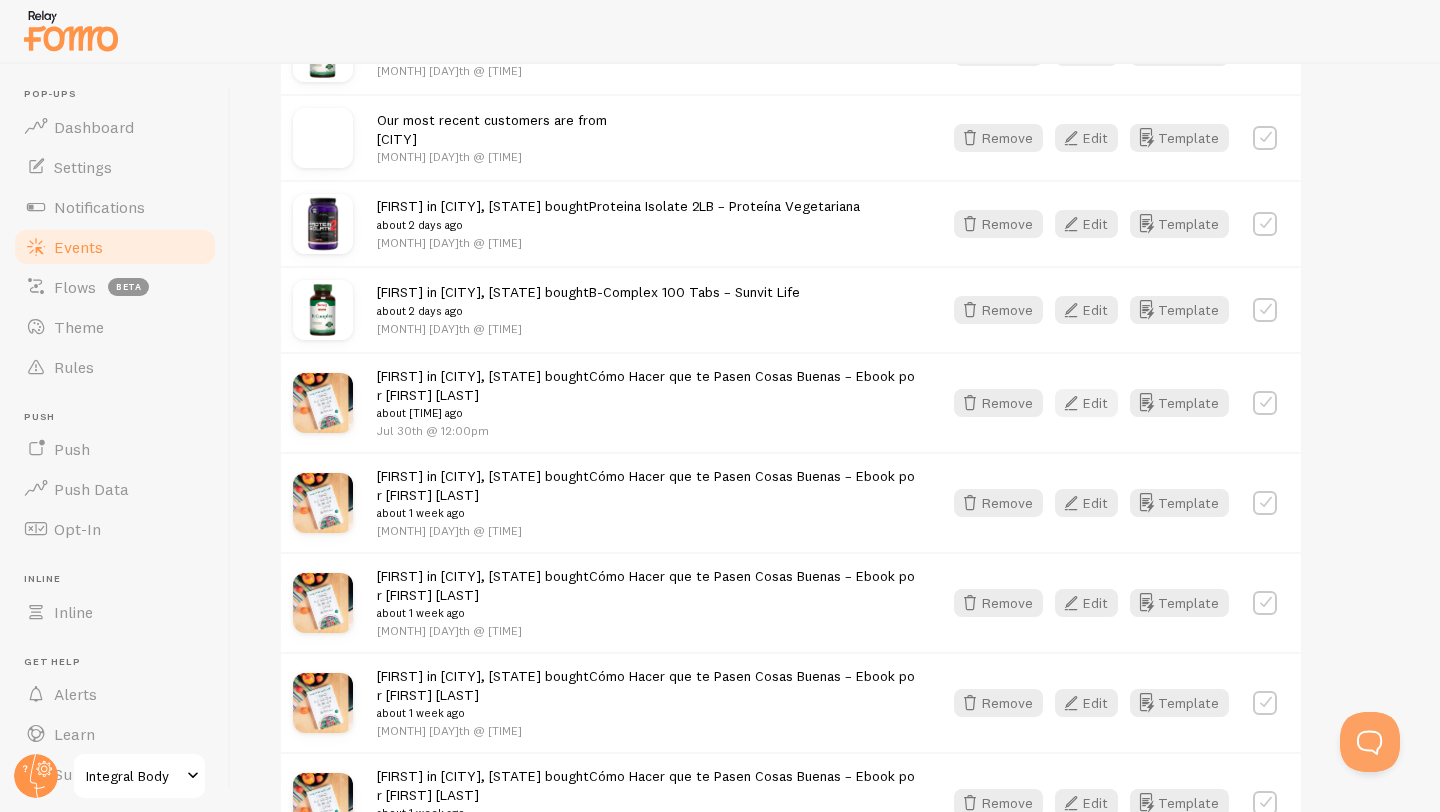 click at bounding box center [1071, 403] 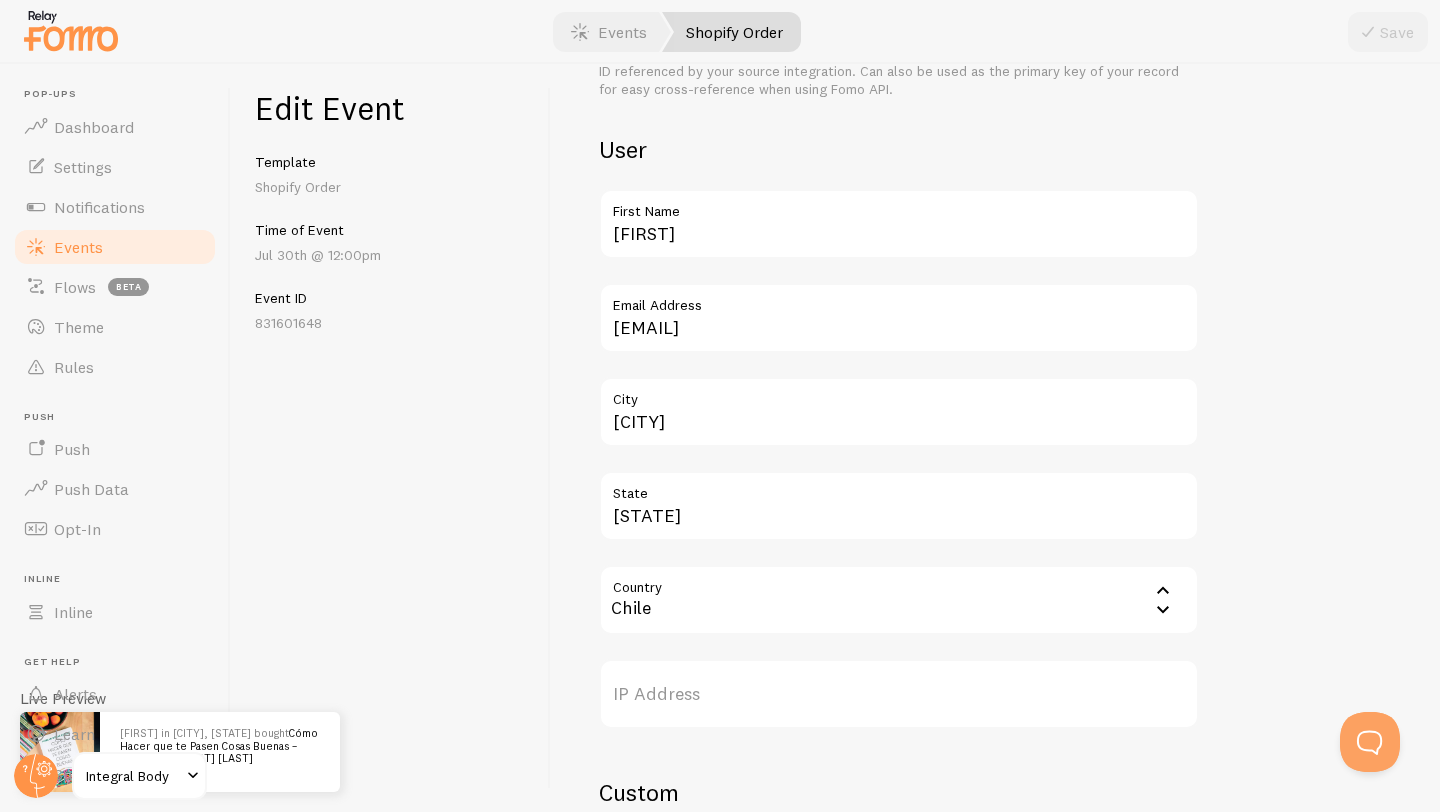 scroll, scrollTop: 626, scrollLeft: 0, axis: vertical 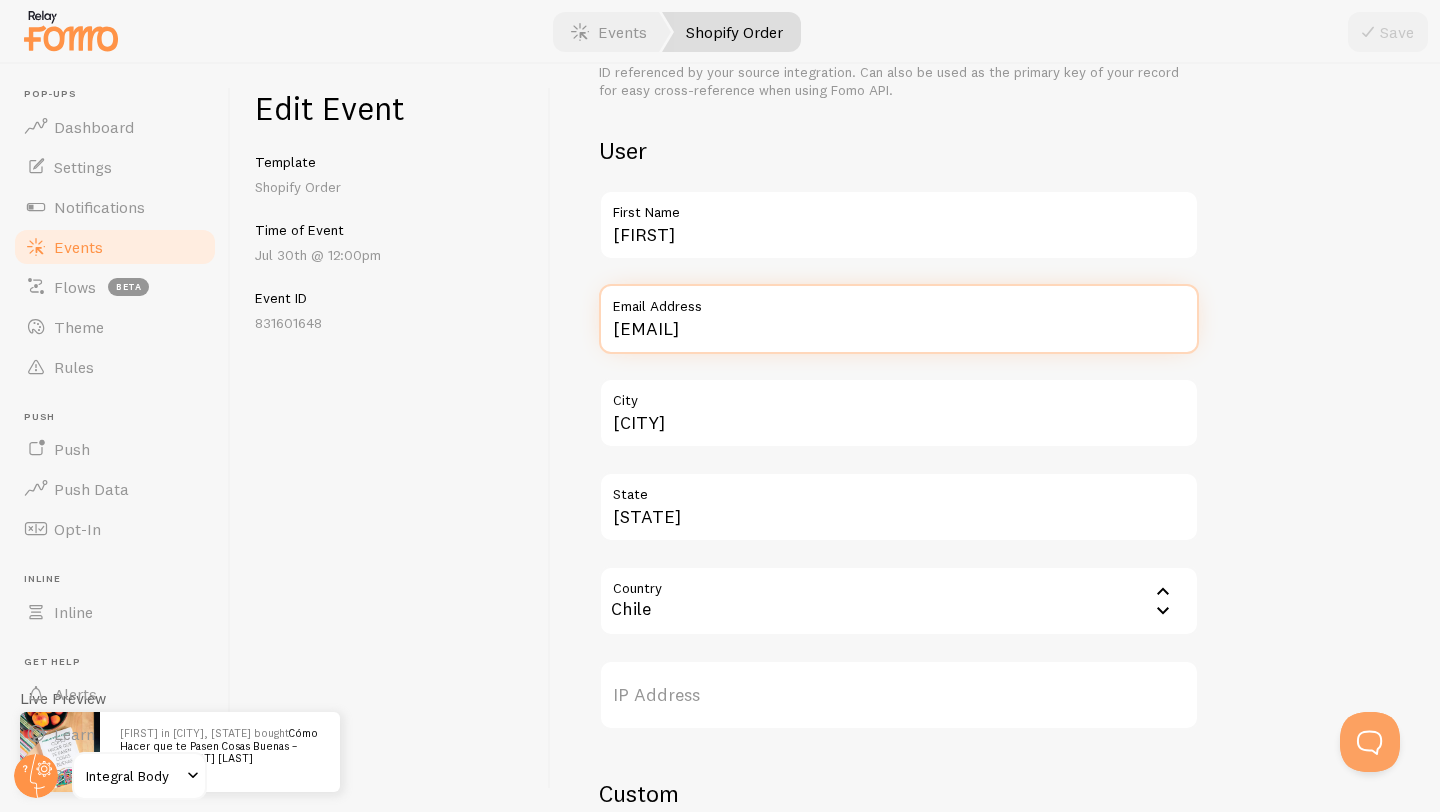 click on "[FIRST].[LAST].[DOMAIN]" at bounding box center (899, 319) 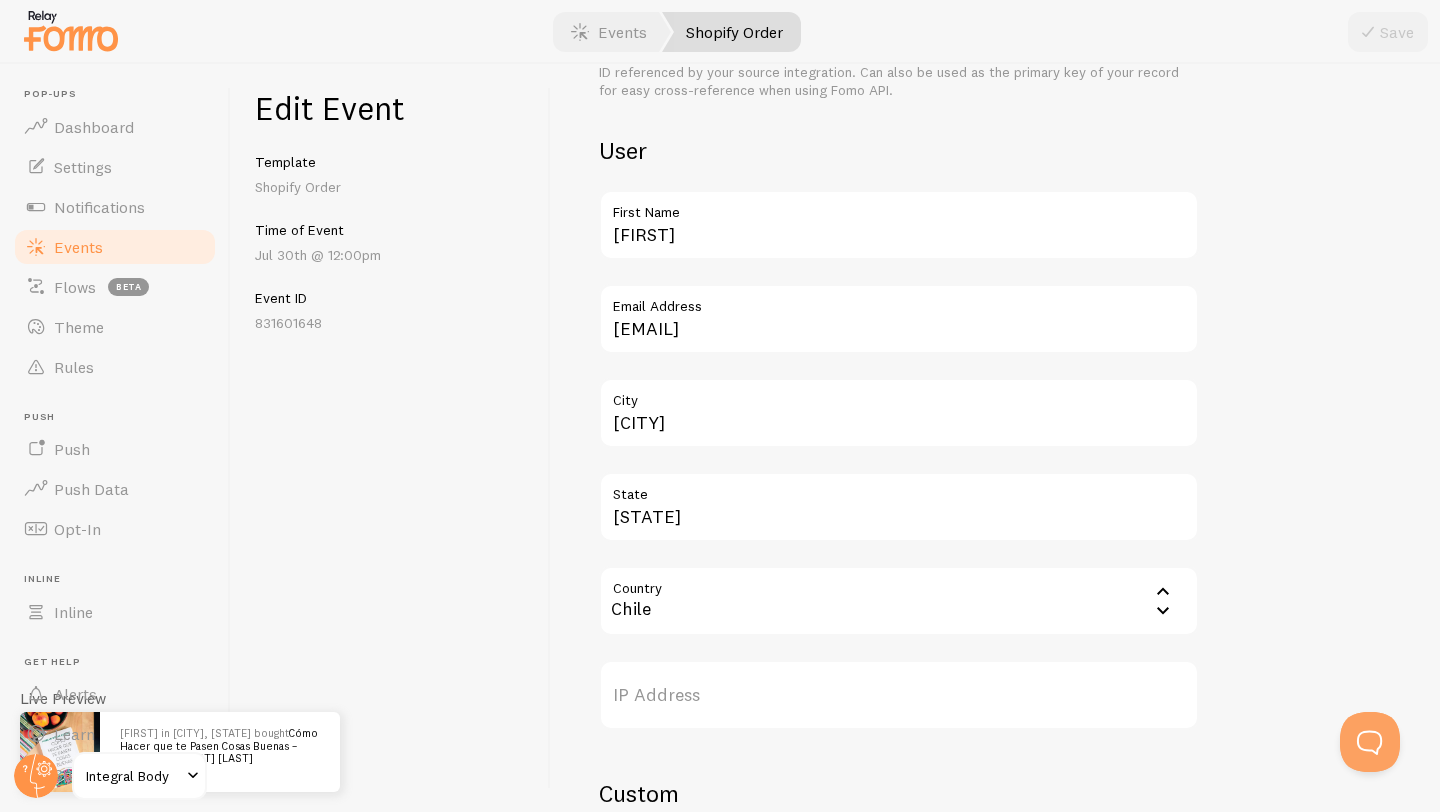 click on "Edit Event
Template   Shopify Order   Time of Event   Jul 30th @ 12:00pm   Event ID   831601648" at bounding box center (391, 438) 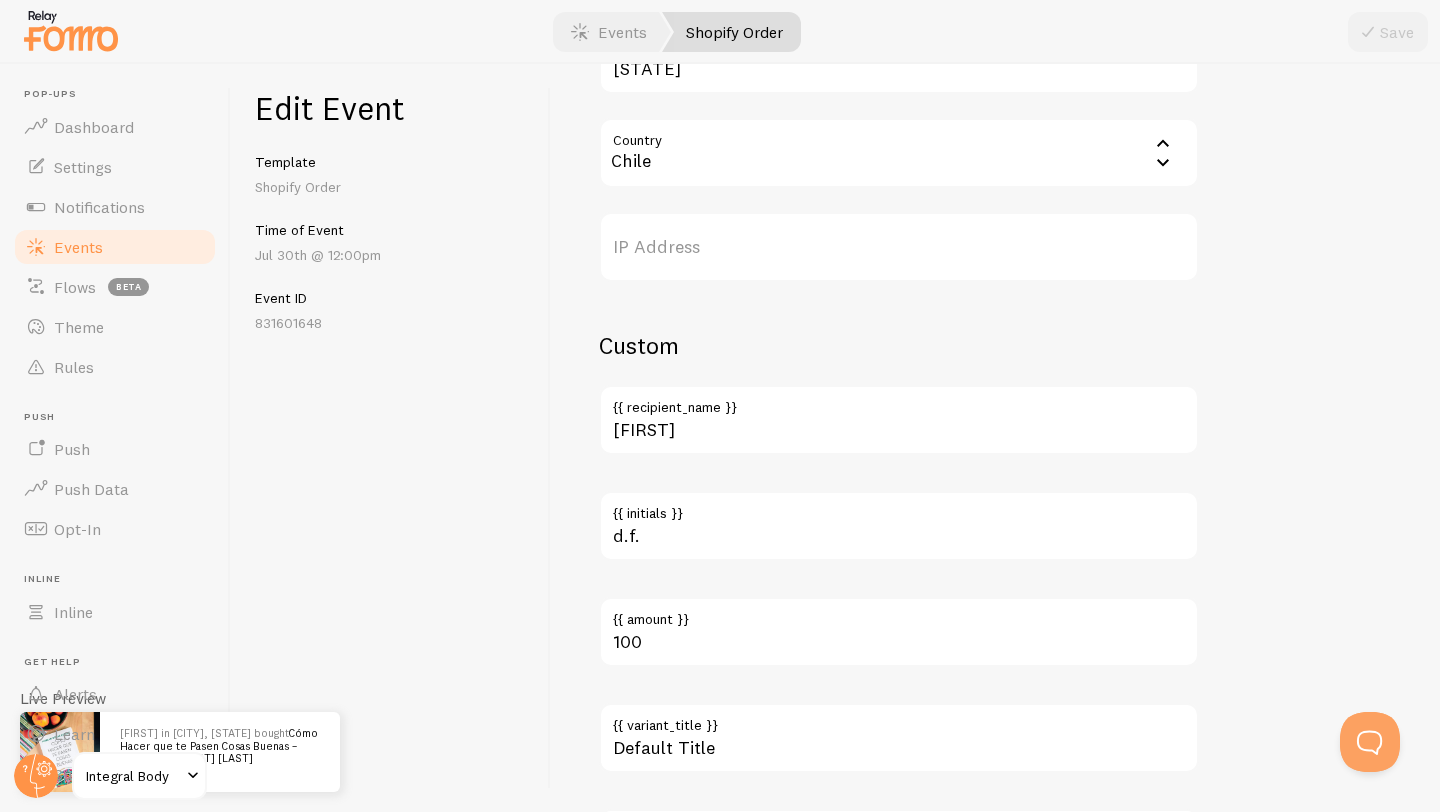 scroll, scrollTop: 1070, scrollLeft: 0, axis: vertical 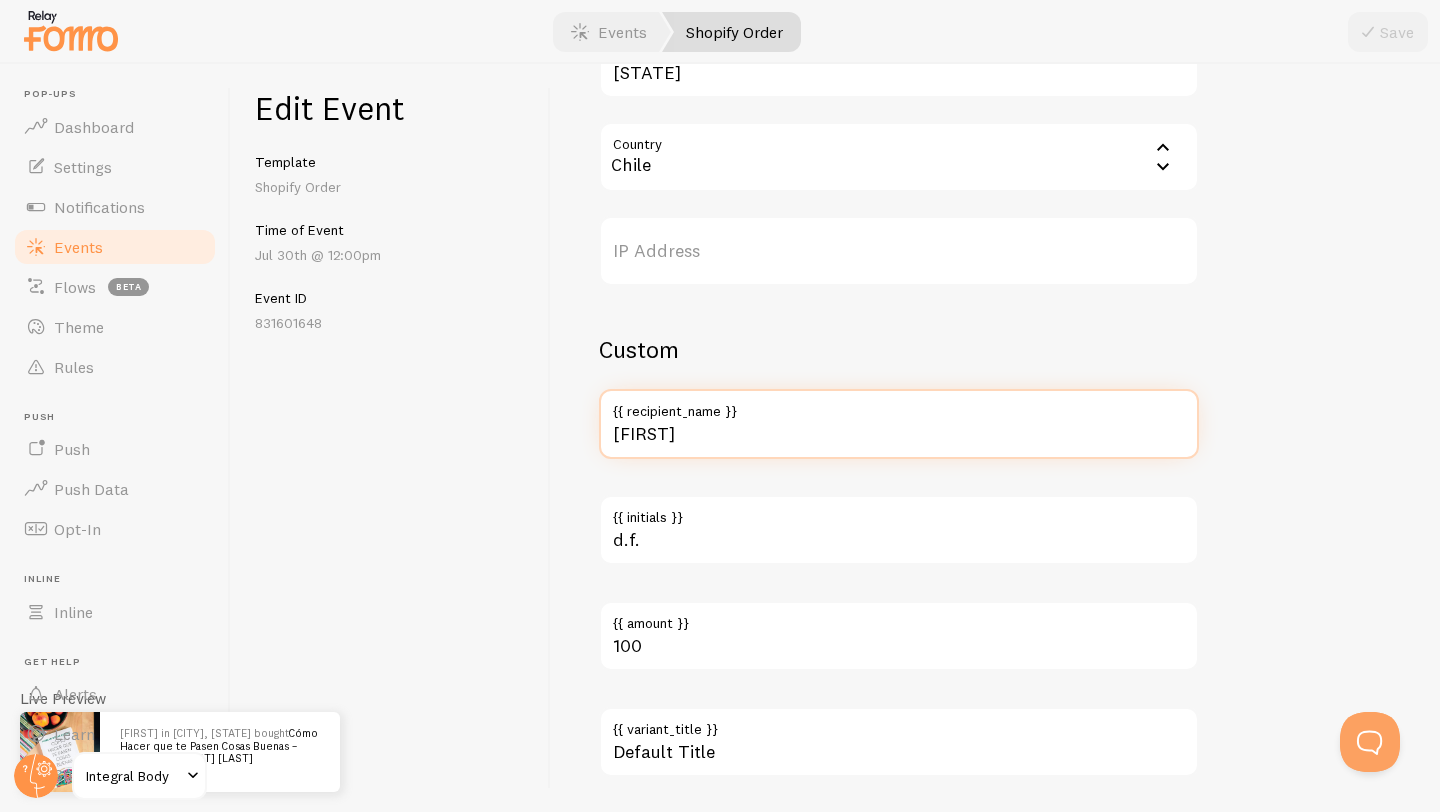 click on "[FIRST]" at bounding box center [899, 424] 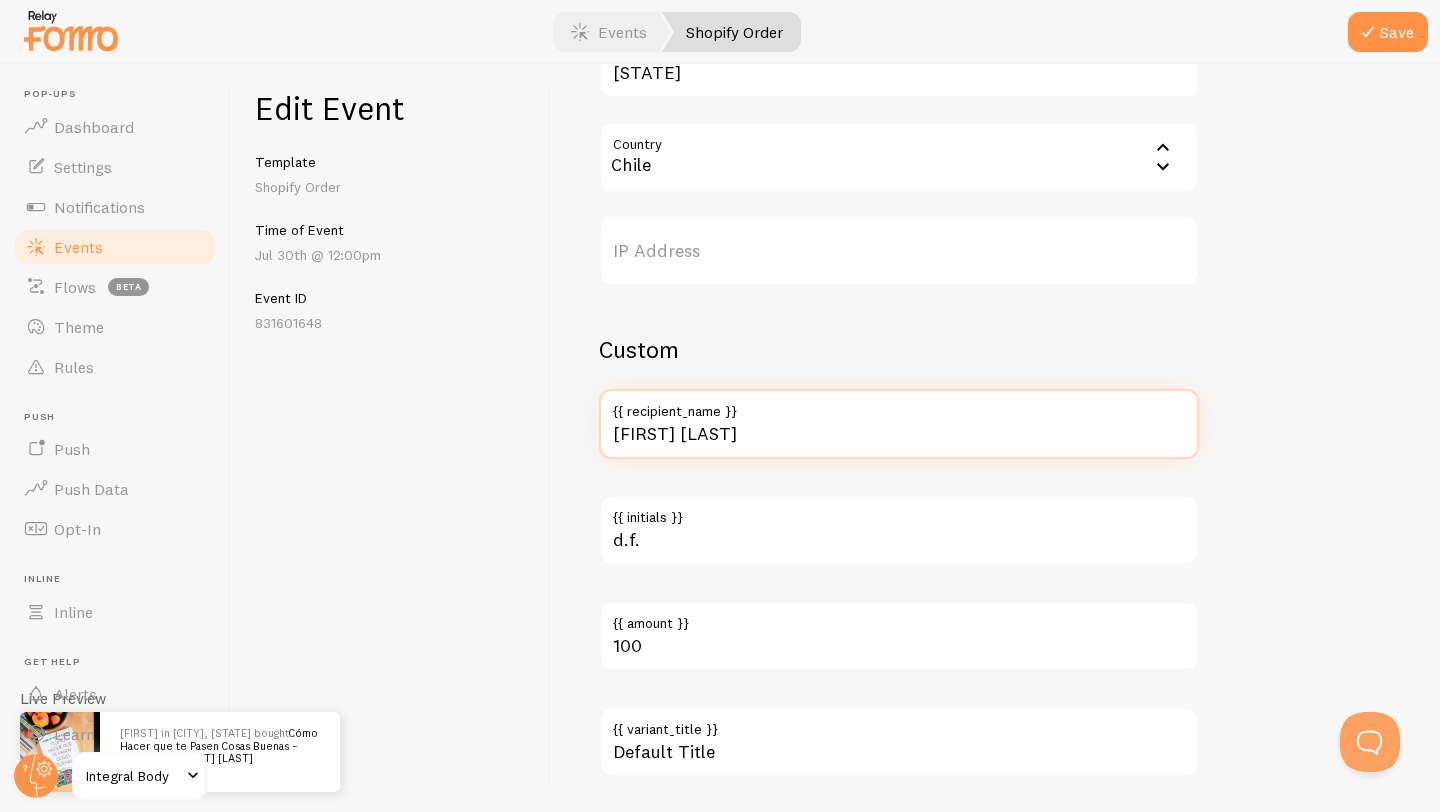 type on "[FIRST] [LAST]" 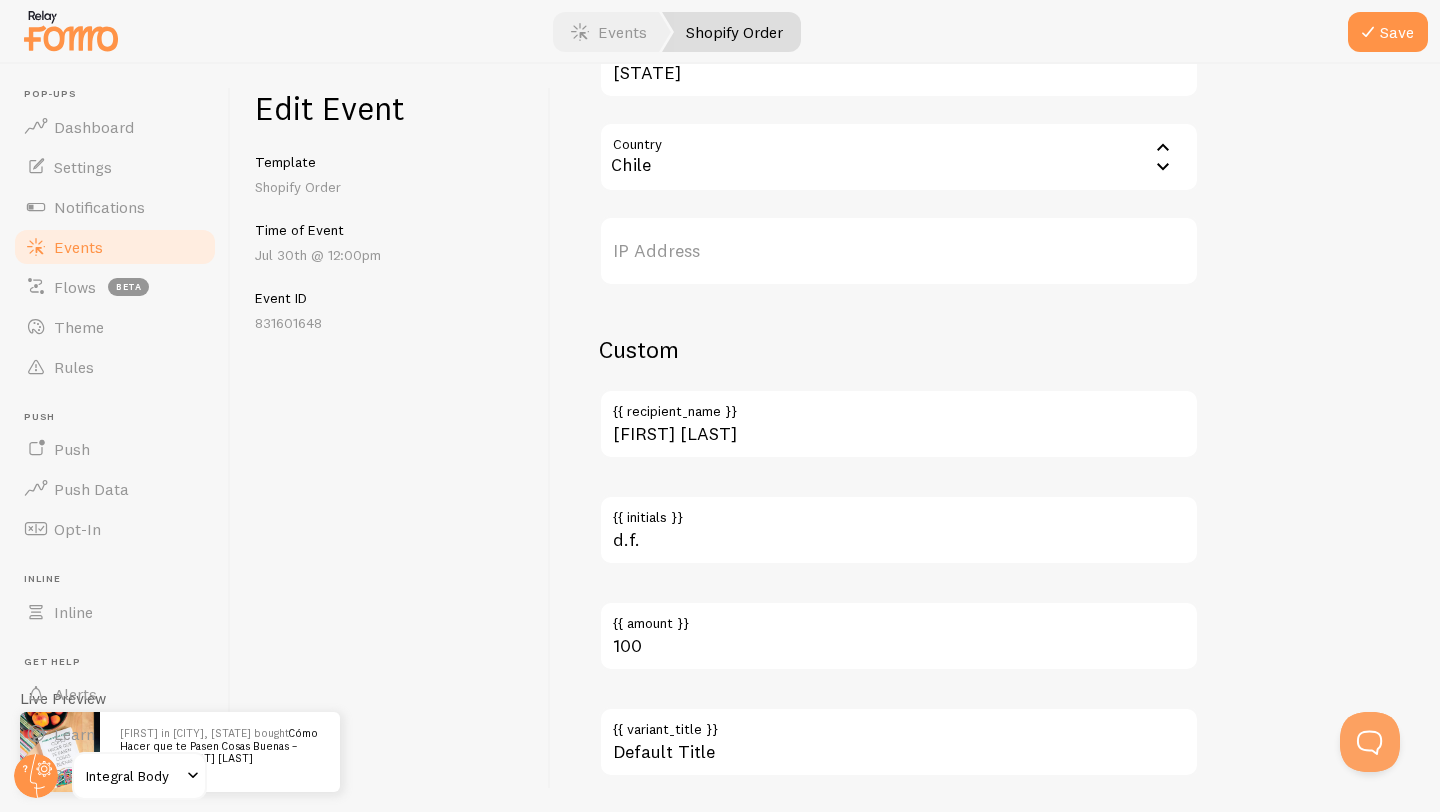 click on "Custom
carlos Ramirez   {{ recipient_name }}         d.f.   {{ initials }}         100   {{ amount }}         Default Title   {{ variant_title }}         ebook,Producto   {{ product_tags }}" at bounding box center (899, 608) 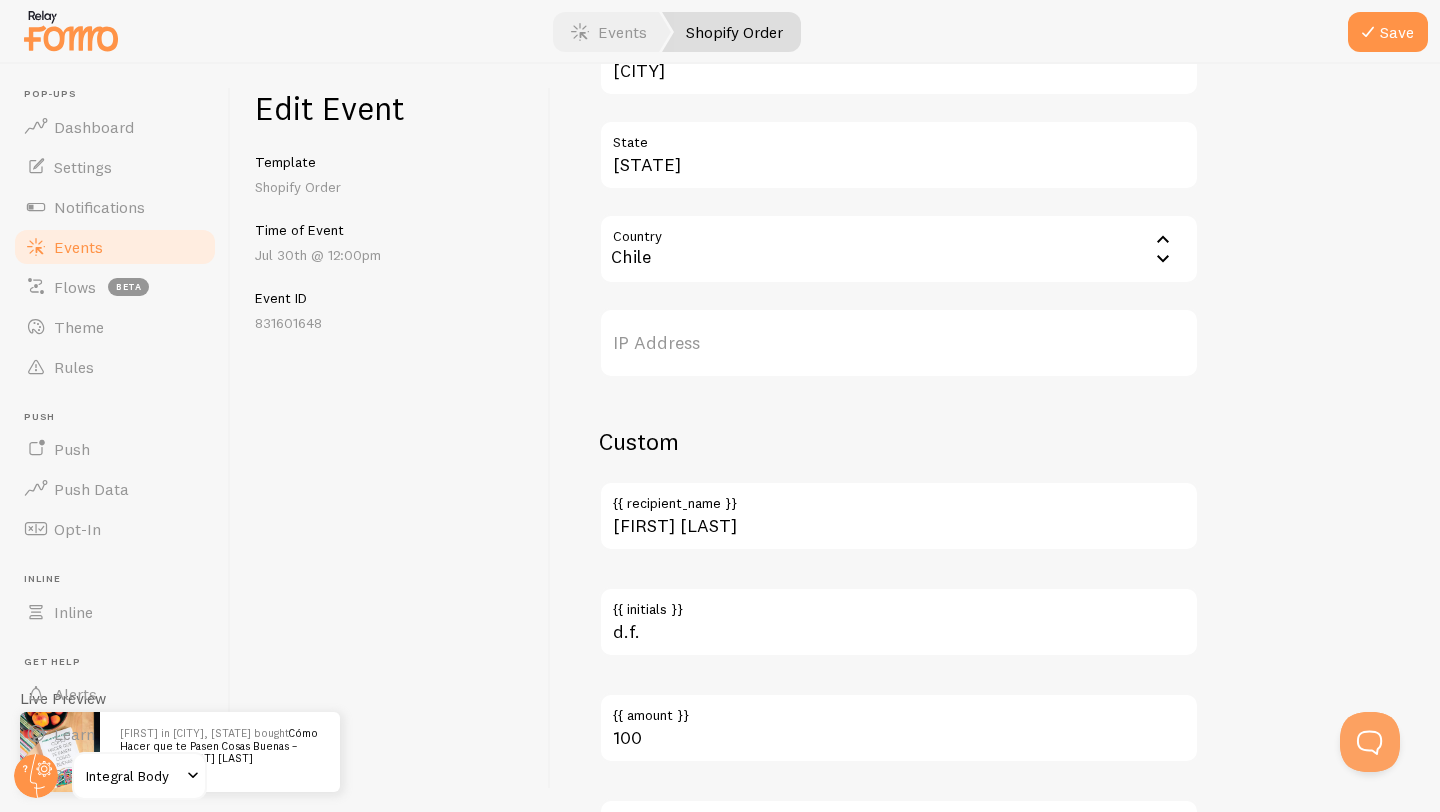 scroll, scrollTop: 960, scrollLeft: 0, axis: vertical 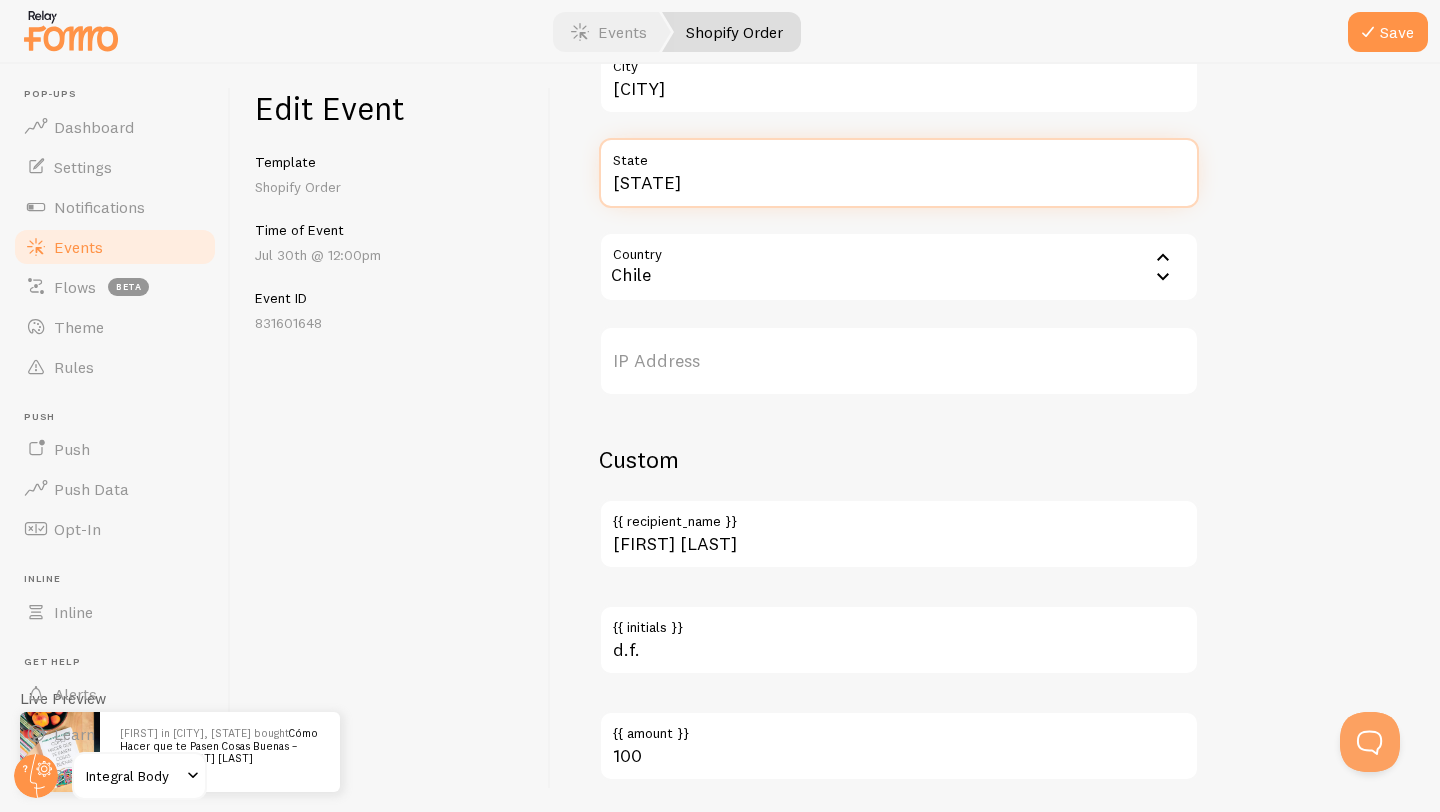 click on "Maule" at bounding box center (899, 173) 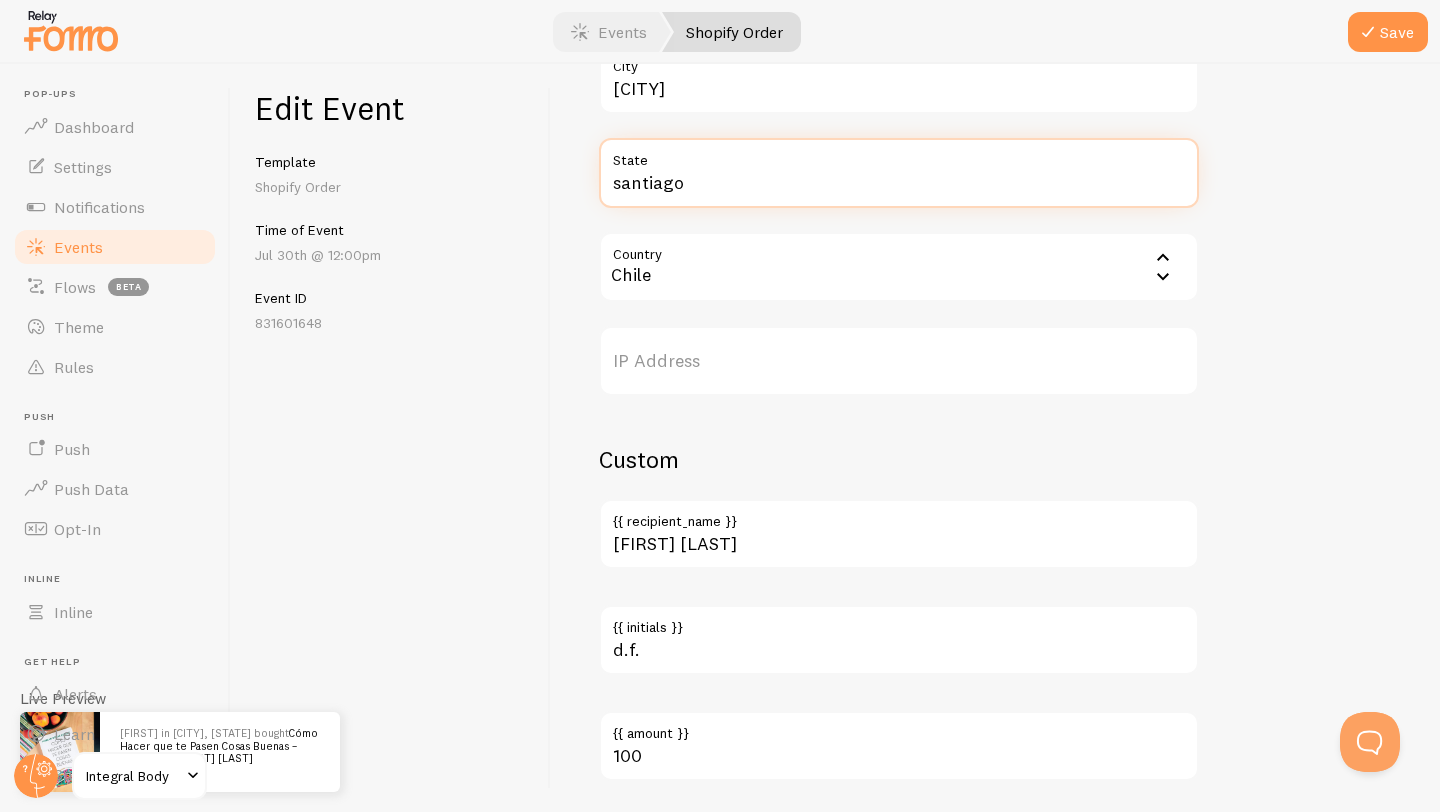 type on "santiago" 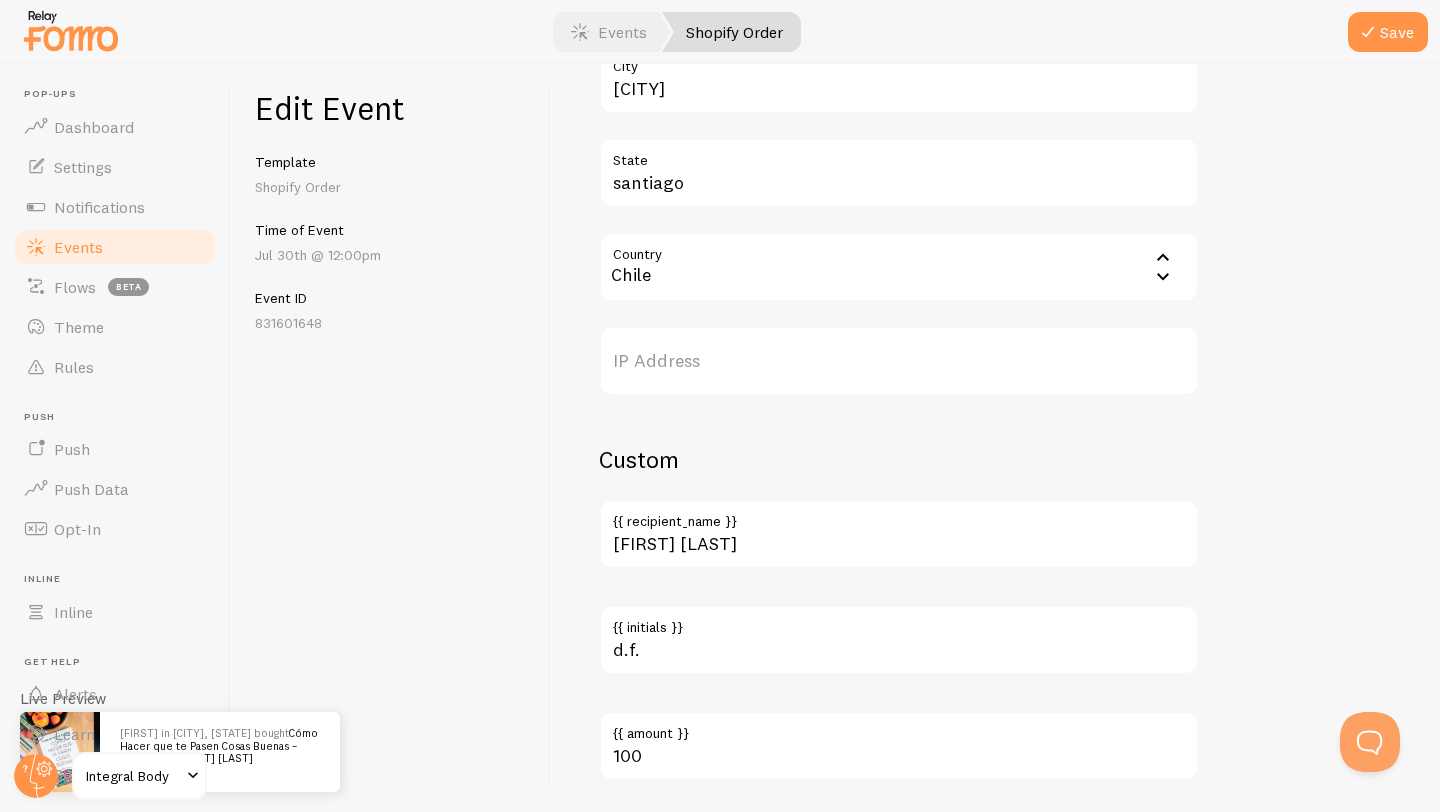 click on "Meta     Cómo Hacer que te Pasen Cosas Buenas – Ebook por Marian Rojas Estapé   Title       This text will be bolded in your notification and link to the Event URL you provide below, if you use the {{ title_with_link }} variable.     https://integralbody.cl/products/como-hacer-que-te-pasen-cosas-buenas-ebook-por-marian-rojas-estape-📚✨?variant=49571725443357   Event URL       This is where your visitors will be sent if they click the notifications image or the {{ title_with_link }} merge variable.     https://cdn.shopify.com/s/files/1/0921/6609/5133/files/D_NQ_NP_2X_799877-MLU69658299423_052023-F.webp?v=1737212181   Image URL     Upload     URL of your notification's image       6936500306205_49571725443357   External ID       ID referenced by your source integration. Can also be used as the primary key of your record for easy cross-reference when using Fomo API.   User     daniel   First Name           daniel.rebolledo.f@gmail.com   Email Address           Linares   City           santiago   State" at bounding box center [899, -226] 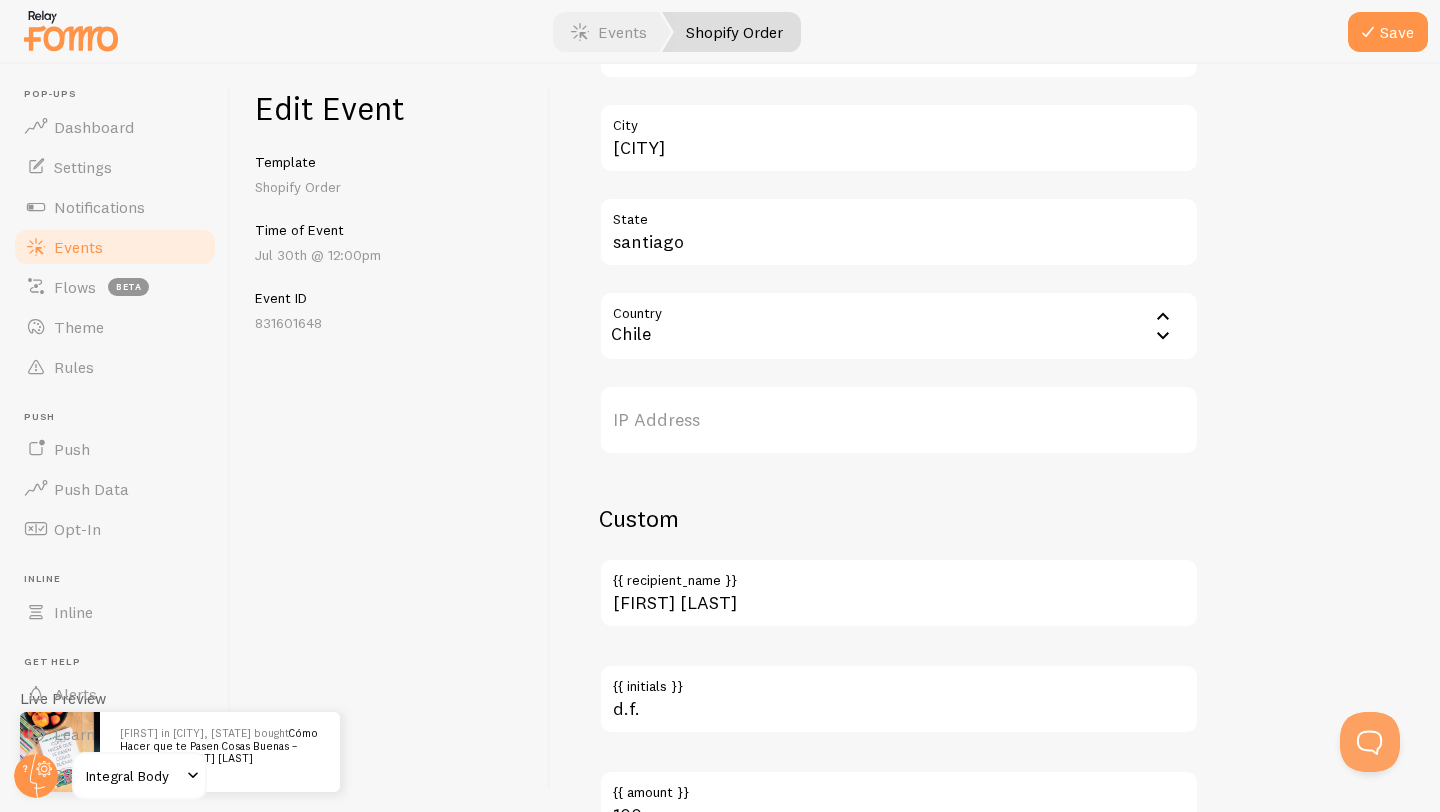 scroll, scrollTop: 898, scrollLeft: 0, axis: vertical 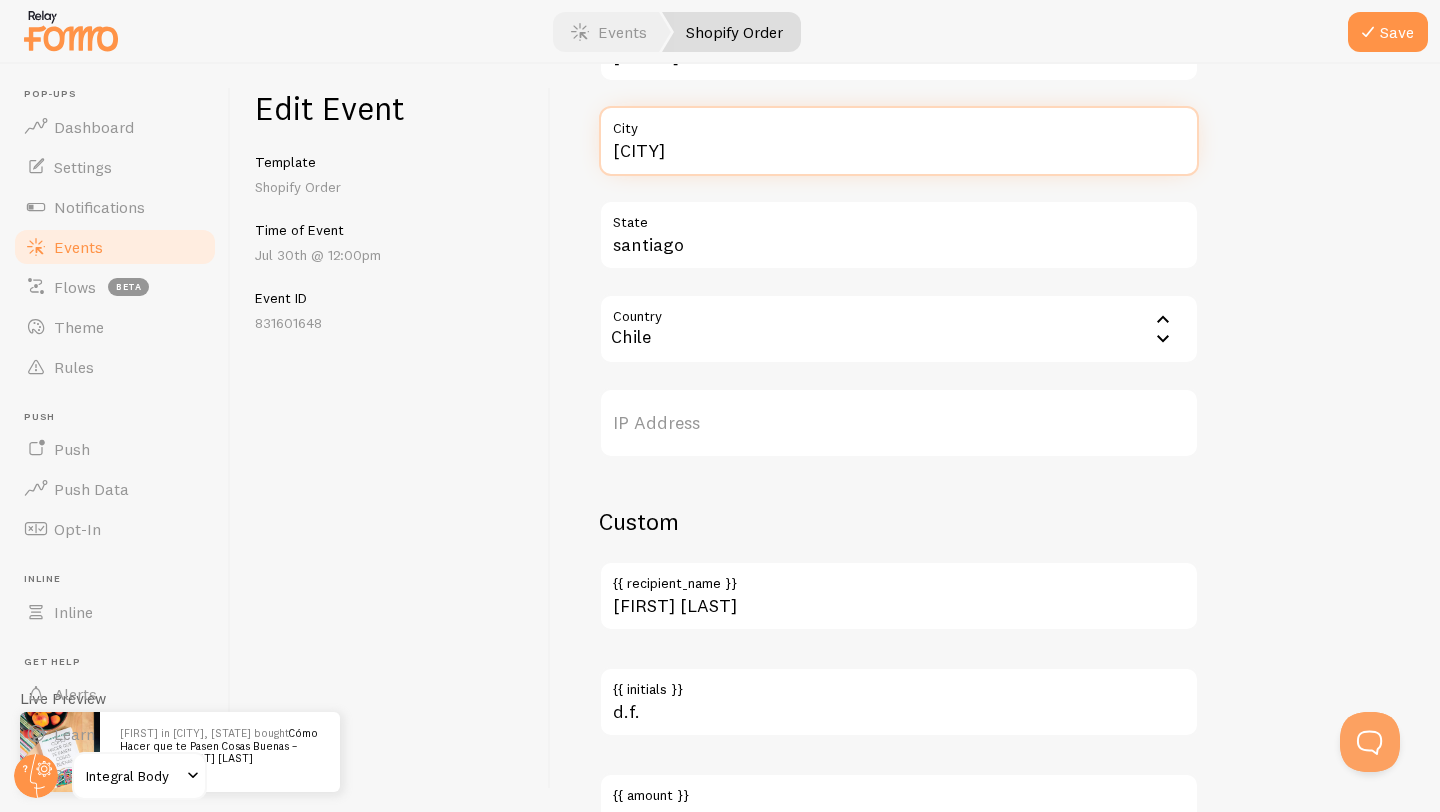 click on "[CITY]" at bounding box center (899, 141) 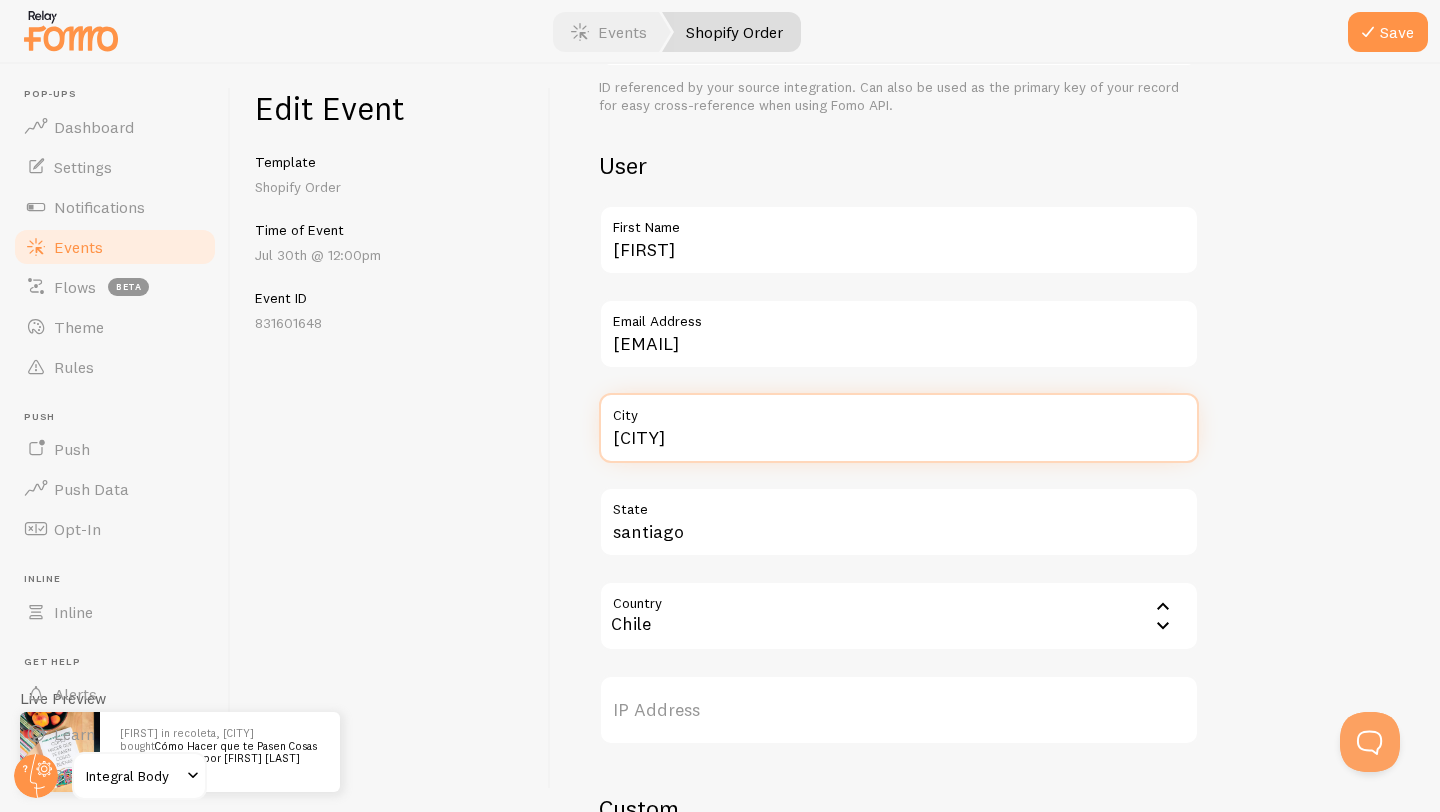 scroll, scrollTop: 586, scrollLeft: 0, axis: vertical 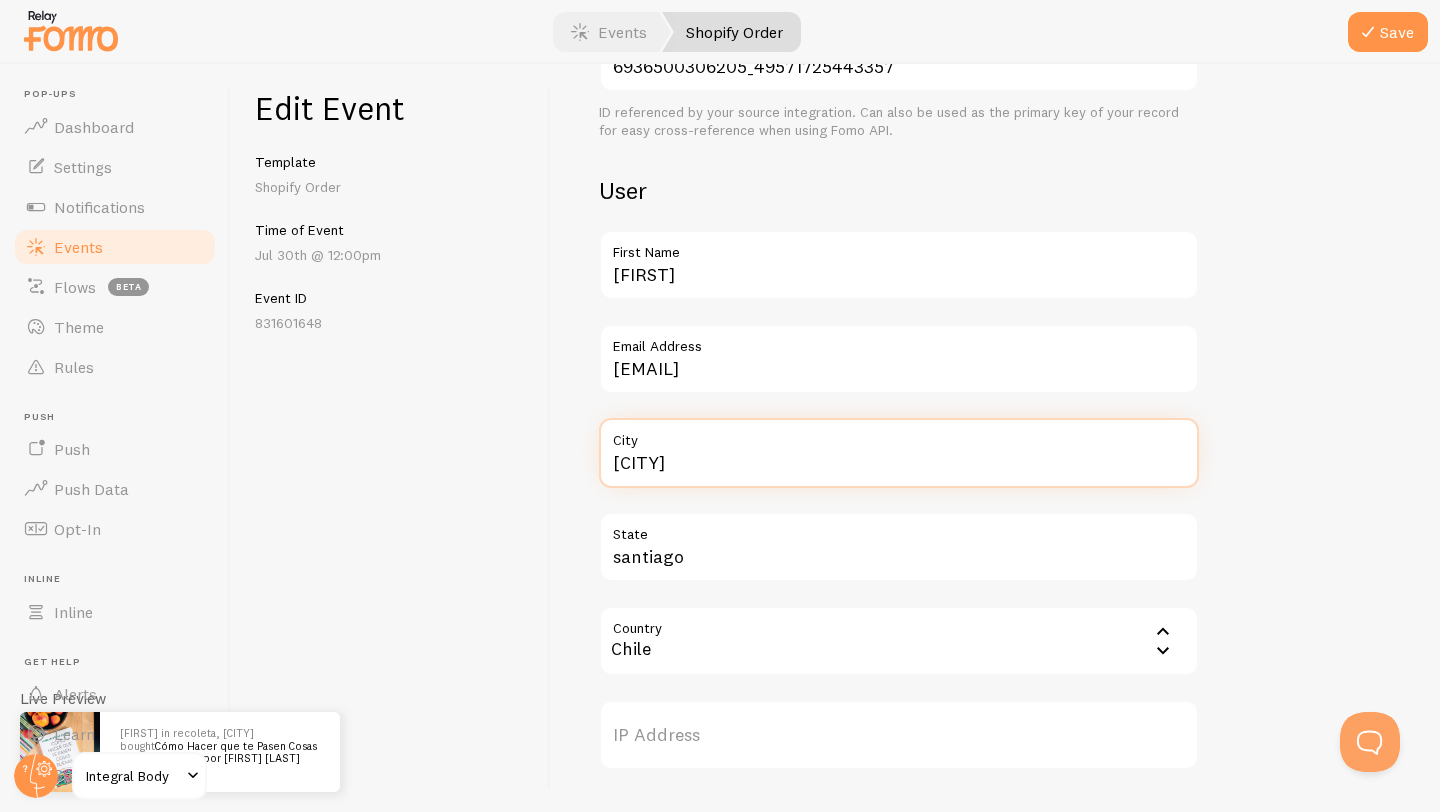 type on "[CITY]" 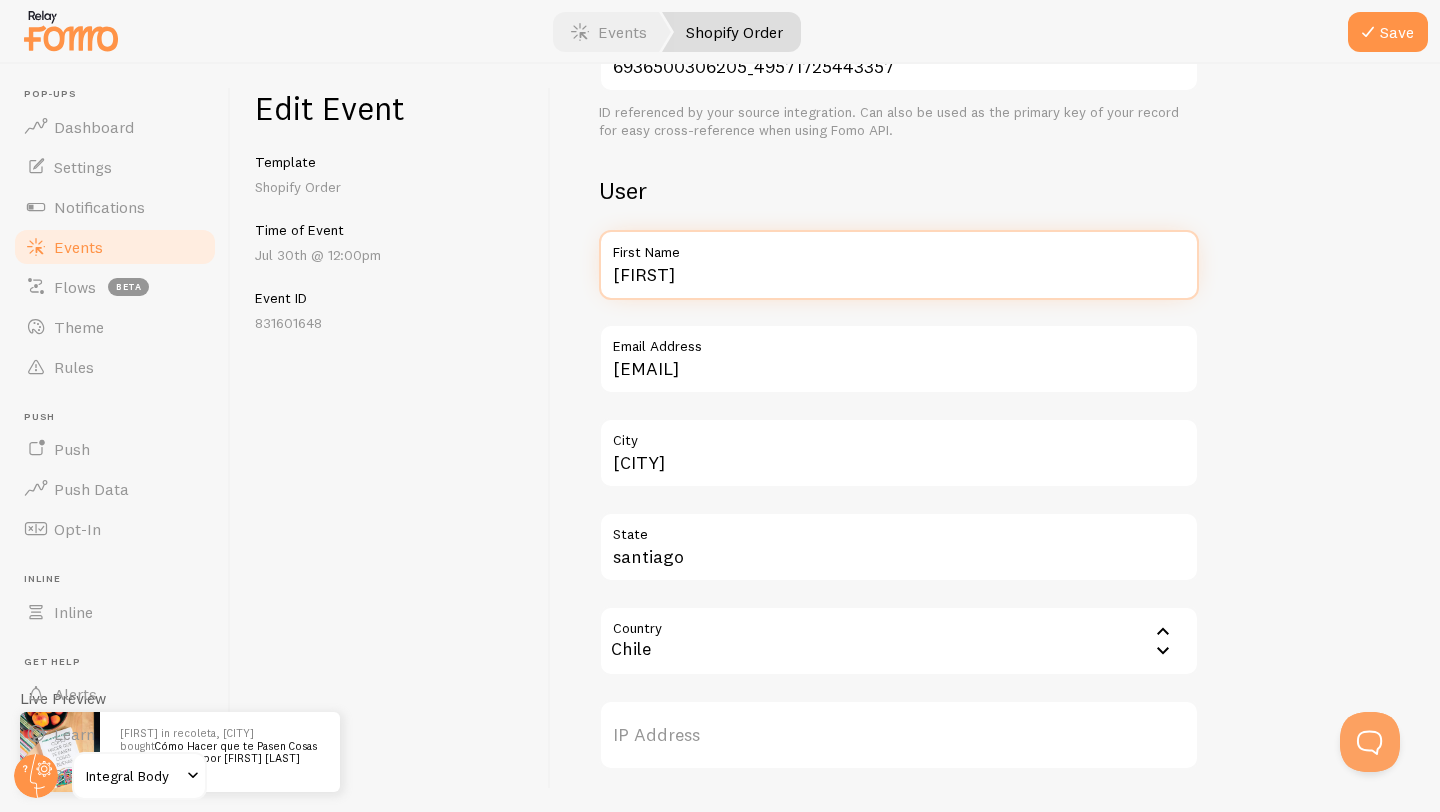 click on "[FIRST]" at bounding box center (899, 265) 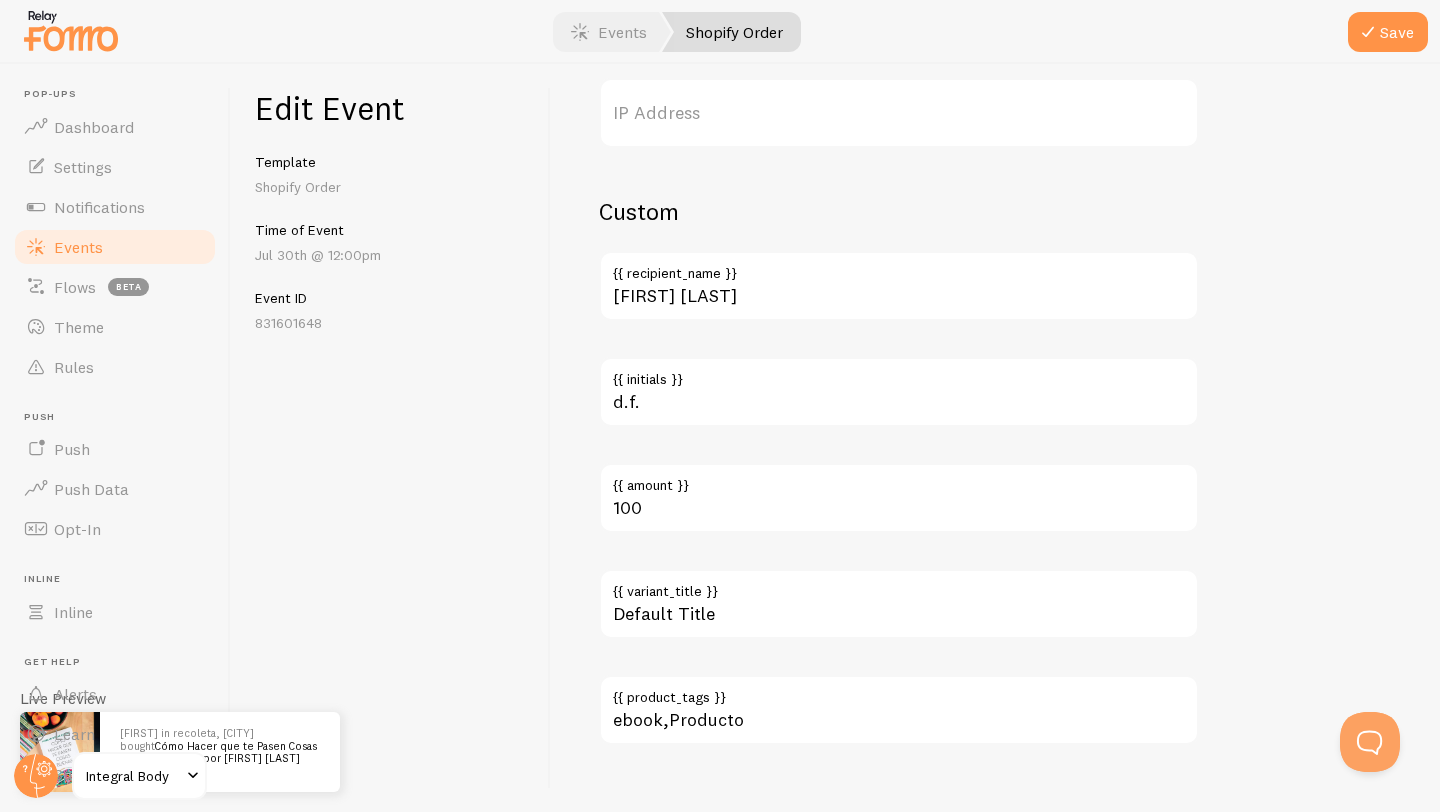 scroll, scrollTop: 1237, scrollLeft: 0, axis: vertical 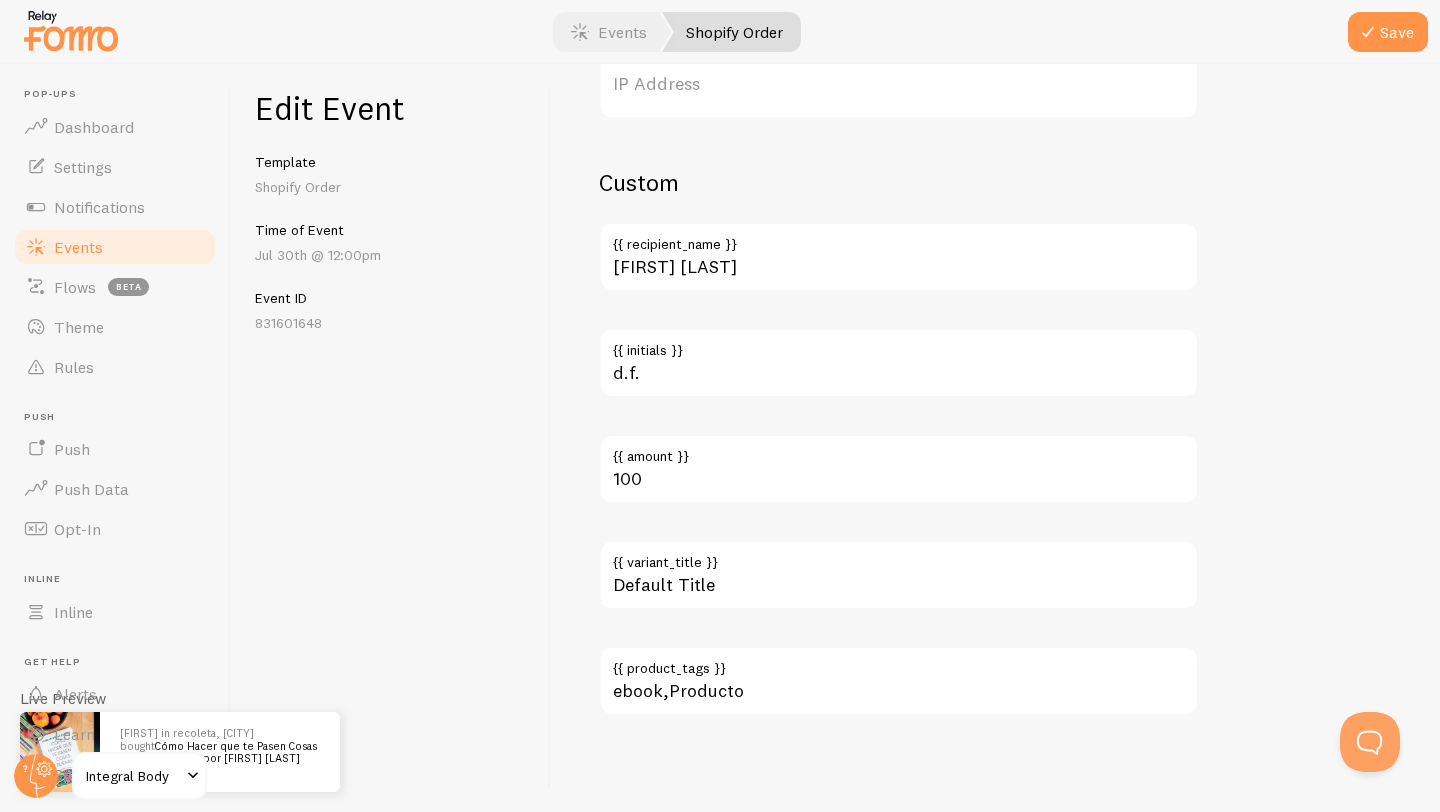 type on "[FIRST]" 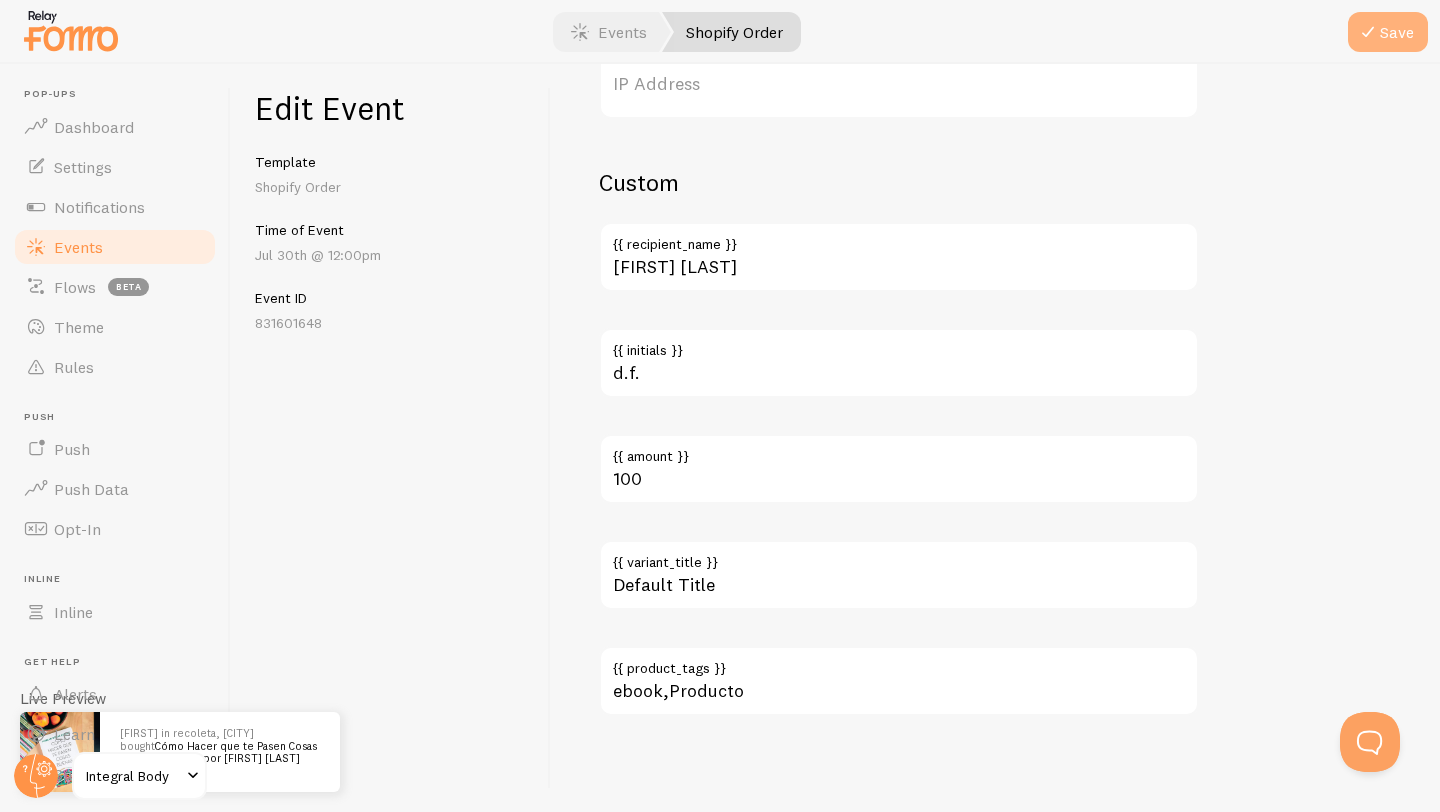 click at bounding box center [1368, 32] 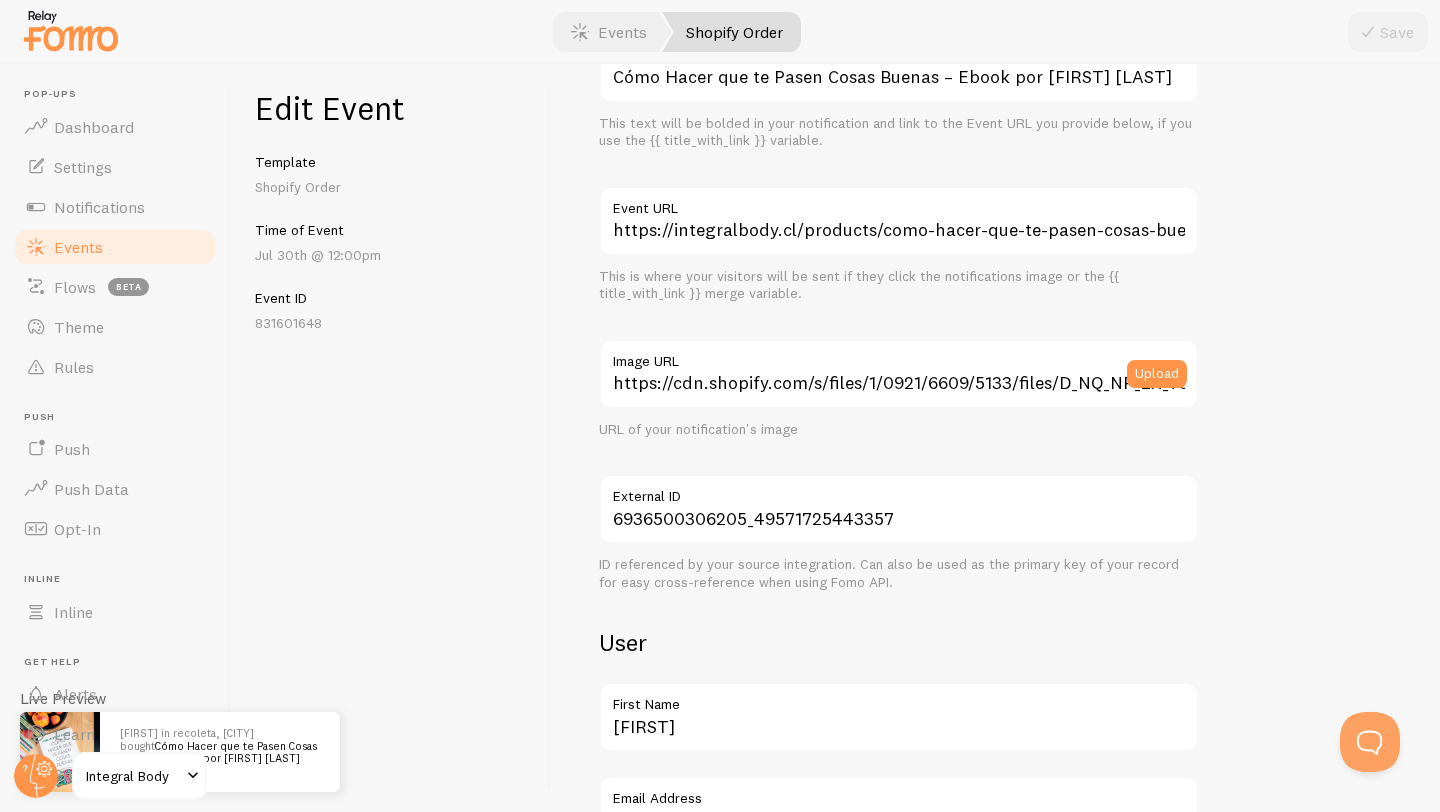 scroll, scrollTop: 0, scrollLeft: 0, axis: both 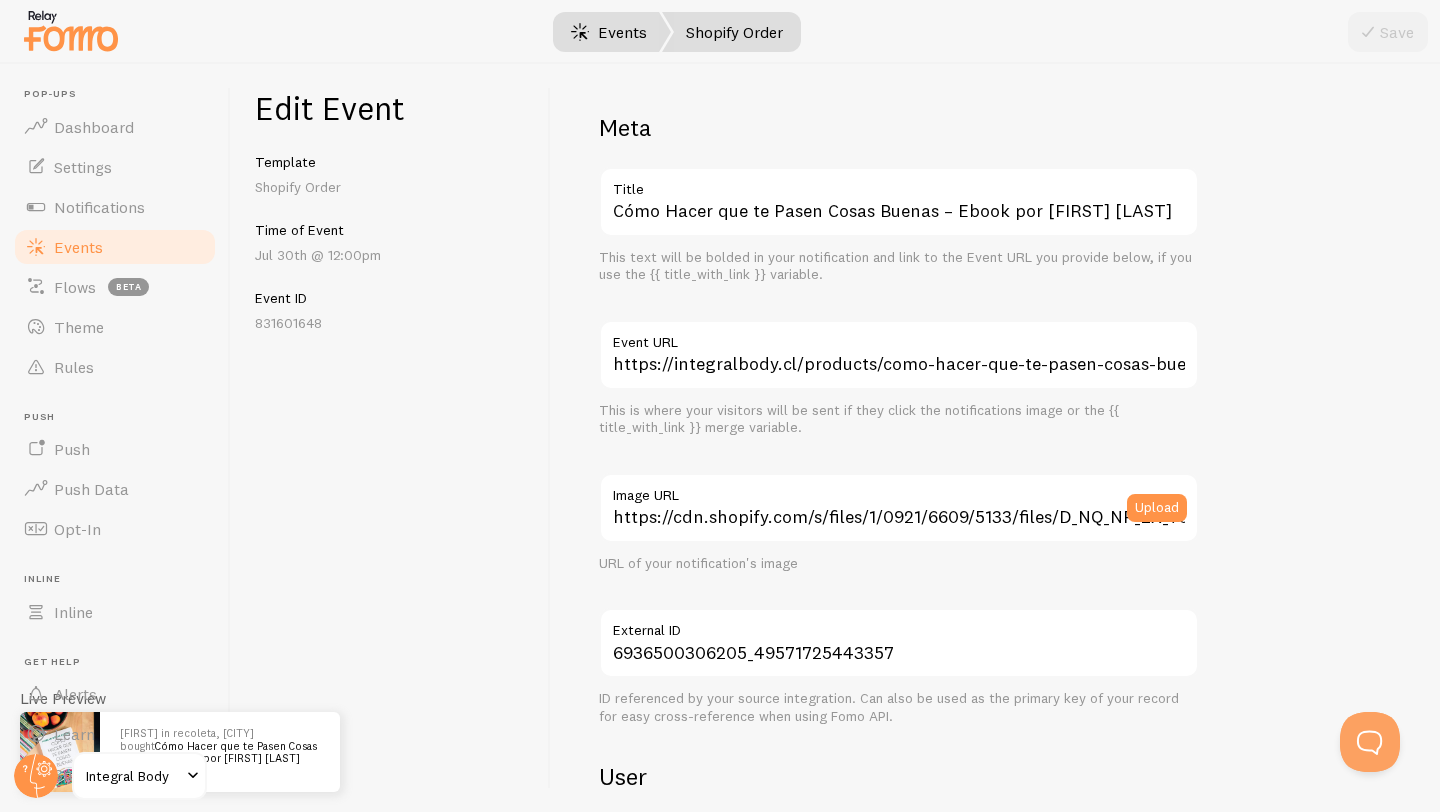 click on "Events" at bounding box center [609, 32] 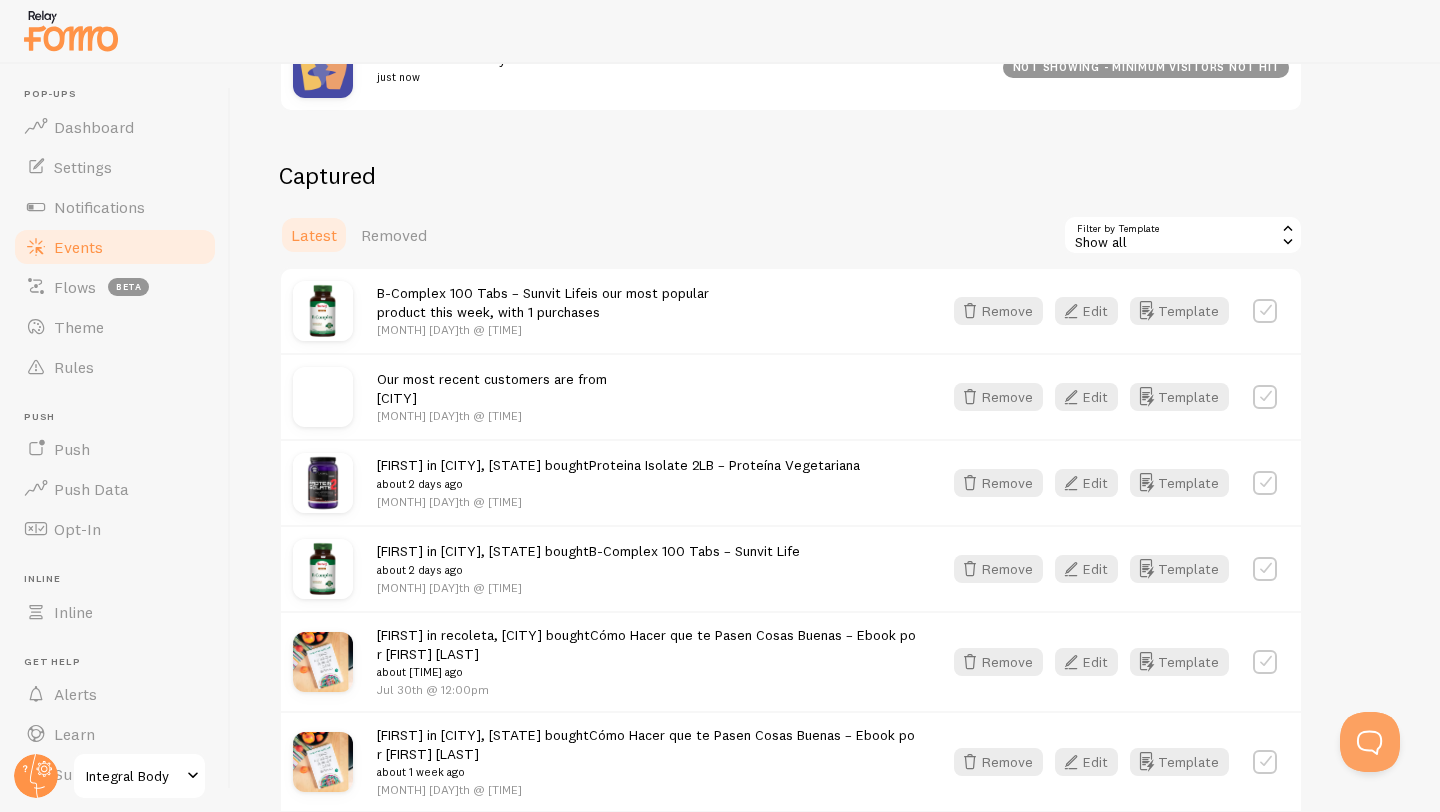 scroll, scrollTop: 445, scrollLeft: 0, axis: vertical 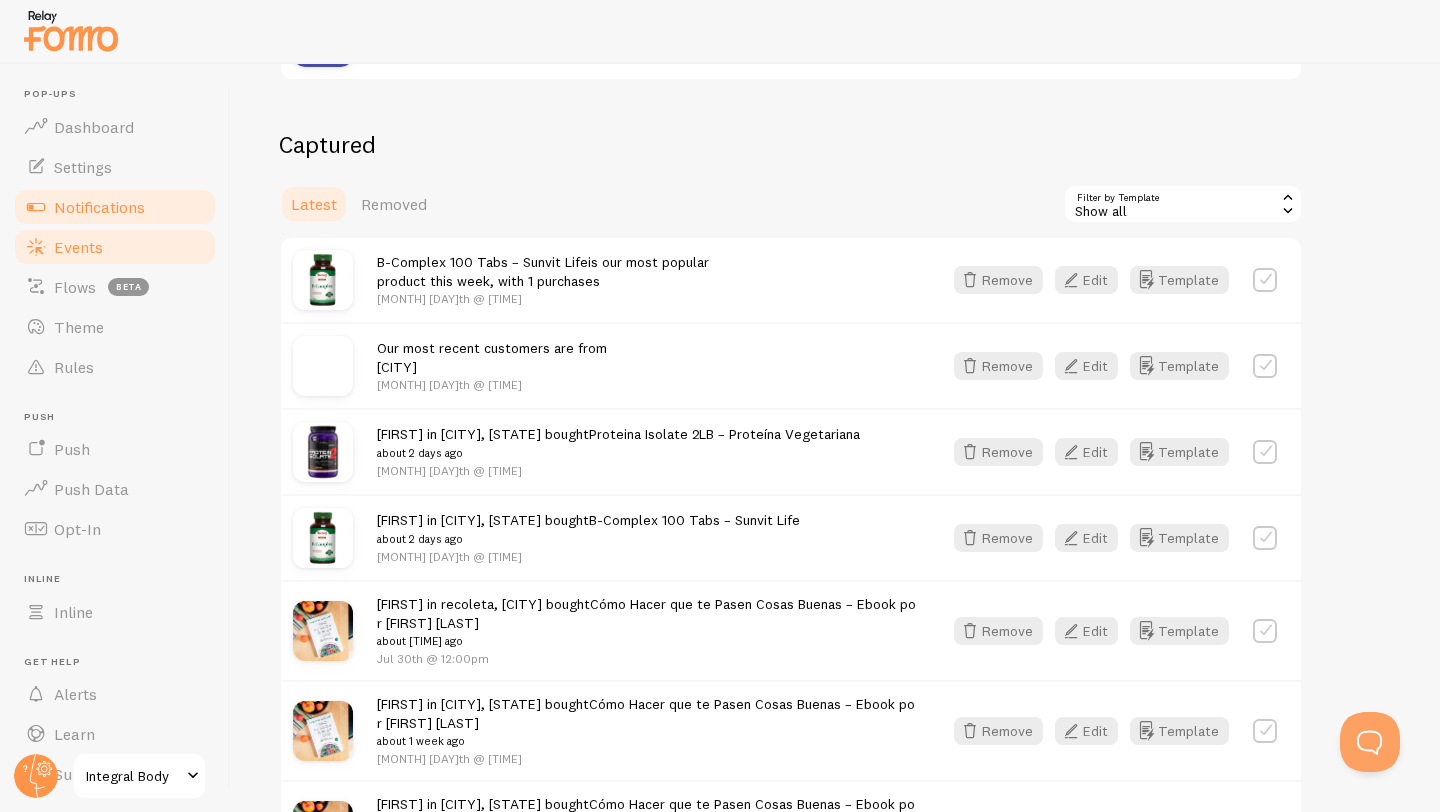 click on "Notifications" at bounding box center [99, 207] 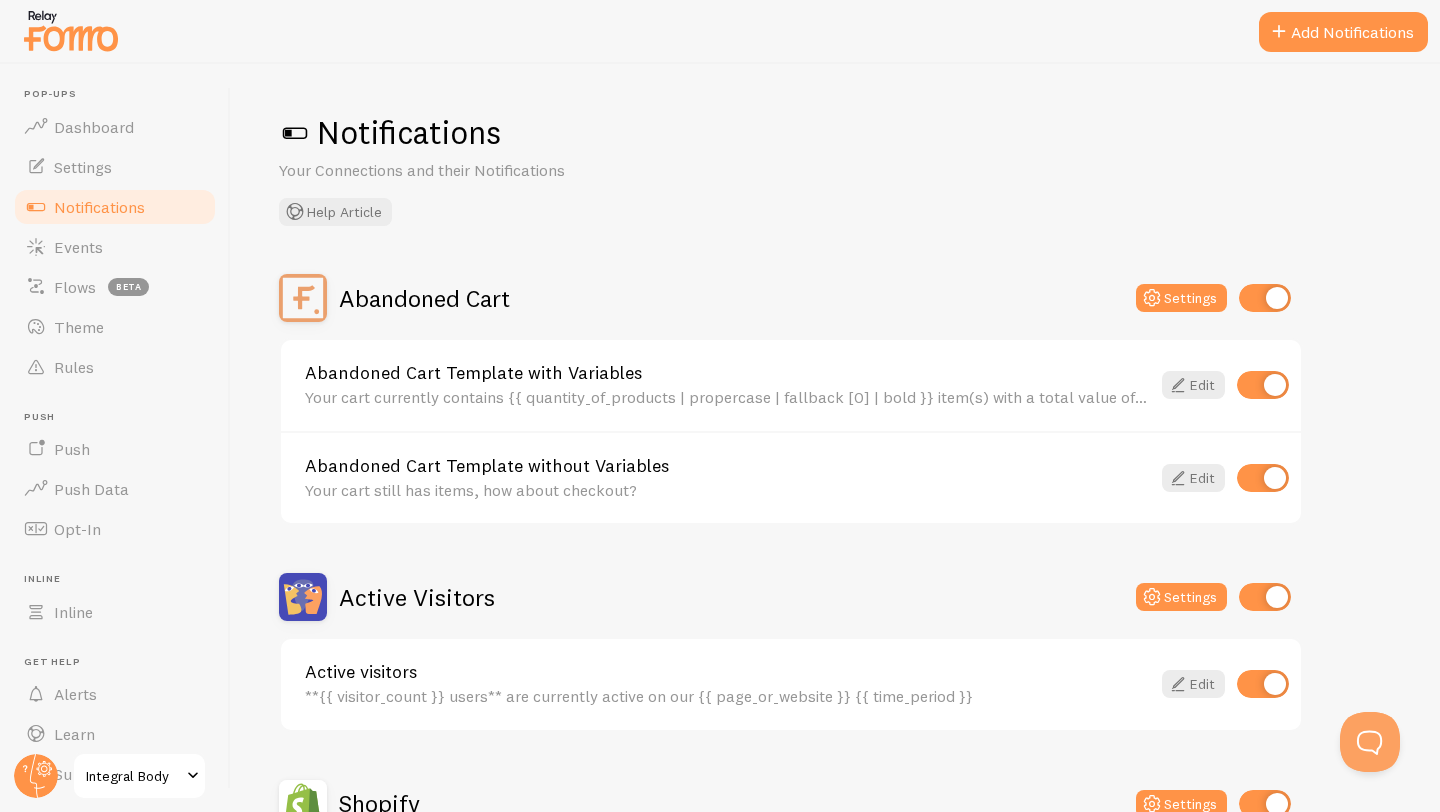 click at bounding box center [1263, 385] 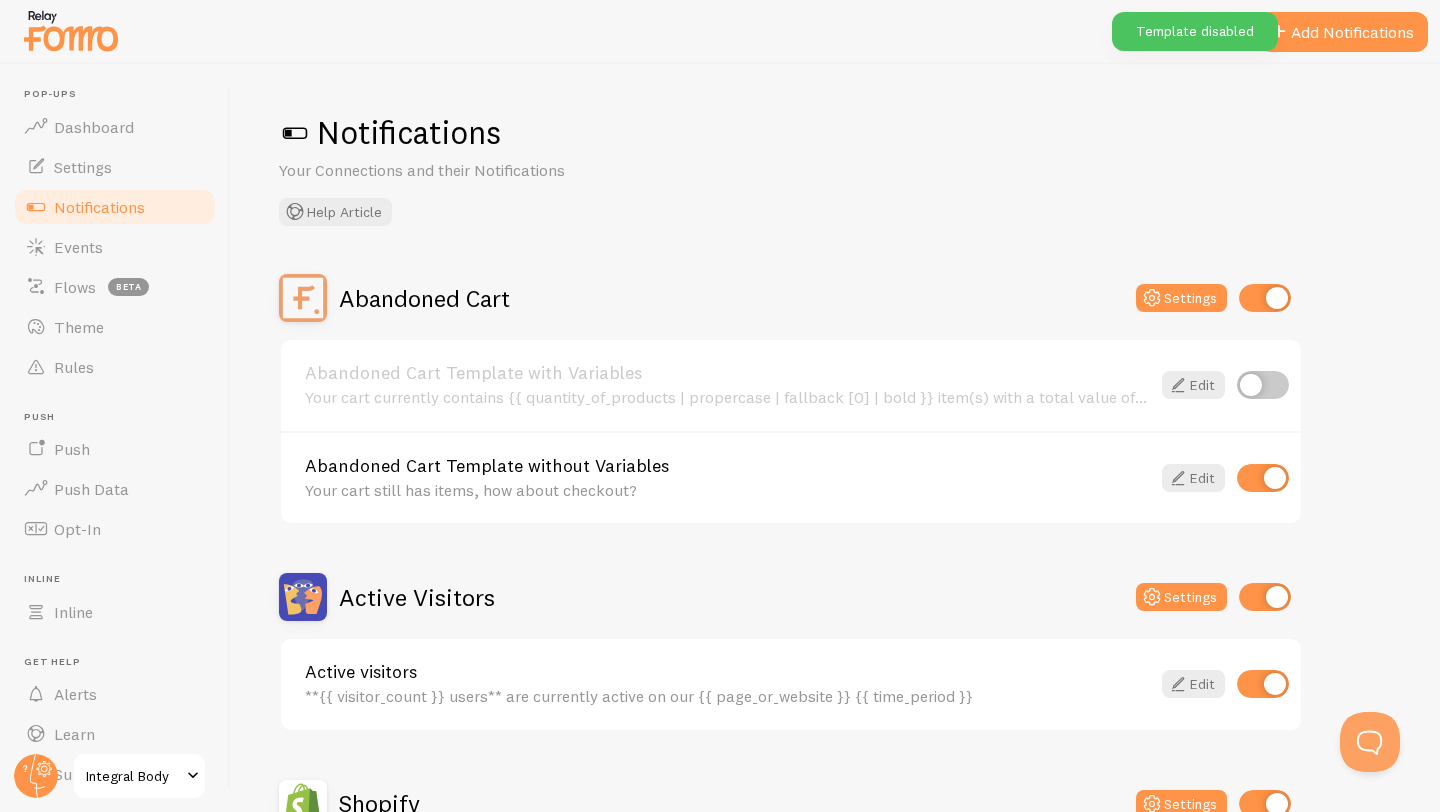 click at bounding box center [1263, 478] 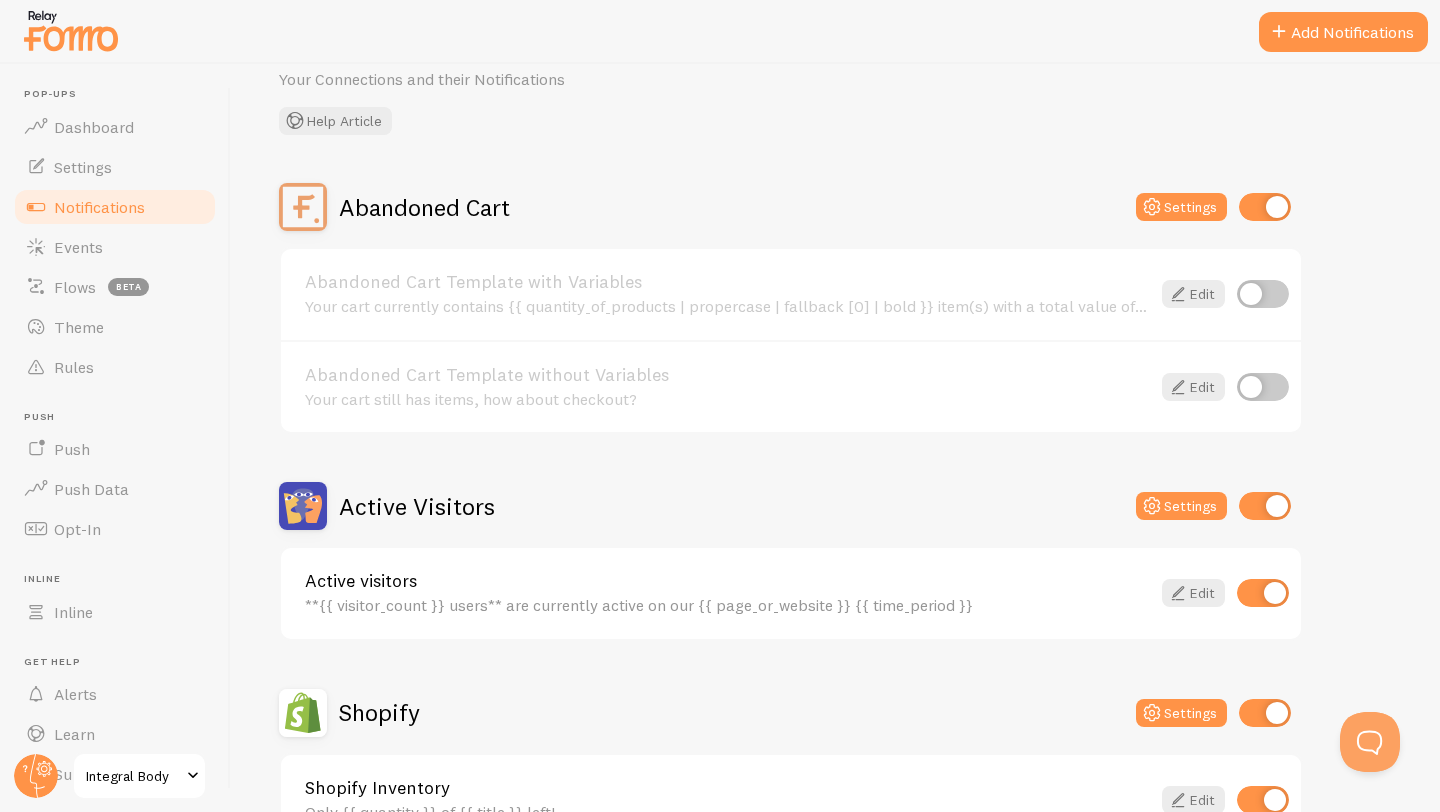 scroll, scrollTop: 0, scrollLeft: 0, axis: both 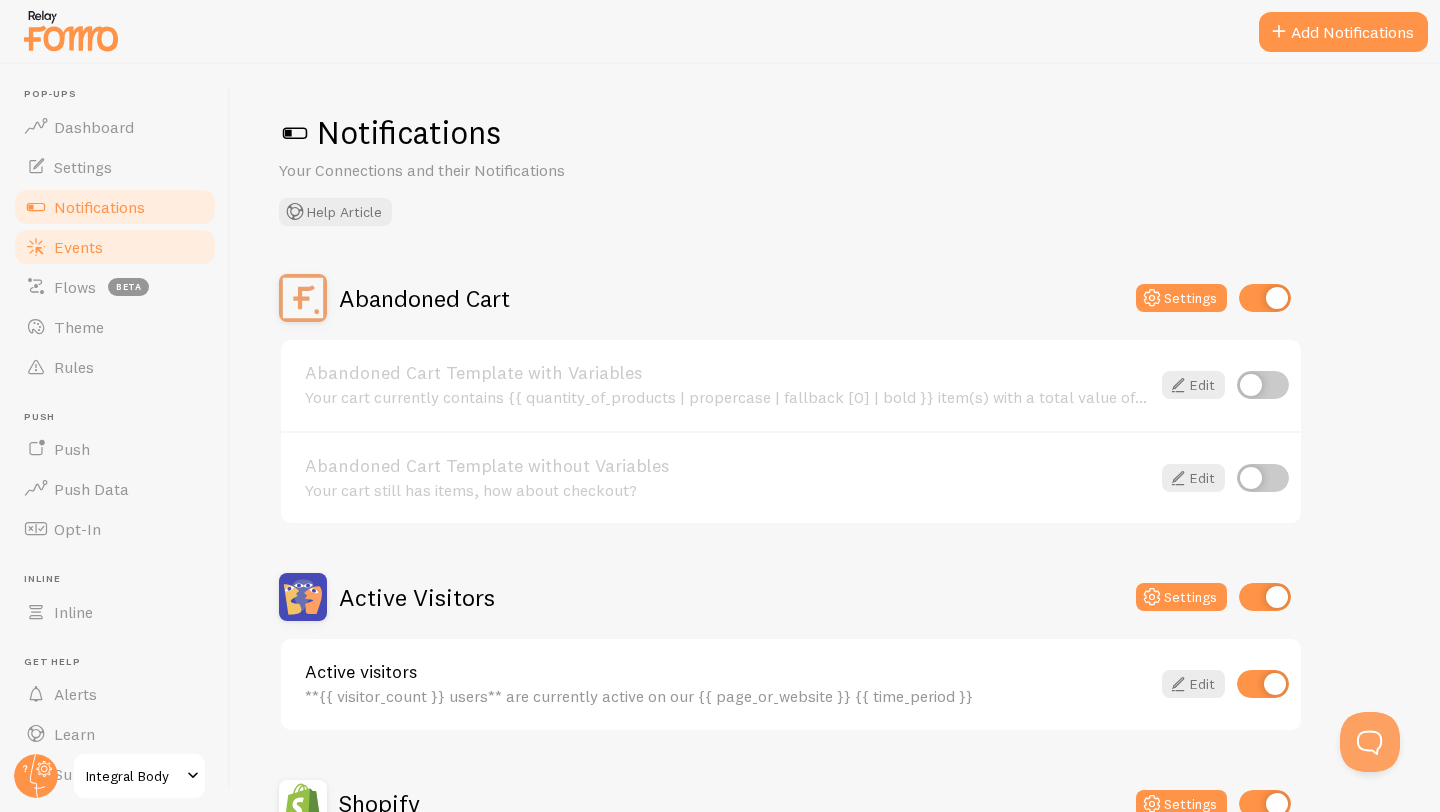 click on "Events" at bounding box center (78, 247) 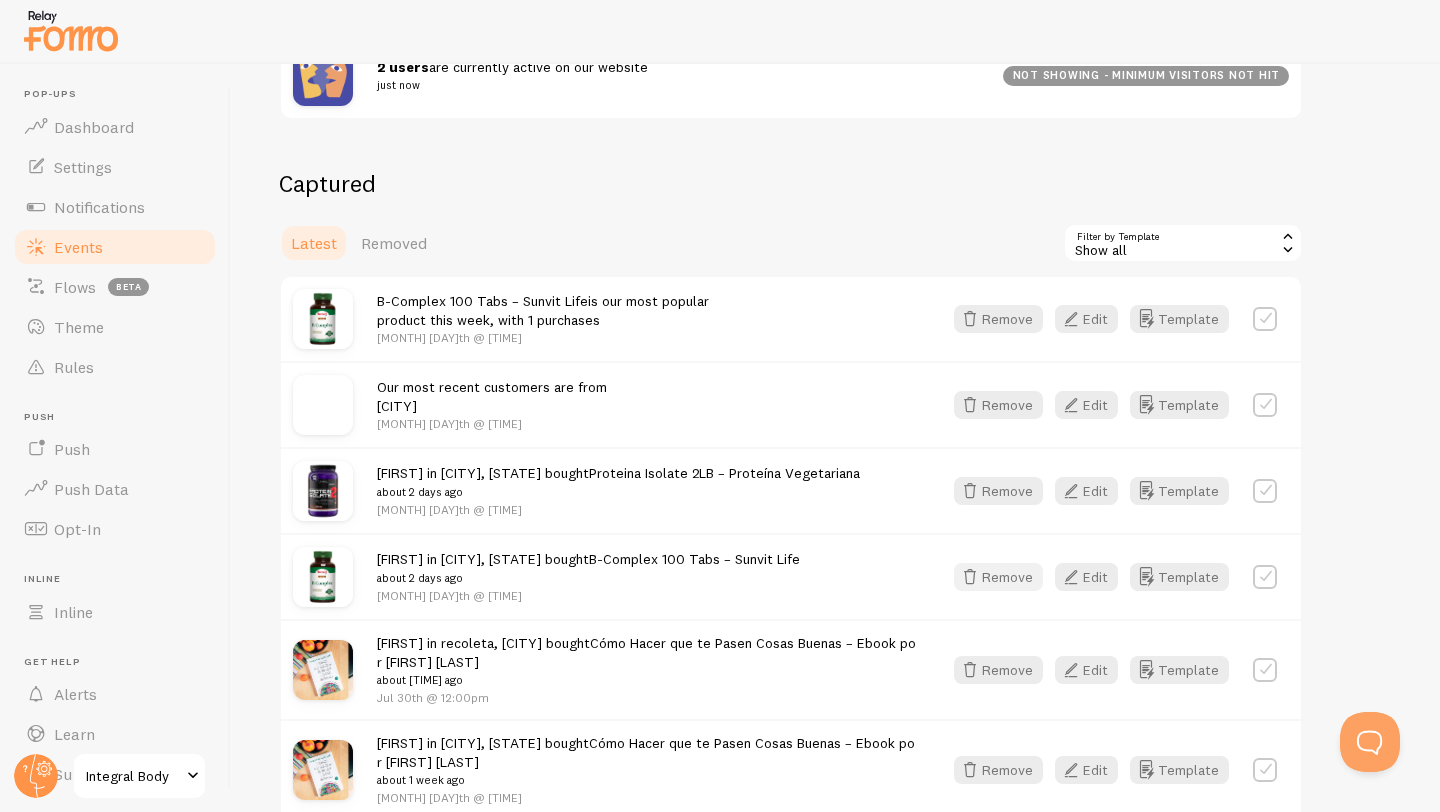 scroll, scrollTop: 441, scrollLeft: 0, axis: vertical 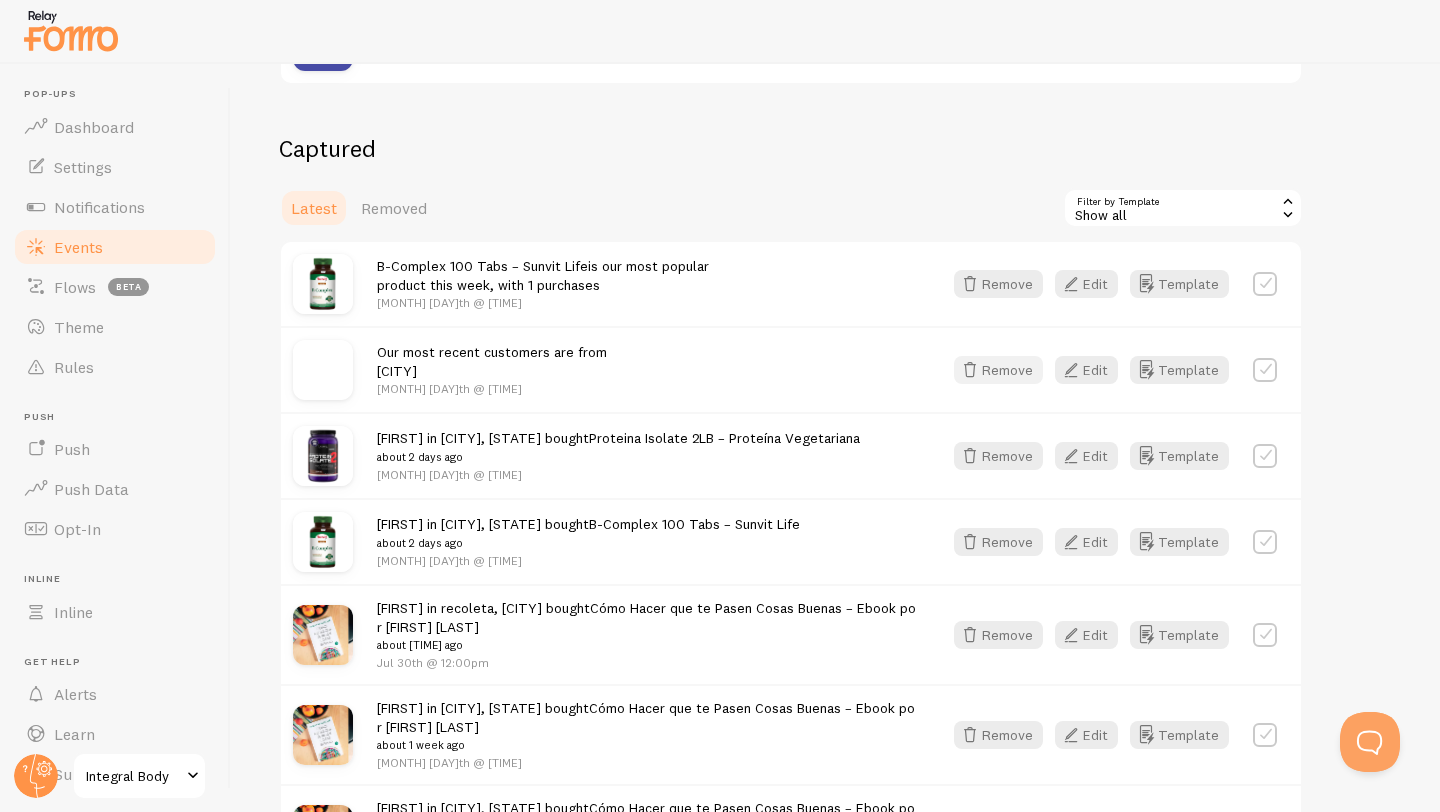 click on "Remove" at bounding box center (998, 370) 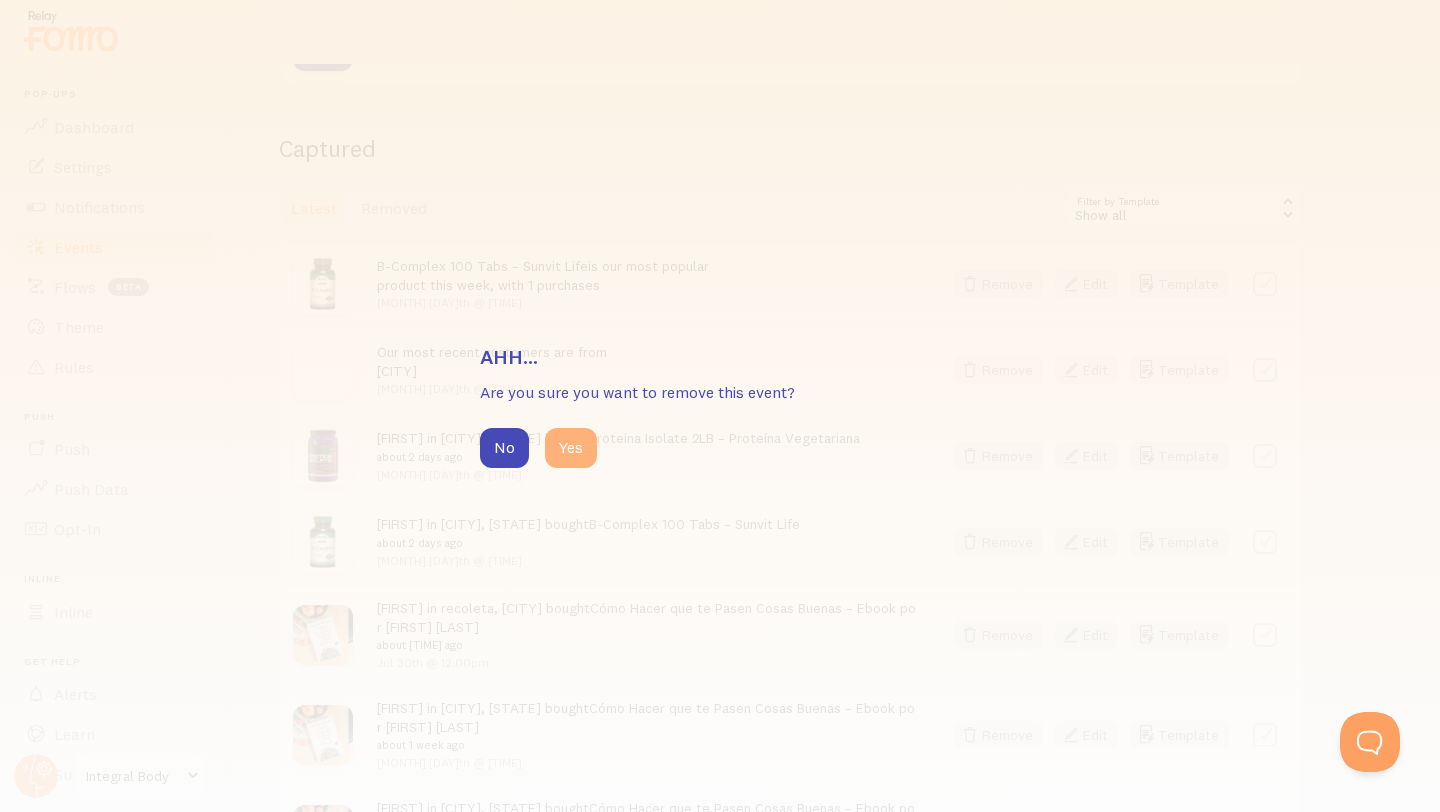 click on "Yes" at bounding box center [571, 448] 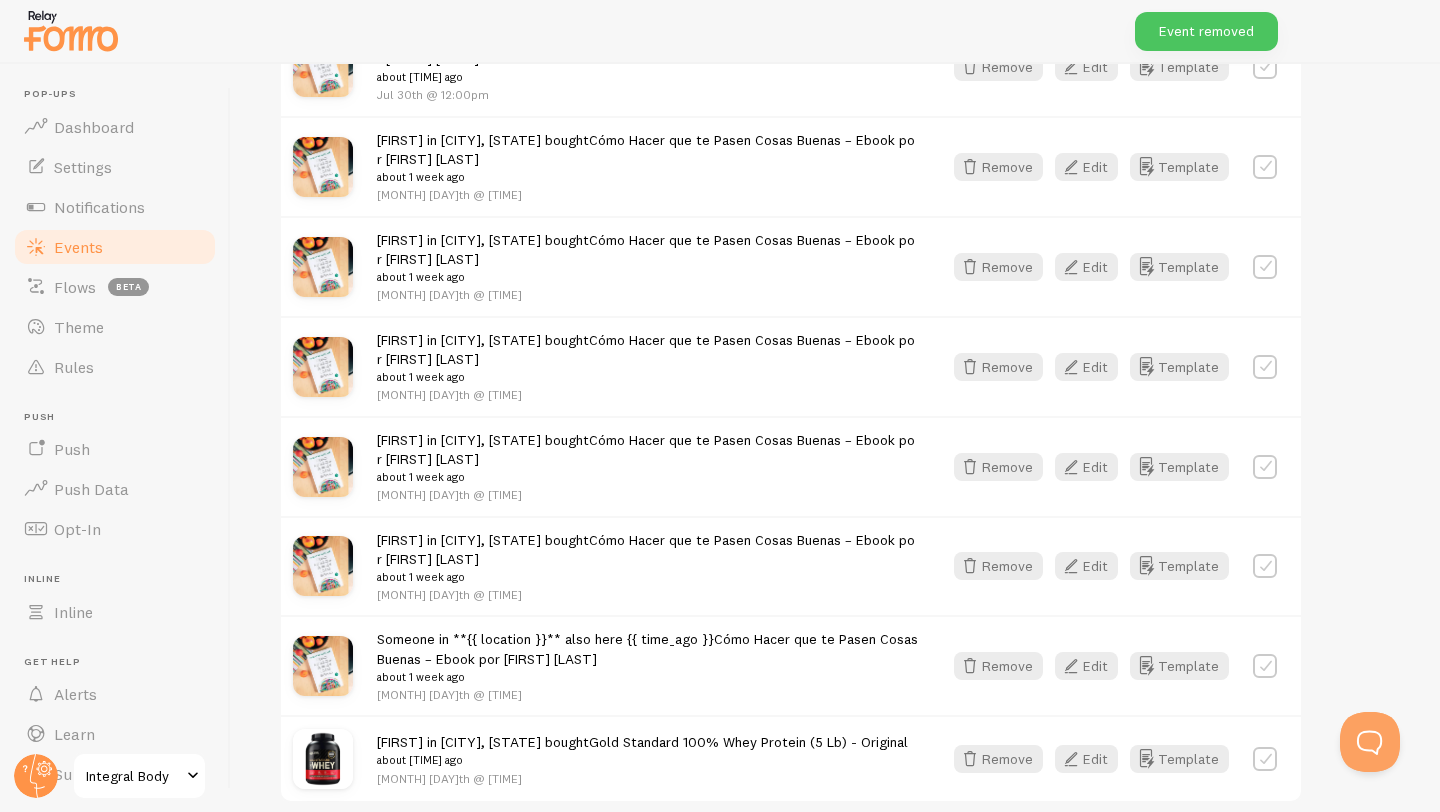 scroll, scrollTop: 1024, scrollLeft: 0, axis: vertical 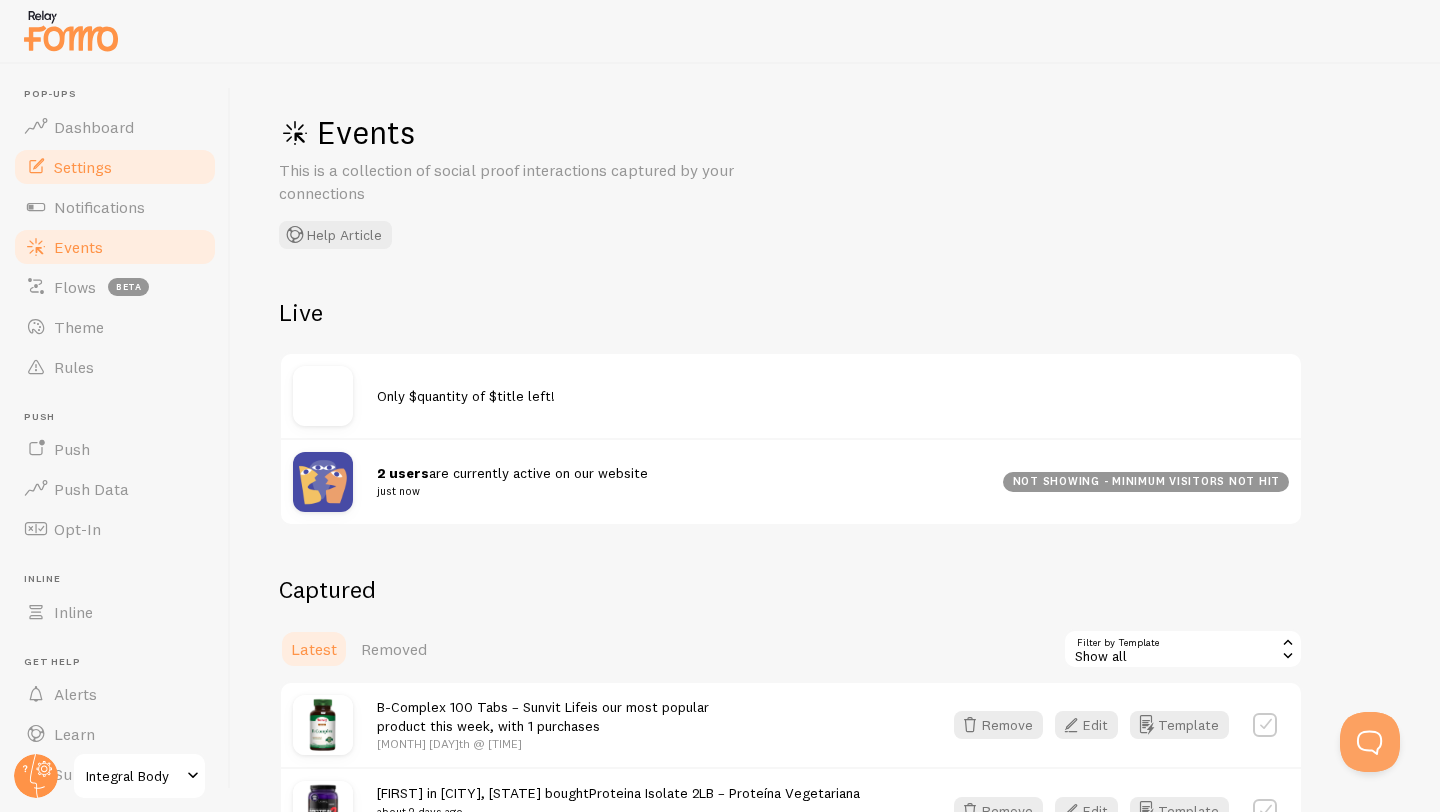 click on "Settings" at bounding box center [83, 167] 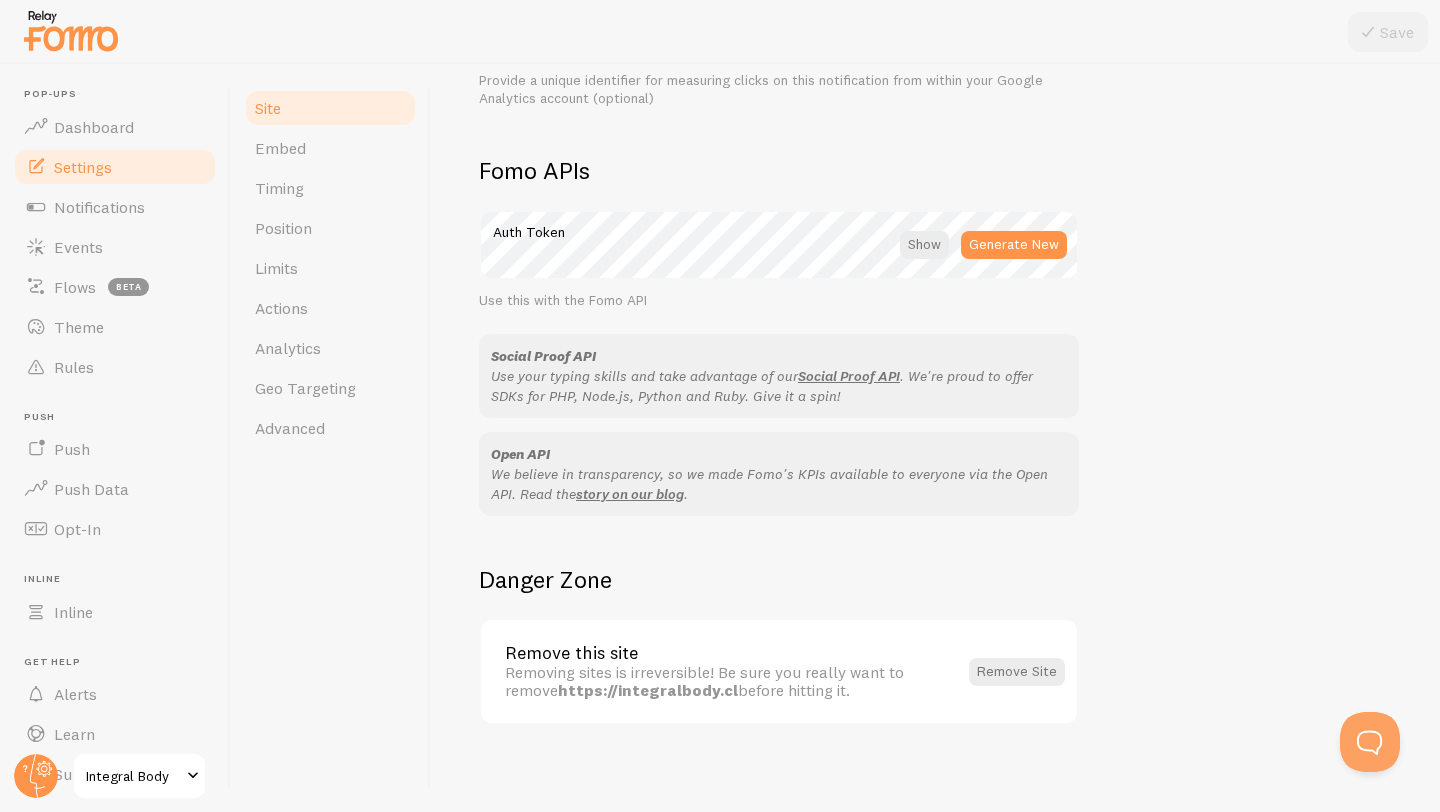 scroll, scrollTop: 1076, scrollLeft: 0, axis: vertical 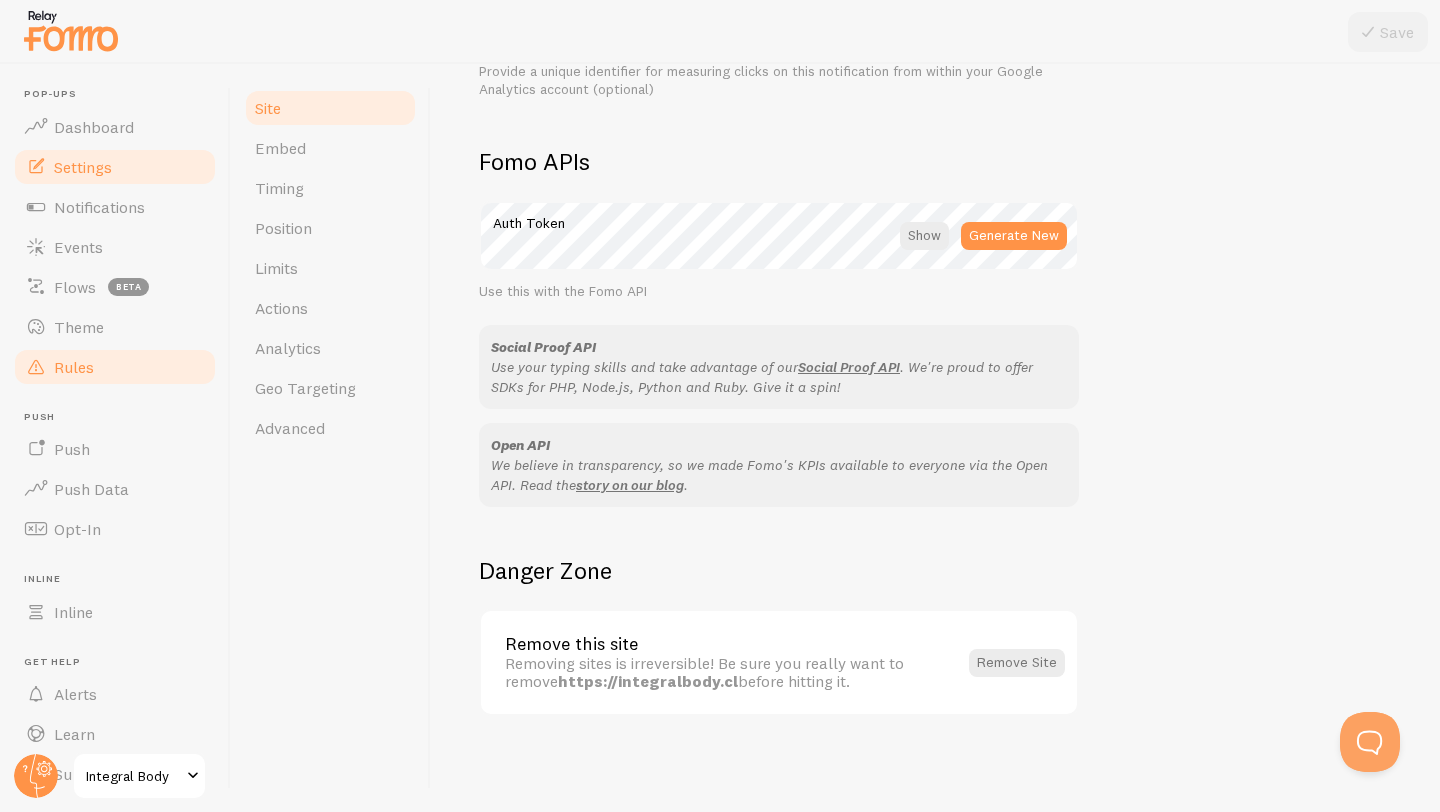 click on "Rules" at bounding box center (115, 367) 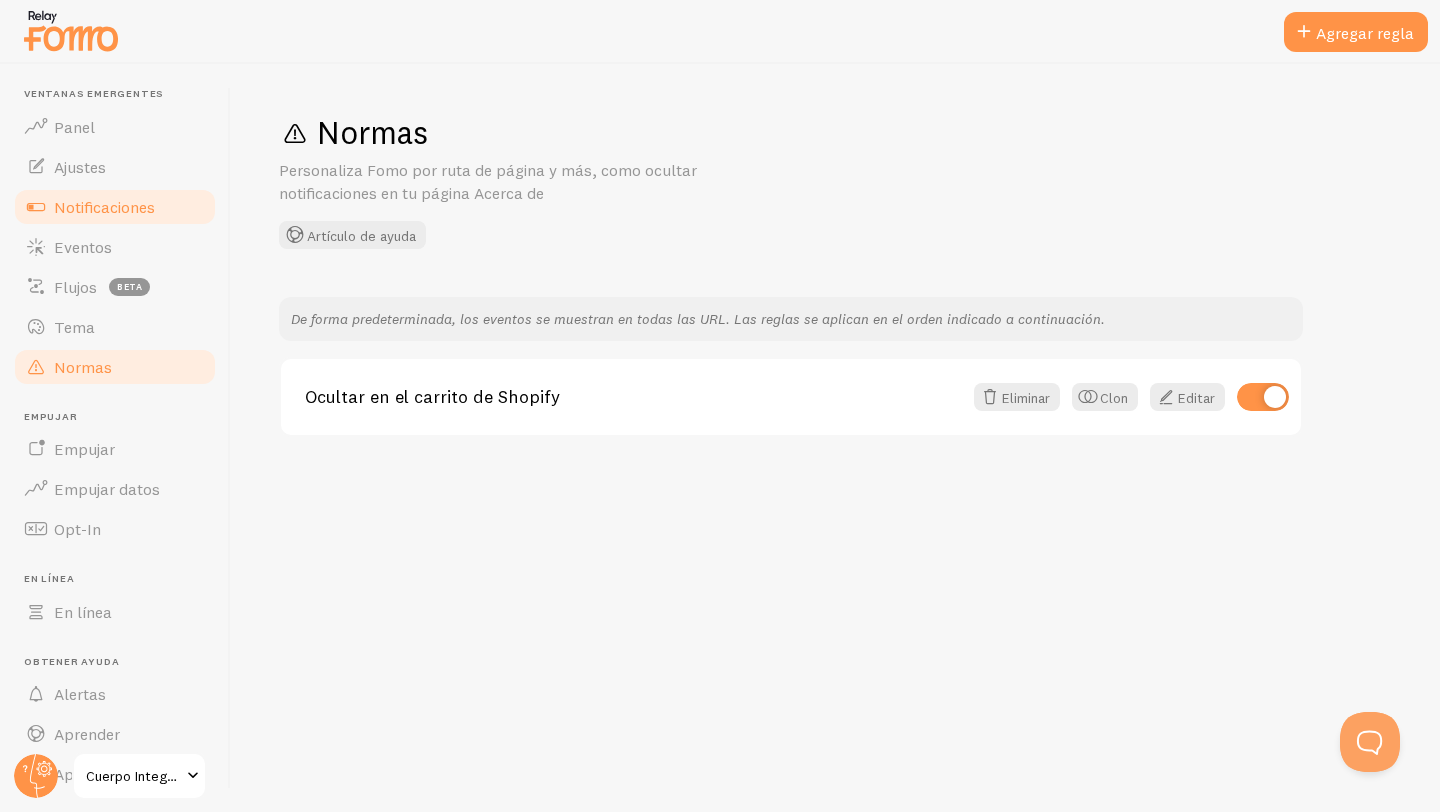 click on "Notificaciones" at bounding box center [104, 207] 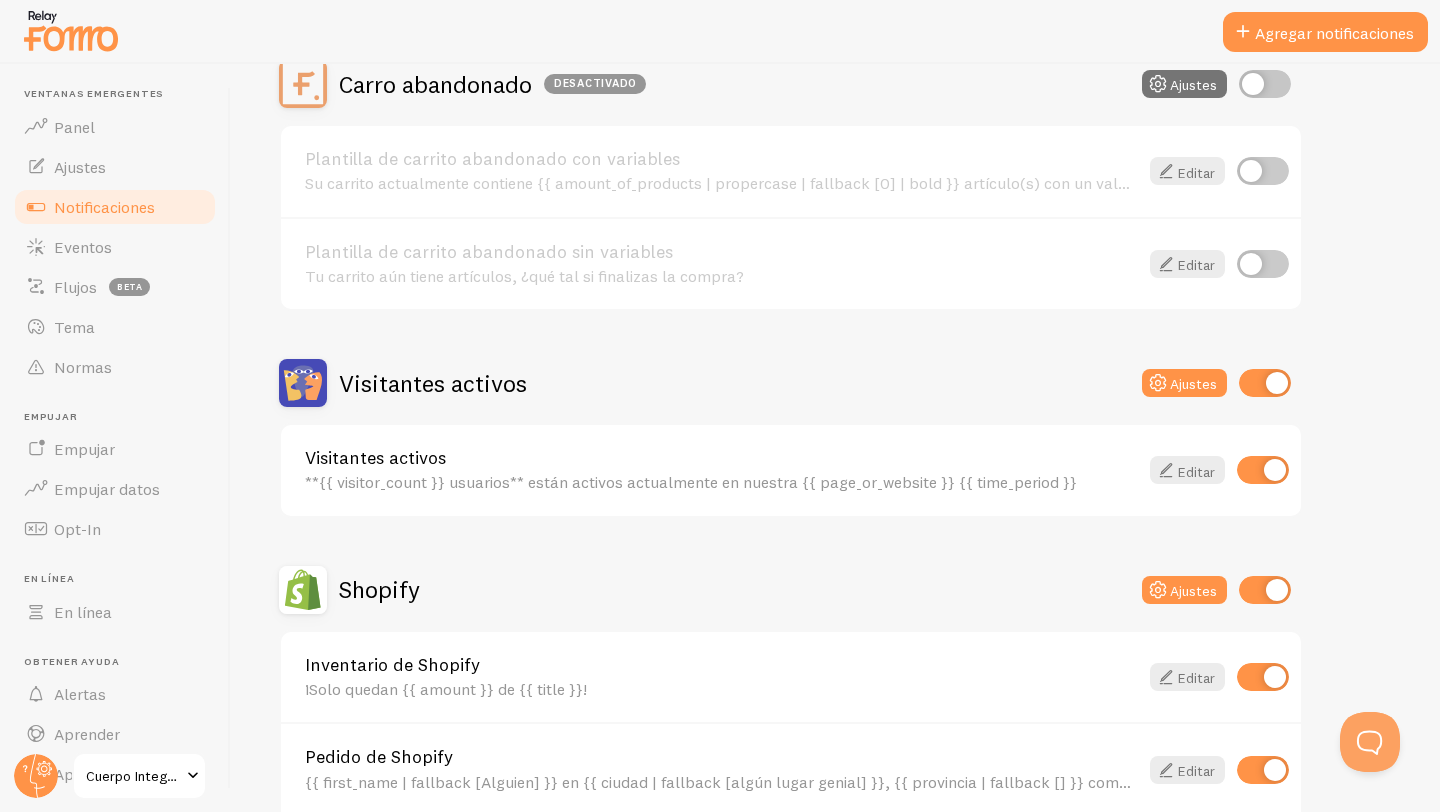 scroll, scrollTop: 220, scrollLeft: 0, axis: vertical 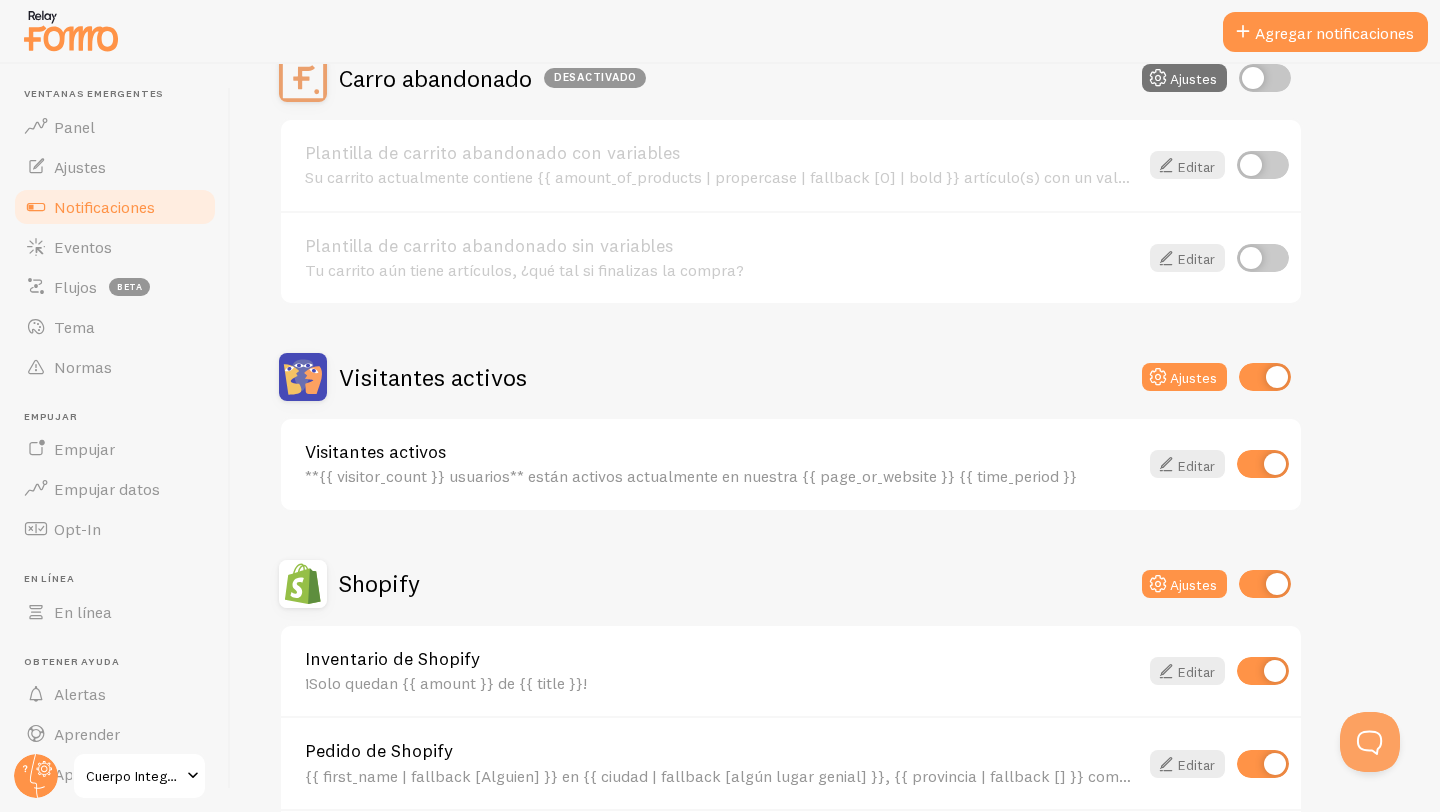 click at bounding box center (1263, 464) 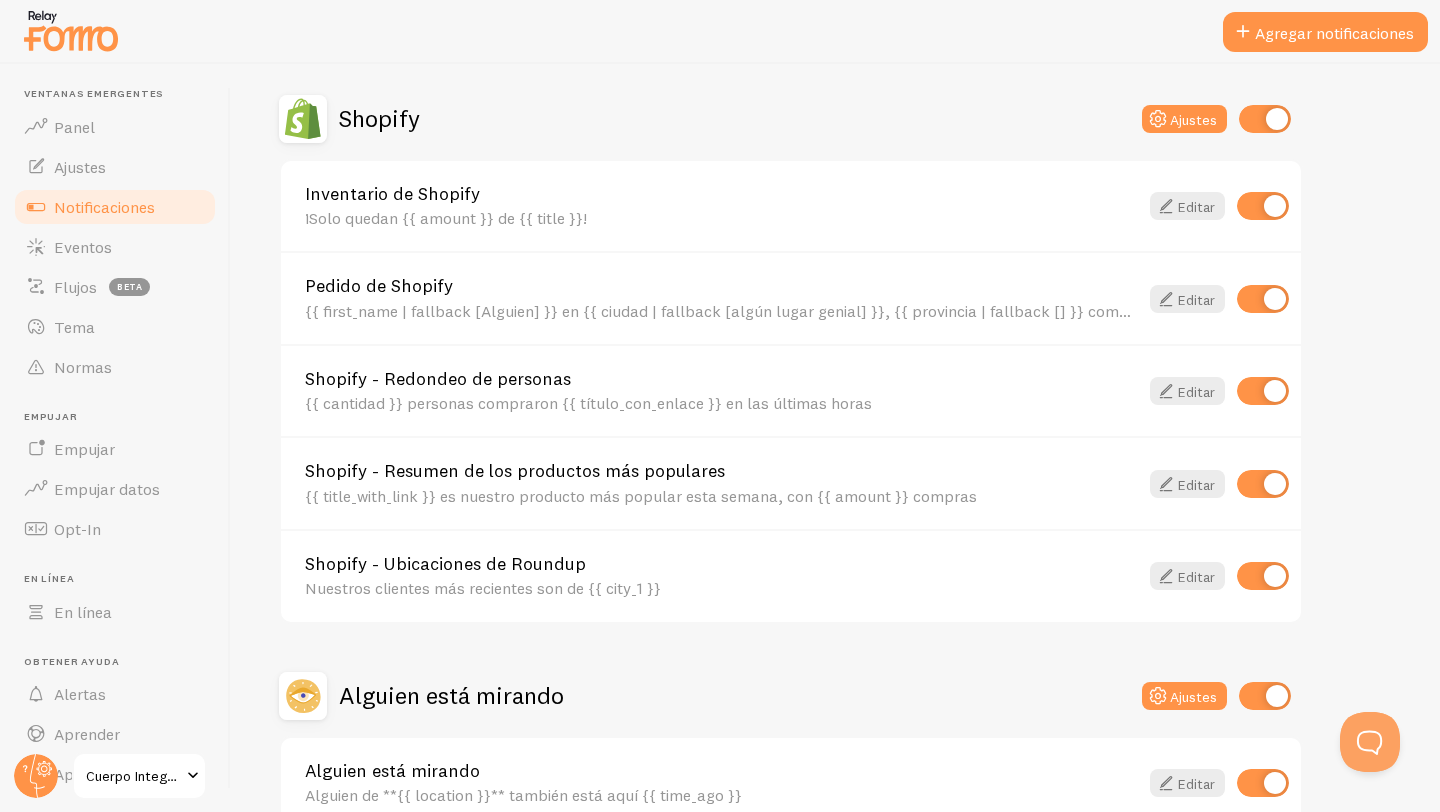 scroll, scrollTop: 642, scrollLeft: 0, axis: vertical 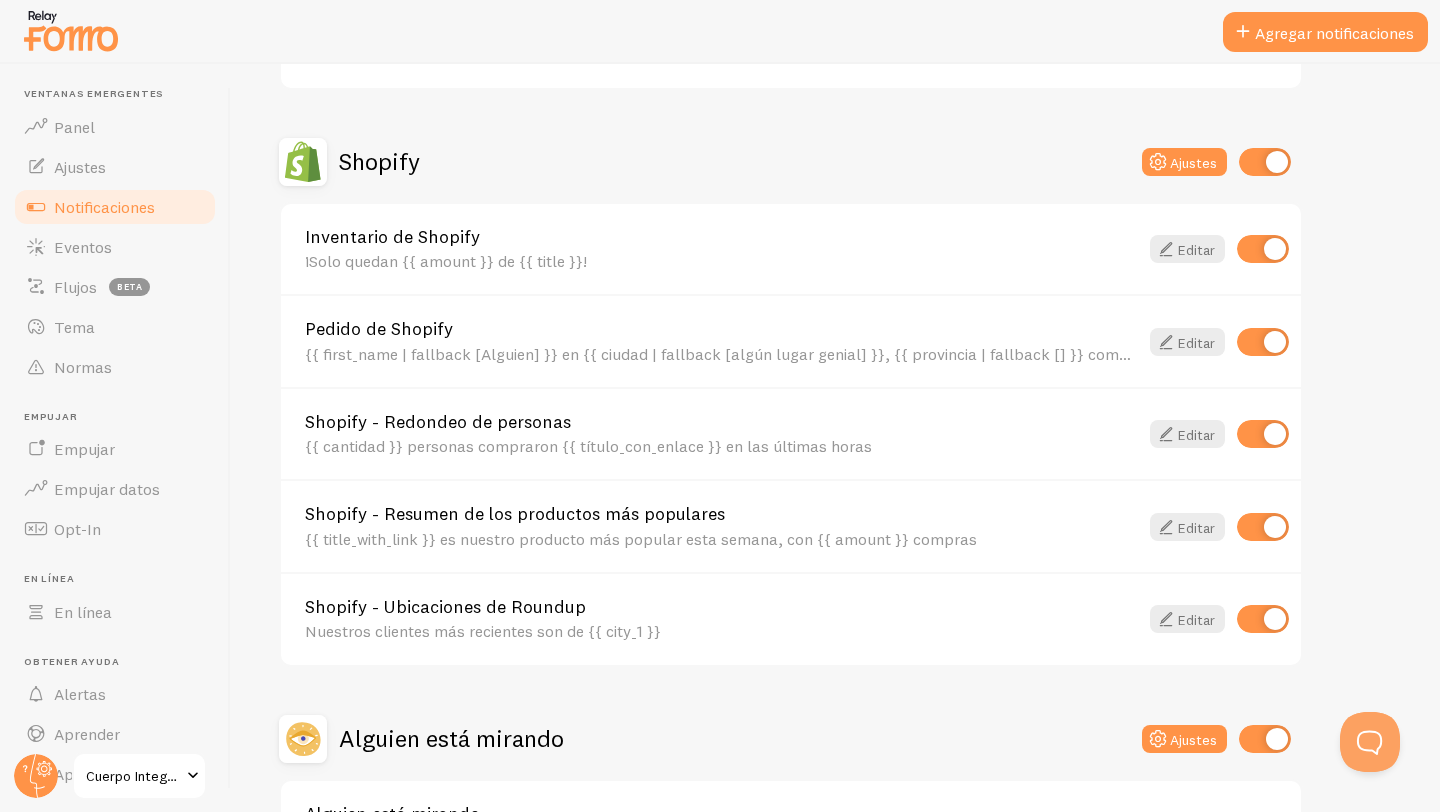 click at bounding box center (1263, 249) 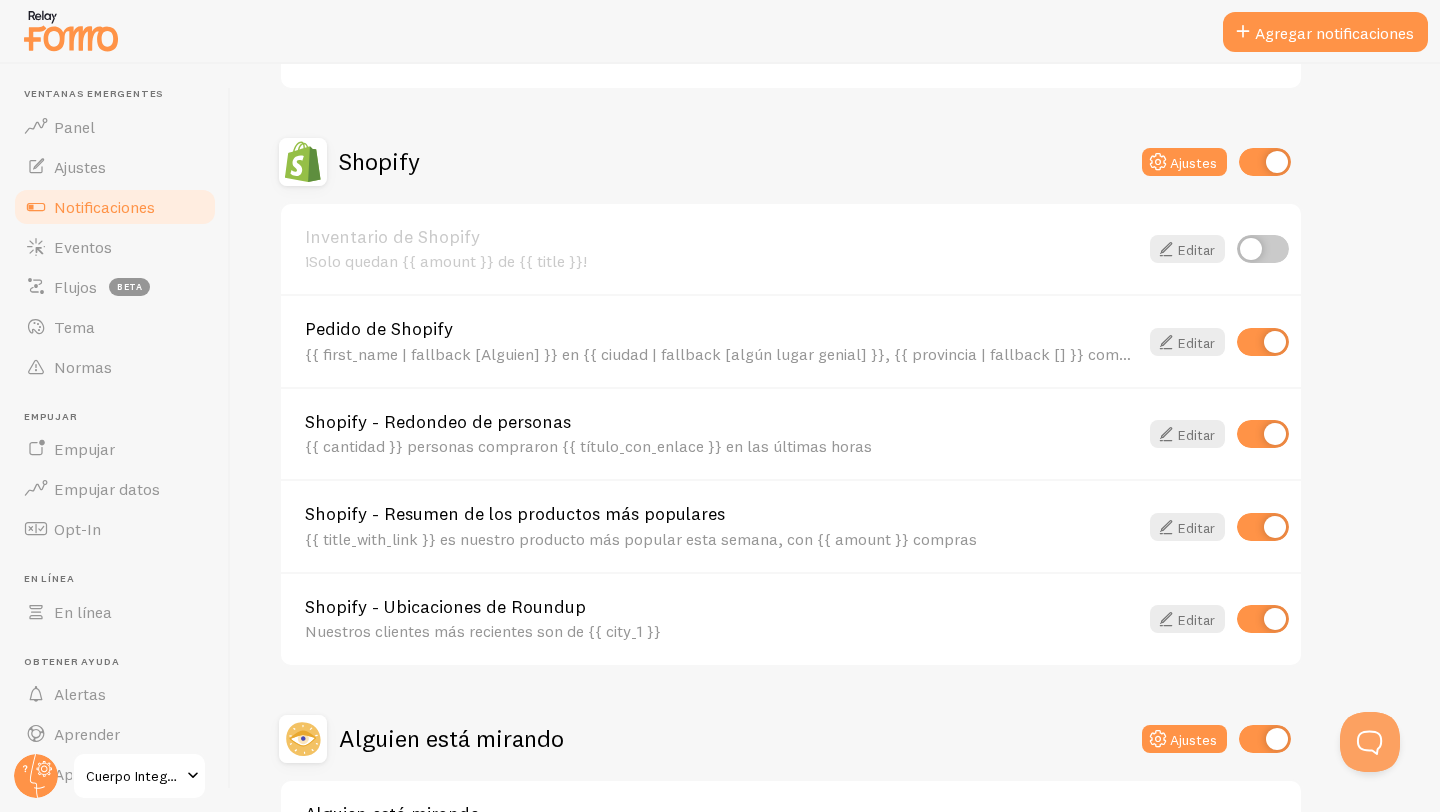 click at bounding box center [1263, 527] 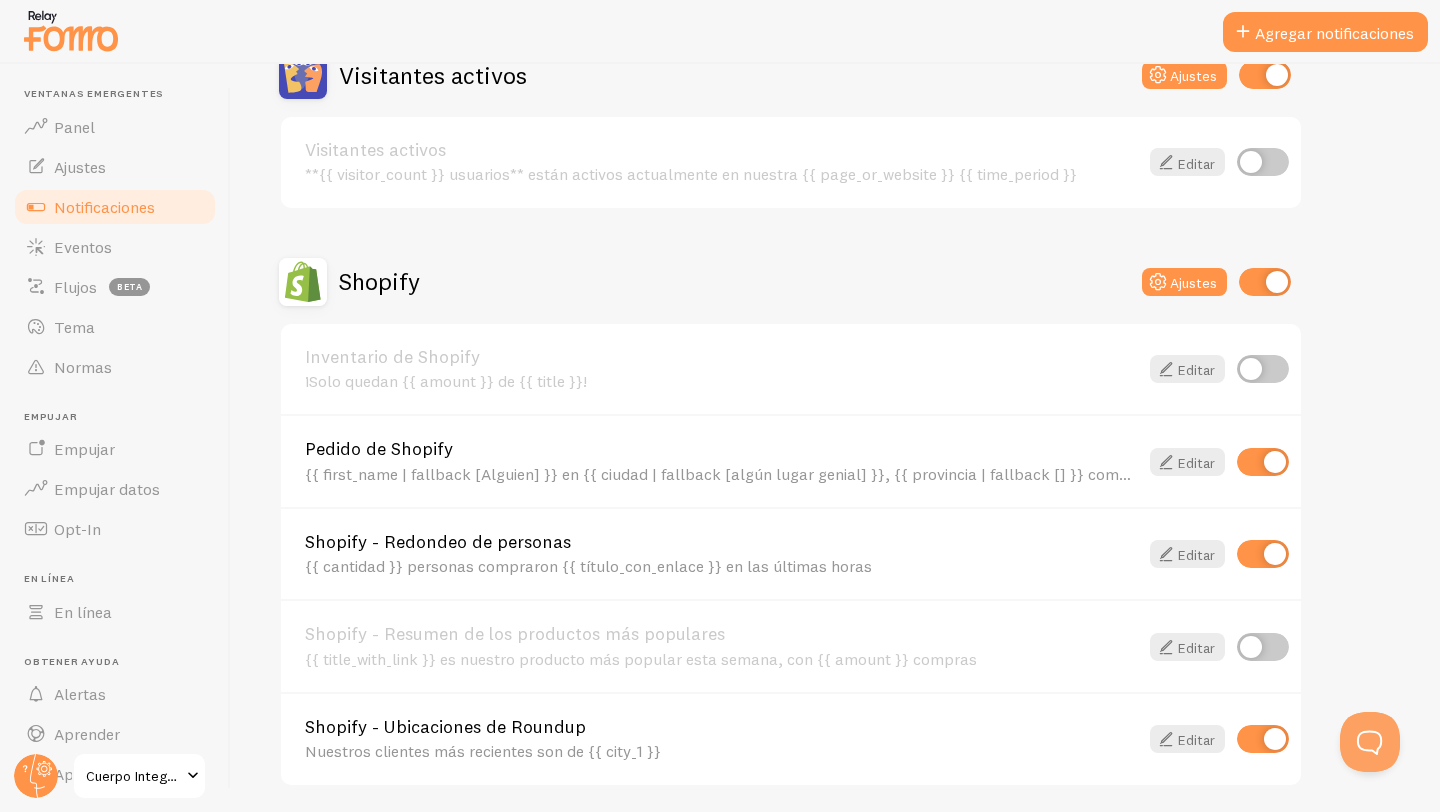 scroll, scrollTop: 523, scrollLeft: 0, axis: vertical 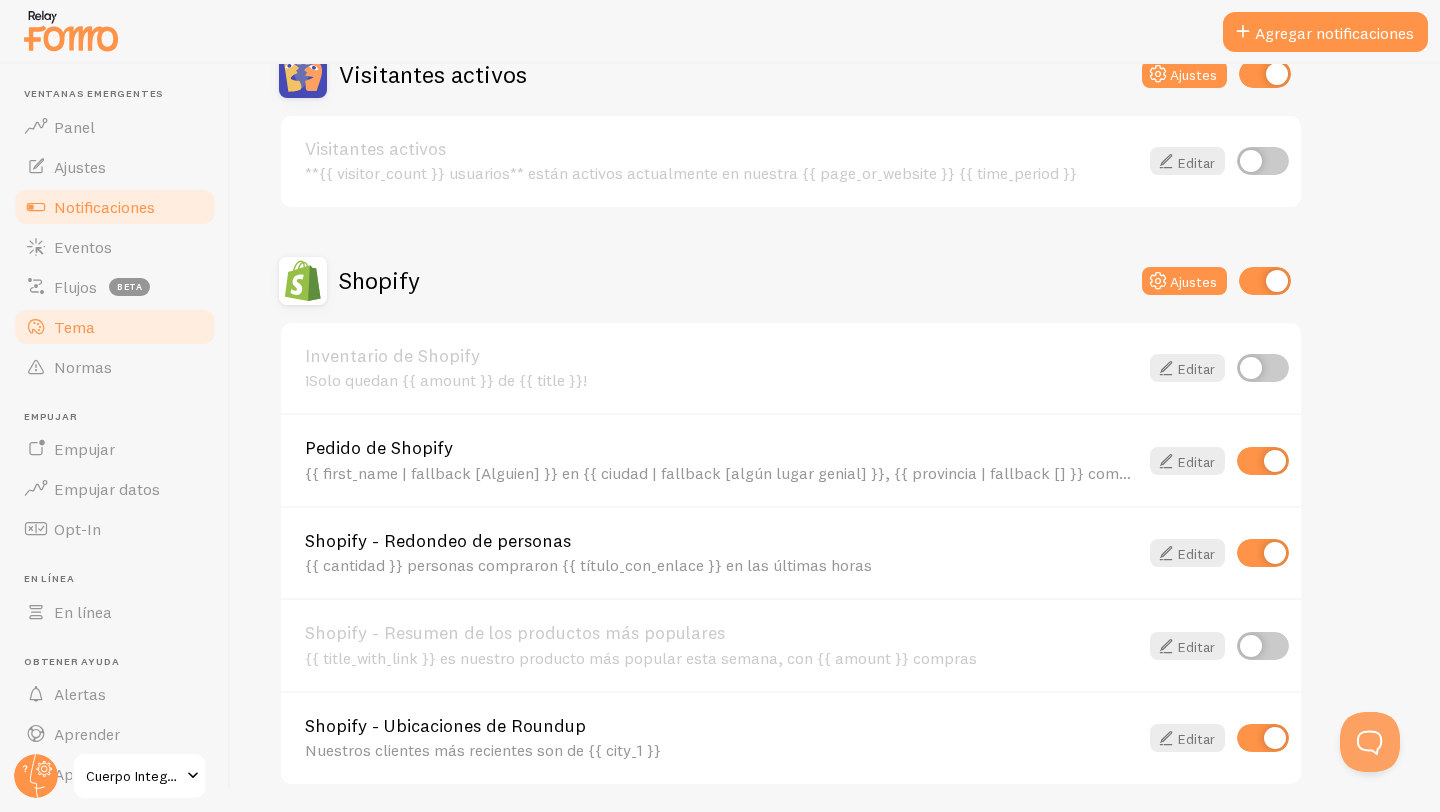 click on "Tema" at bounding box center [115, 327] 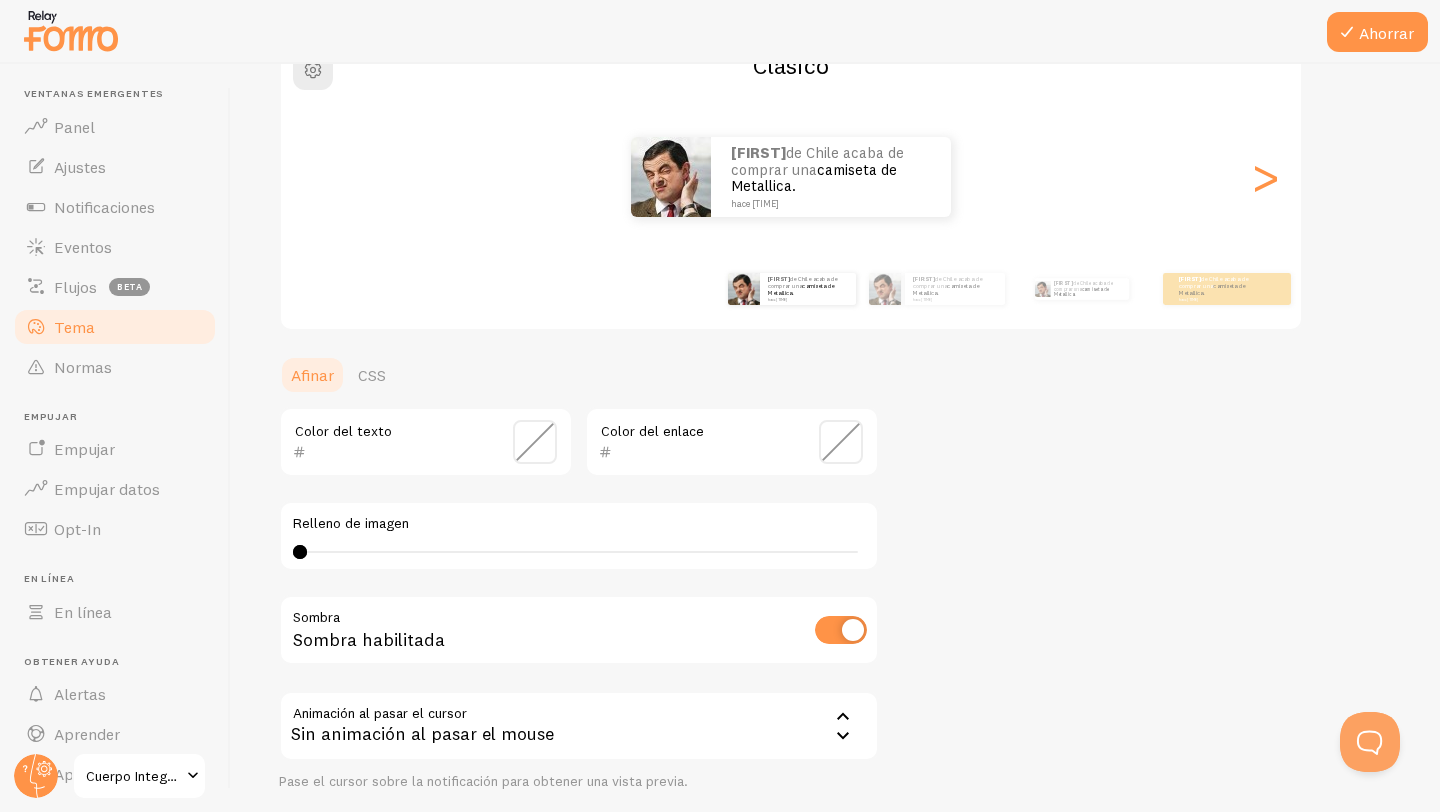 scroll, scrollTop: 345, scrollLeft: 0, axis: vertical 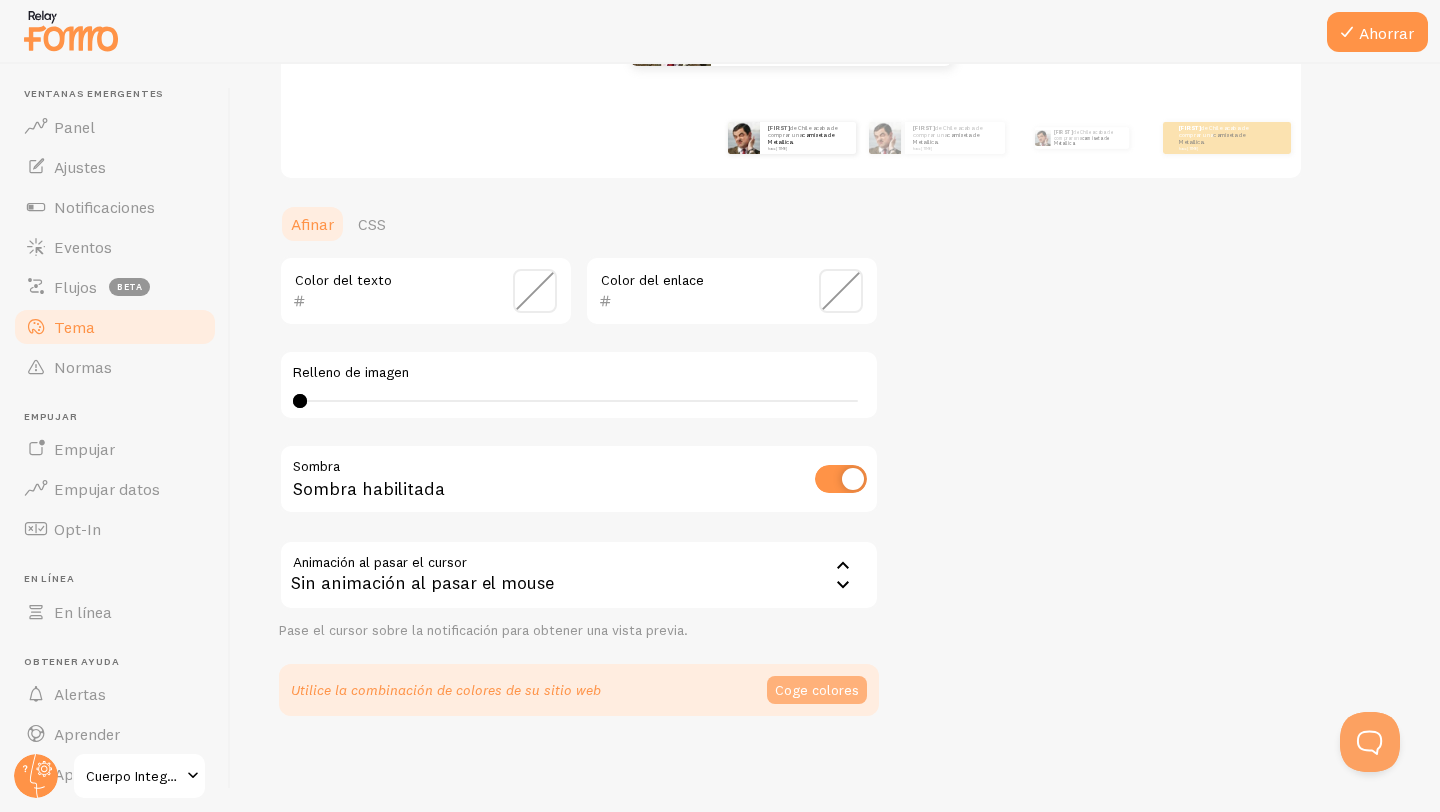 click on "Coge colores" at bounding box center (817, 690) 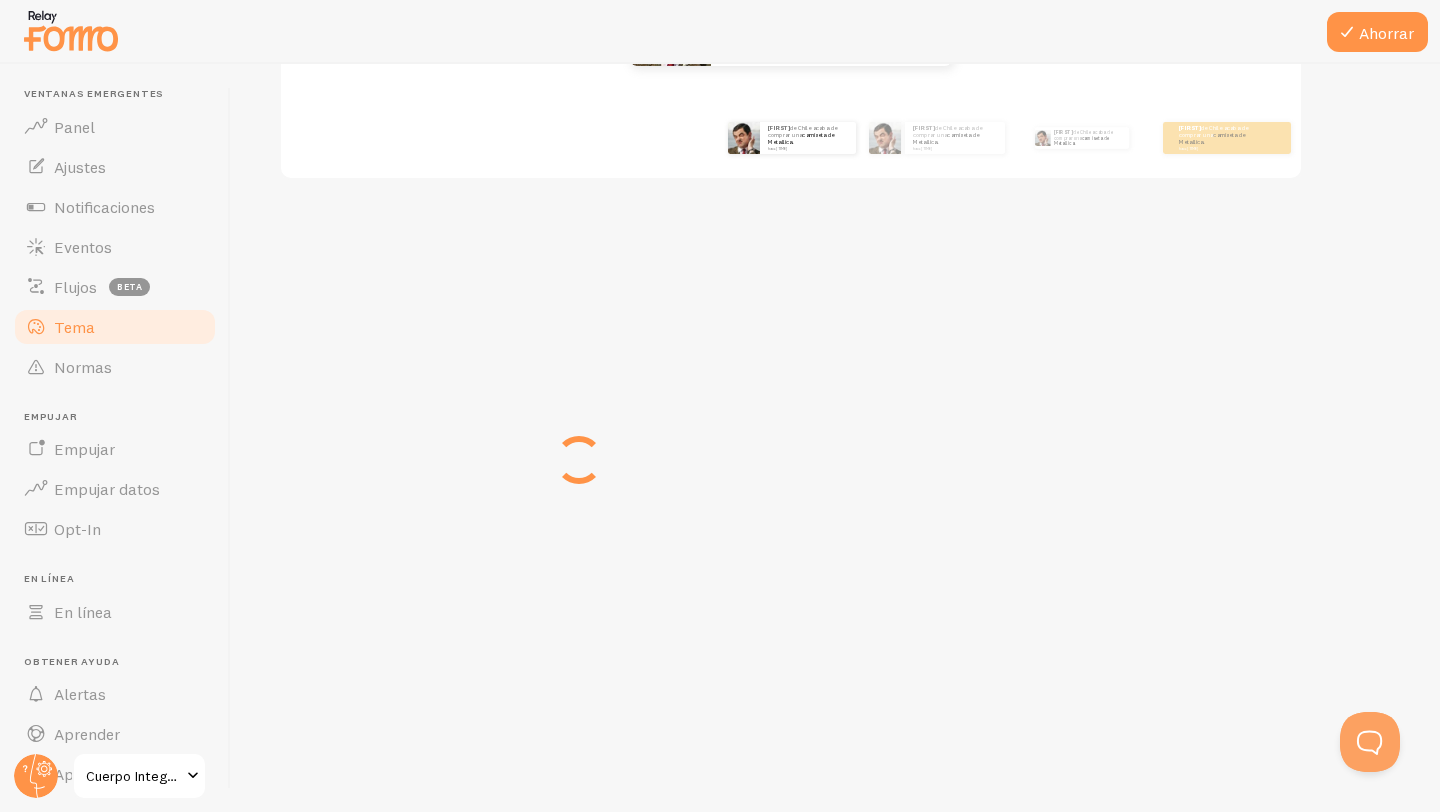 scroll, scrollTop: 337, scrollLeft: 0, axis: vertical 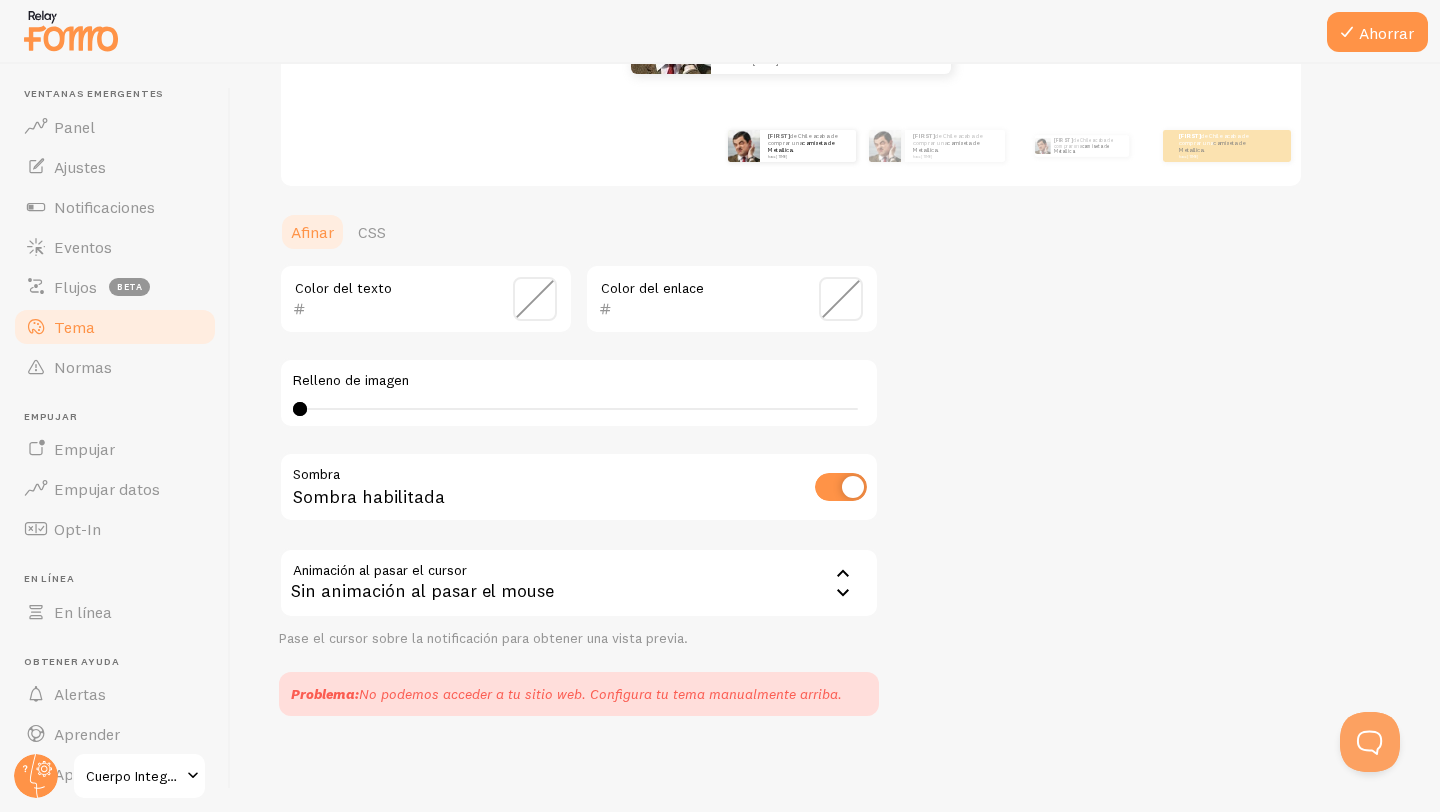 click at bounding box center (841, 299) 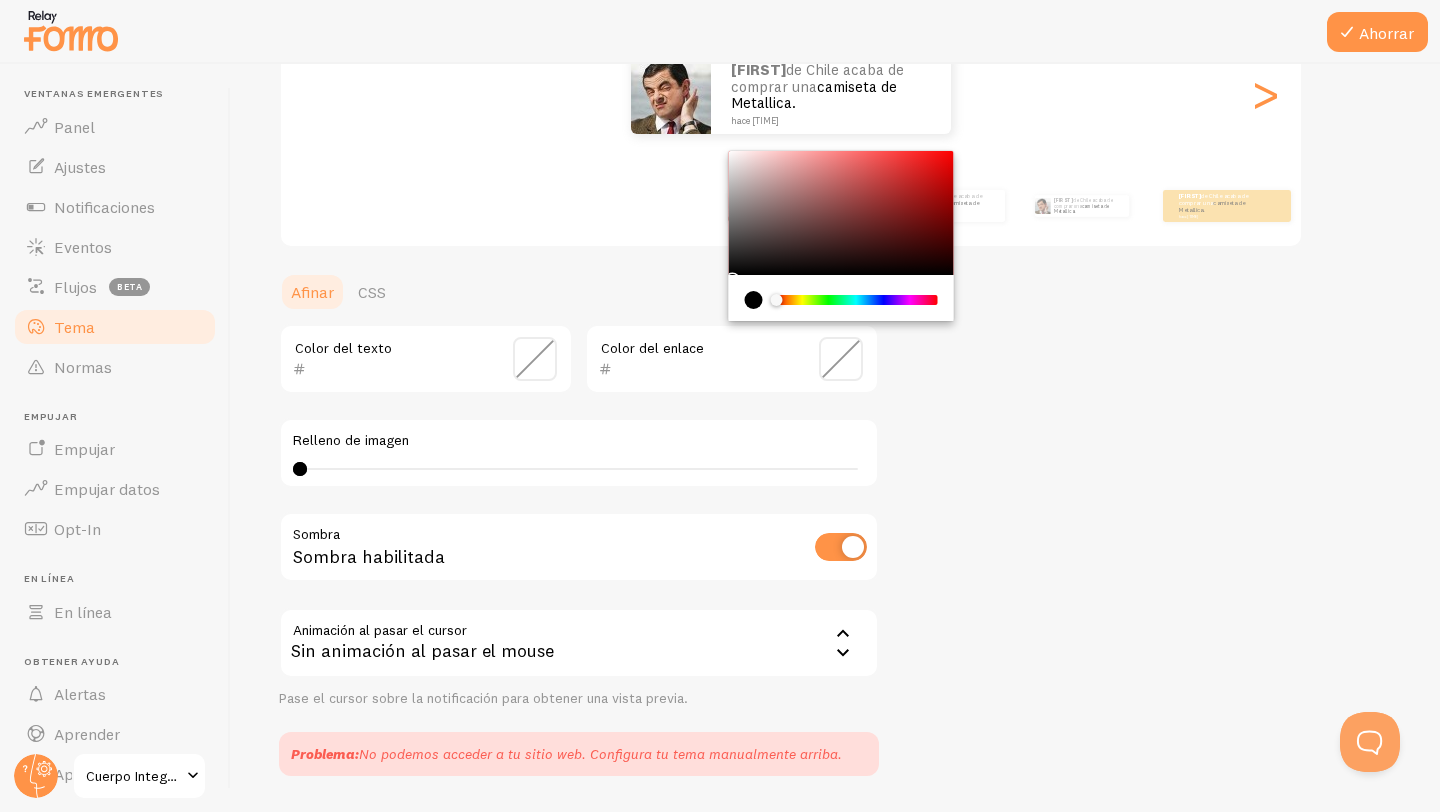 scroll, scrollTop: 245, scrollLeft: 0, axis: vertical 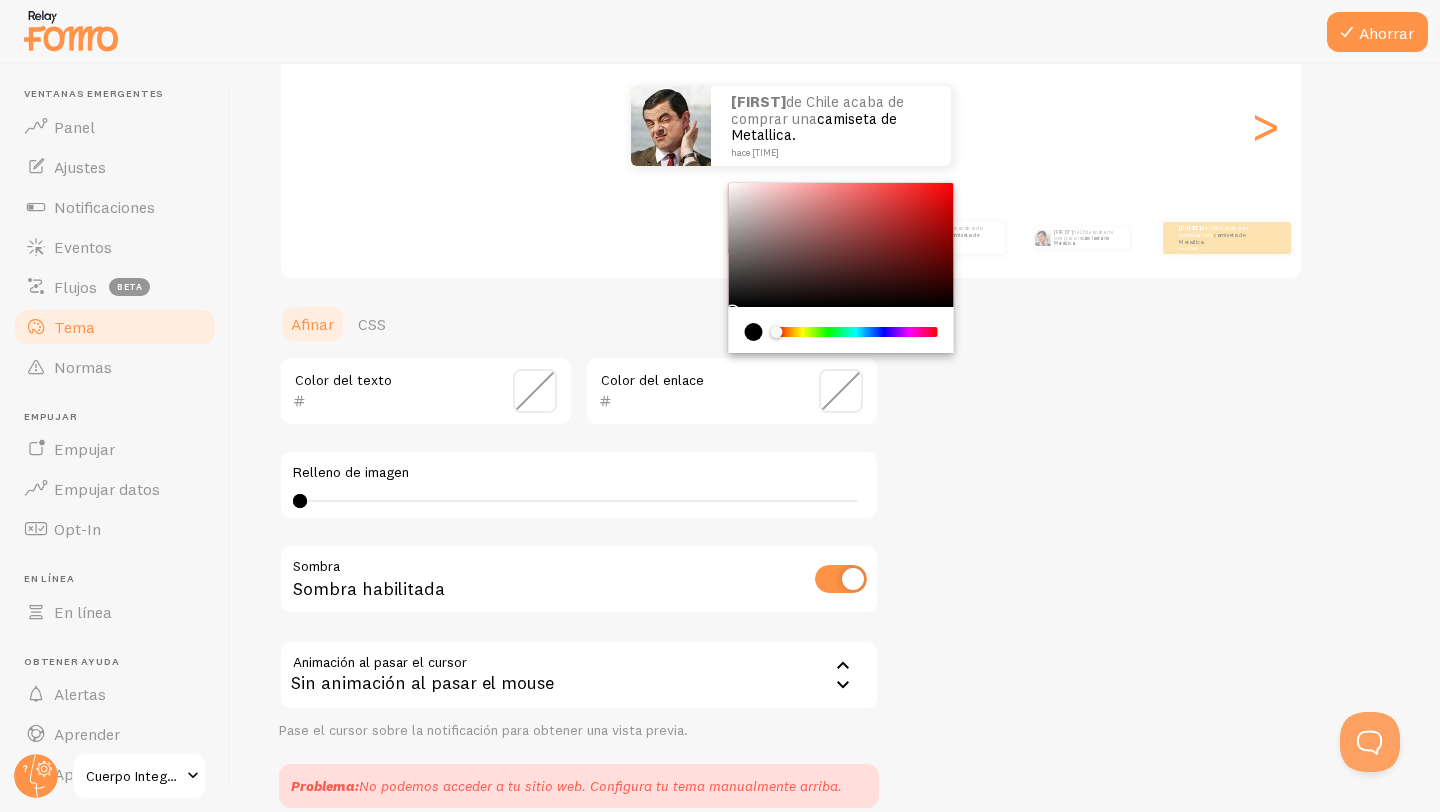 click at bounding box center [703, 401] 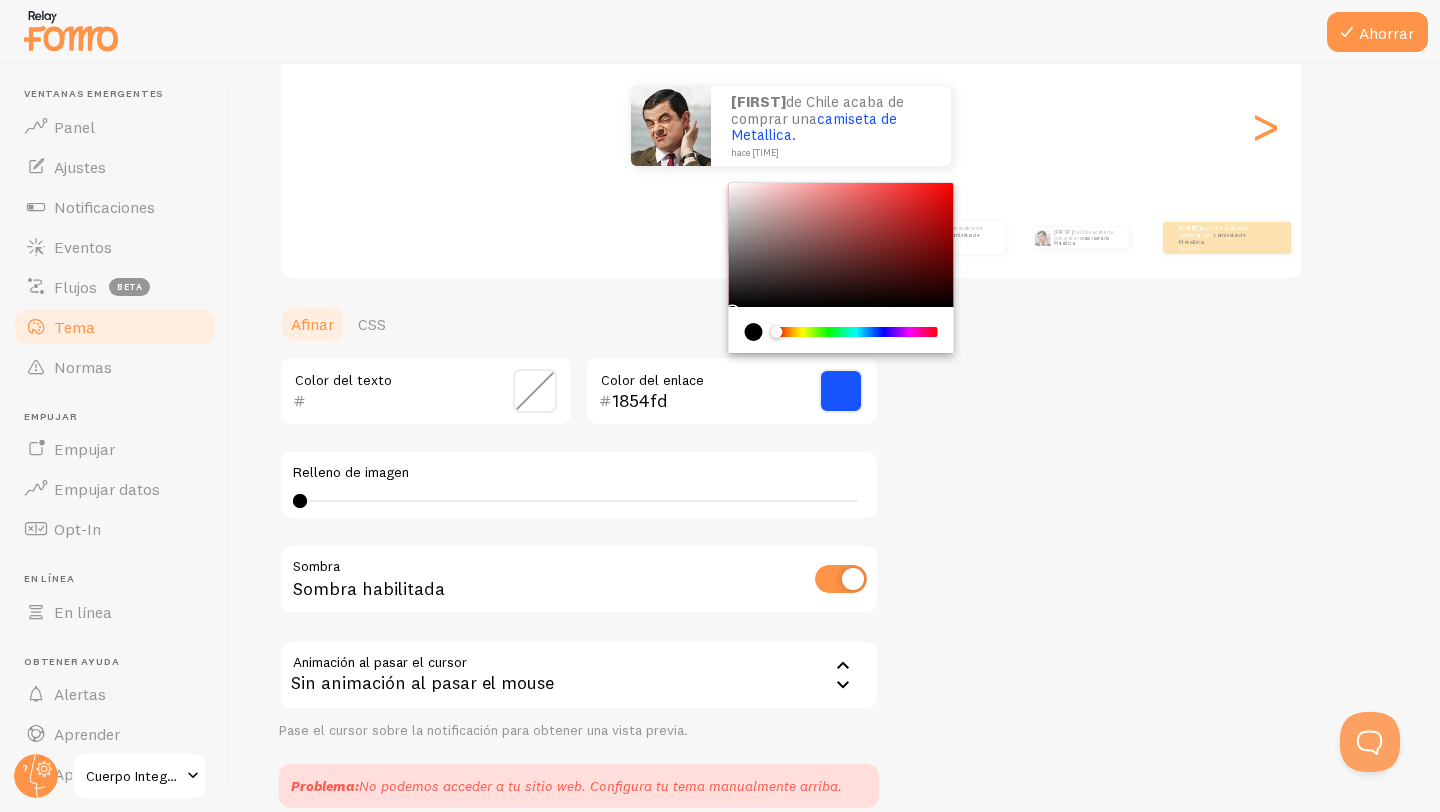 type on "1854fd" 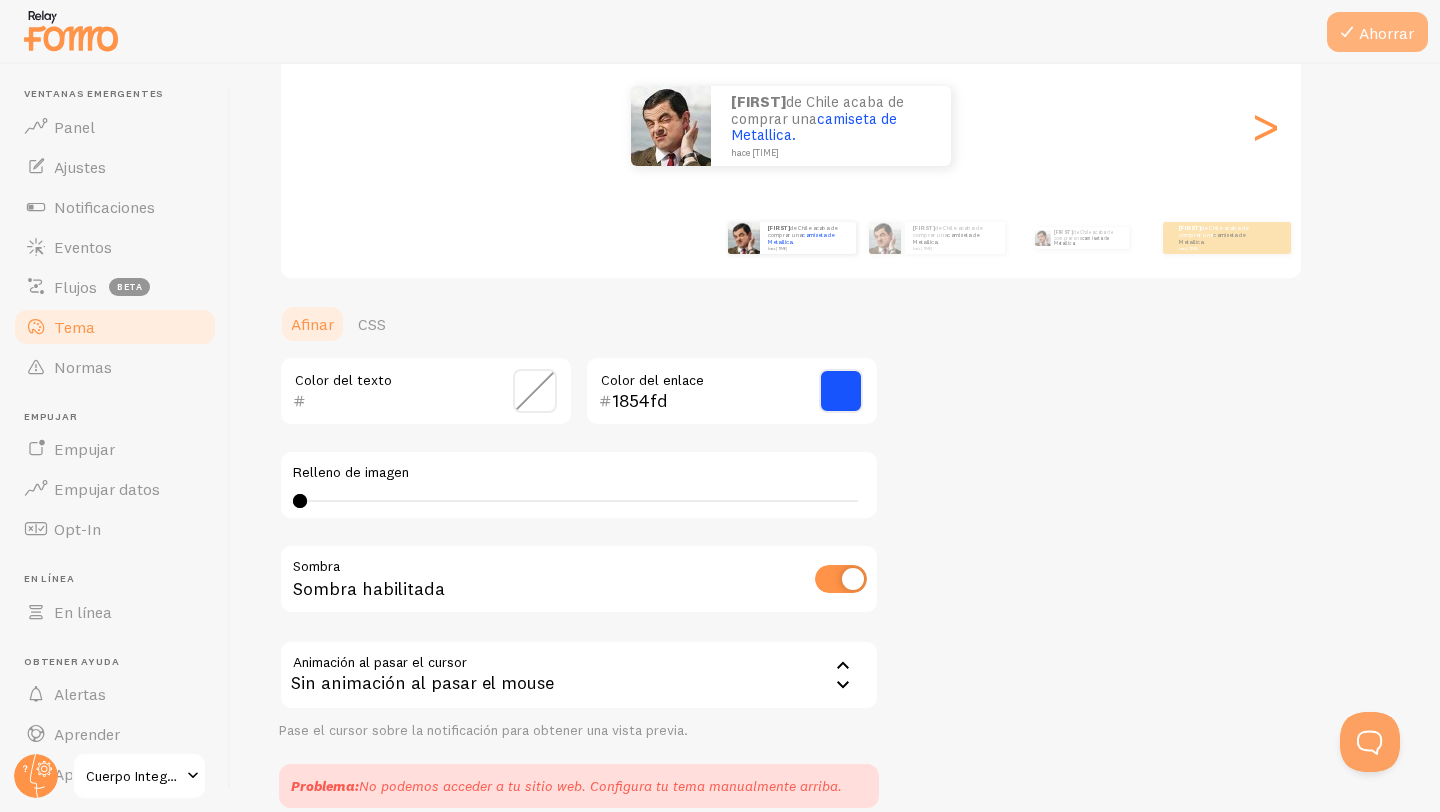 click on "Ahorrar" at bounding box center [1386, 33] 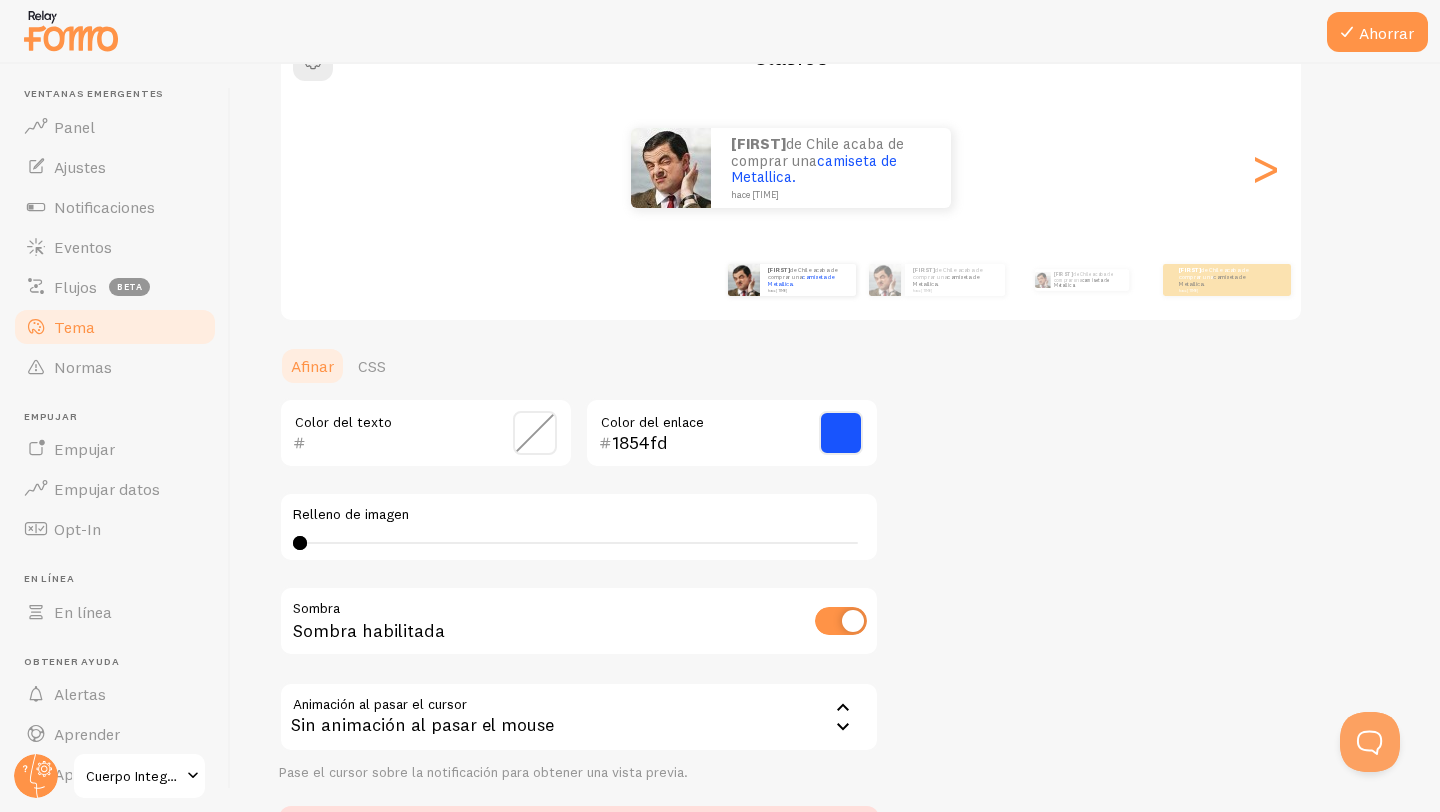 scroll, scrollTop: 0, scrollLeft: 0, axis: both 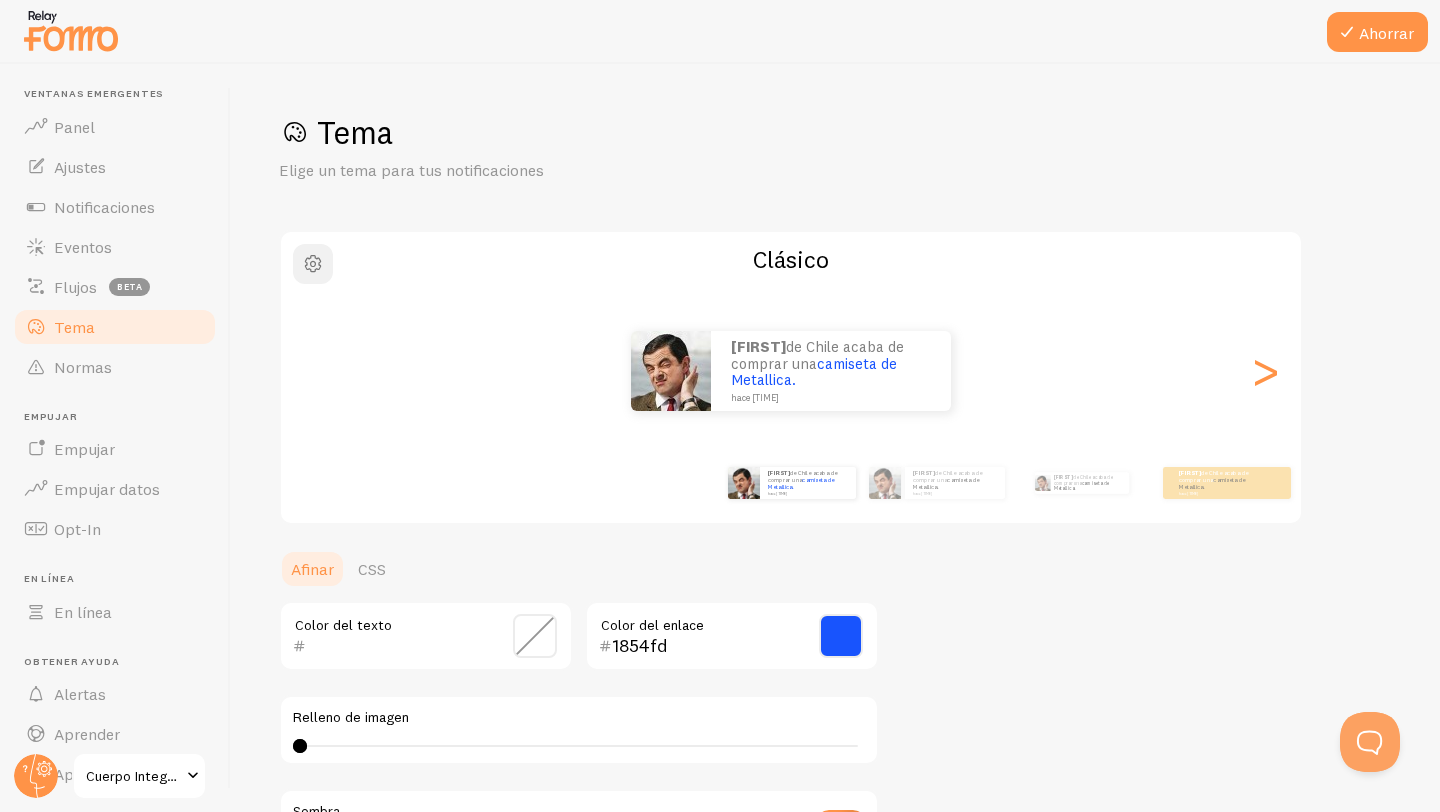 click at bounding box center (313, 264) 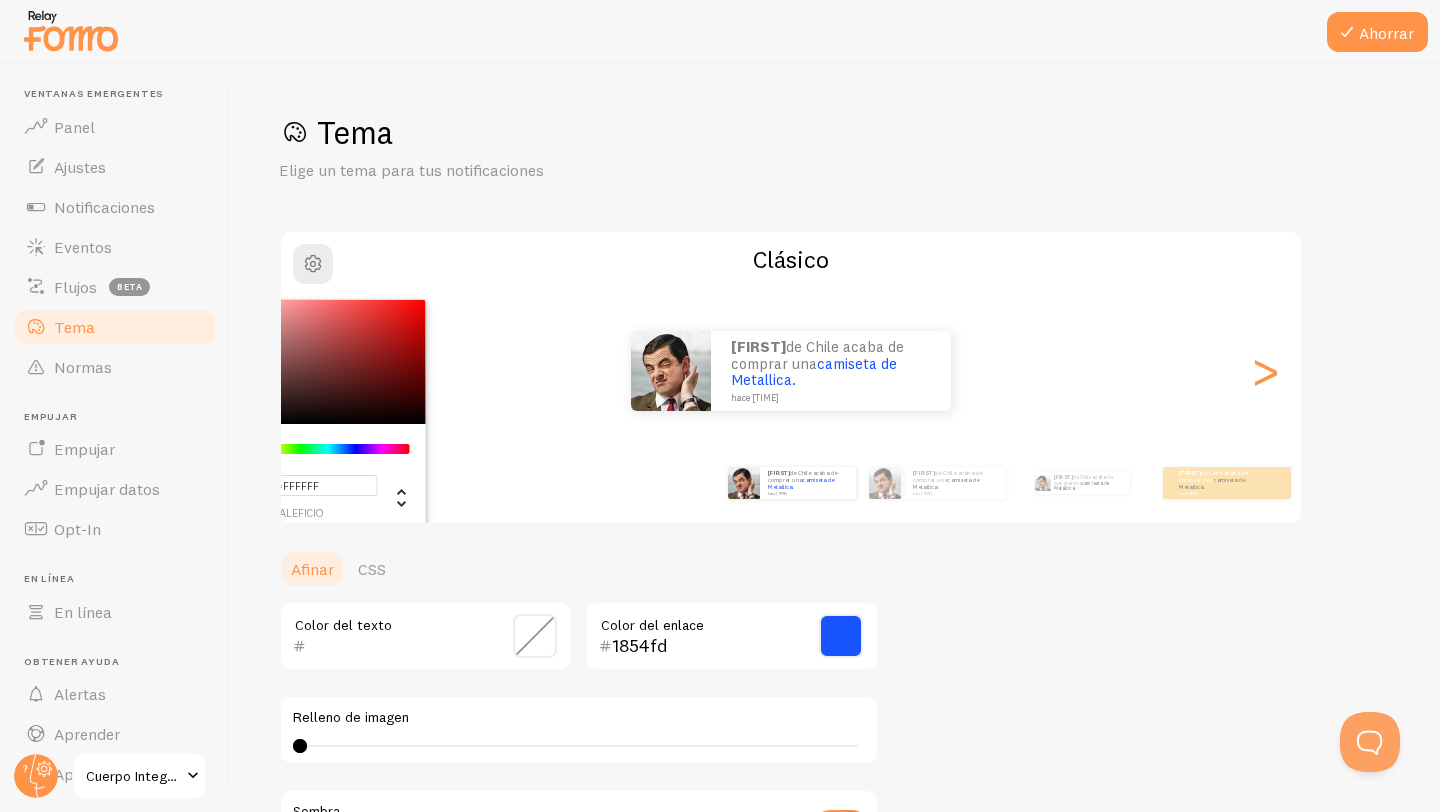 click on "Elige un tema para tus notificaciones" at bounding box center (519, 170) 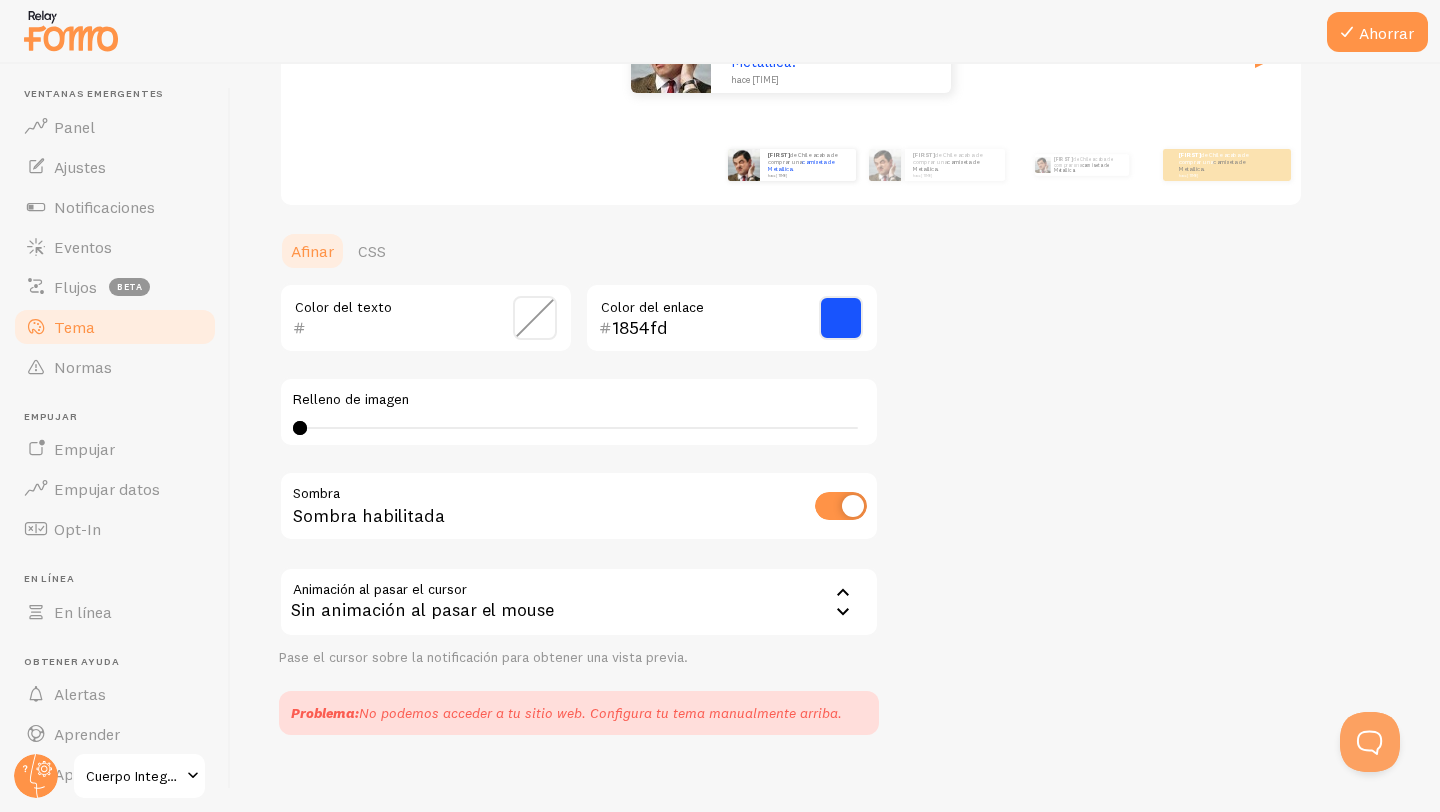 scroll, scrollTop: 337, scrollLeft: 0, axis: vertical 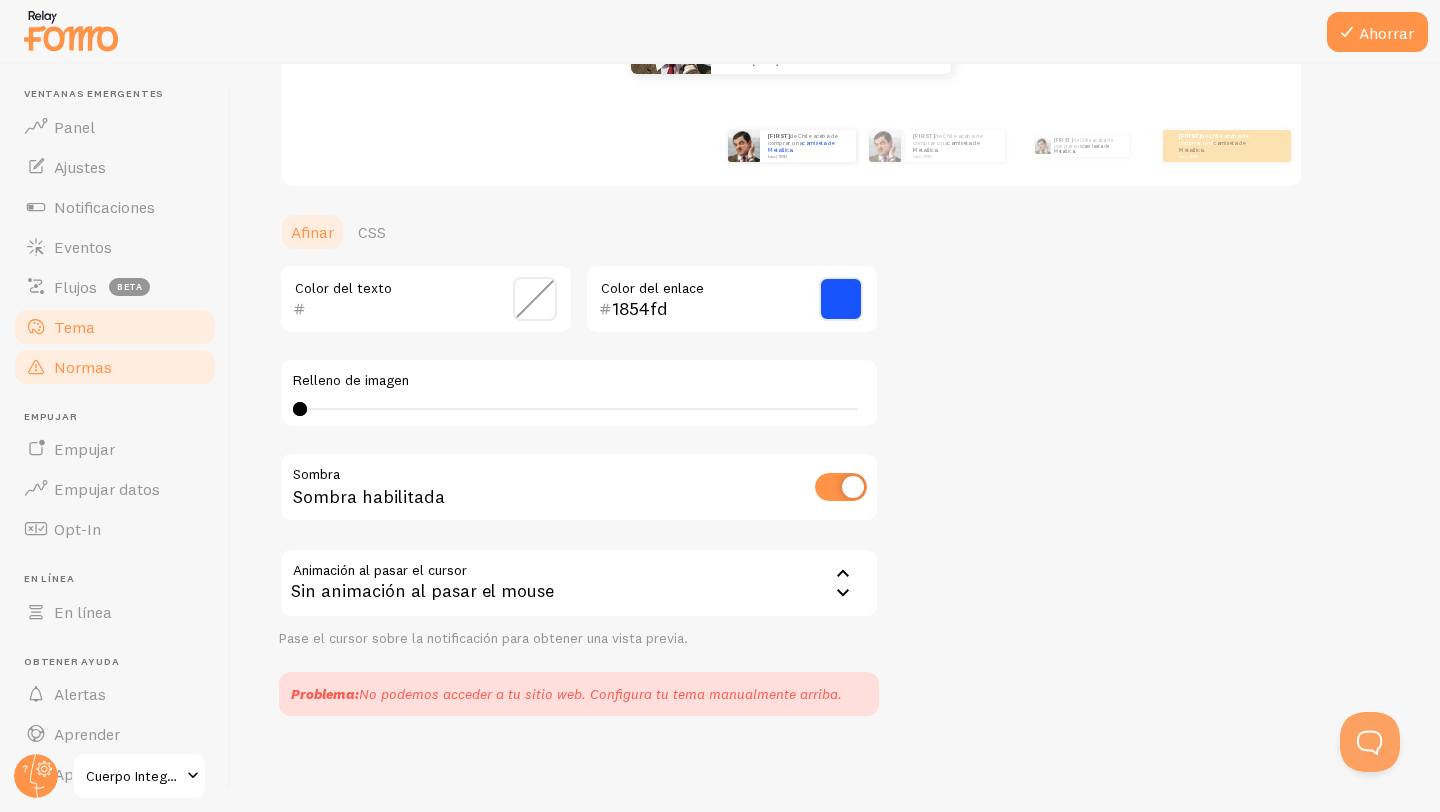 click on "Normas" at bounding box center (115, 367) 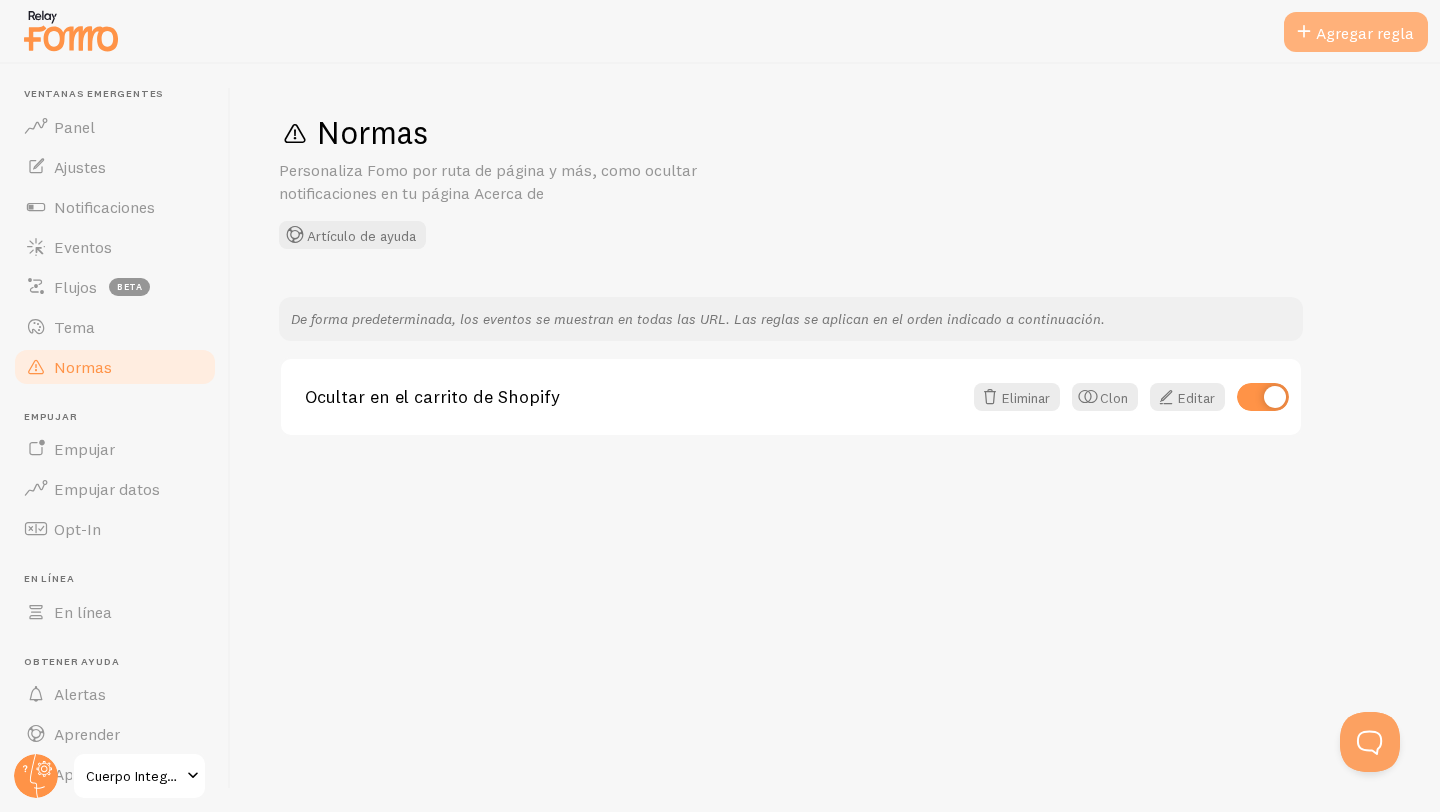 click on "Agregar regla" at bounding box center [1365, 33] 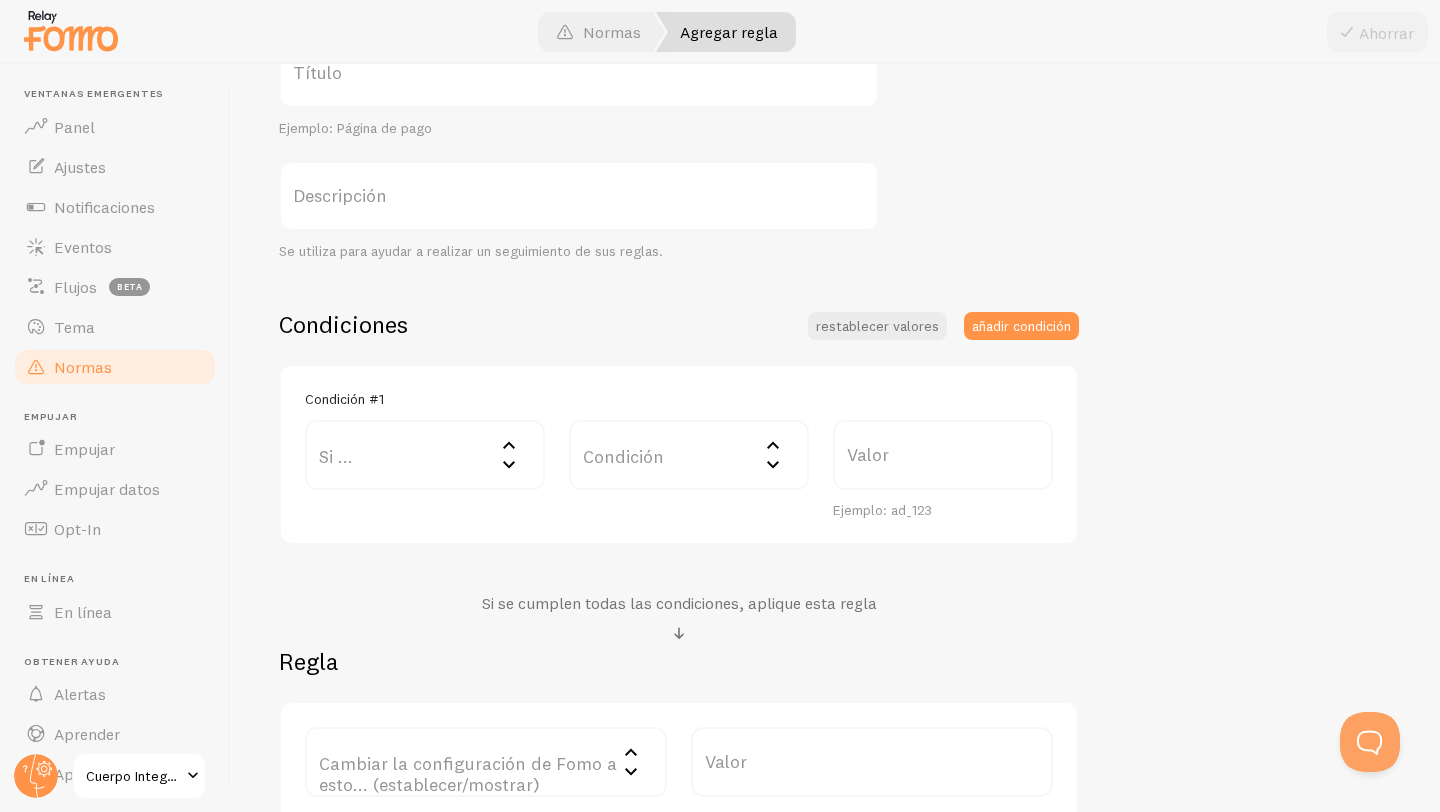 scroll, scrollTop: 275, scrollLeft: 0, axis: vertical 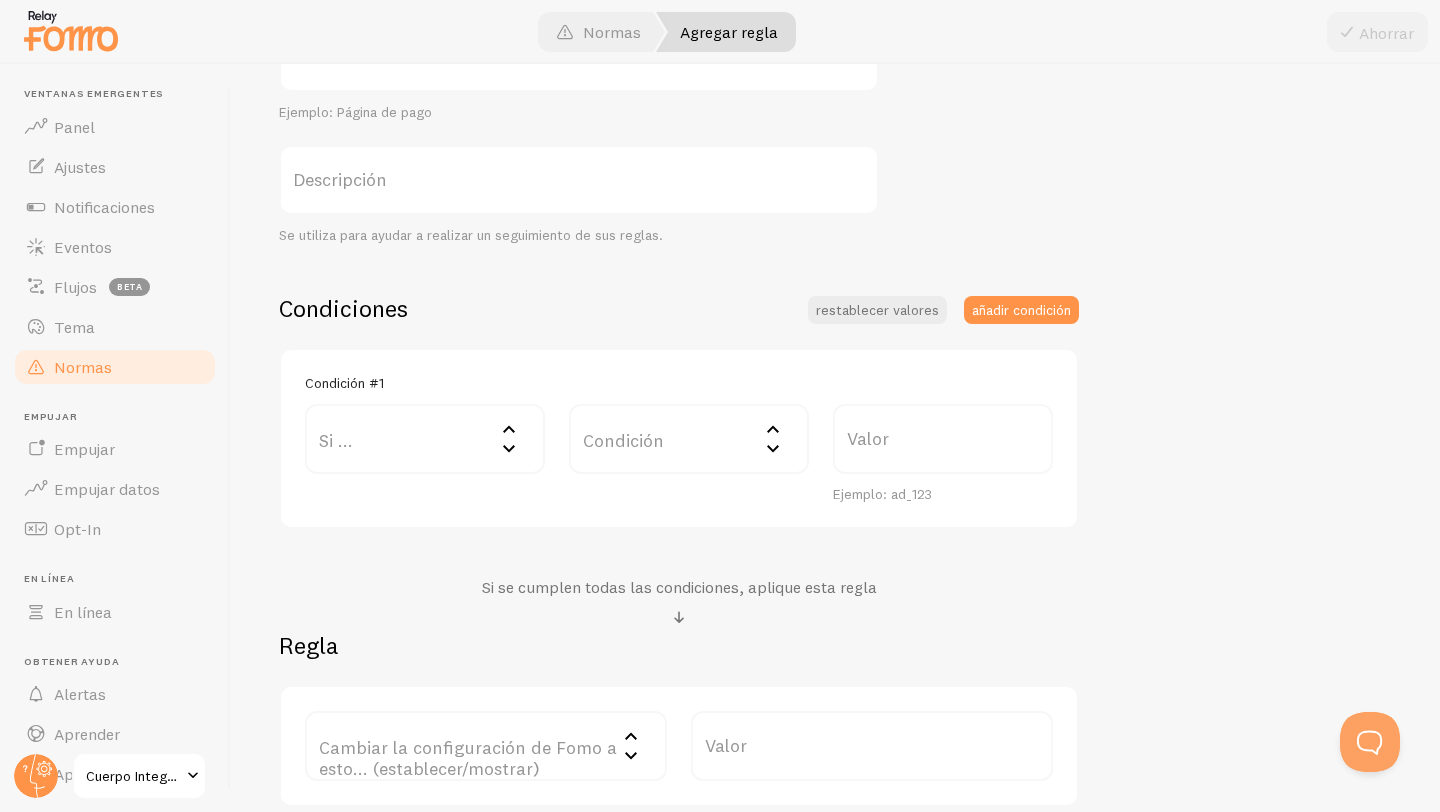 click on "Si ..." at bounding box center [425, 439] 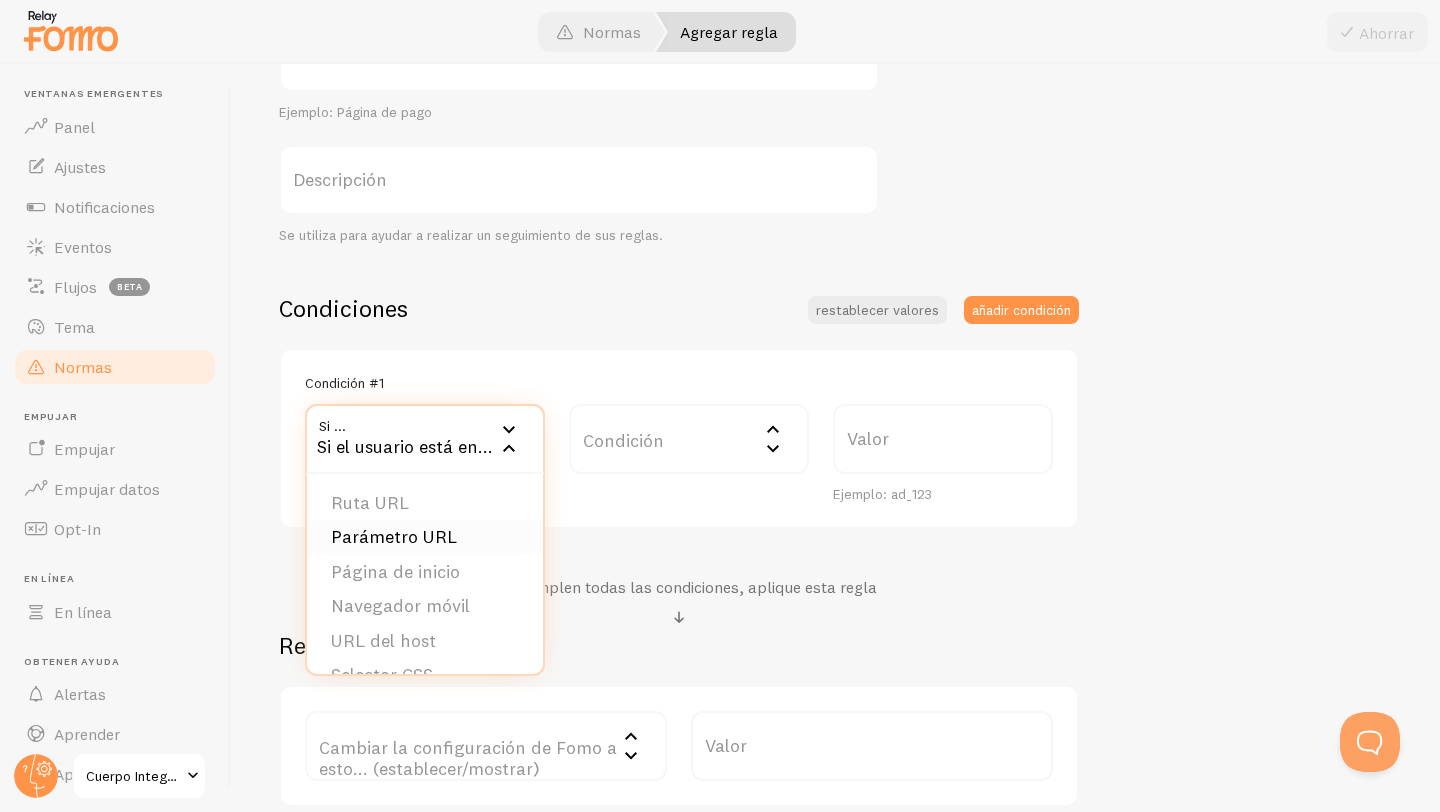 scroll, scrollTop: 31, scrollLeft: 0, axis: vertical 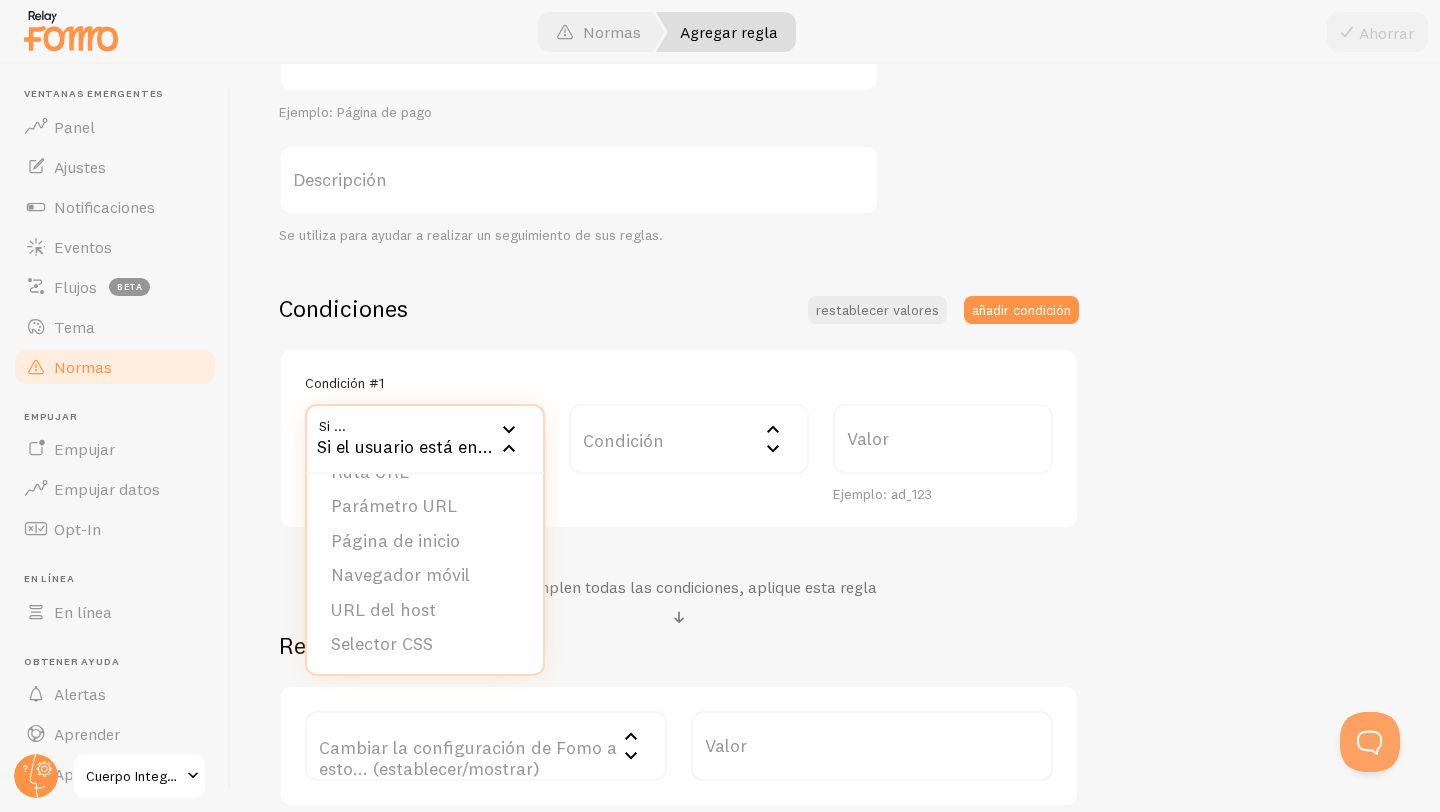 click on "Si se cumplen todas las condiciones, aplique esta regla" at bounding box center [679, 603] 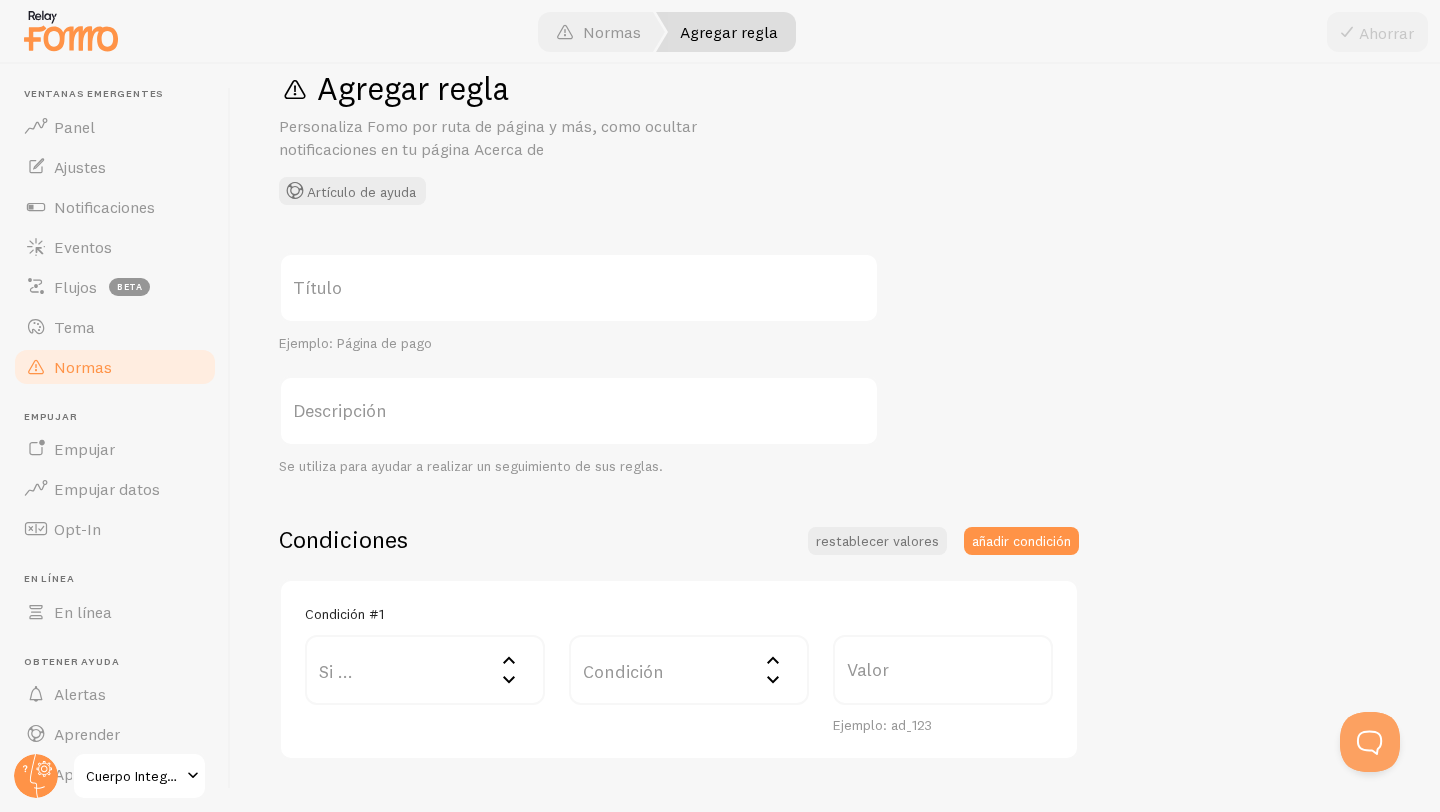 scroll, scrollTop: 0, scrollLeft: 0, axis: both 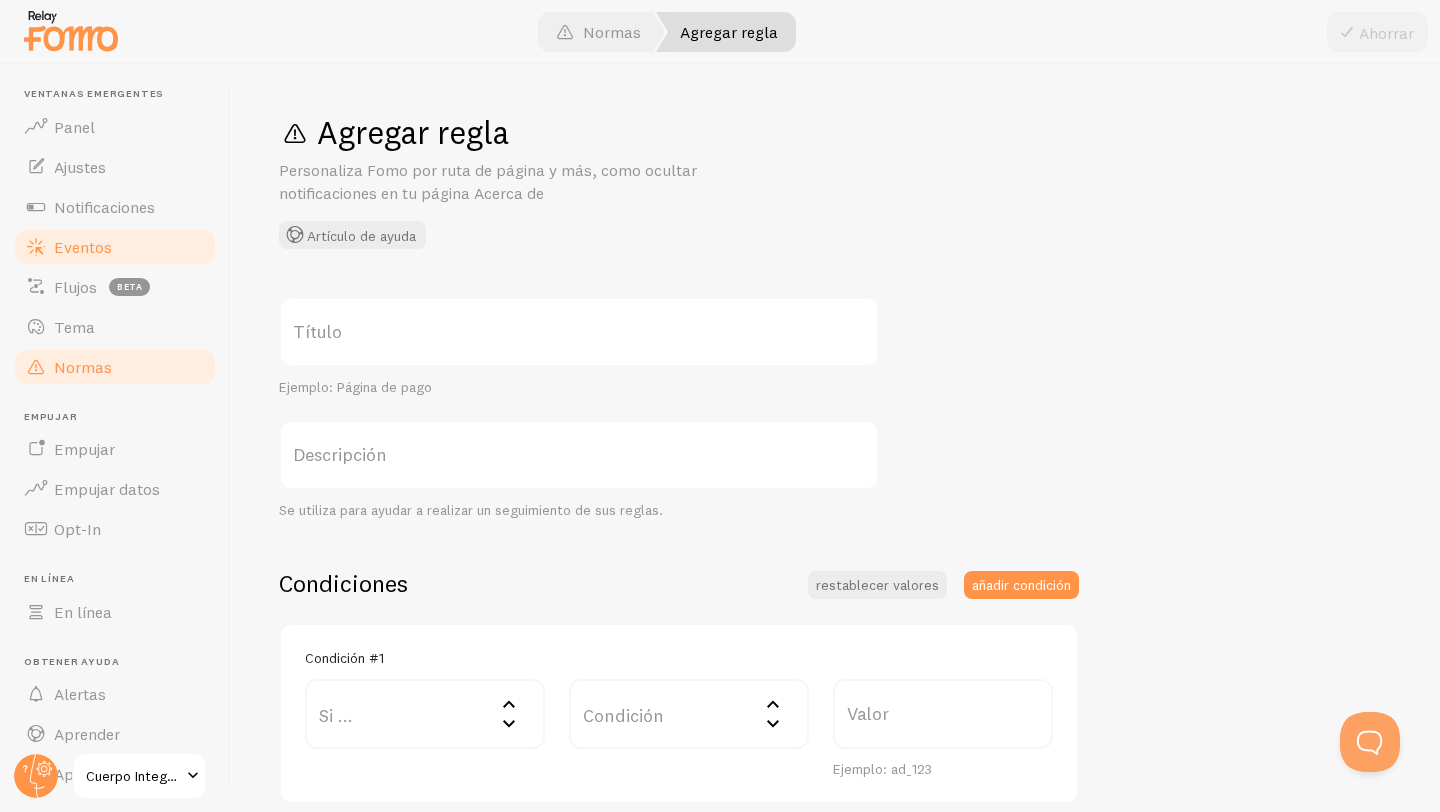 click on "Eventos" at bounding box center [83, 247] 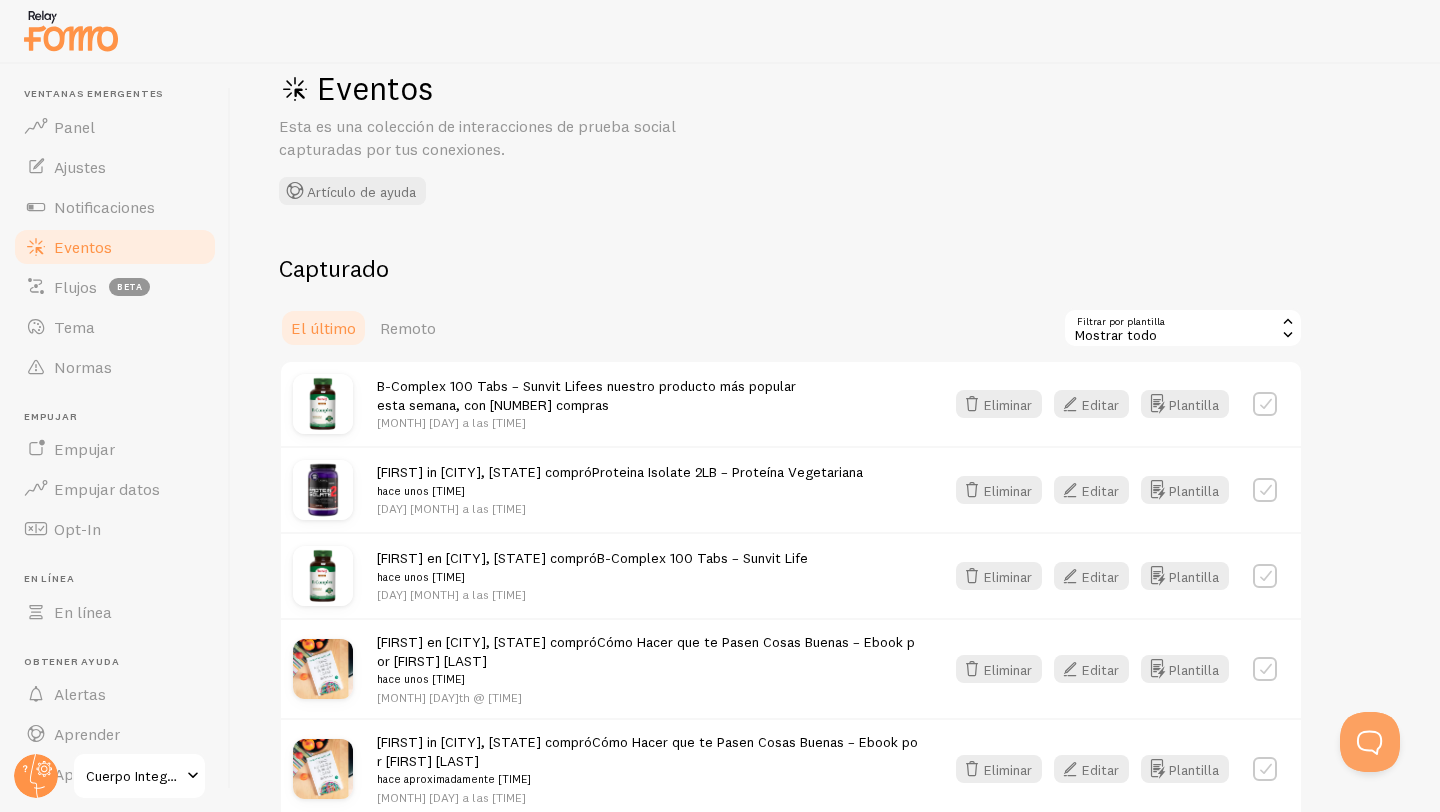 scroll, scrollTop: 65, scrollLeft: 0, axis: vertical 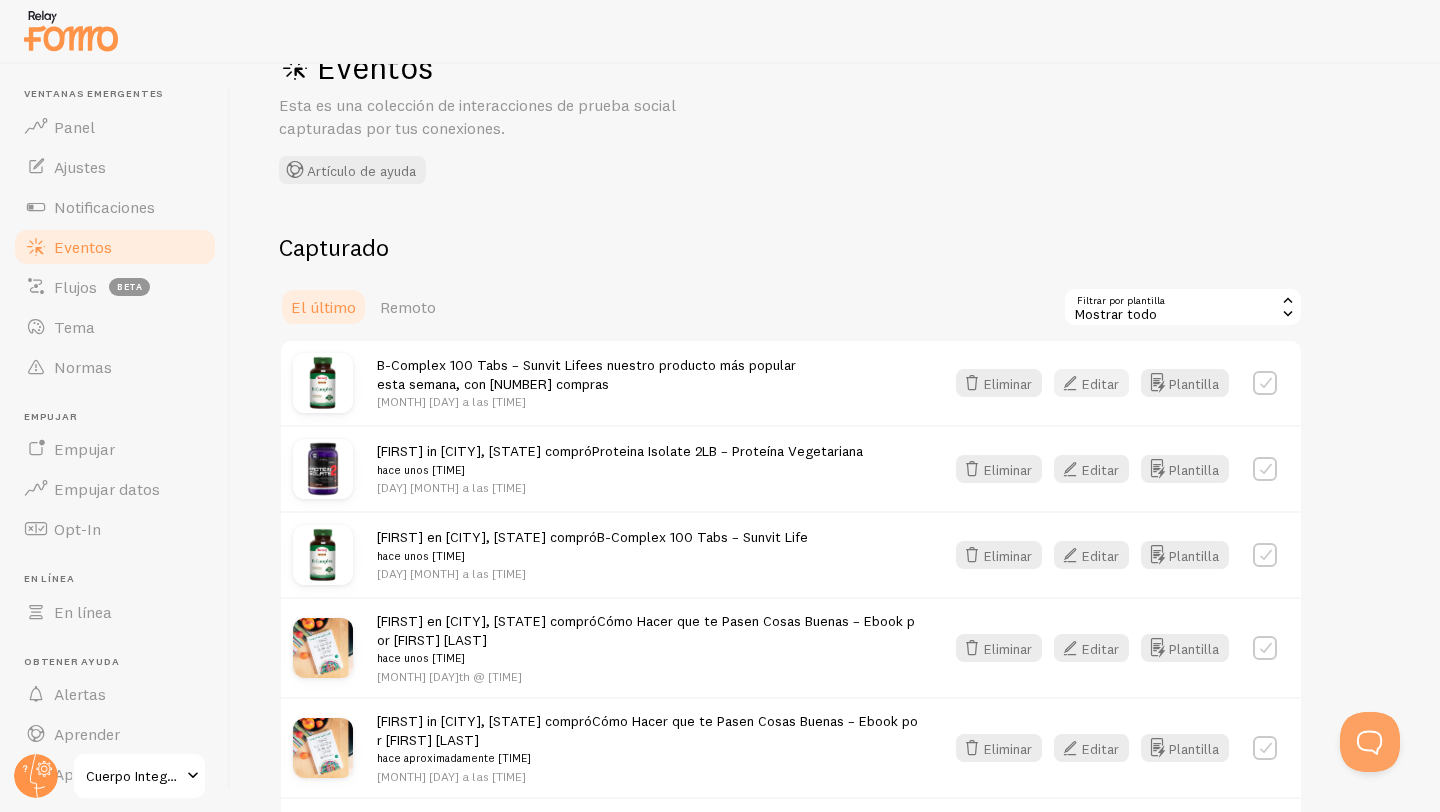 click on "Editar" at bounding box center (1100, 383) 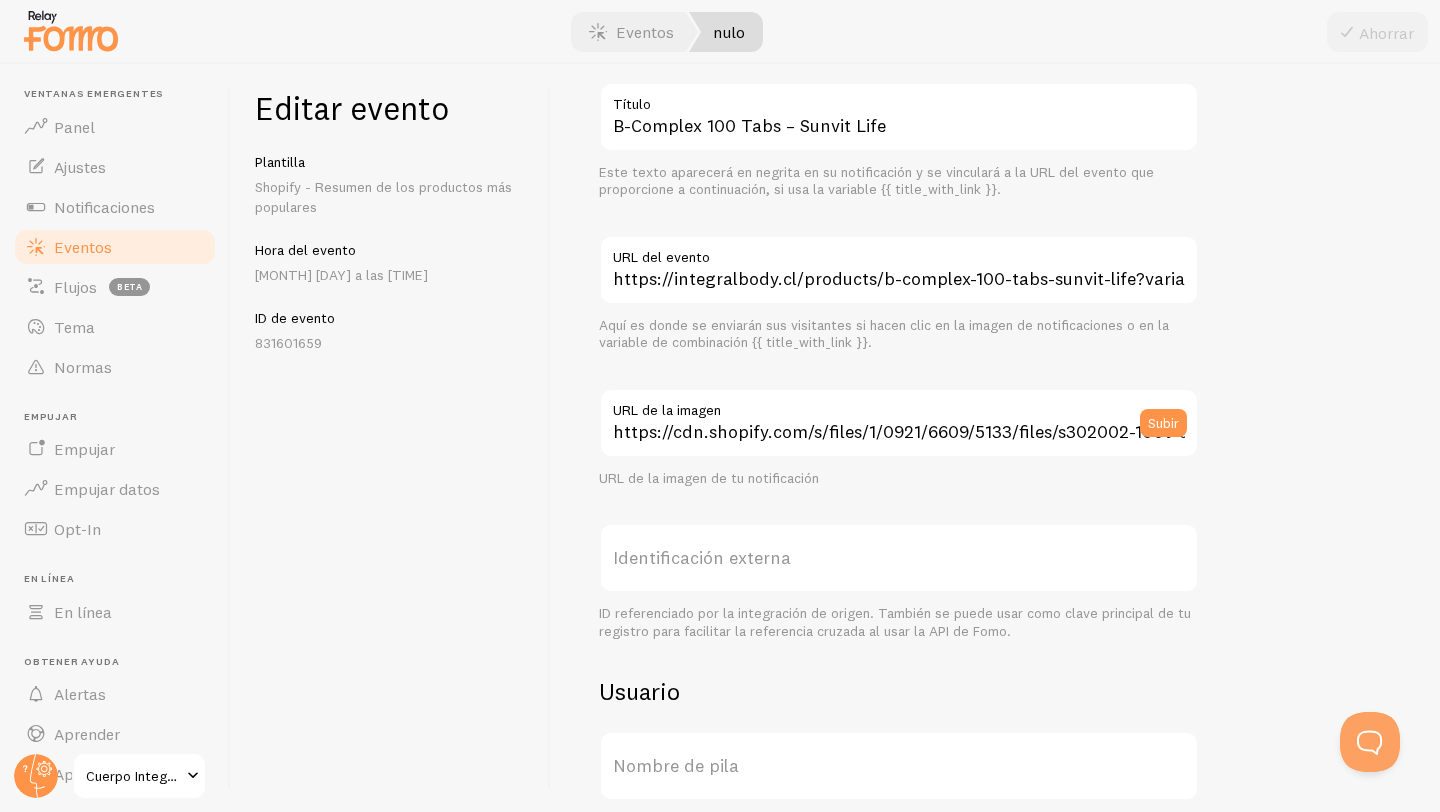 scroll, scrollTop: 92, scrollLeft: 0, axis: vertical 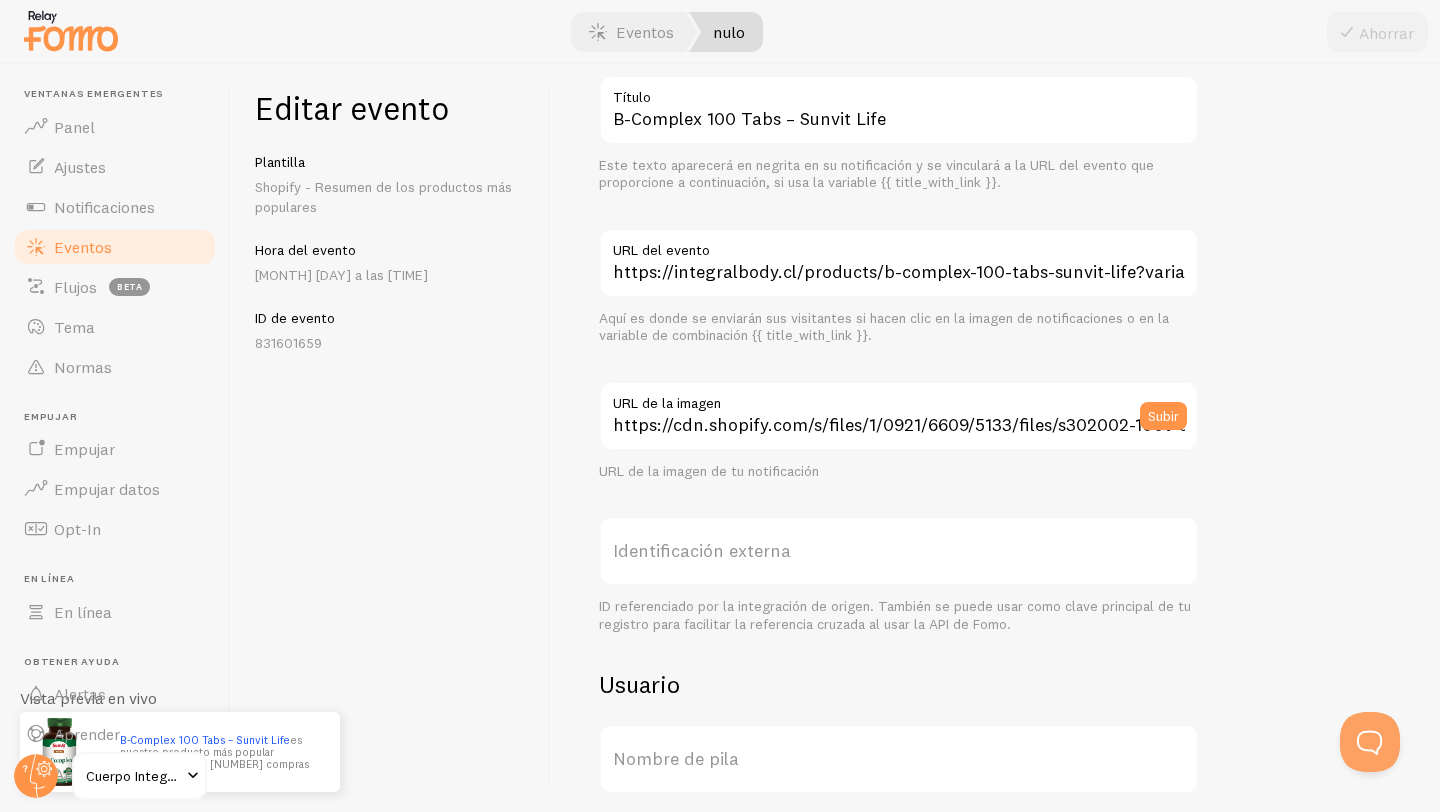 click on "Identificación externa" at bounding box center (702, 550) 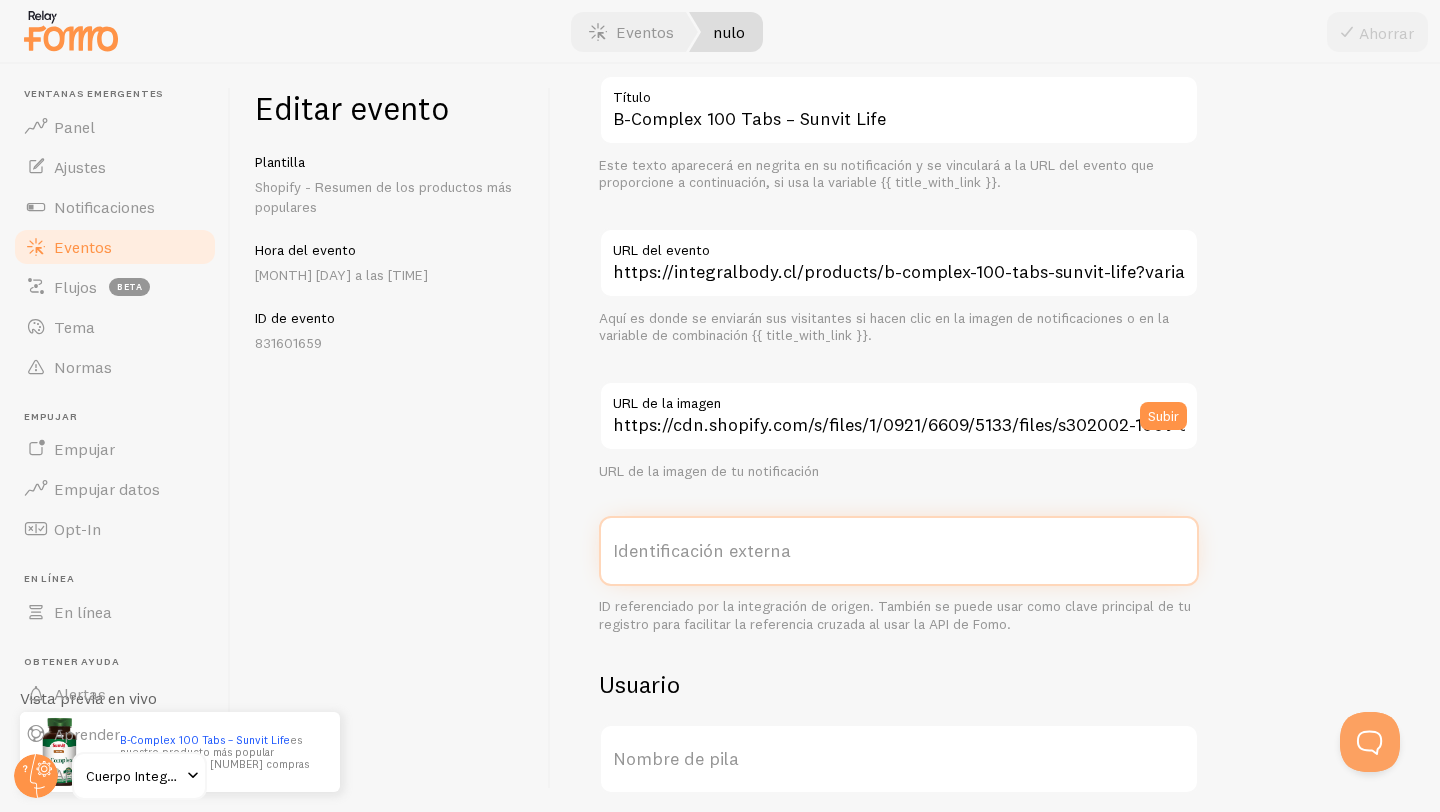 click on "Identificación externa" at bounding box center (899, 551) 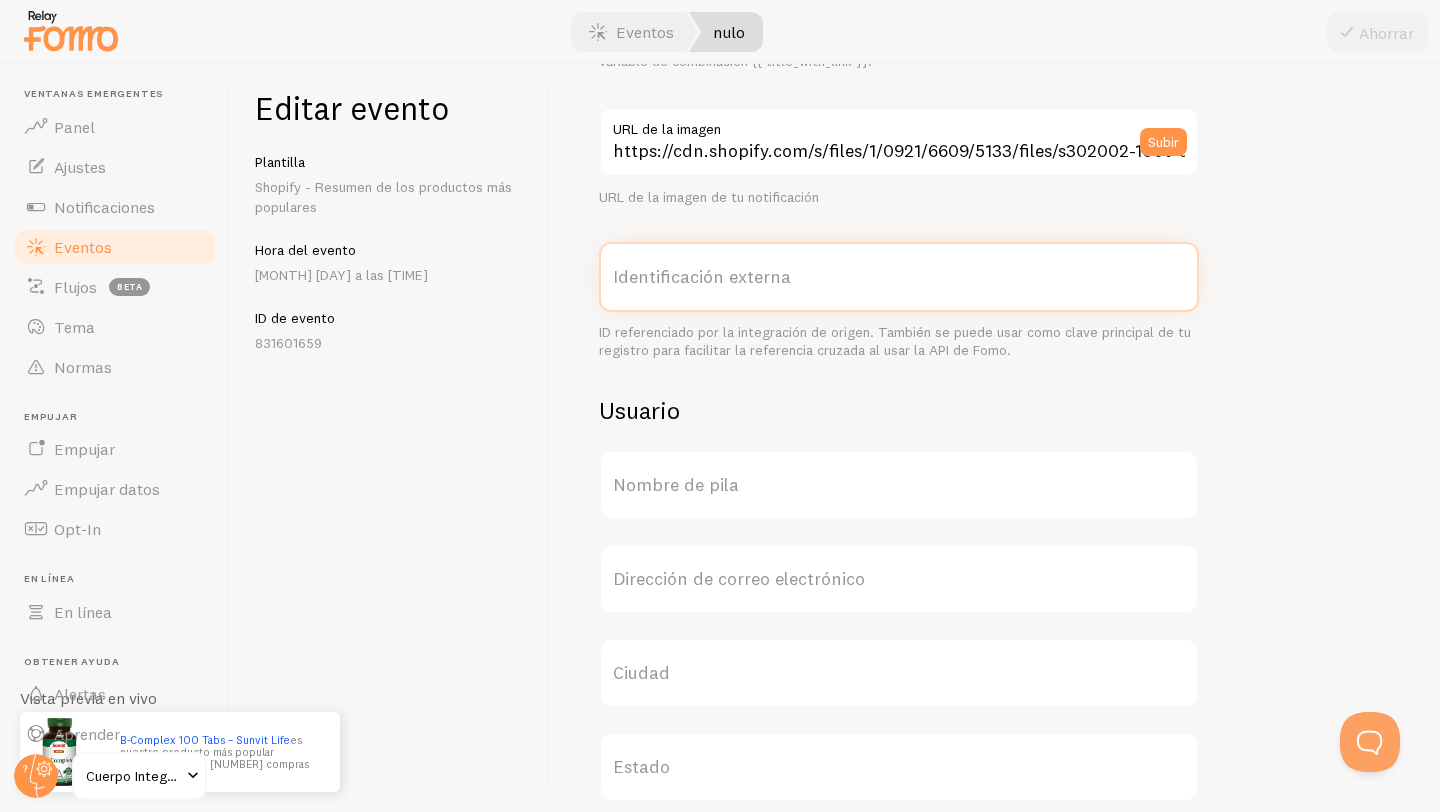scroll, scrollTop: 0, scrollLeft: 0, axis: both 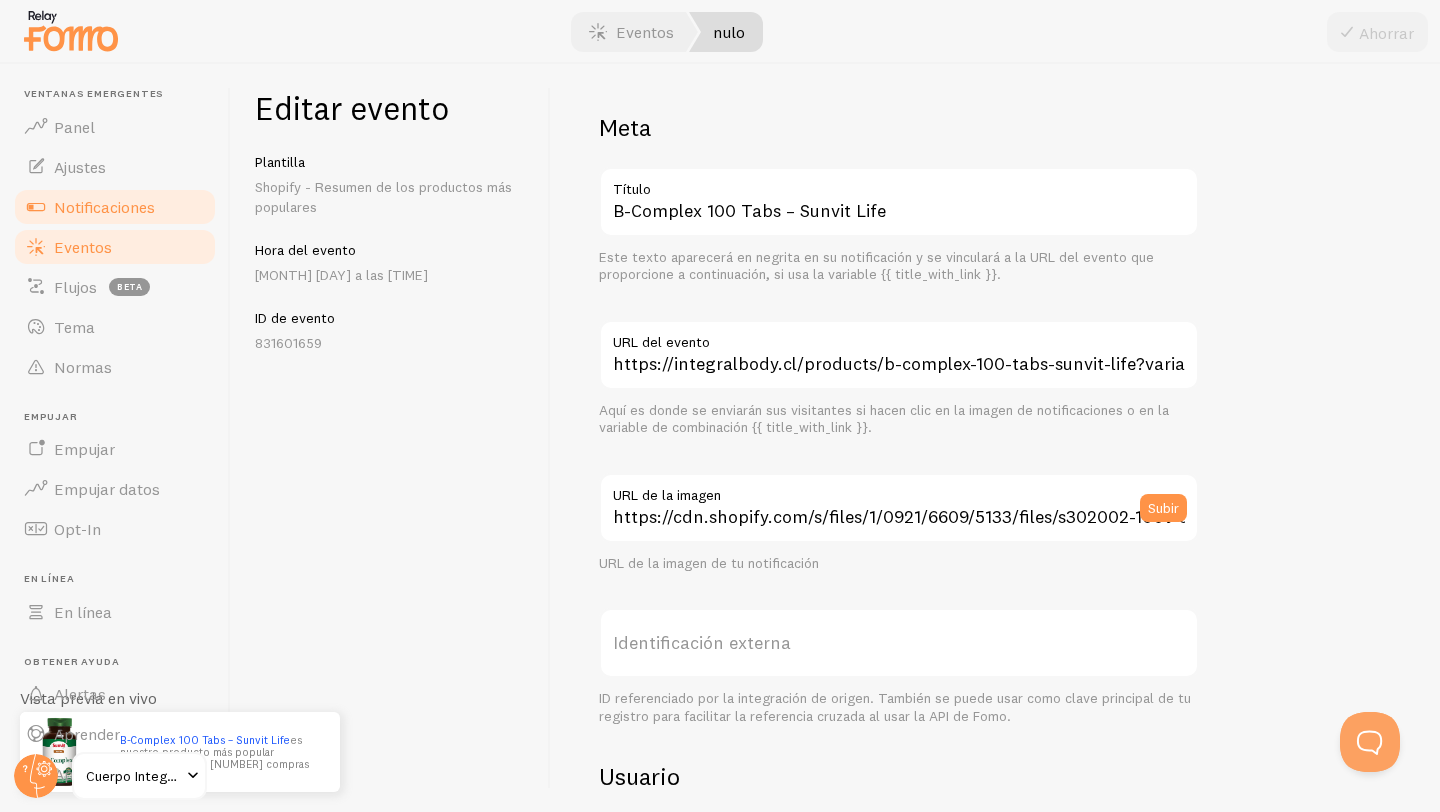 click on "Notificaciones" at bounding box center [104, 207] 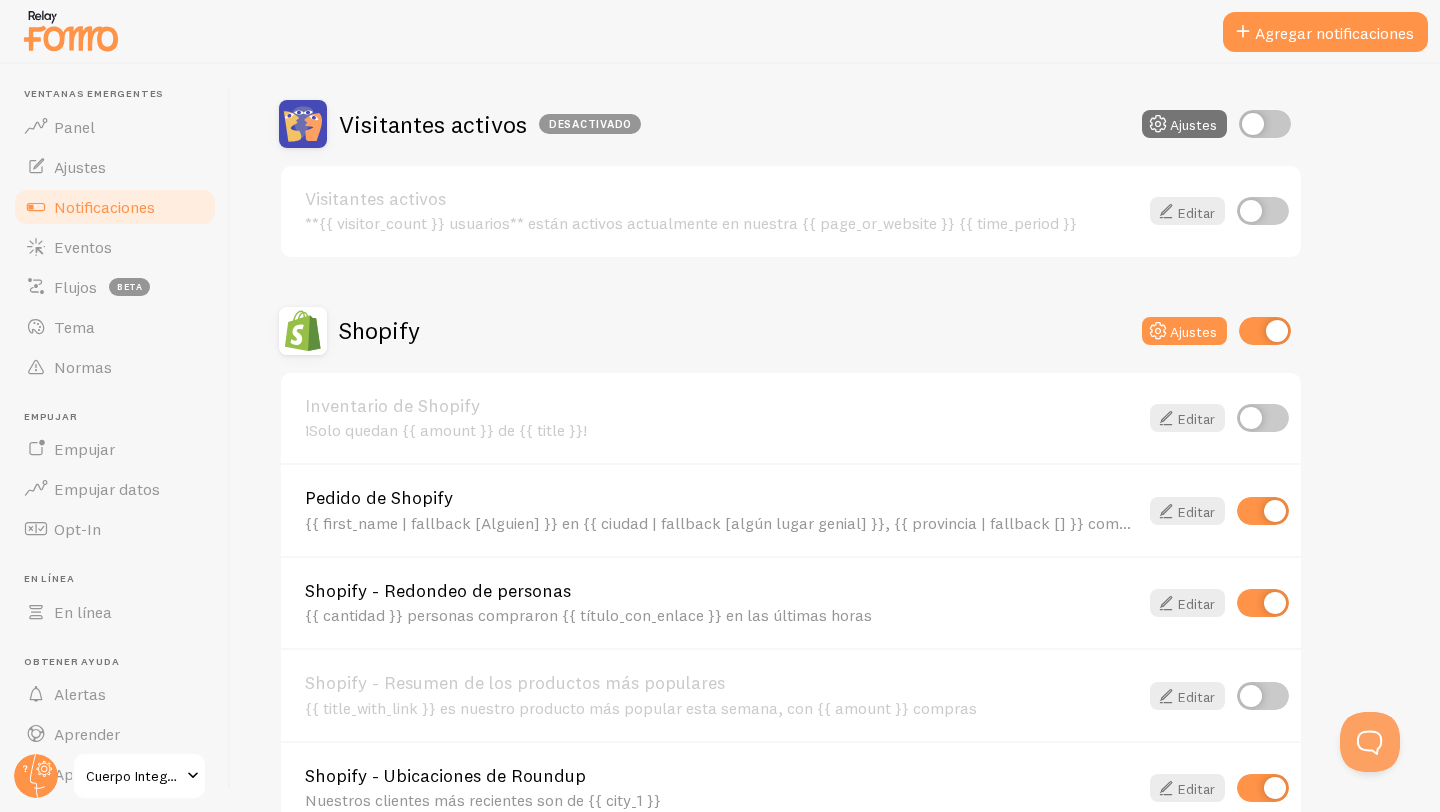 scroll, scrollTop: 477, scrollLeft: 0, axis: vertical 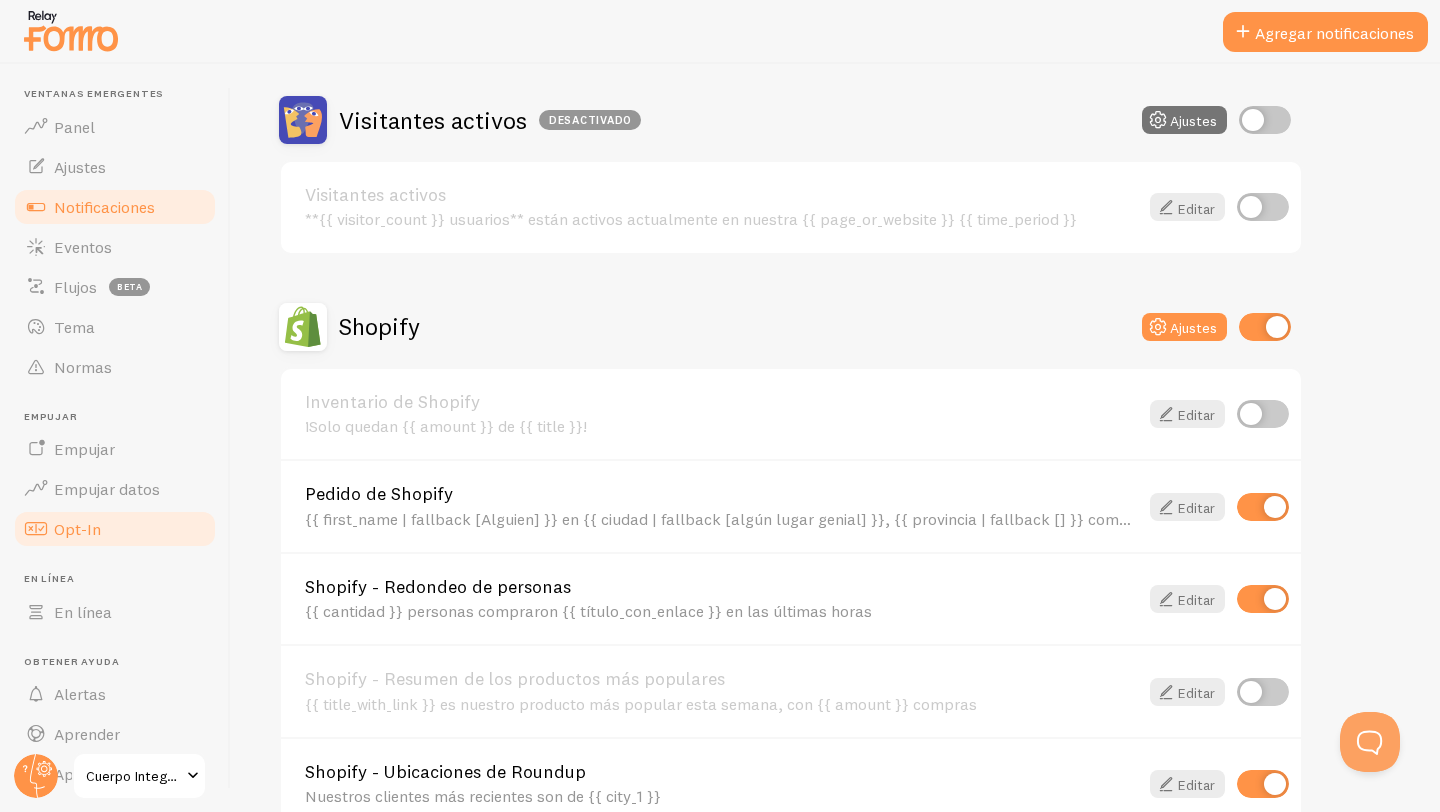 click on "Opt-In" at bounding box center [77, 529] 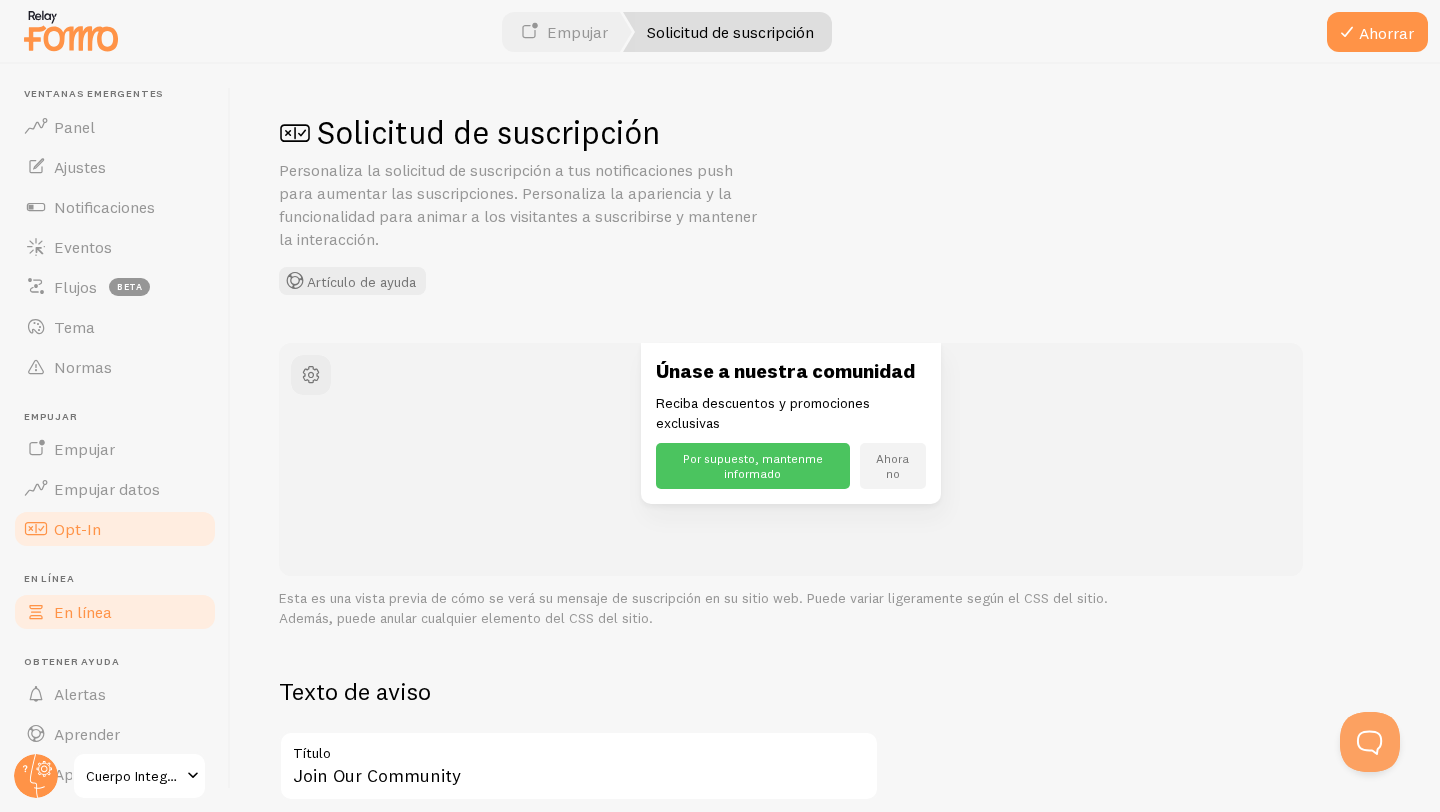 click on "En línea" at bounding box center (115, 612) 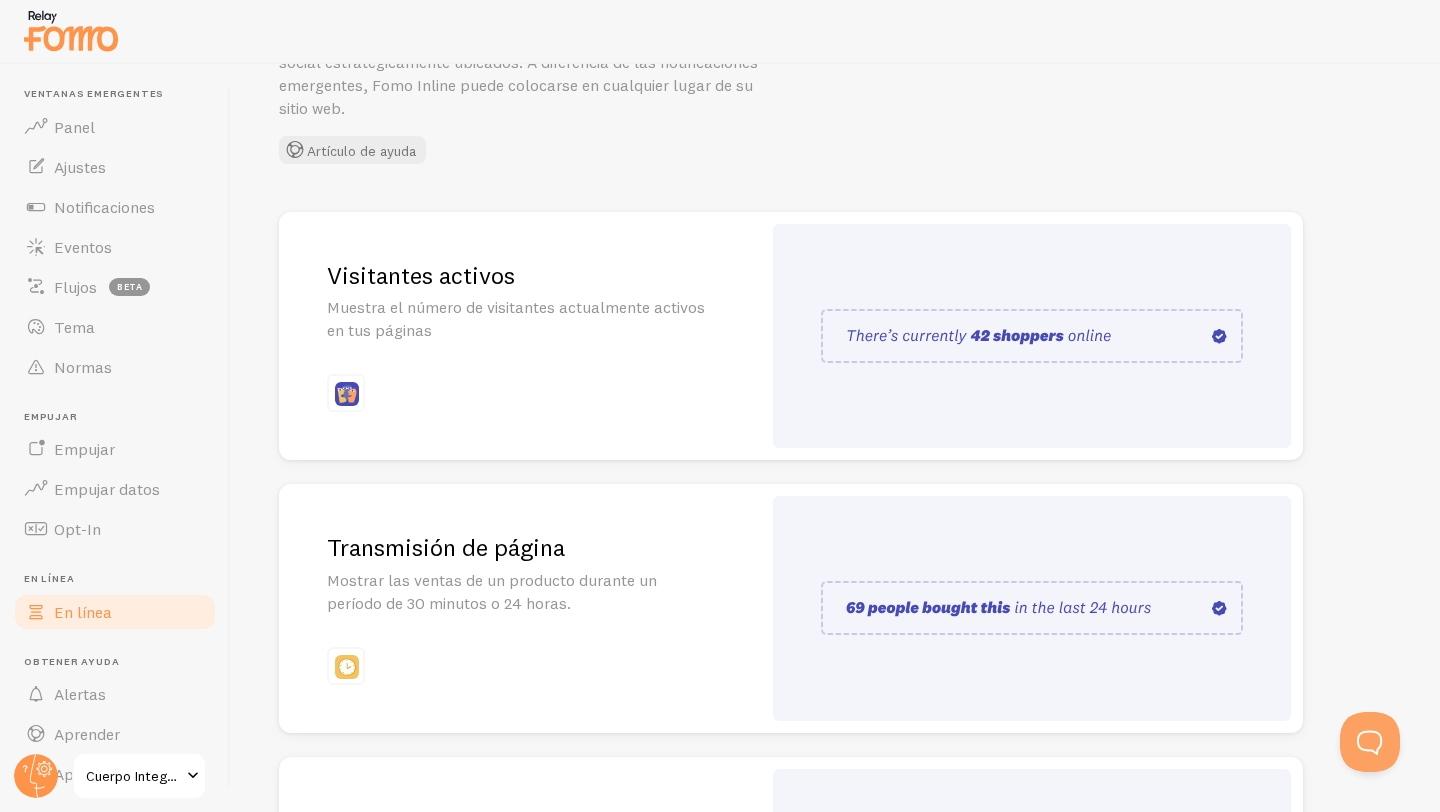 scroll, scrollTop: 0, scrollLeft: 0, axis: both 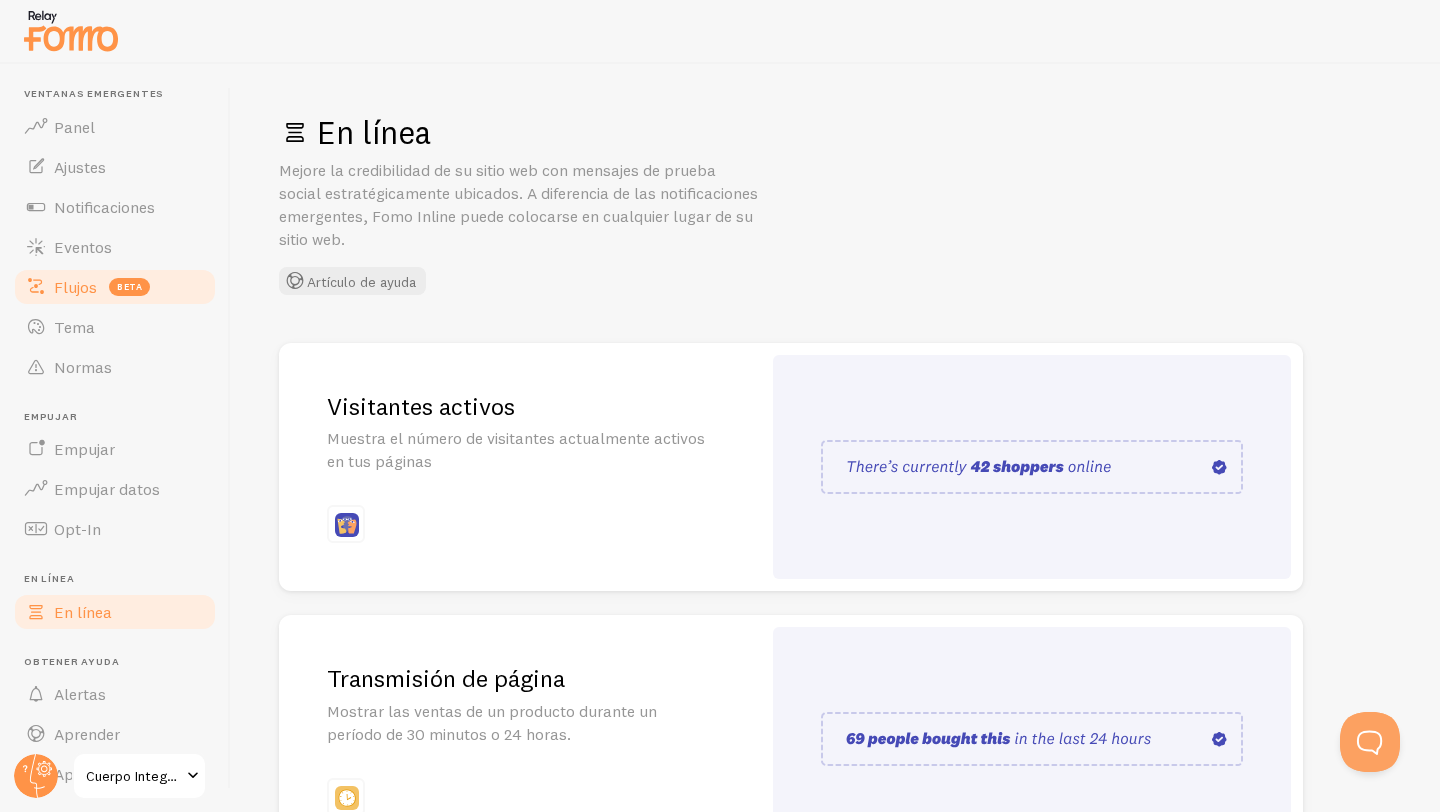 click on "Flujos" at bounding box center (75, 287) 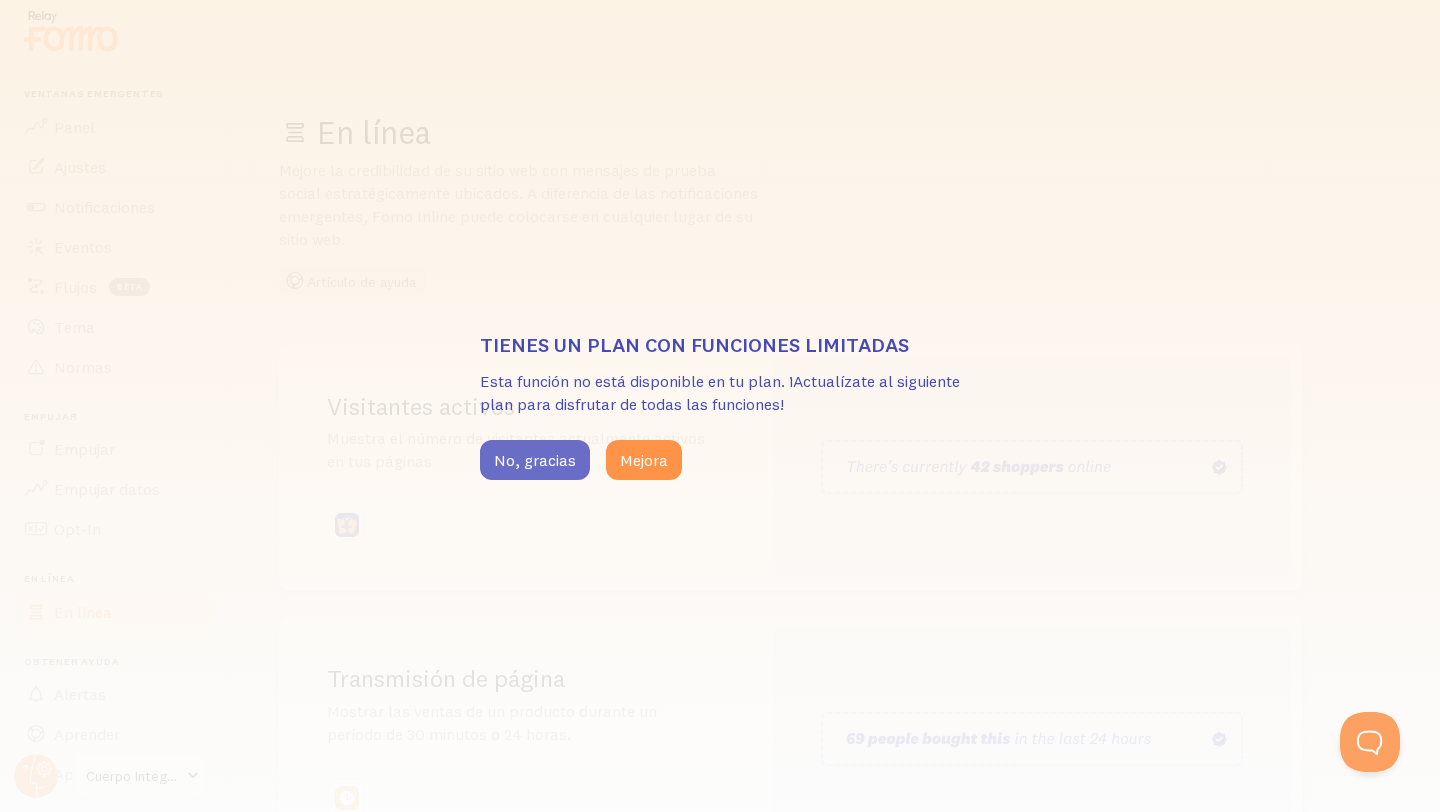 click on "No, gracias" at bounding box center (535, 460) 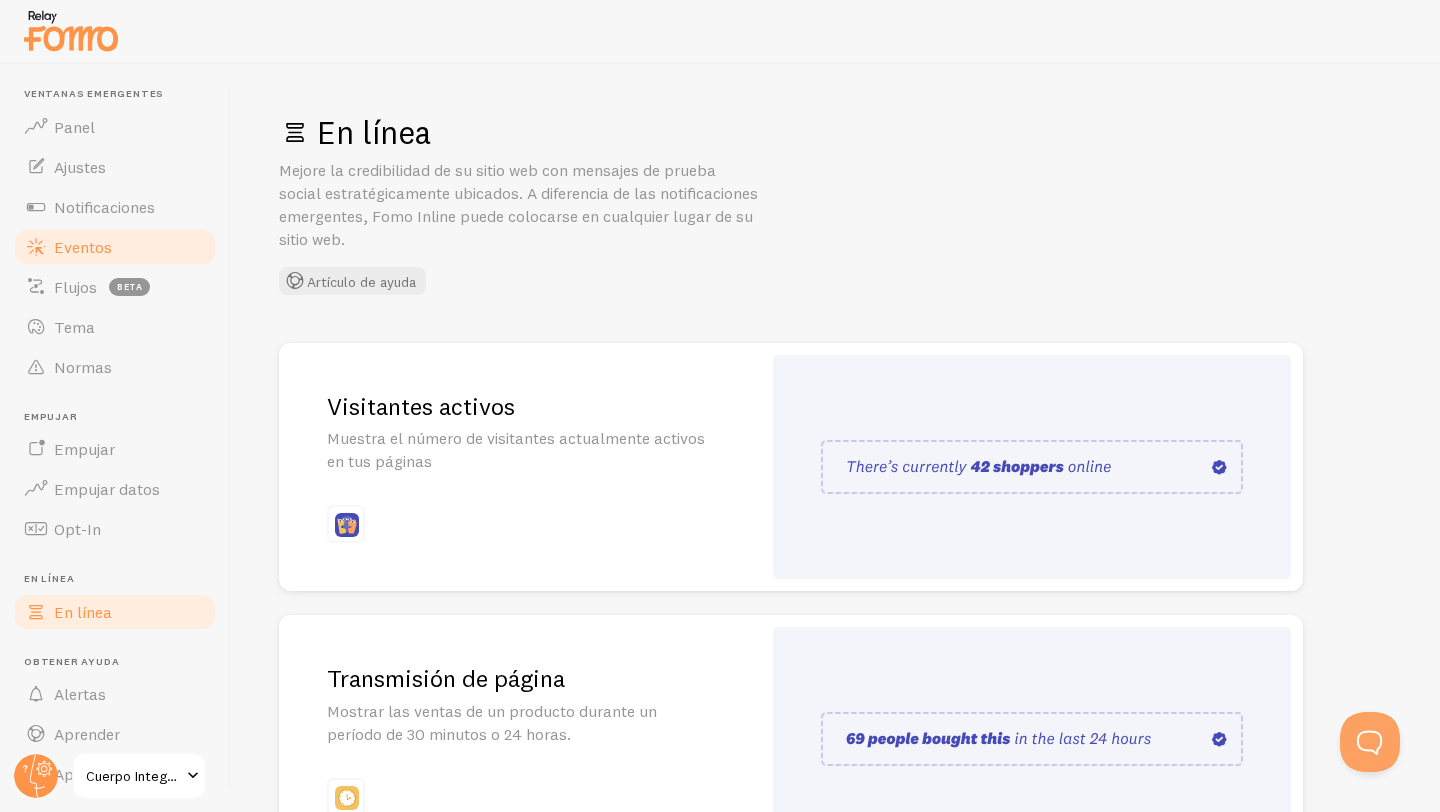 click on "Eventos" at bounding box center (83, 247) 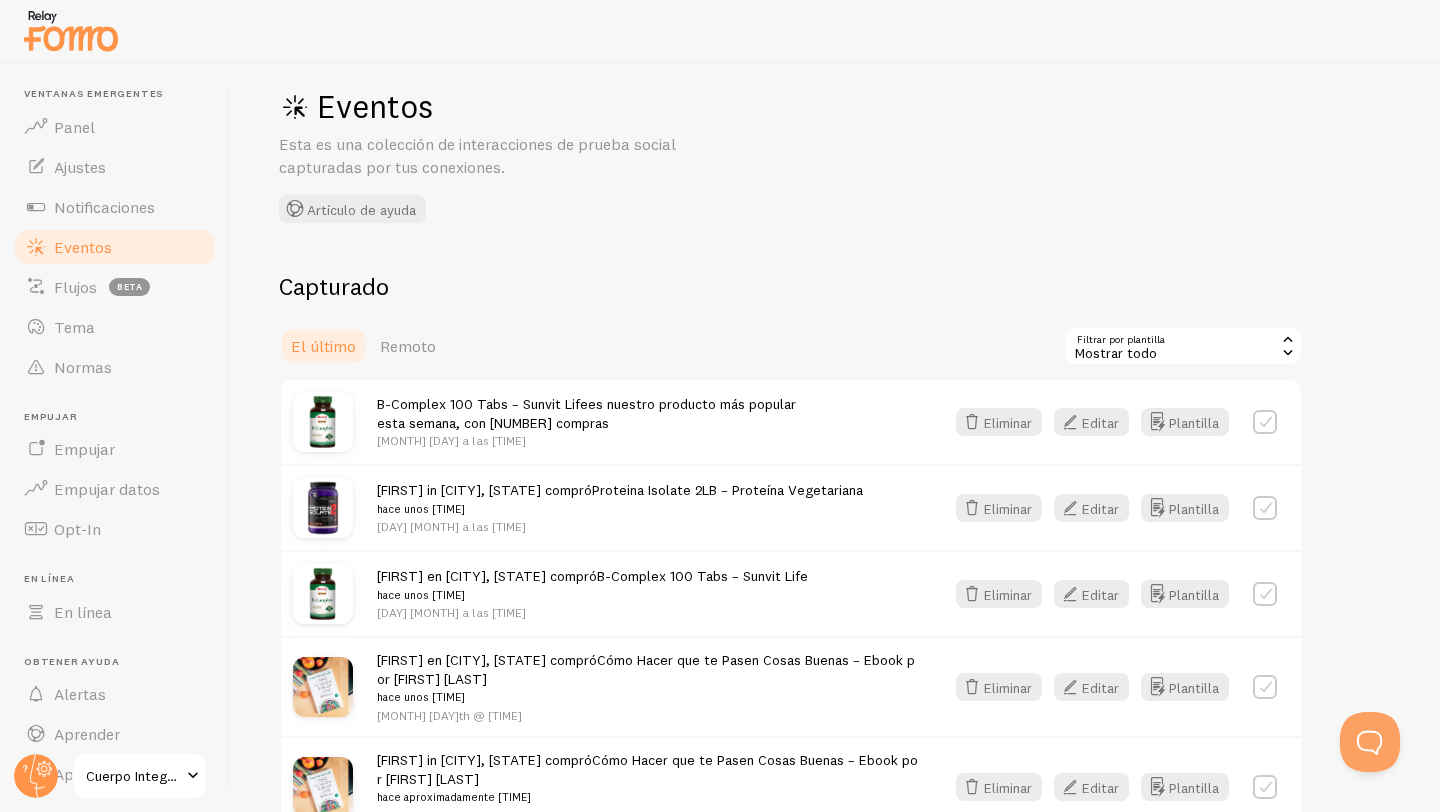 scroll, scrollTop: 27, scrollLeft: 0, axis: vertical 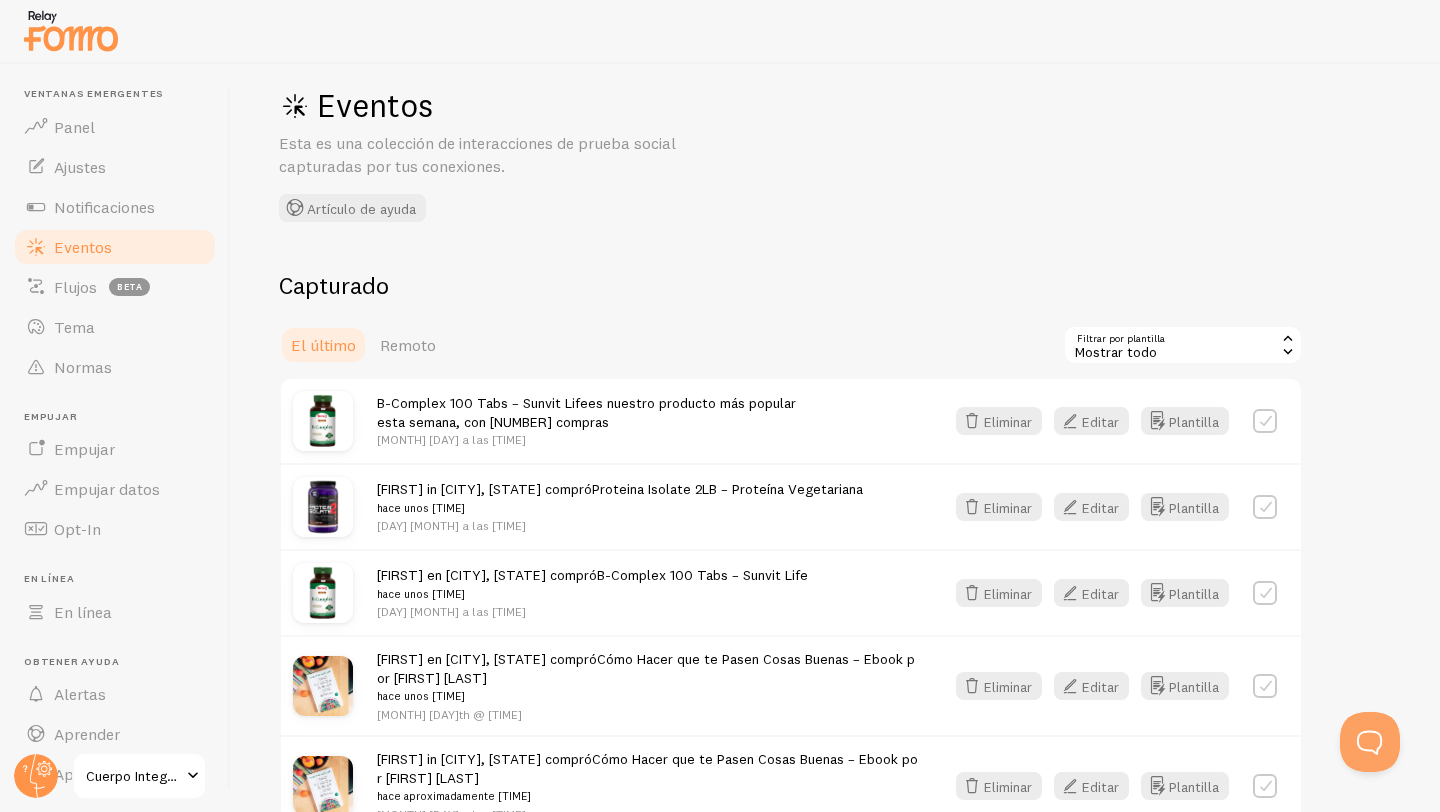 click 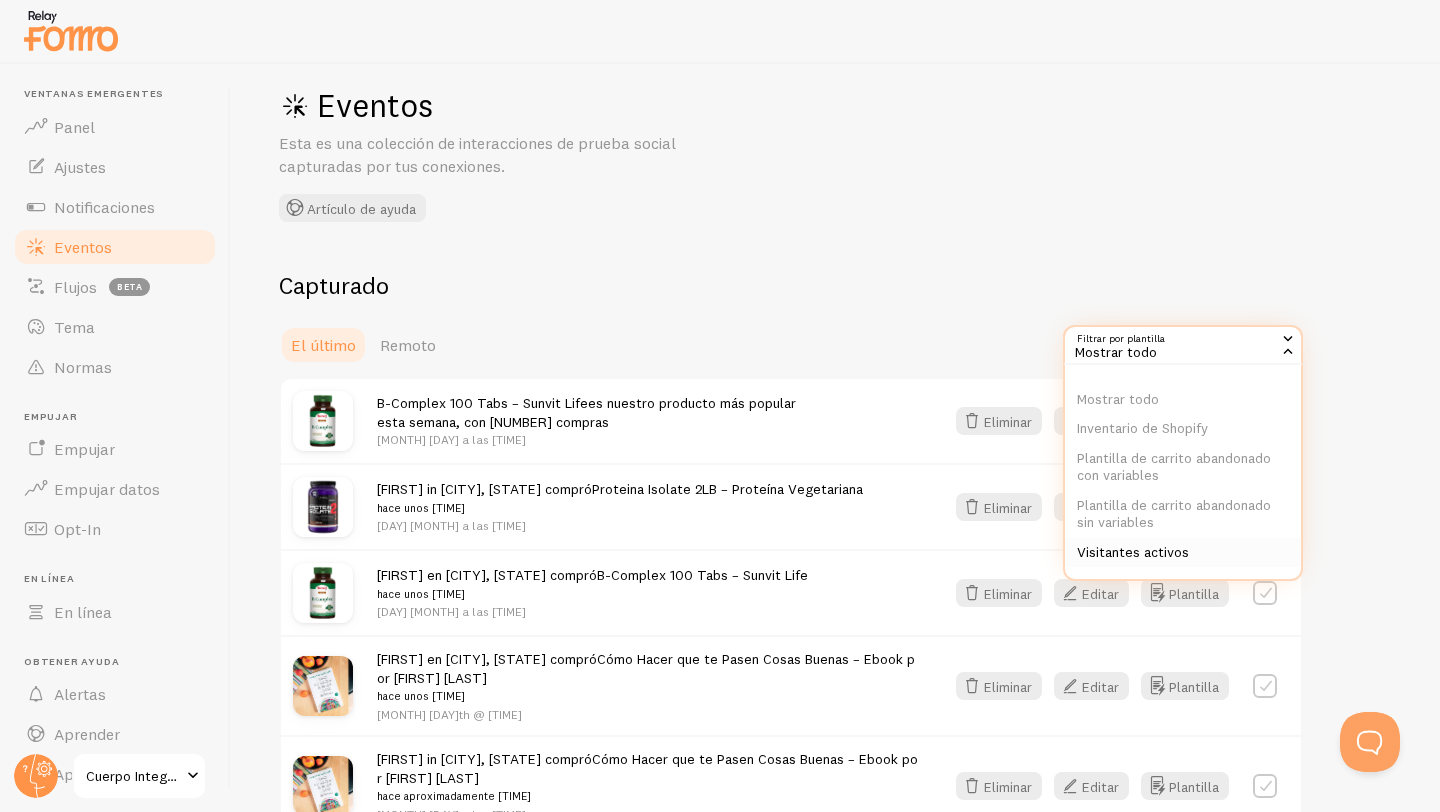 click on "Visitantes activos" at bounding box center [1183, 553] 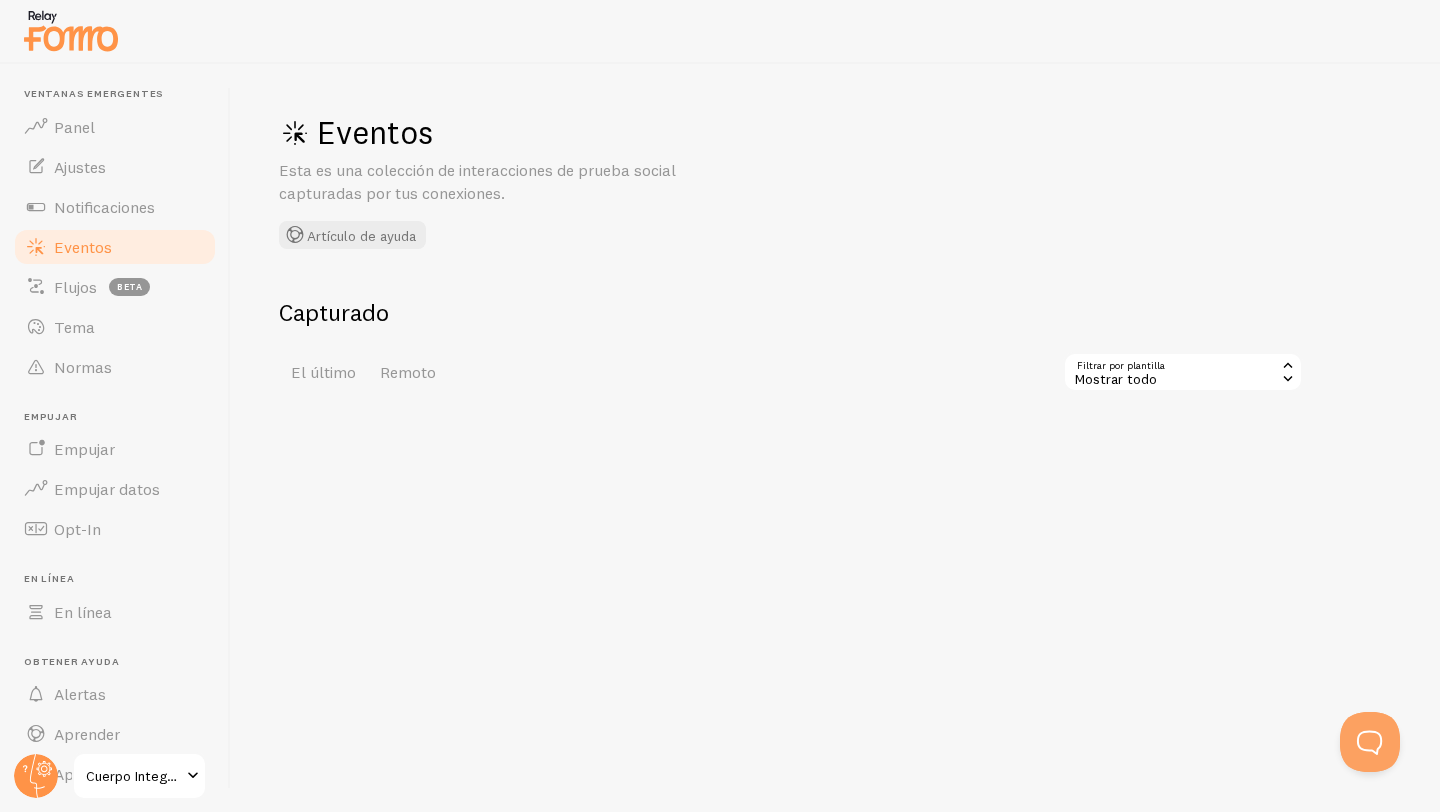 scroll, scrollTop: 0, scrollLeft: 0, axis: both 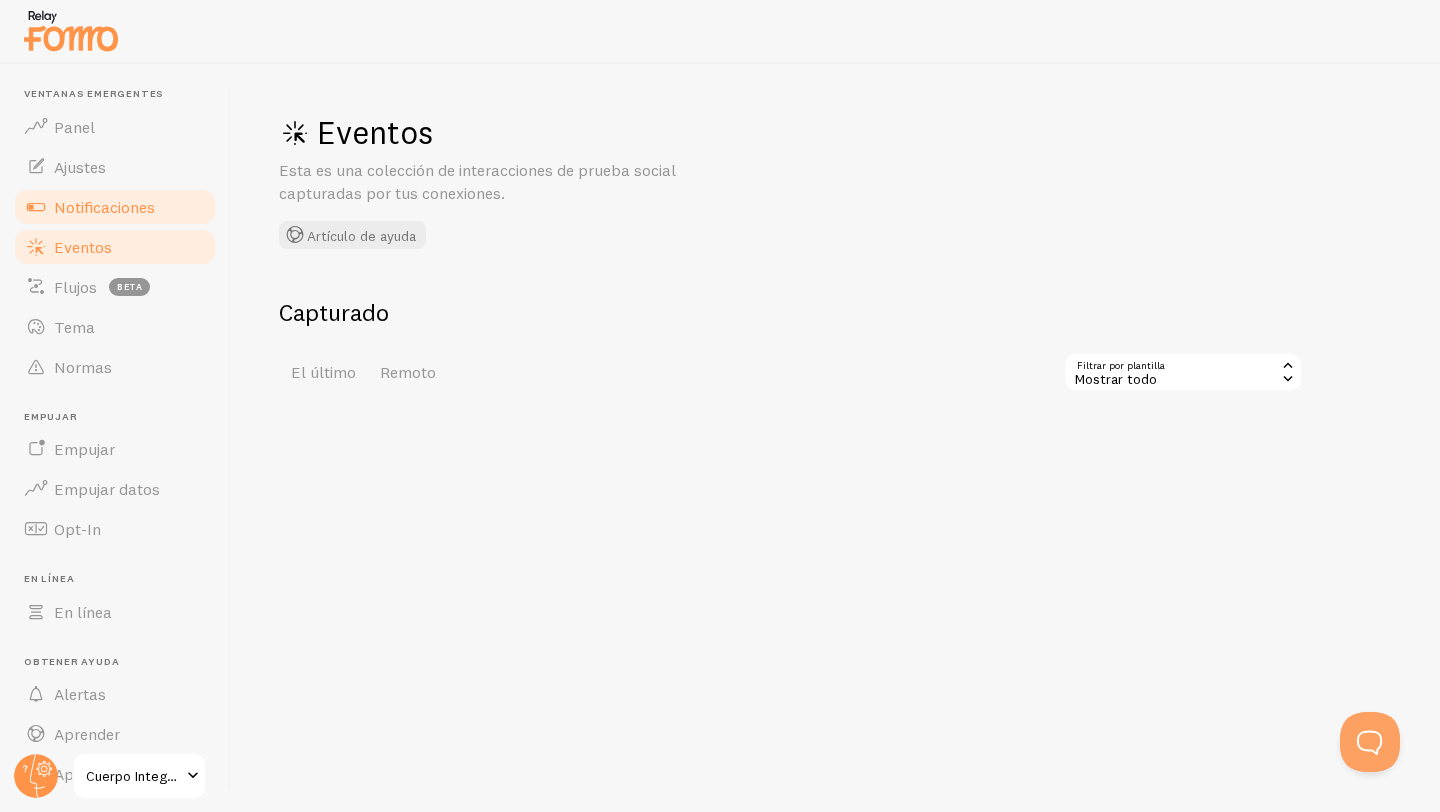 click on "Notificaciones" at bounding box center (104, 207) 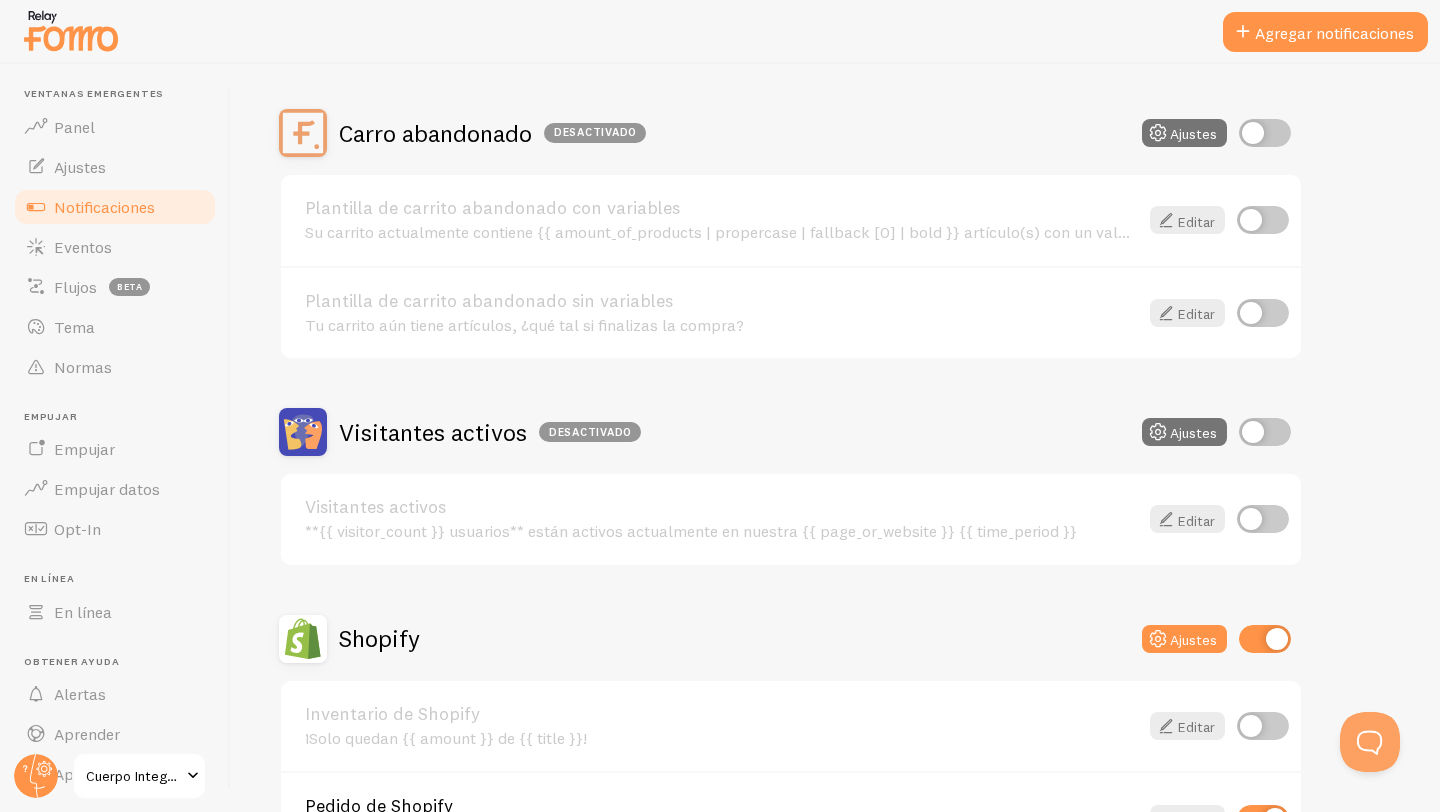 scroll, scrollTop: 177, scrollLeft: 0, axis: vertical 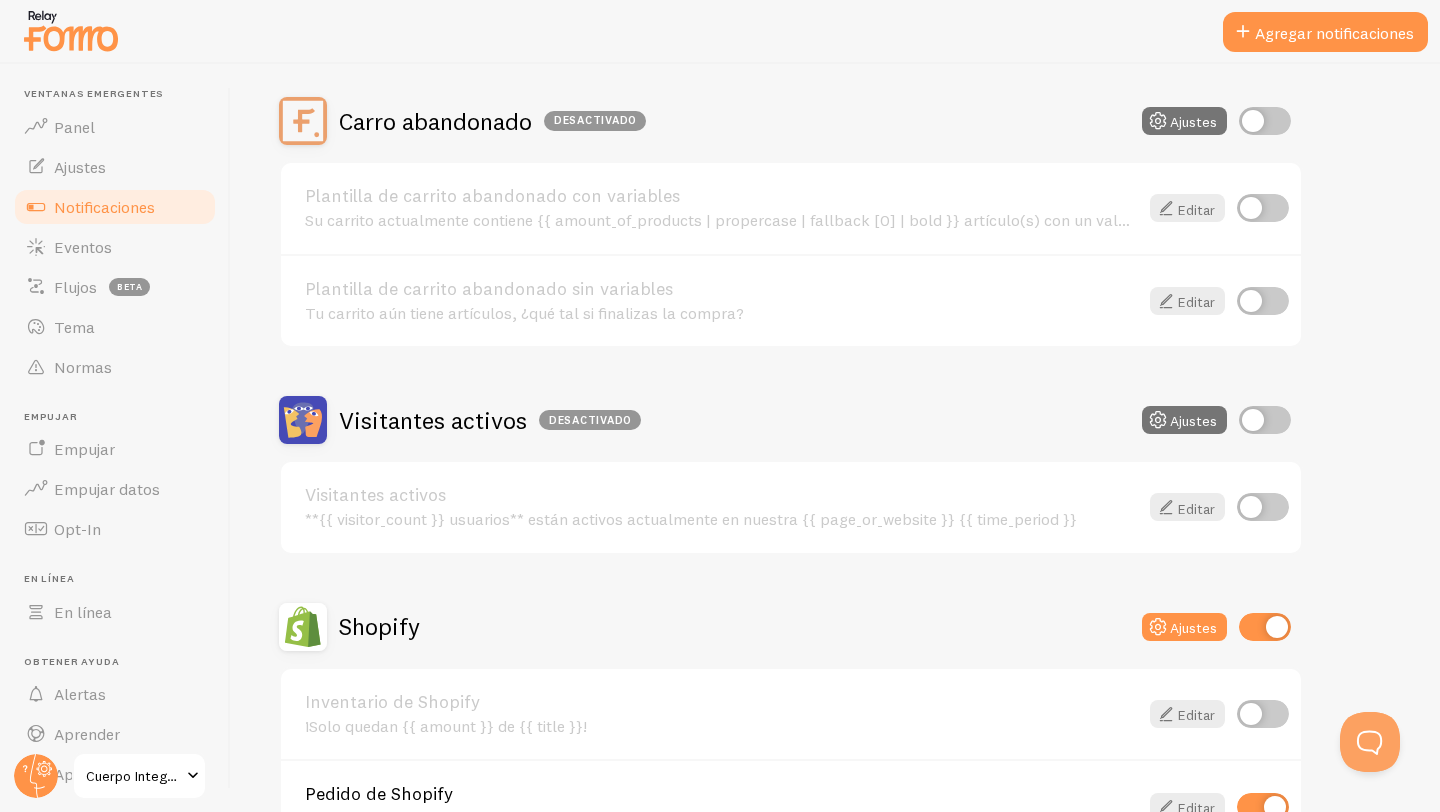 click at bounding box center [1265, 420] 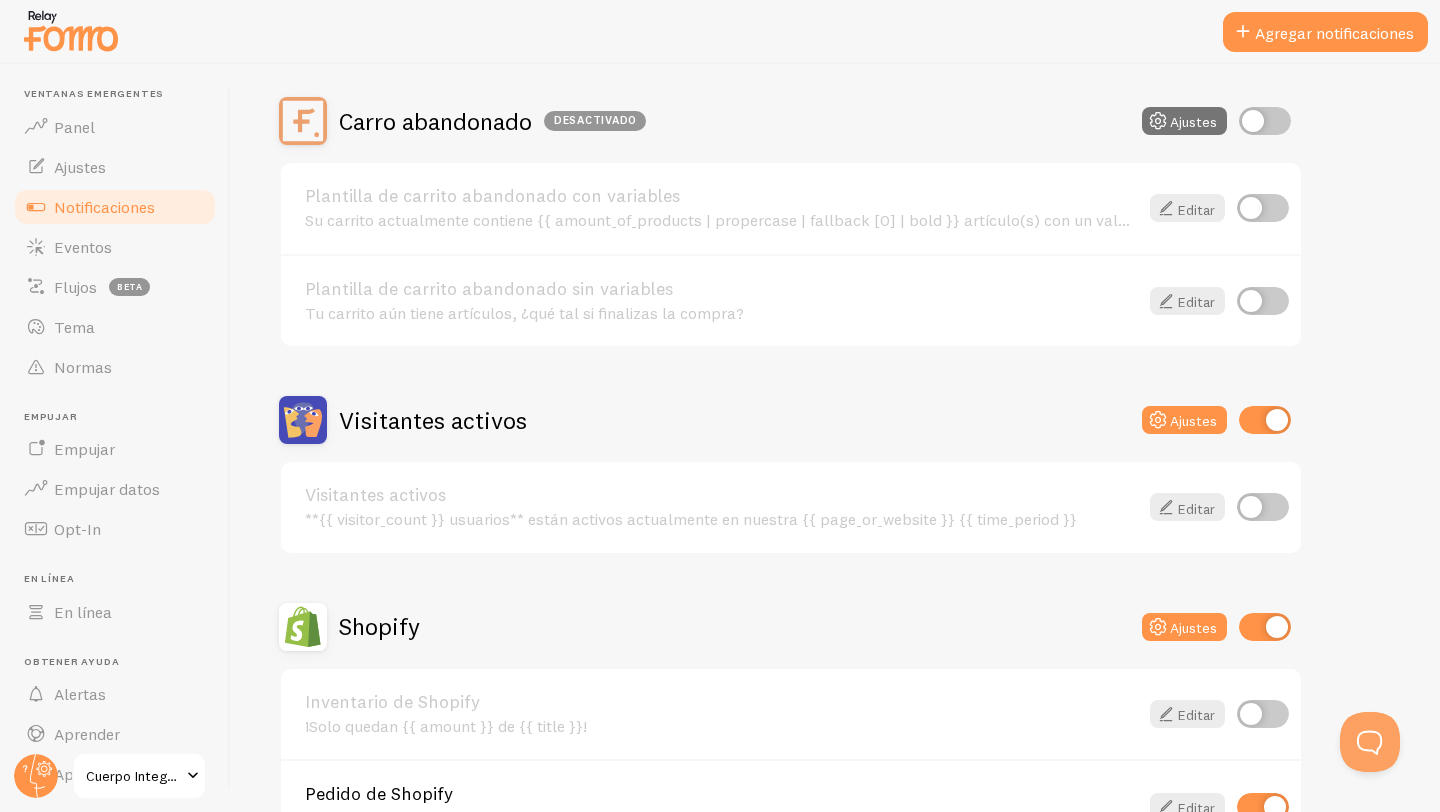 click at bounding box center [1263, 507] 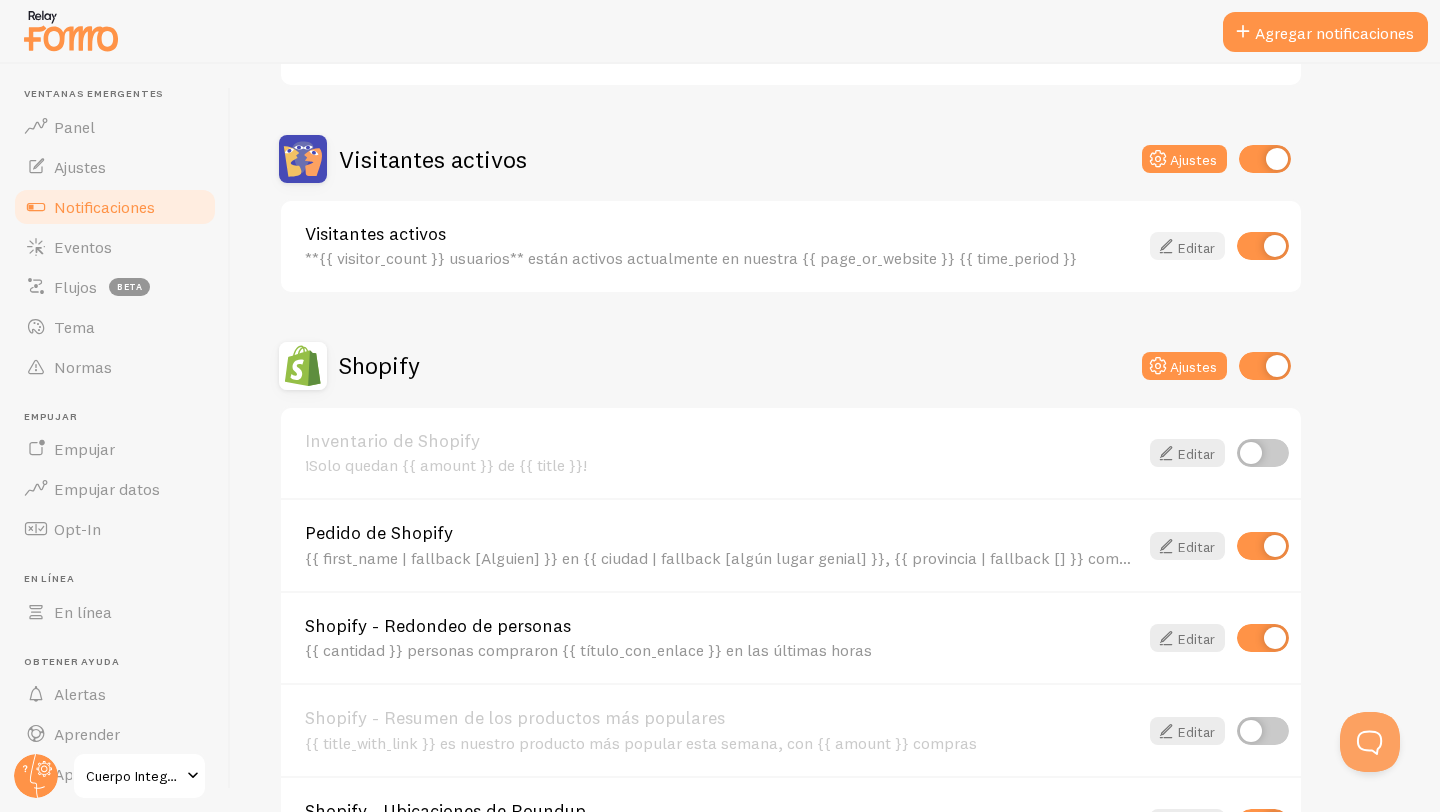scroll, scrollTop: 440, scrollLeft: 0, axis: vertical 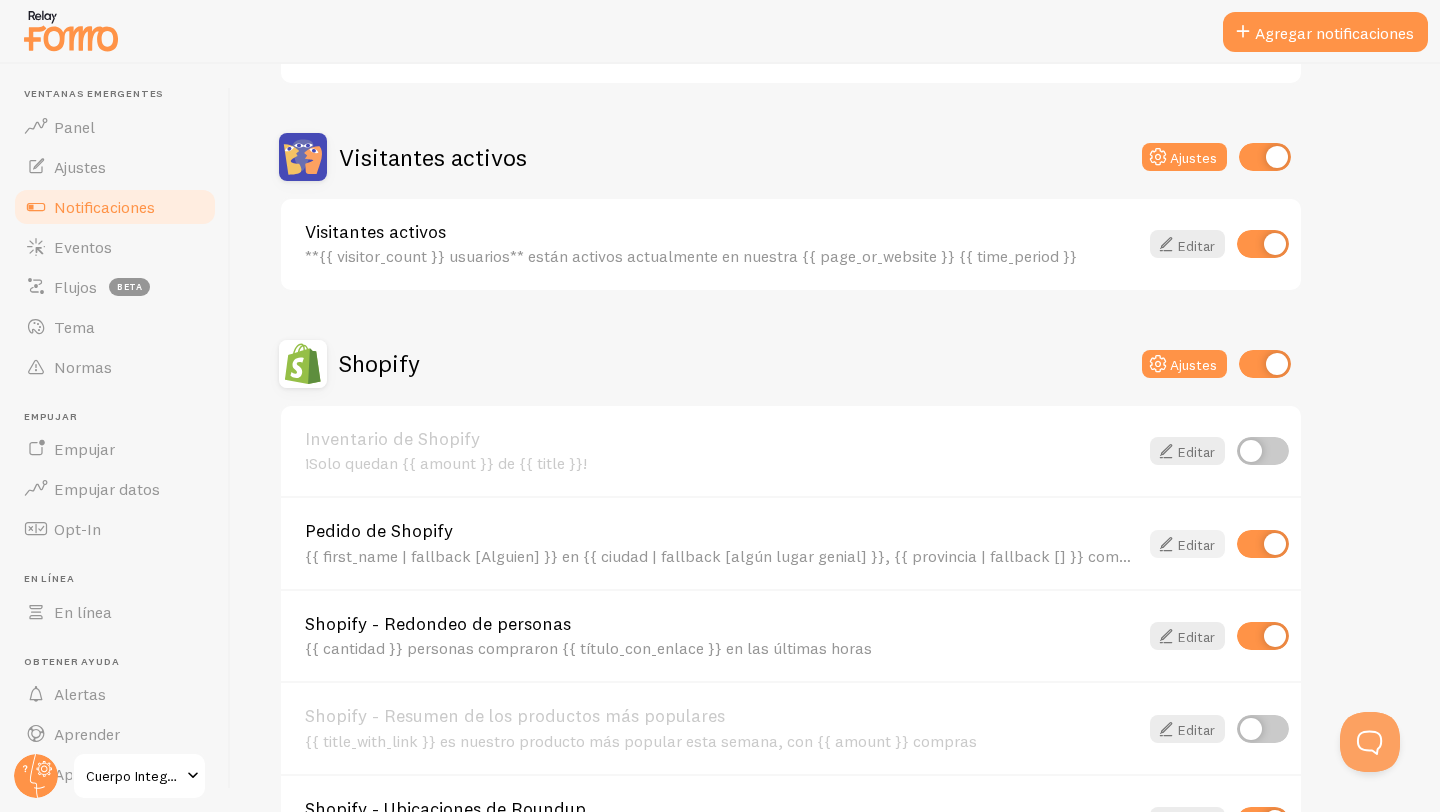 click on "Editar" at bounding box center (1196, 544) 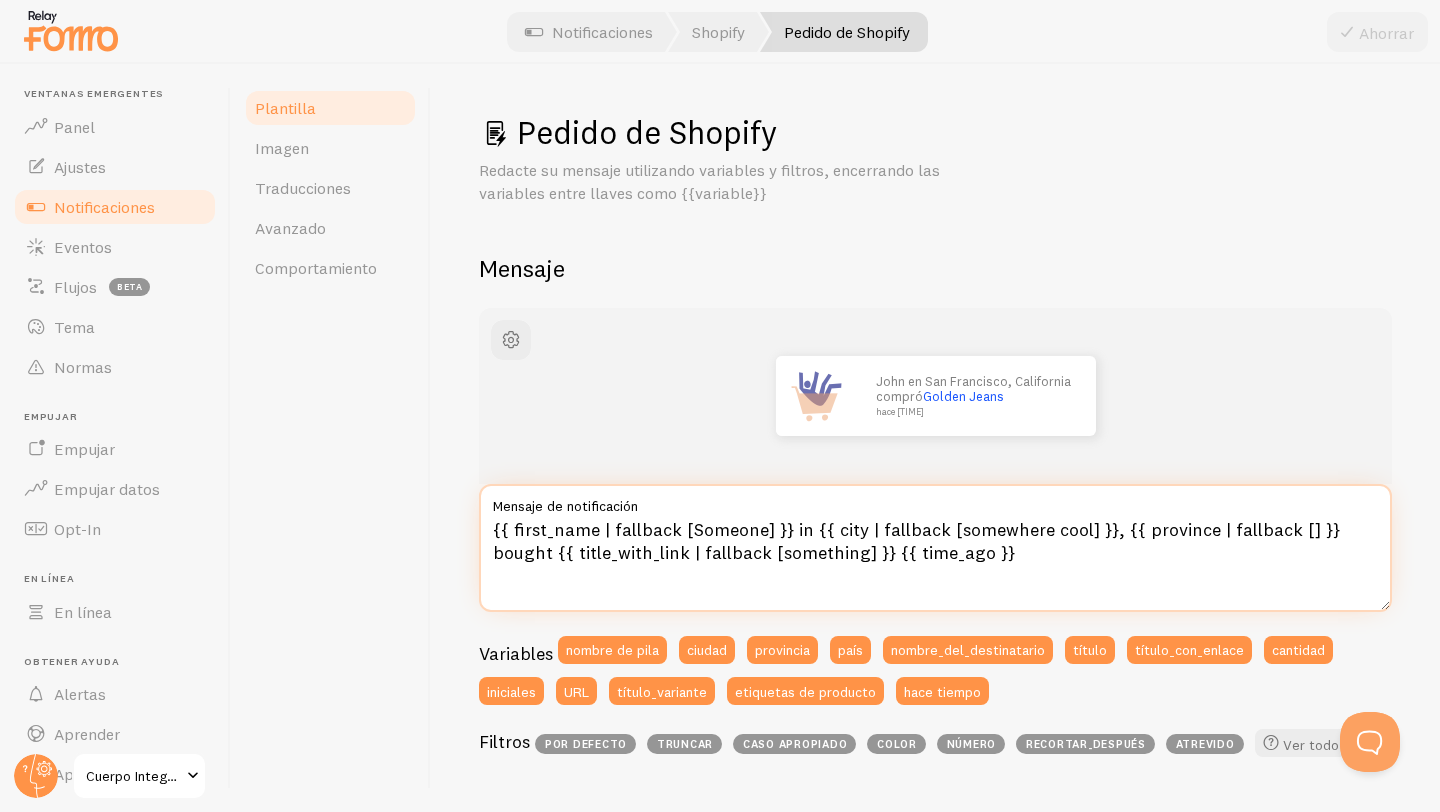 drag, startPoint x: 490, startPoint y: 527, endPoint x: 974, endPoint y: 564, distance: 485.4122 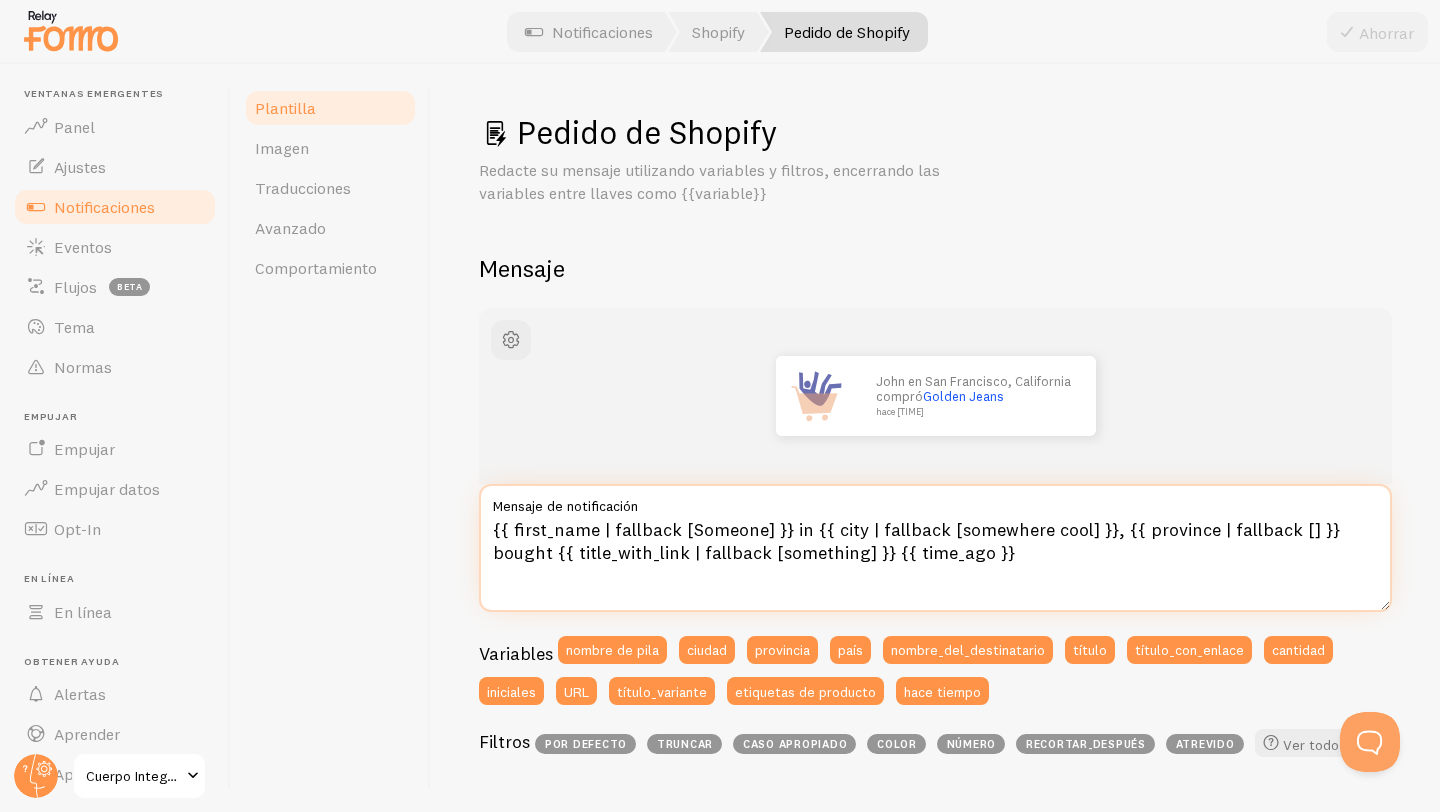 click on "{{ first_name | fallback [Someone] }} in {{ city | fallback [somewhere cool] }}, {{ province | fallback [] }} bought {{ title_with_link | fallback [something] }} {{ time_ago }}" at bounding box center (935, 548) 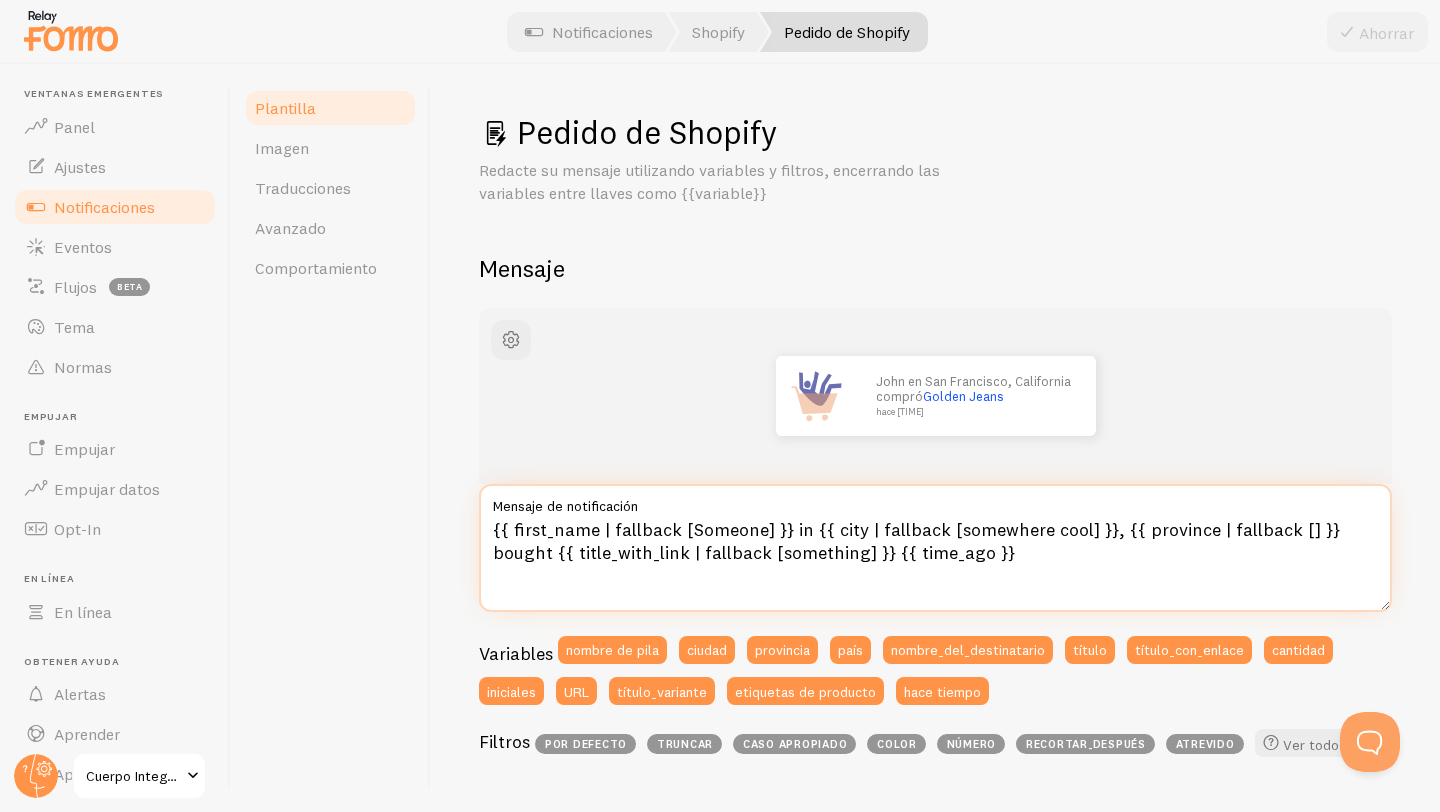 click on "{{ first_name | fallback [Someone] }} in {{ city | fallback [somewhere cool] }}, {{ province | fallback [] }} bought {{ title_with_link | fallback [something] }} {{ time_ago }}" at bounding box center [935, 548] 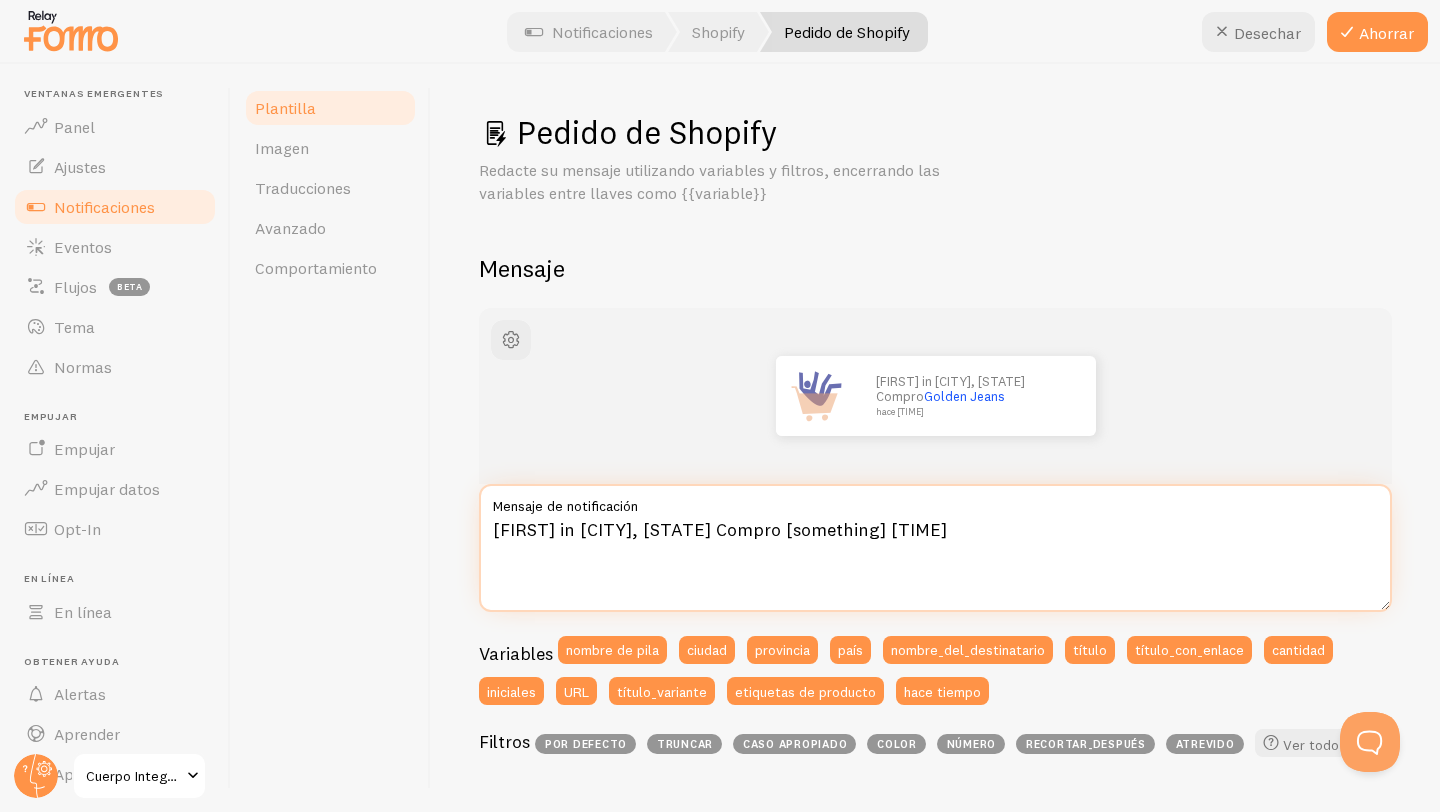 click on "{{ first_name | fallback [Someone] }} in {{ city | fallback [somewhere cool] }}, {{ province | fallback [] }} Compro {{ title_with_link | fallback [something] }} {{ time_ago }}" at bounding box center [935, 548] 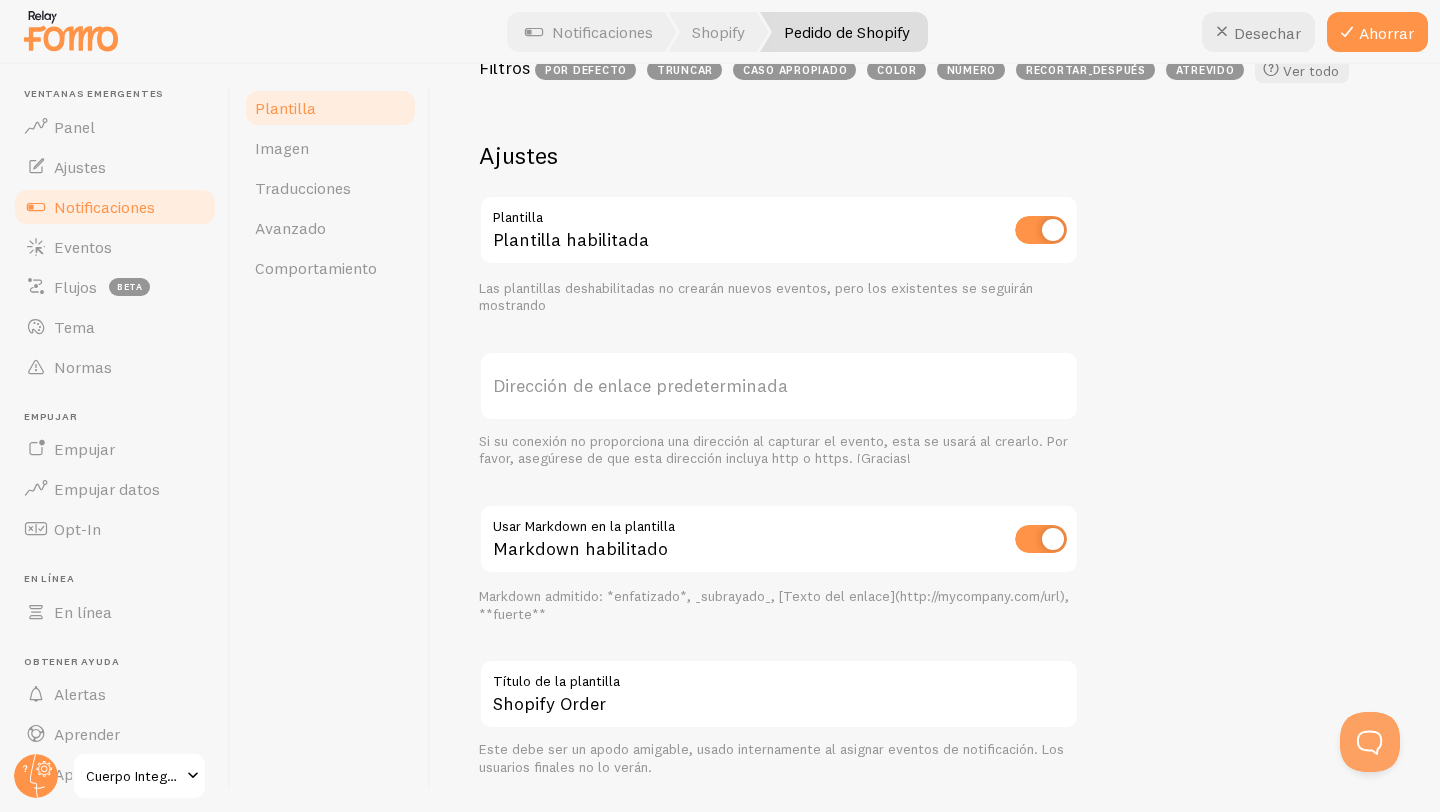 scroll, scrollTop: 682, scrollLeft: 0, axis: vertical 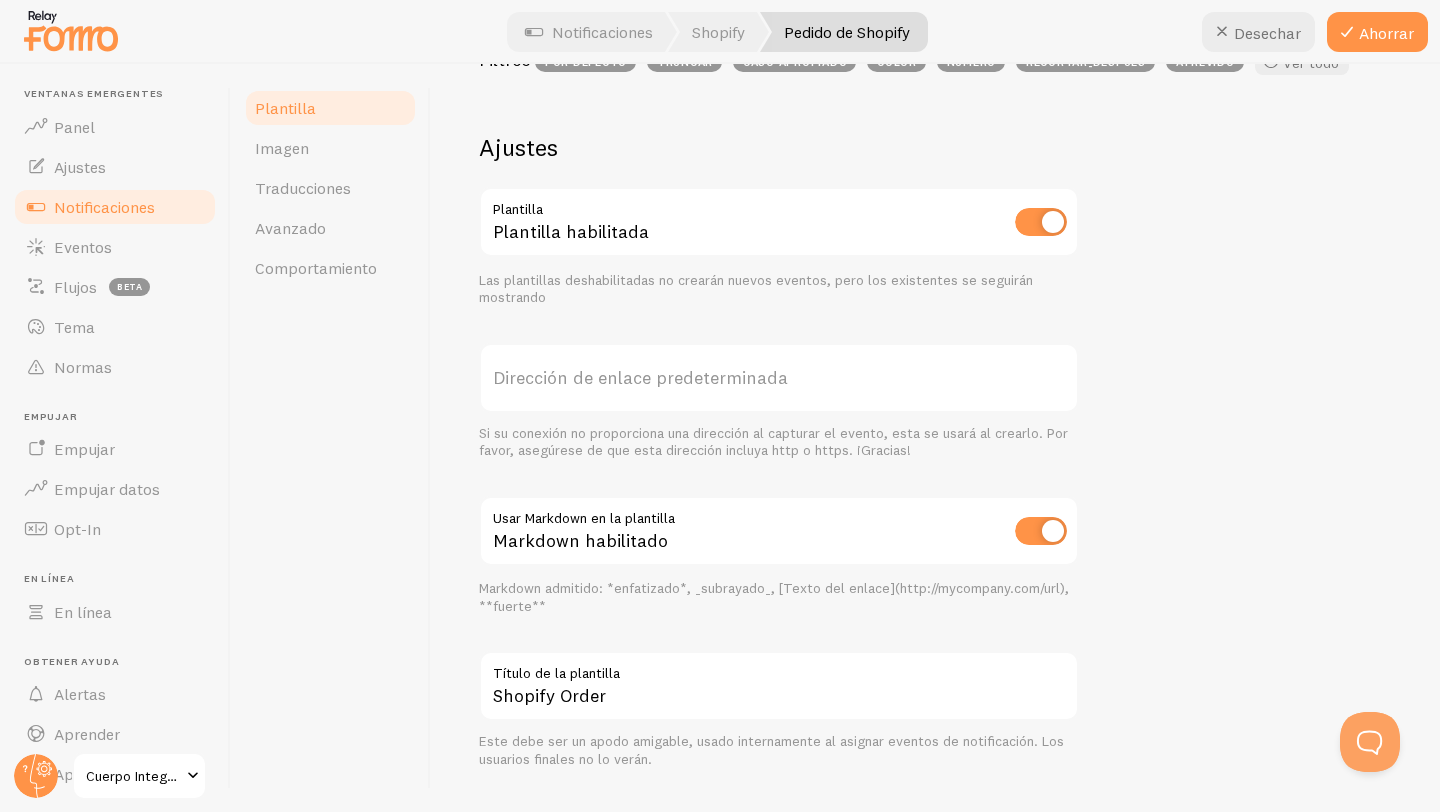 type on "{{ first_name | fallback [Someone] }} en {{ city | fallback [somewhere cool] }}, {{ province | fallback [] }} Compro {{ title_with_link | fallback [something] }} {{ time_ago }}" 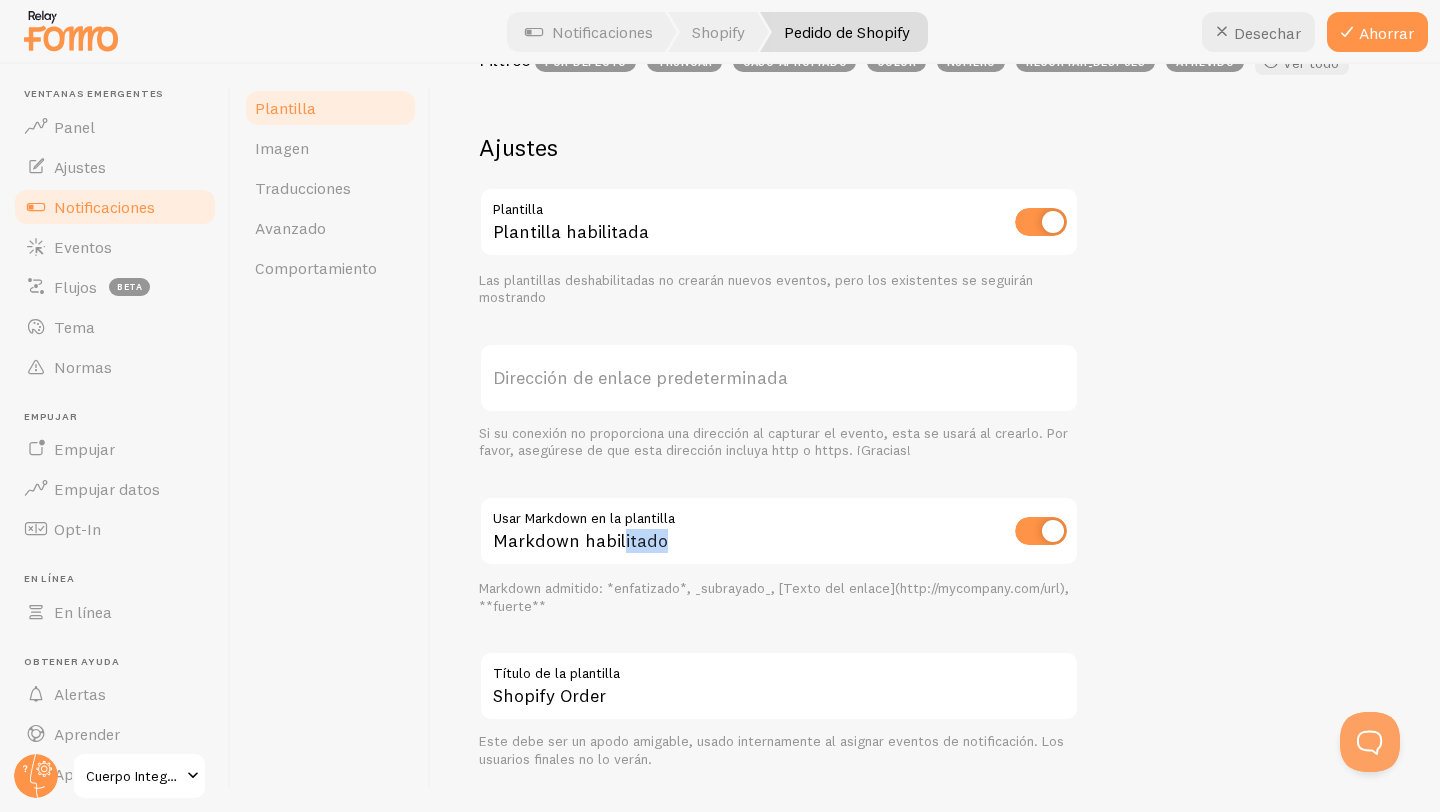 drag, startPoint x: 660, startPoint y: 537, endPoint x: 618, endPoint y: 537, distance: 42 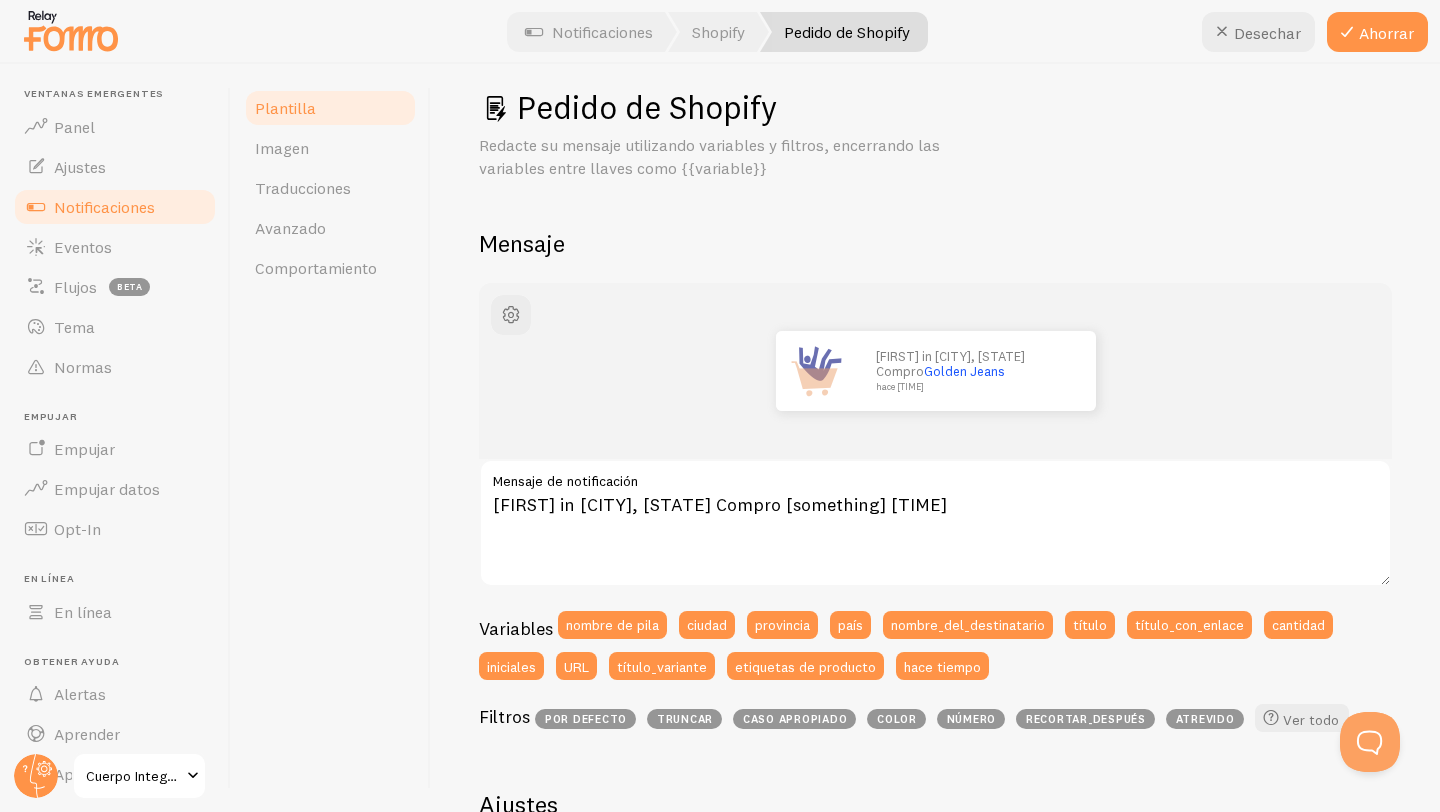scroll, scrollTop: 0, scrollLeft: 0, axis: both 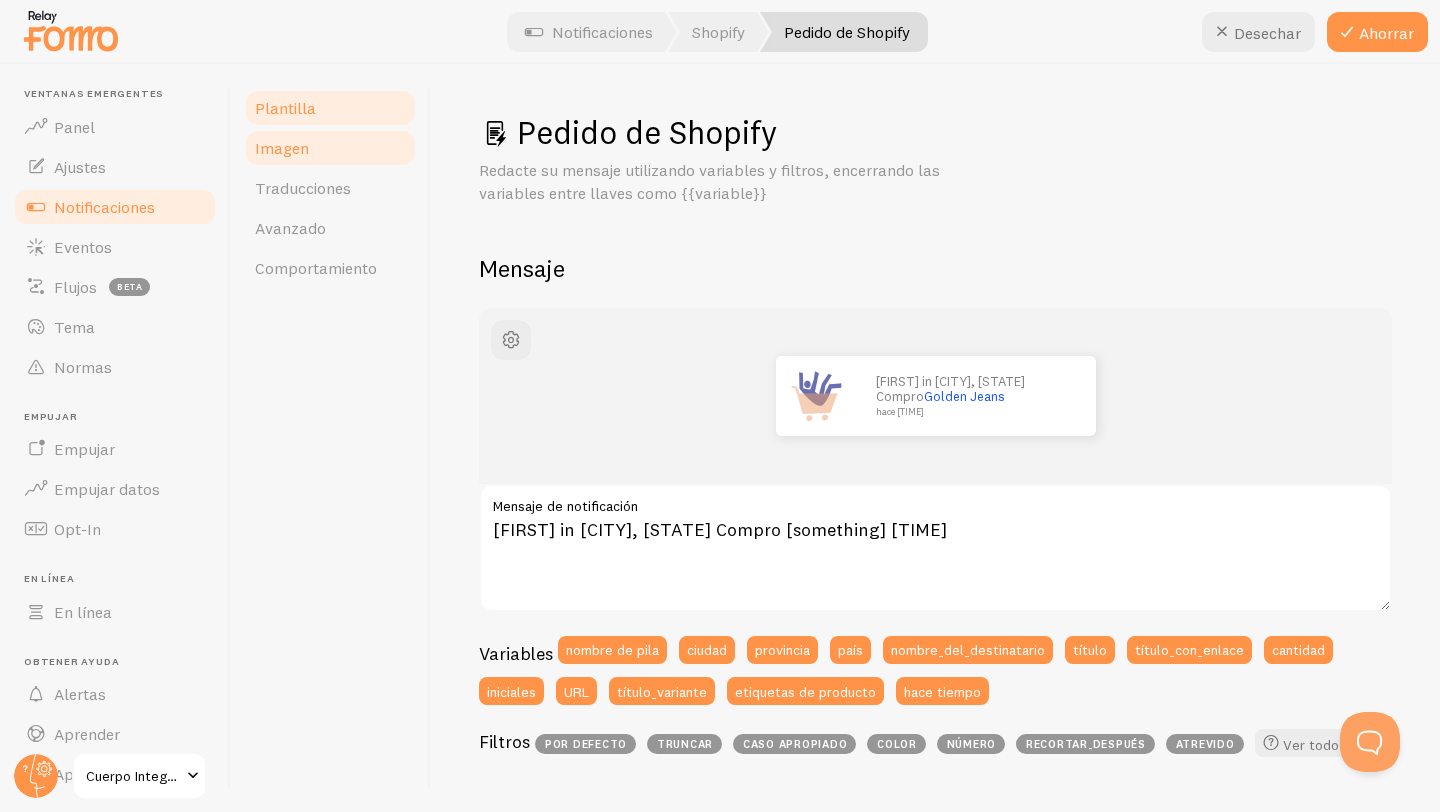 click on "Imagen" at bounding box center [330, 148] 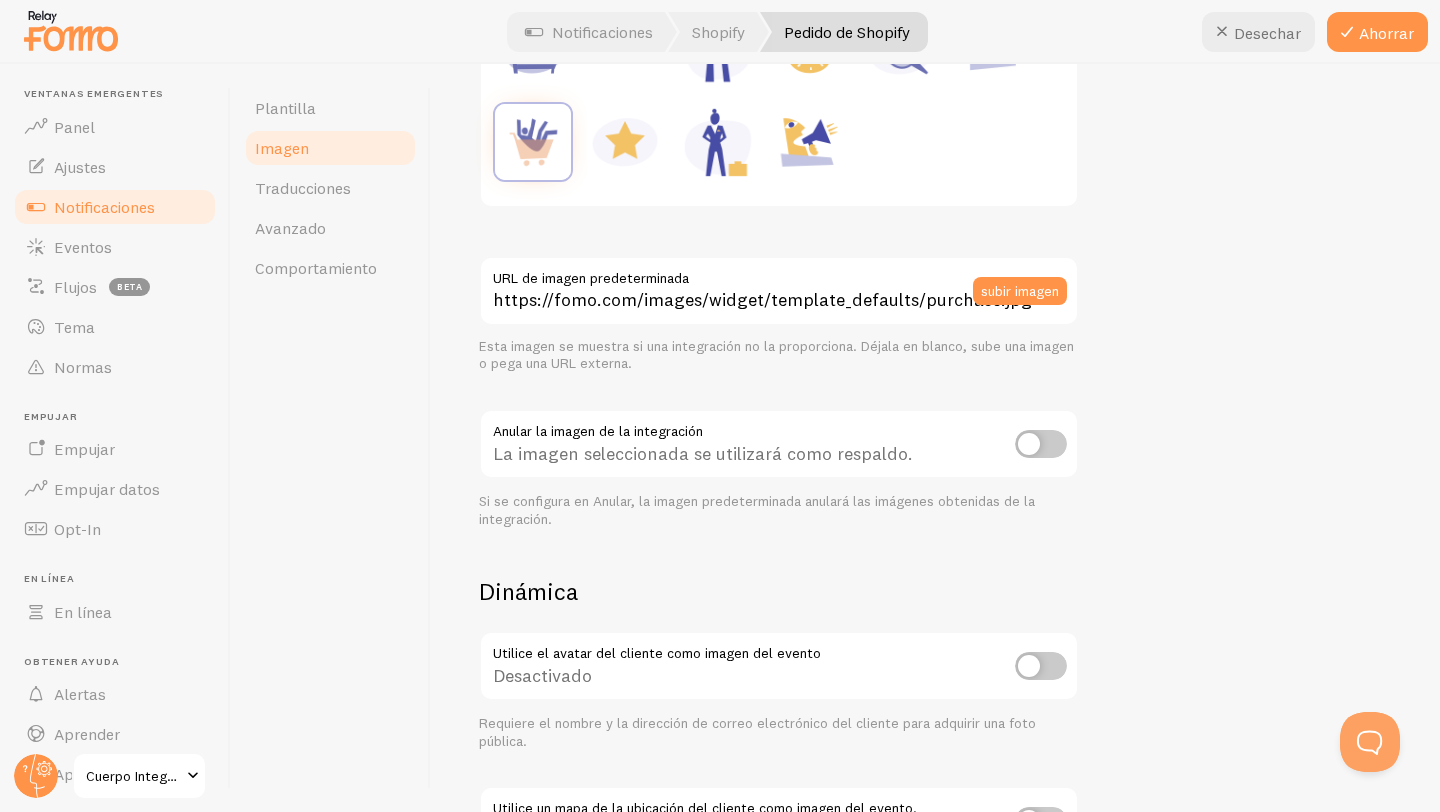 scroll, scrollTop: 453, scrollLeft: 0, axis: vertical 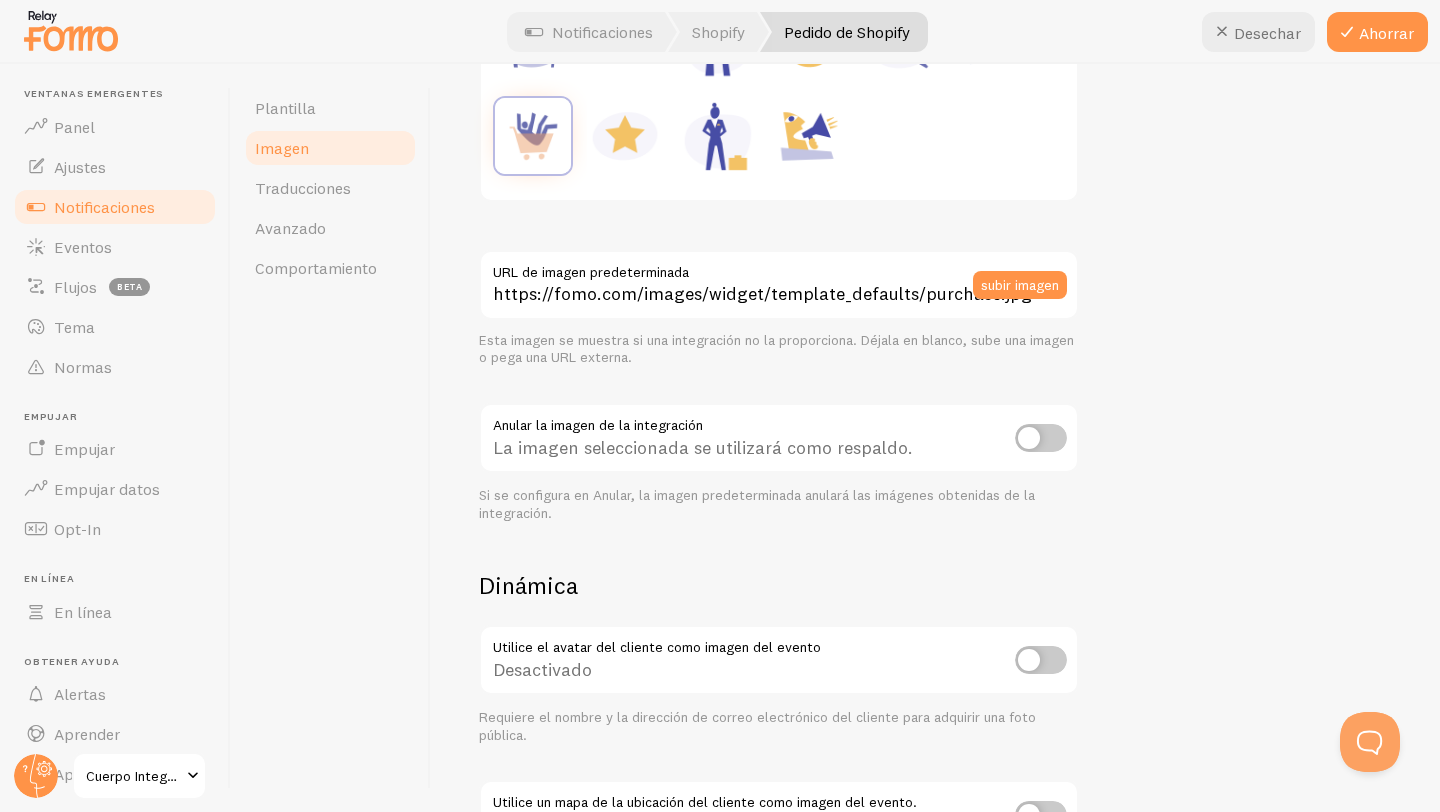 click at bounding box center [1041, 660] 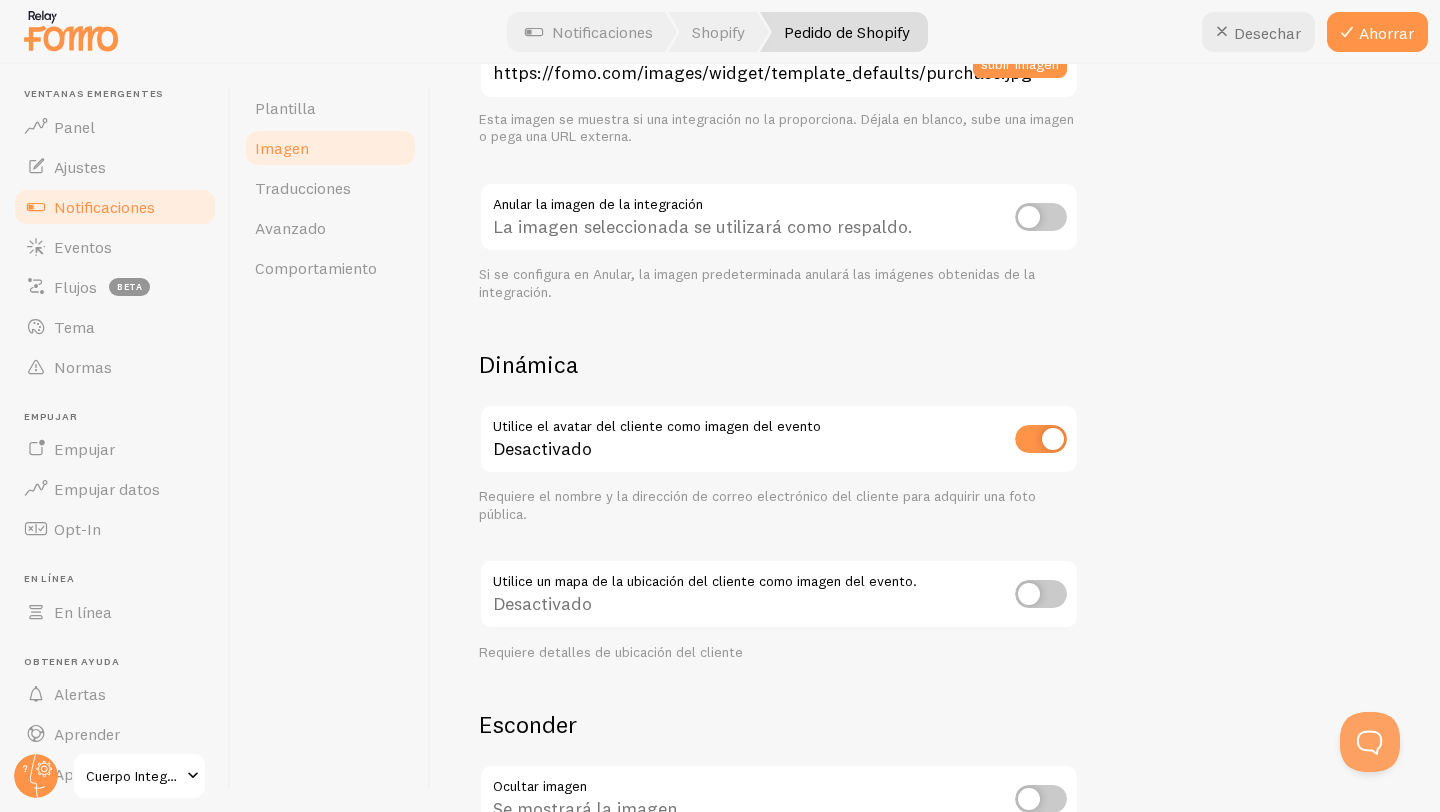 scroll, scrollTop: 688, scrollLeft: 0, axis: vertical 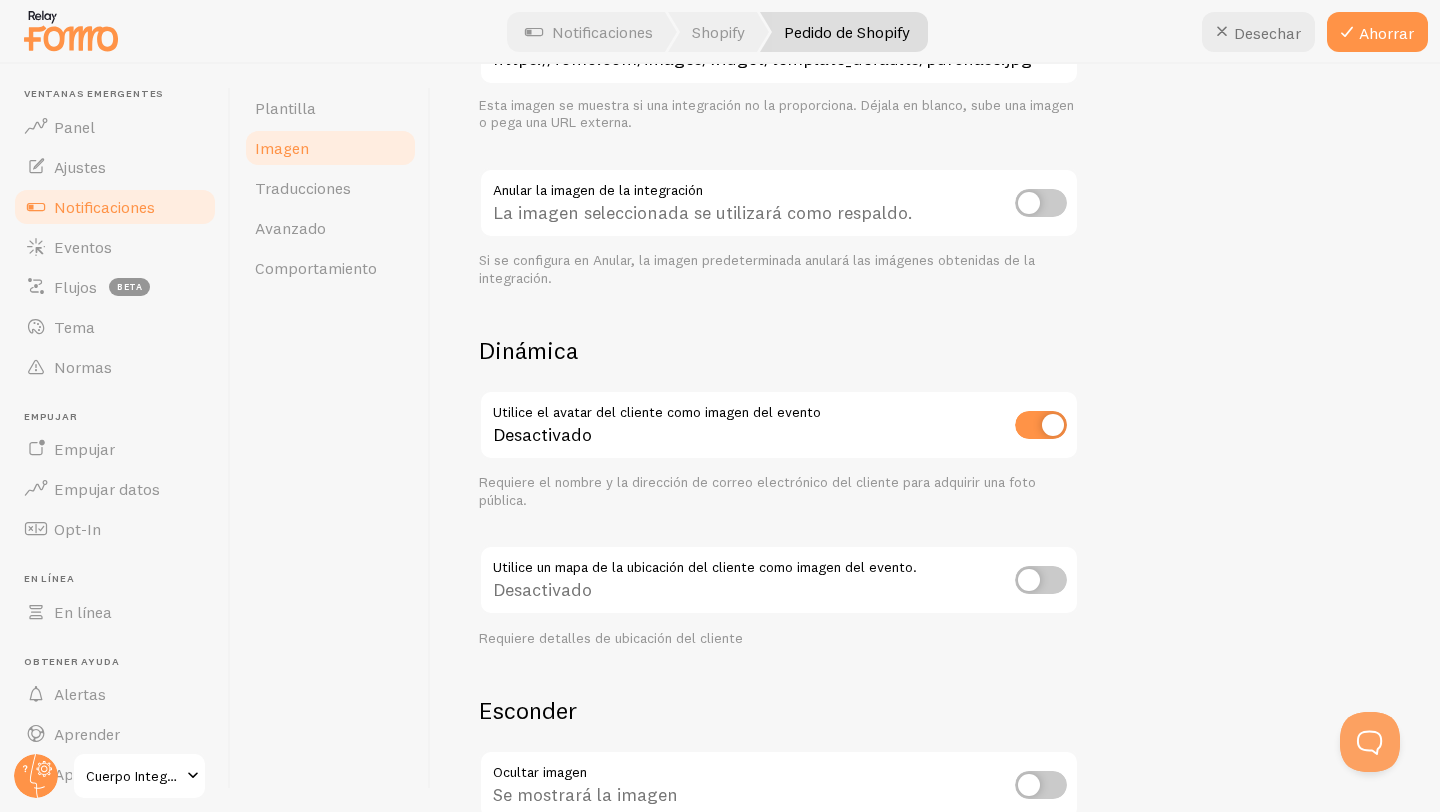 click at bounding box center [1041, 580] 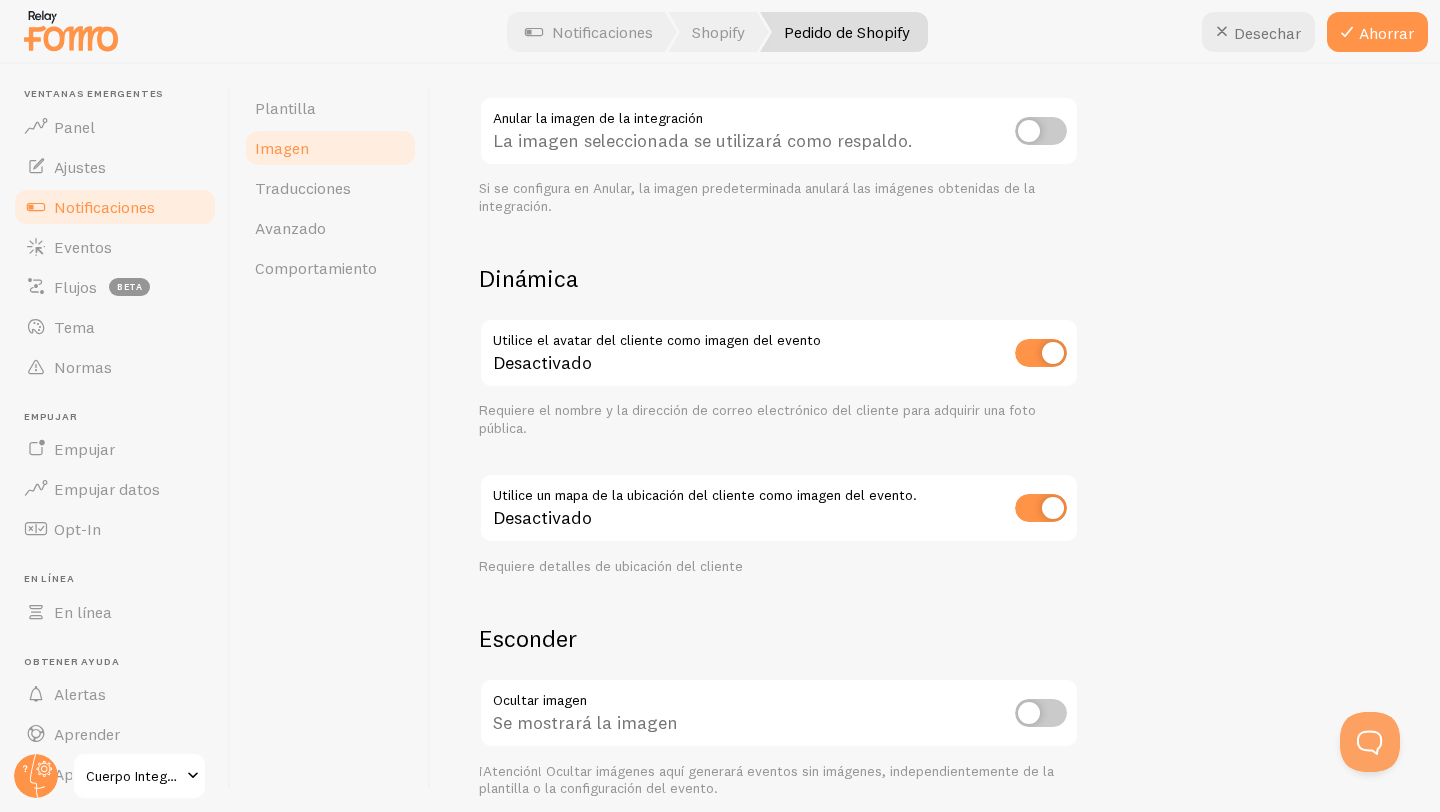 scroll, scrollTop: 842, scrollLeft: 0, axis: vertical 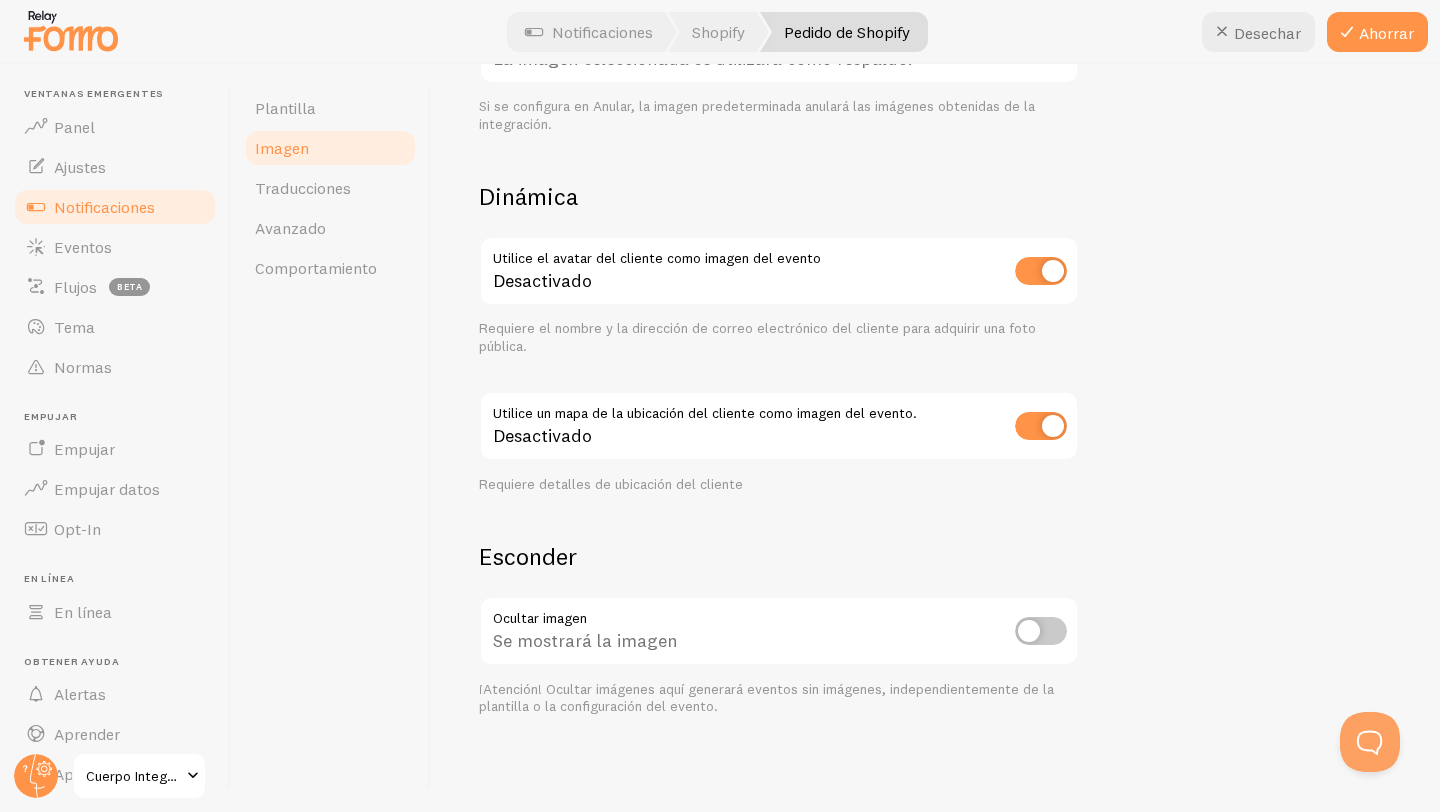click at bounding box center (1041, 426) 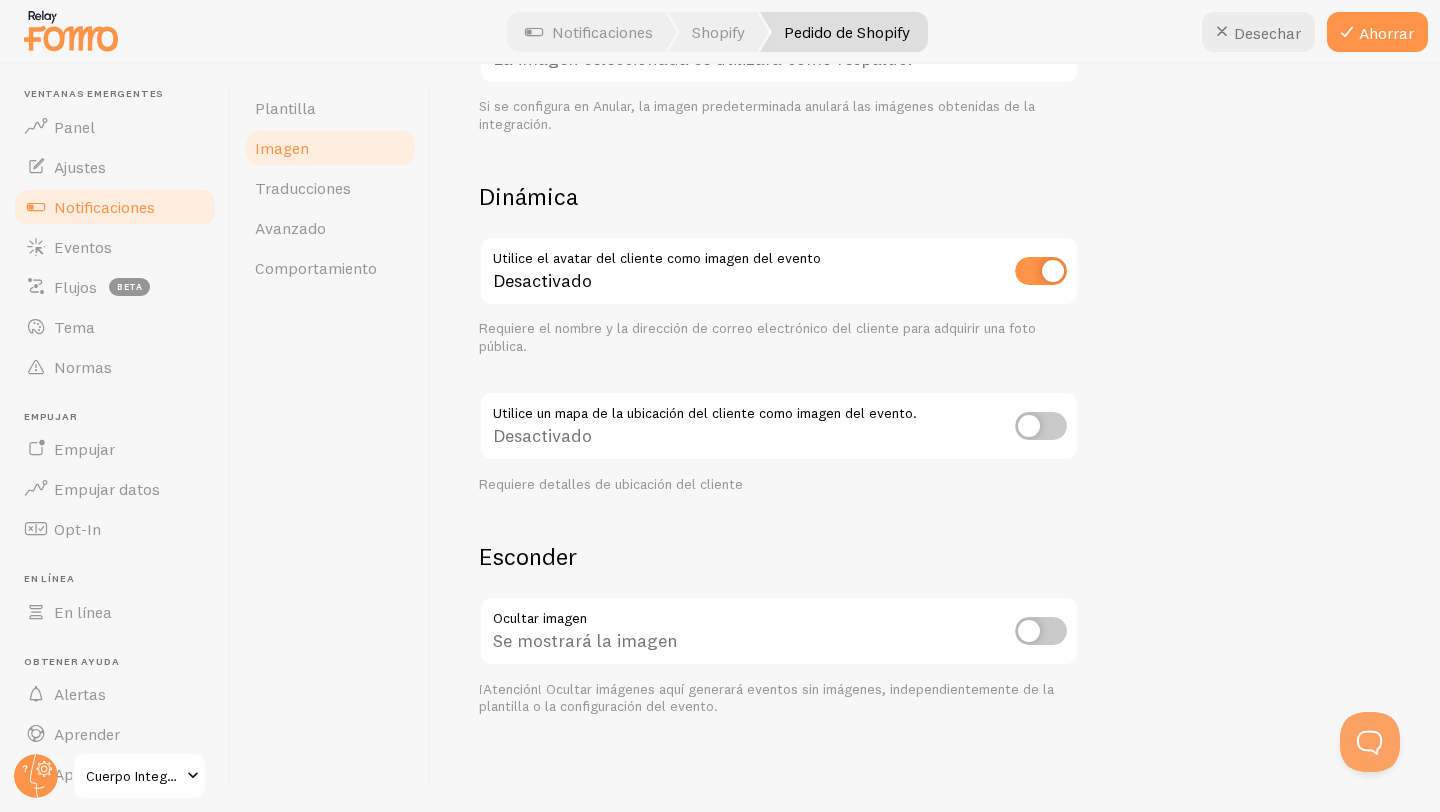 click at bounding box center [1041, 271] 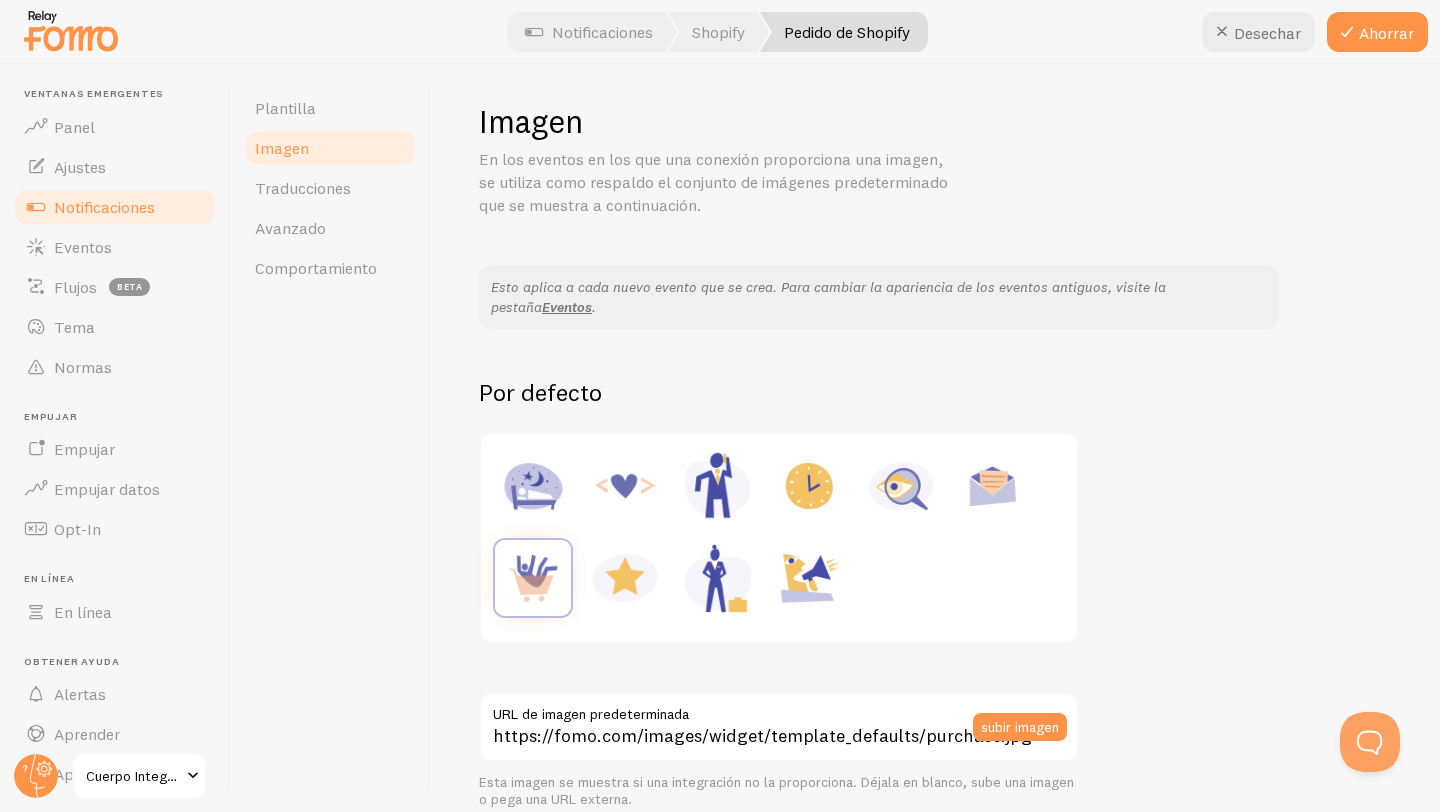 scroll, scrollTop: 0, scrollLeft: 0, axis: both 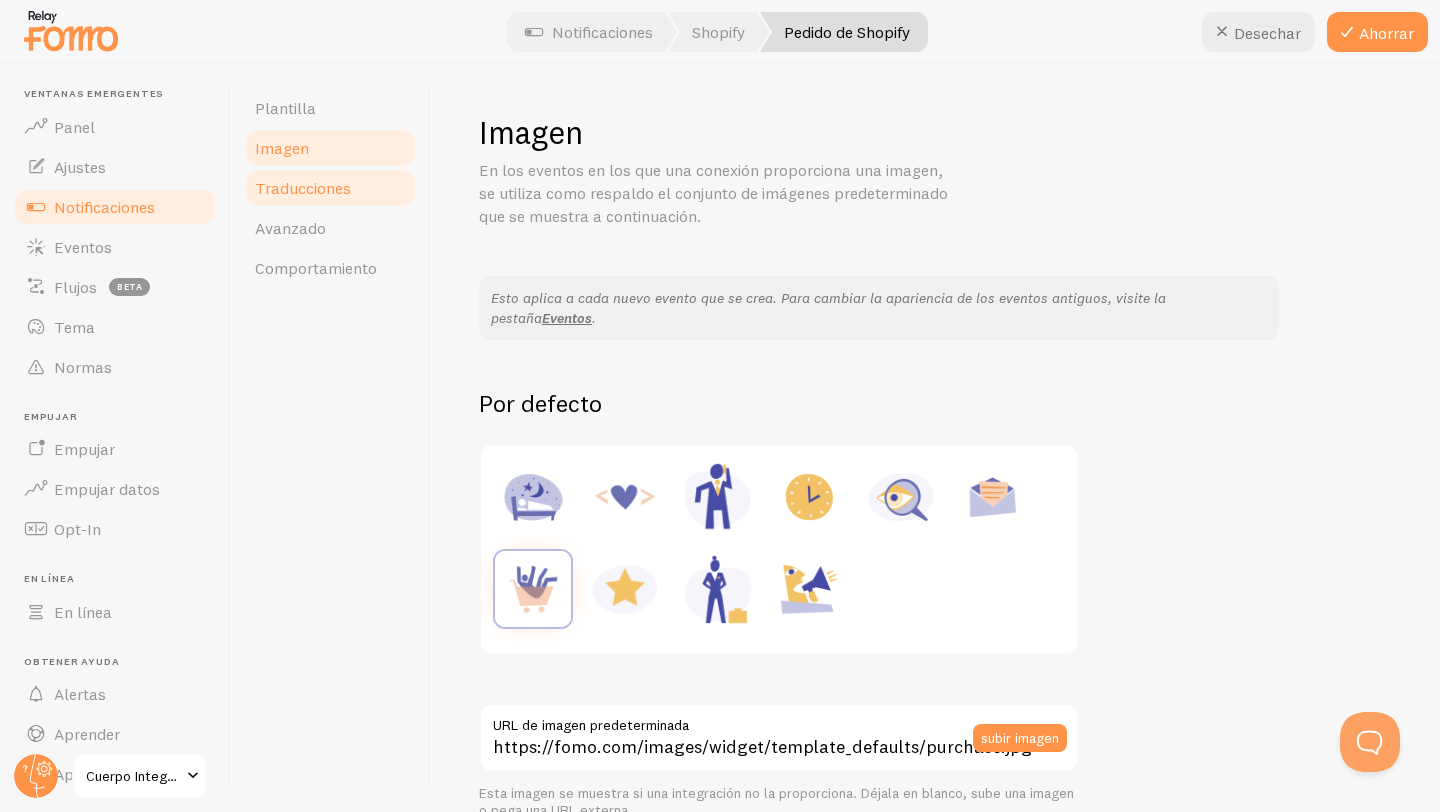 click on "Traducciones" at bounding box center [303, 188] 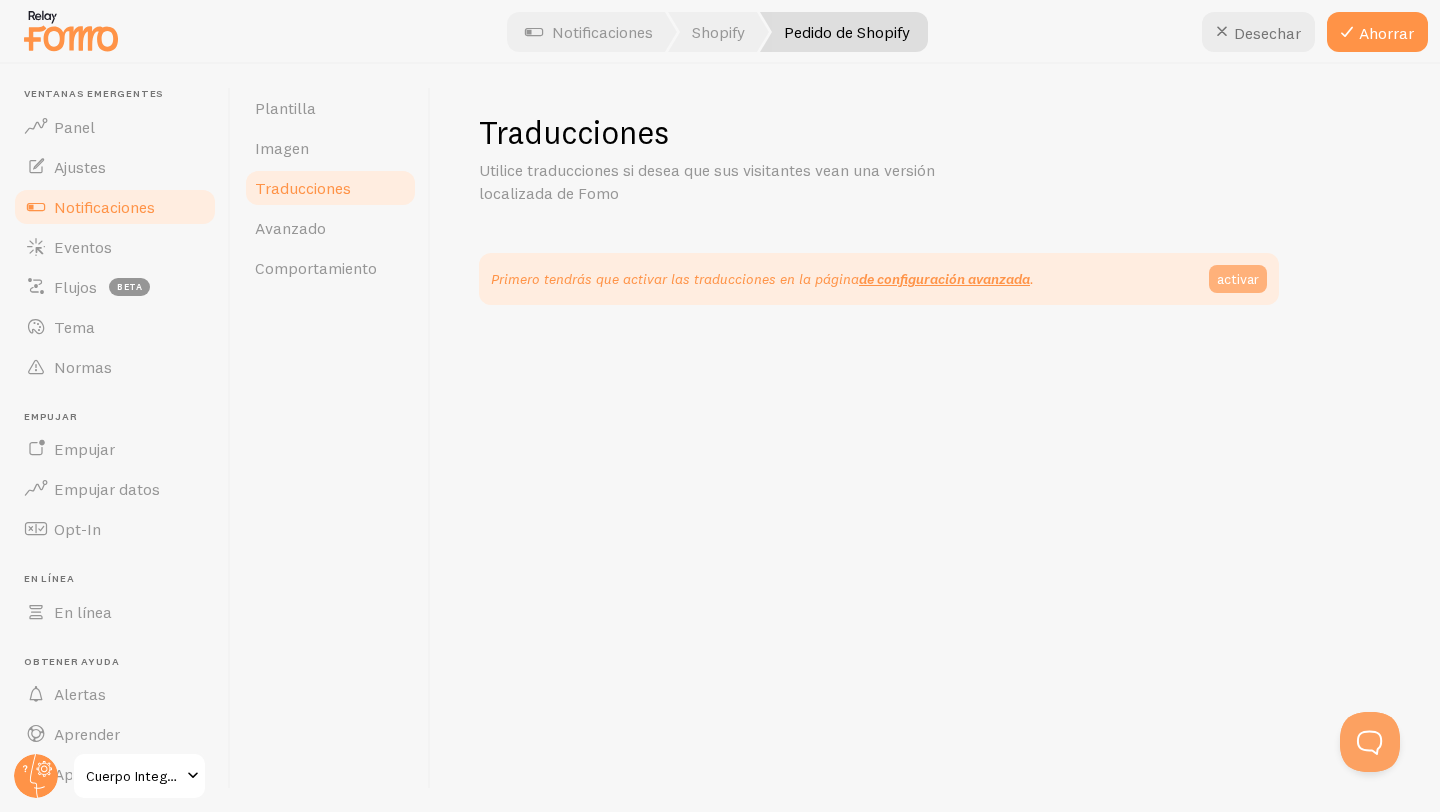 click on "activar" at bounding box center (1238, 279) 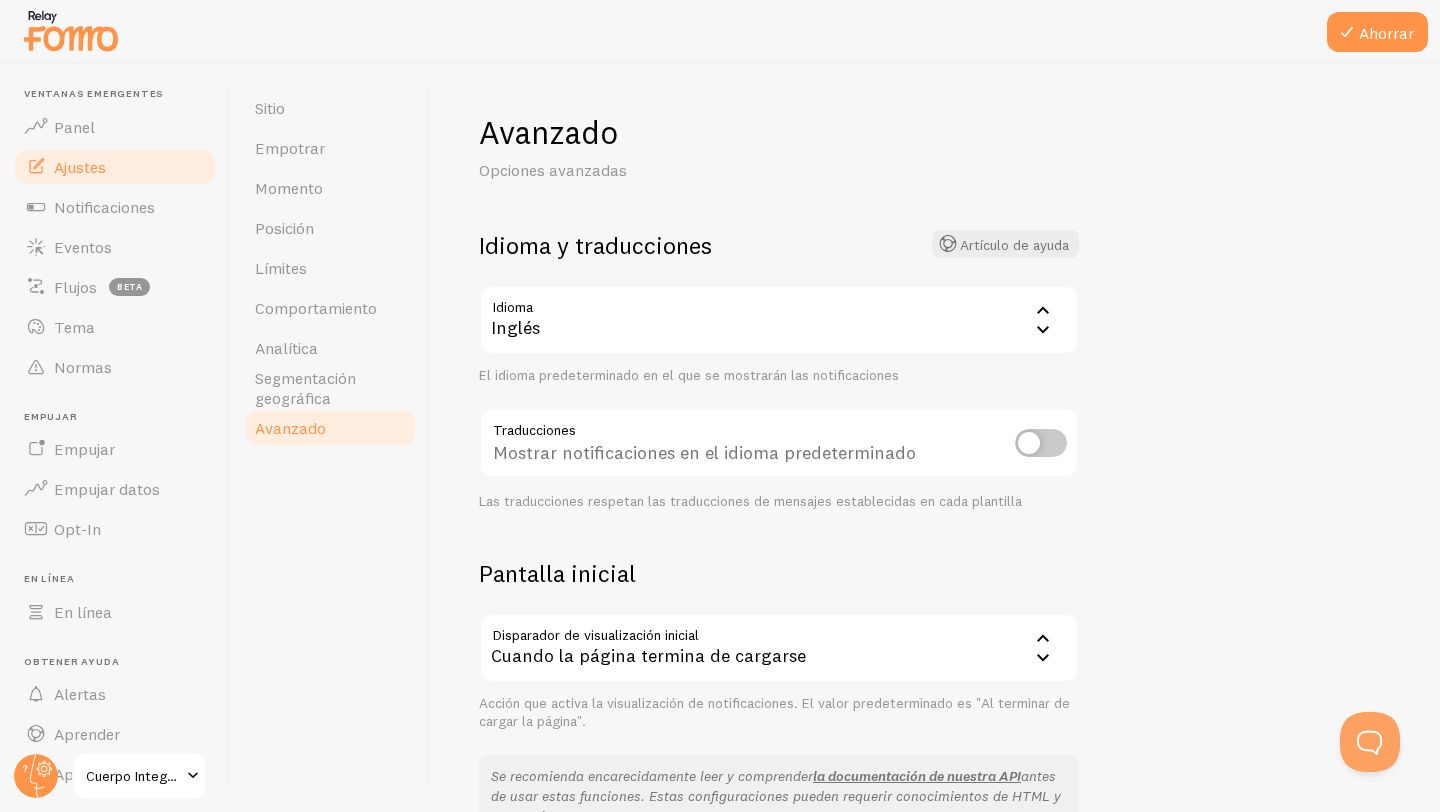 click 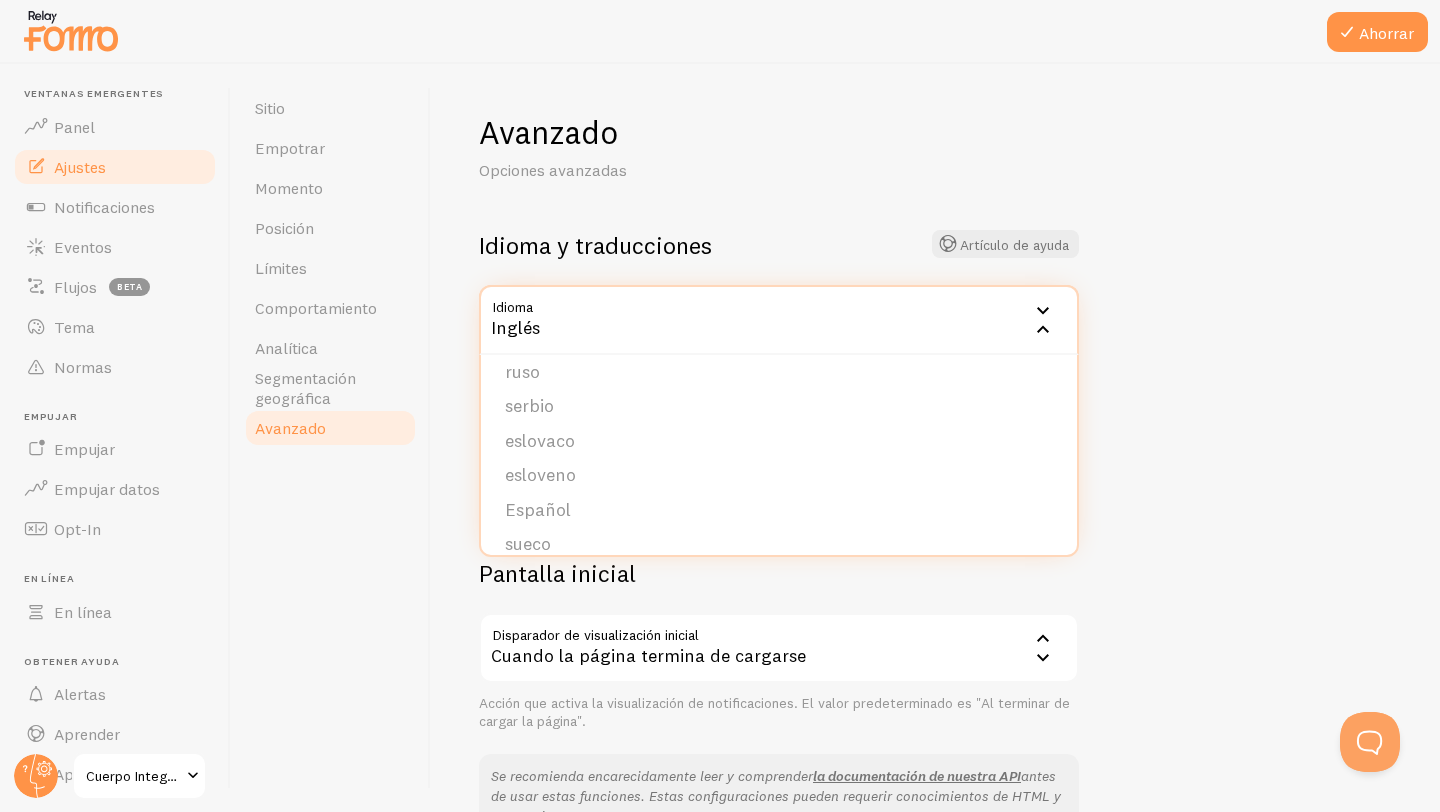 scroll, scrollTop: 795, scrollLeft: 0, axis: vertical 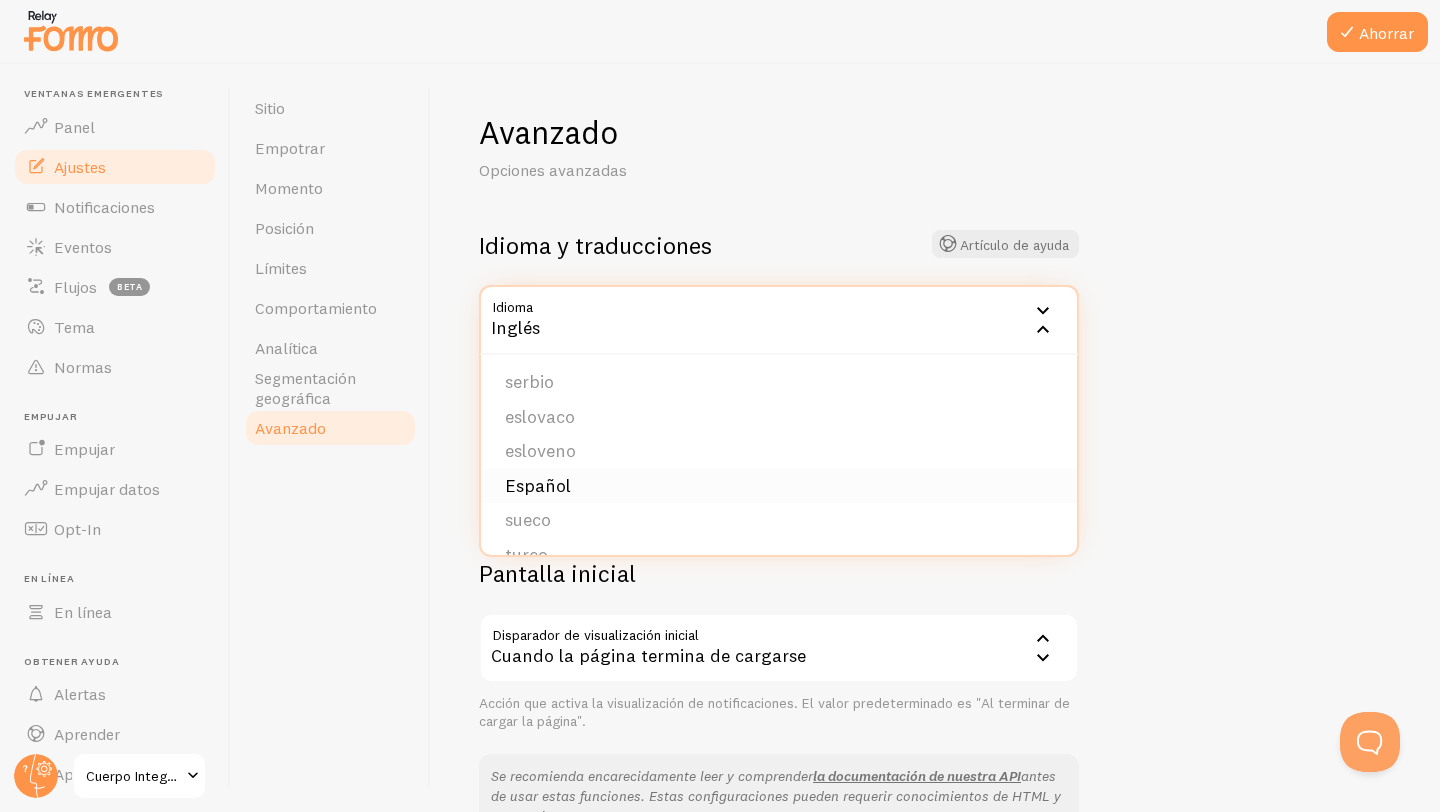click on "Español" at bounding box center (538, 485) 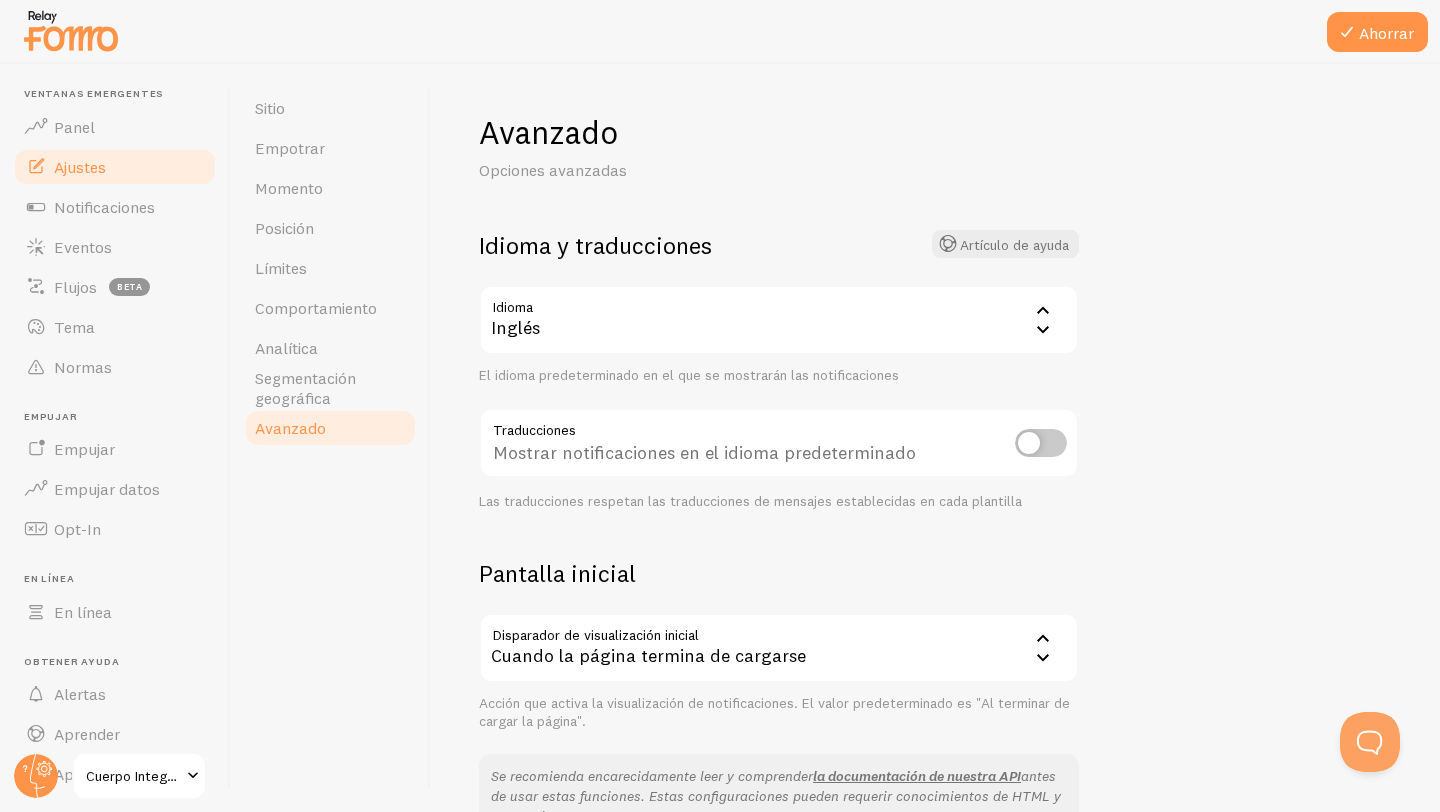 click at bounding box center [1041, 443] 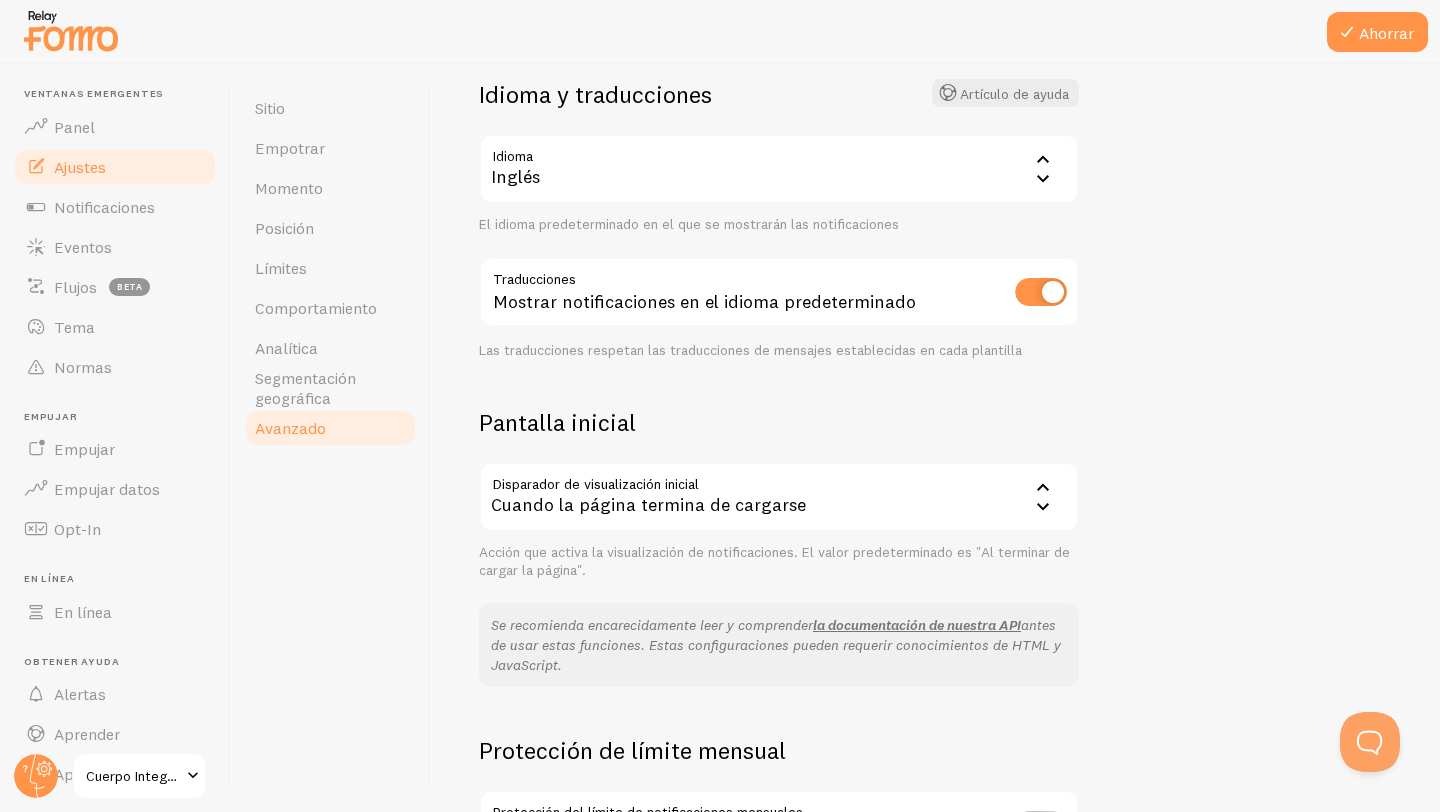 scroll, scrollTop: 165, scrollLeft: 0, axis: vertical 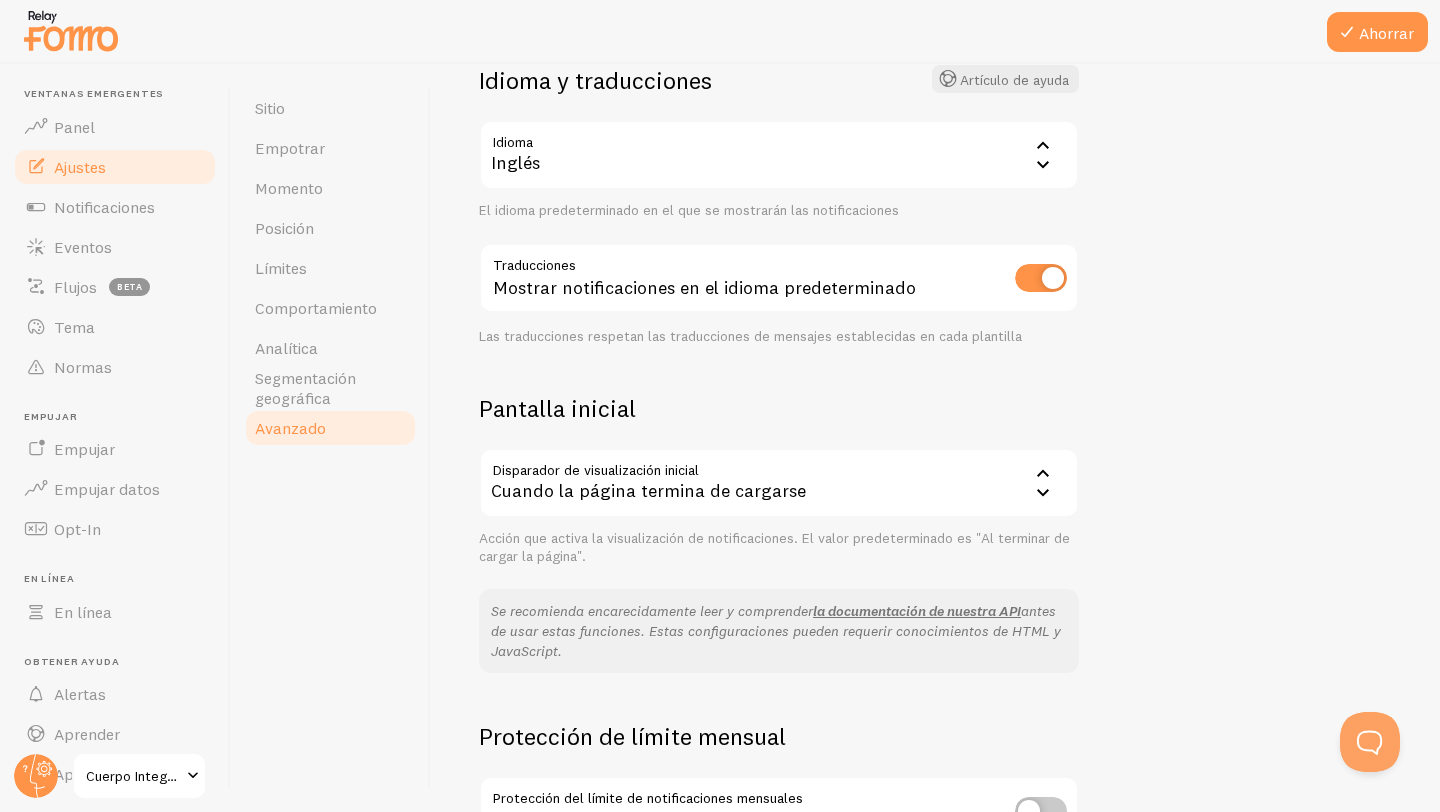 click 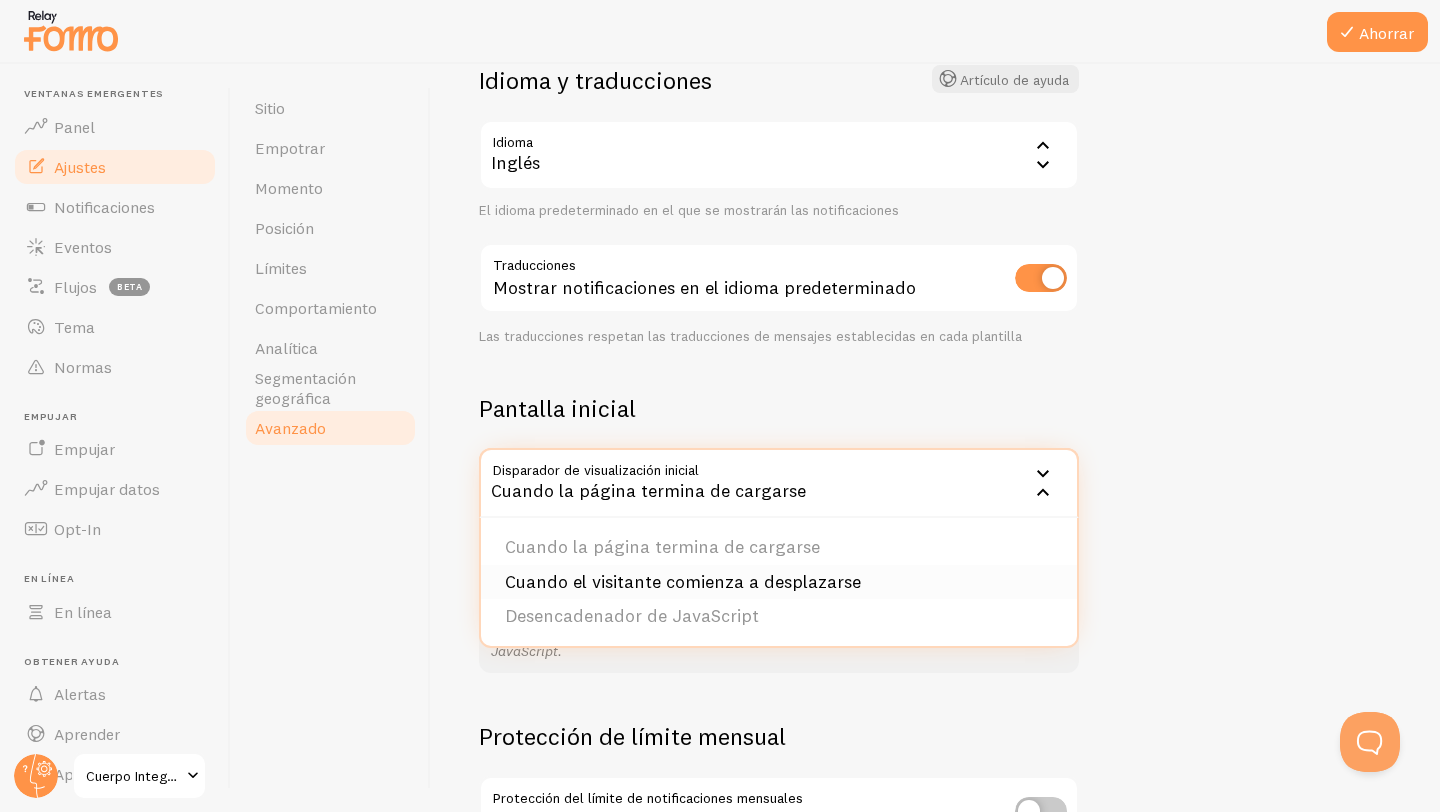 click on "Cuando el visitante comienza a desplazarse" at bounding box center [683, 581] 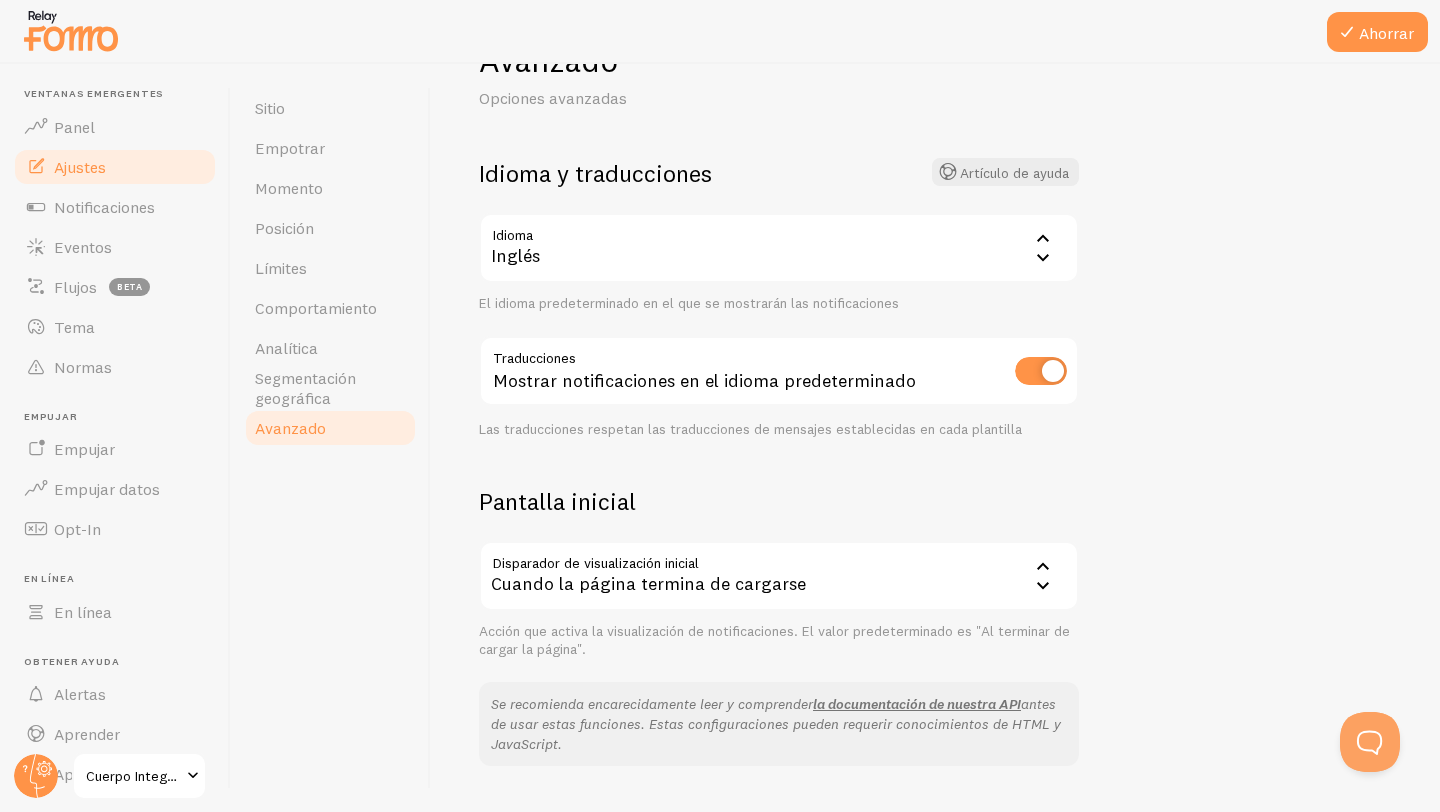 scroll, scrollTop: 0, scrollLeft: 0, axis: both 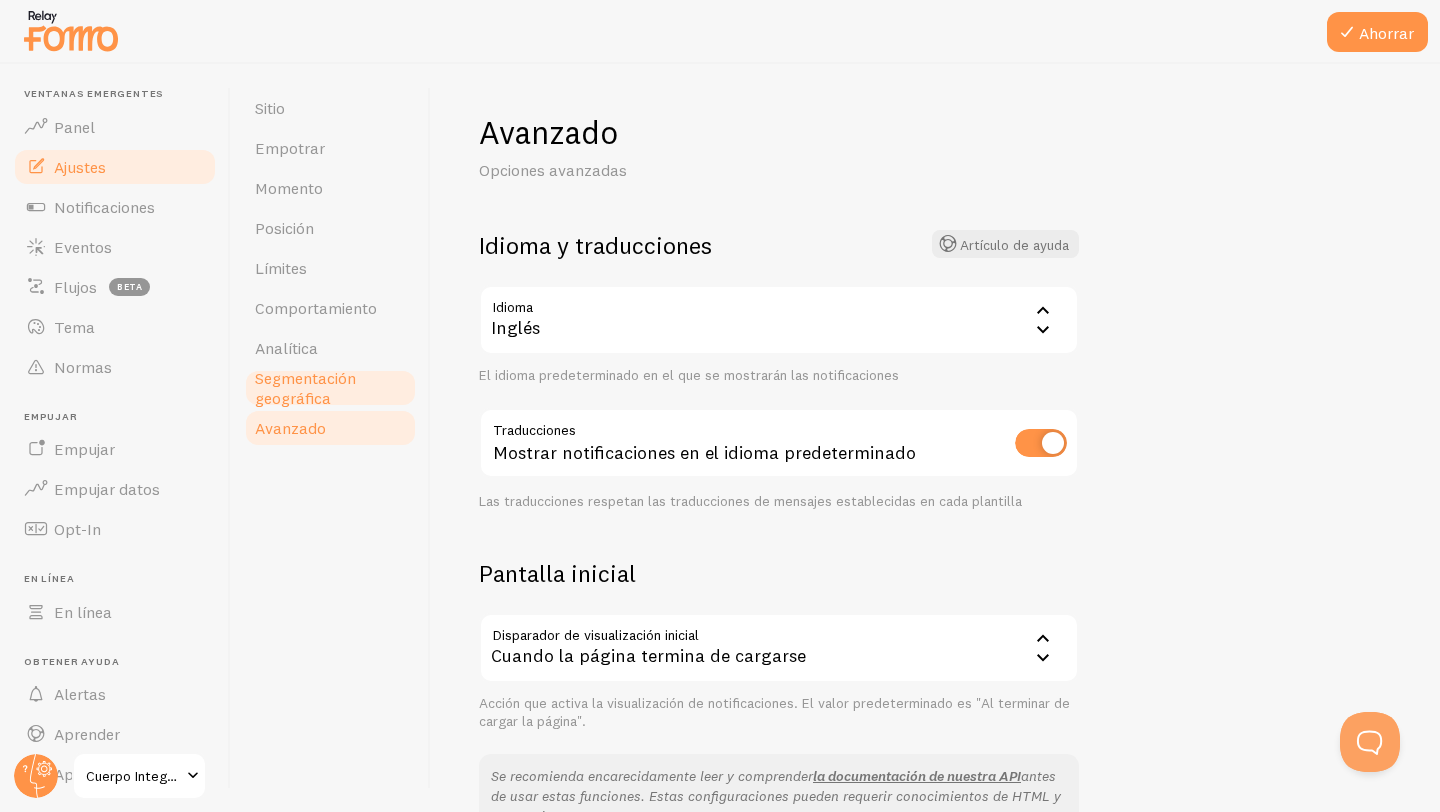 click on "Segmentación geográfica" at bounding box center [305, 388] 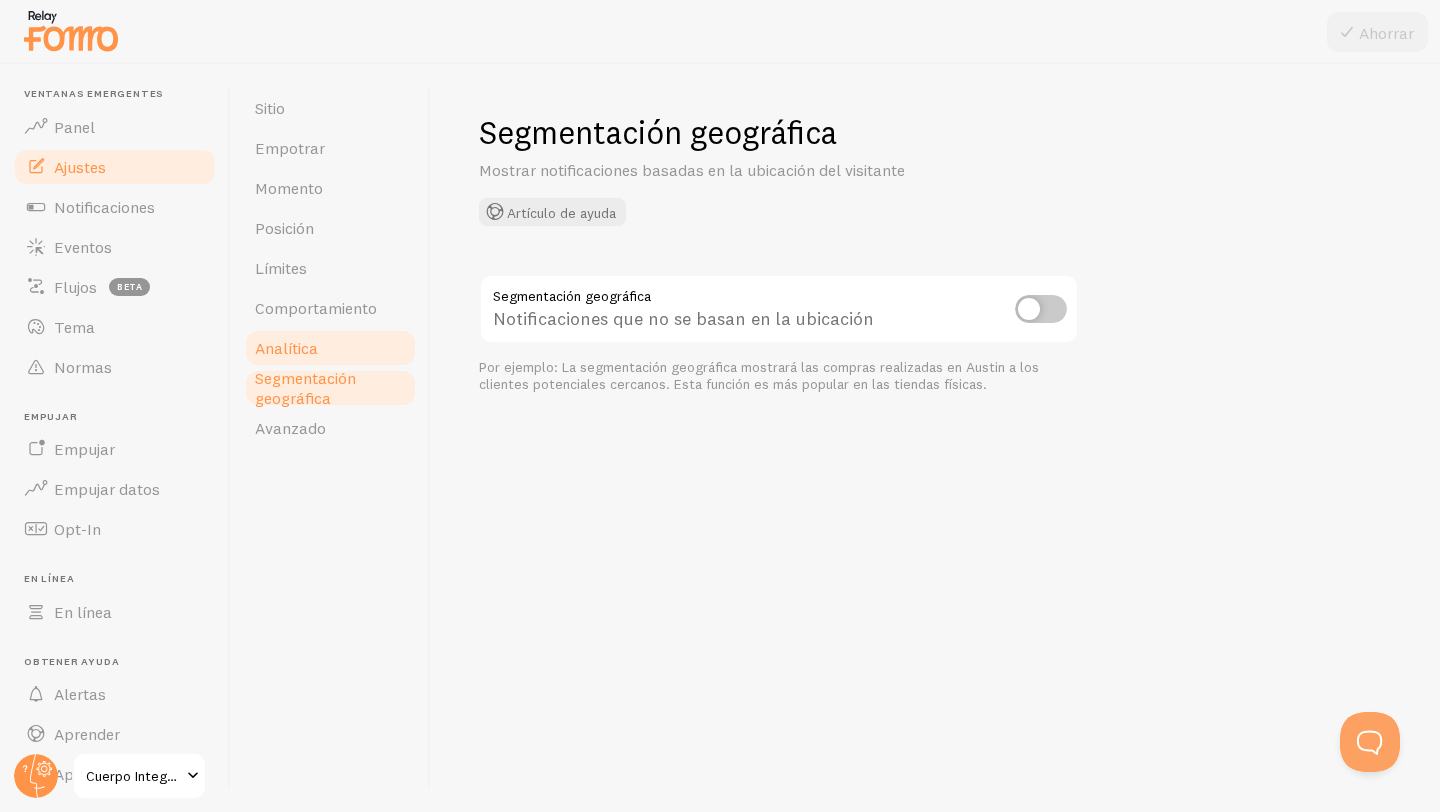 click on "Analítica" at bounding box center (286, 348) 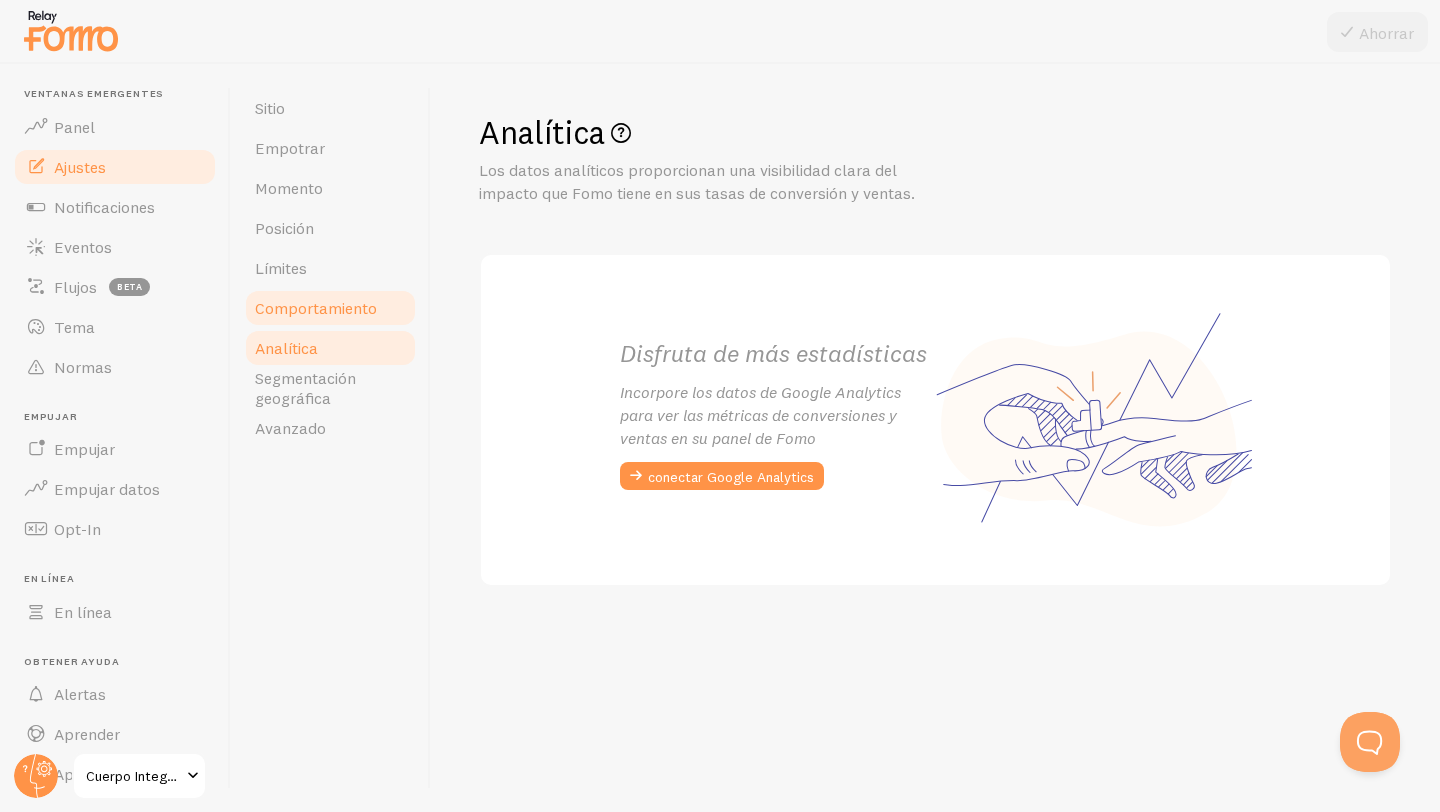 click on "Comportamiento" at bounding box center [316, 308] 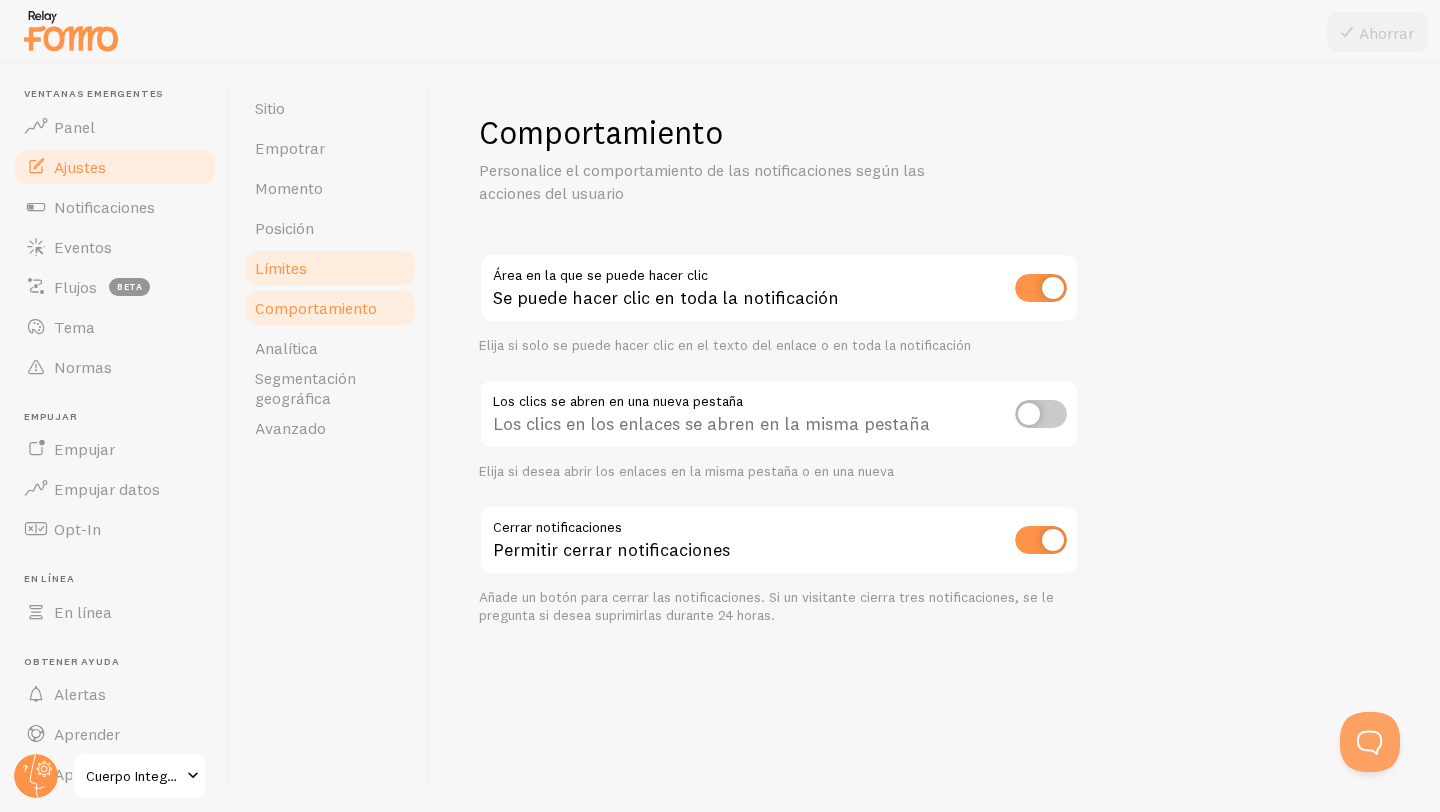 click on "Límites" at bounding box center [281, 268] 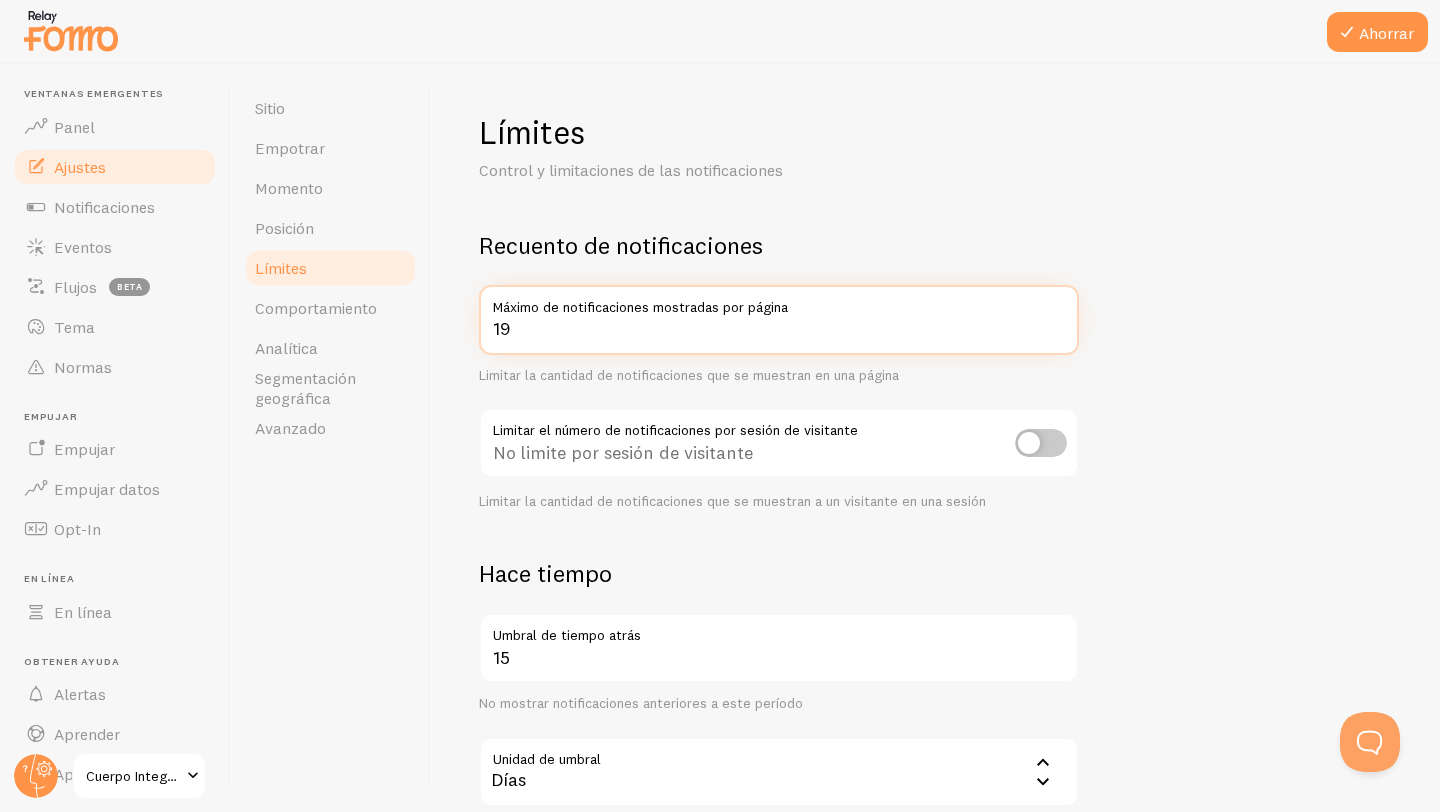 click on "19" at bounding box center [779, 320] 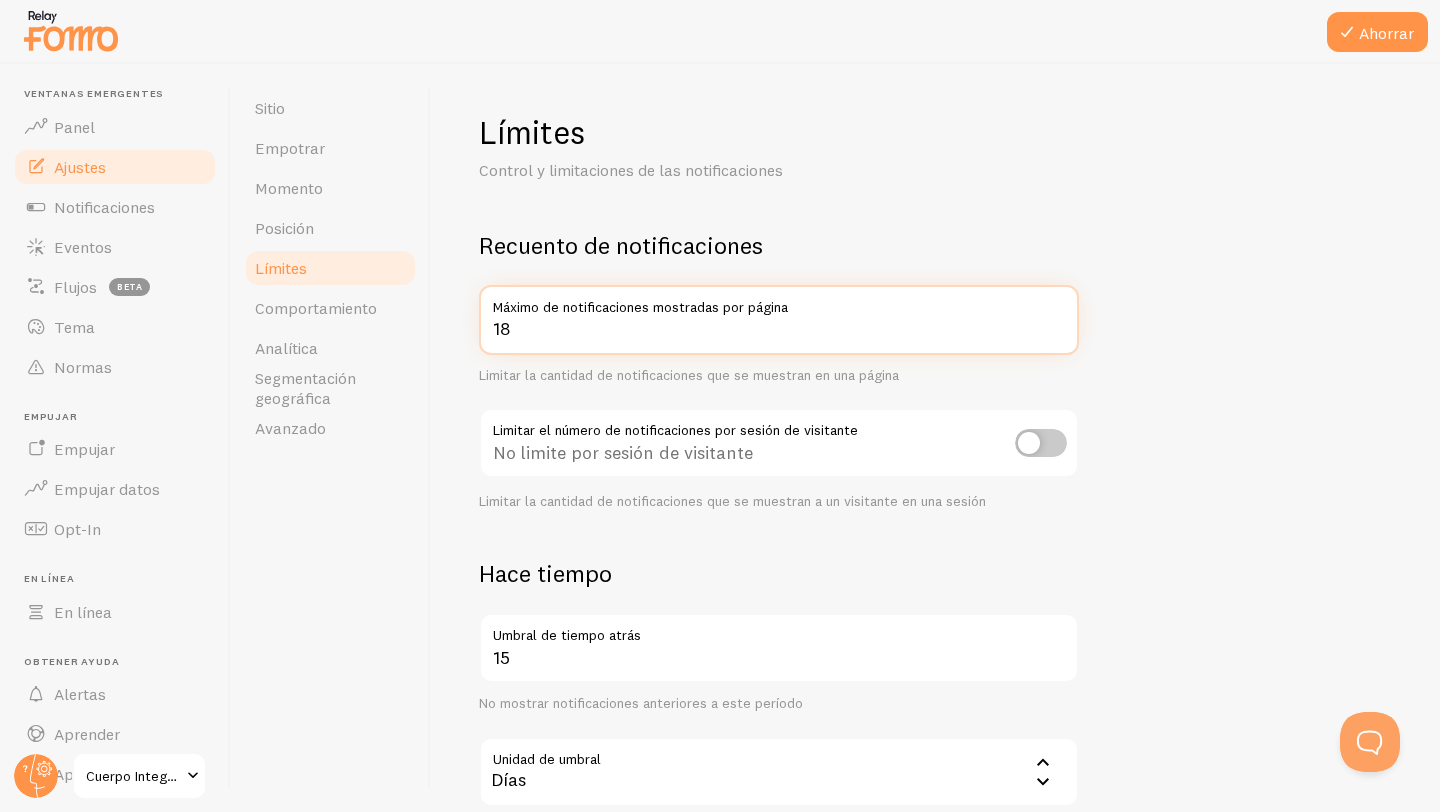 click on "18" at bounding box center [779, 320] 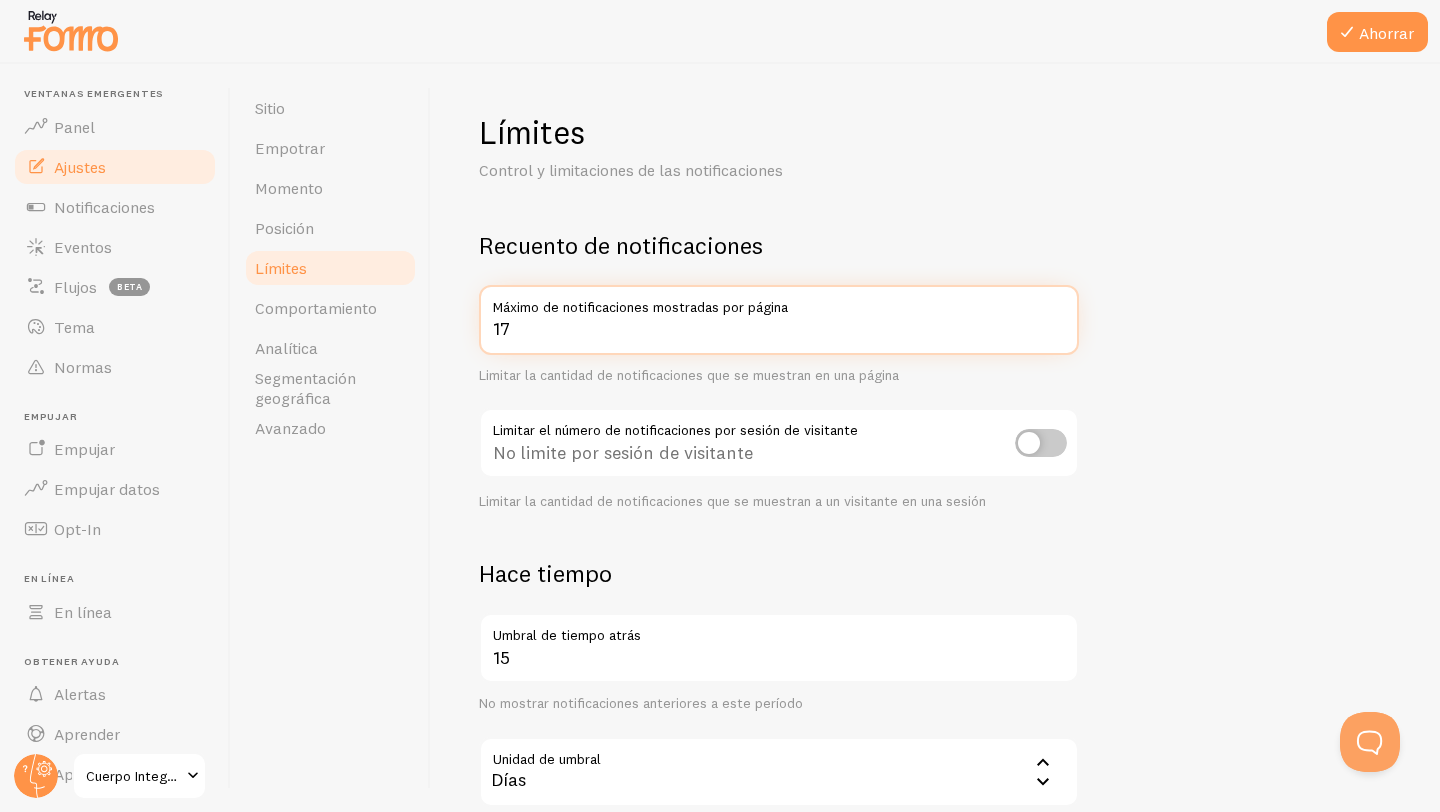 click on "17" at bounding box center [779, 320] 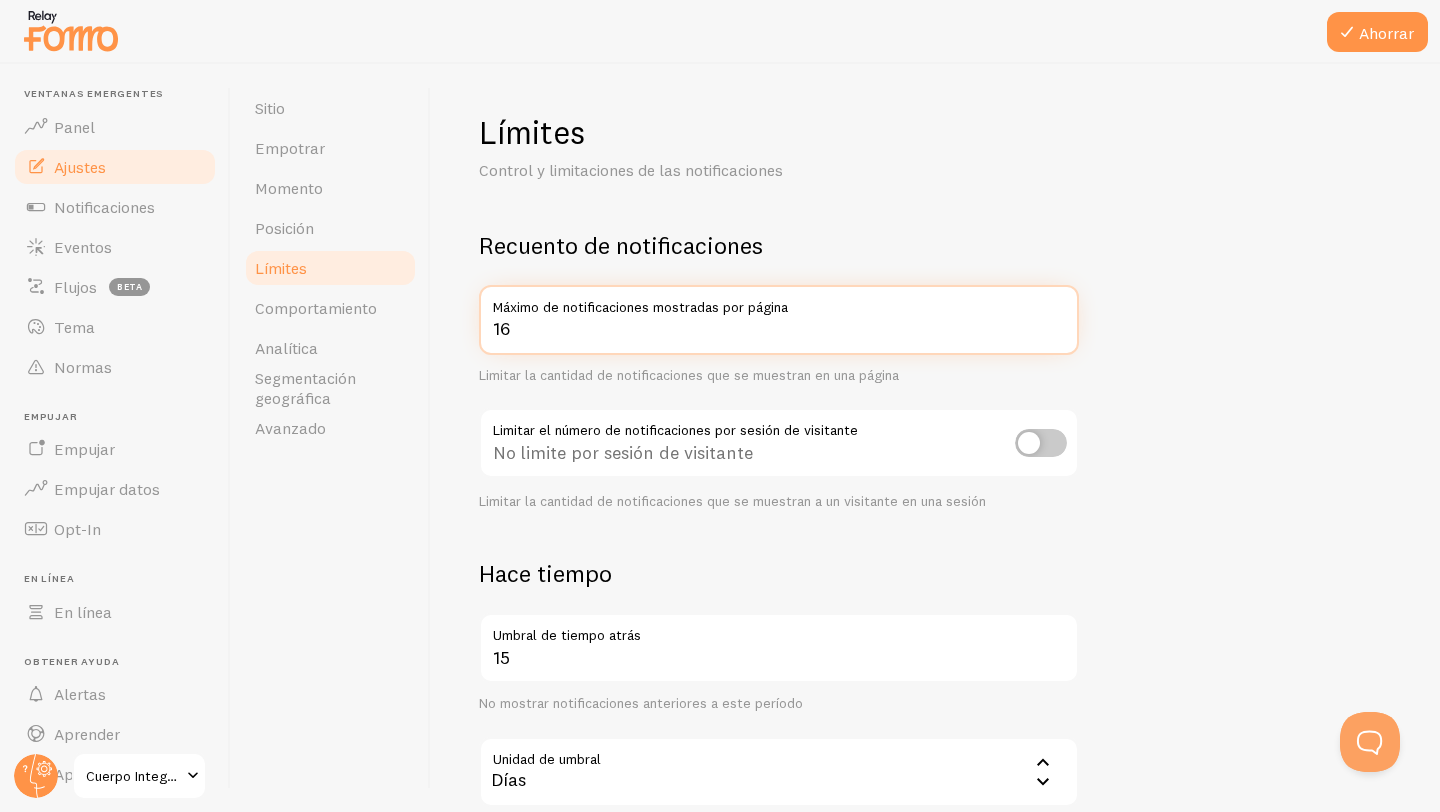 click on "16" at bounding box center [779, 320] 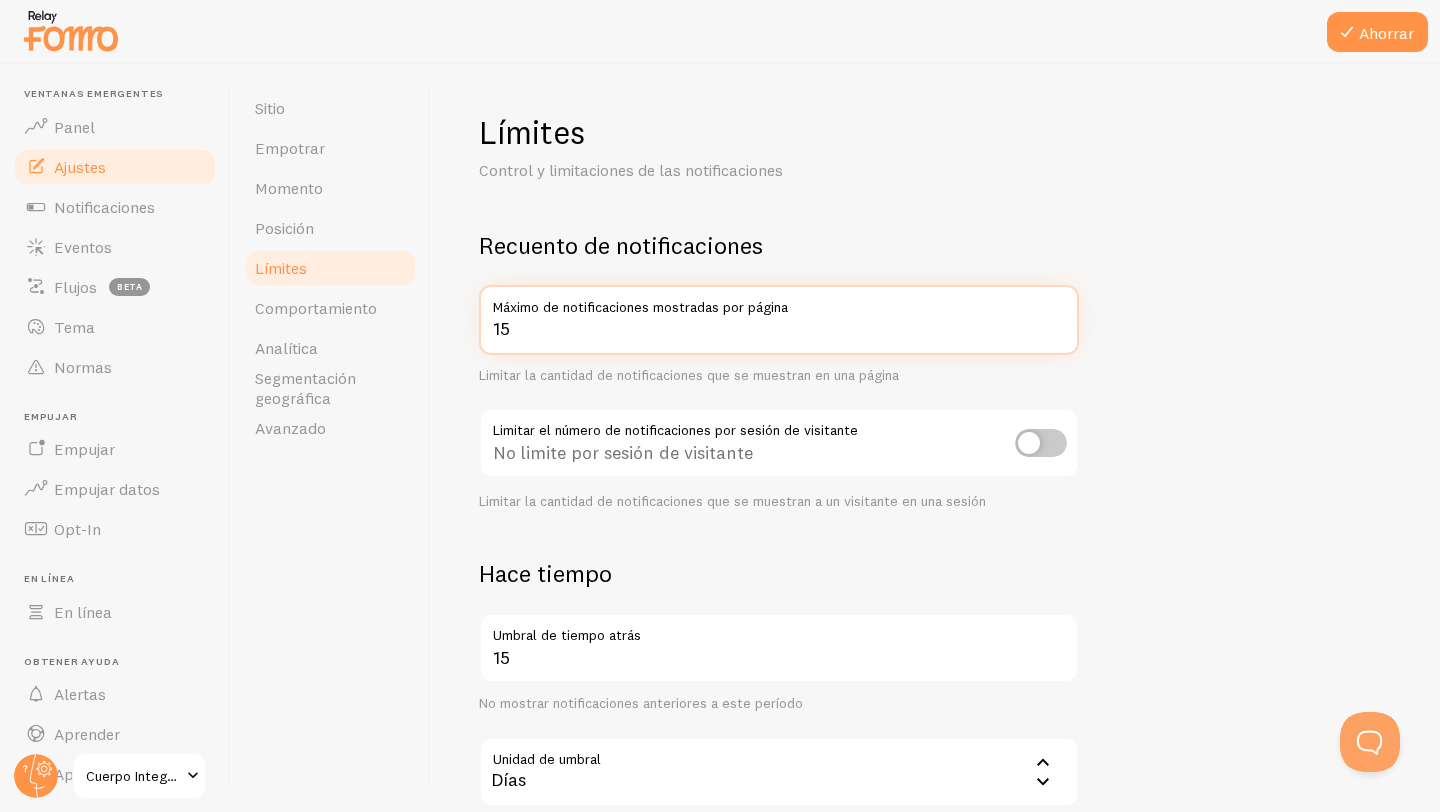 click on "15" at bounding box center [779, 320] 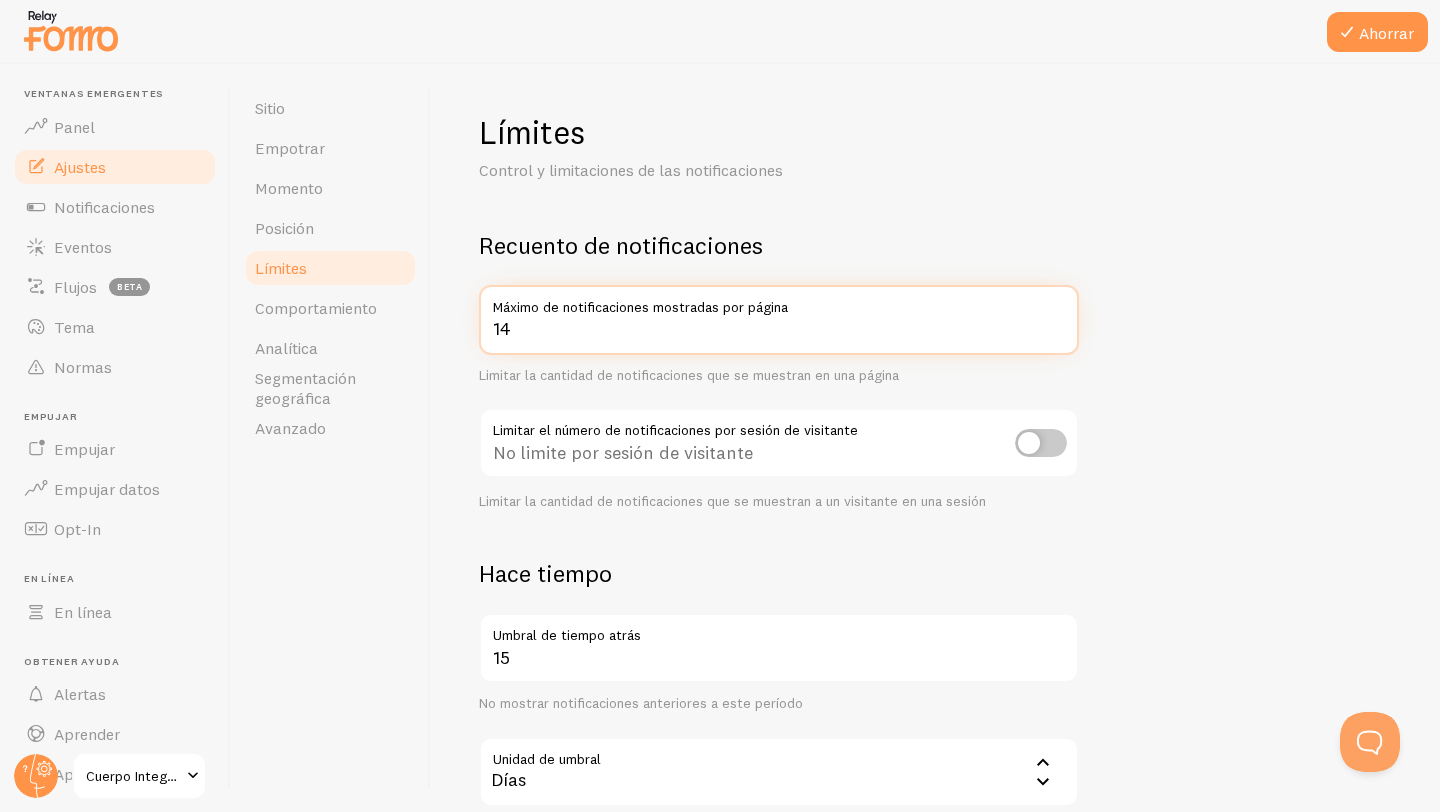click on "14" at bounding box center (779, 320) 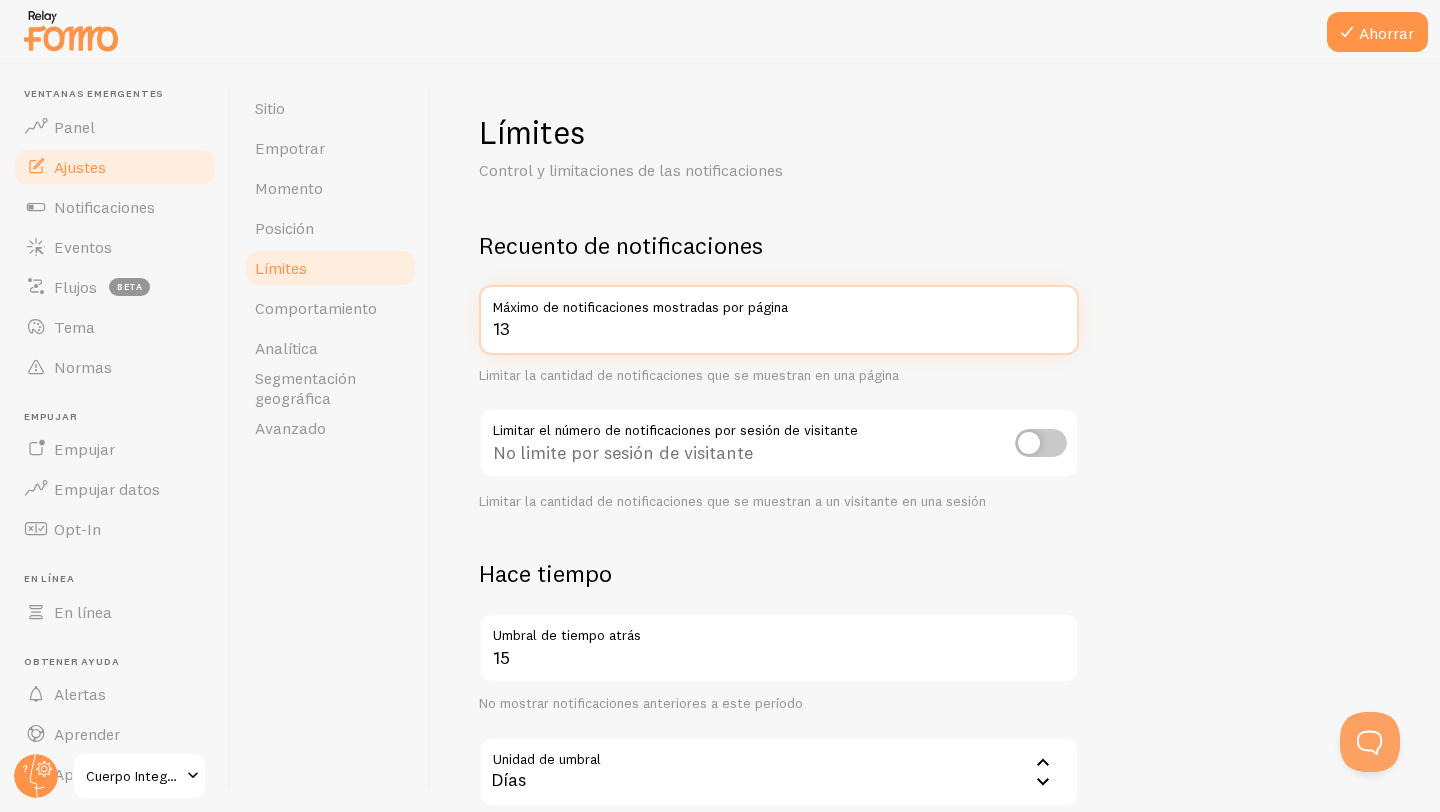 click on "13" at bounding box center [779, 320] 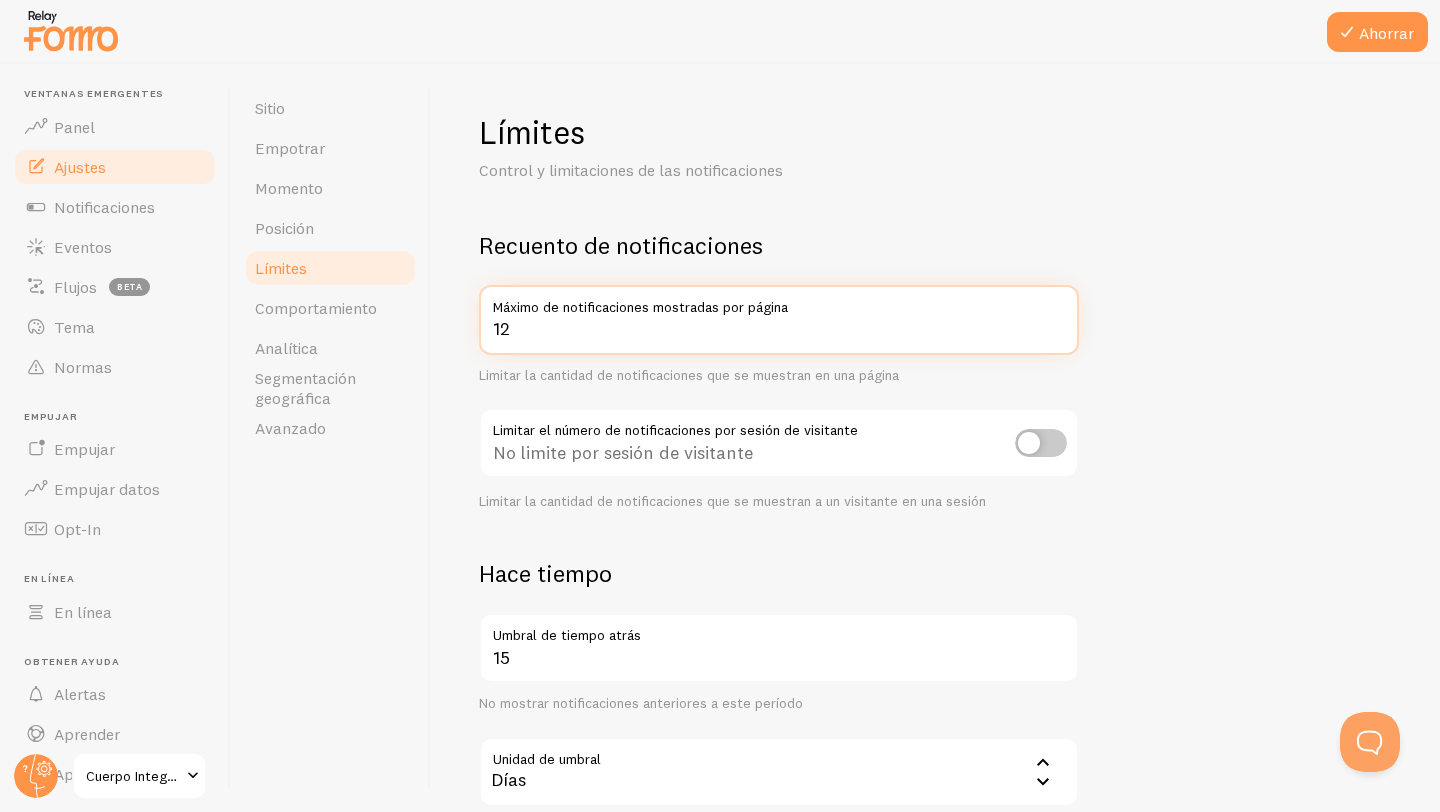 click on "12" at bounding box center (779, 320) 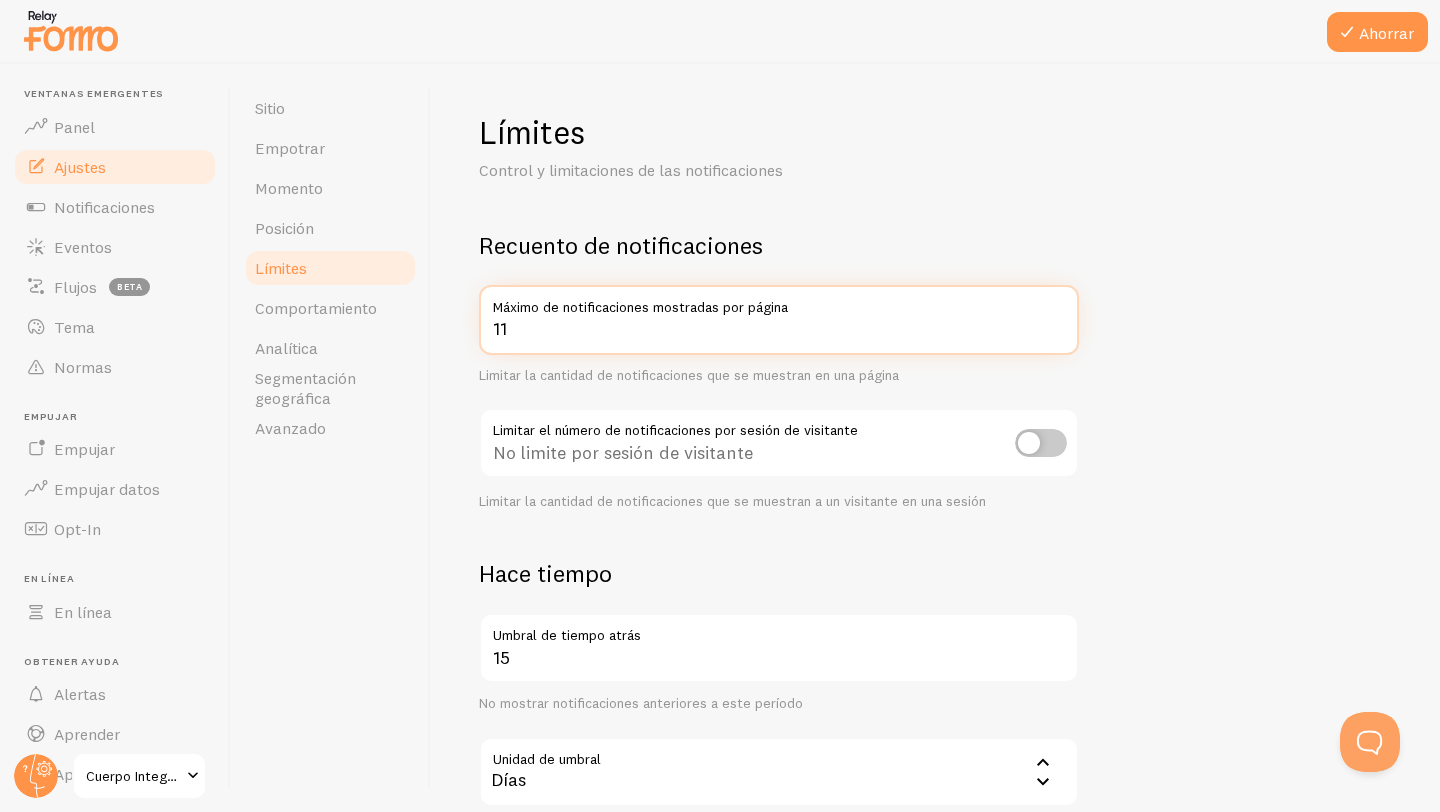 click on "11" at bounding box center (779, 320) 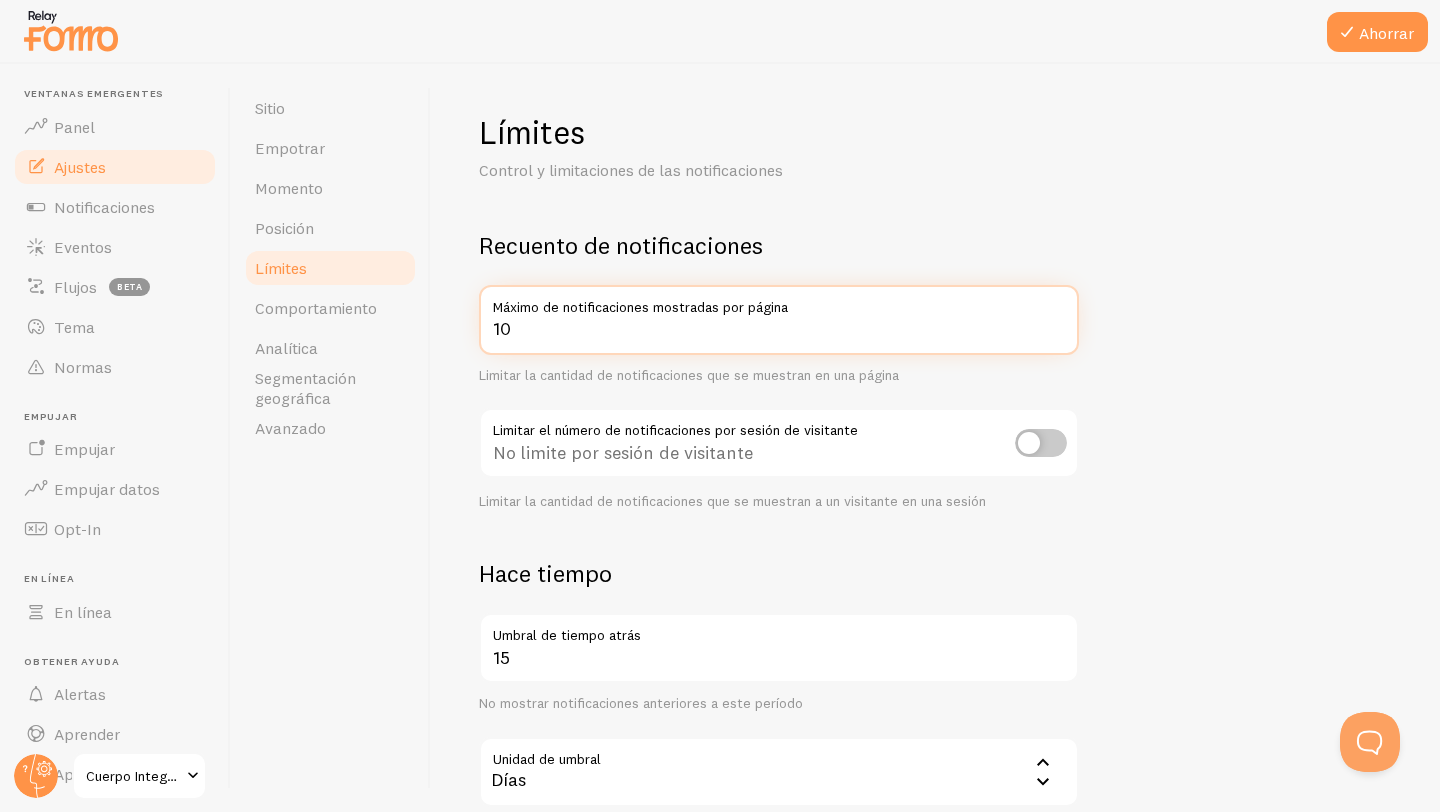 click on "10" at bounding box center [779, 320] 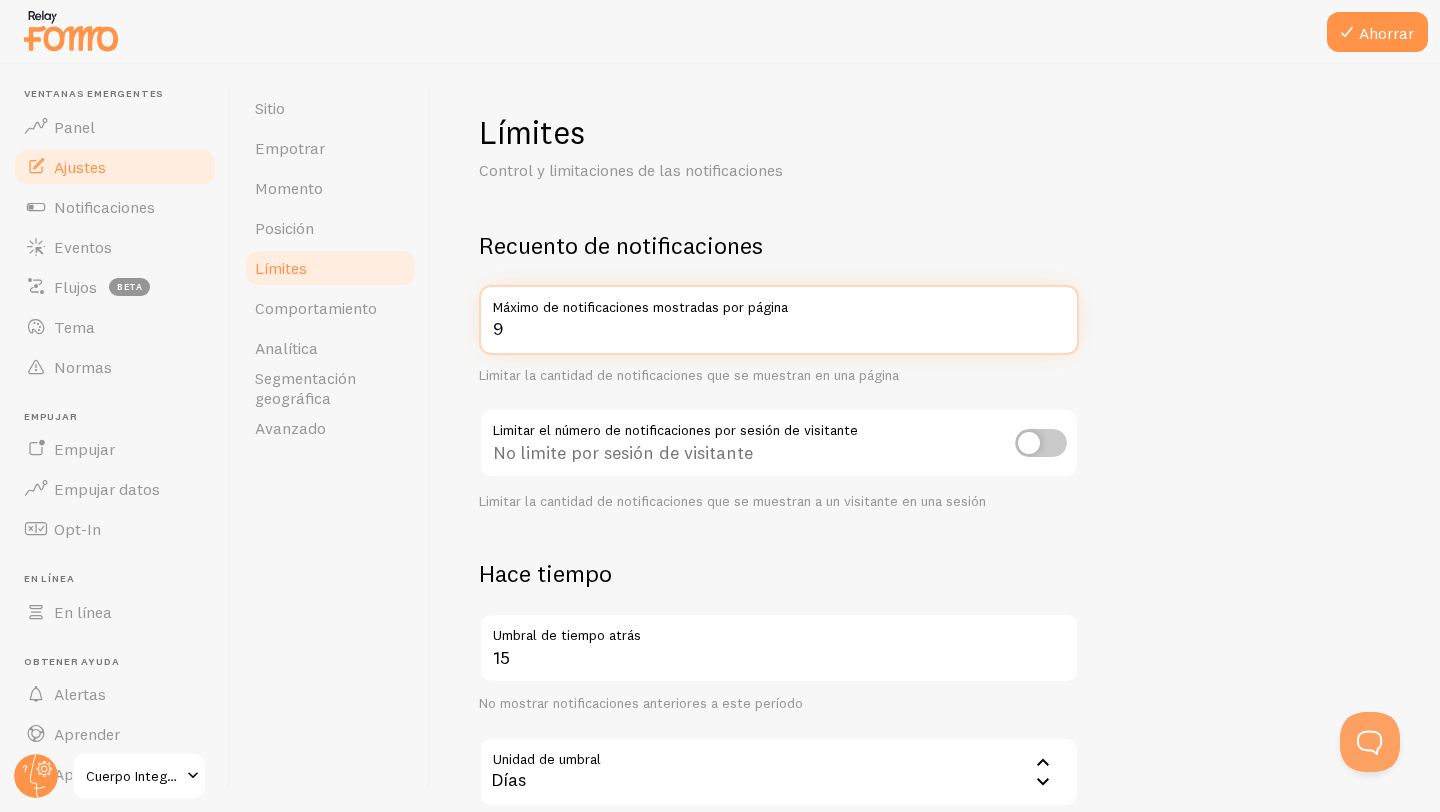 click on "9" at bounding box center (779, 320) 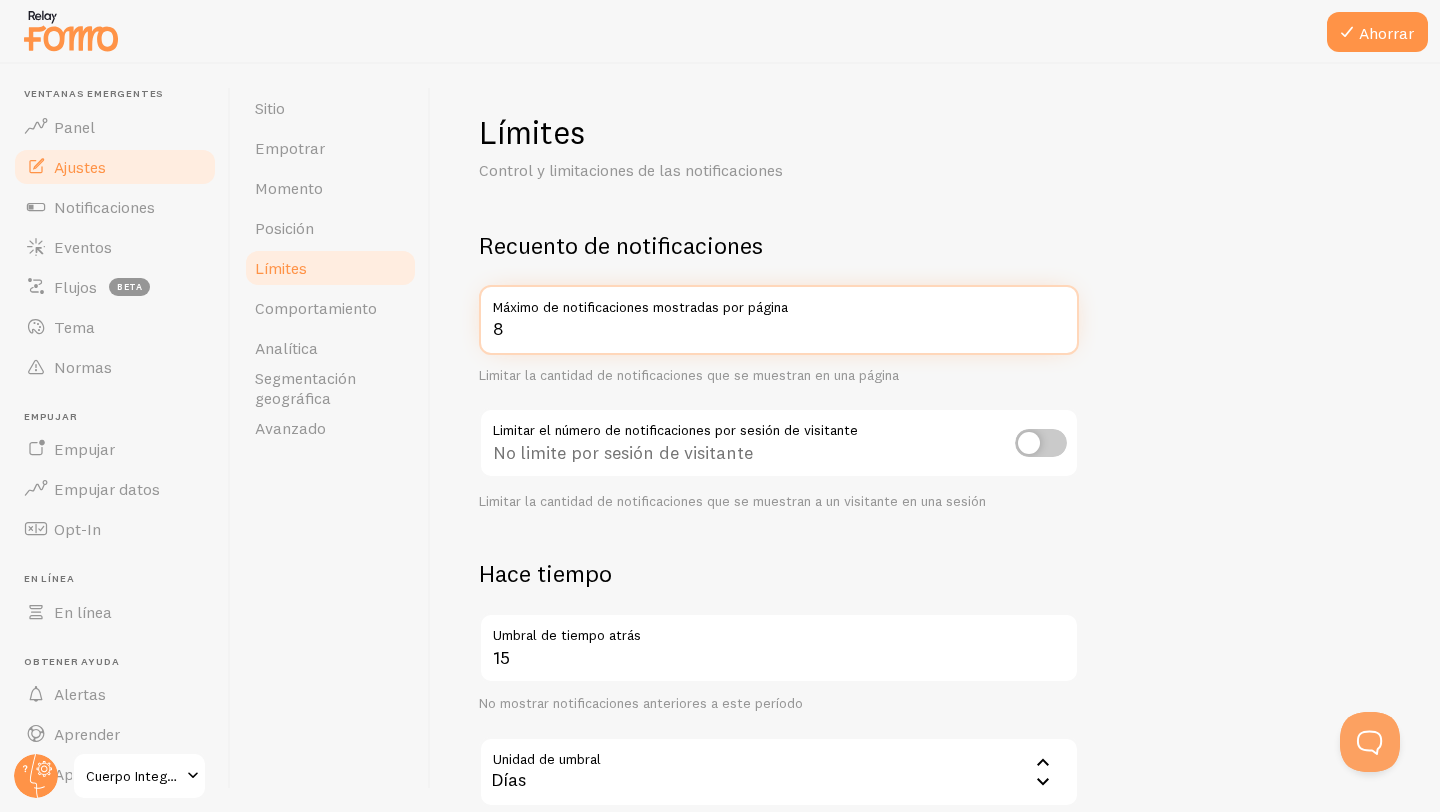 click on "8" at bounding box center (779, 320) 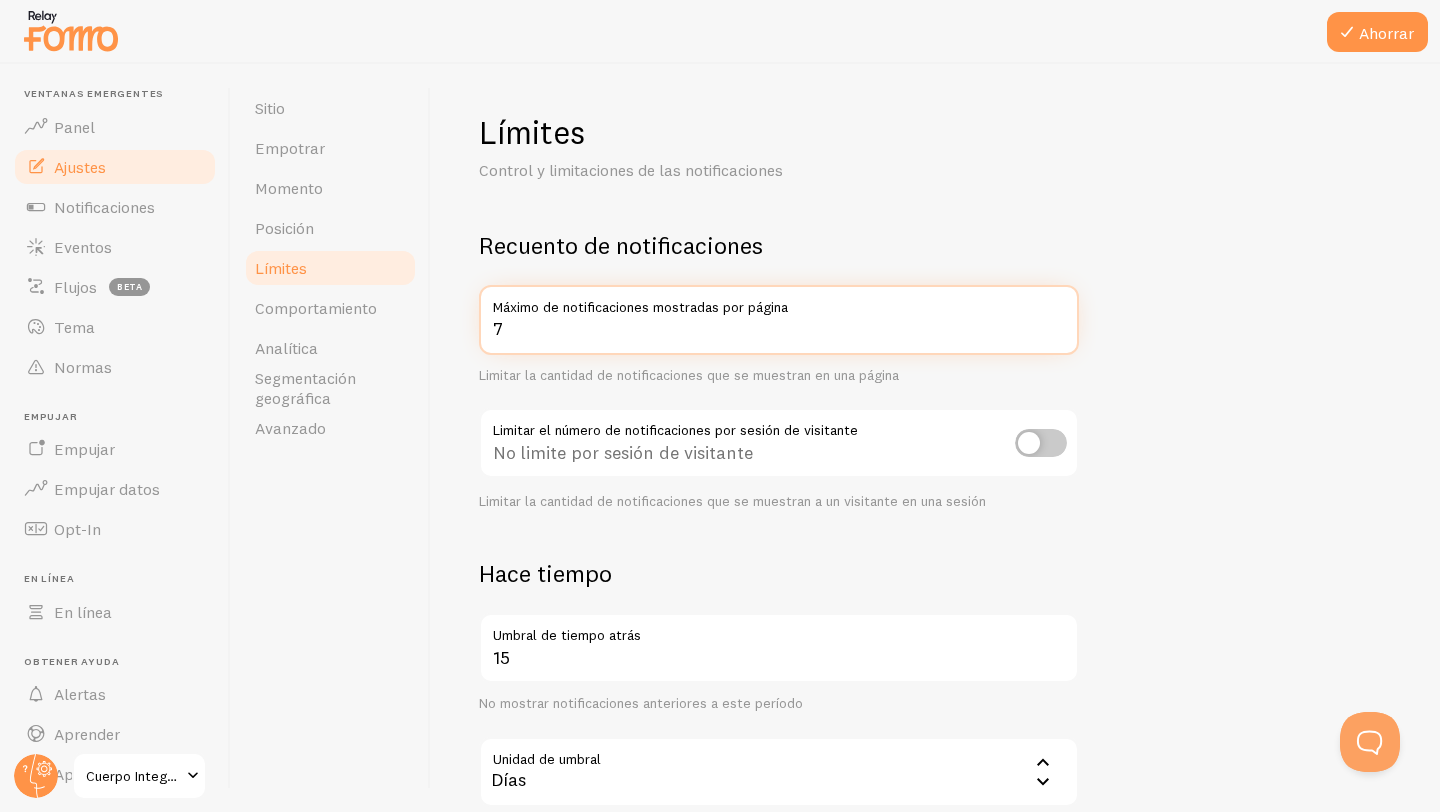 click on "7" at bounding box center [779, 320] 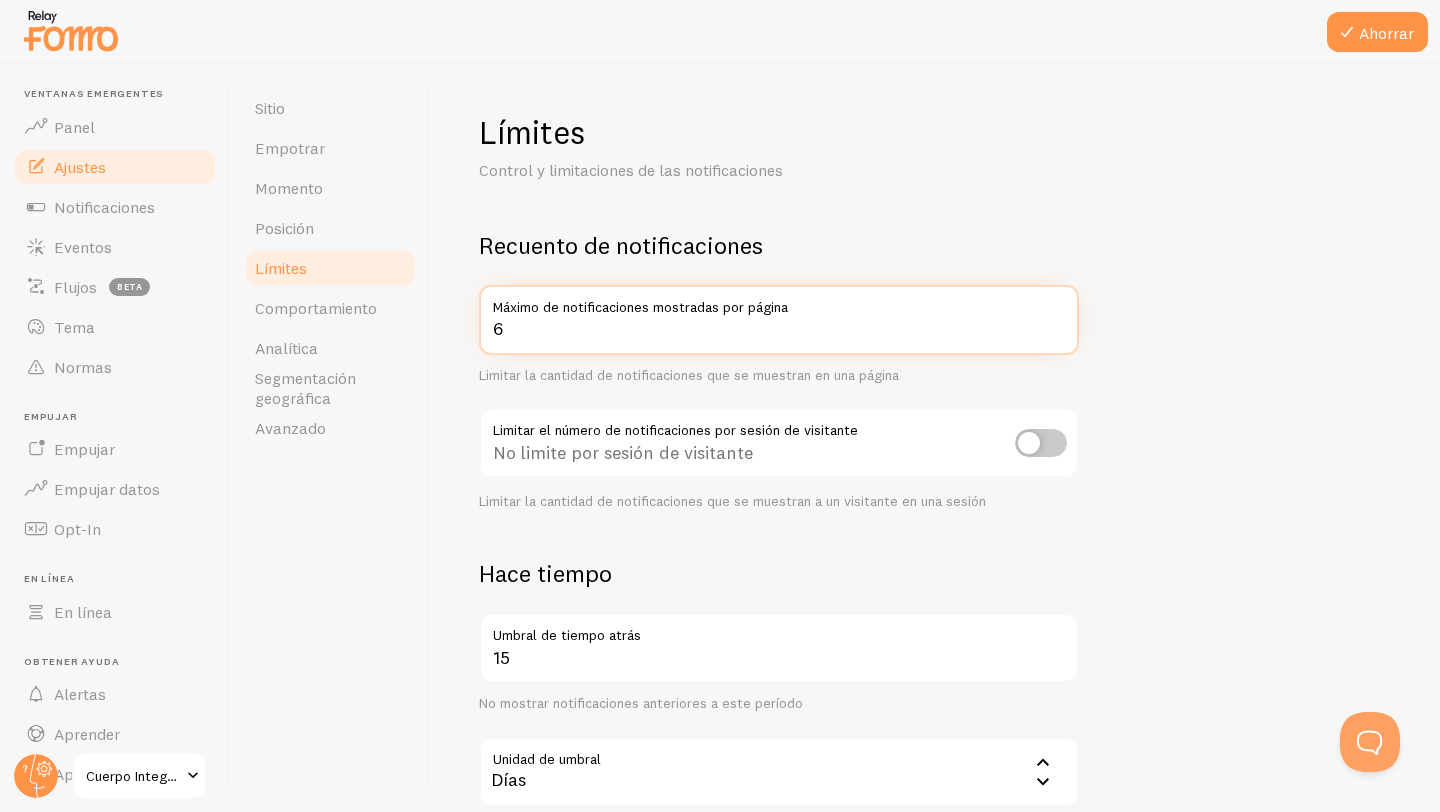 click on "6" at bounding box center [779, 320] 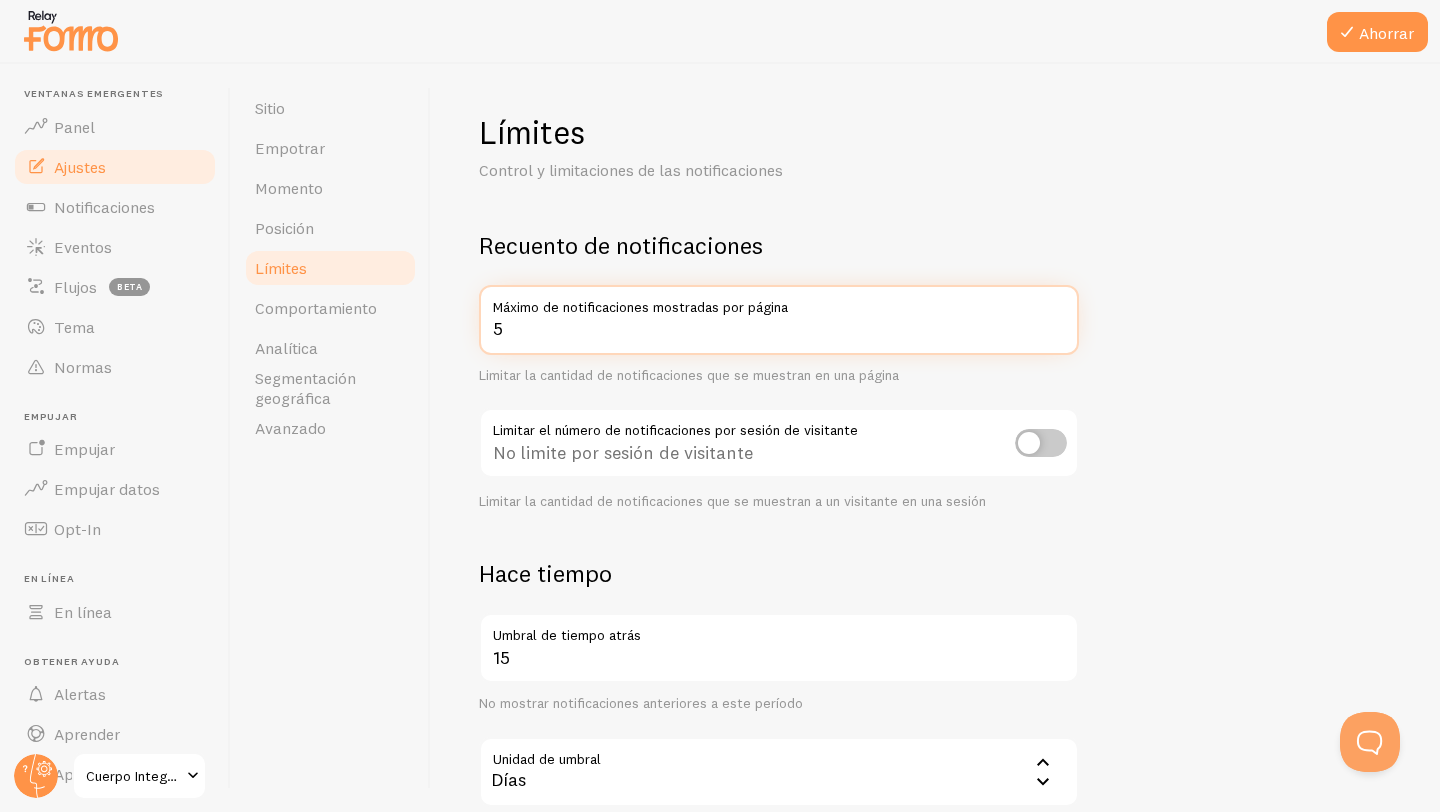 click on "5" at bounding box center [779, 320] 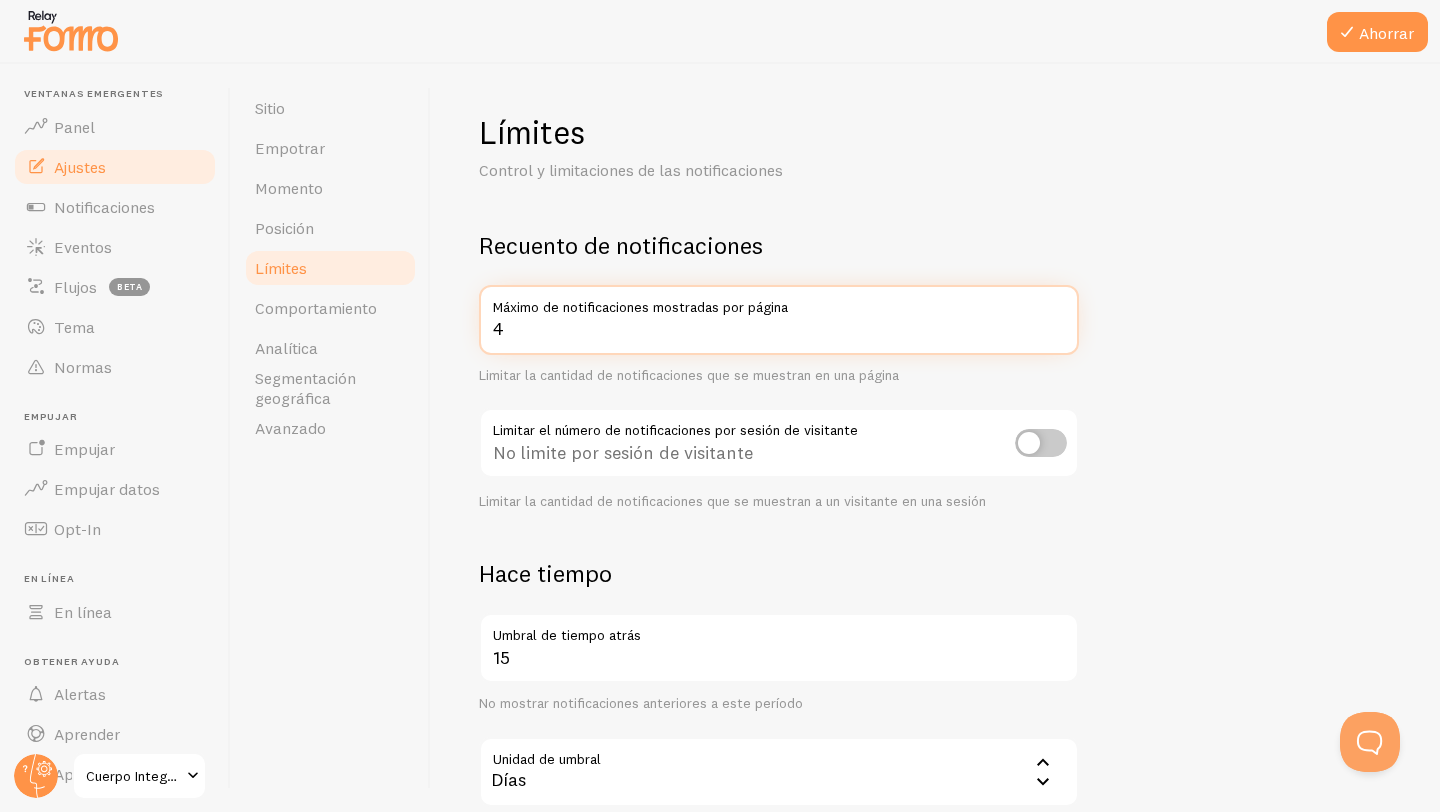 click on "4" at bounding box center (779, 320) 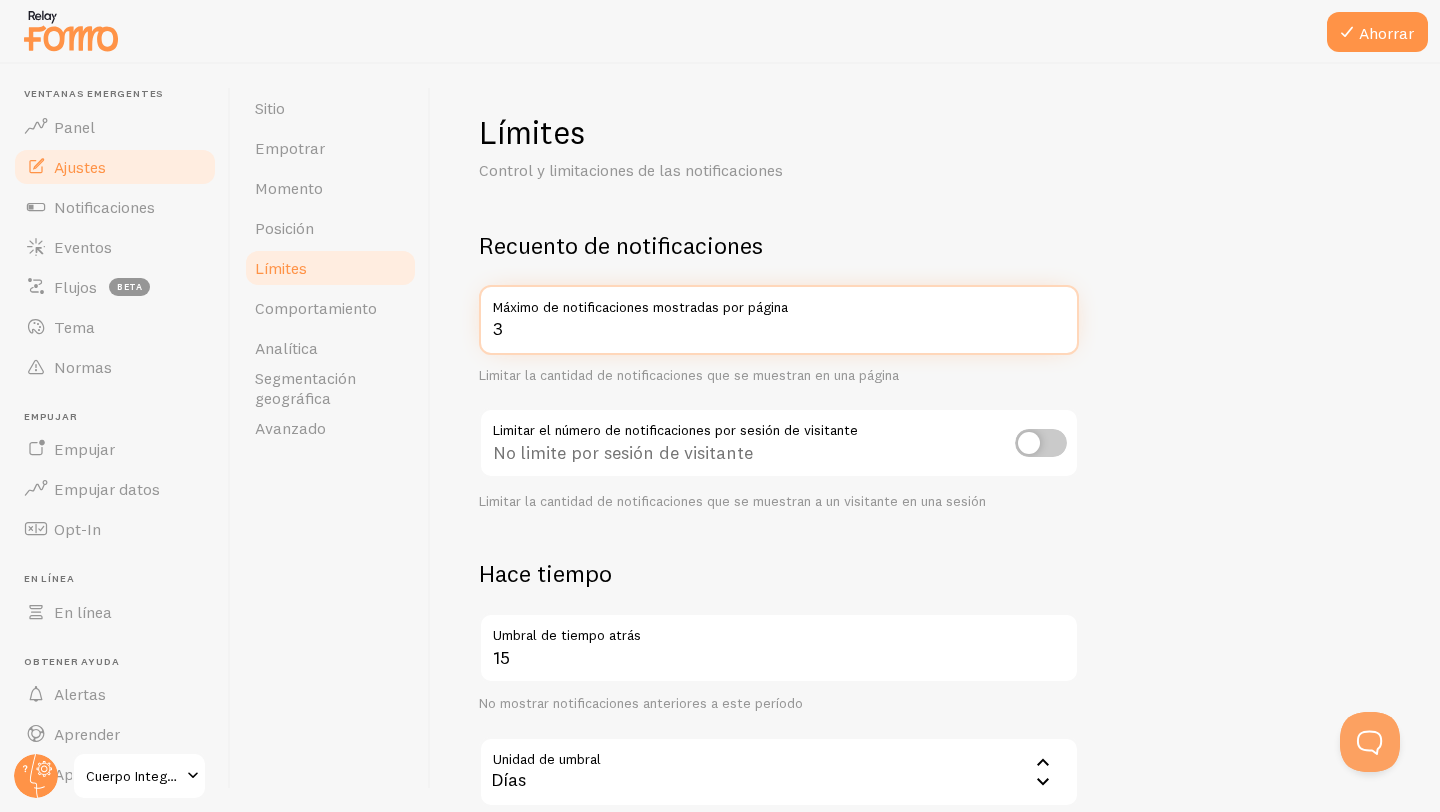 type on "3" 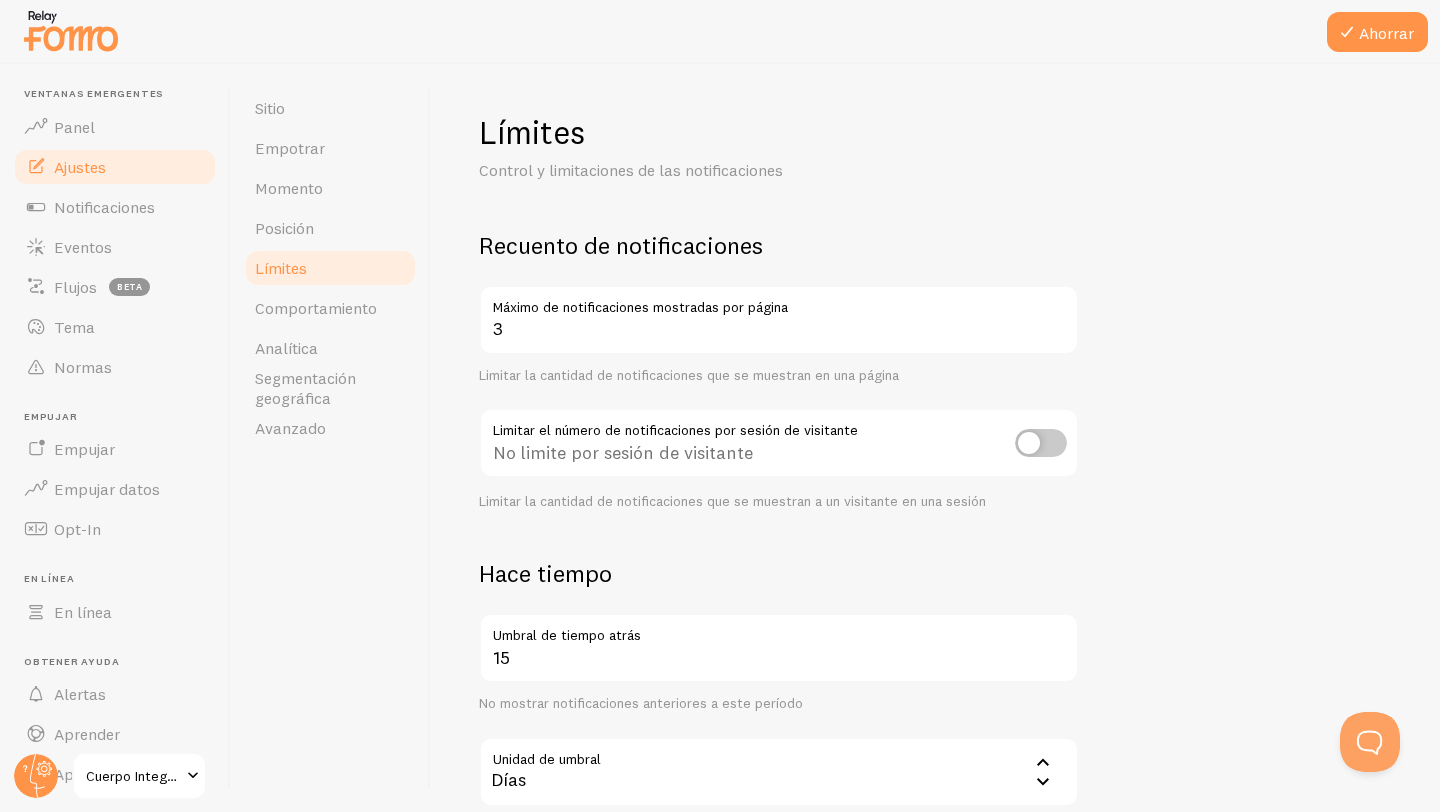 click at bounding box center (1041, 443) 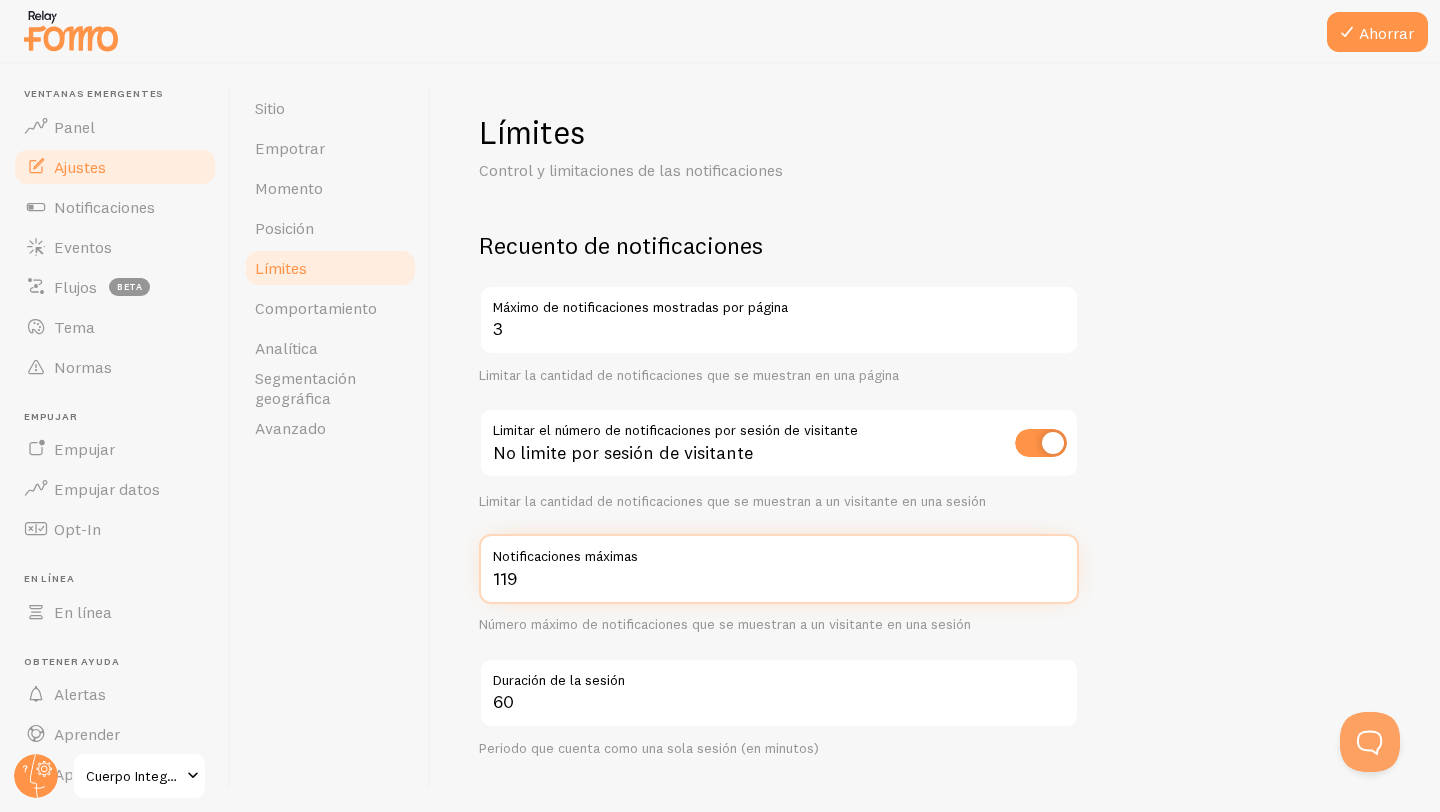 click on "119" at bounding box center [779, 569] 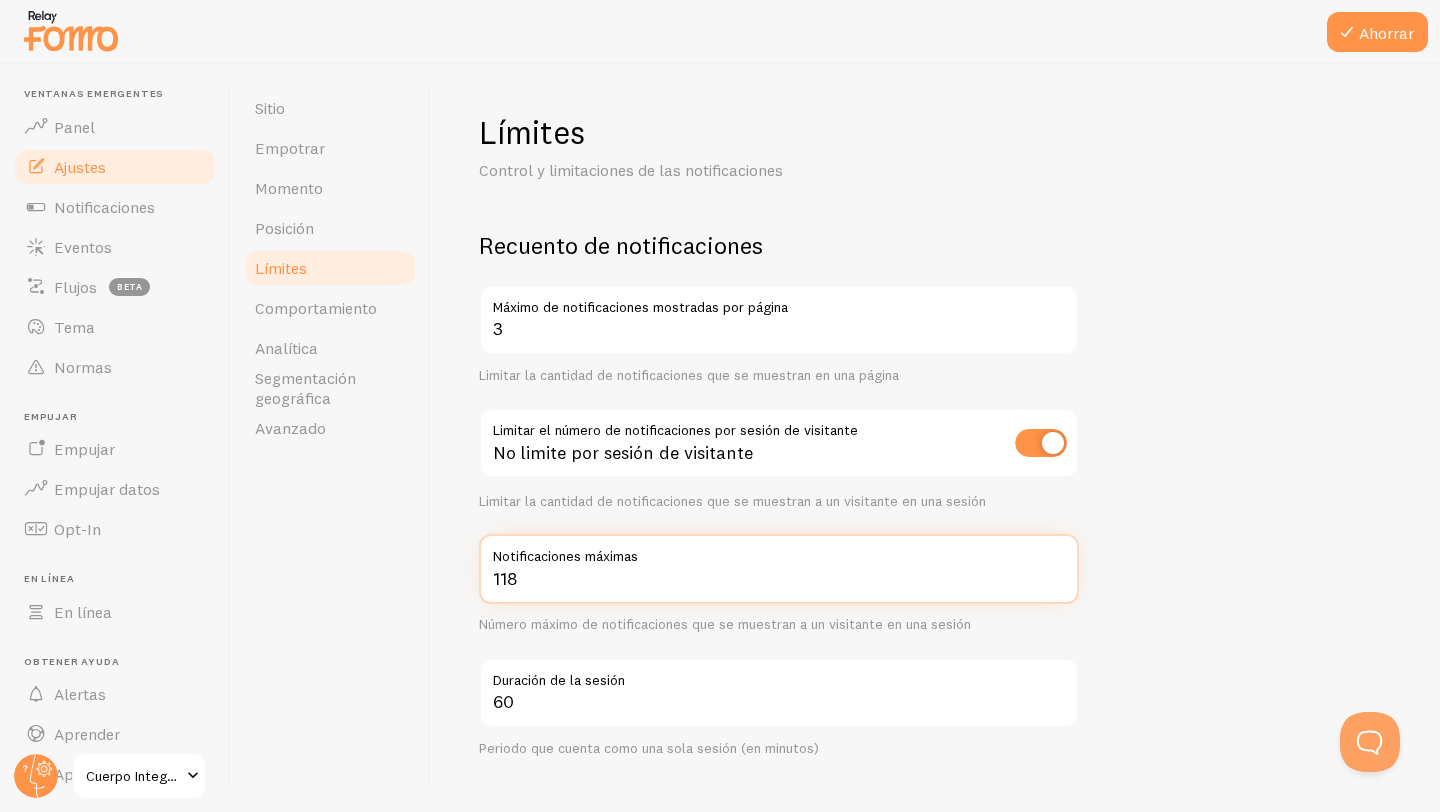 click on "118" at bounding box center (779, 569) 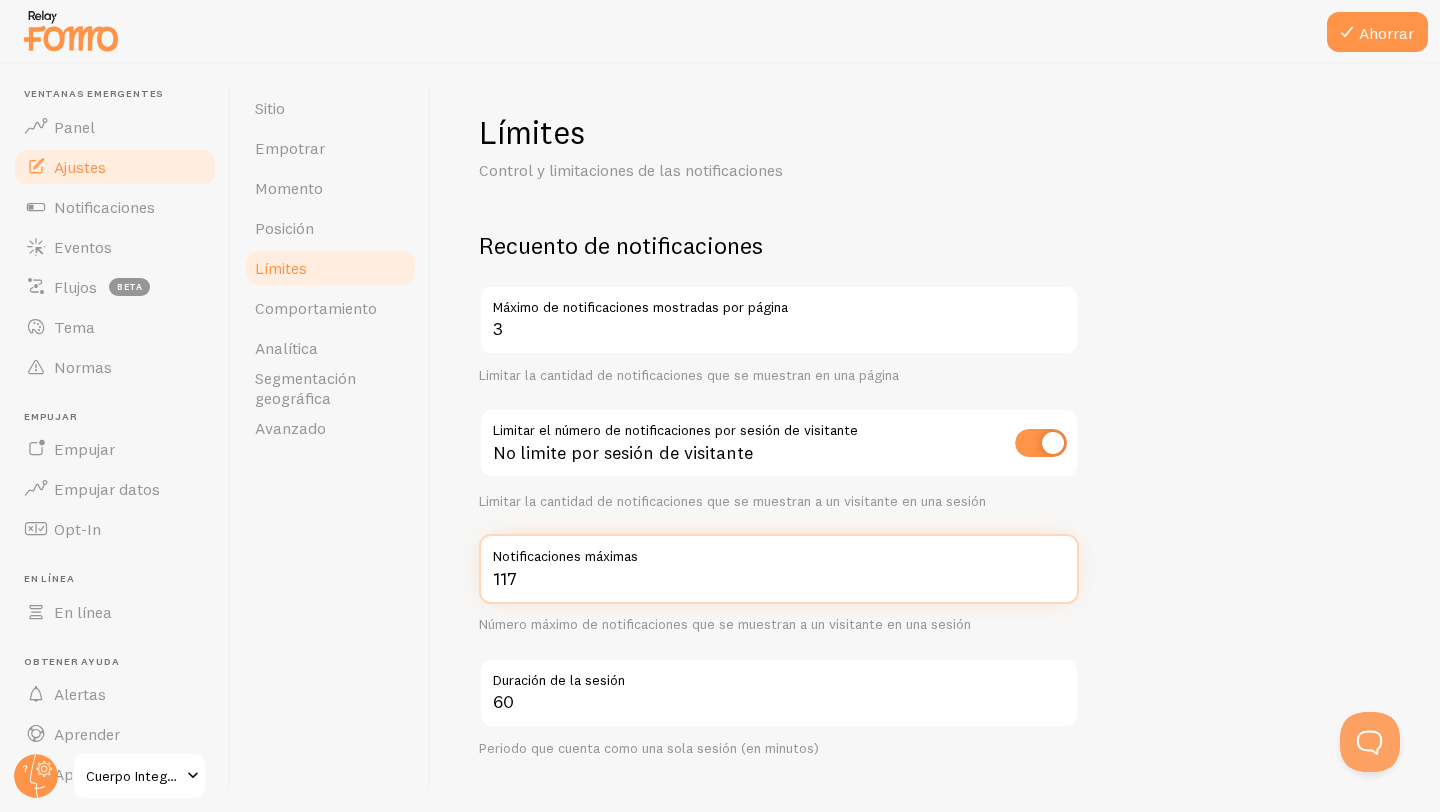 click on "117" at bounding box center [779, 569] 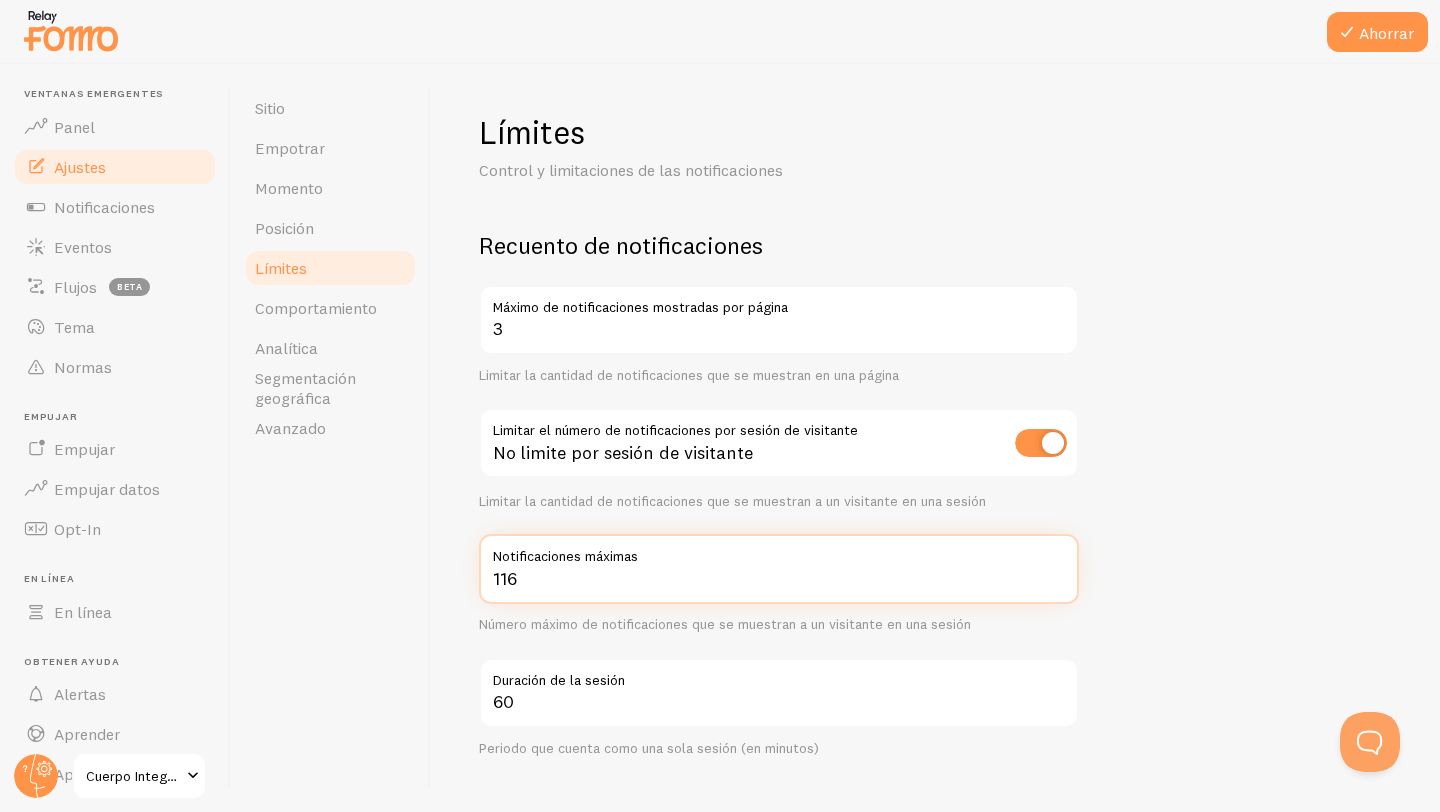 click on "116" at bounding box center [779, 569] 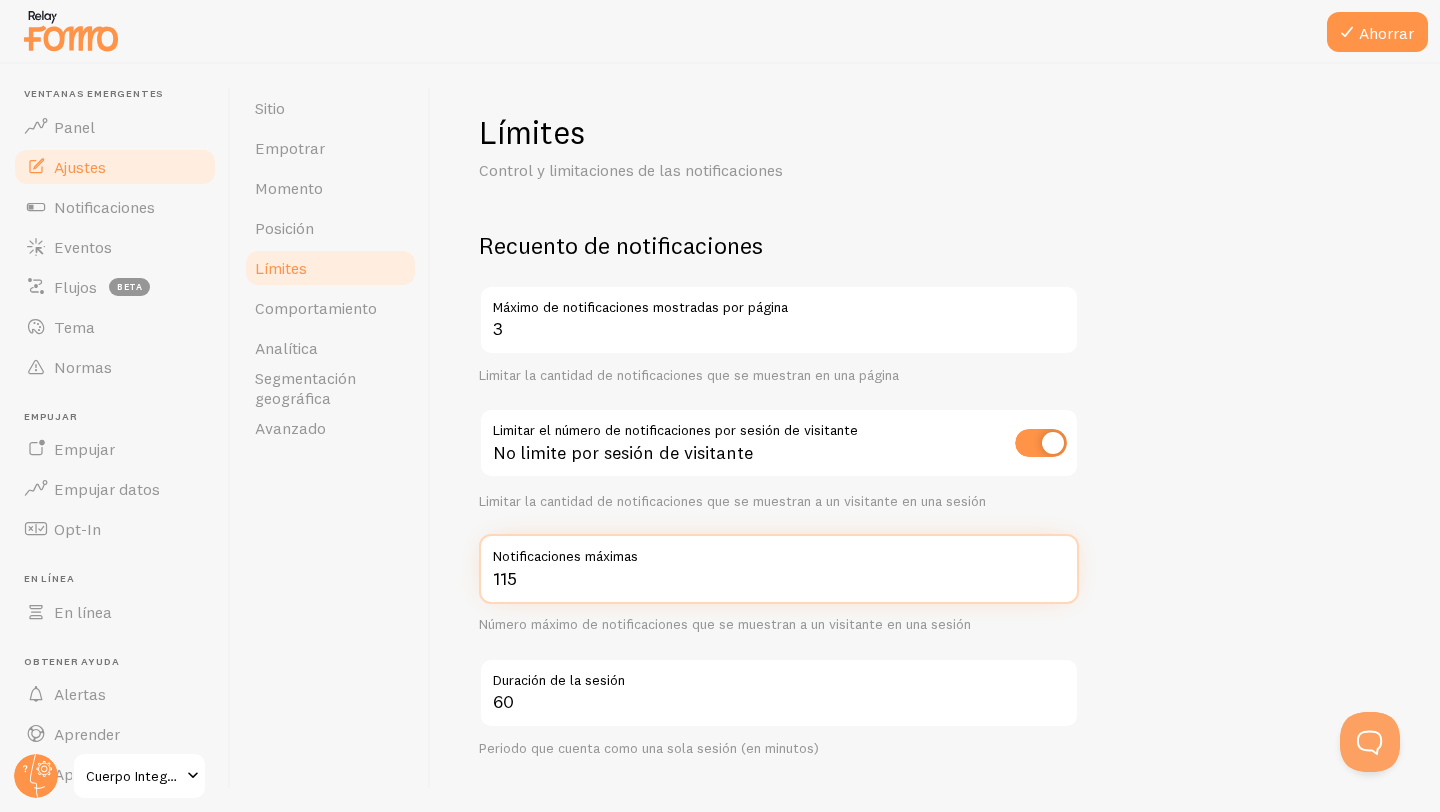 click on "115" at bounding box center [779, 569] 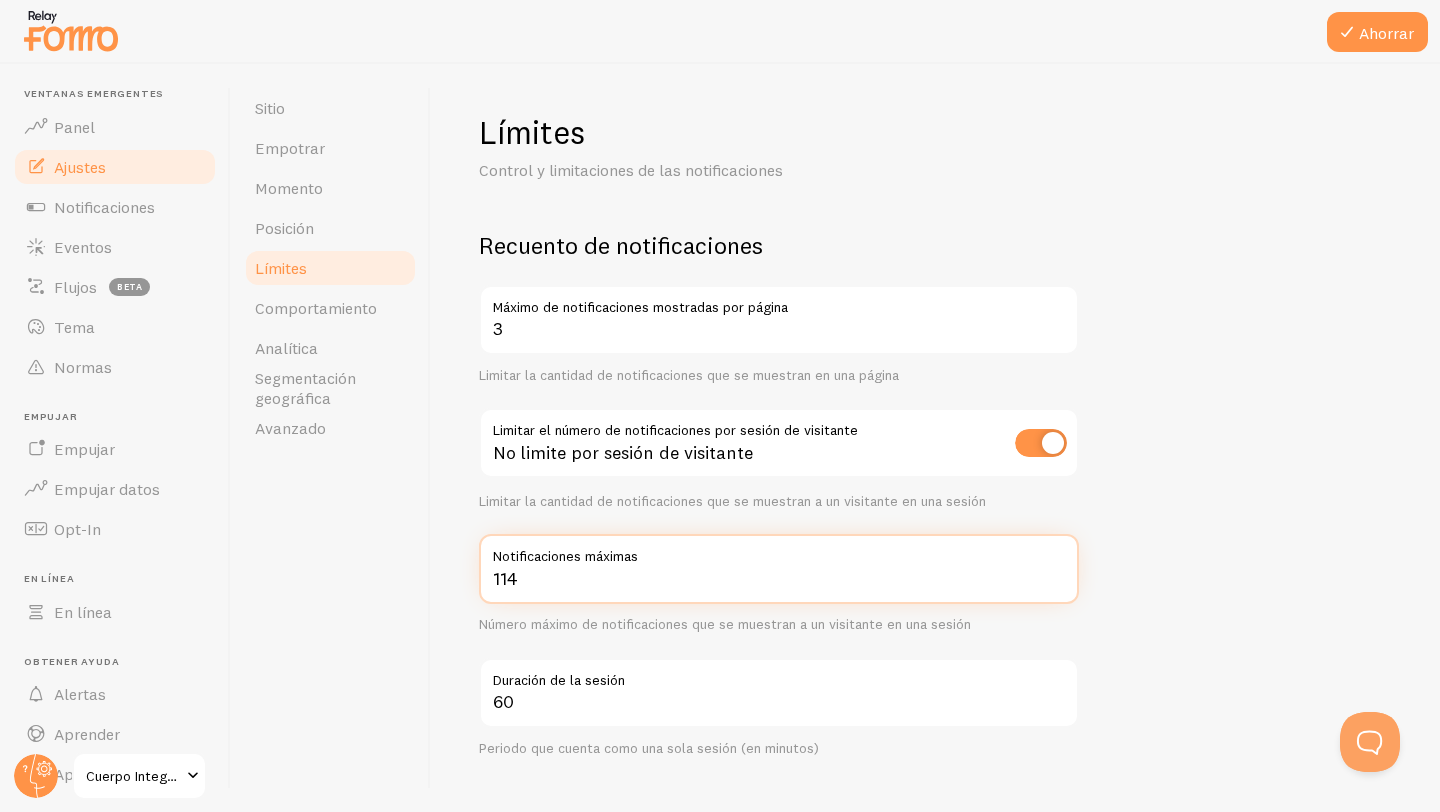 click on "114" at bounding box center [779, 569] 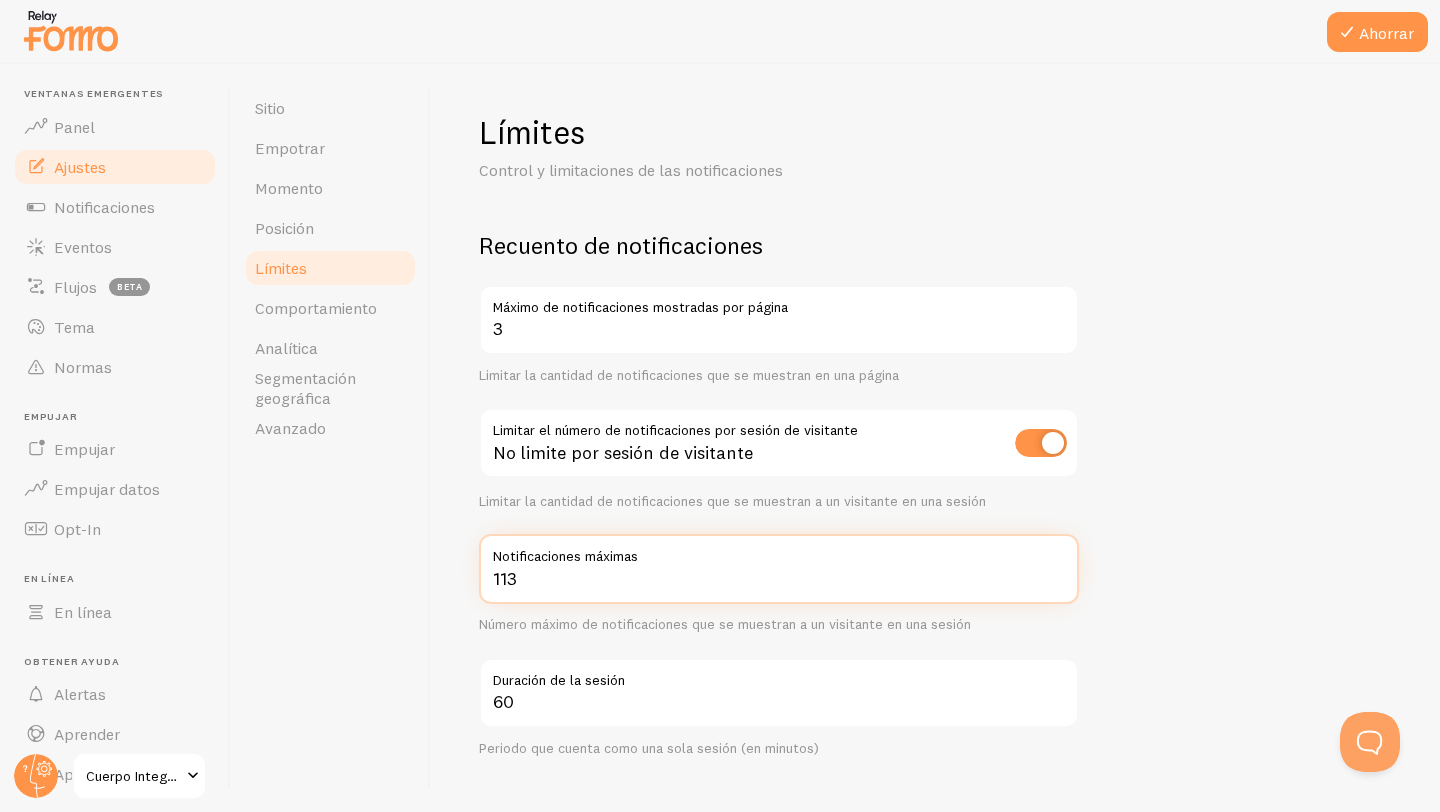 click on "113" at bounding box center [779, 569] 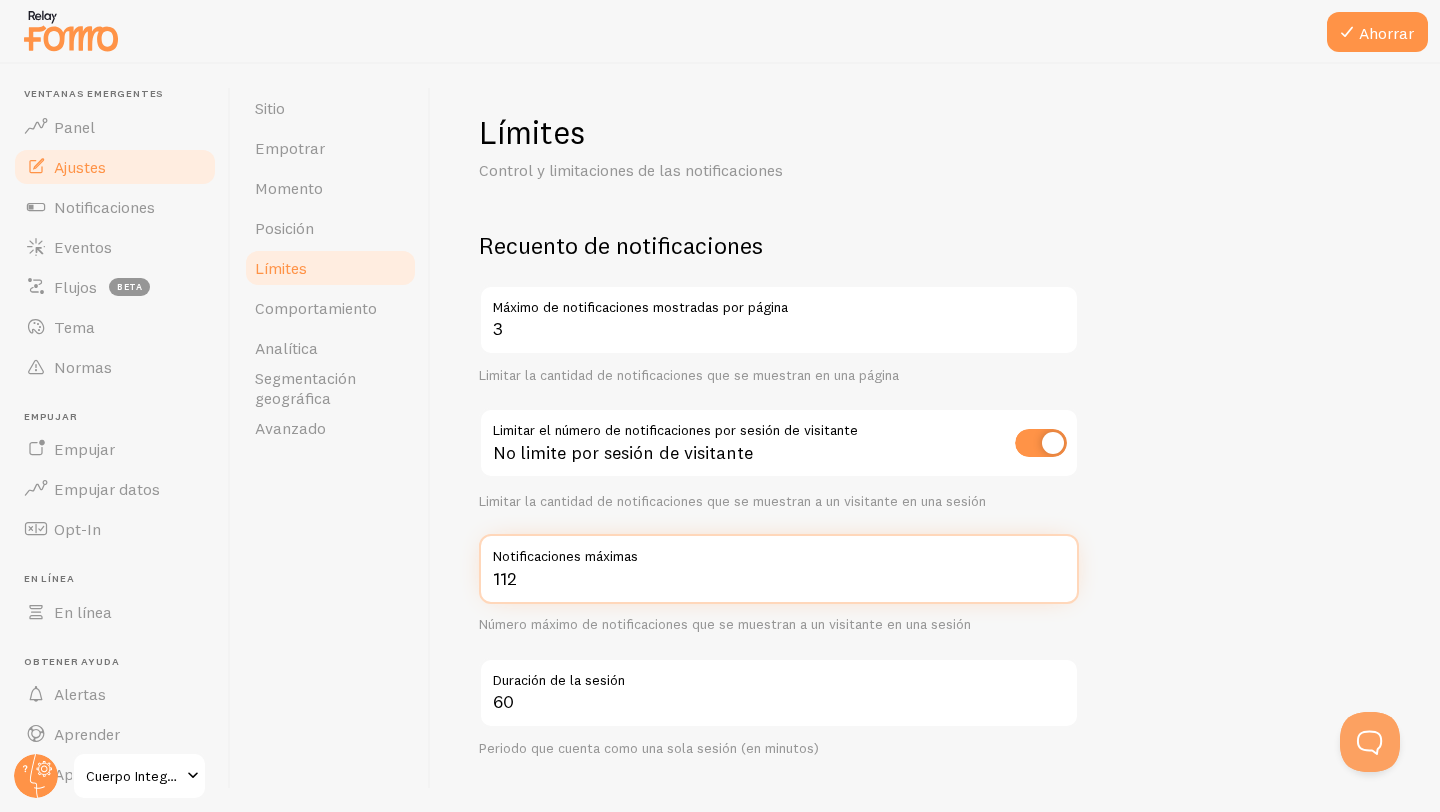 click on "112" at bounding box center [779, 569] 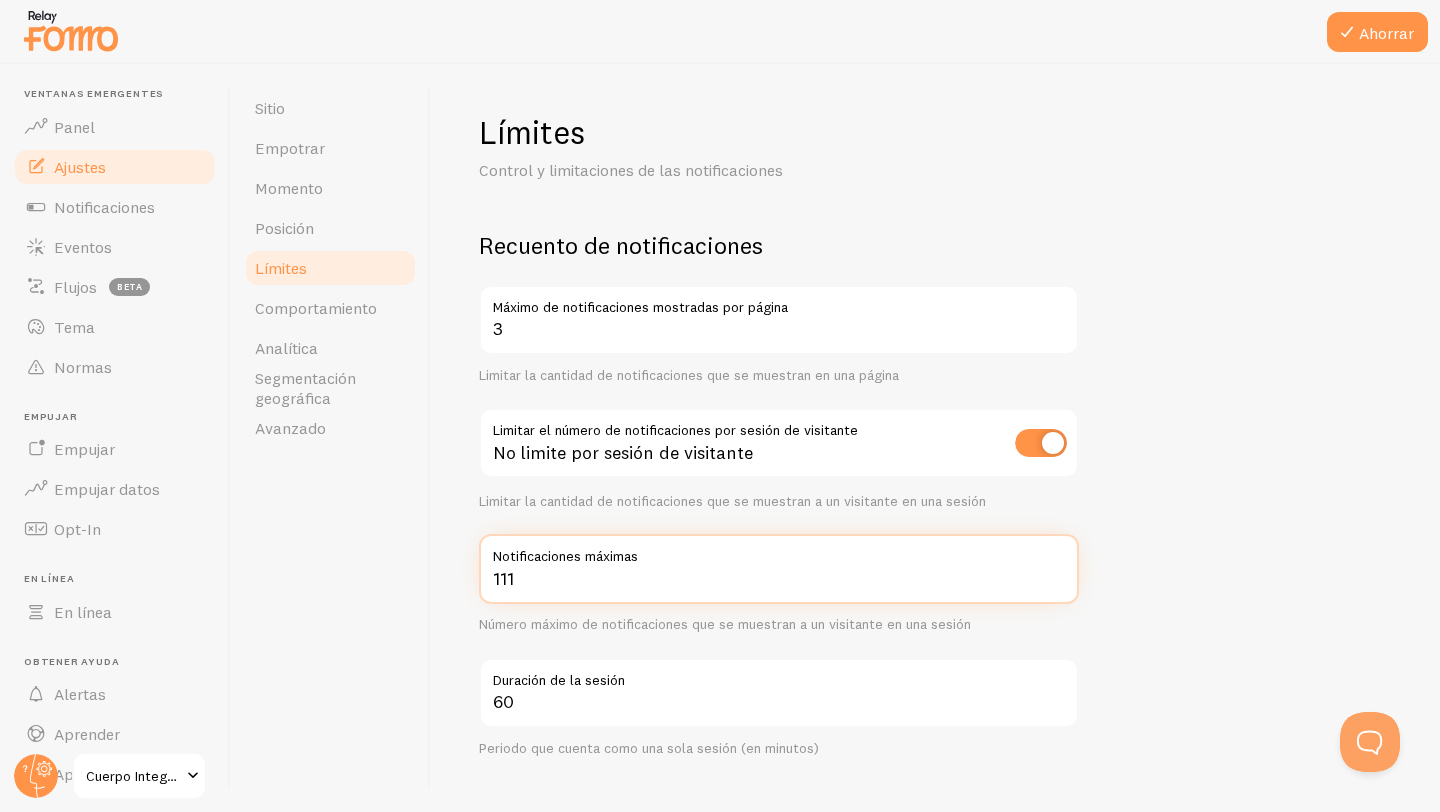 click on "111" at bounding box center [779, 569] 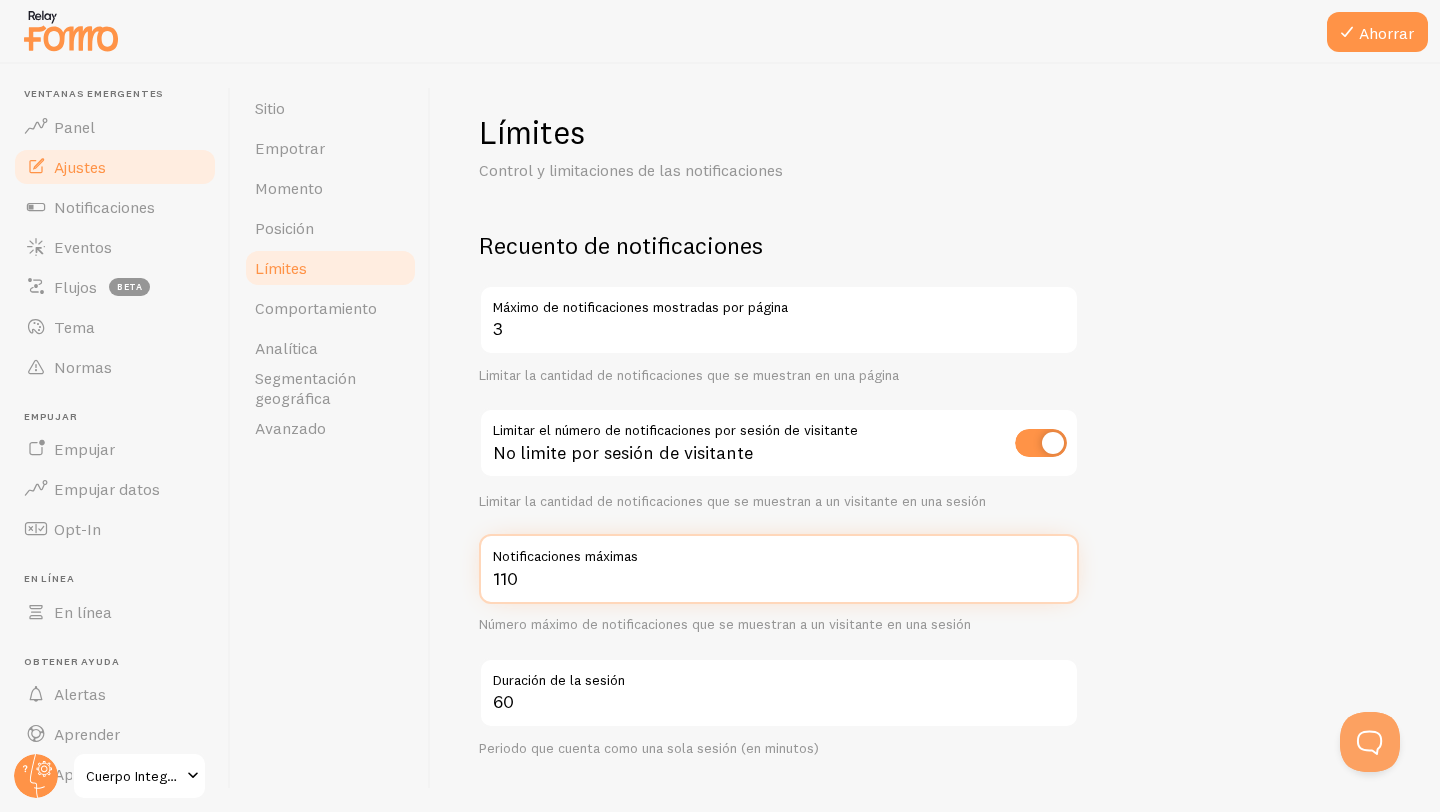 click on "110" at bounding box center (779, 569) 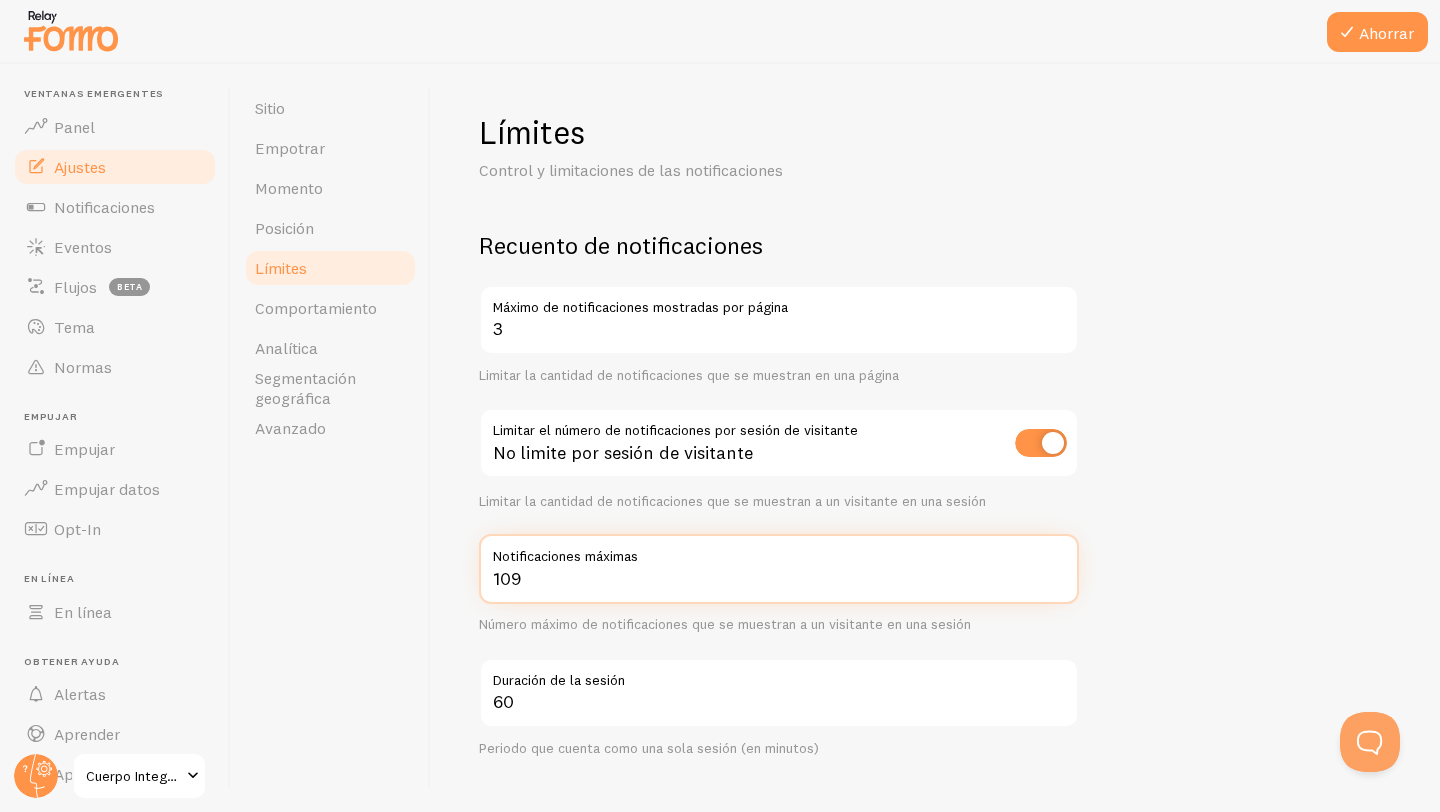 click on "109" at bounding box center (779, 569) 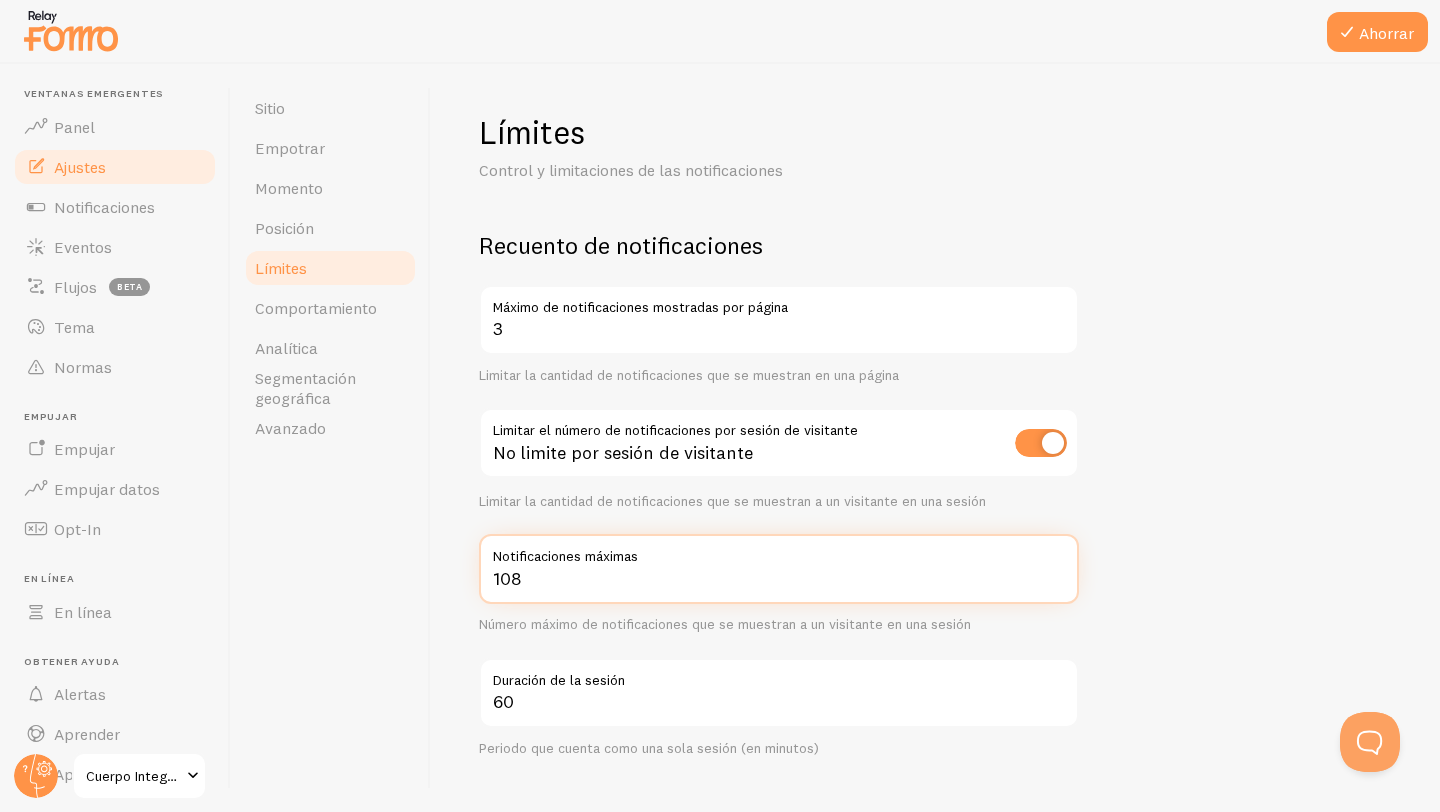 click on "108" at bounding box center [779, 569] 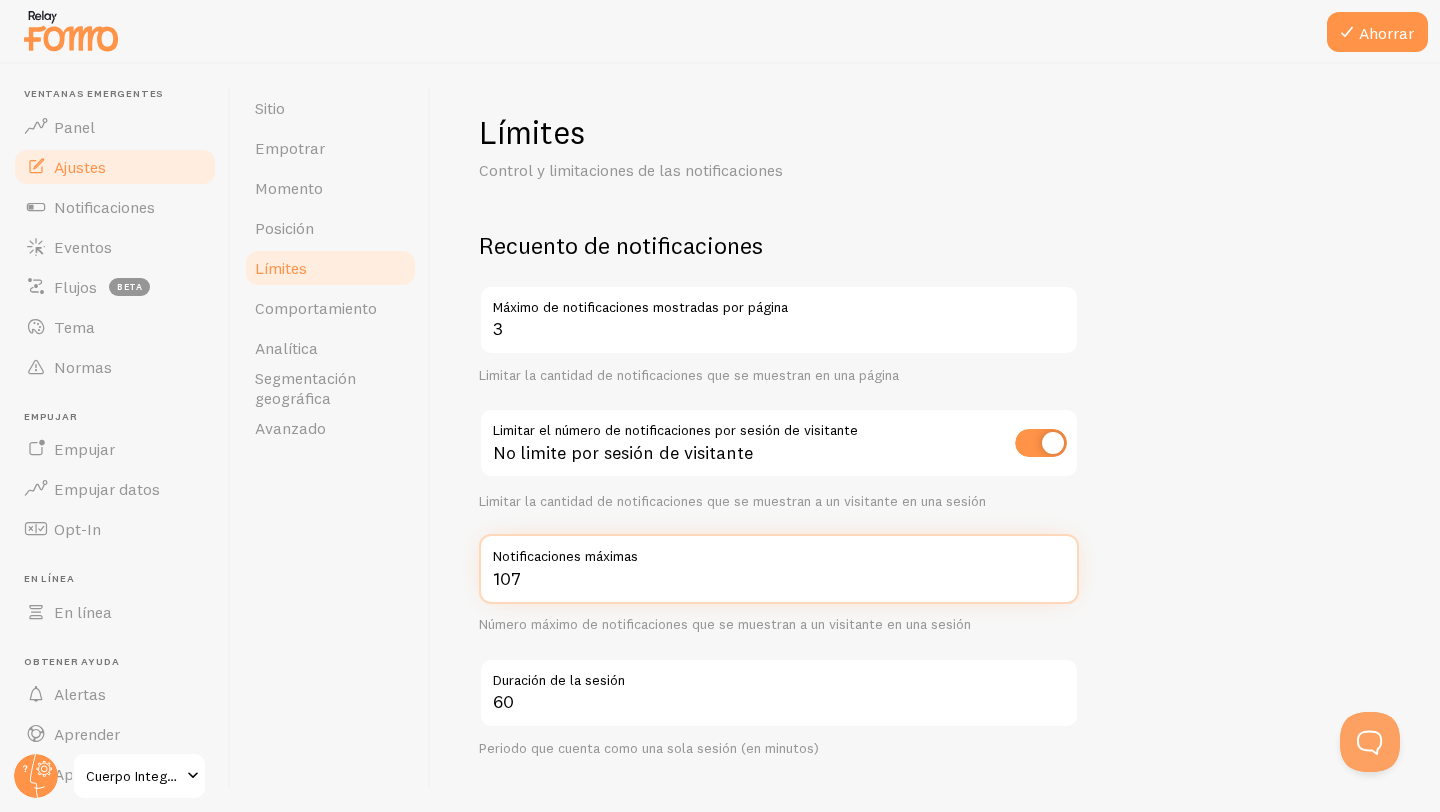 click on "107" at bounding box center [779, 569] 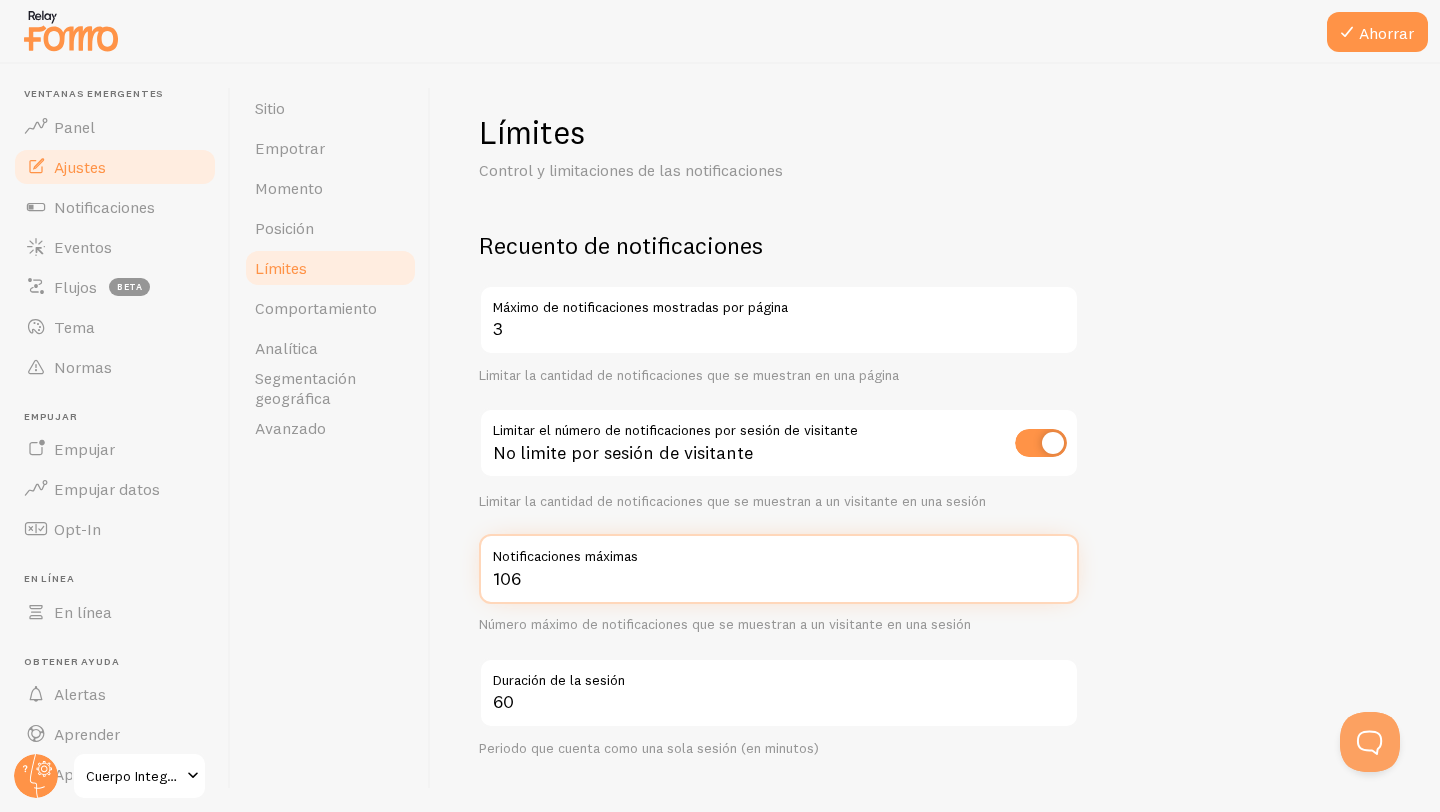 click on "106" at bounding box center [779, 569] 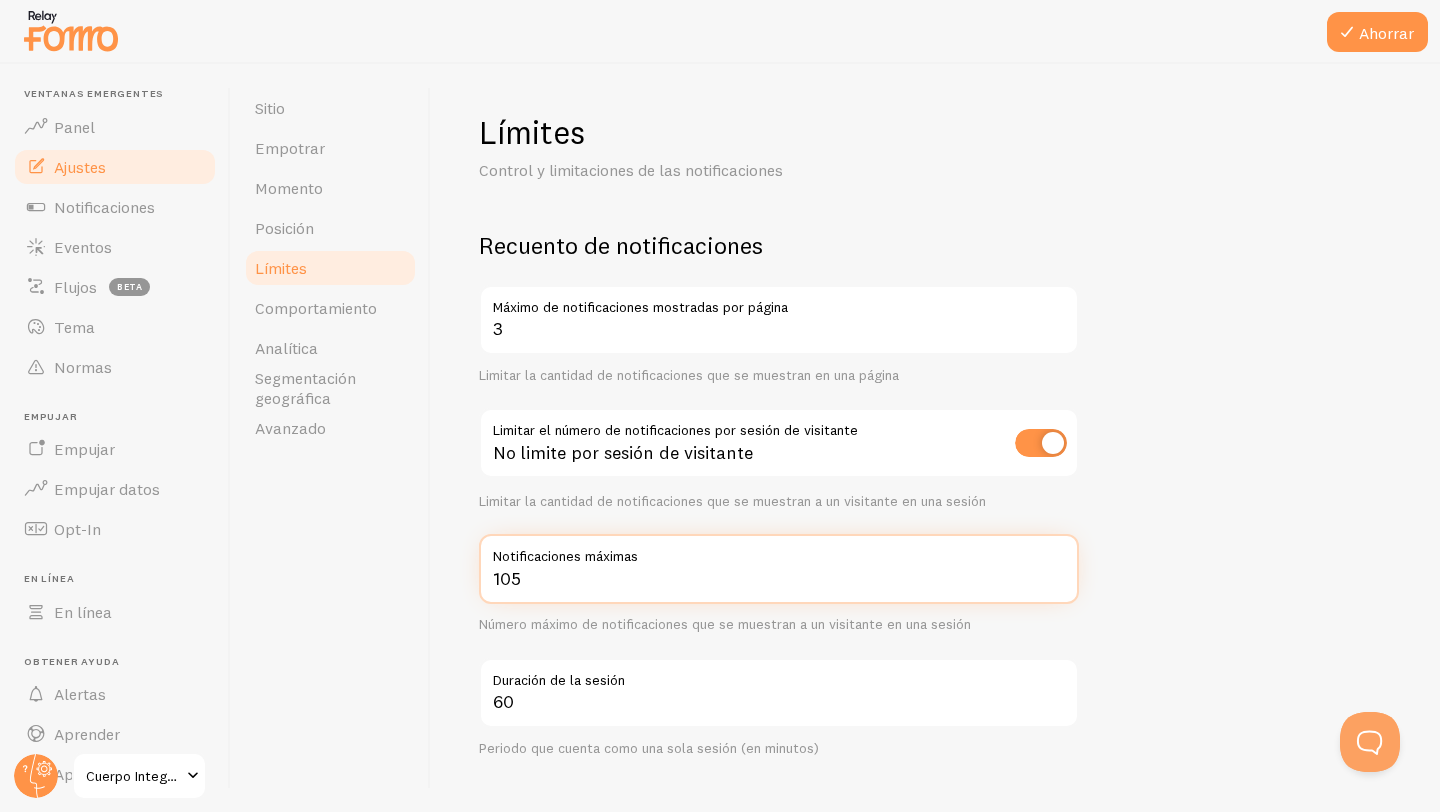 click on "105" at bounding box center [779, 569] 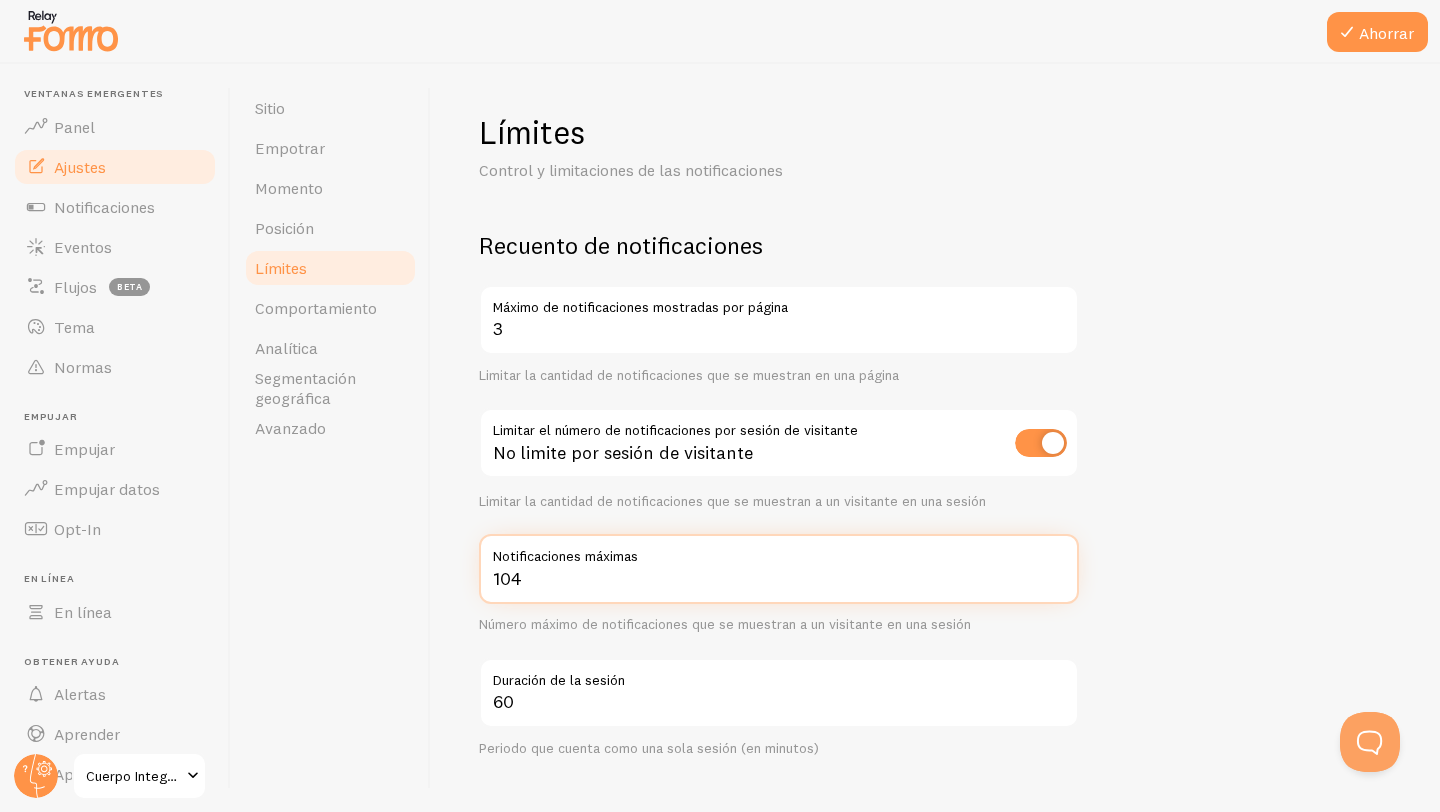 click on "104" at bounding box center [779, 569] 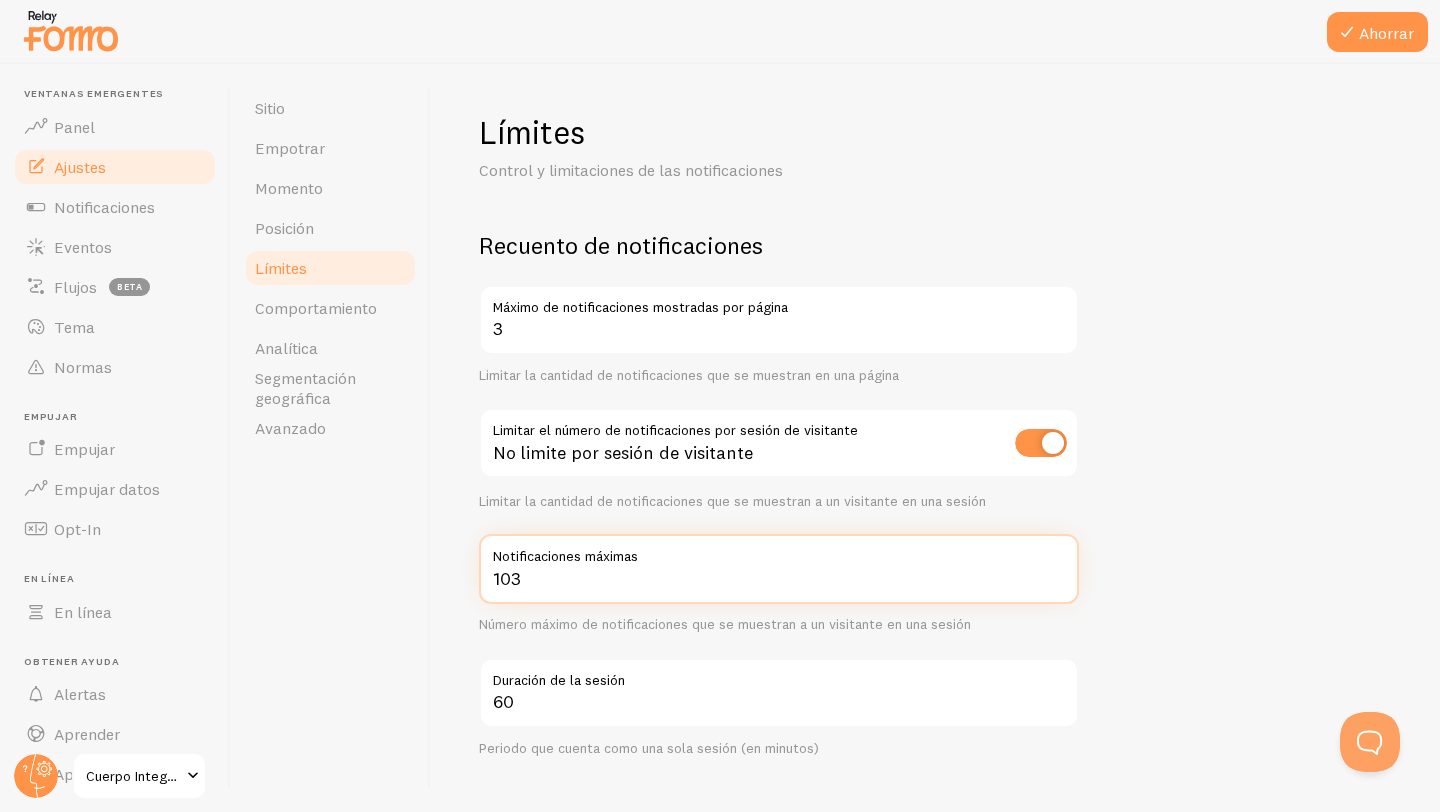 click on "103" at bounding box center [779, 569] 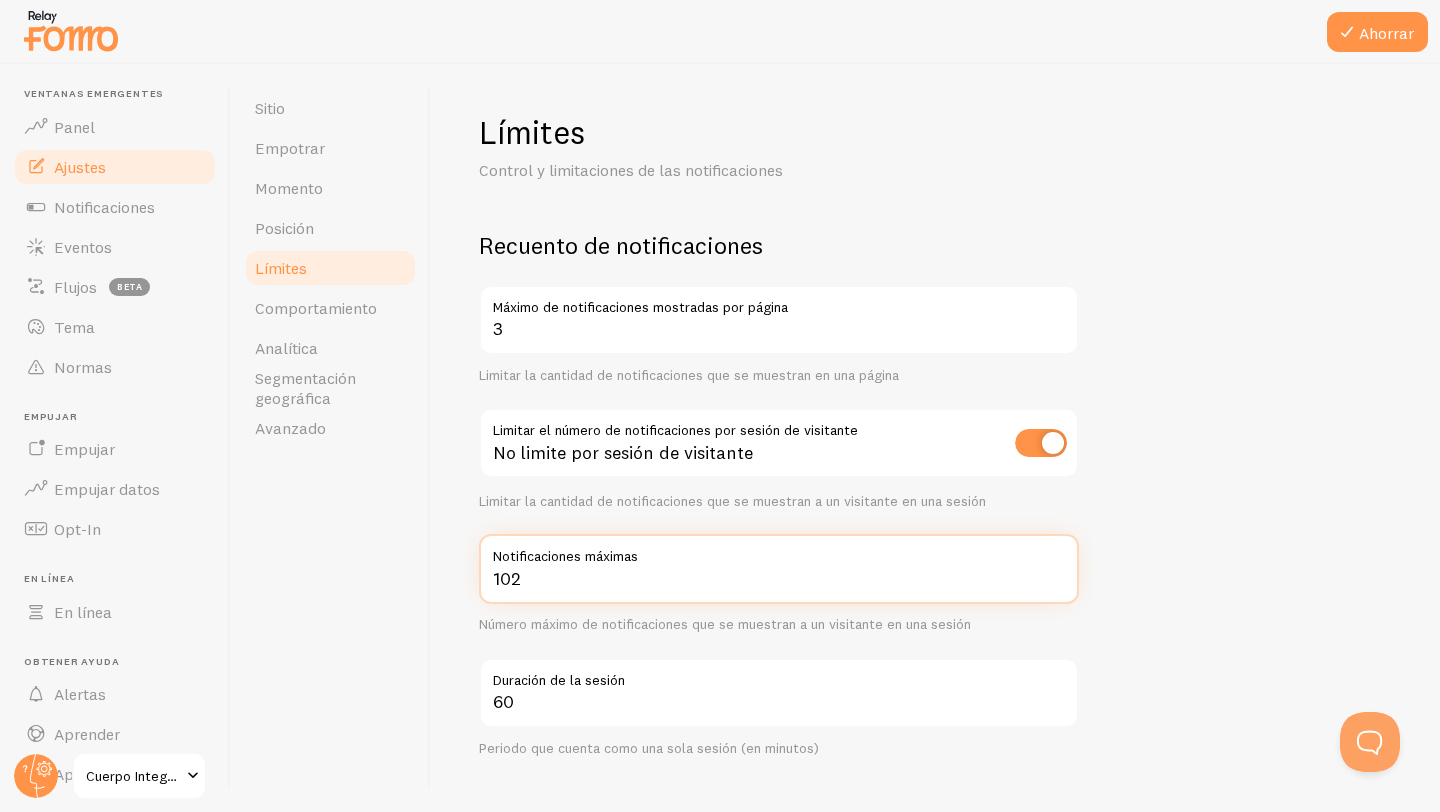 click on "102" at bounding box center (779, 569) 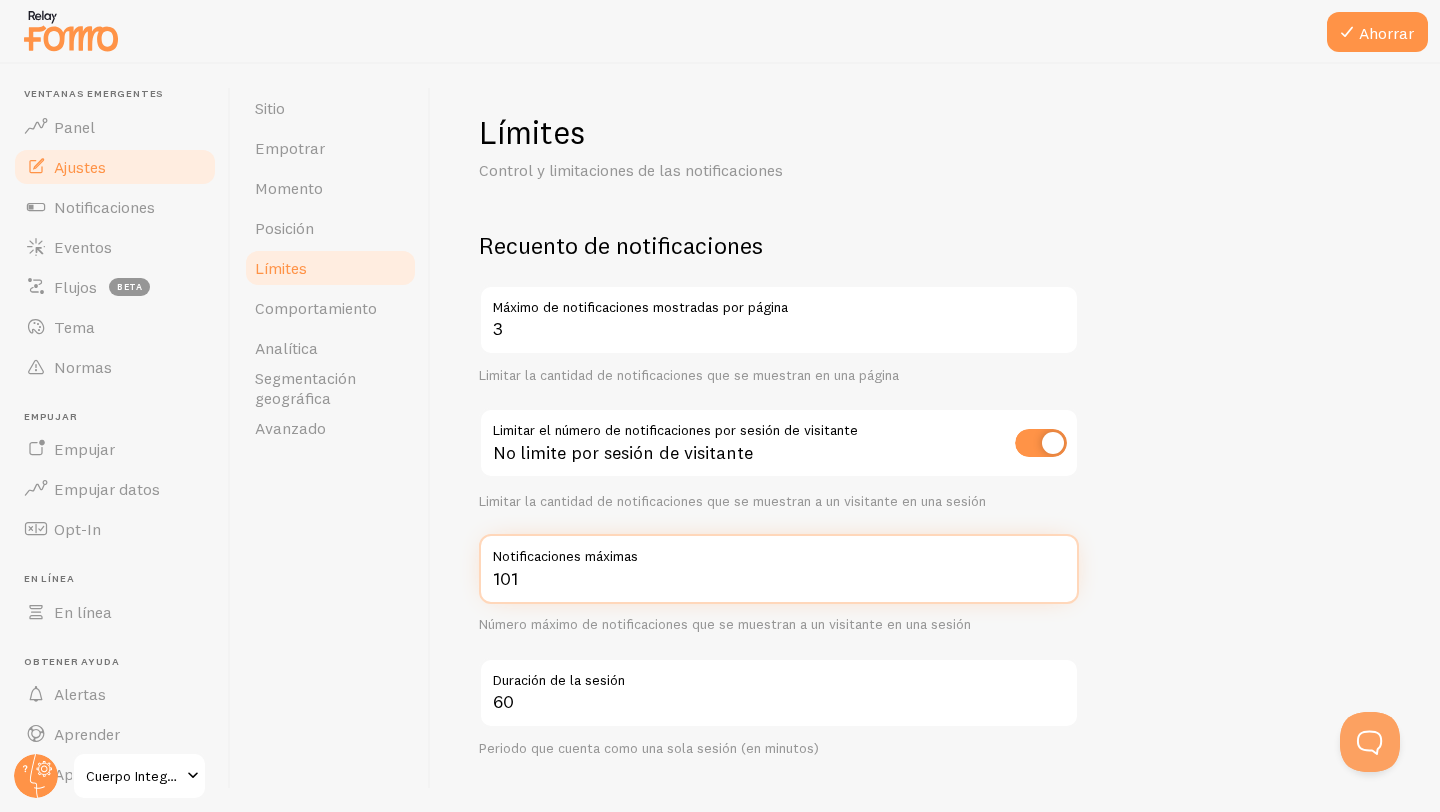 click on "101" at bounding box center [779, 569] 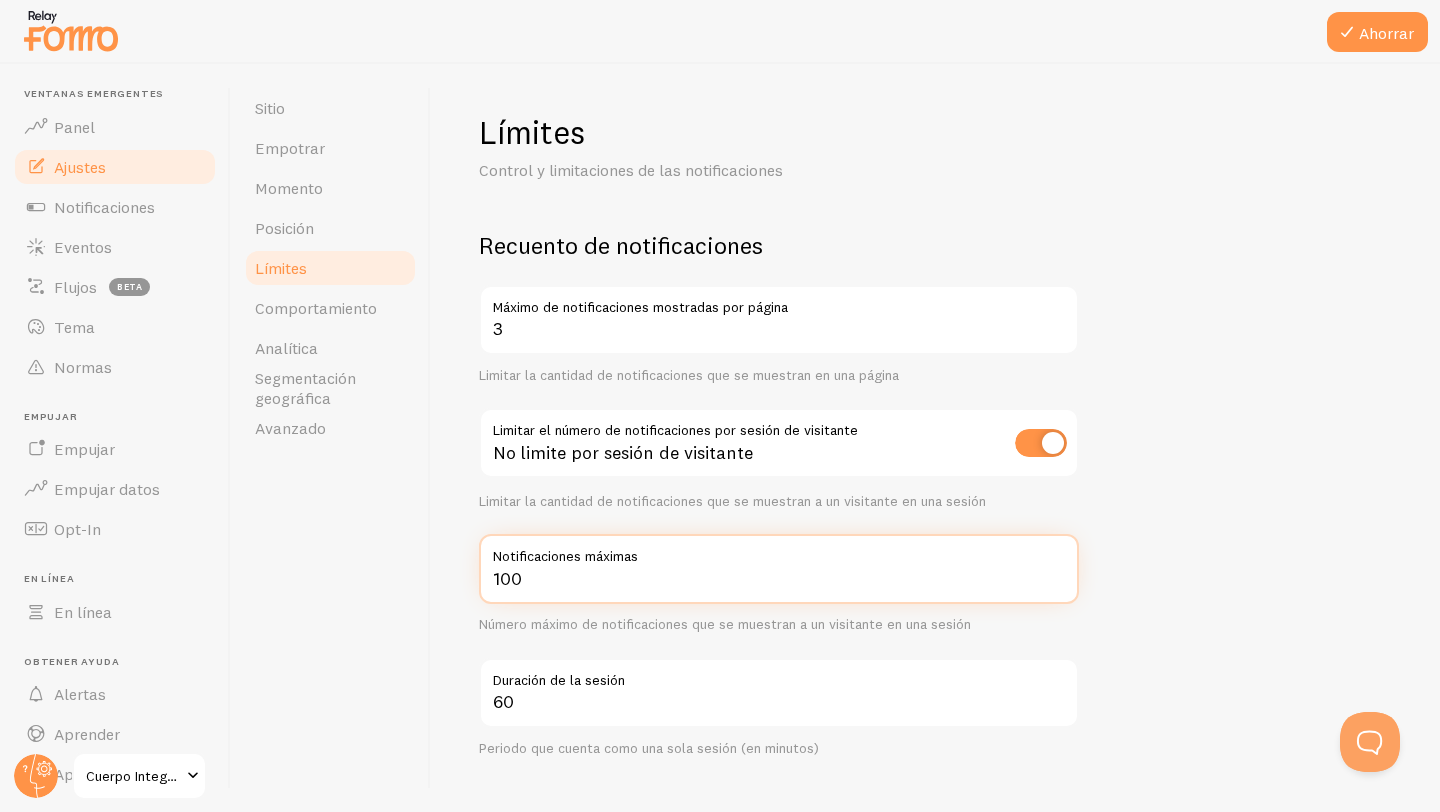 click on "100" at bounding box center (779, 569) 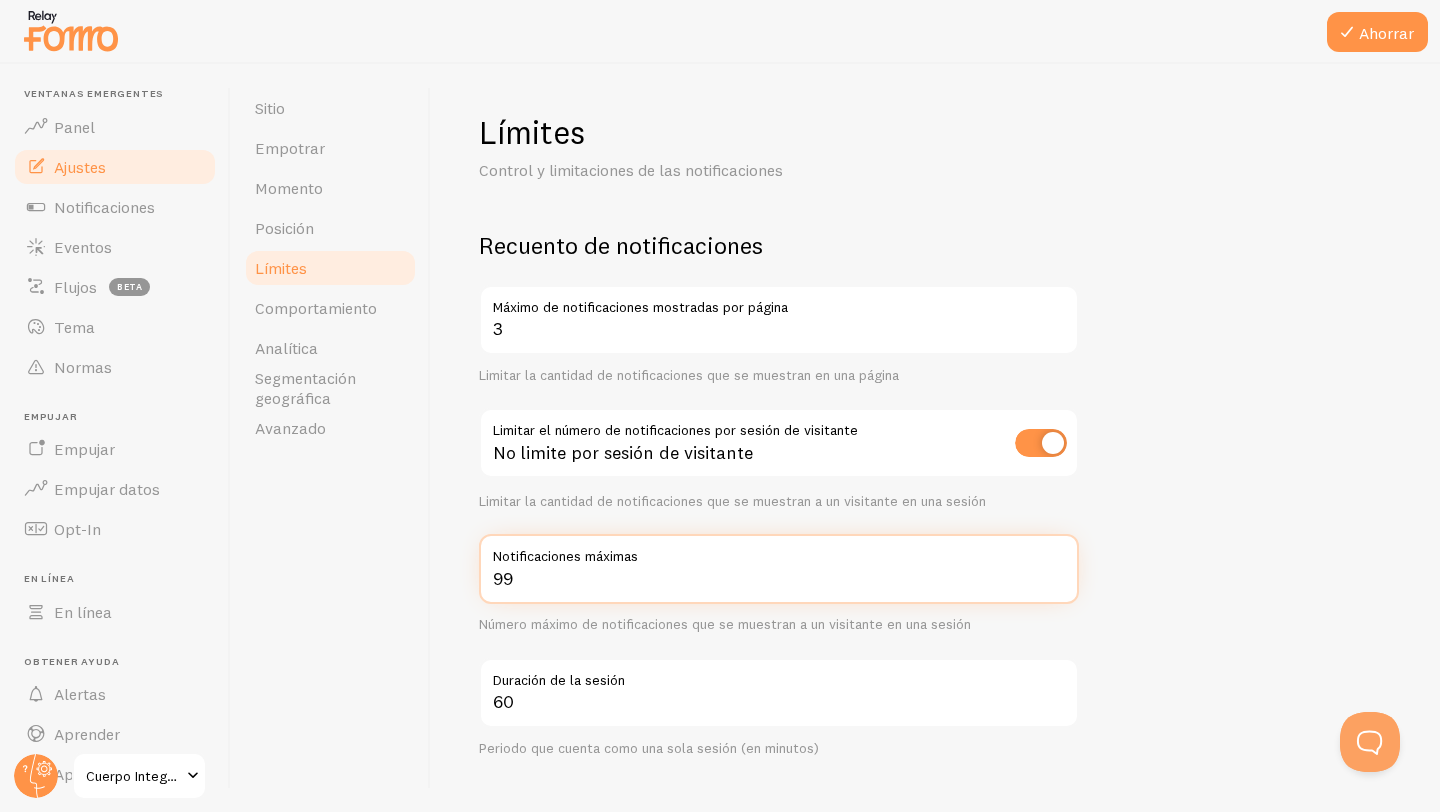 click on "99" at bounding box center [779, 569] 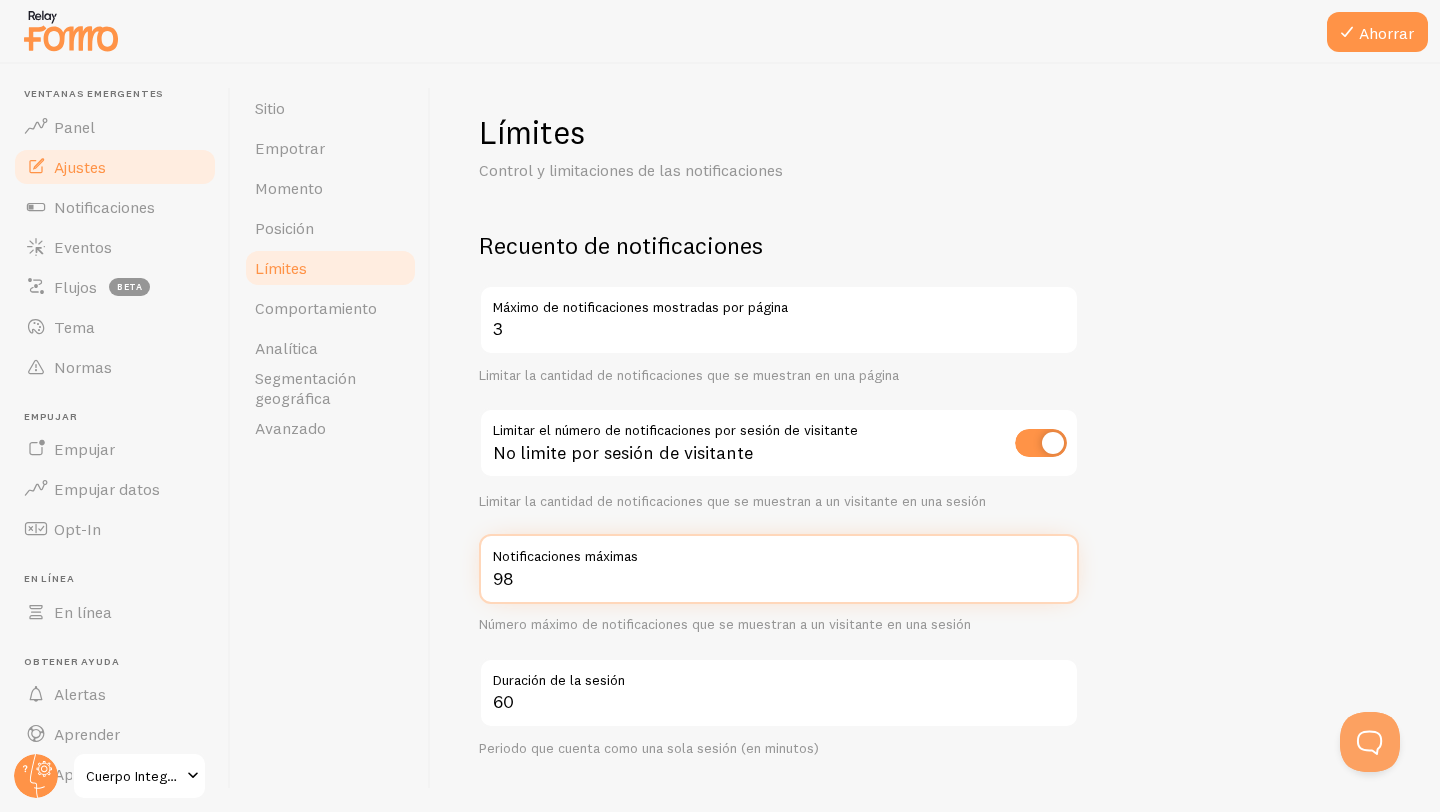 click on "98" at bounding box center [779, 569] 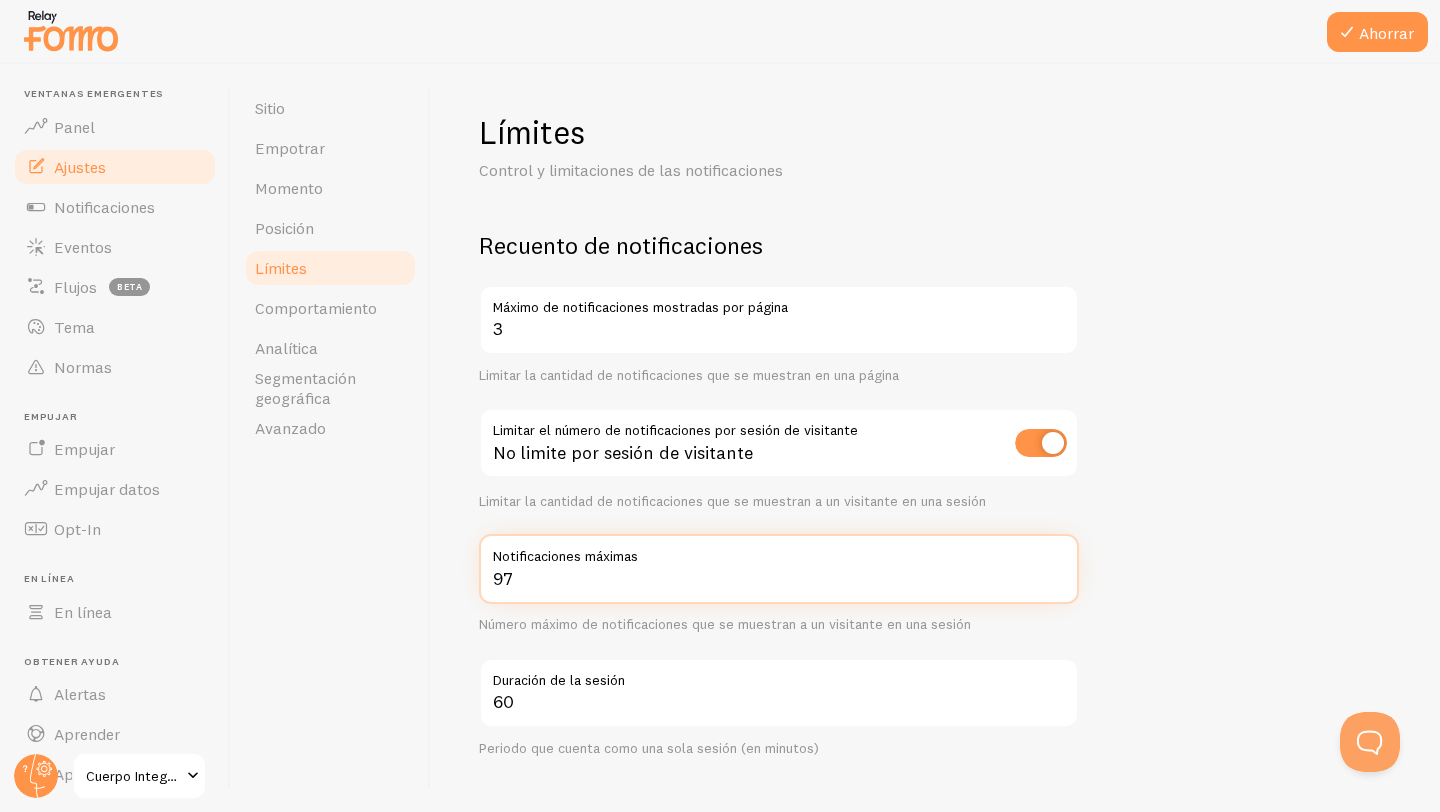 click on "97" at bounding box center [779, 569] 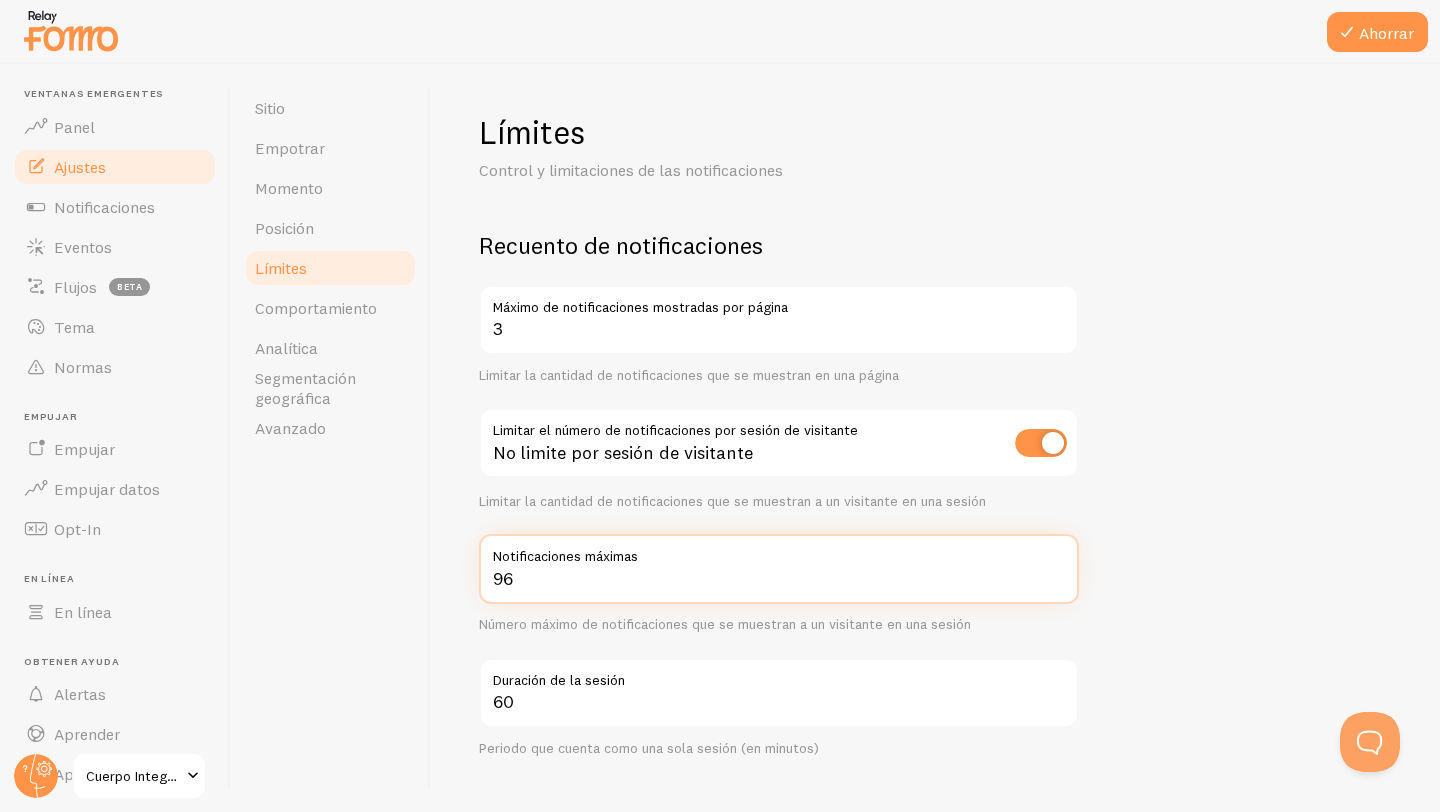 click on "96" at bounding box center (779, 569) 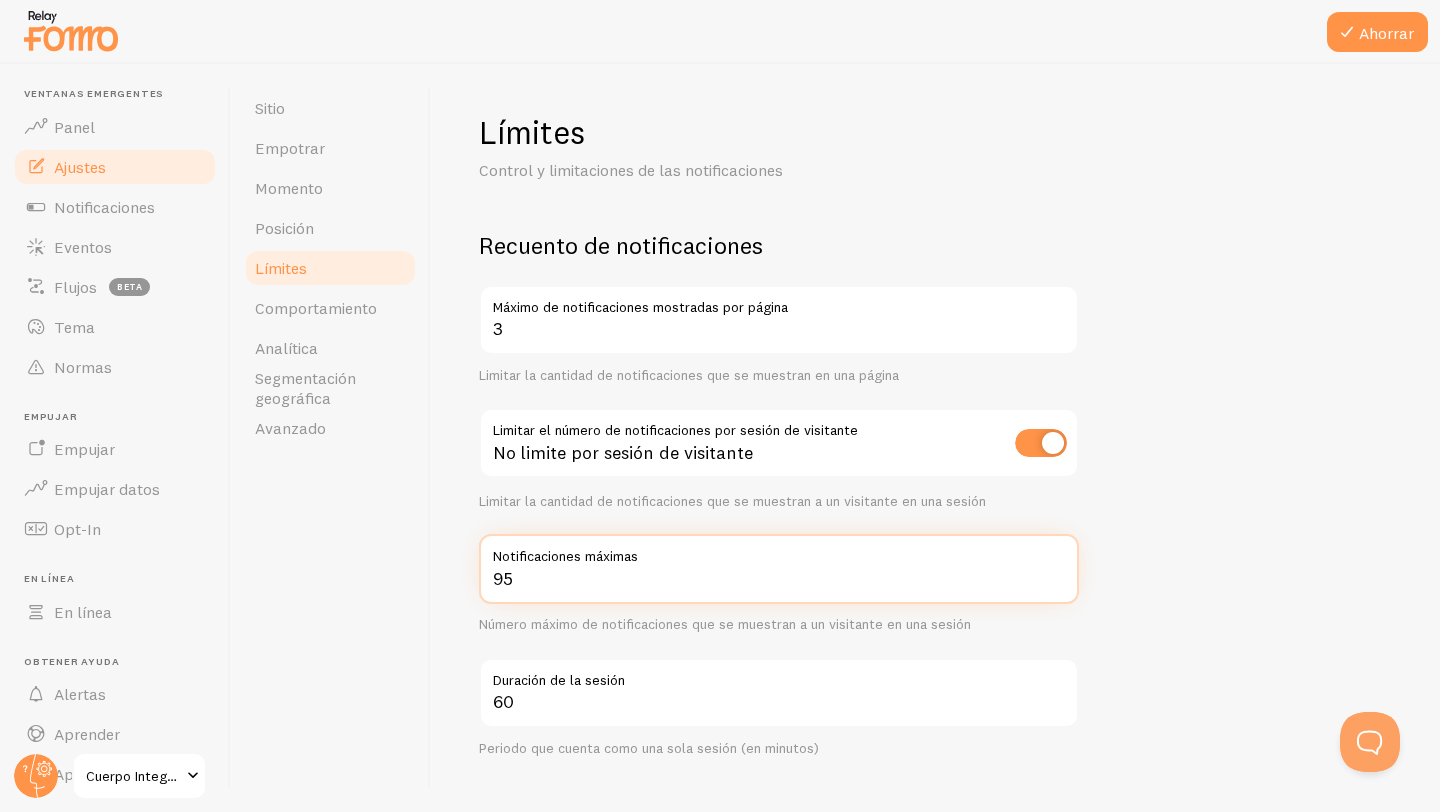 click on "95" at bounding box center (779, 569) 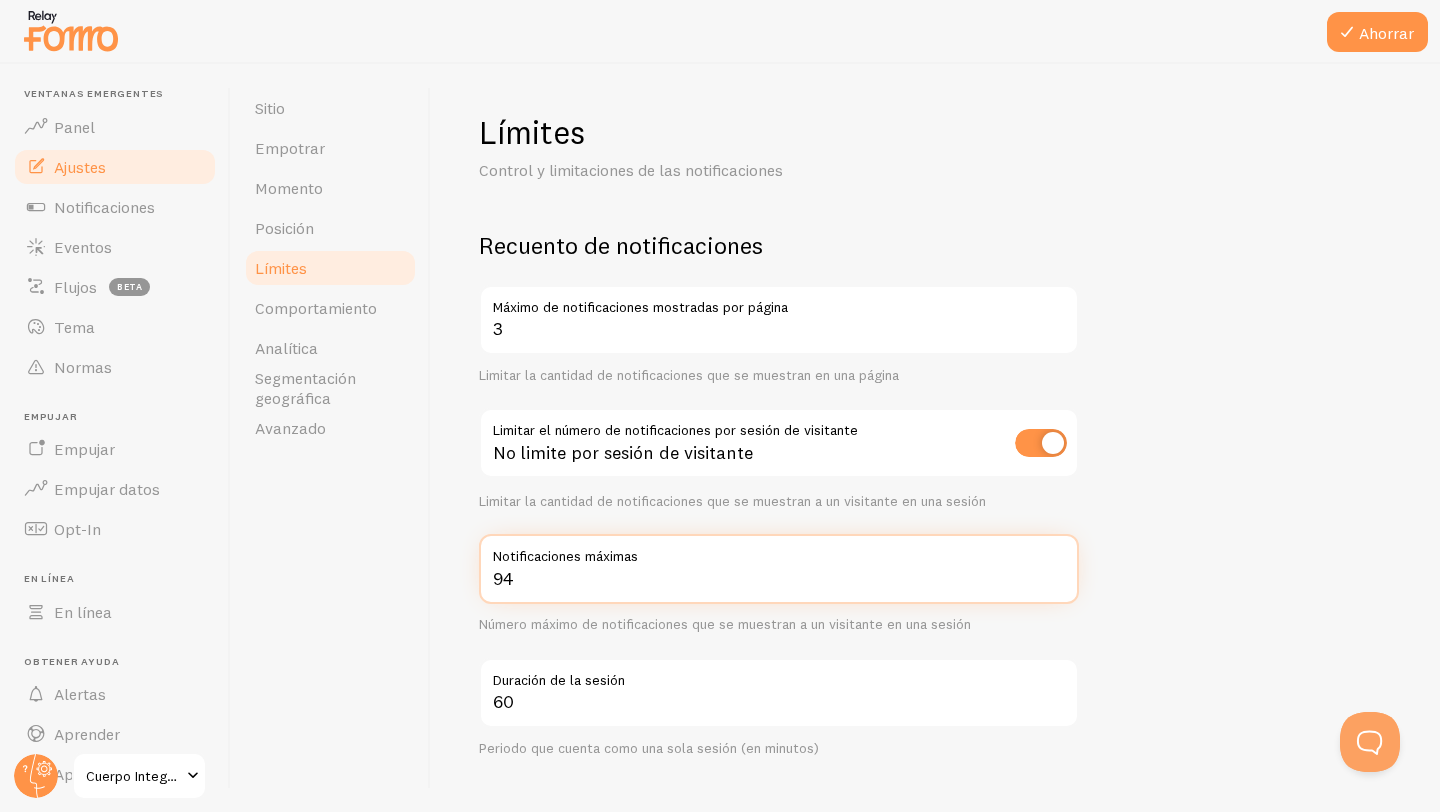 click on "94" at bounding box center [779, 569] 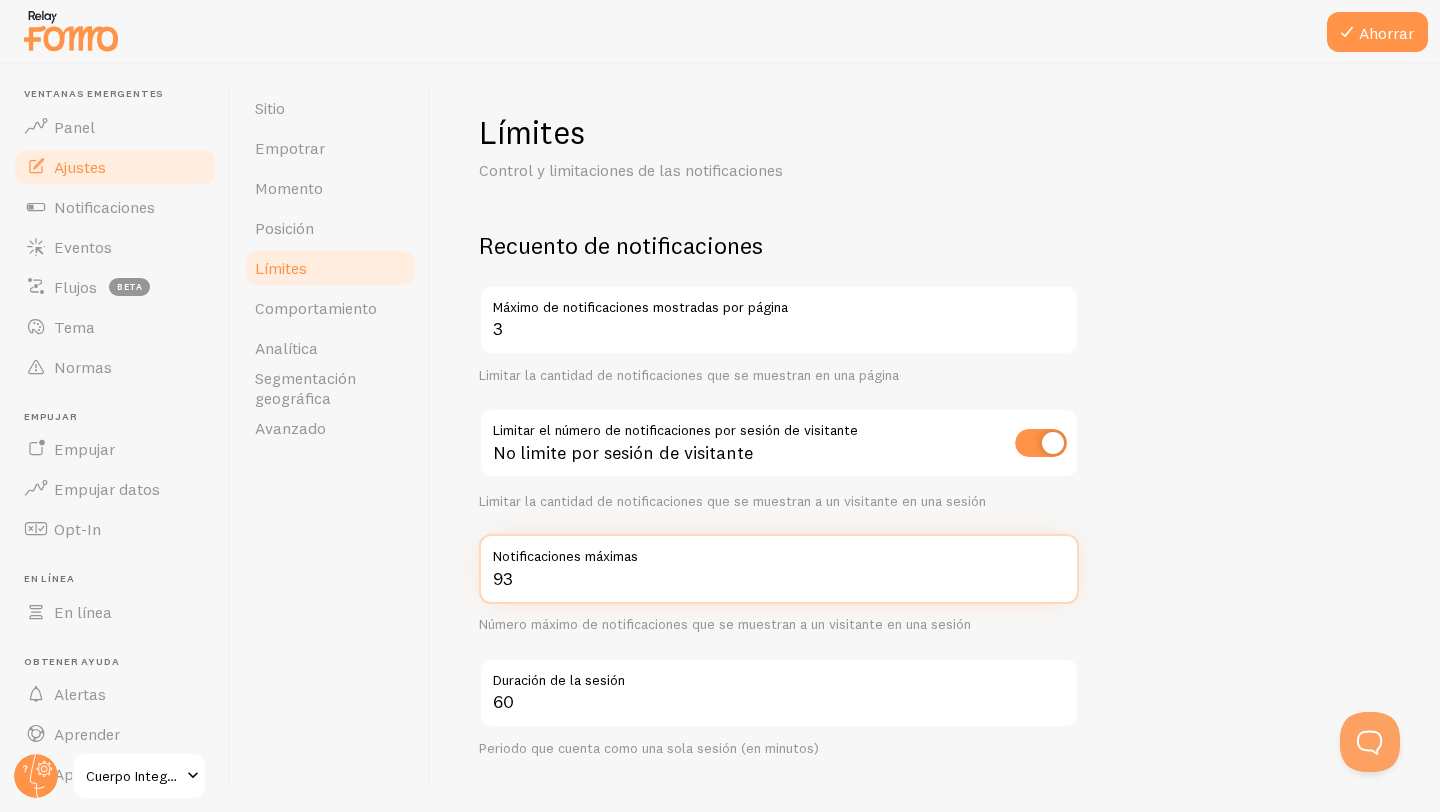 click on "93" at bounding box center [779, 569] 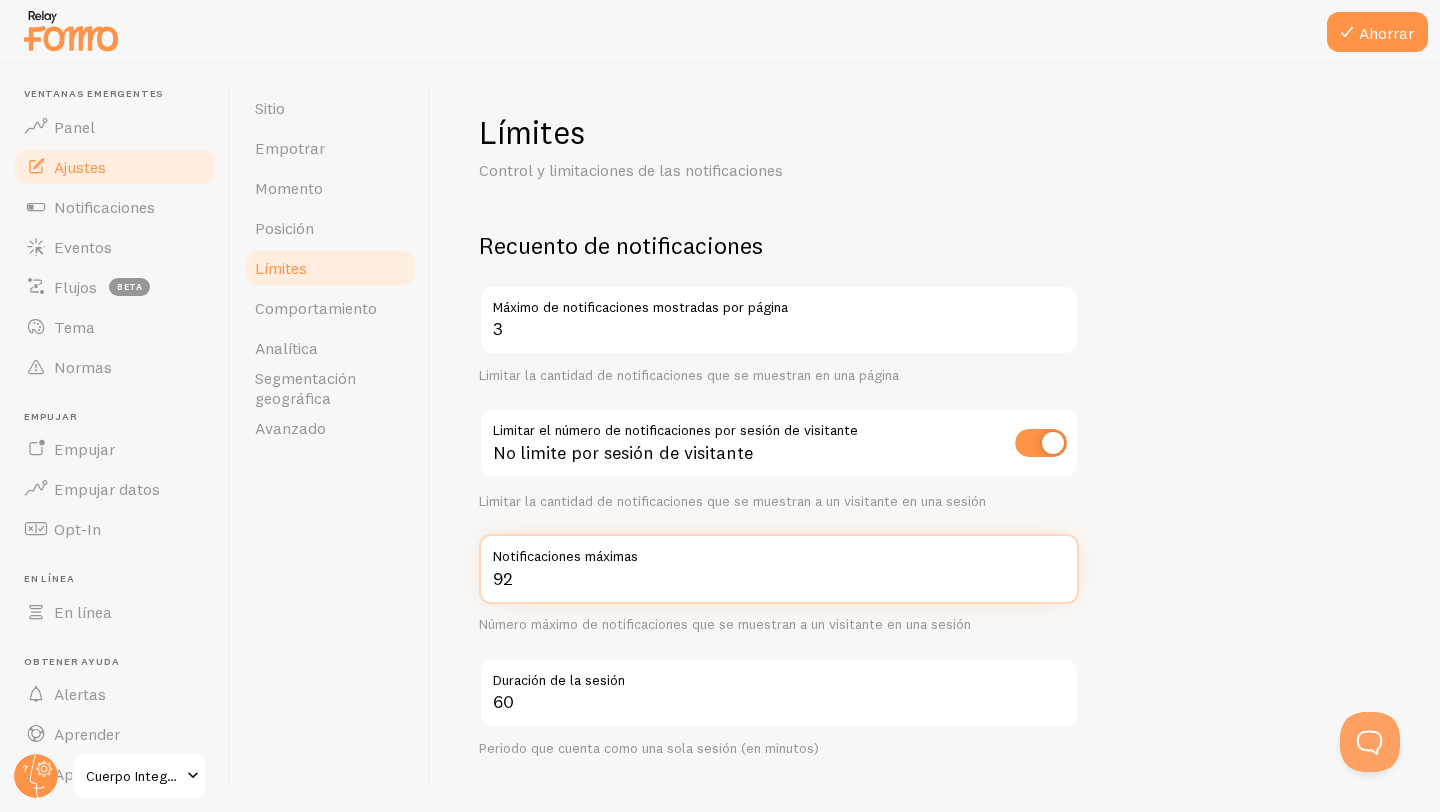click on "92" at bounding box center (779, 569) 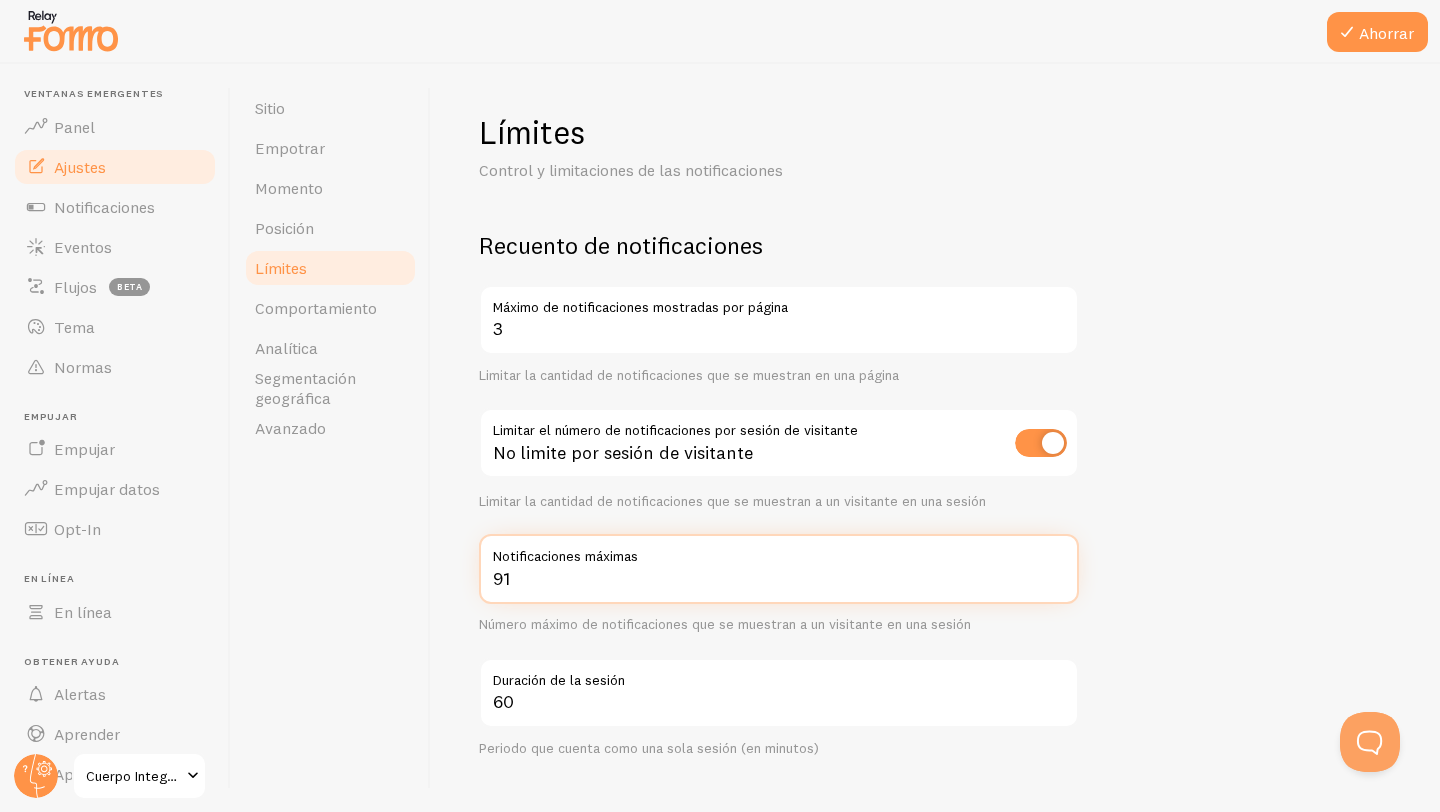 click on "91" at bounding box center [779, 569] 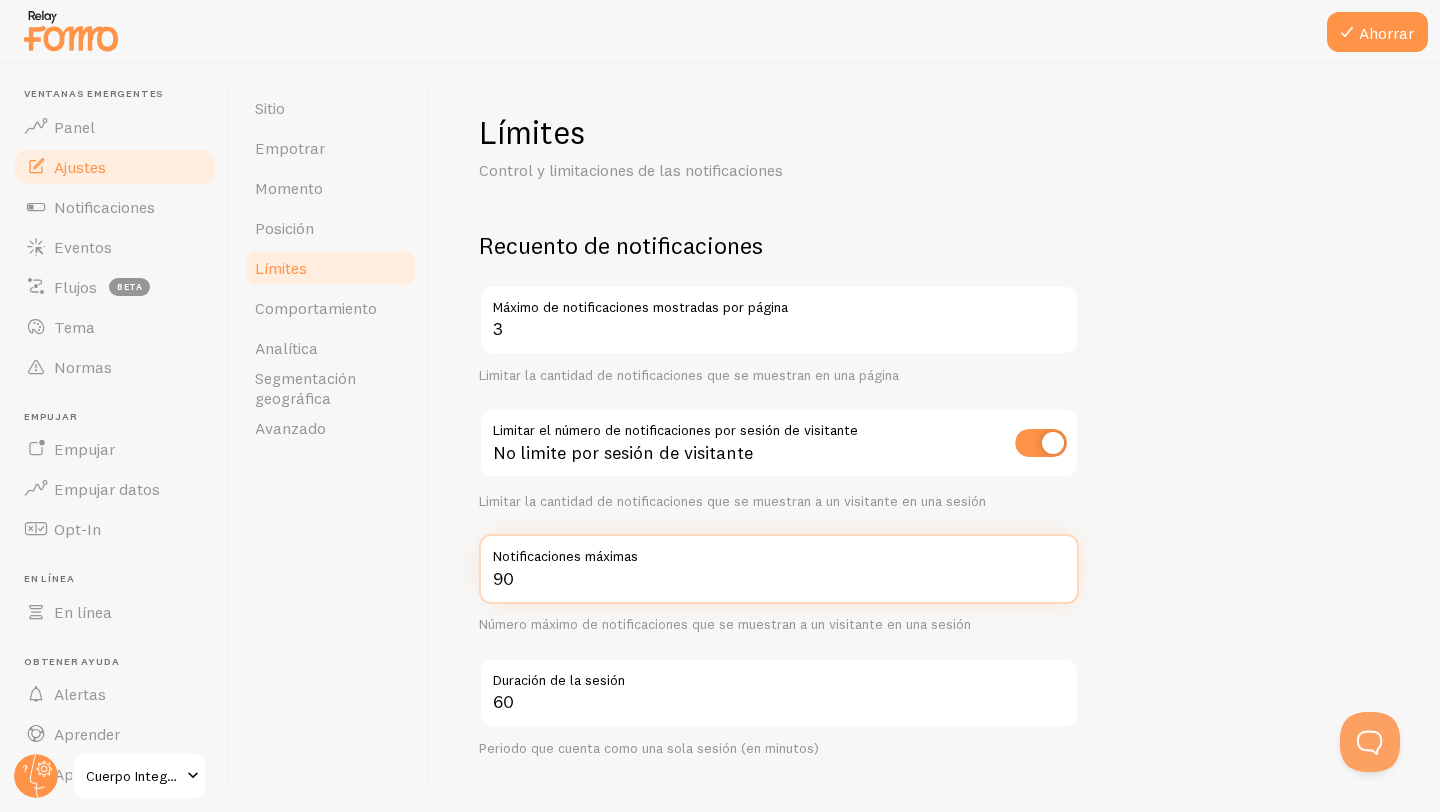 click on "90" at bounding box center (779, 569) 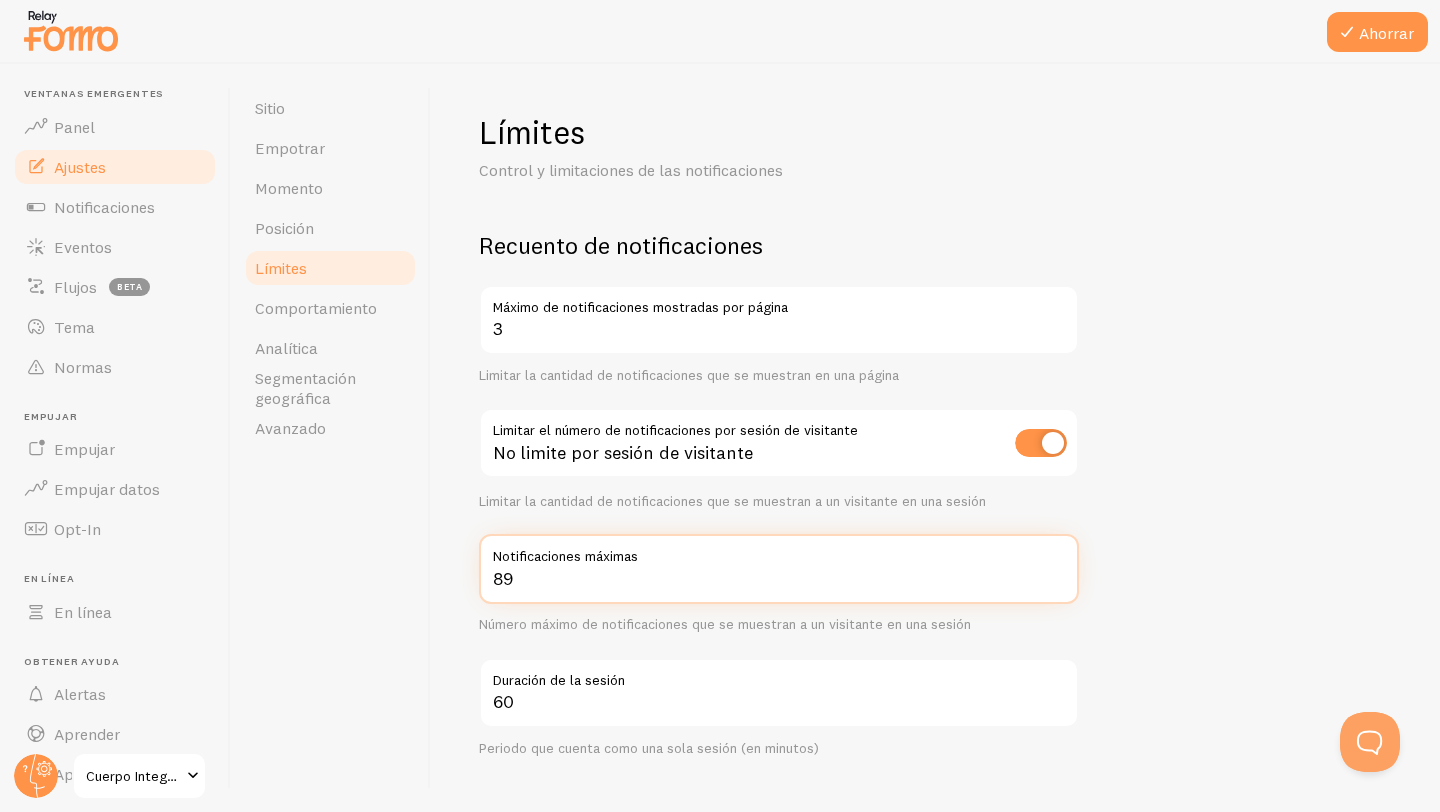 click on "89" at bounding box center (779, 569) 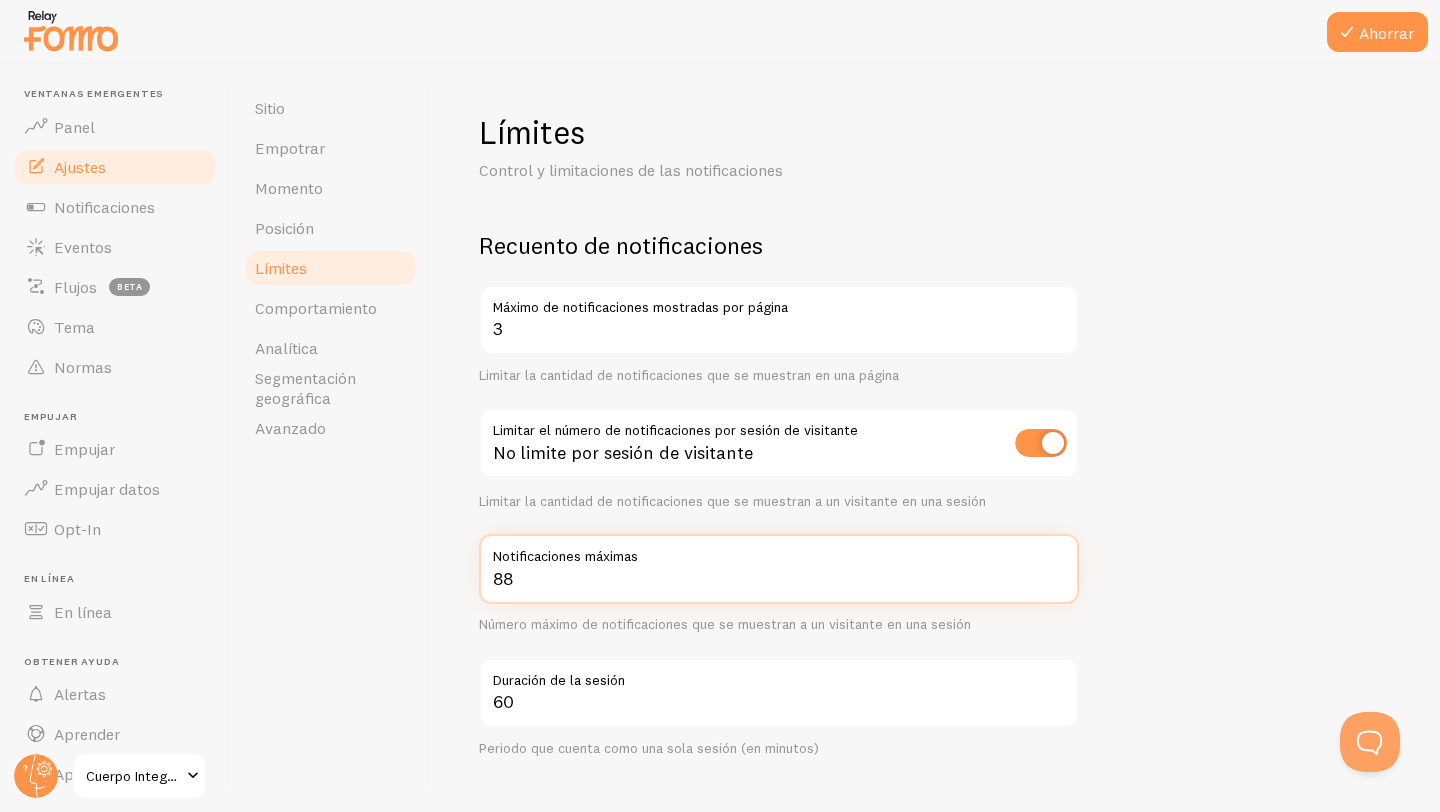 click on "88" at bounding box center [779, 569] 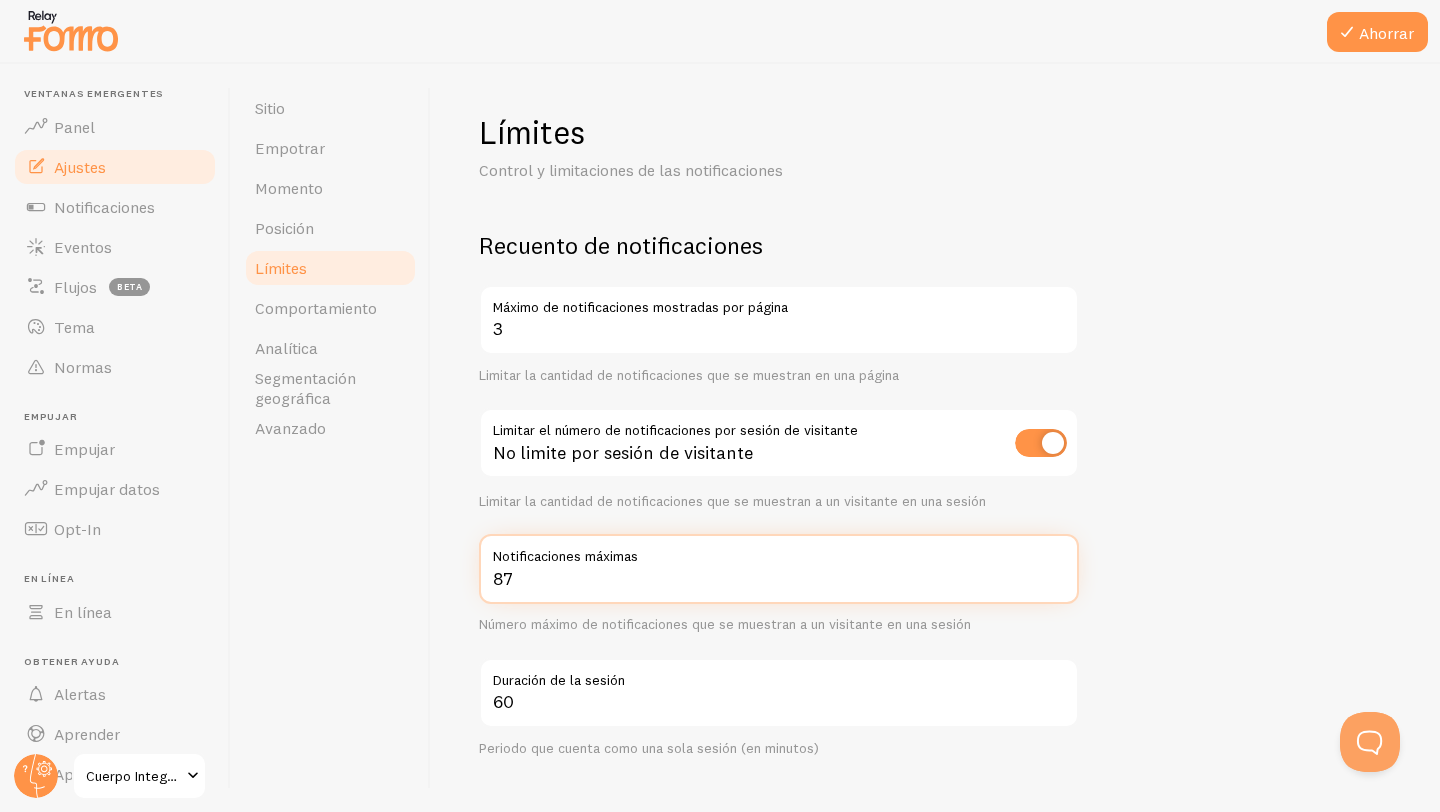 click on "87" at bounding box center [779, 569] 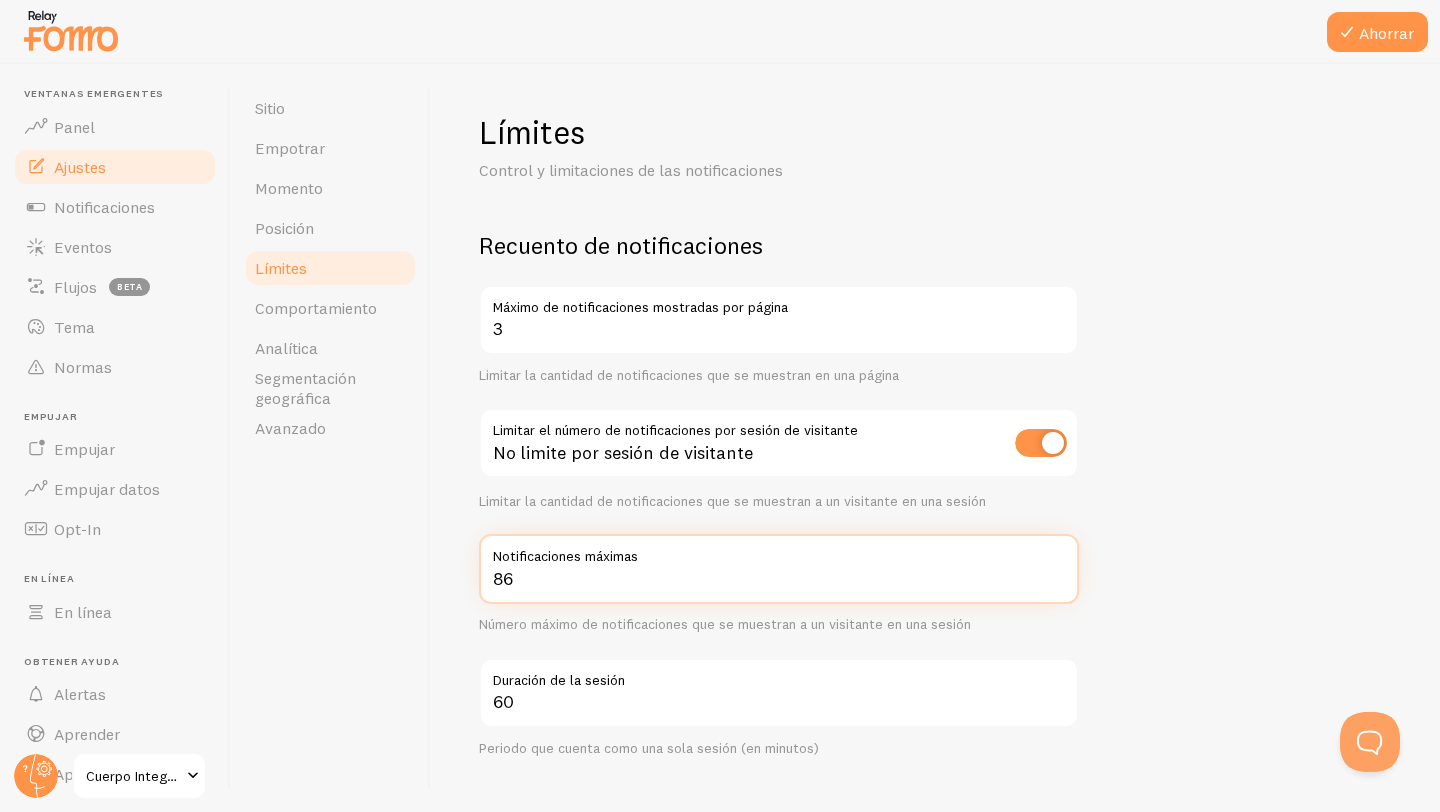 click on "86" at bounding box center [779, 569] 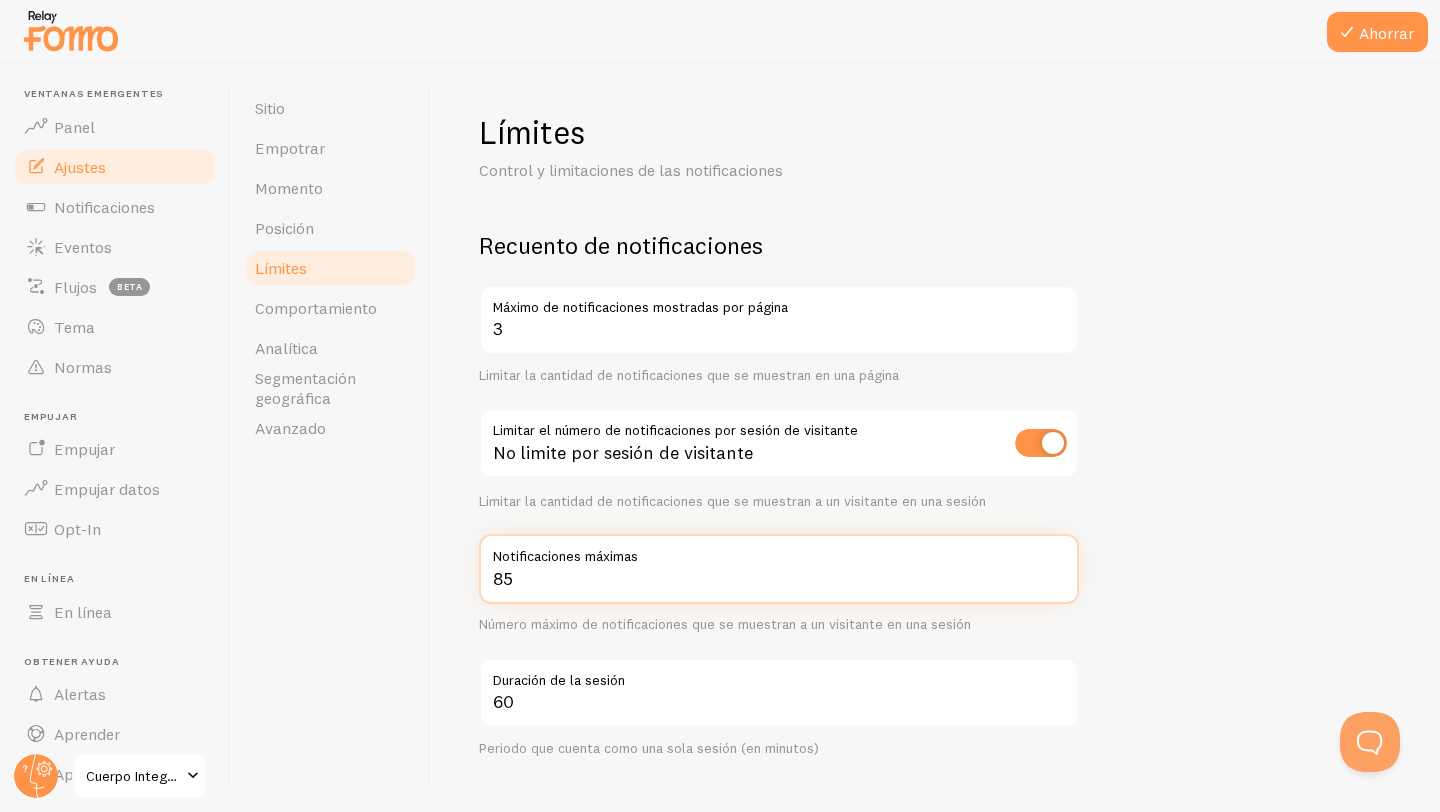 click on "85" at bounding box center [779, 569] 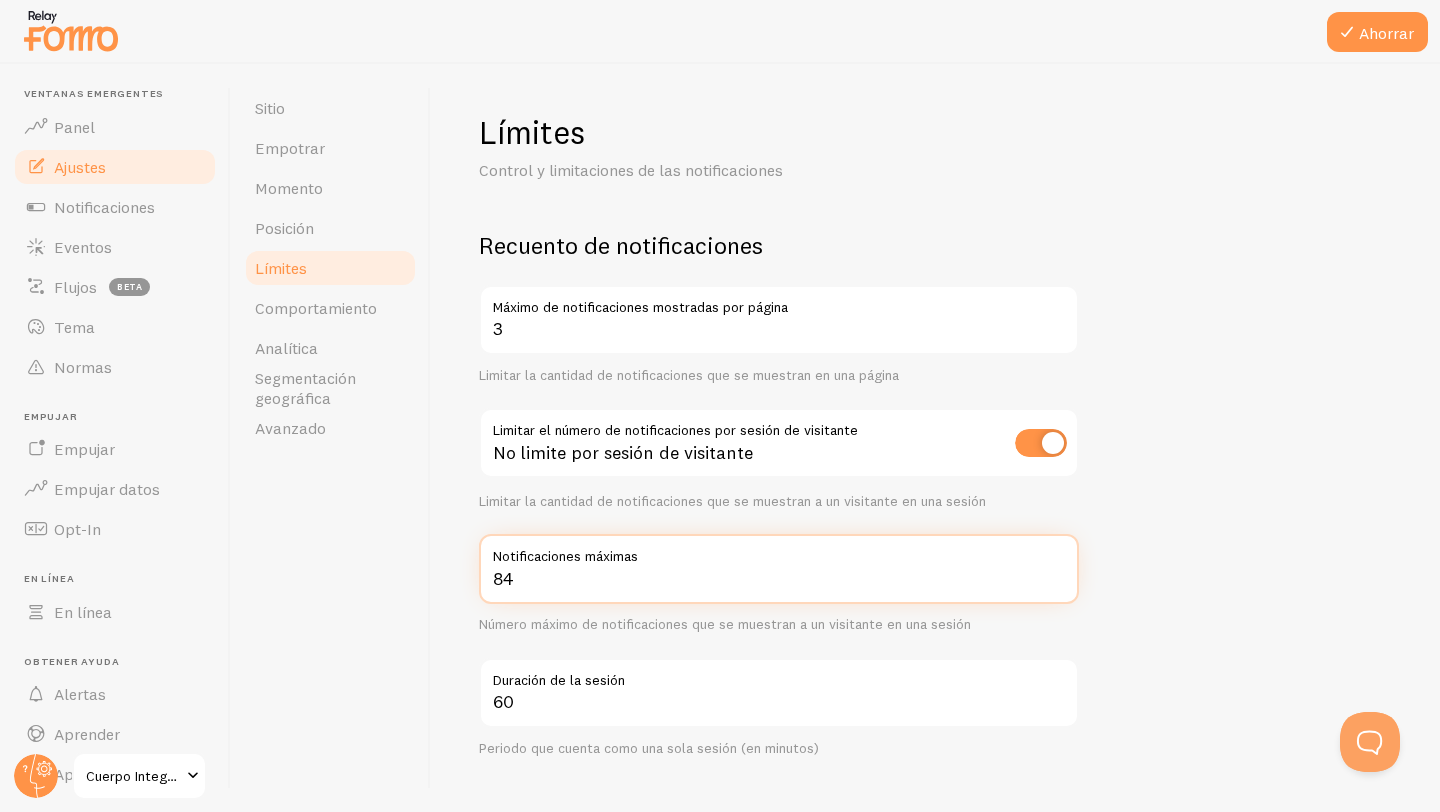 click on "84" at bounding box center [779, 569] 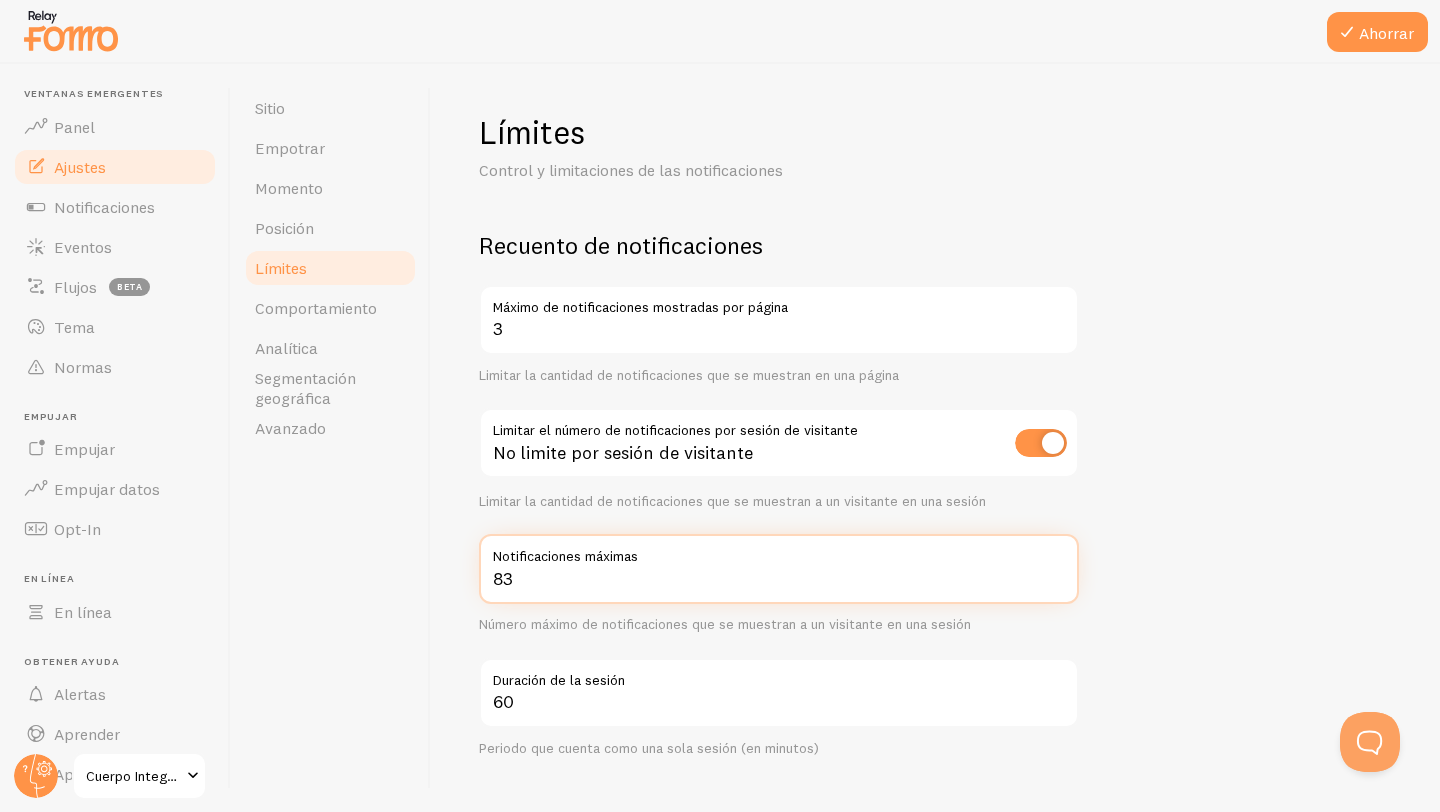 click on "83" at bounding box center [779, 569] 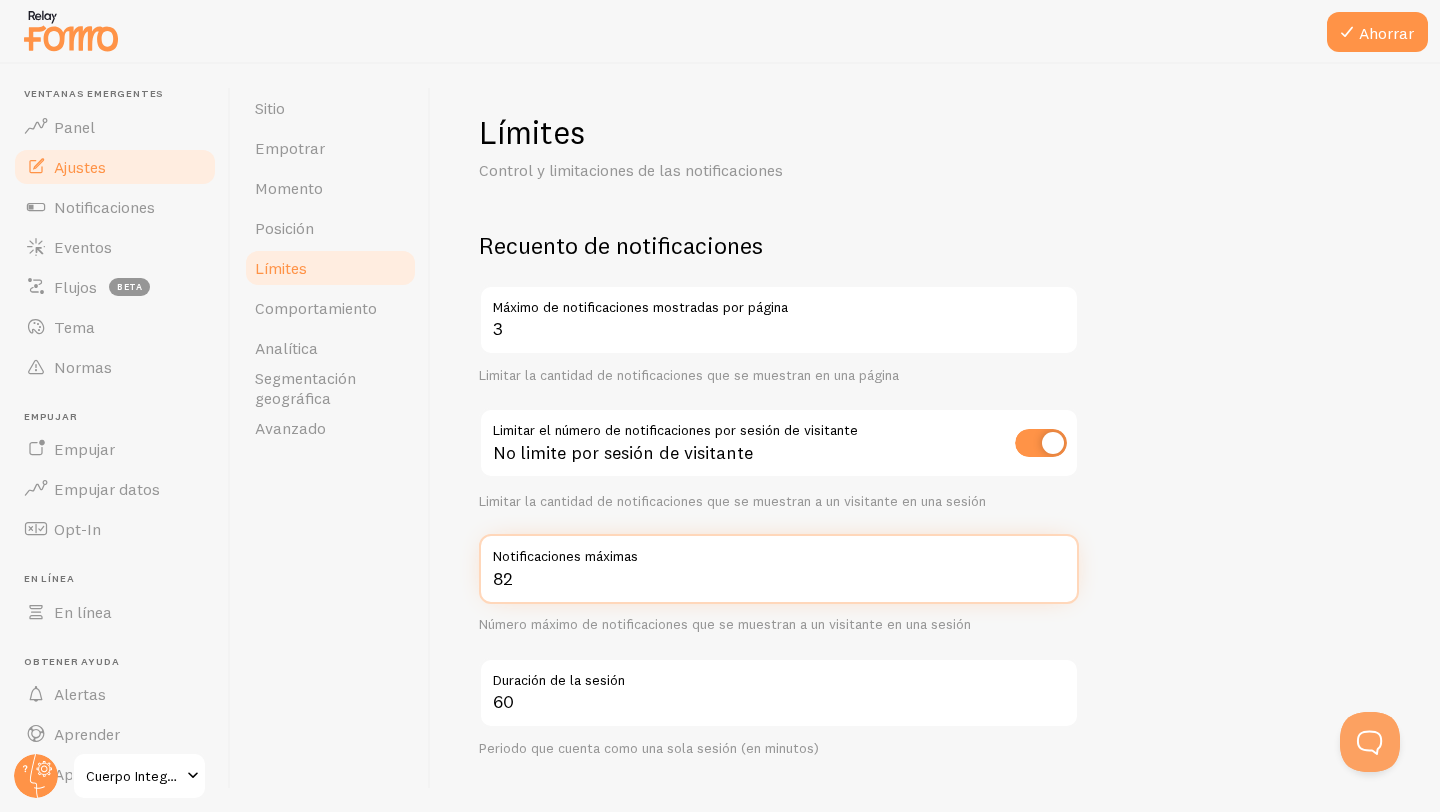 click on "82" at bounding box center [779, 569] 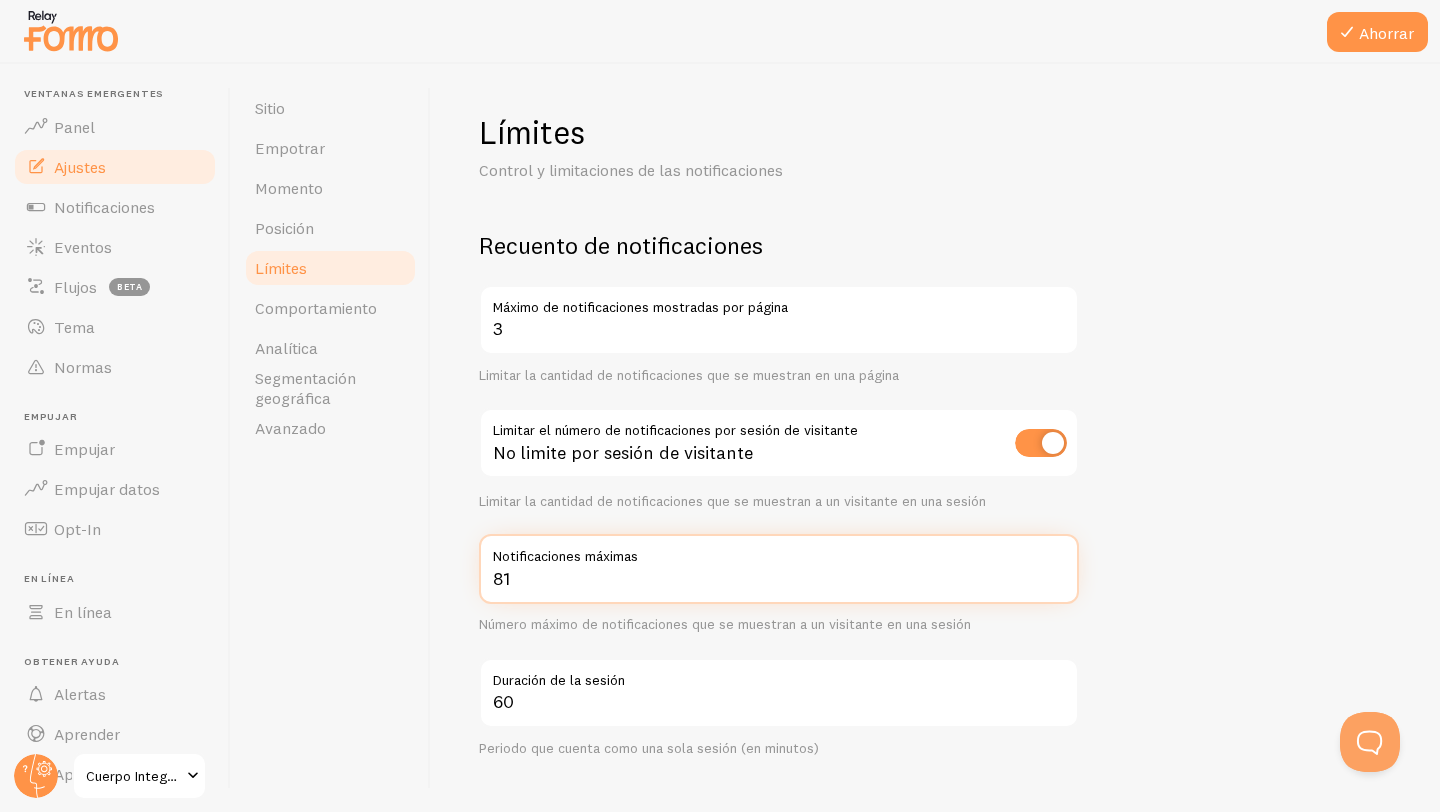 click on "81" at bounding box center (779, 569) 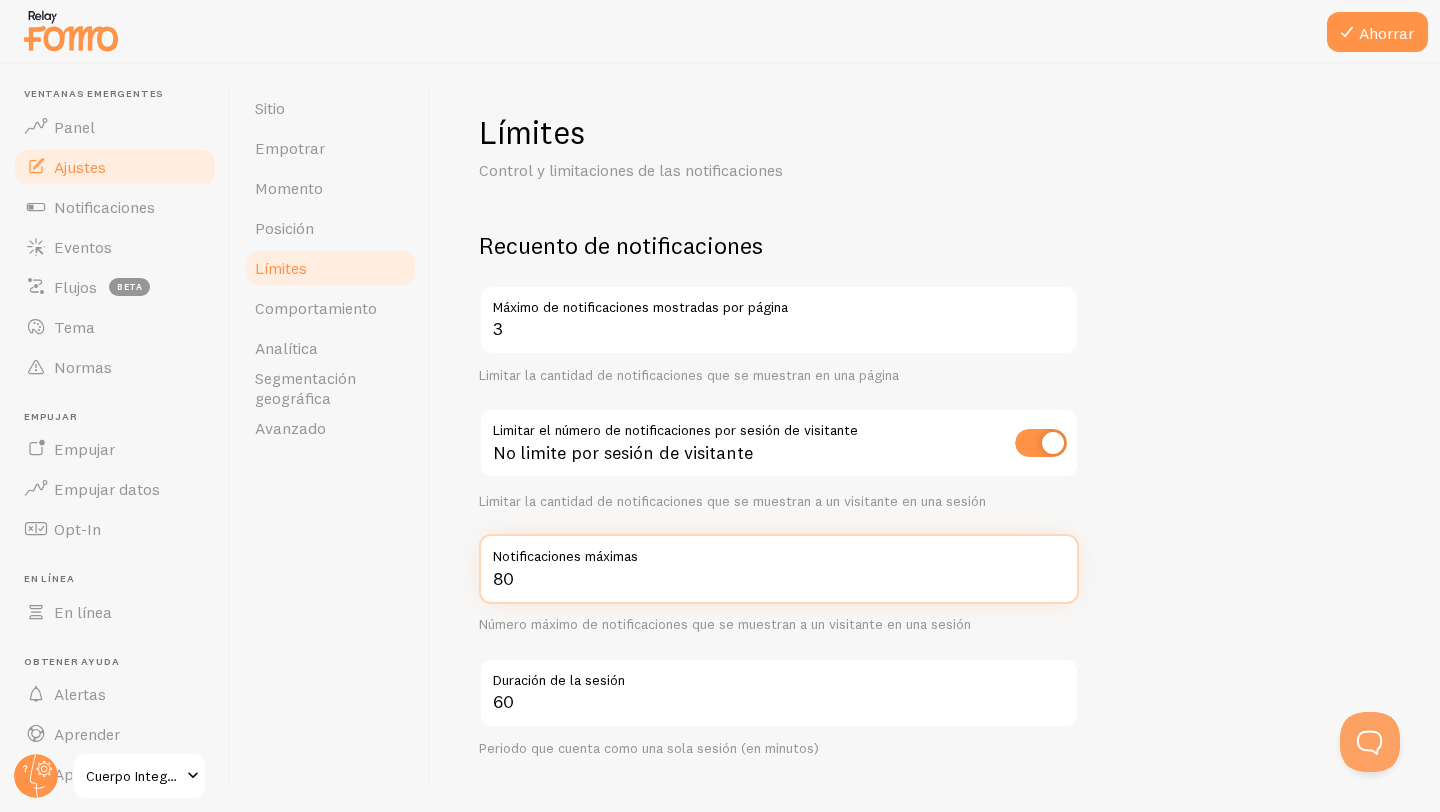click on "80" at bounding box center [779, 569] 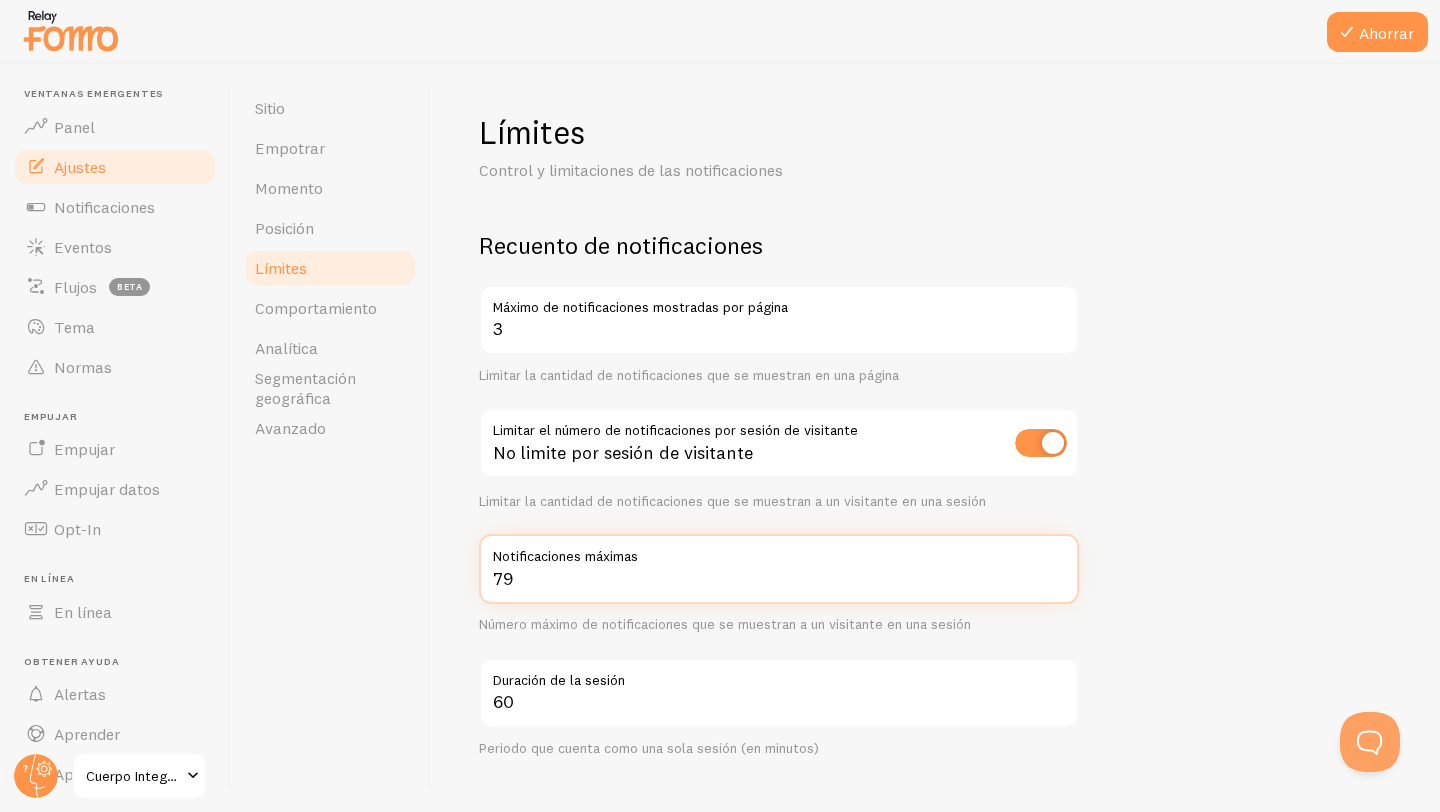 click on "79" at bounding box center (779, 569) 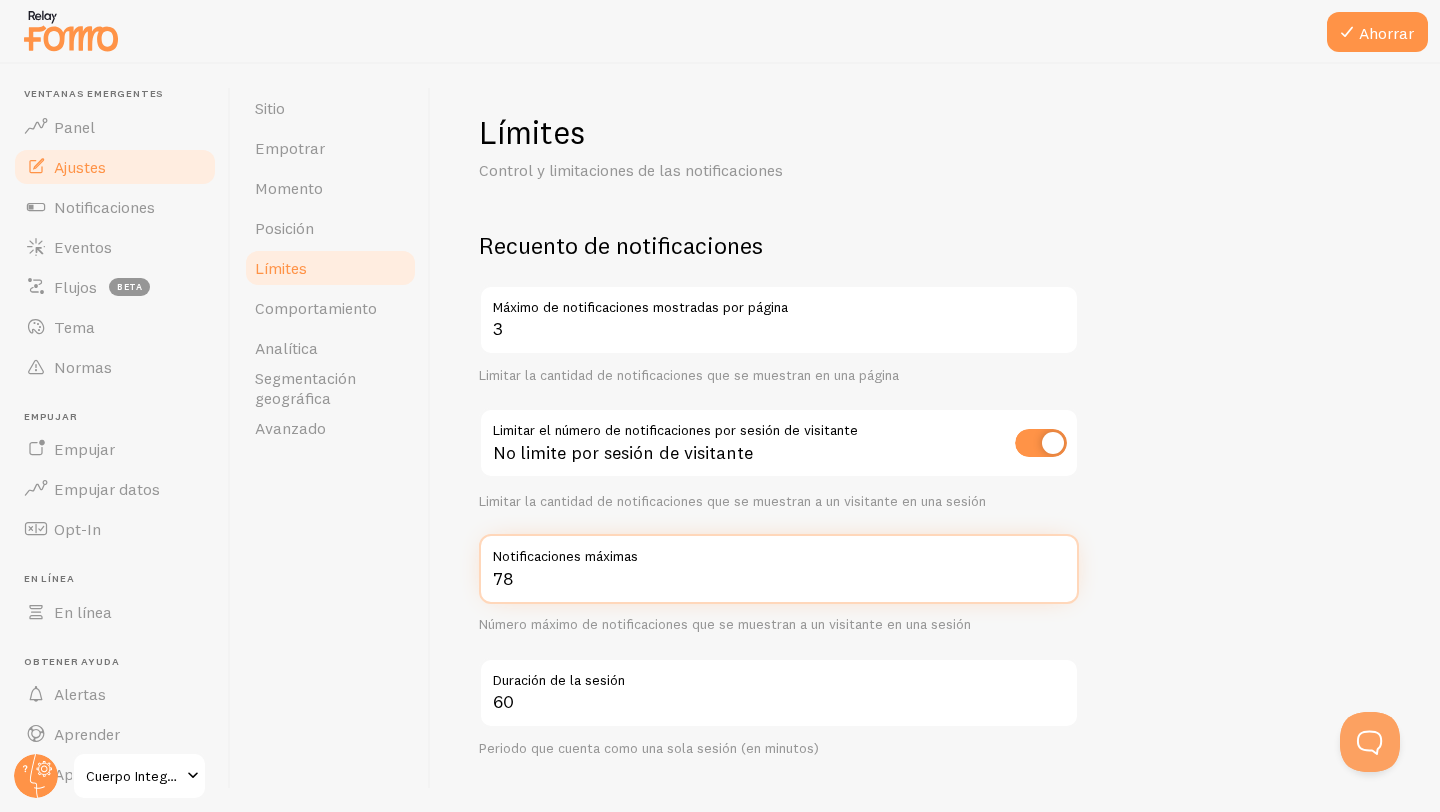 click on "78" at bounding box center [779, 569] 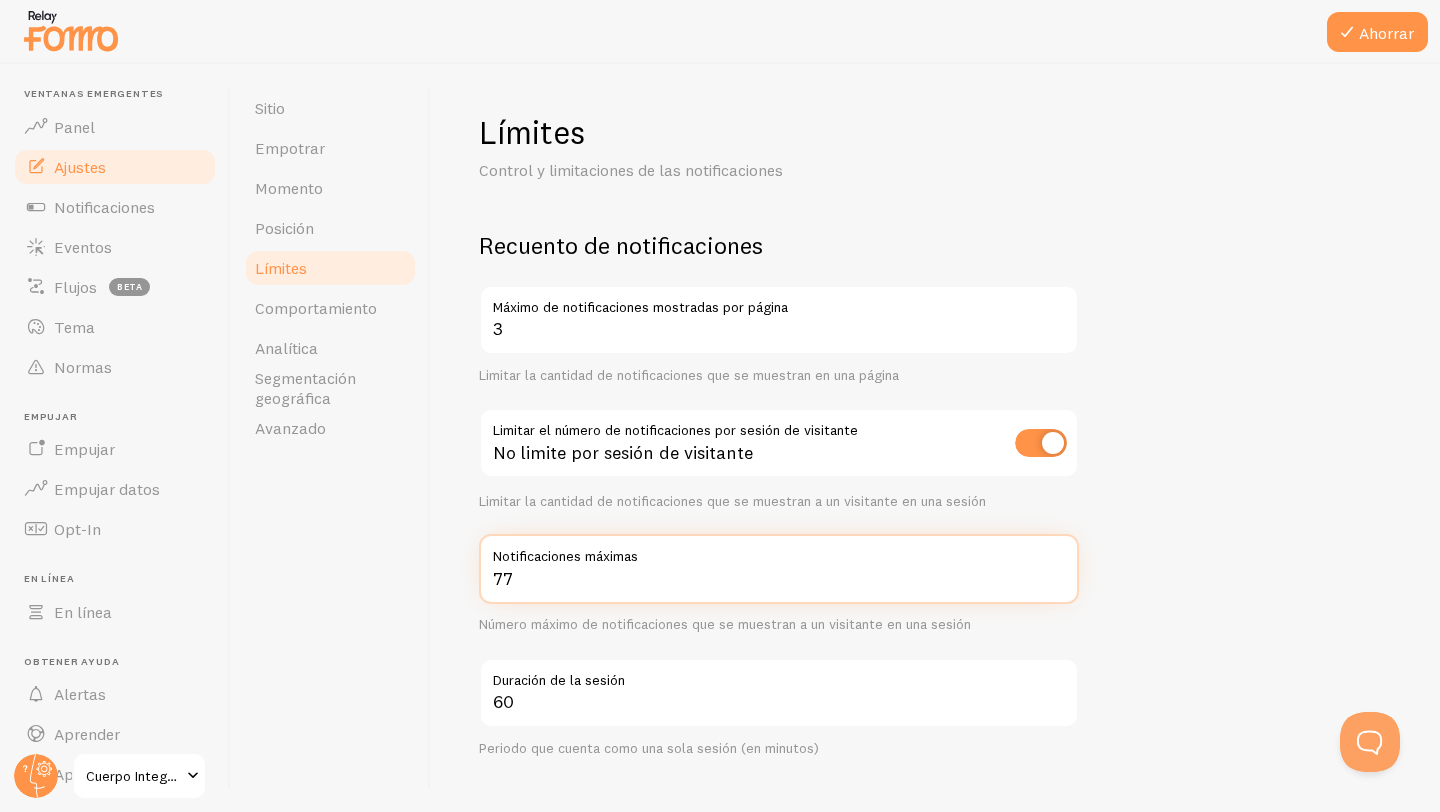 click on "77" at bounding box center (779, 569) 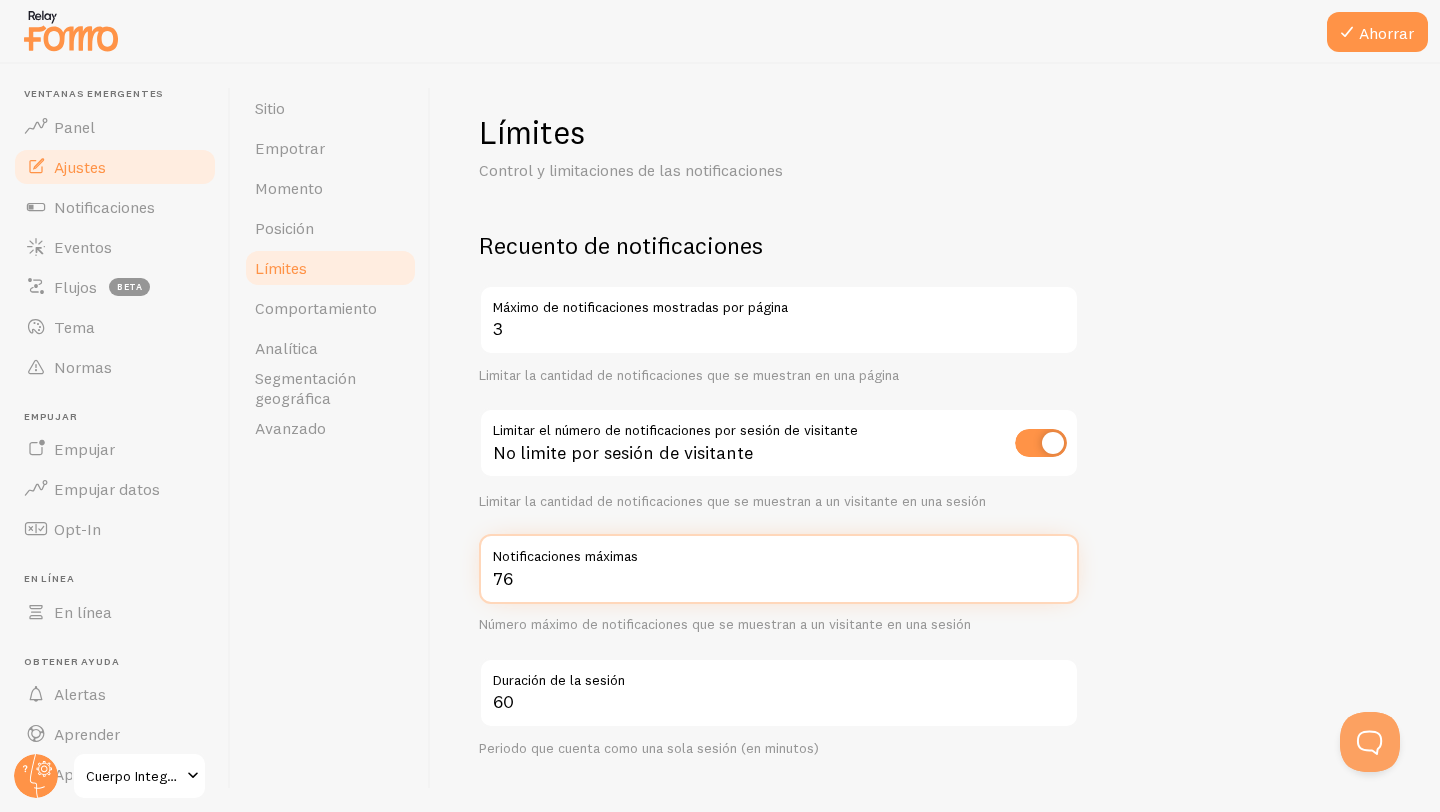 click on "76" at bounding box center [779, 569] 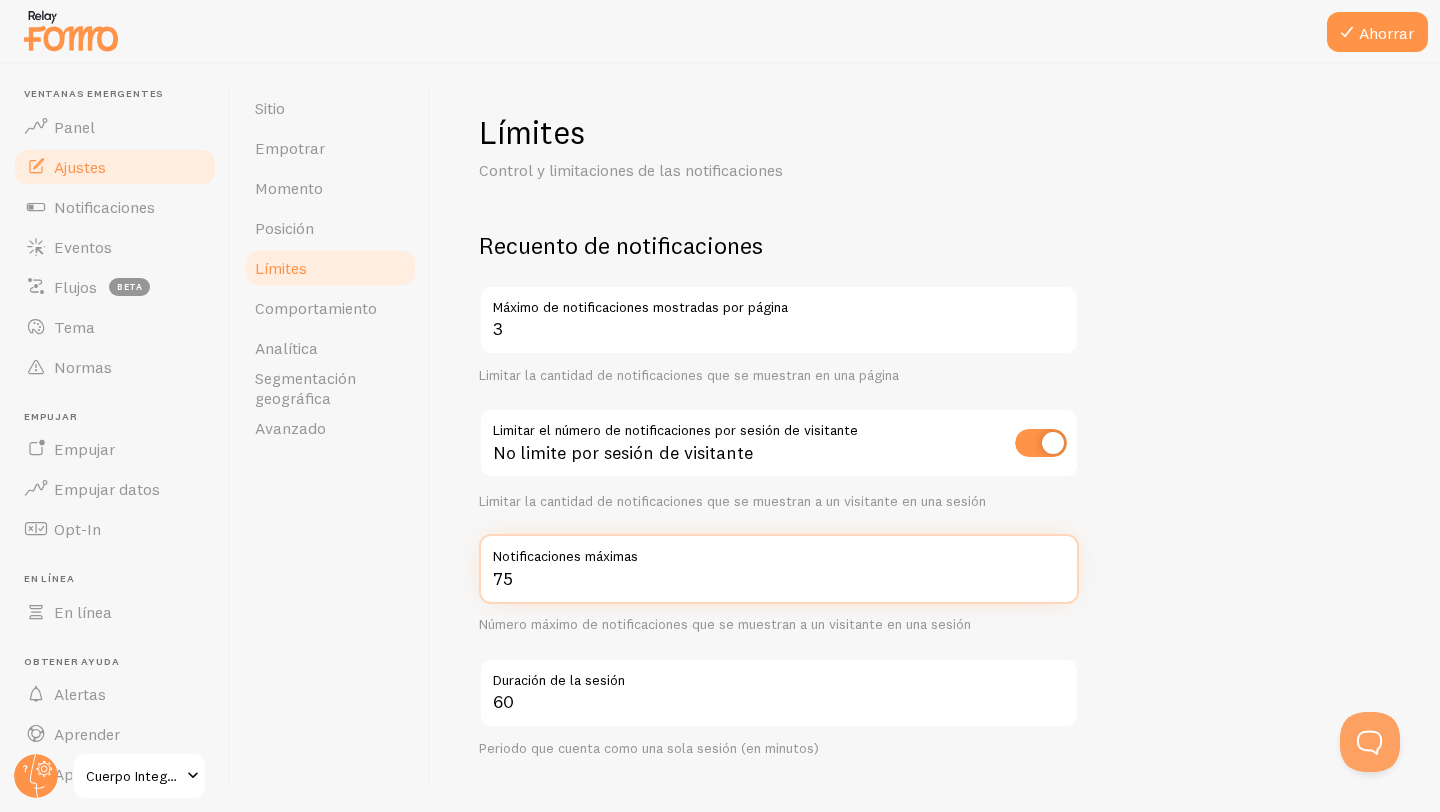 click on "75" at bounding box center [779, 569] 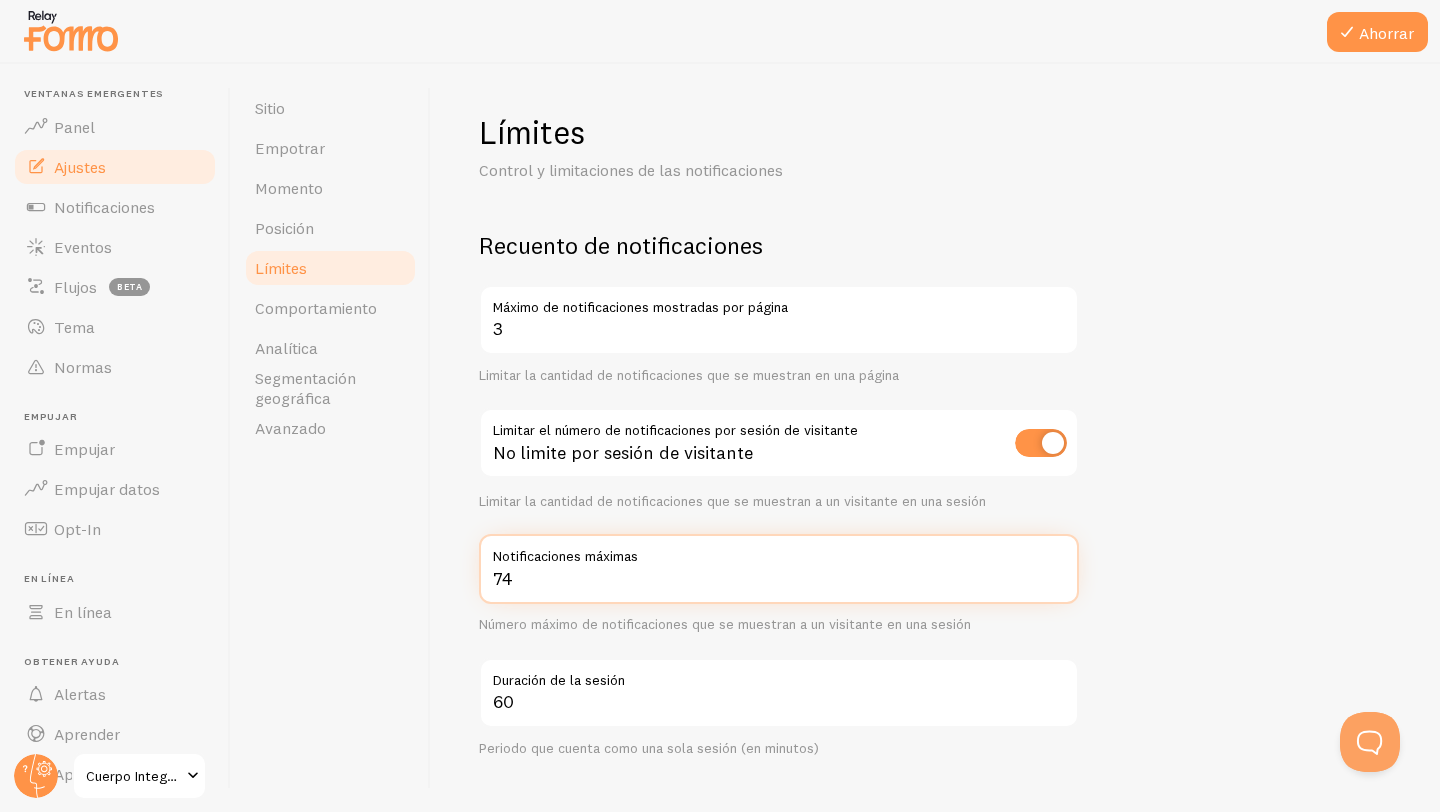 click on "74" at bounding box center [779, 569] 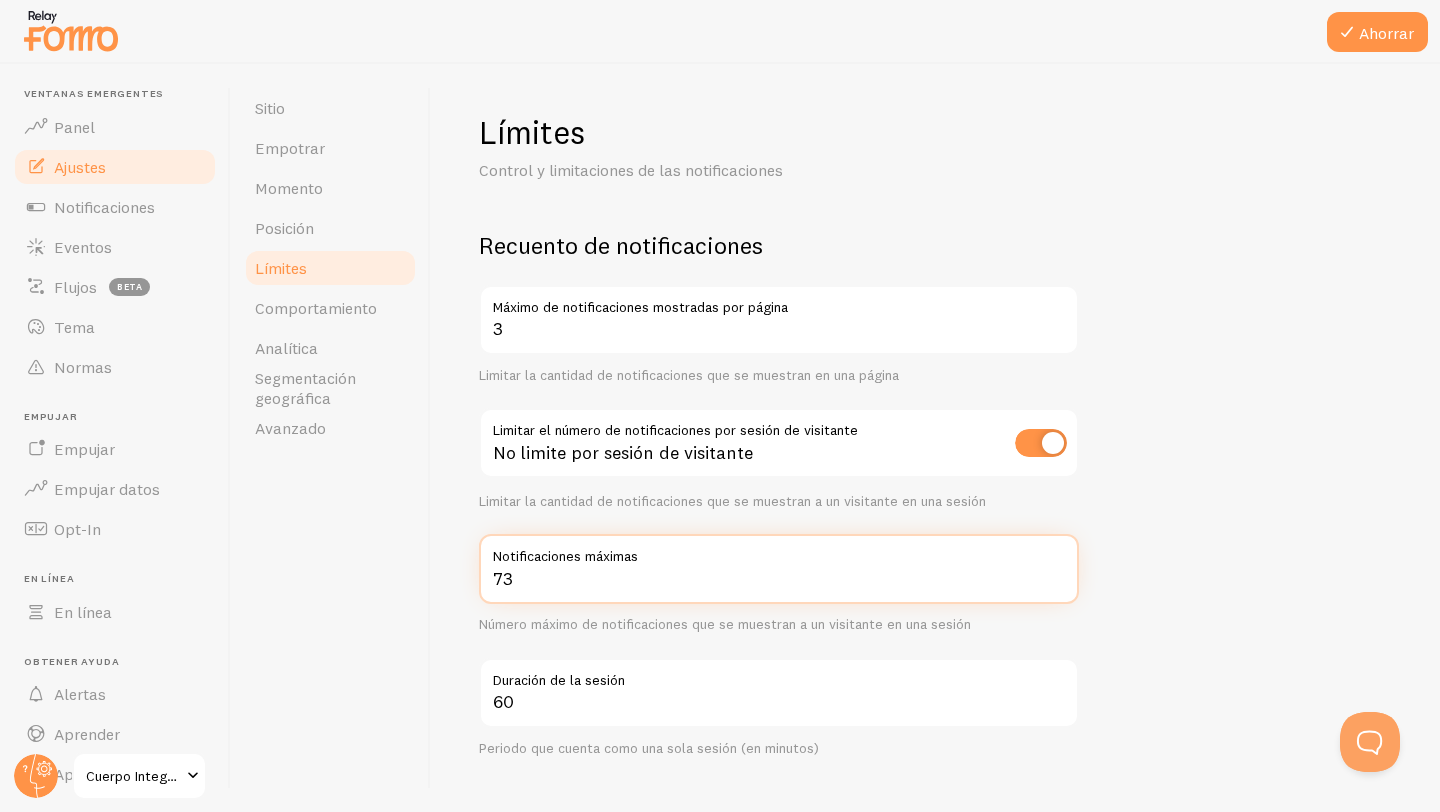 click on "73" at bounding box center (779, 569) 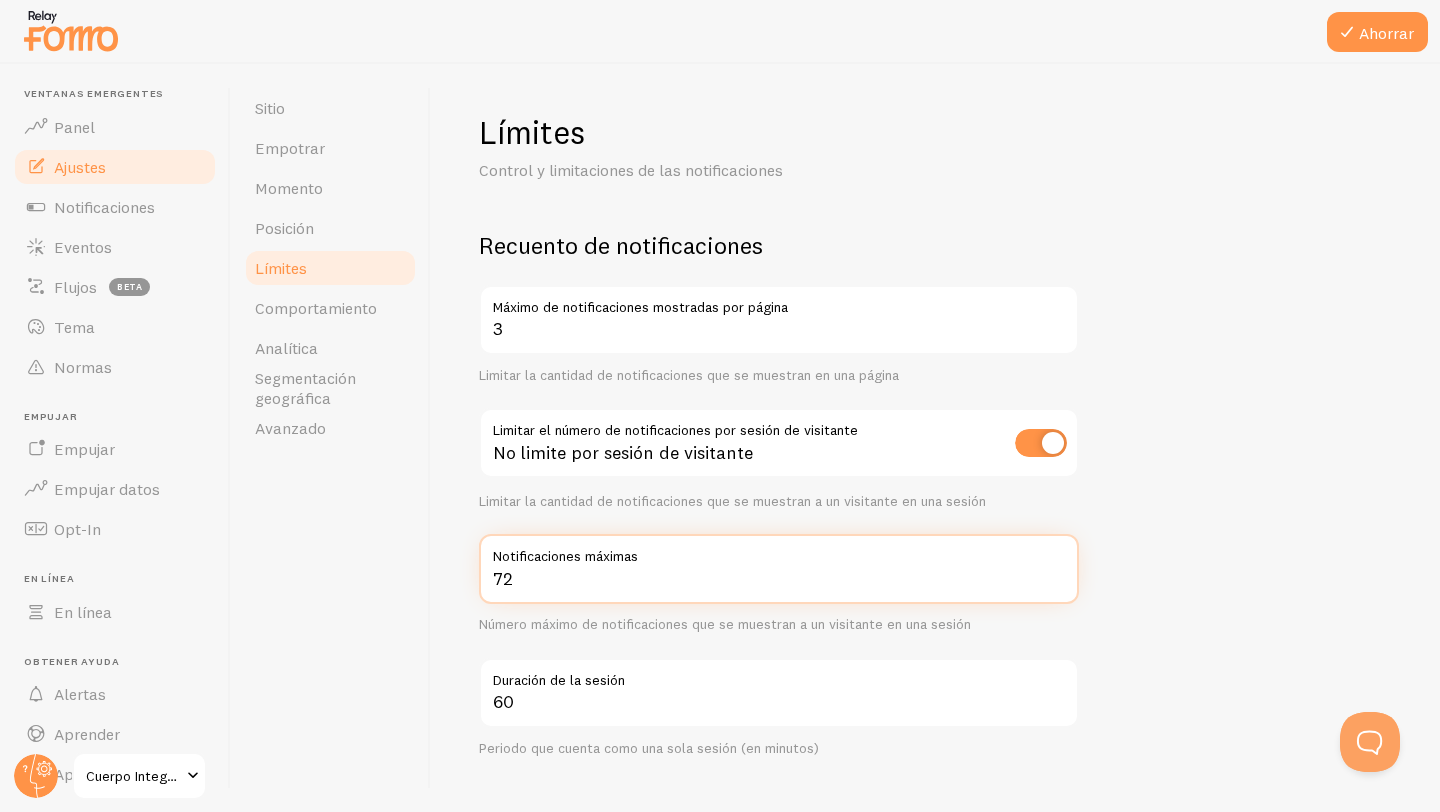 click on "72" at bounding box center [779, 569] 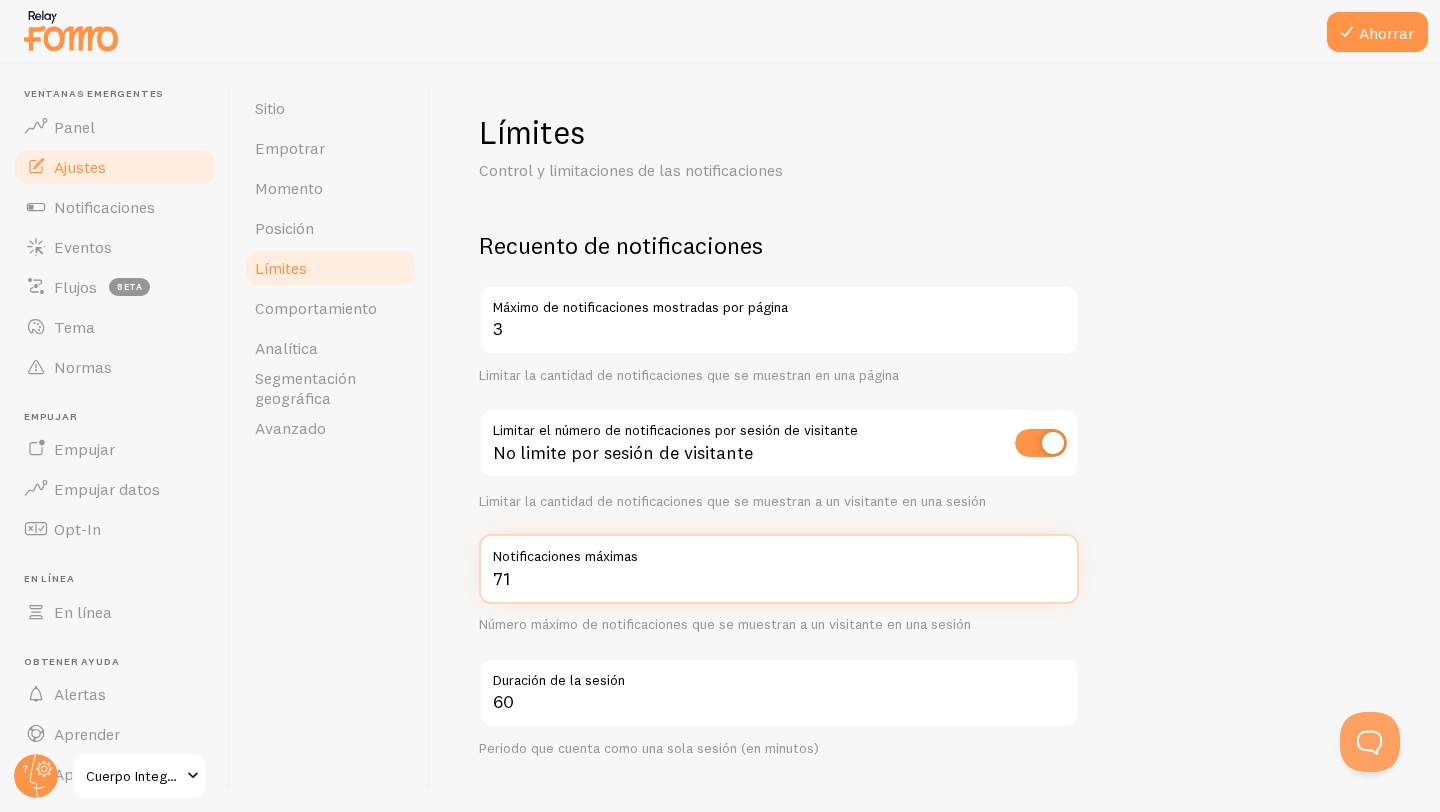 click on "71" at bounding box center (779, 569) 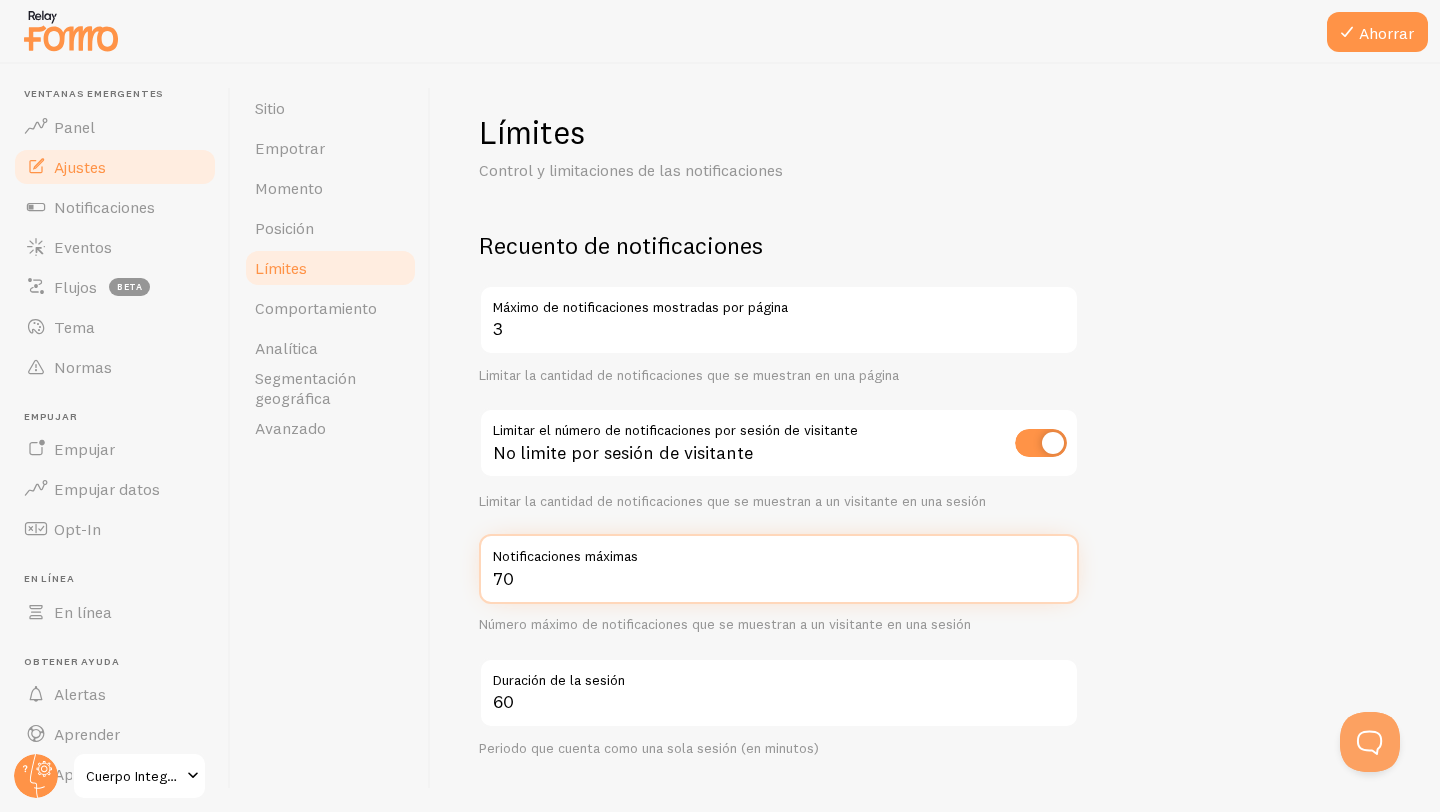 click on "70" at bounding box center [779, 569] 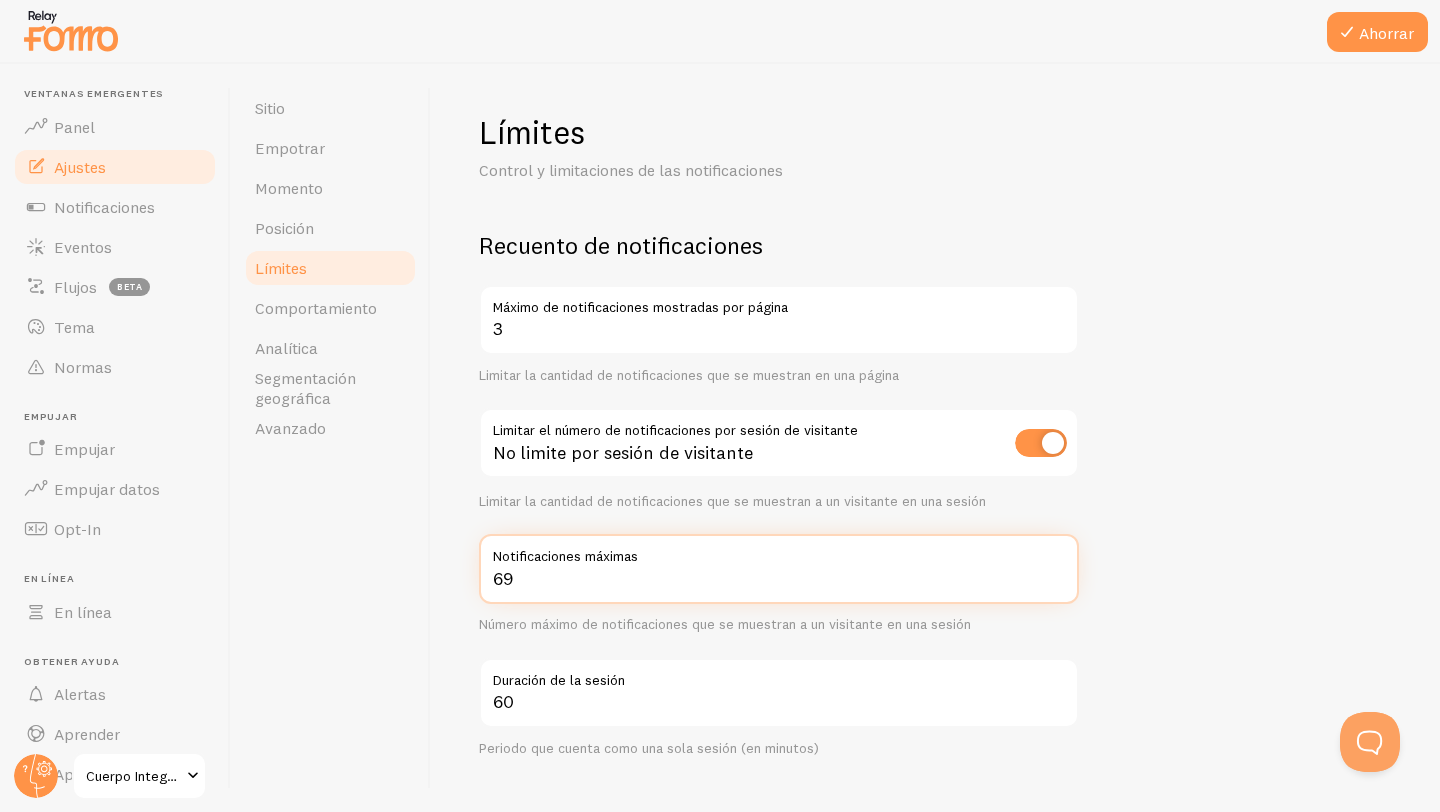 click on "69" at bounding box center [779, 569] 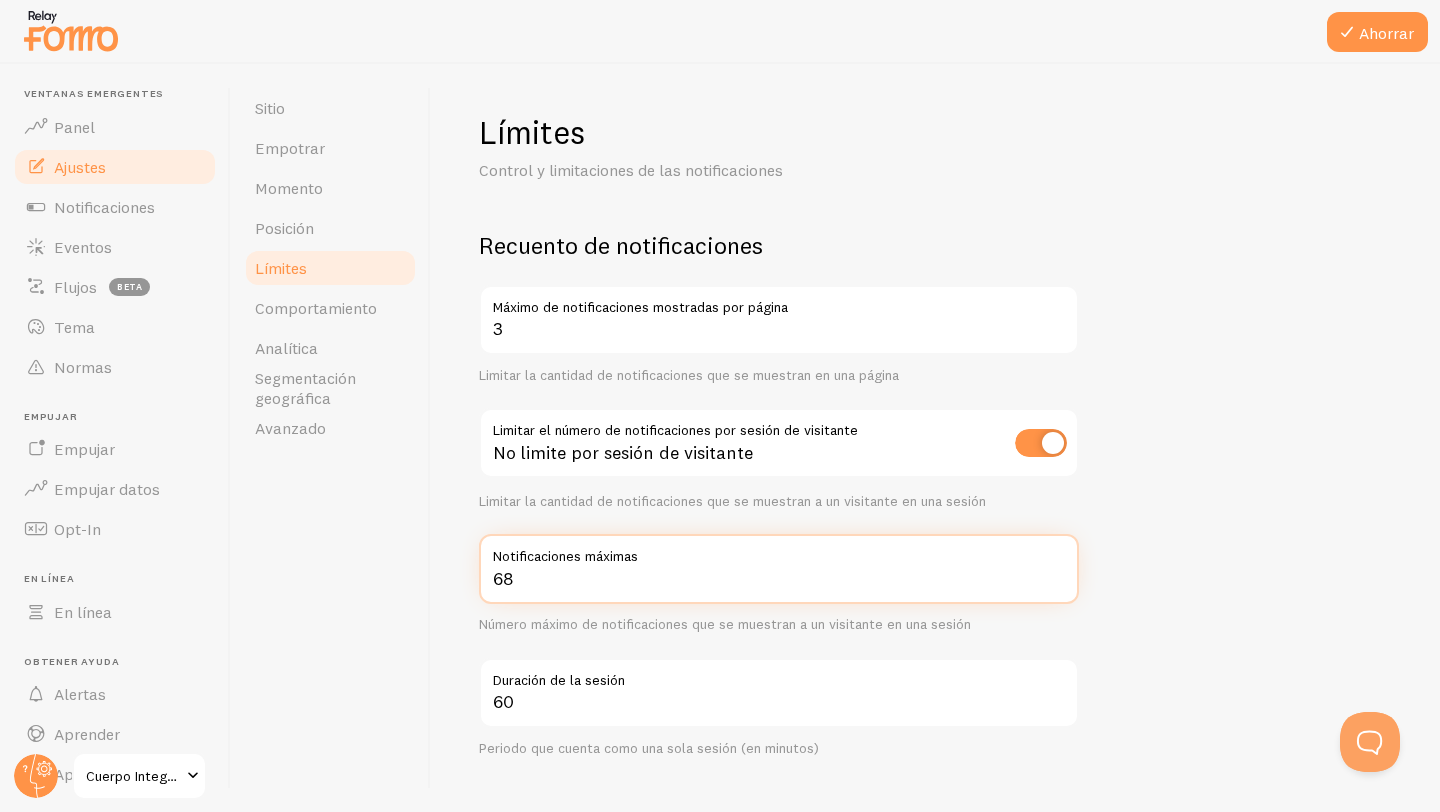 click on "68" at bounding box center (779, 569) 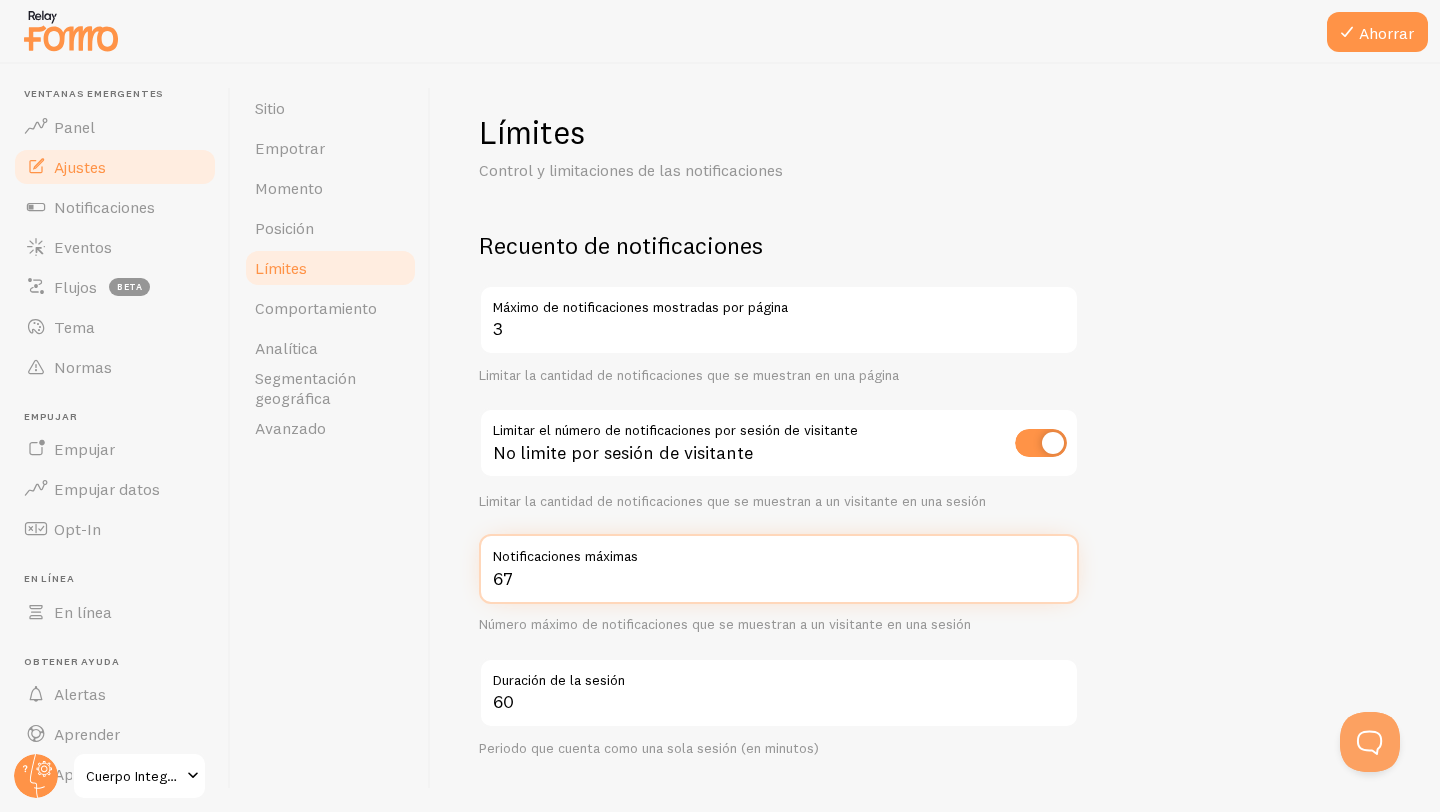 click on "67" at bounding box center [779, 569] 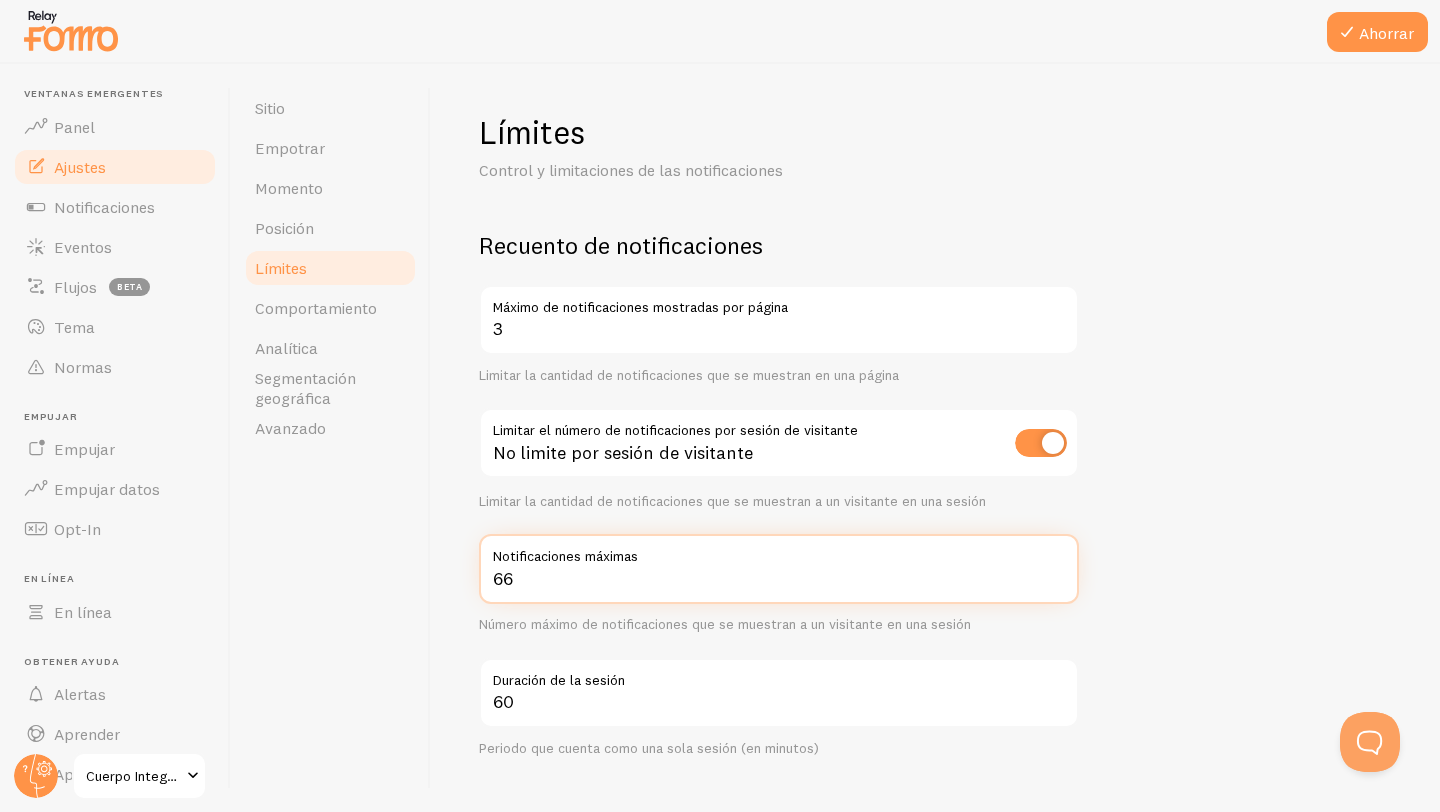 click on "66" at bounding box center [779, 569] 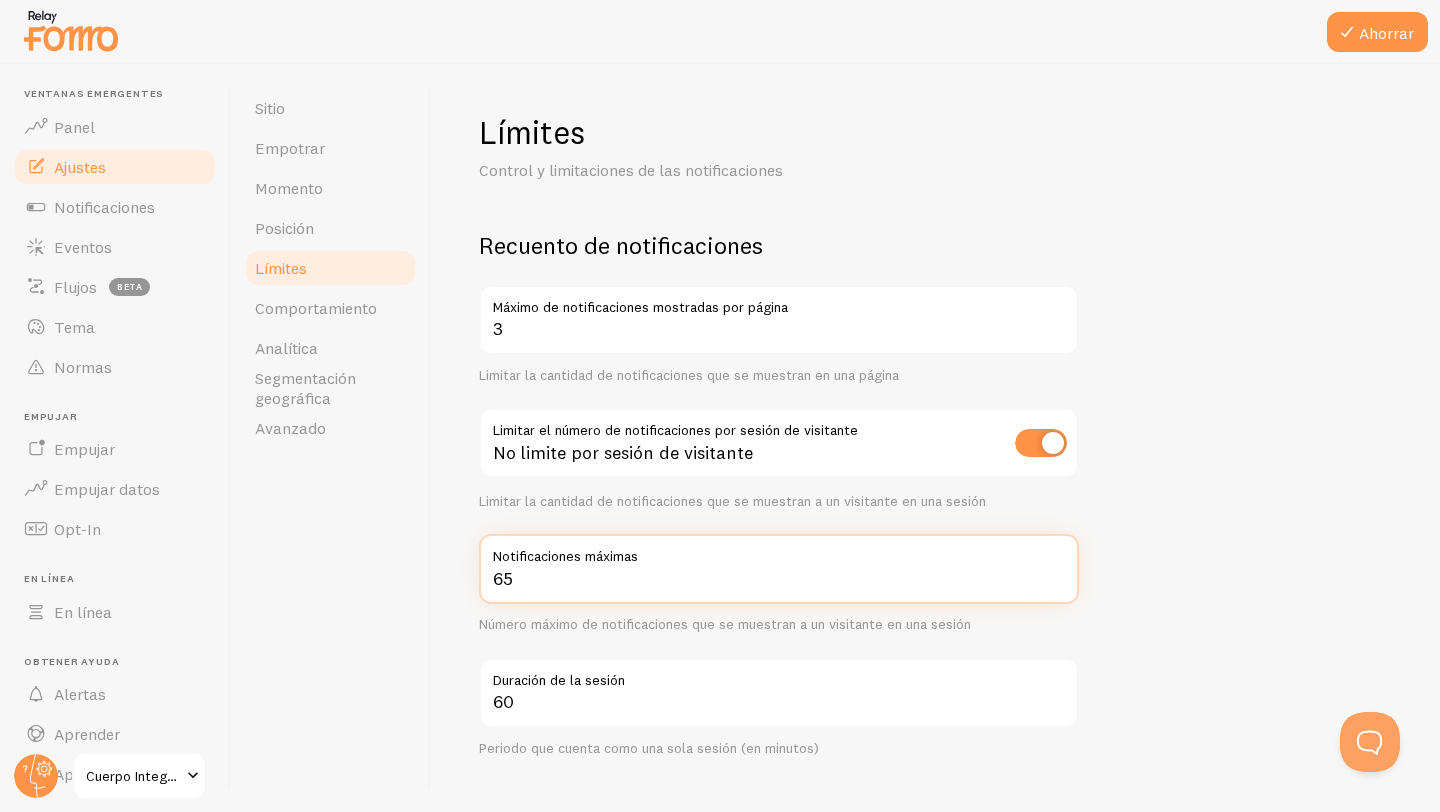 click on "65" at bounding box center [779, 569] 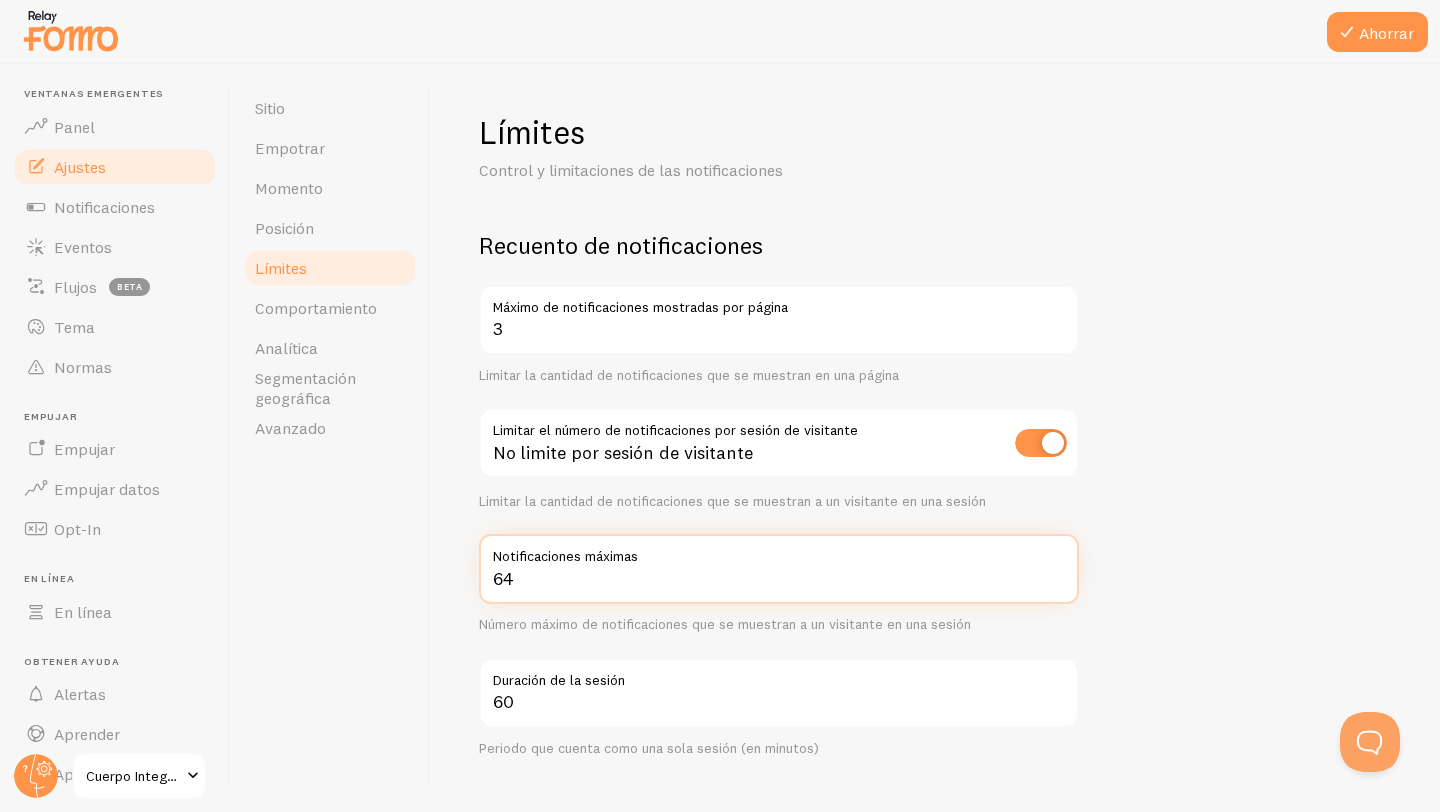 click on "64" at bounding box center (779, 569) 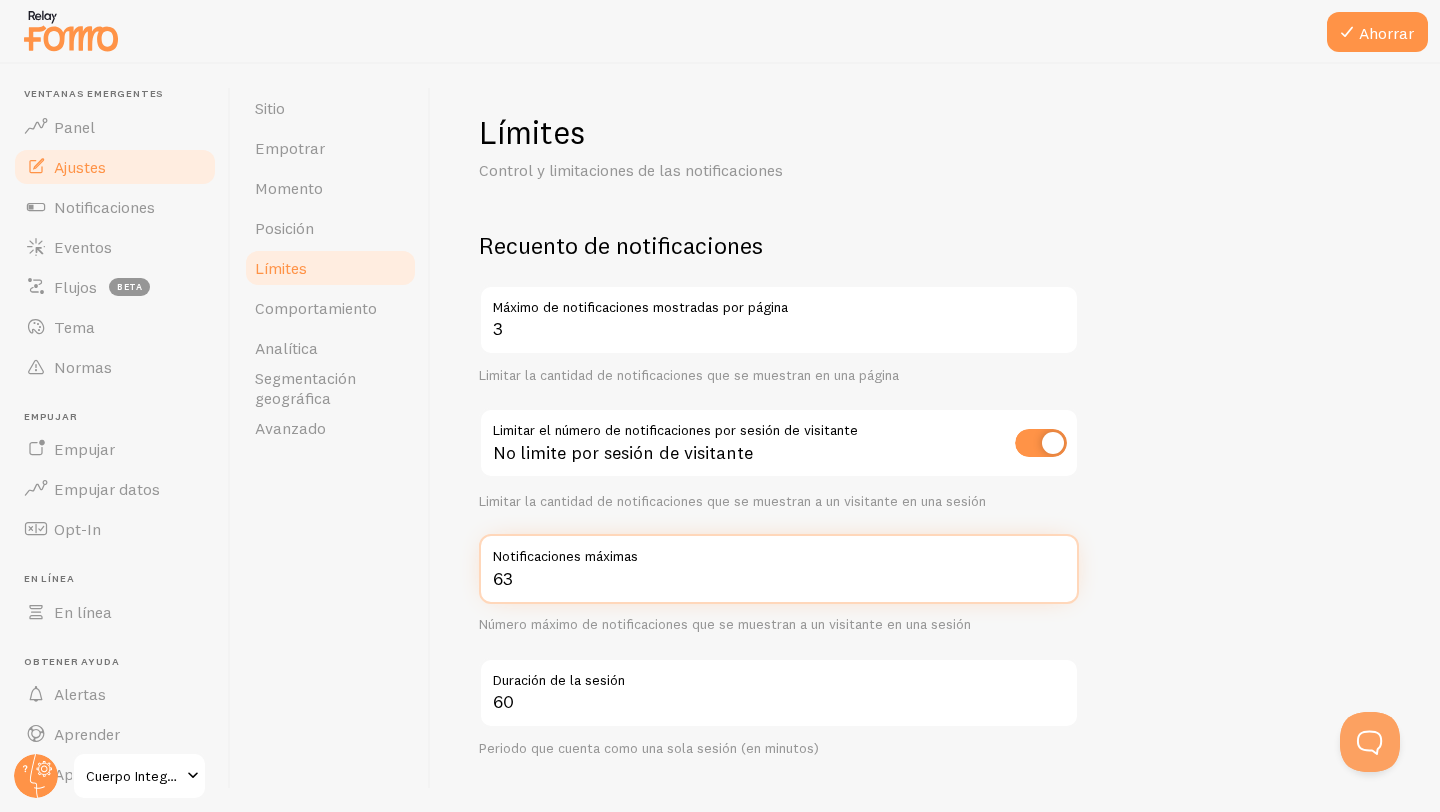 click on "63" at bounding box center (779, 569) 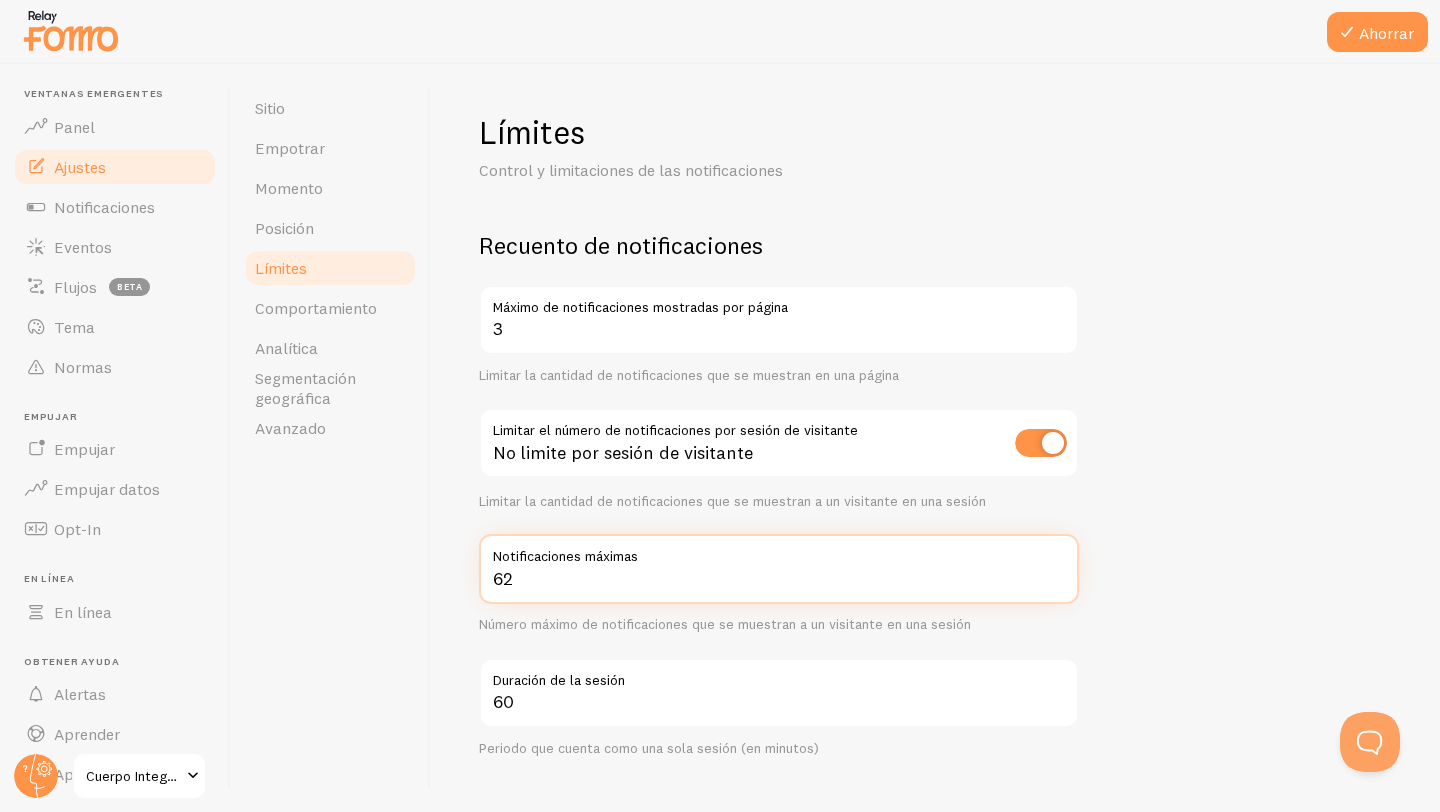 click on "62" at bounding box center (779, 569) 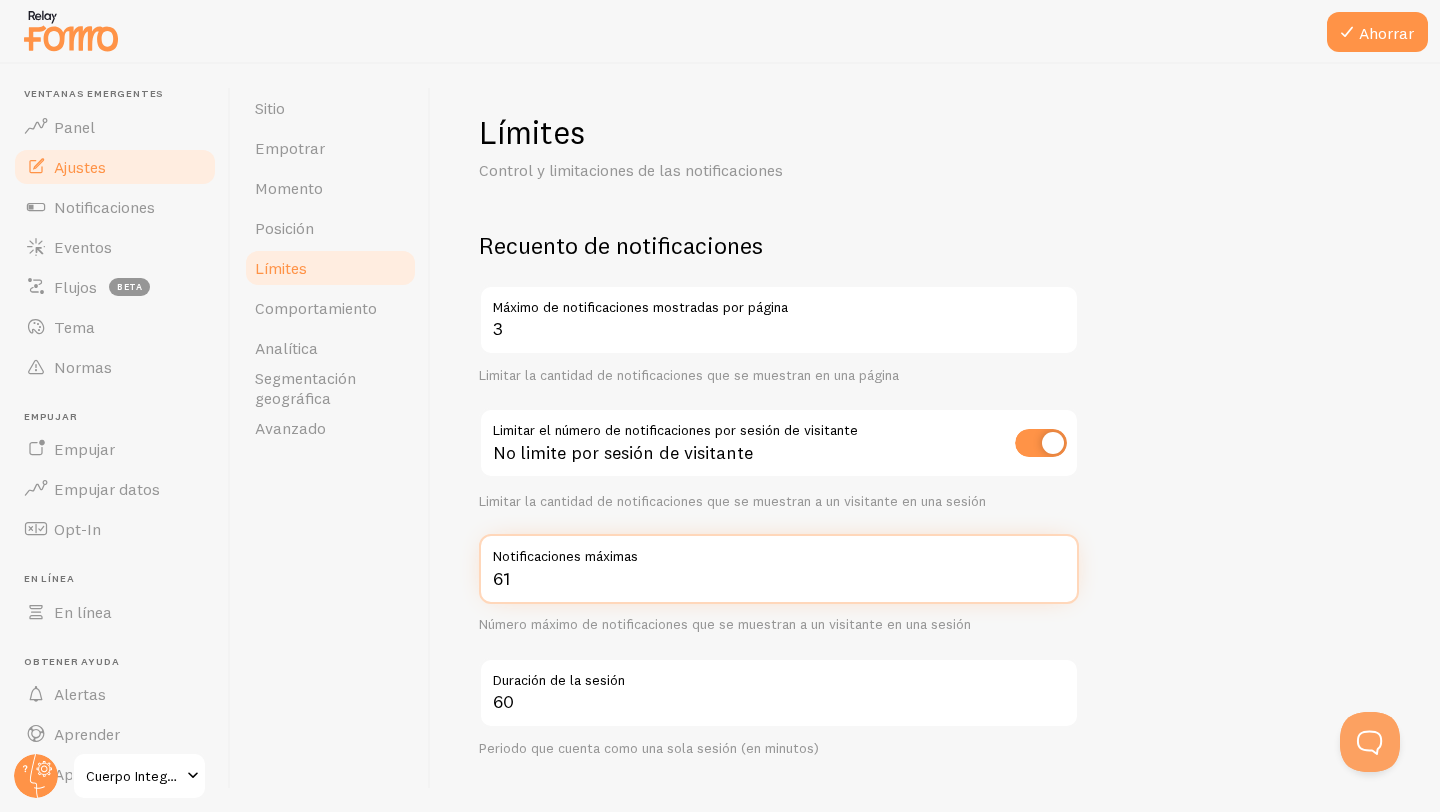 click on "61" at bounding box center [779, 569] 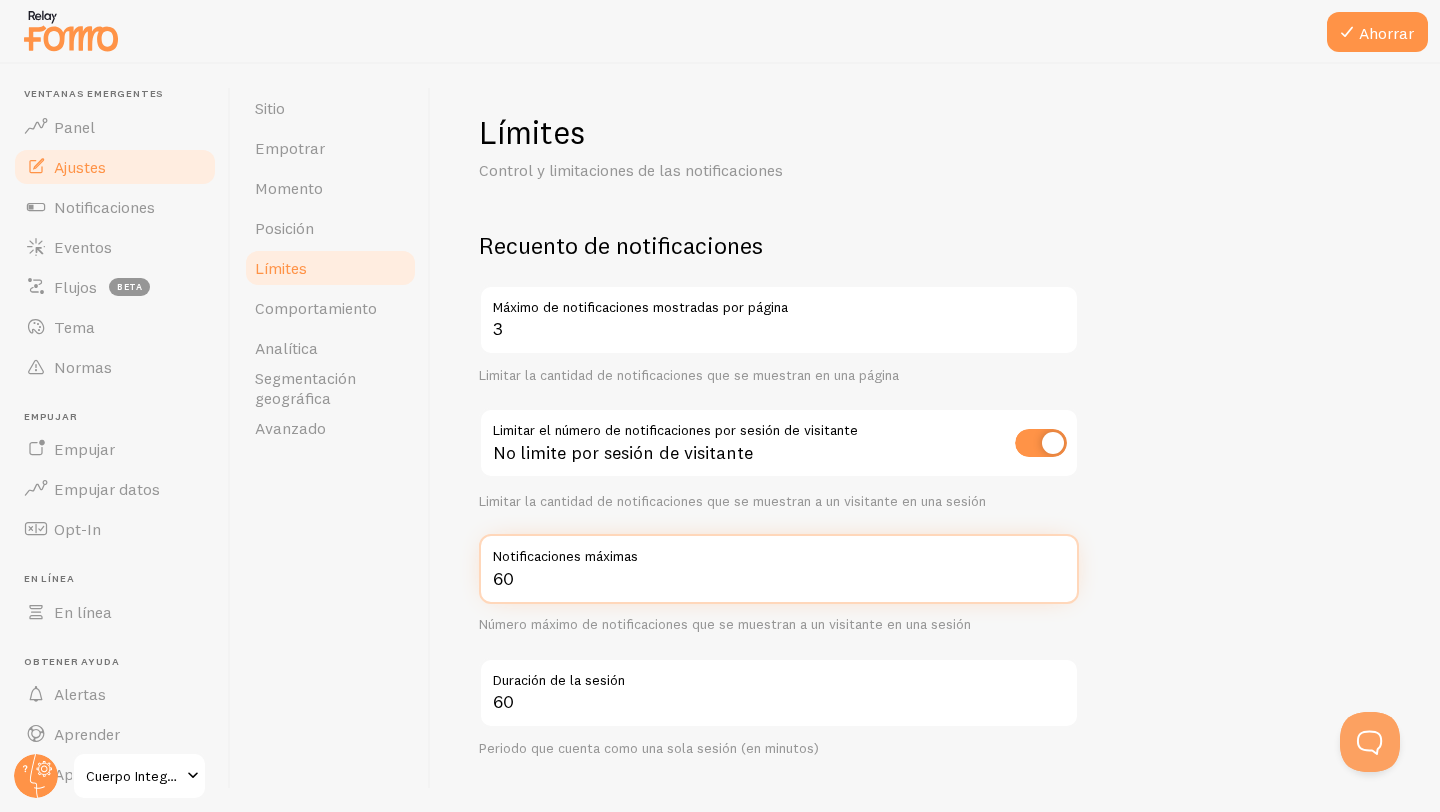 click on "60" at bounding box center [779, 569] 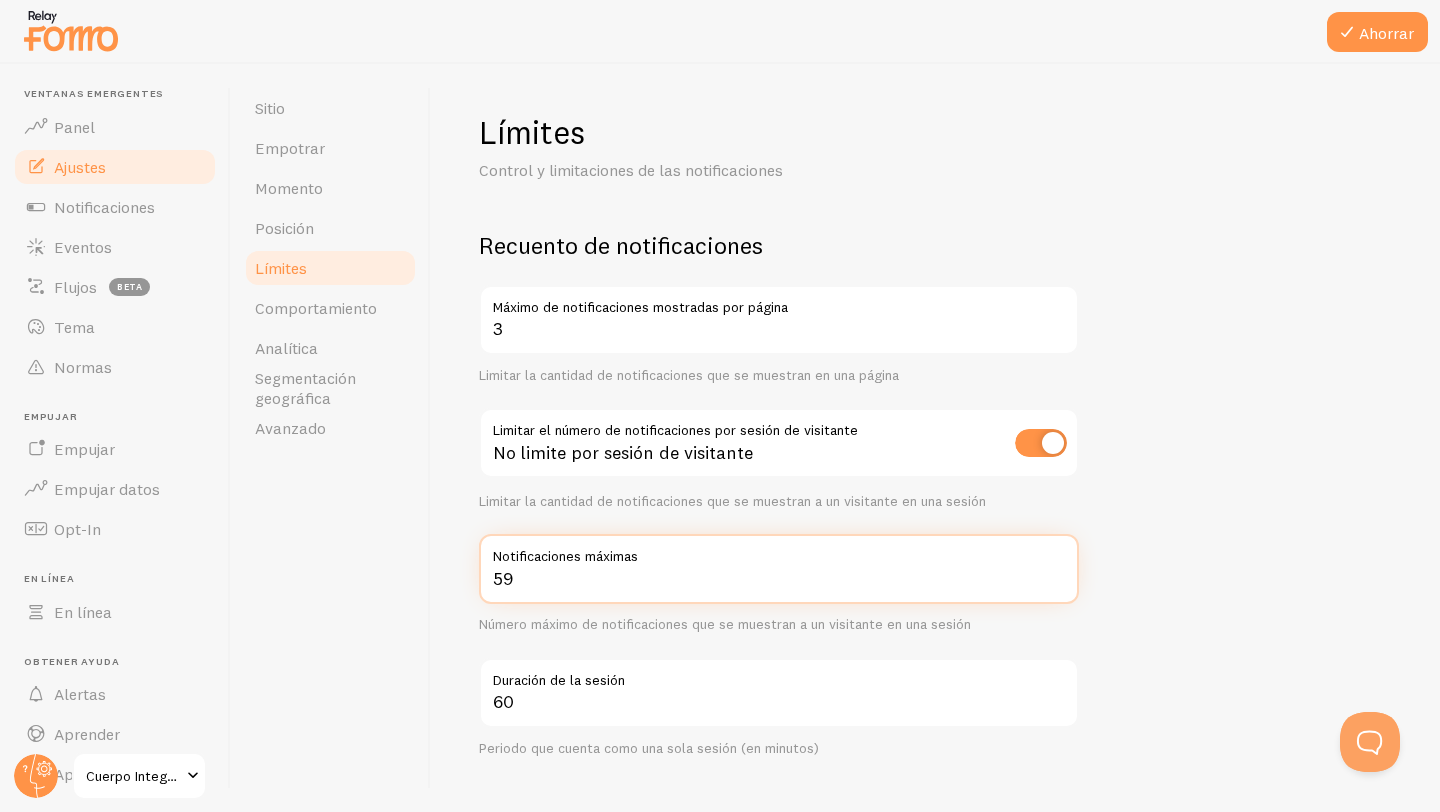 click on "59" at bounding box center (779, 569) 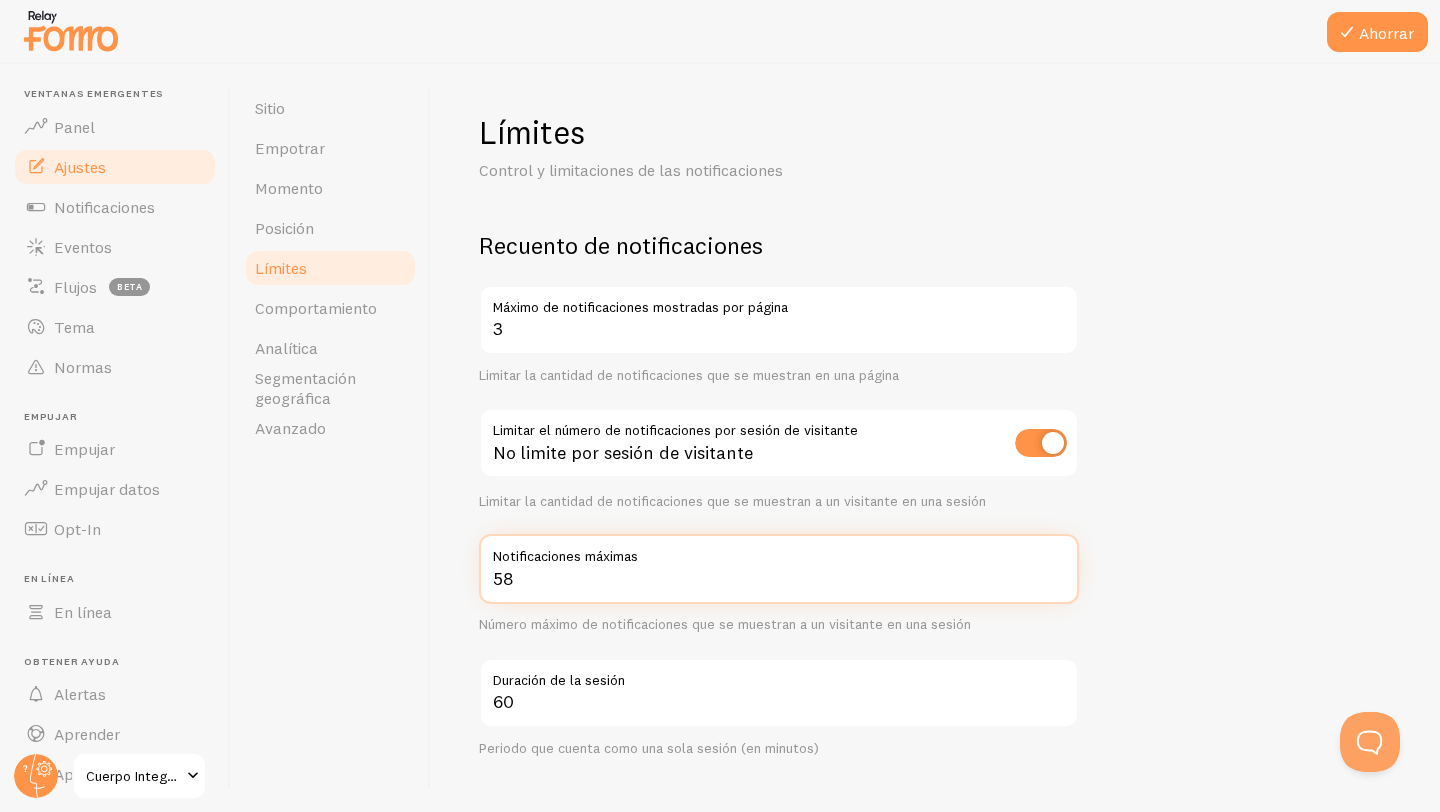 click on "58" at bounding box center [779, 569] 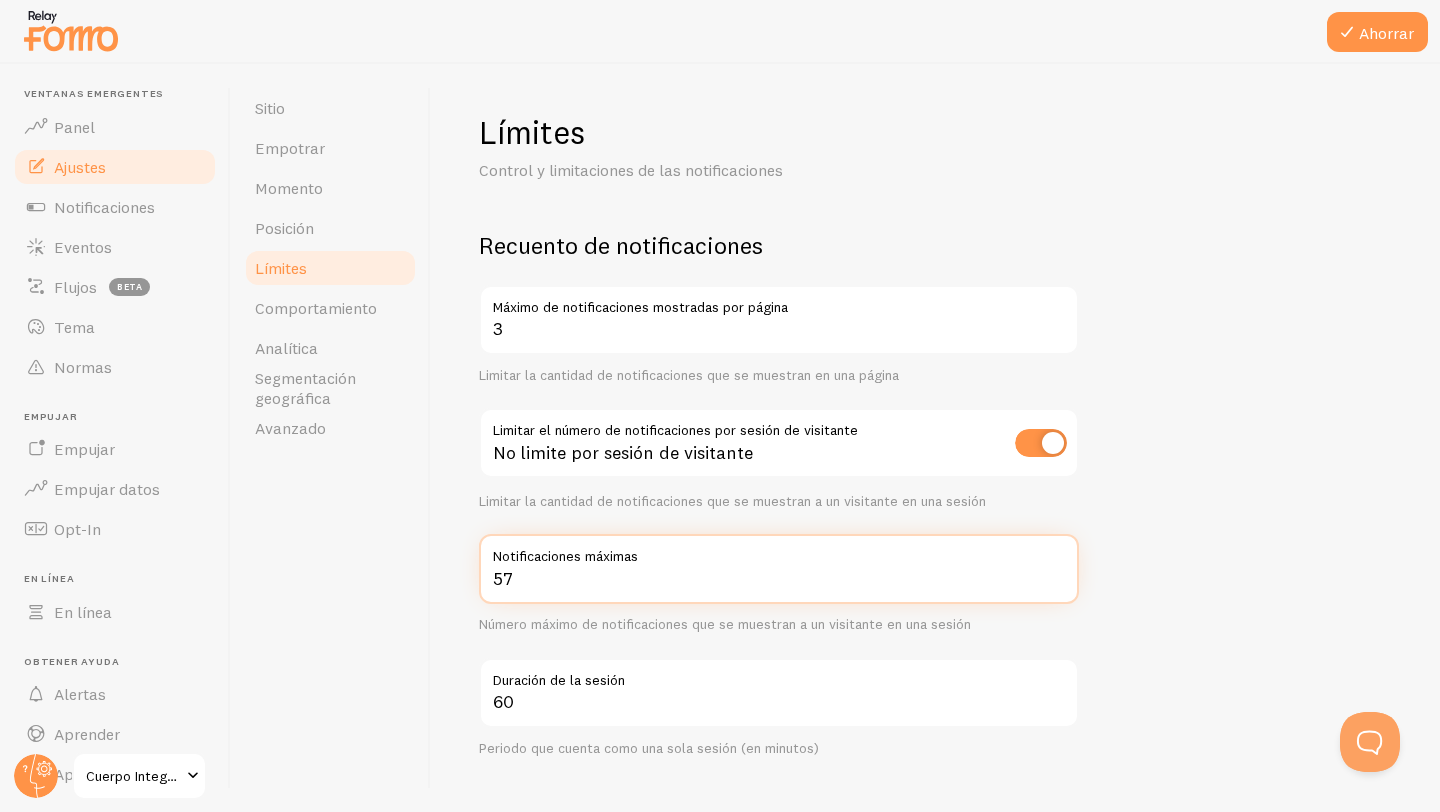 click on "57" at bounding box center [779, 569] 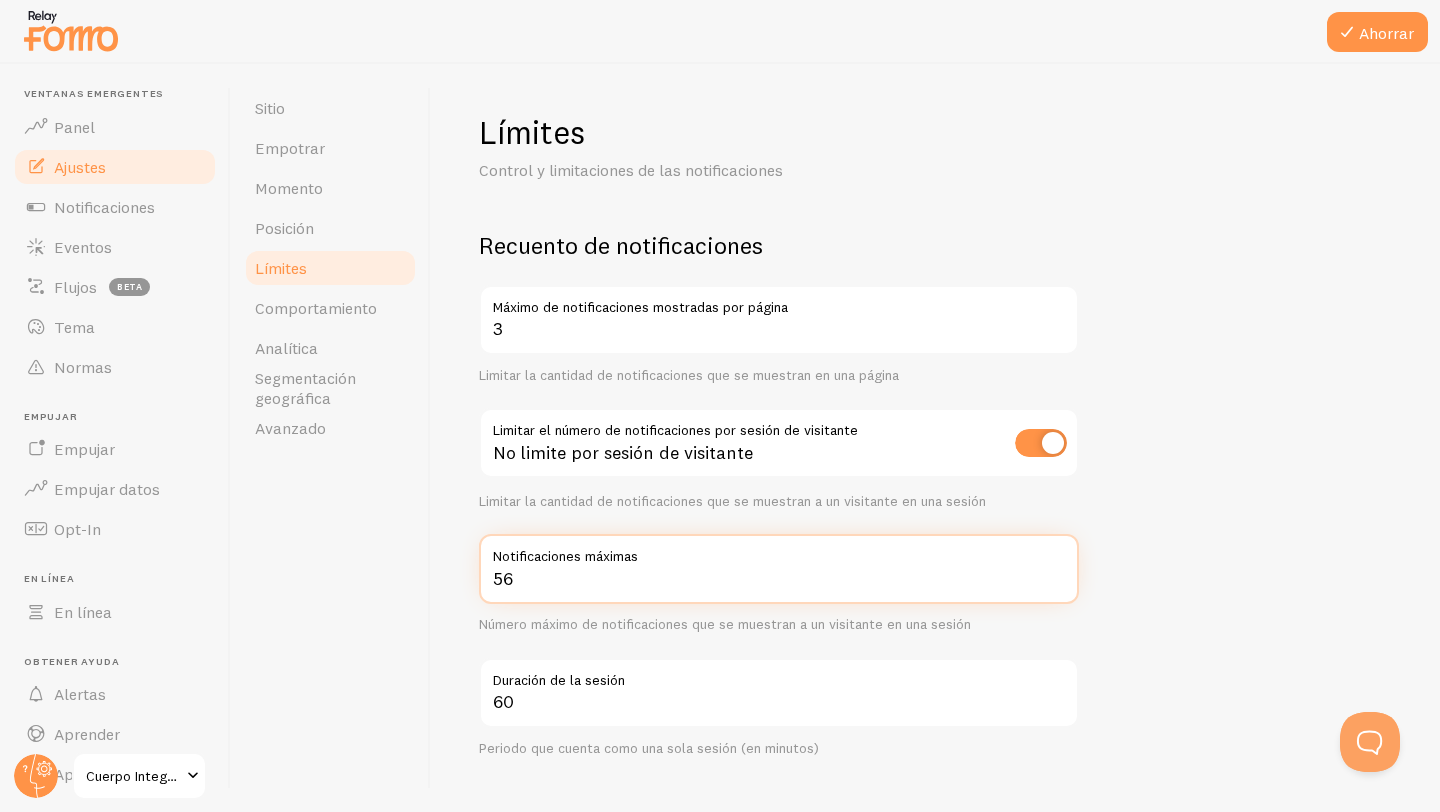 click on "56" at bounding box center (779, 569) 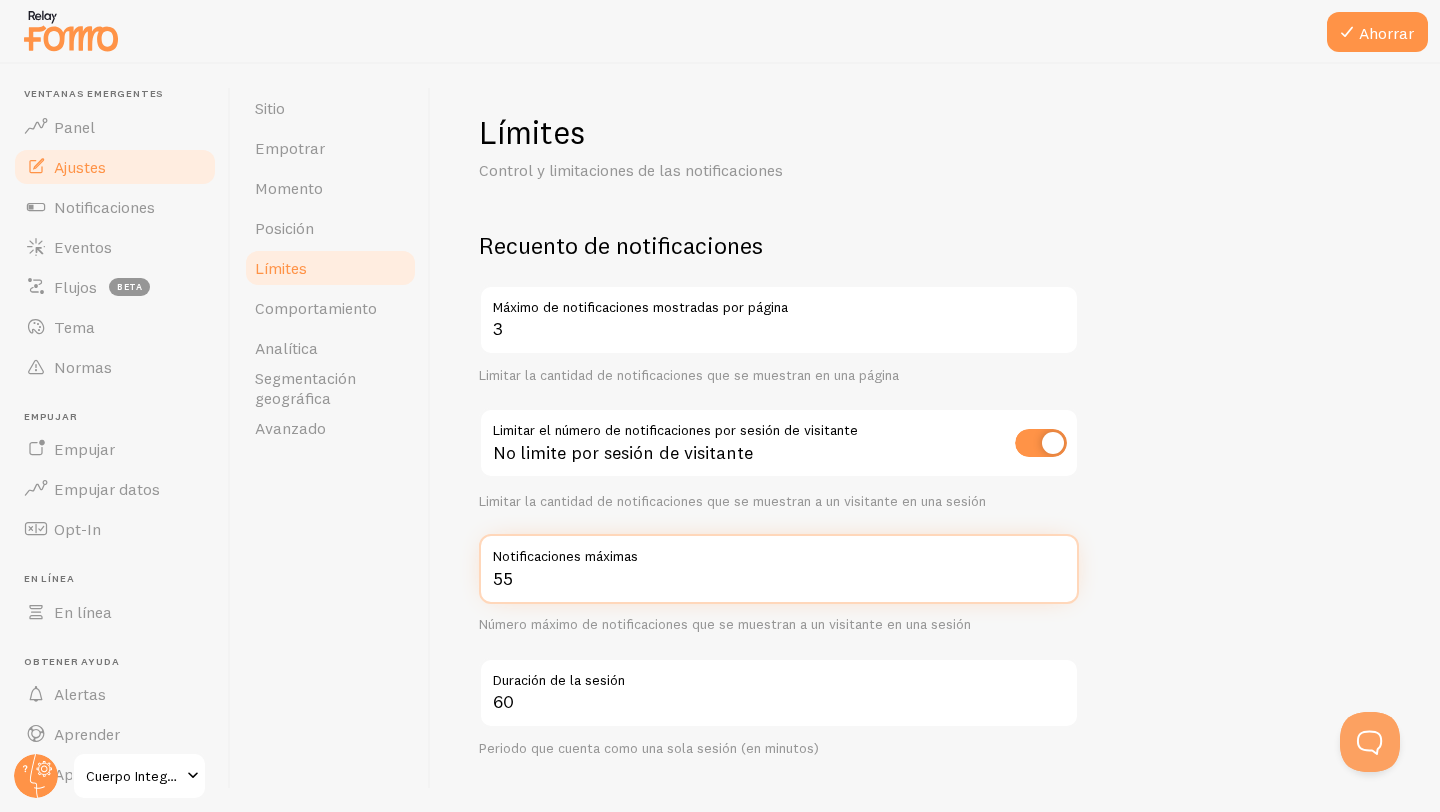 click on "55" at bounding box center [779, 569] 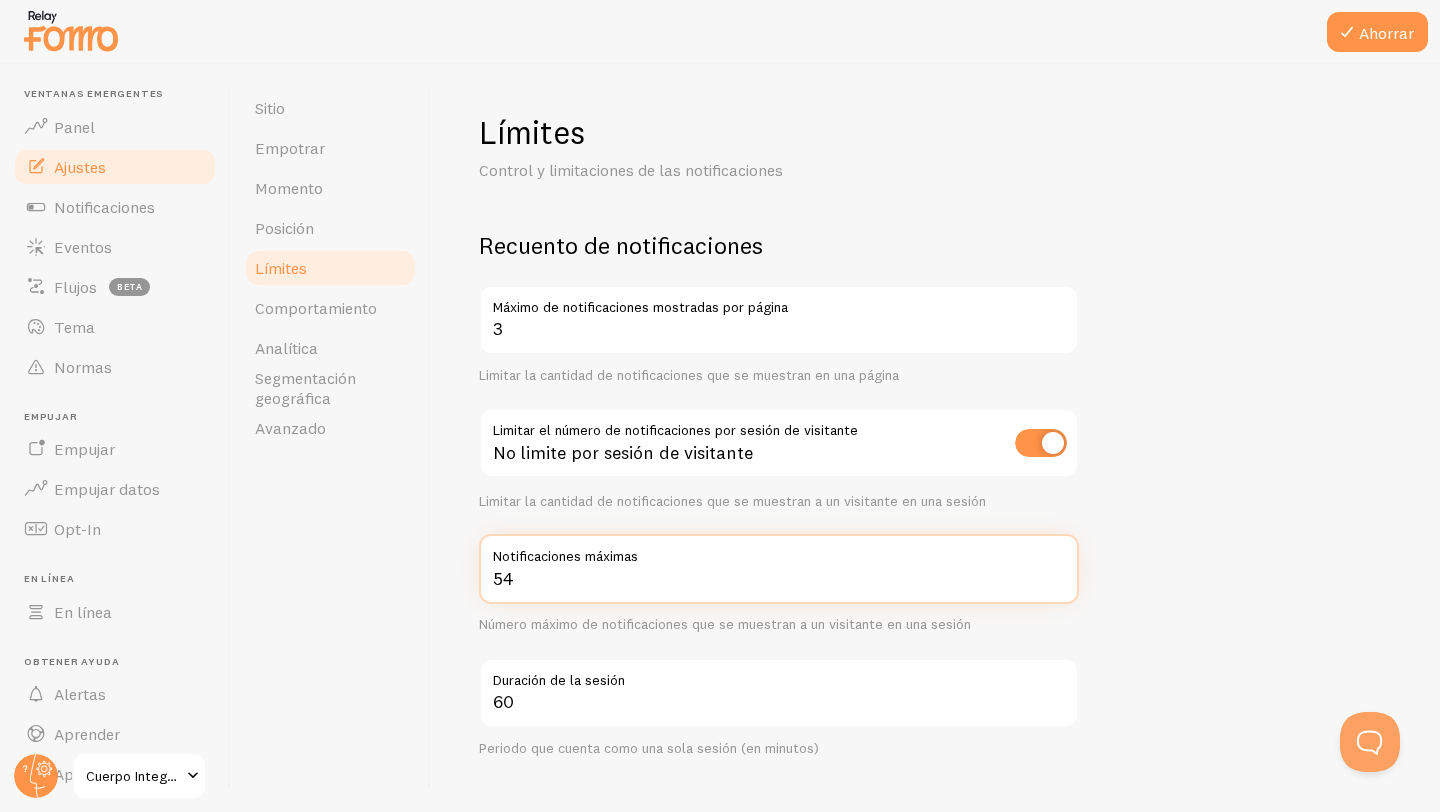 click on "54" at bounding box center [779, 569] 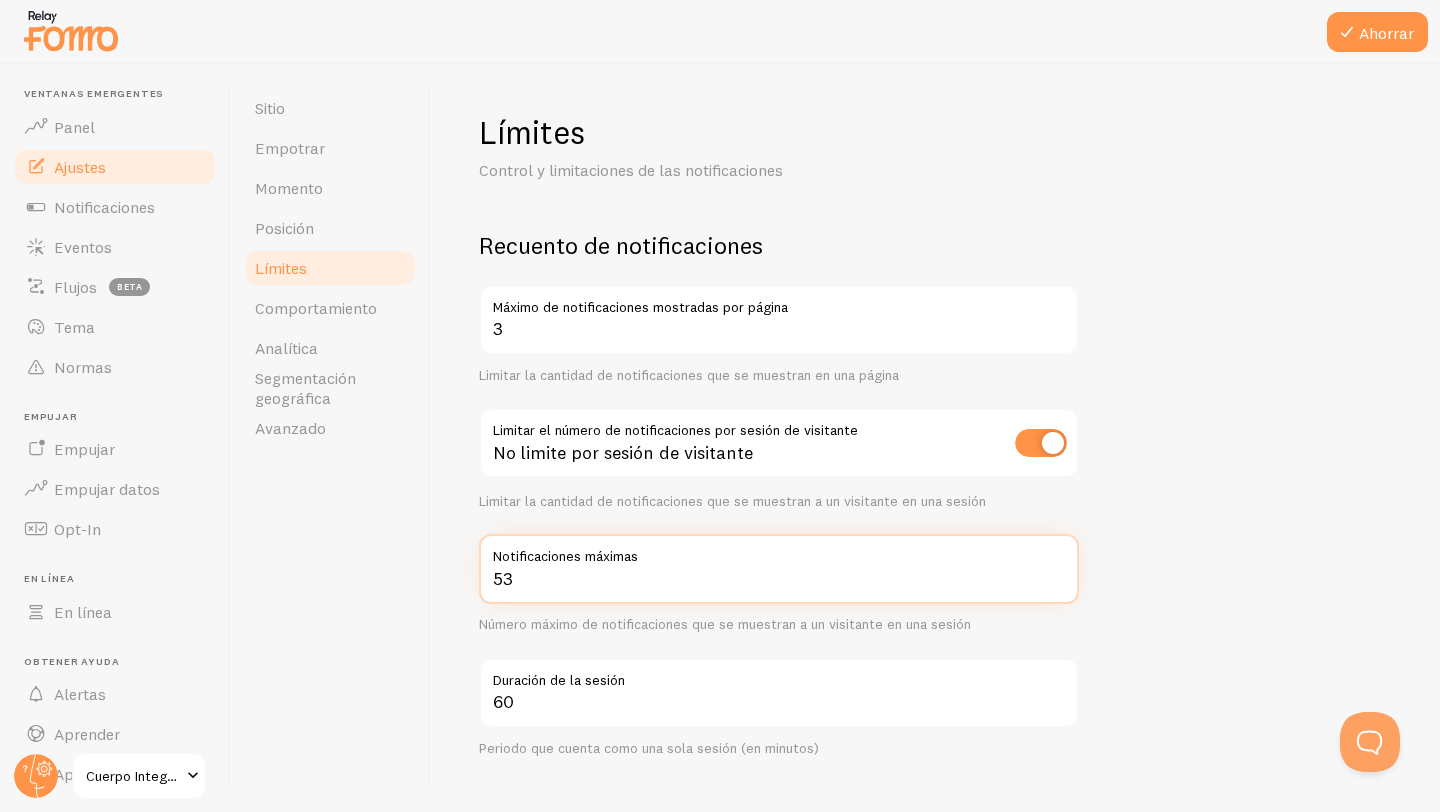 click on "53" at bounding box center (779, 569) 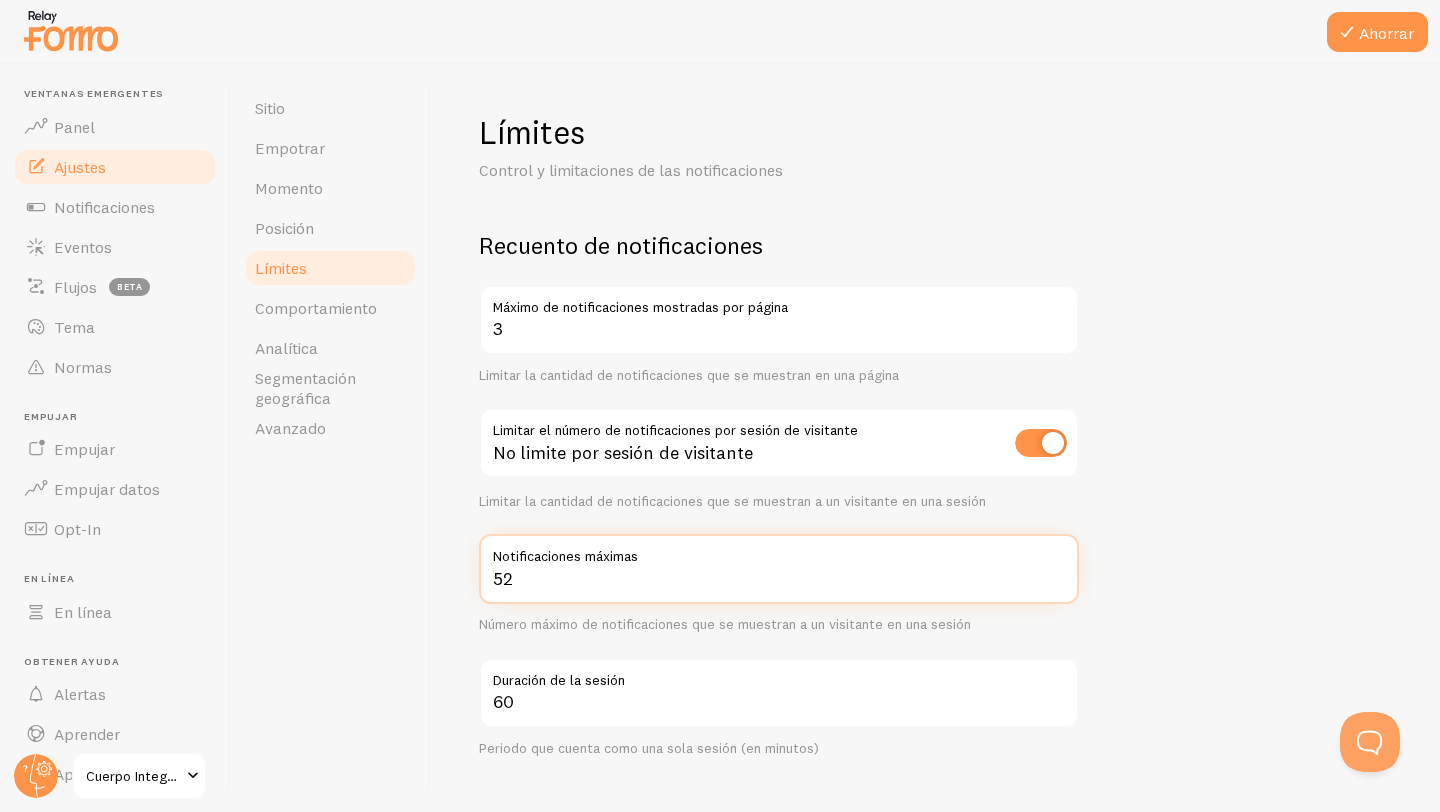 click on "52" at bounding box center (779, 569) 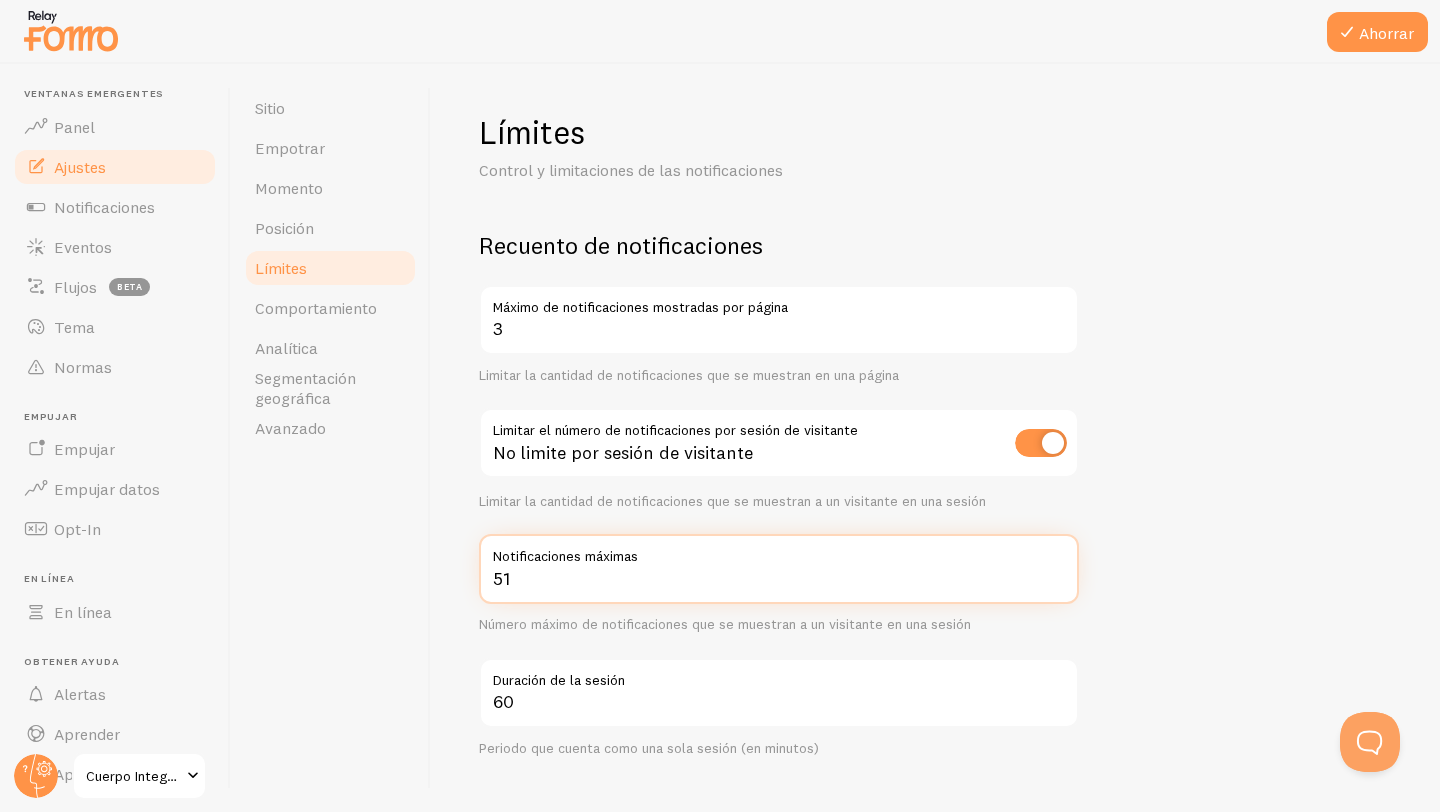 click on "51" at bounding box center (779, 569) 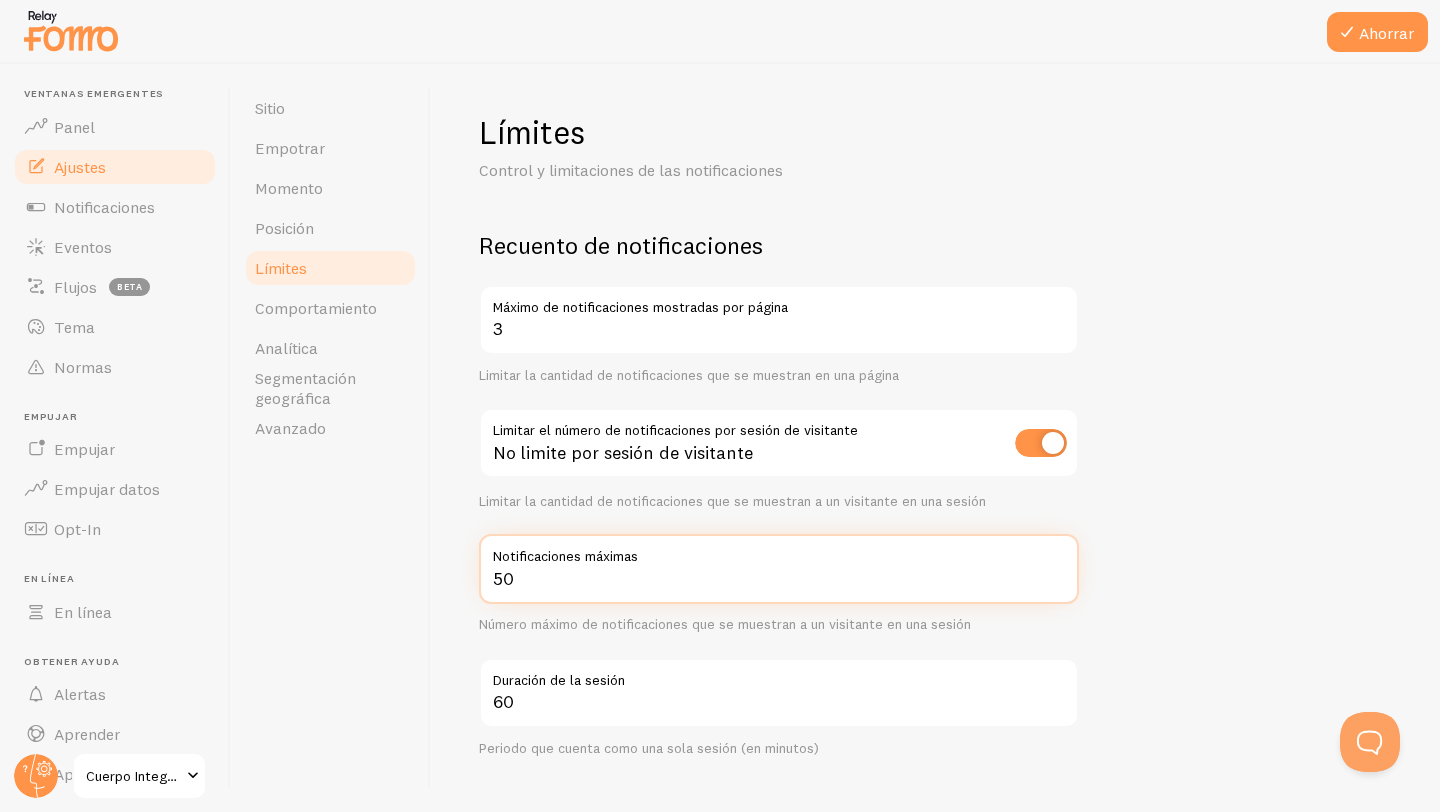 click on "50" at bounding box center (779, 569) 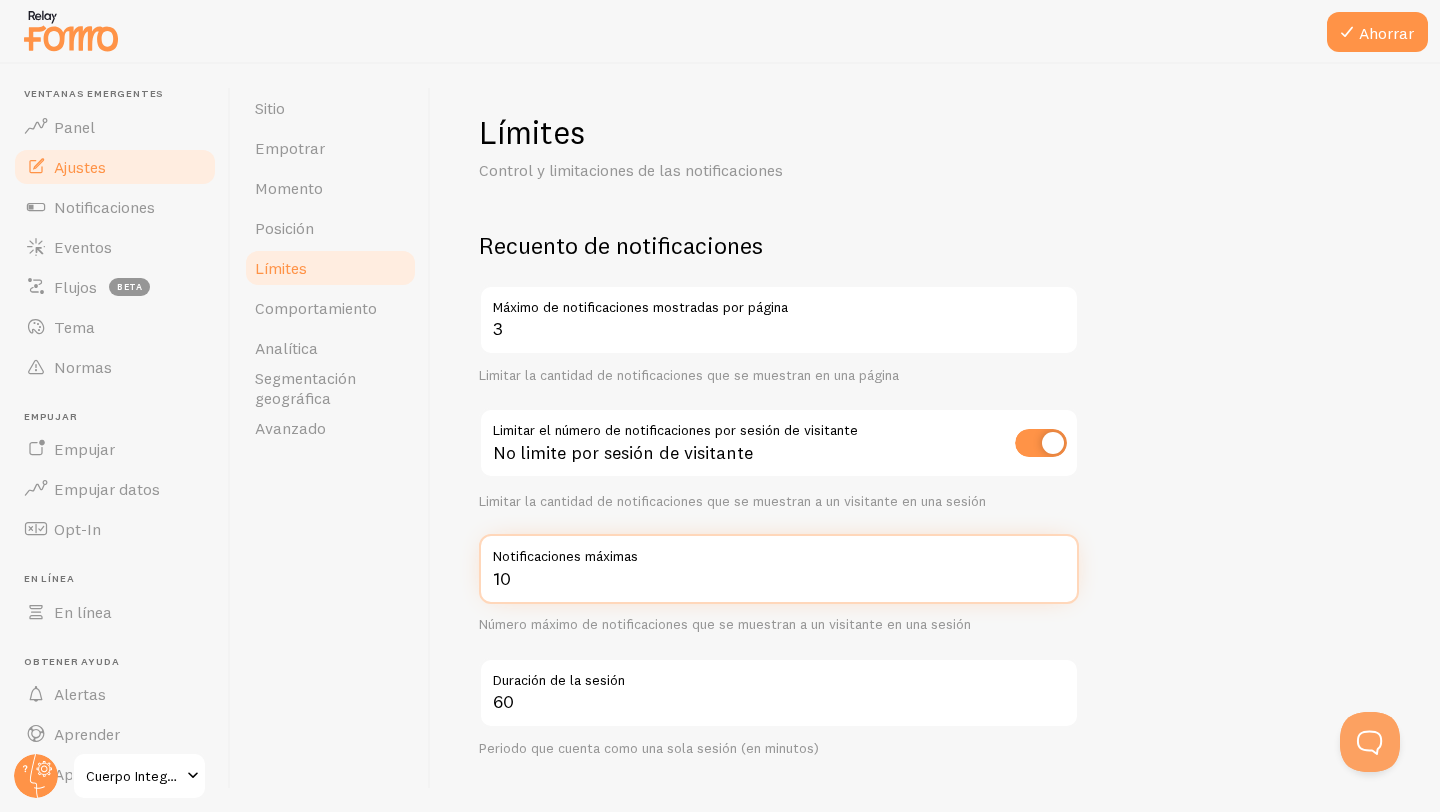 type on "10" 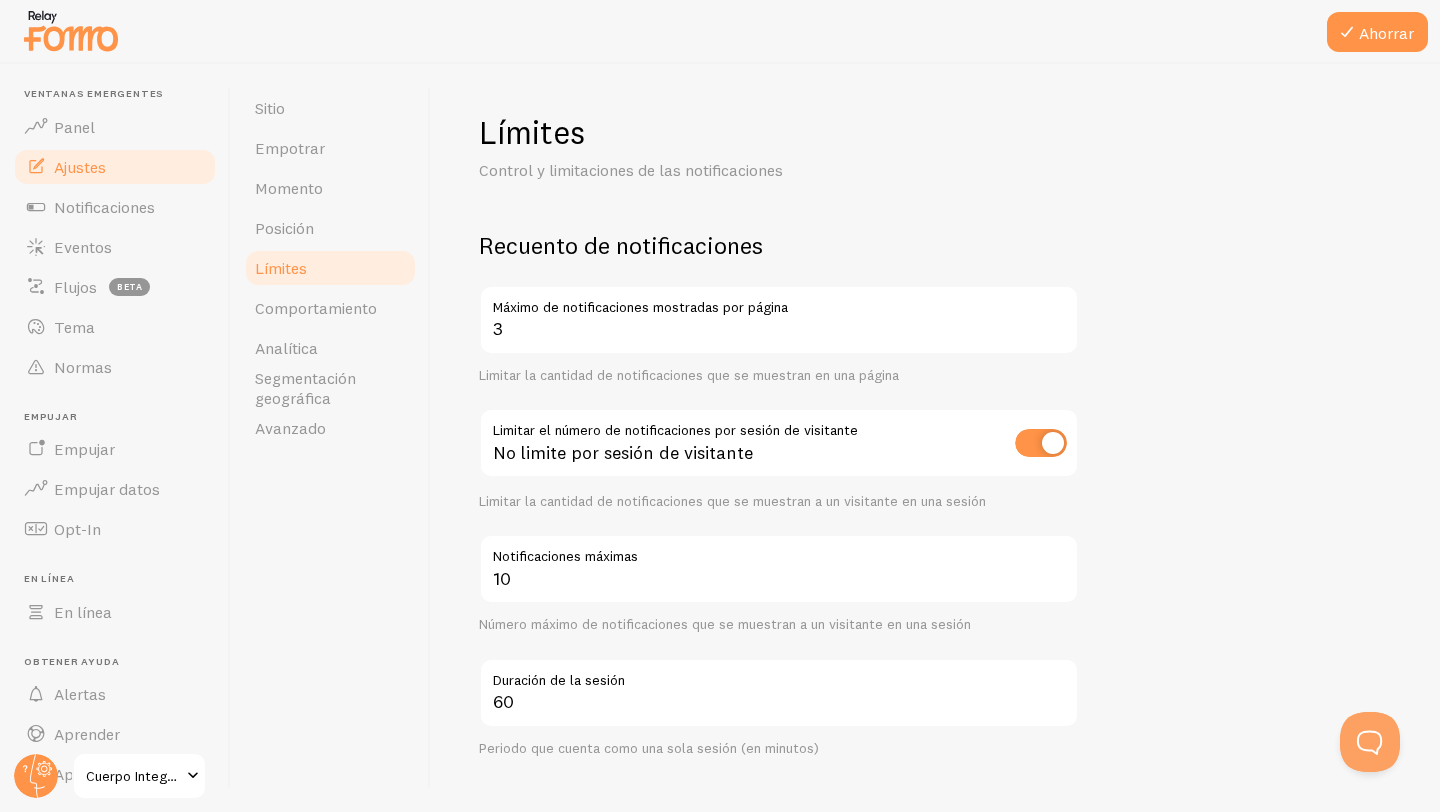 click on "Recuento de notificaciones
3   Máximo de notificaciones mostradas por página       Limitar la cantidad de notificaciones que se muestran en una página         Limitar el número de notificaciones por sesión de visitante   No limite por sesión de visitante   Limitar la cantidad de notificaciones que se muestran a un visitante en una sesión     10   Notificaciones máximas       Número máximo de notificaciones que se muestran a un visitante en una sesión     60   Duración de la sesión       Periodo que cuenta como una sola sesión (en minutos)
Hace tiempo
15   Umbral de tiempo atrás       No mostrar notificaciones anteriores a este período   Unidad de umbral   86400   Días       Artículos de segunda clase Minutos Horas Días   Tiempo atrás Unidad de umbral en segundos, minutos, horas o días
Sello de hace tiempo
10   Umbral del sello de tiempo pasado         Unidad de umbral   3600   Horas       Artículos de segunda clase Minutos" at bounding box center (935, 819) 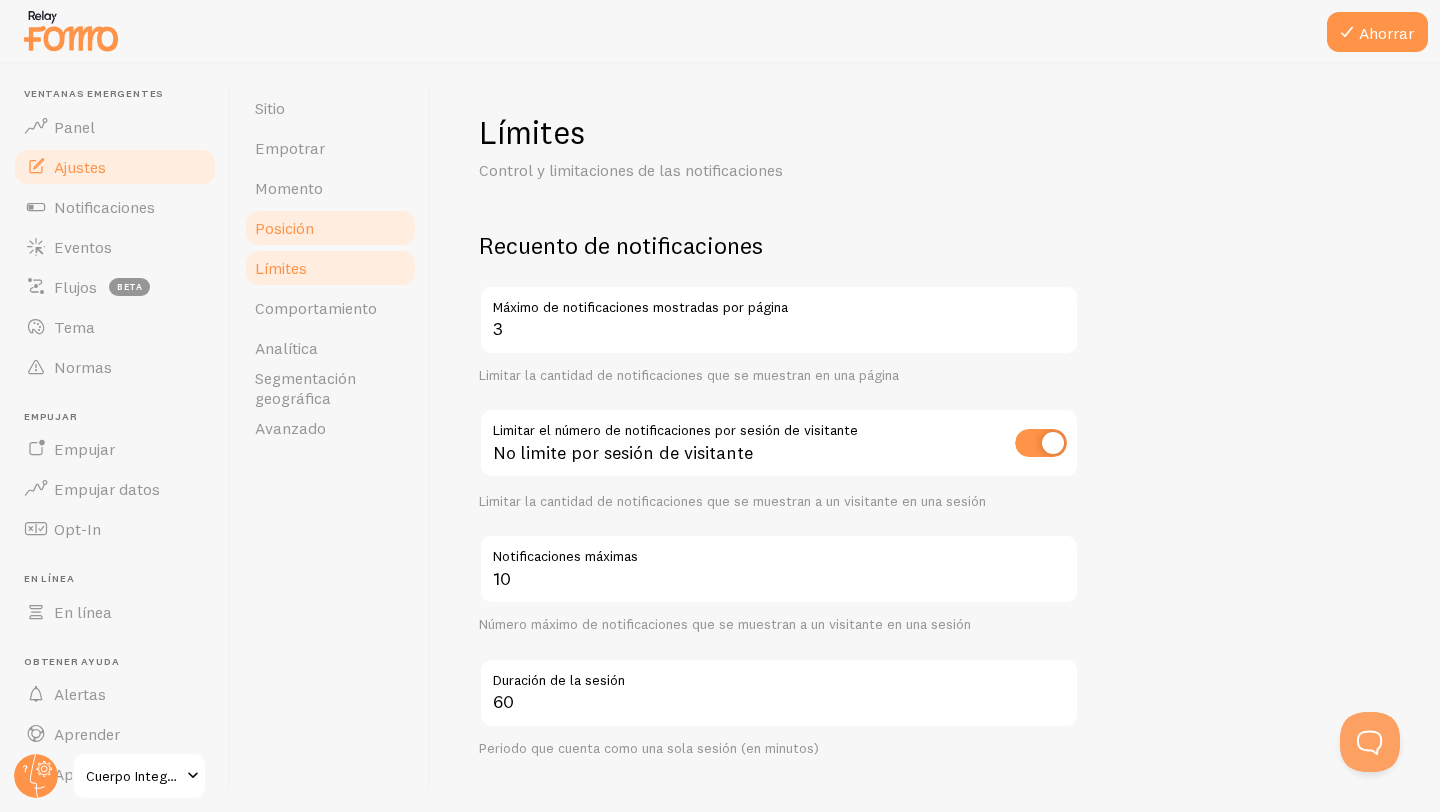 click on "Posición" at bounding box center (284, 228) 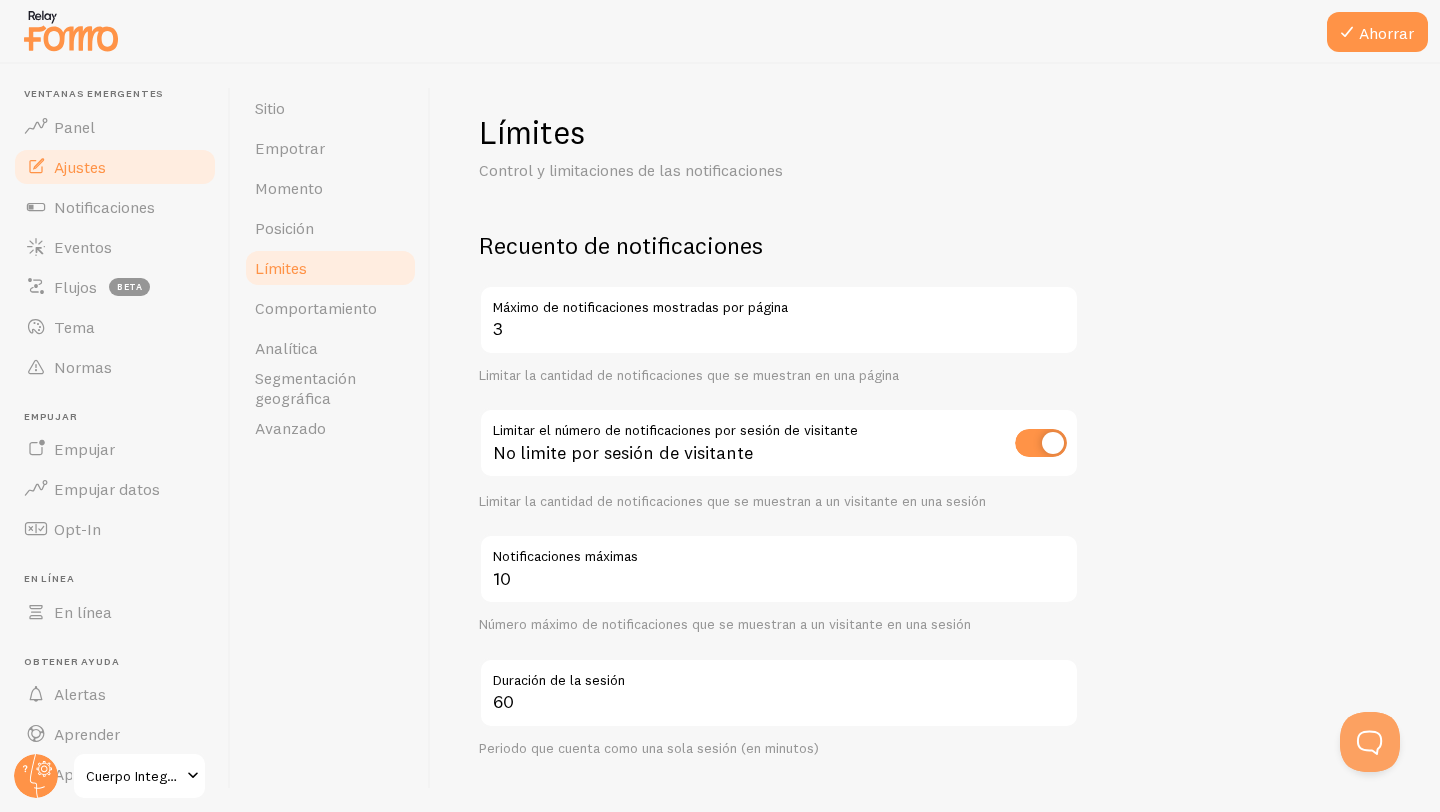click at bounding box center (720, 32) 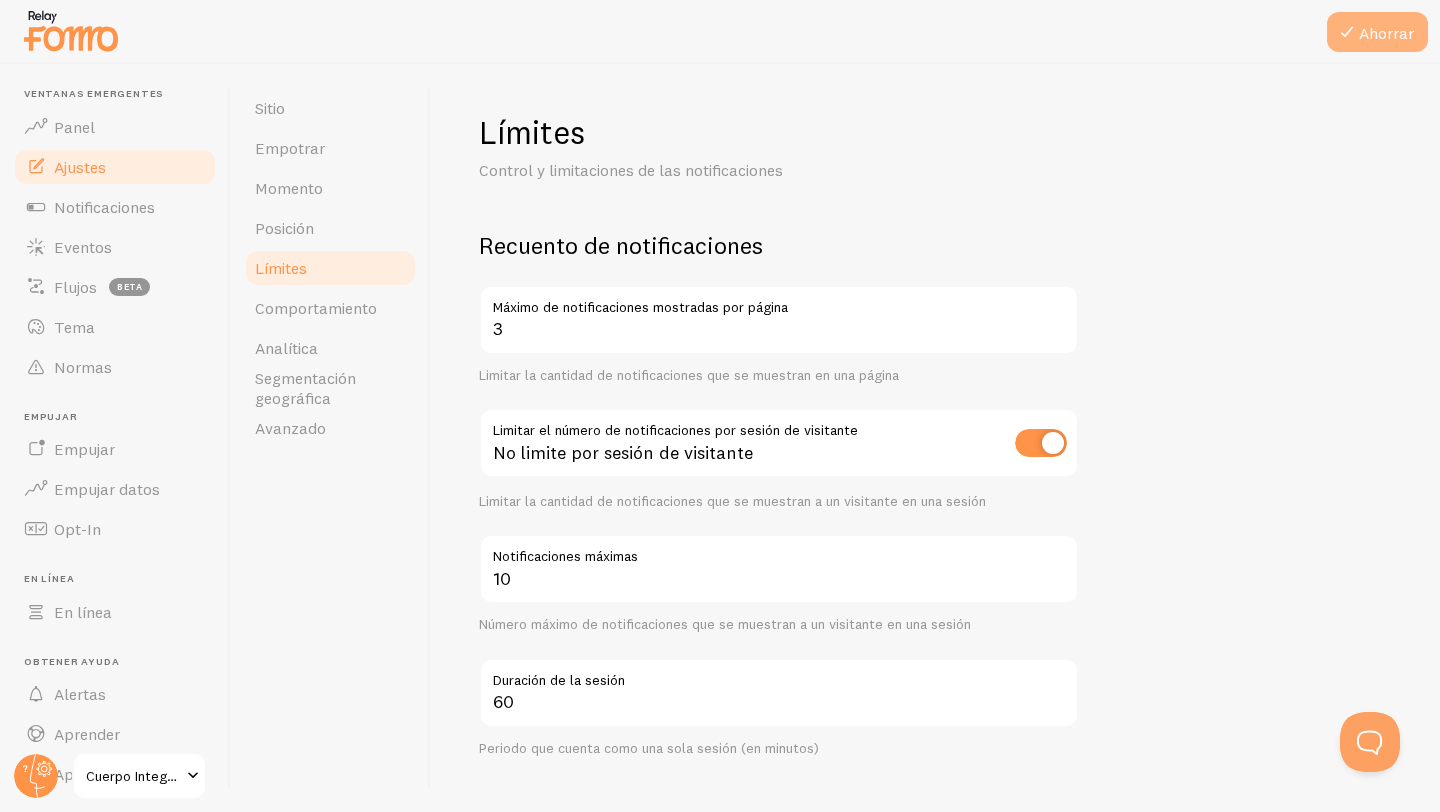 click on "Ahorrar" at bounding box center [1386, 33] 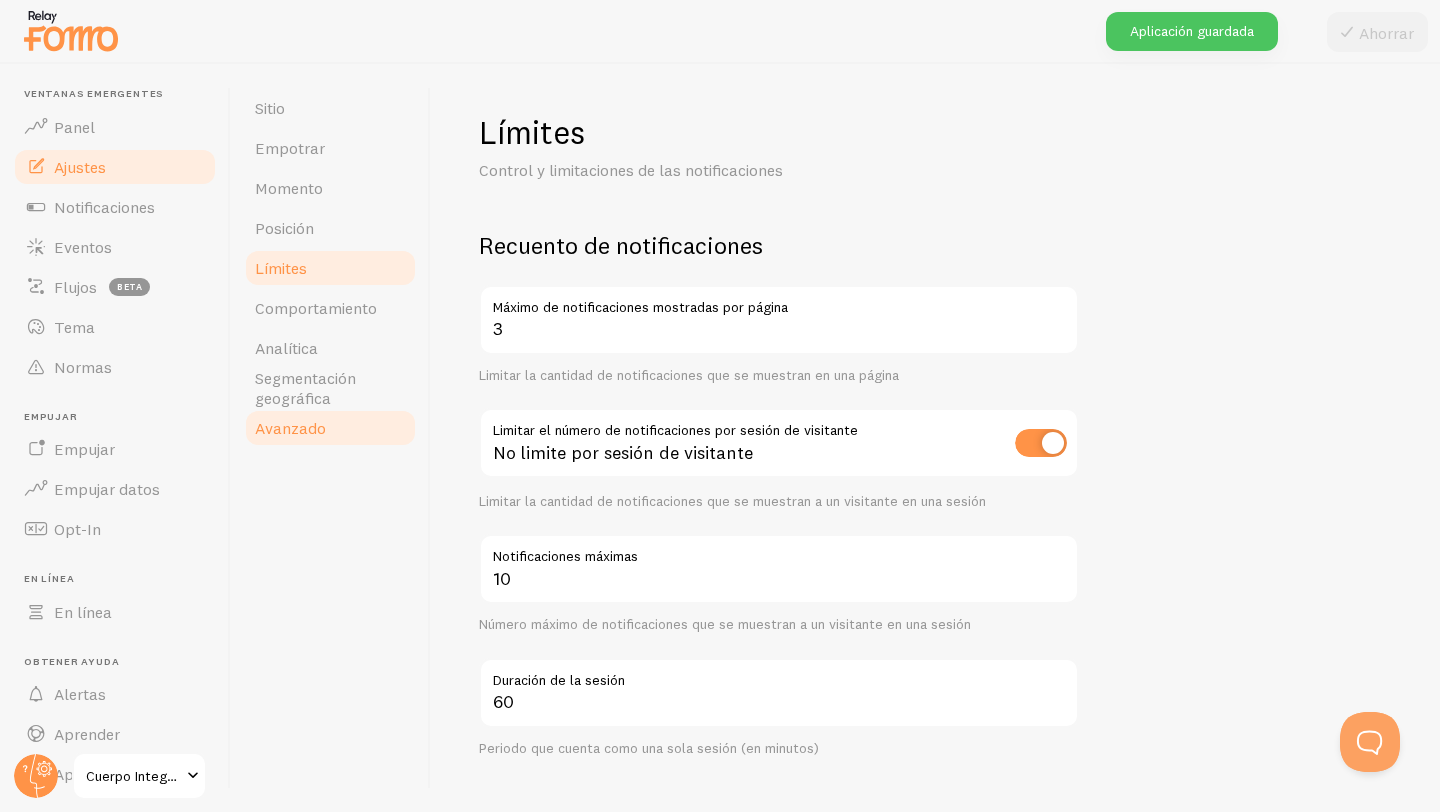 click on "Avanzado" at bounding box center [290, 428] 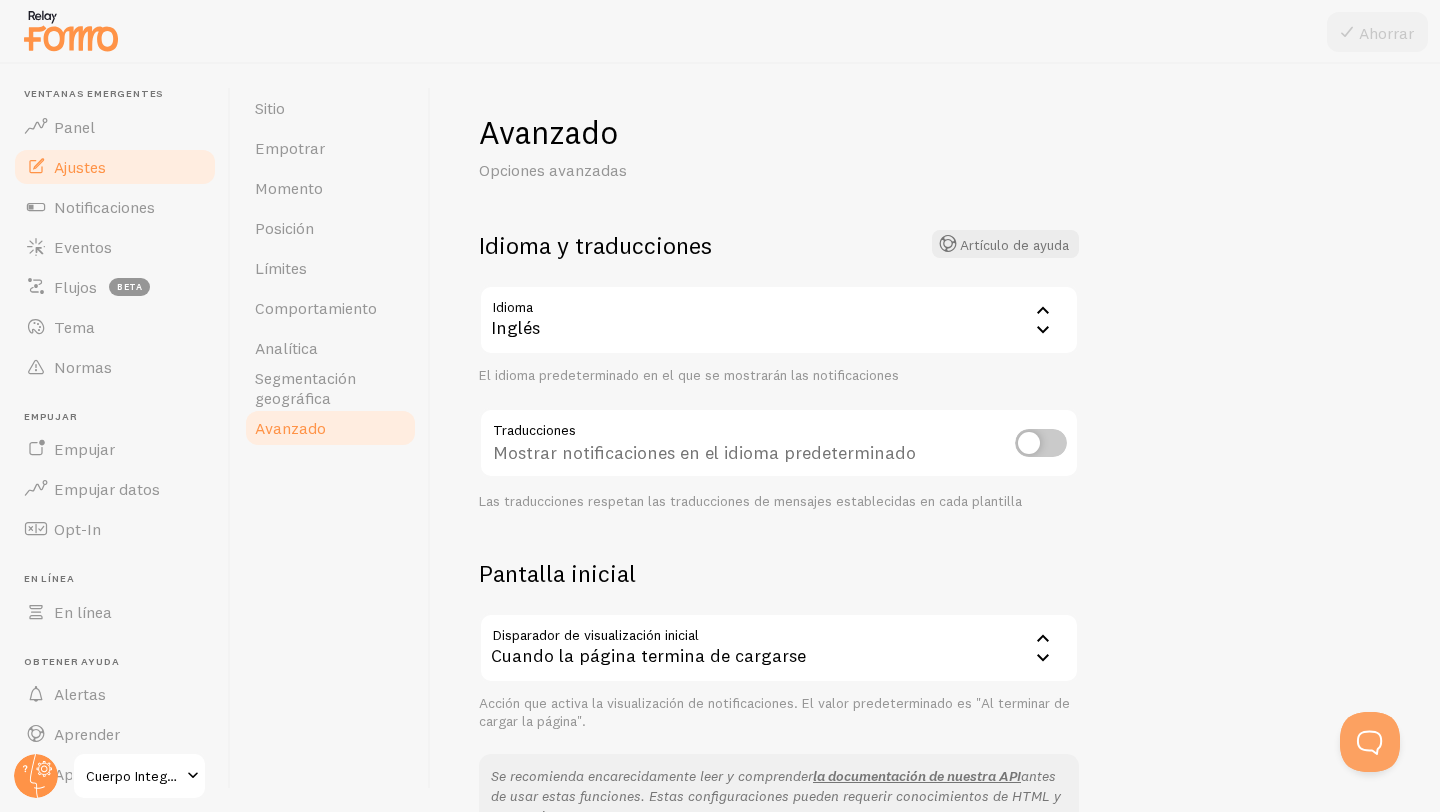 click 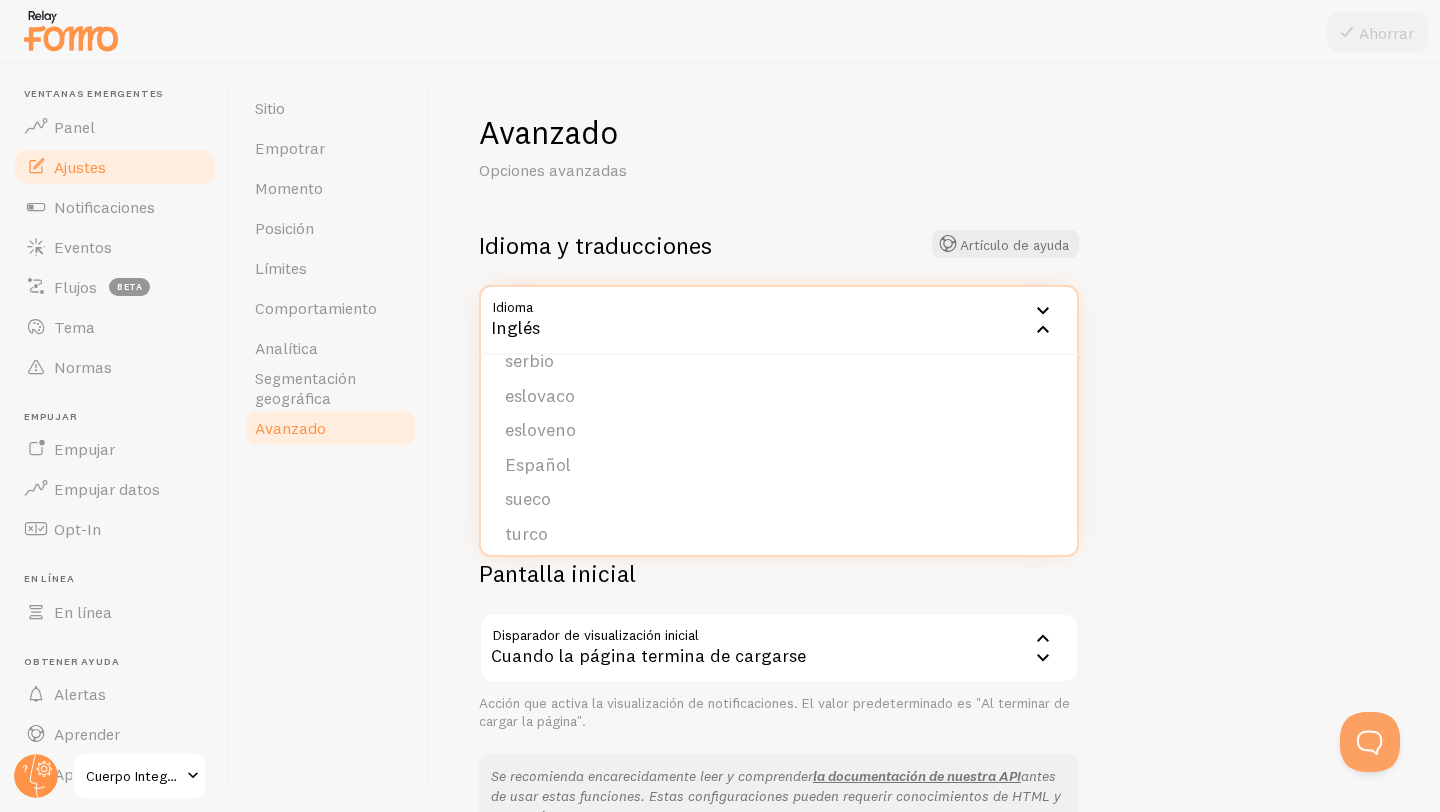 scroll, scrollTop: 824, scrollLeft: 0, axis: vertical 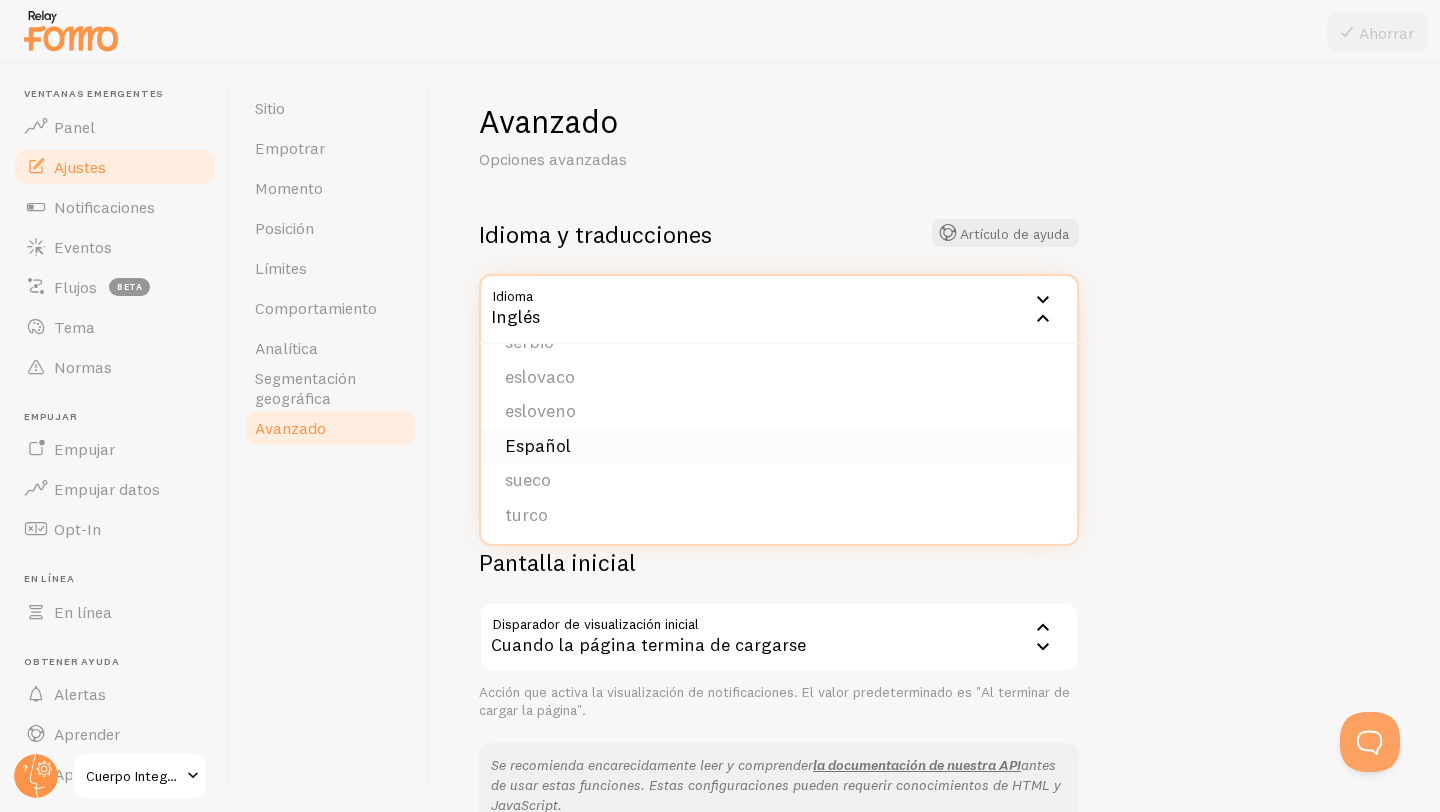 click on "Español" at bounding box center (779, 446) 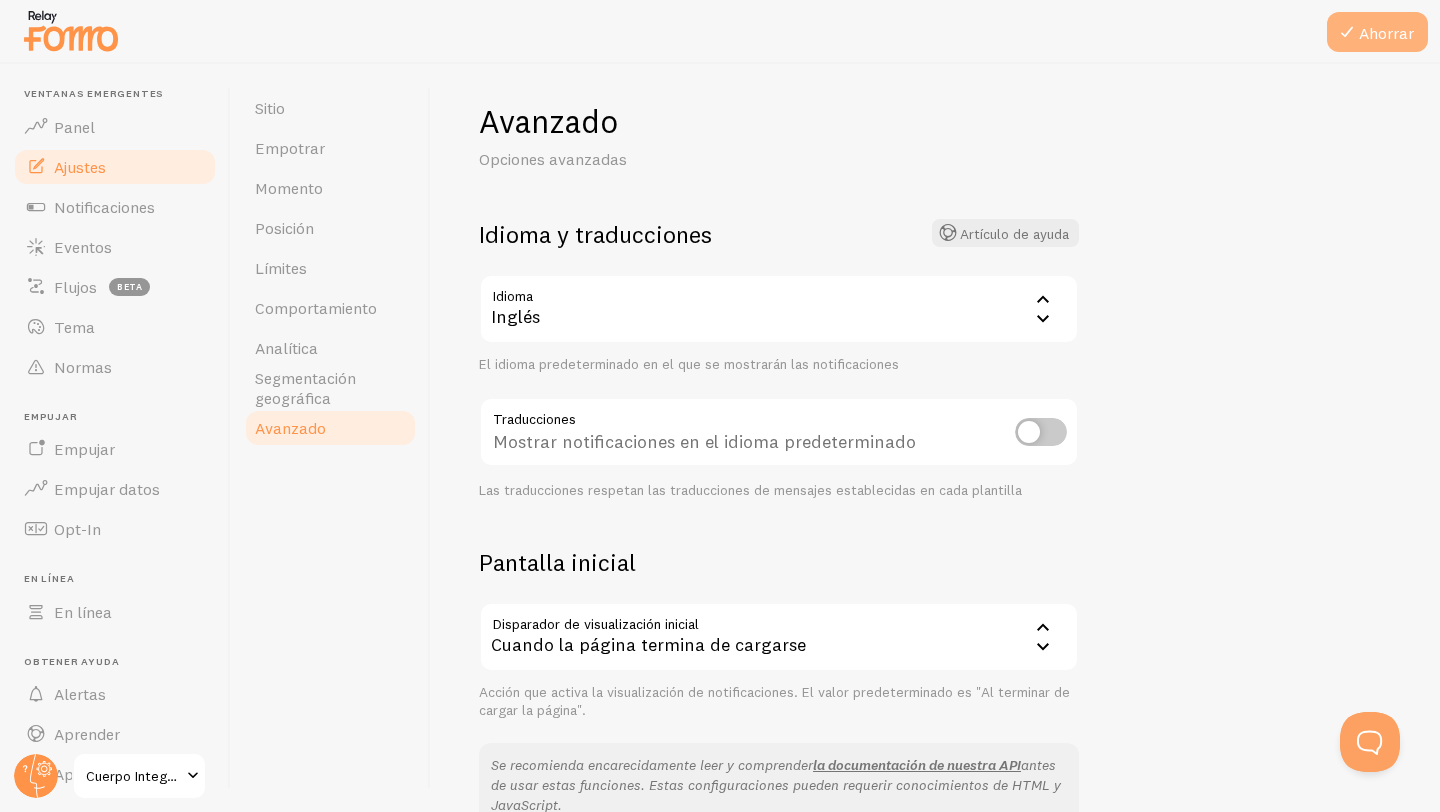click on "Ahorrar" at bounding box center [1386, 33] 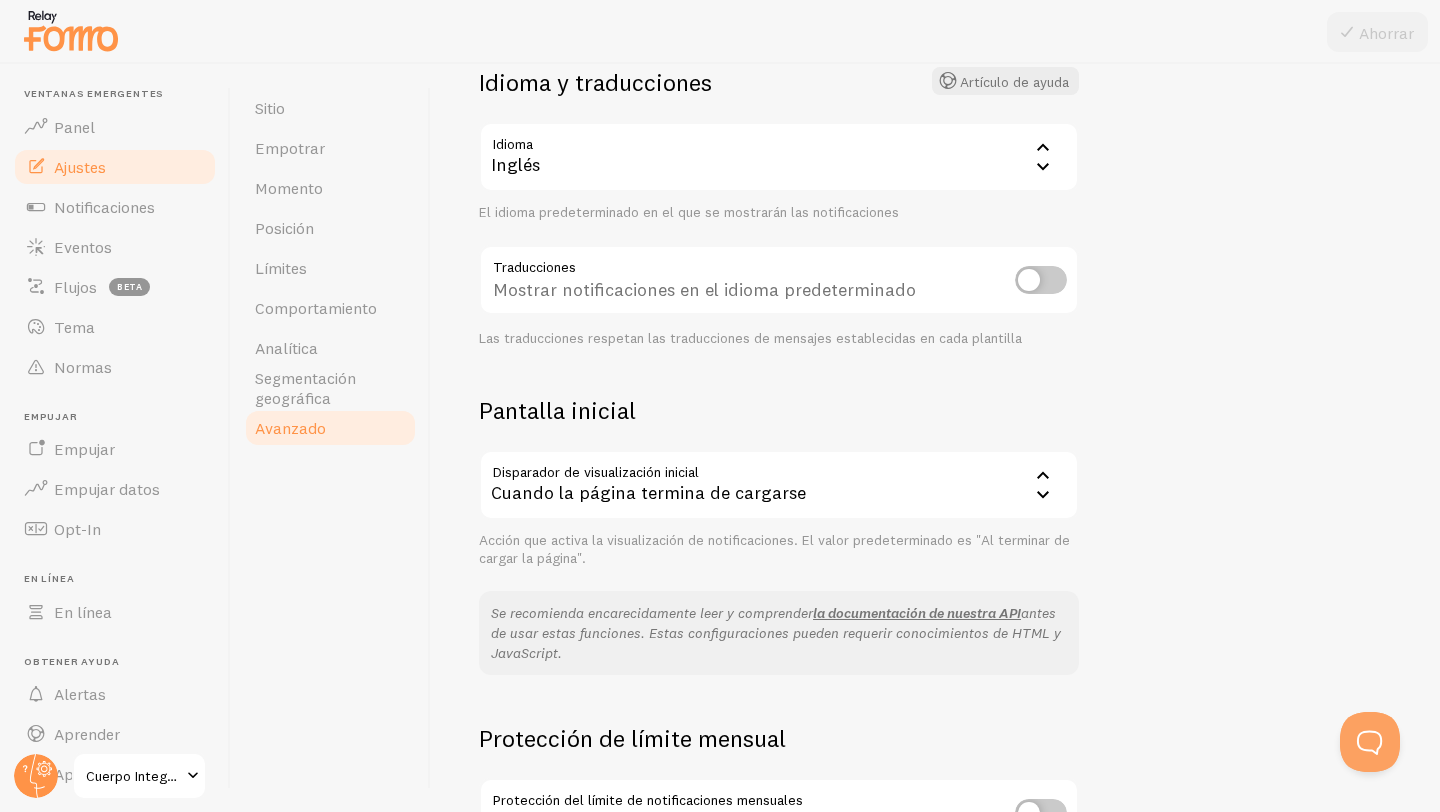 scroll, scrollTop: 59, scrollLeft: 0, axis: vertical 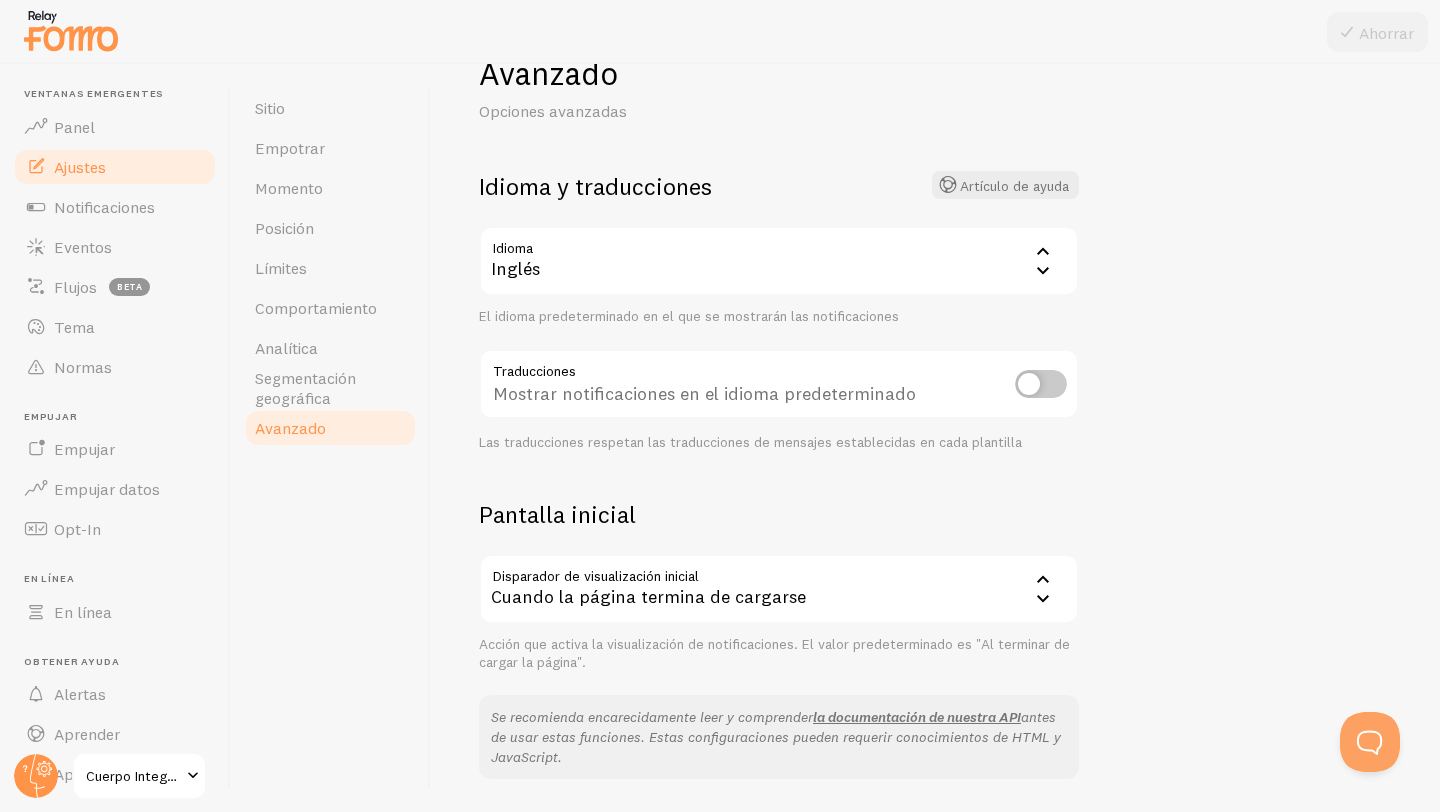 click 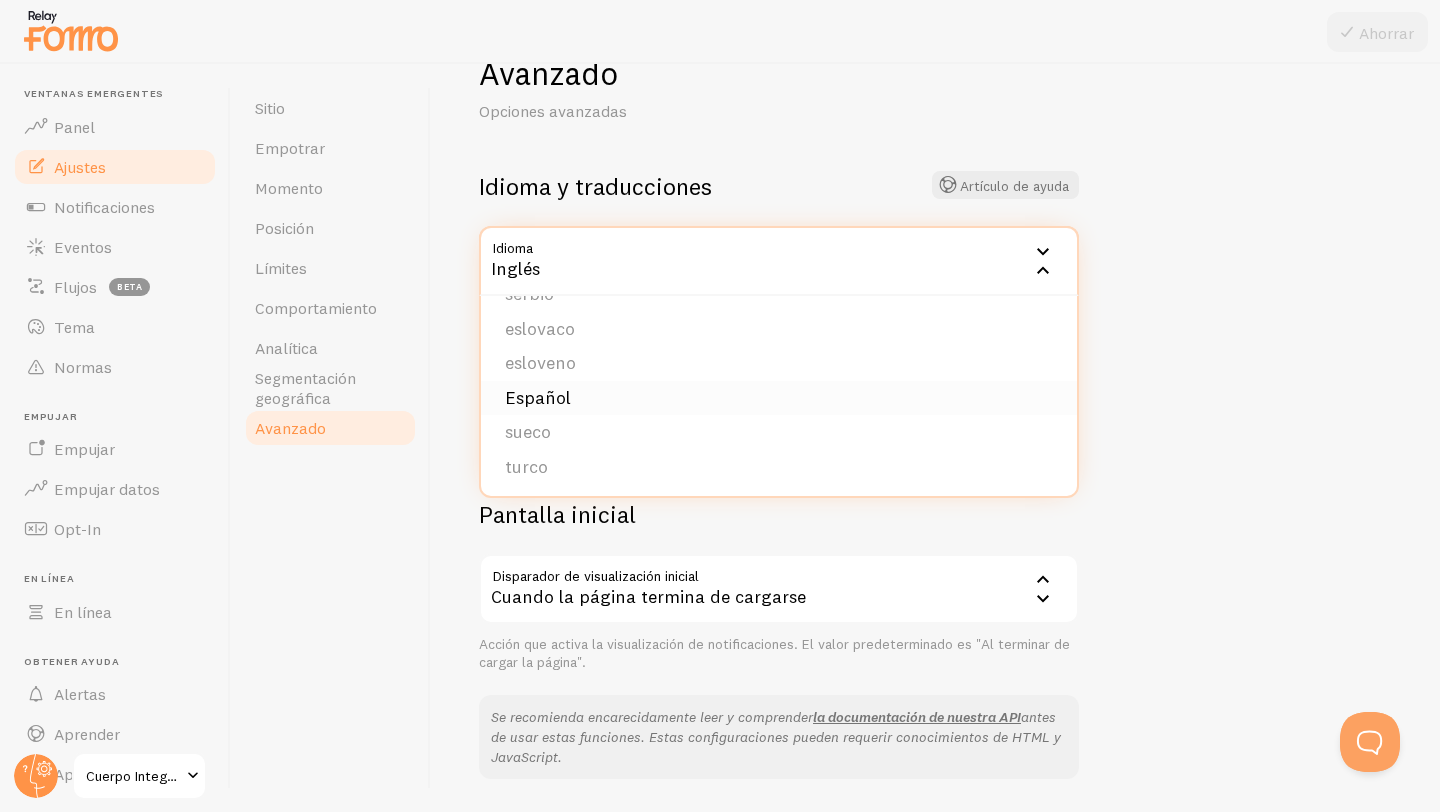 scroll, scrollTop: 386, scrollLeft: 0, axis: vertical 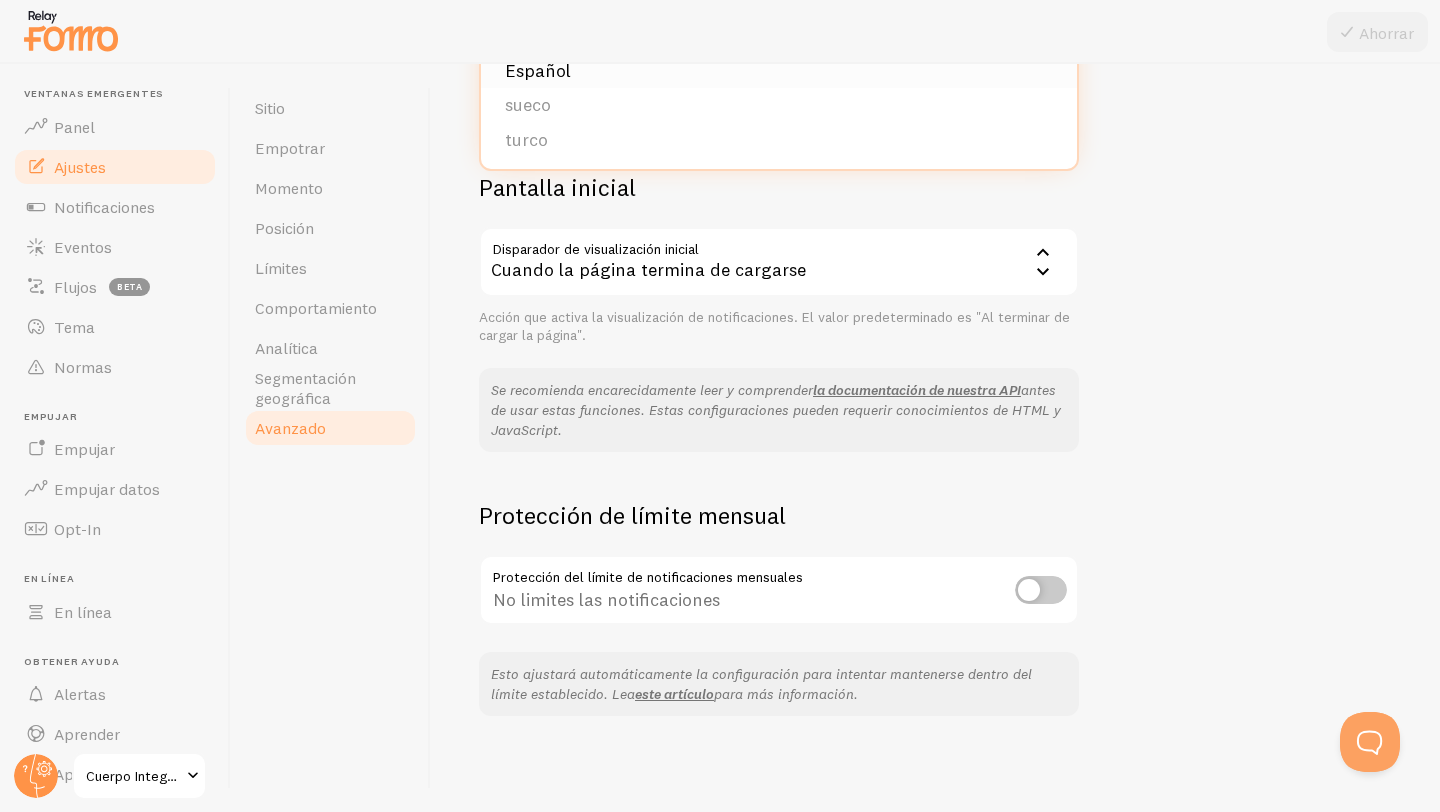 click on "Español" at bounding box center [538, 70] 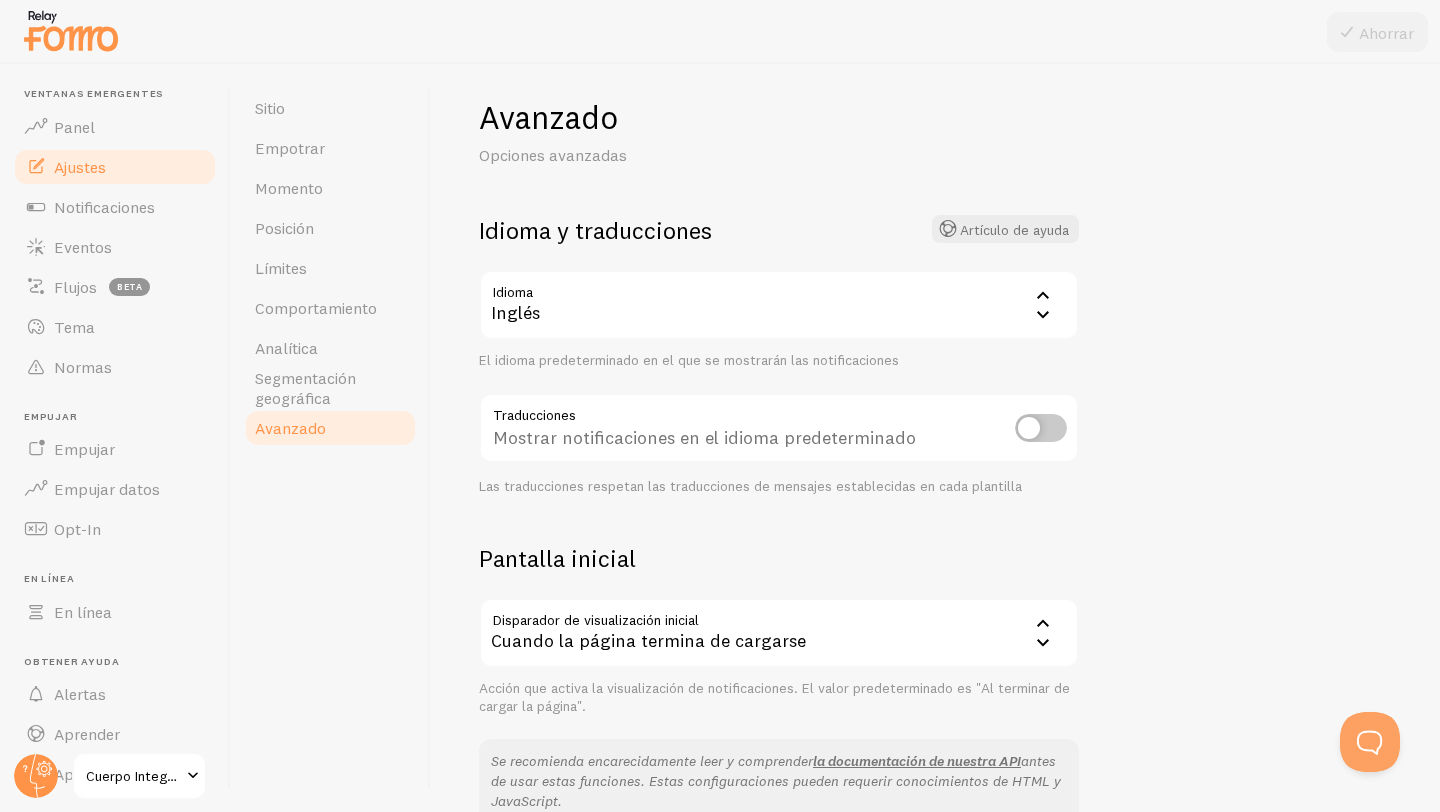 scroll, scrollTop: 0, scrollLeft: 0, axis: both 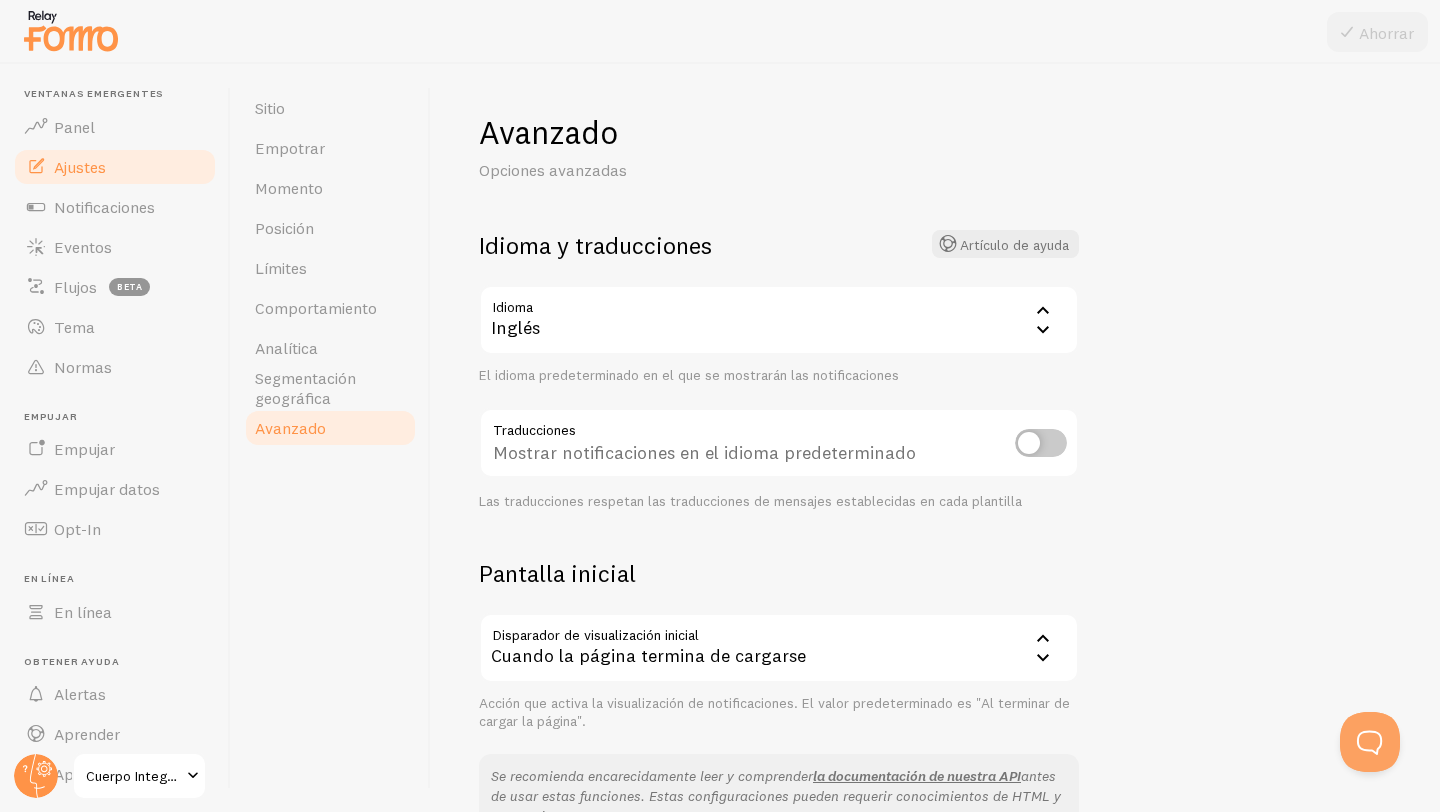 click at bounding box center (1041, 443) 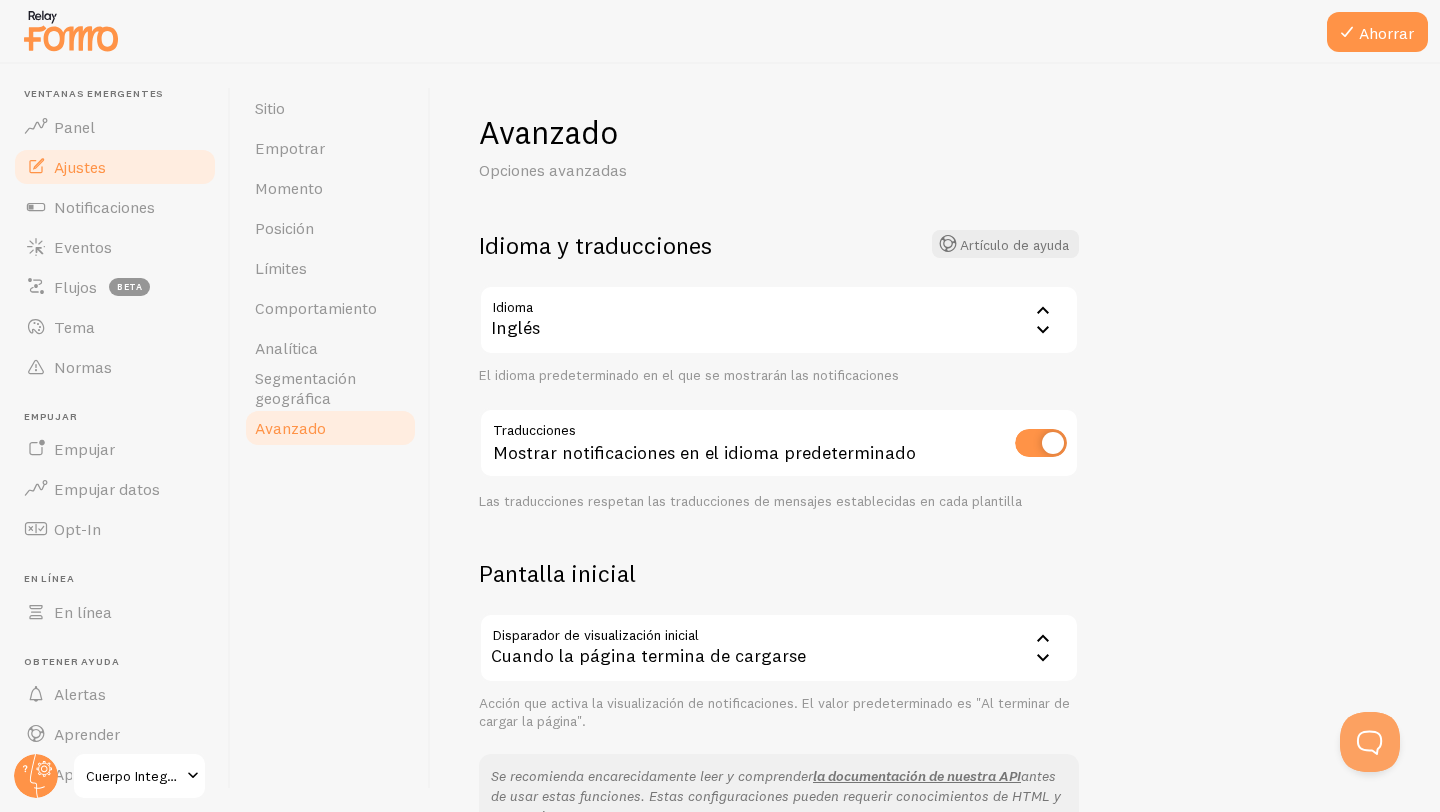 click on "Inglés" at bounding box center (779, 320) 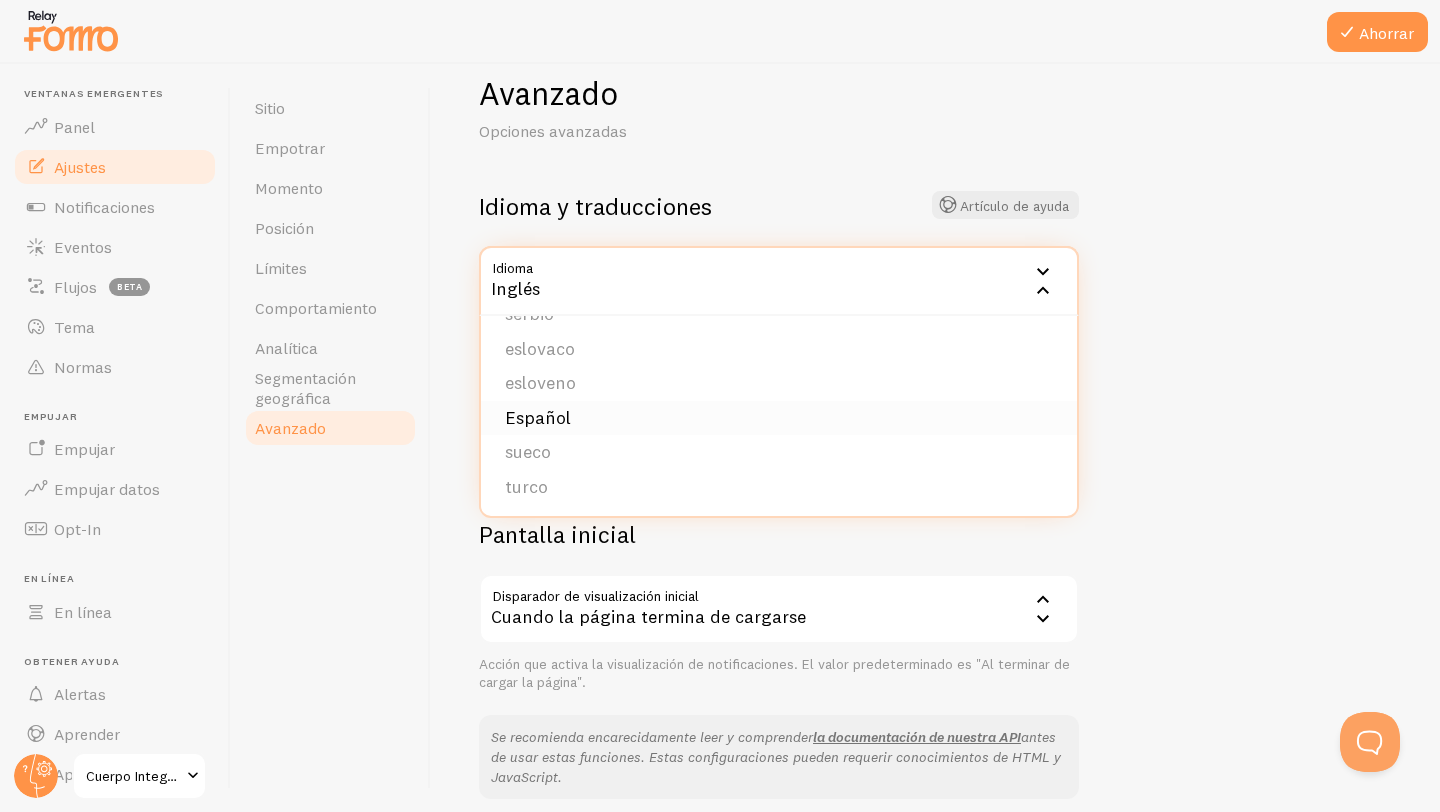 scroll, scrollTop: 111, scrollLeft: 0, axis: vertical 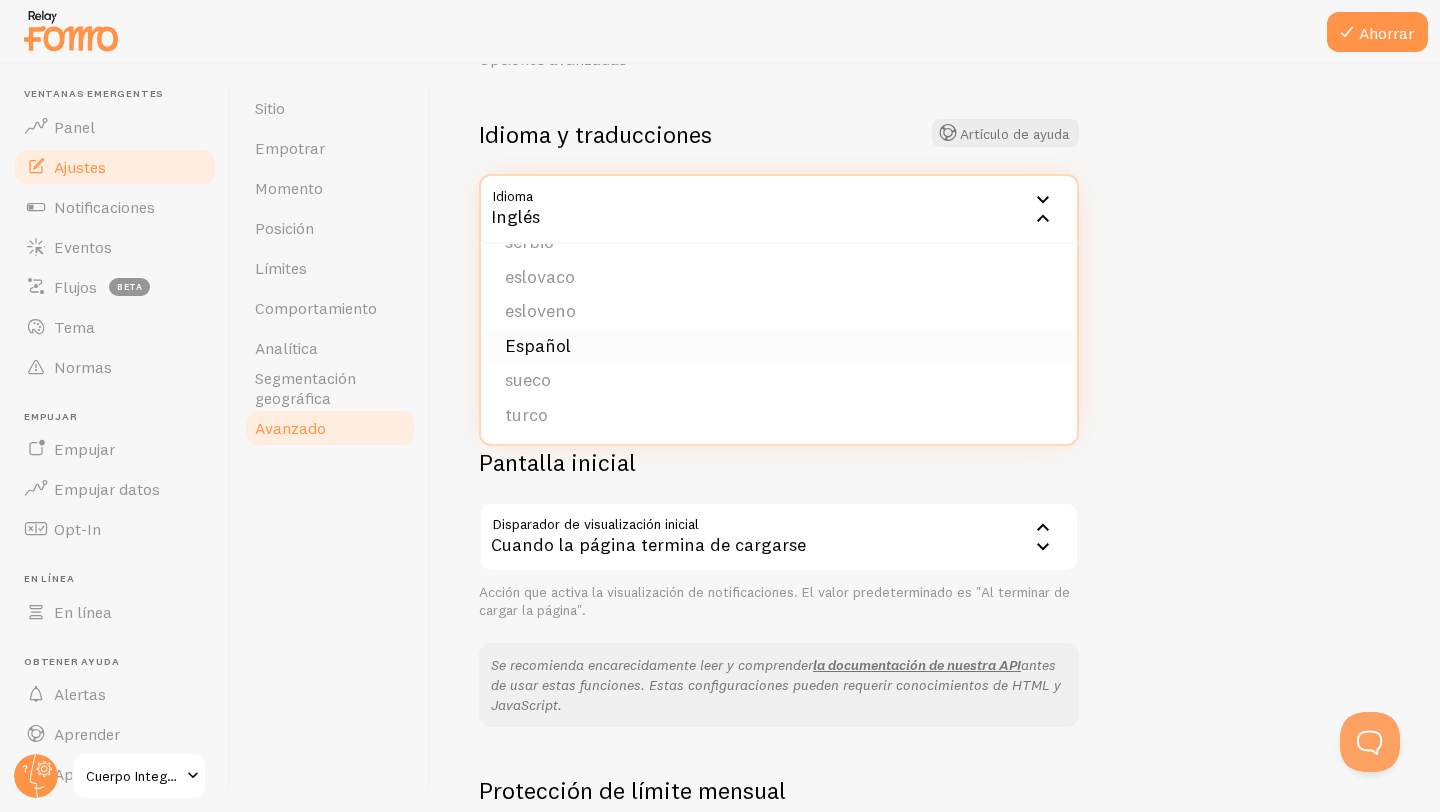 click on "Español" at bounding box center (538, 345) 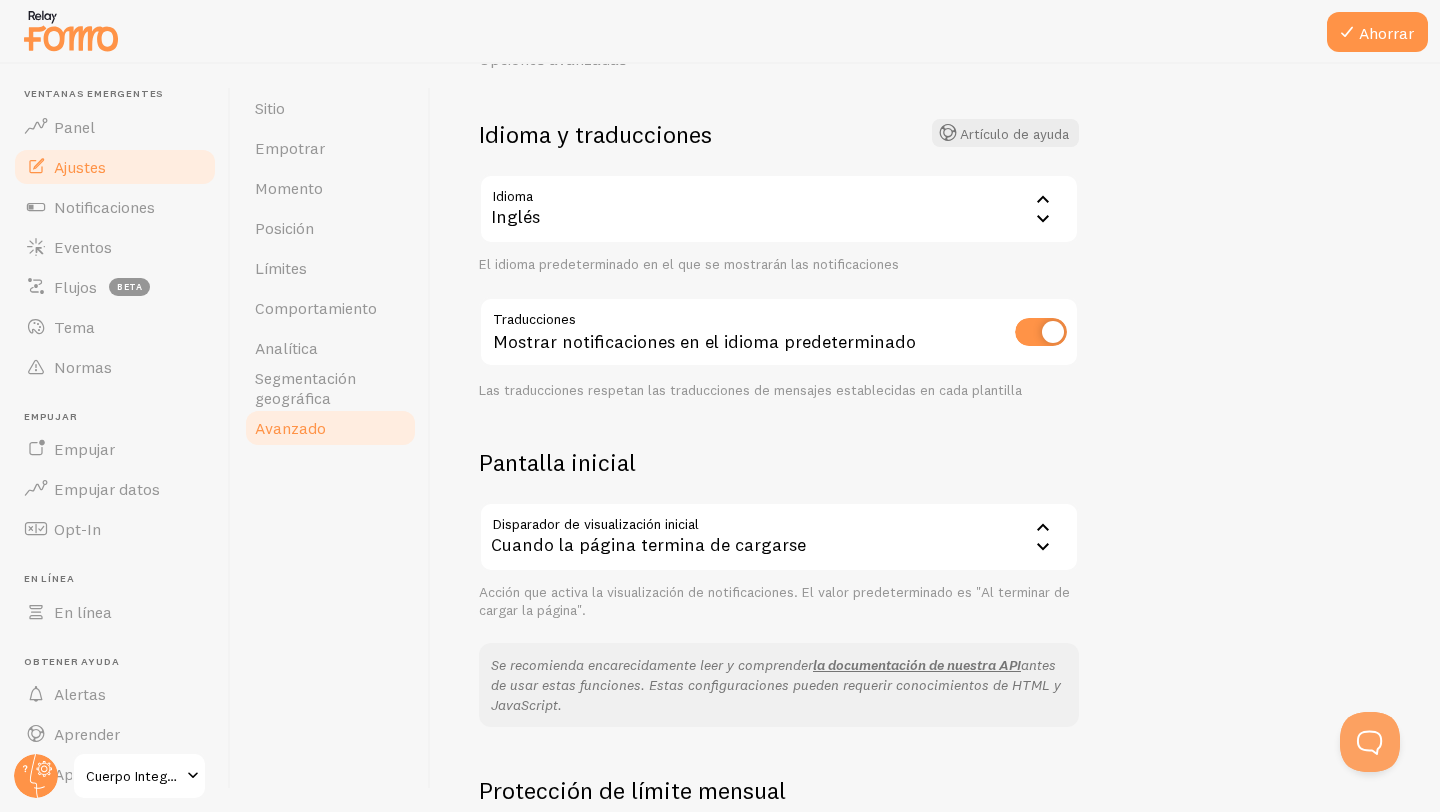 click on "Inglés" at bounding box center (779, 209) 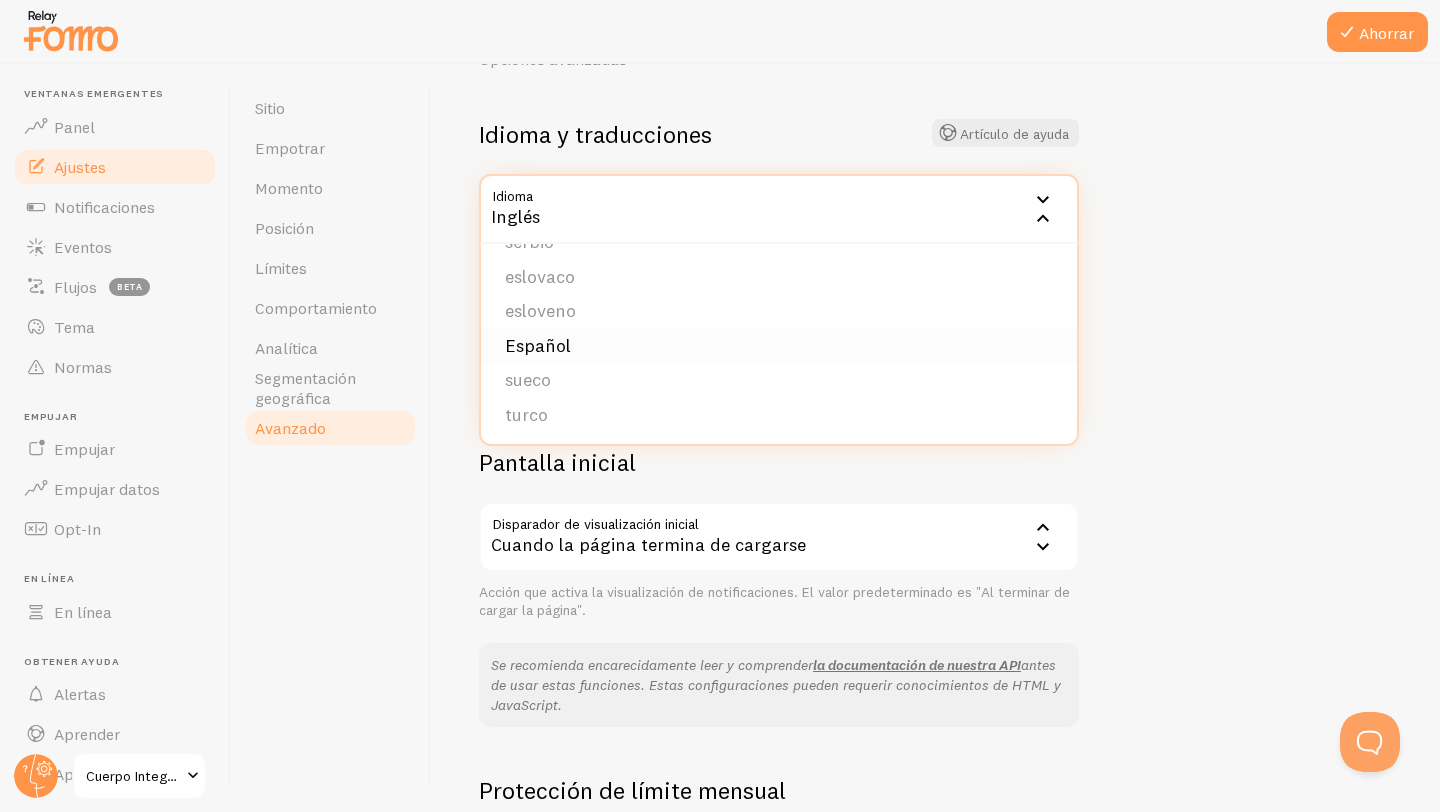 click on "Español" at bounding box center [538, 345] 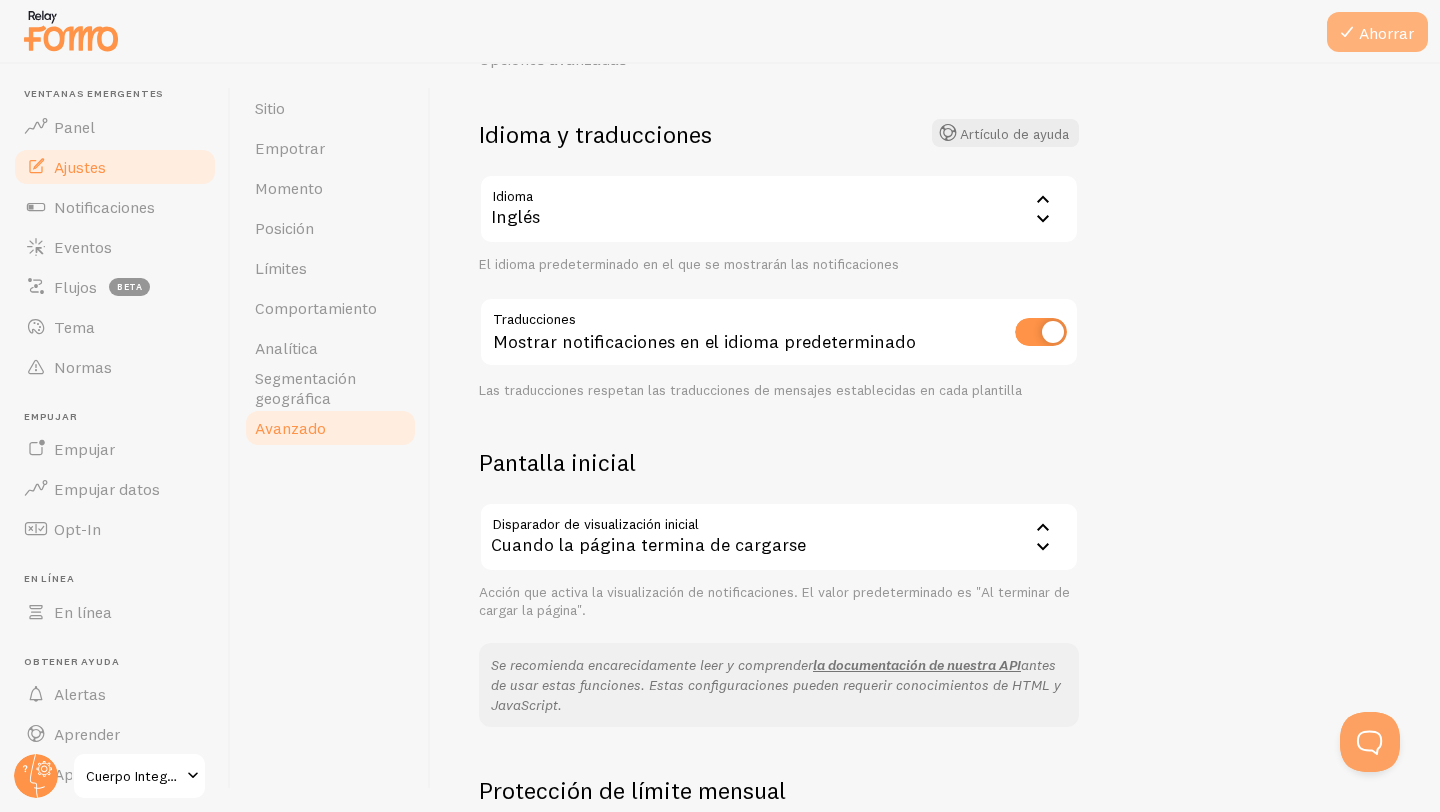 click at bounding box center (1347, 32) 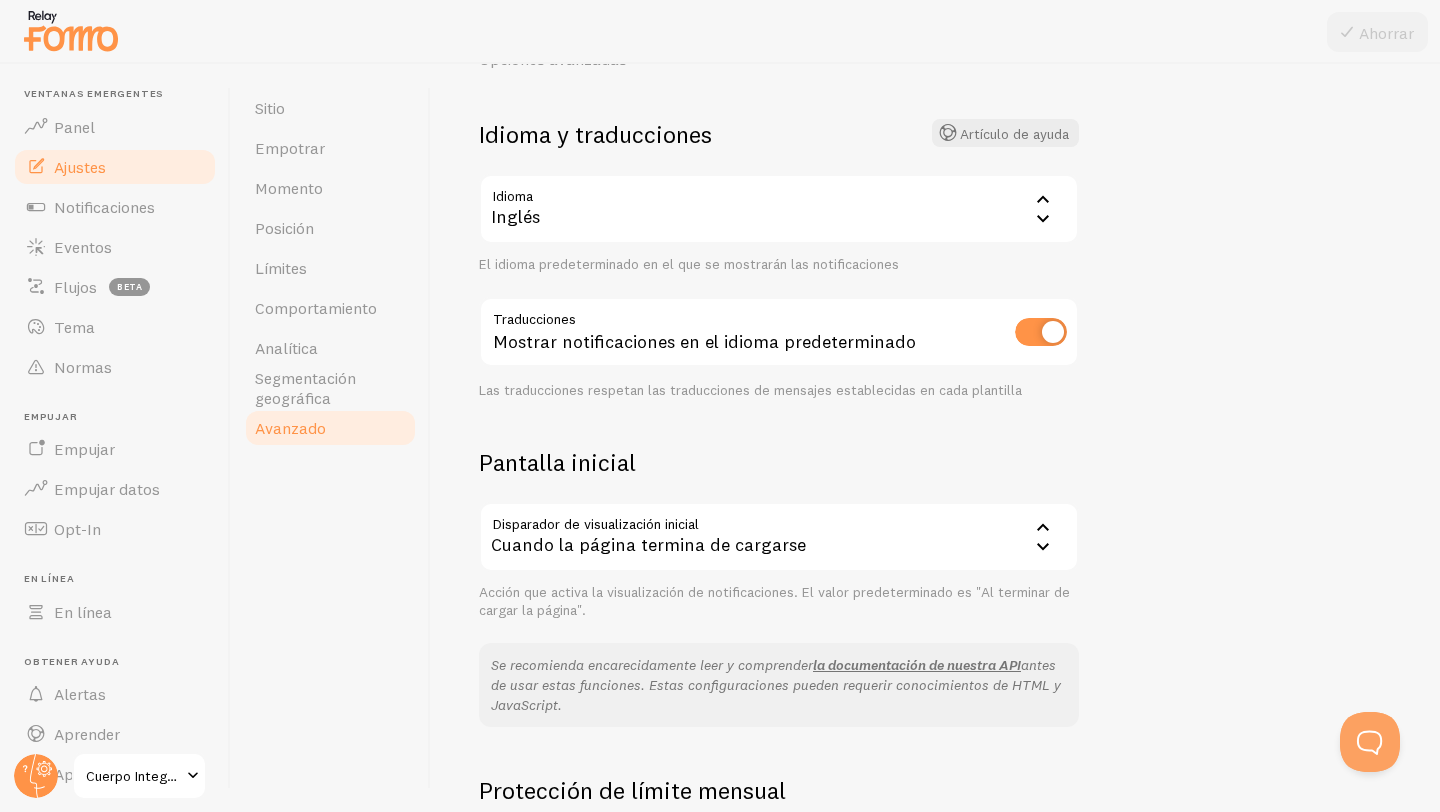 click 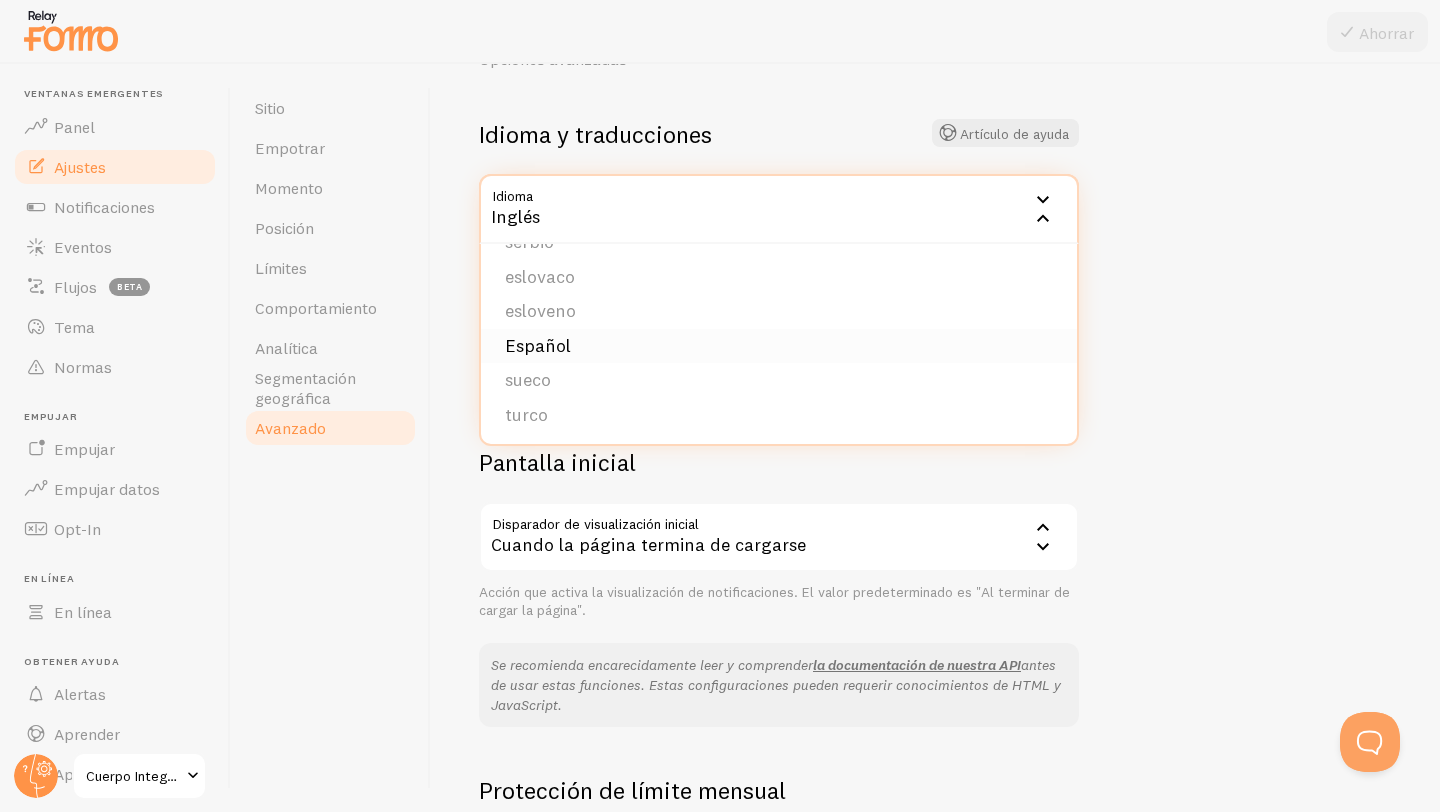 click on "Español" at bounding box center [538, 345] 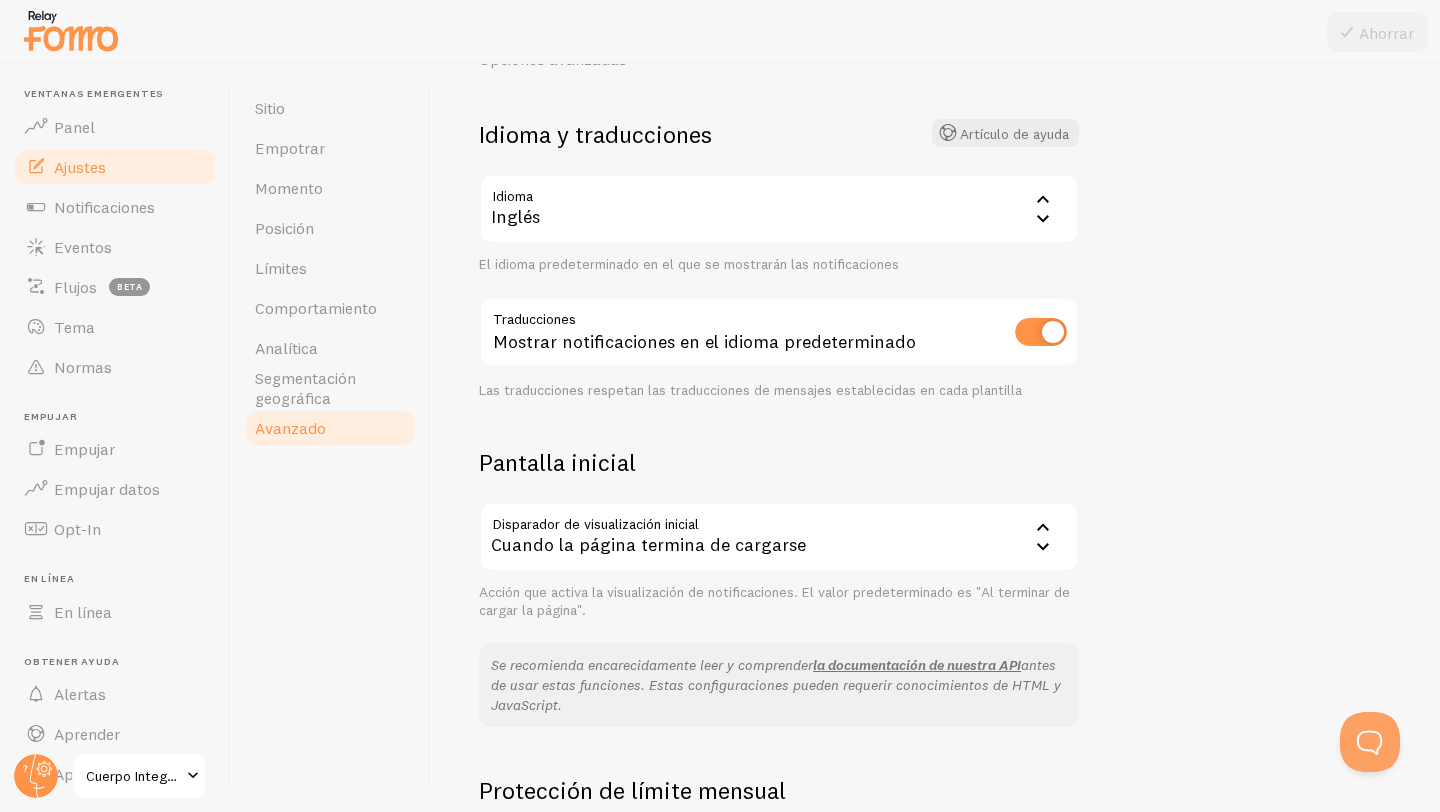 click at bounding box center (1041, 332) 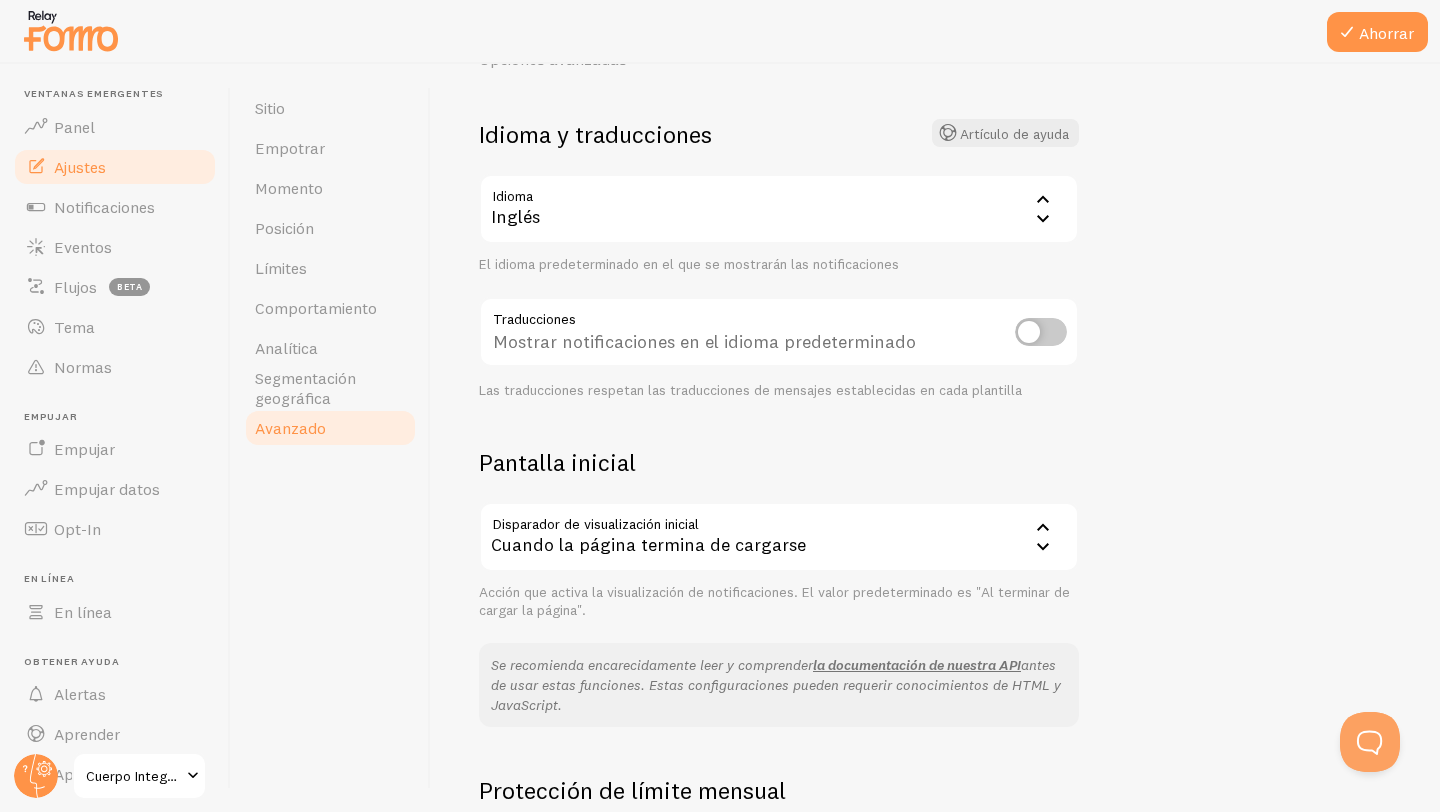 click 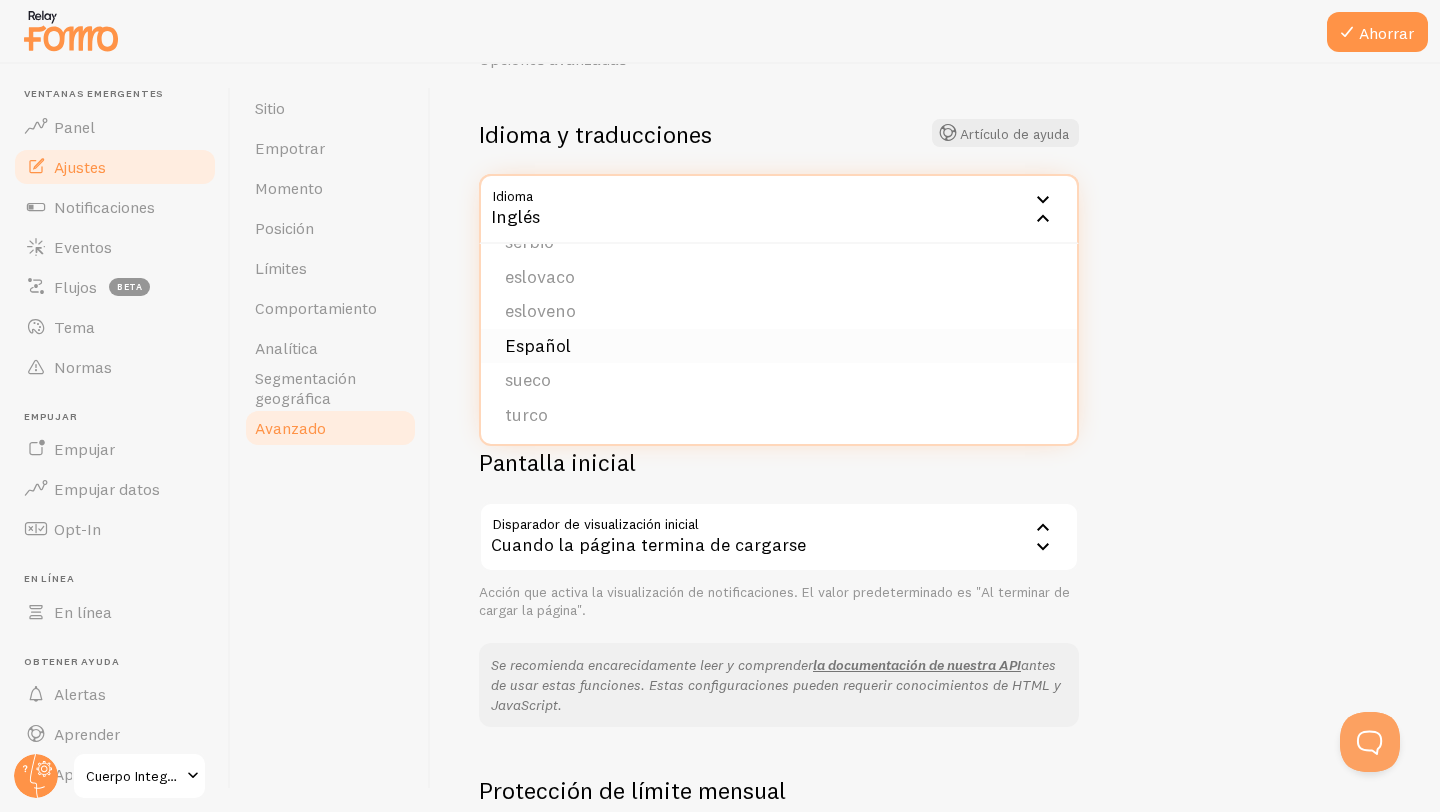 click on "Español" at bounding box center [538, 345] 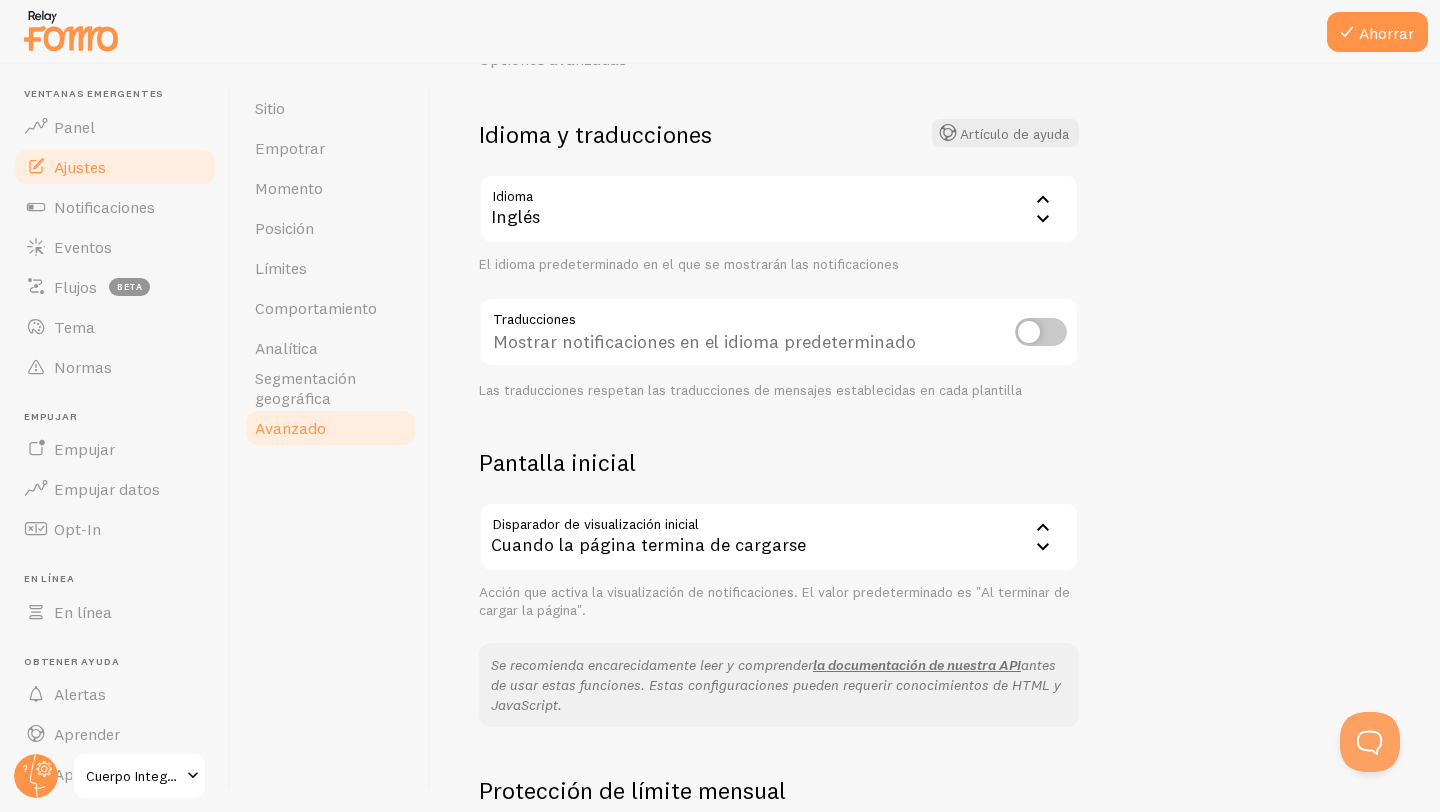 click on "Inglés" at bounding box center (779, 209) 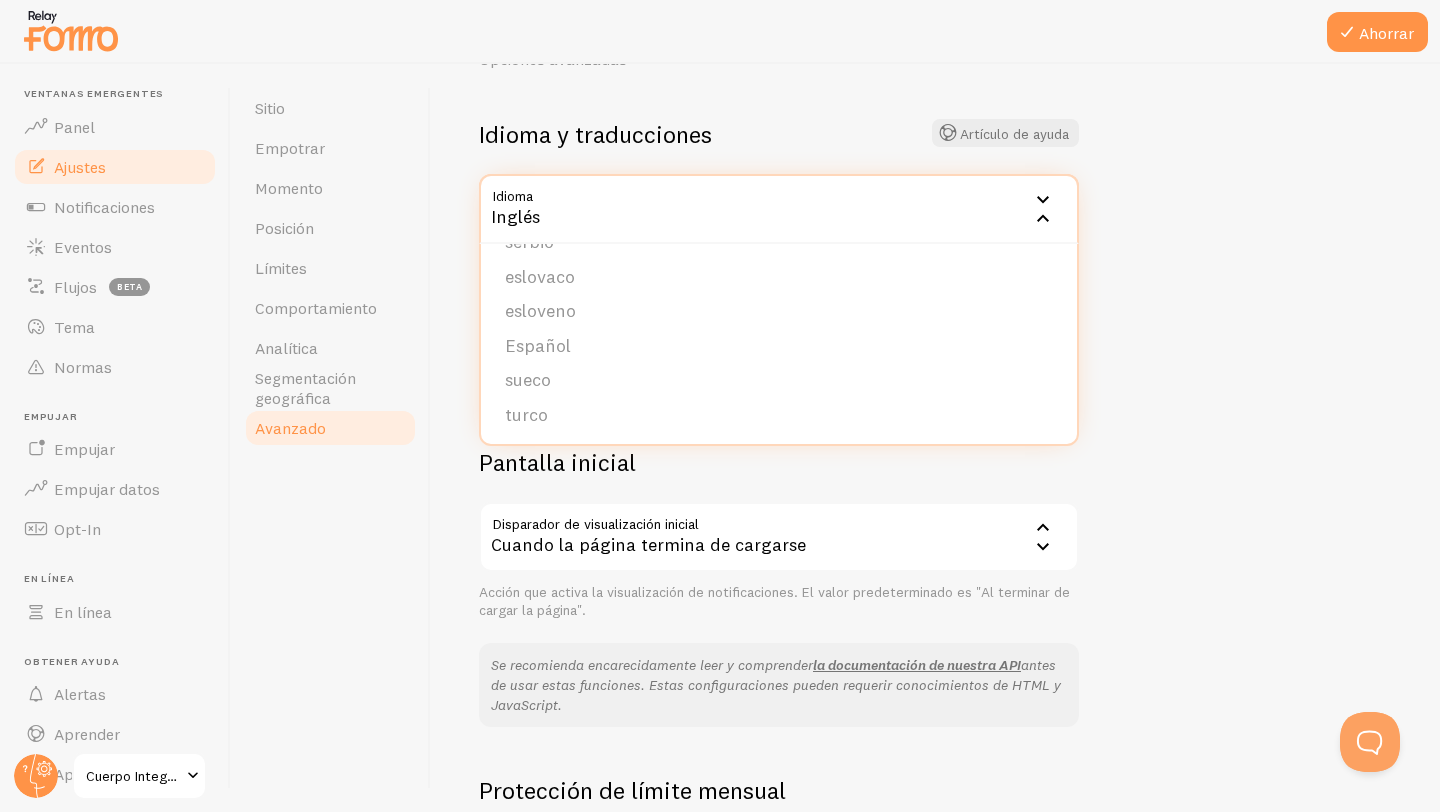click on "Inglés" at bounding box center (779, 209) 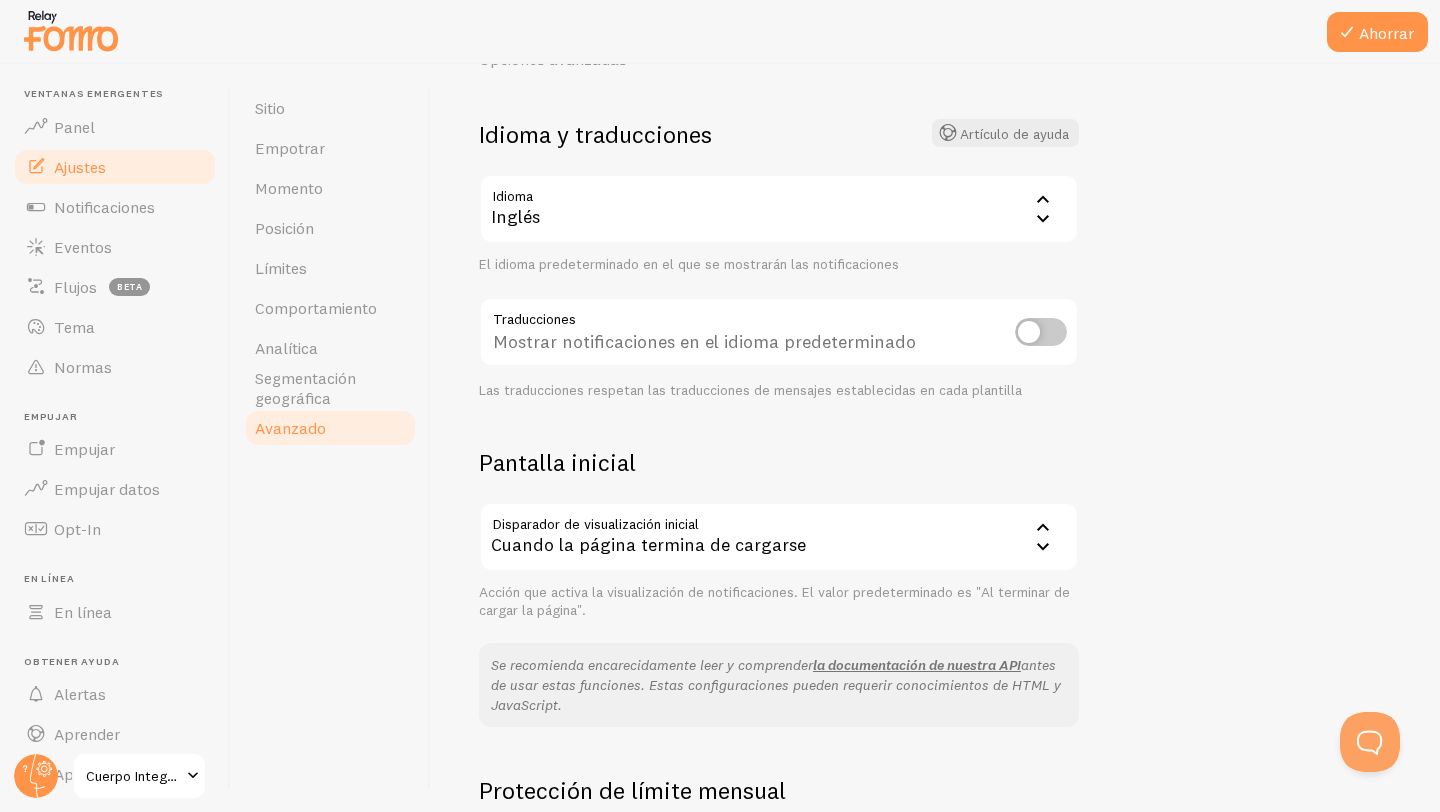 click on "Inglés" at bounding box center (779, 209) 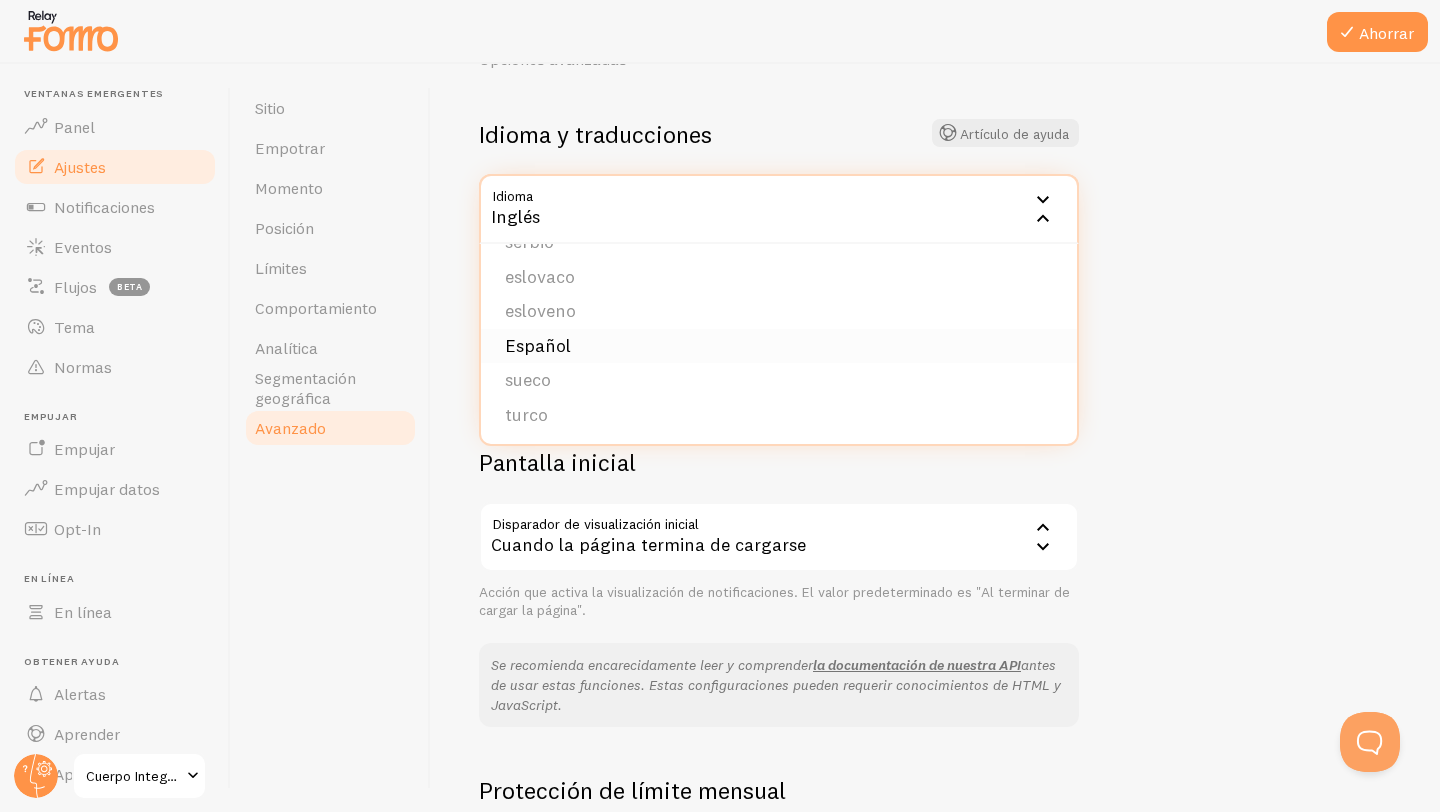 click on "Español" at bounding box center [538, 345] 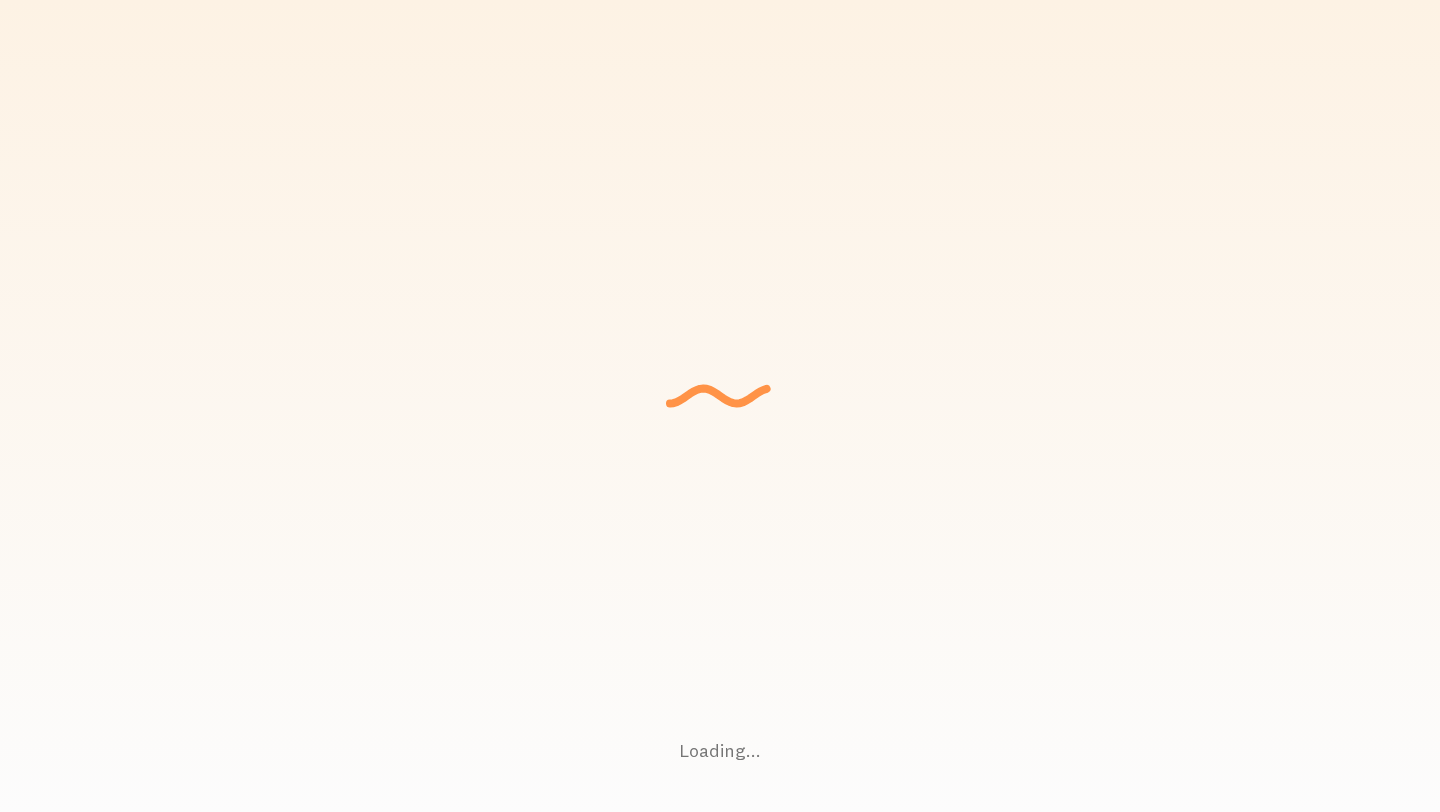 scroll, scrollTop: 0, scrollLeft: 0, axis: both 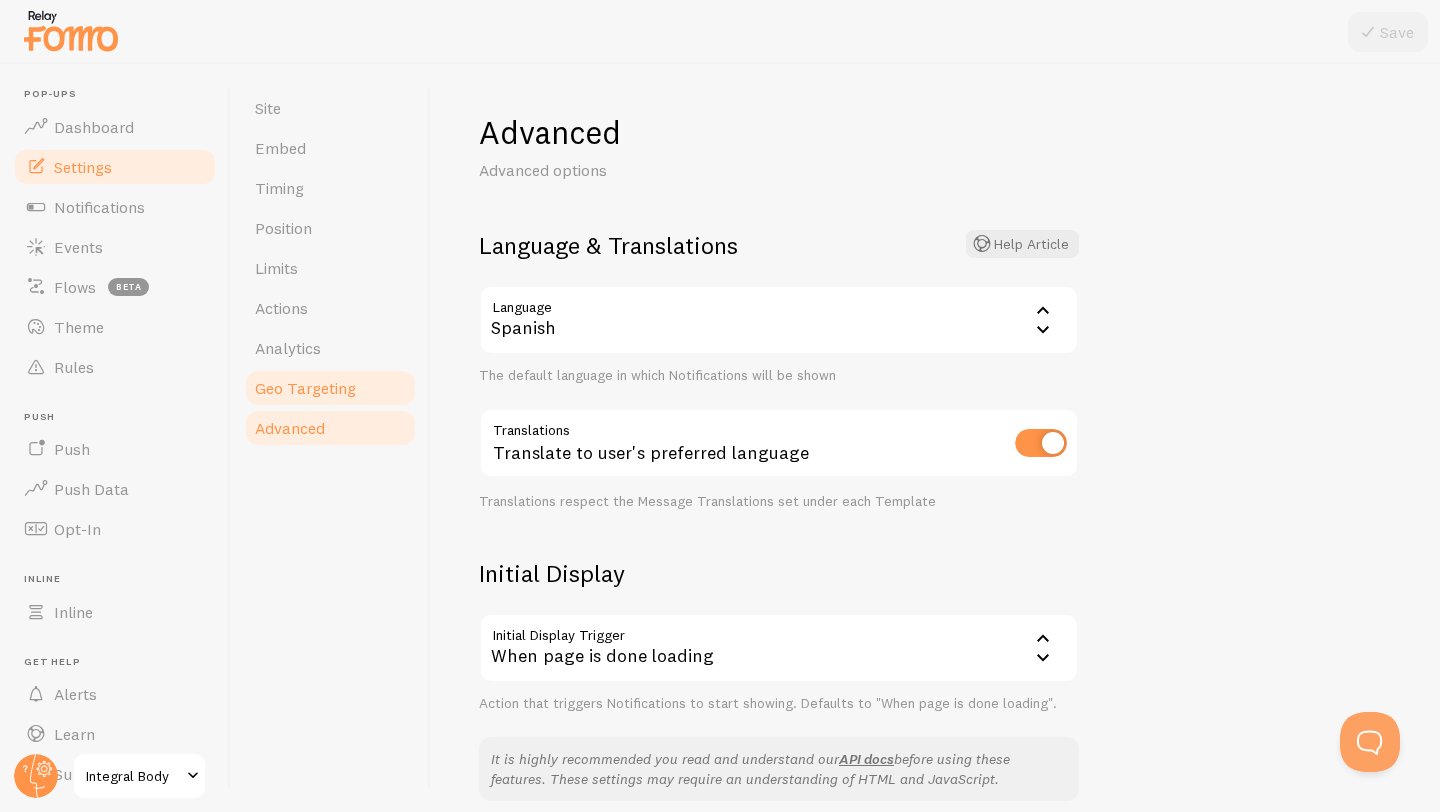 click on "Geo Targeting" at bounding box center (305, 388) 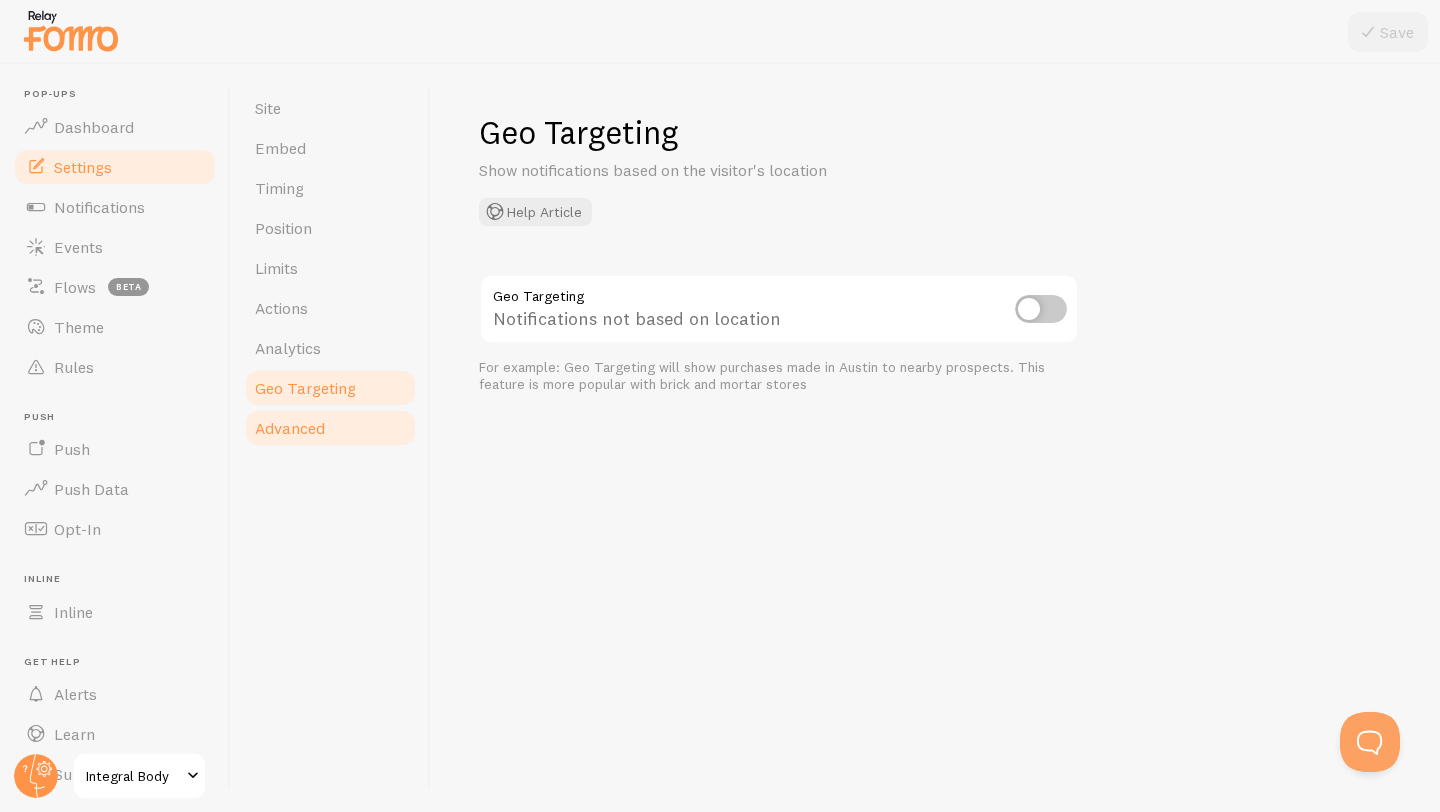 click on "Advanced" at bounding box center [290, 428] 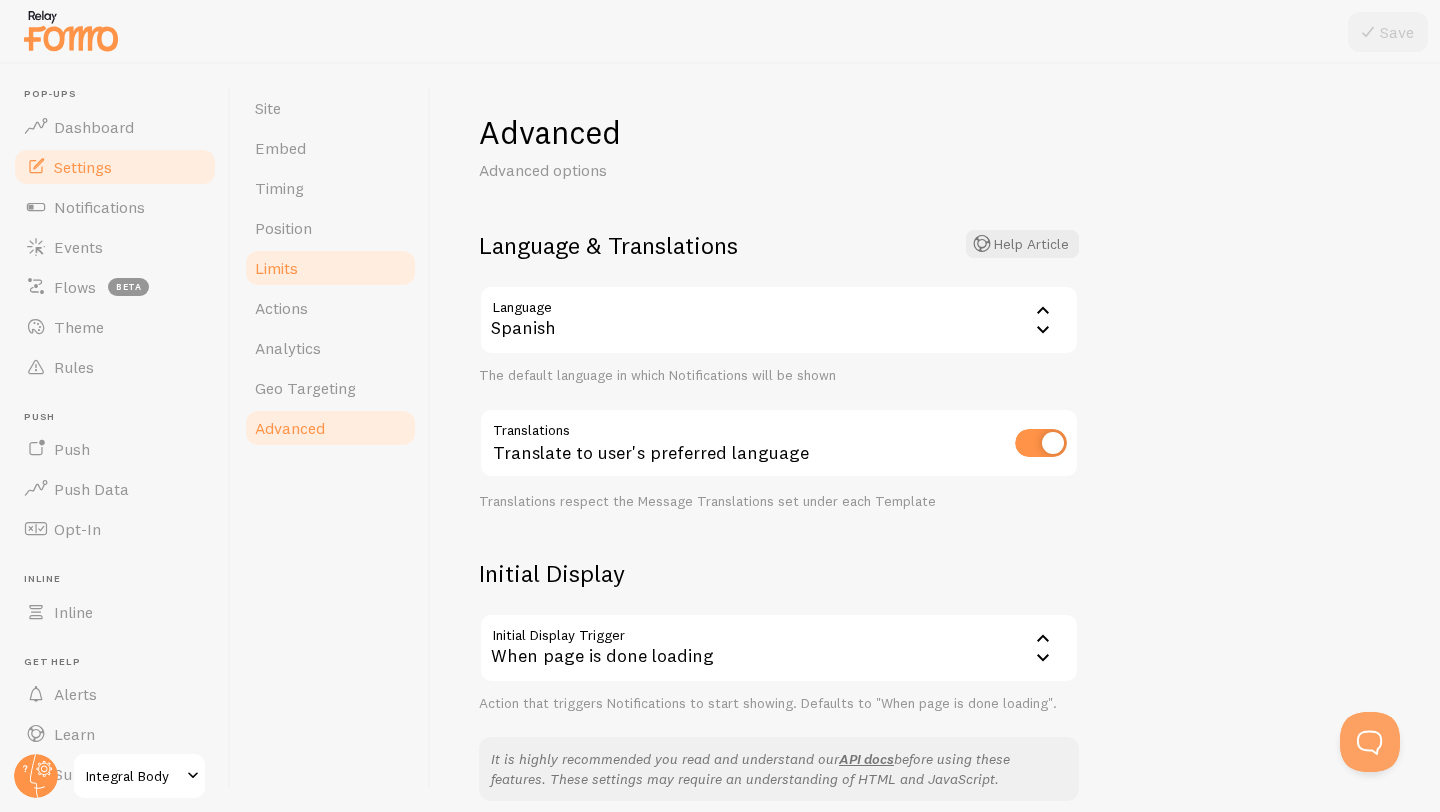 click on "Limits" at bounding box center (330, 268) 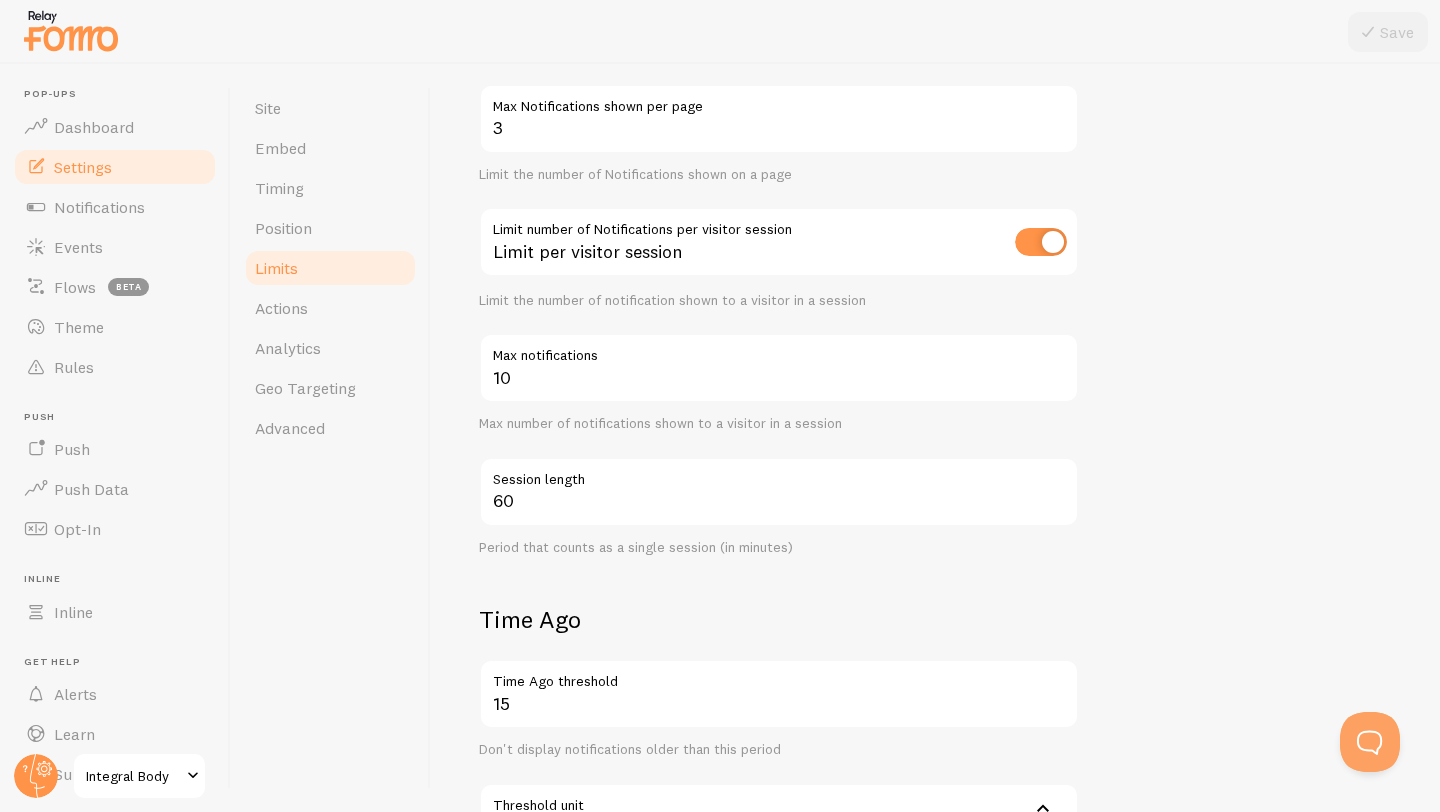 scroll, scrollTop: 208, scrollLeft: 0, axis: vertical 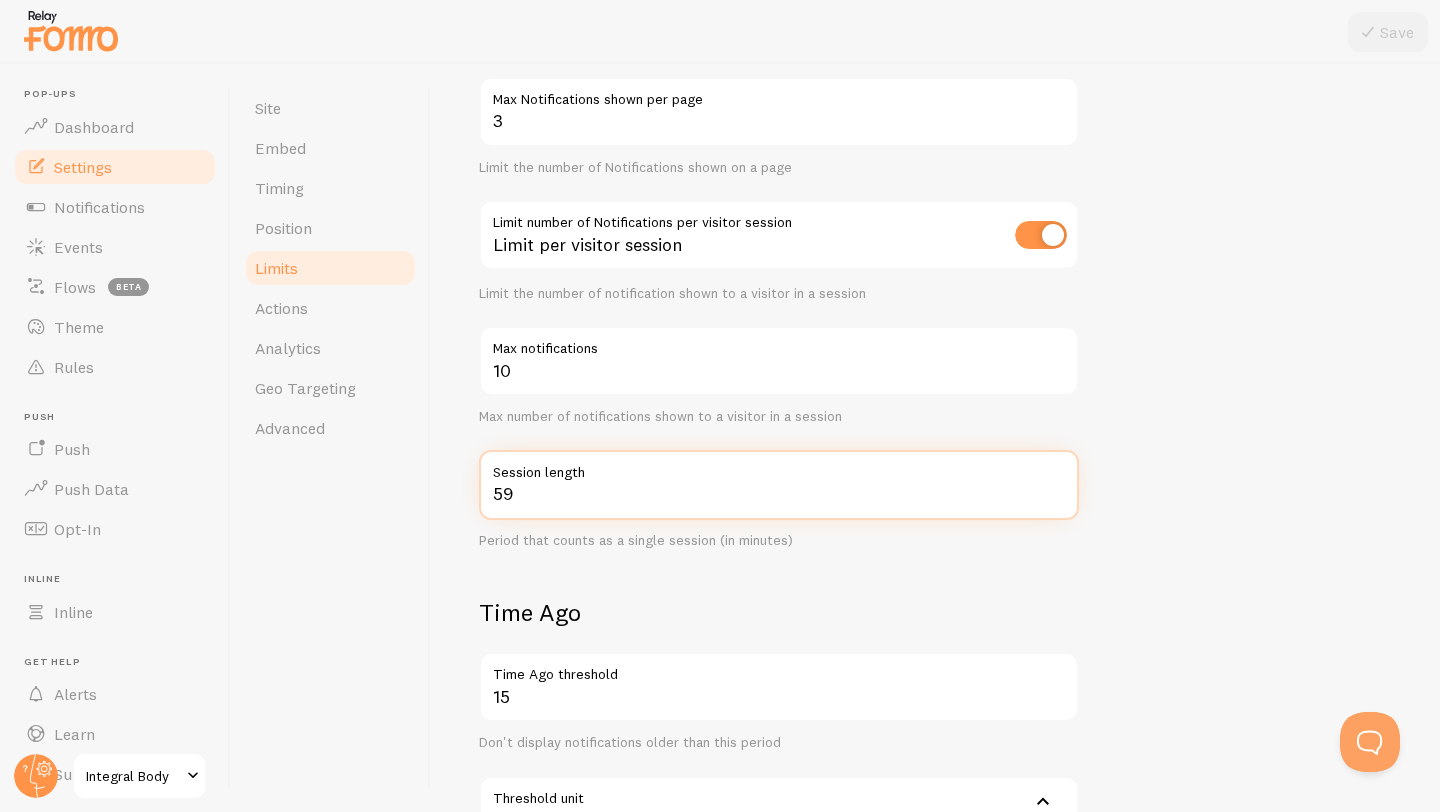 click on "59" at bounding box center (779, 485) 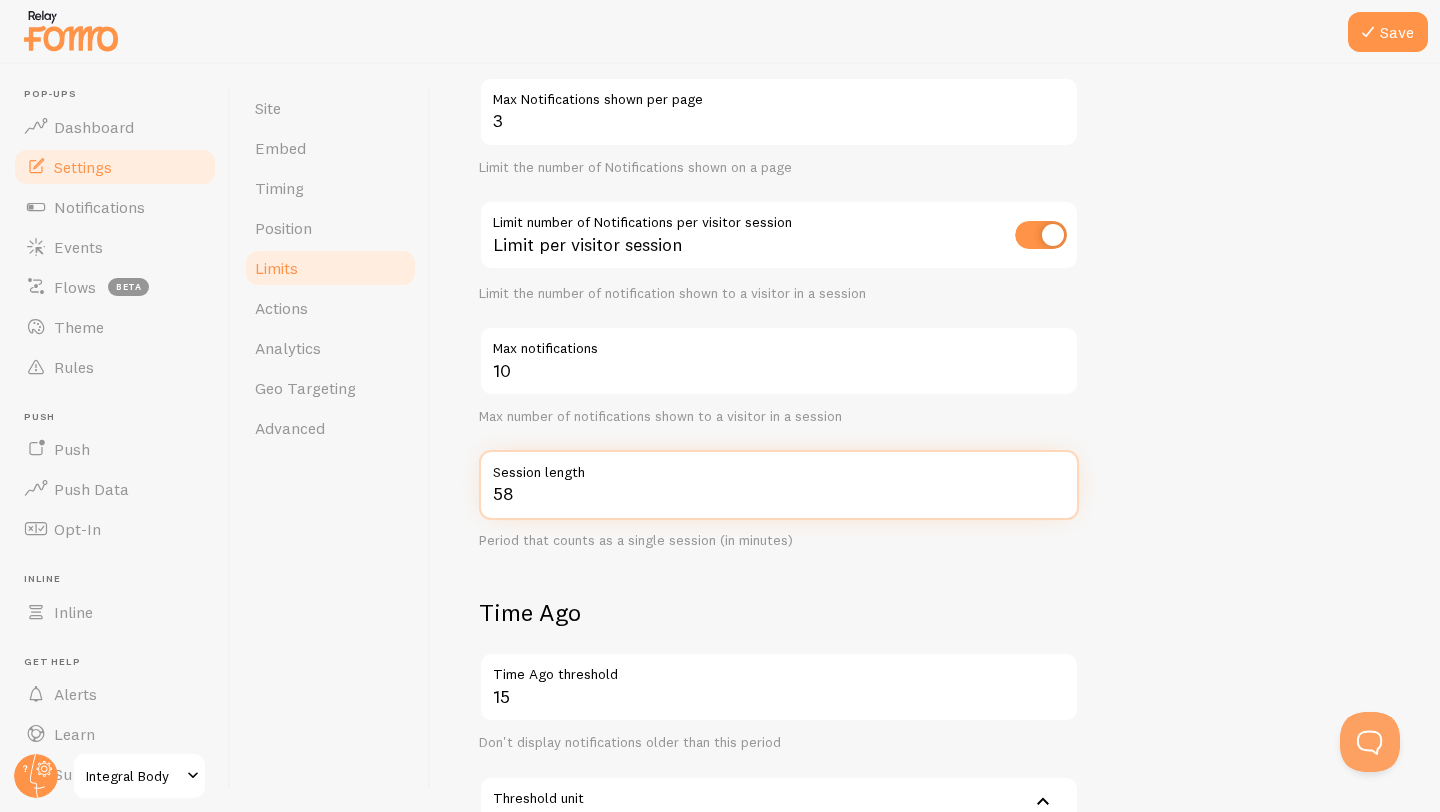 click on "58" at bounding box center (779, 485) 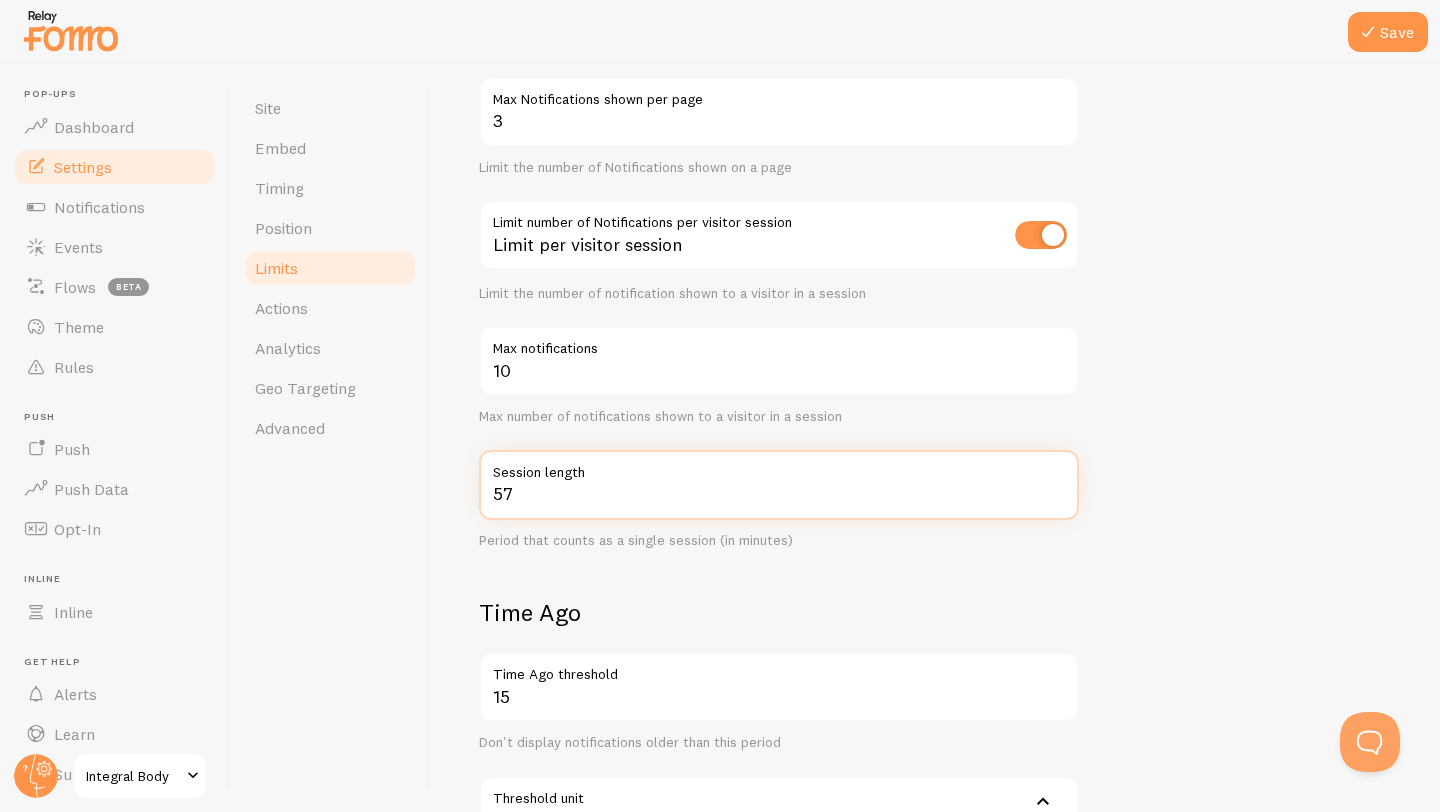 click on "57" at bounding box center (779, 485) 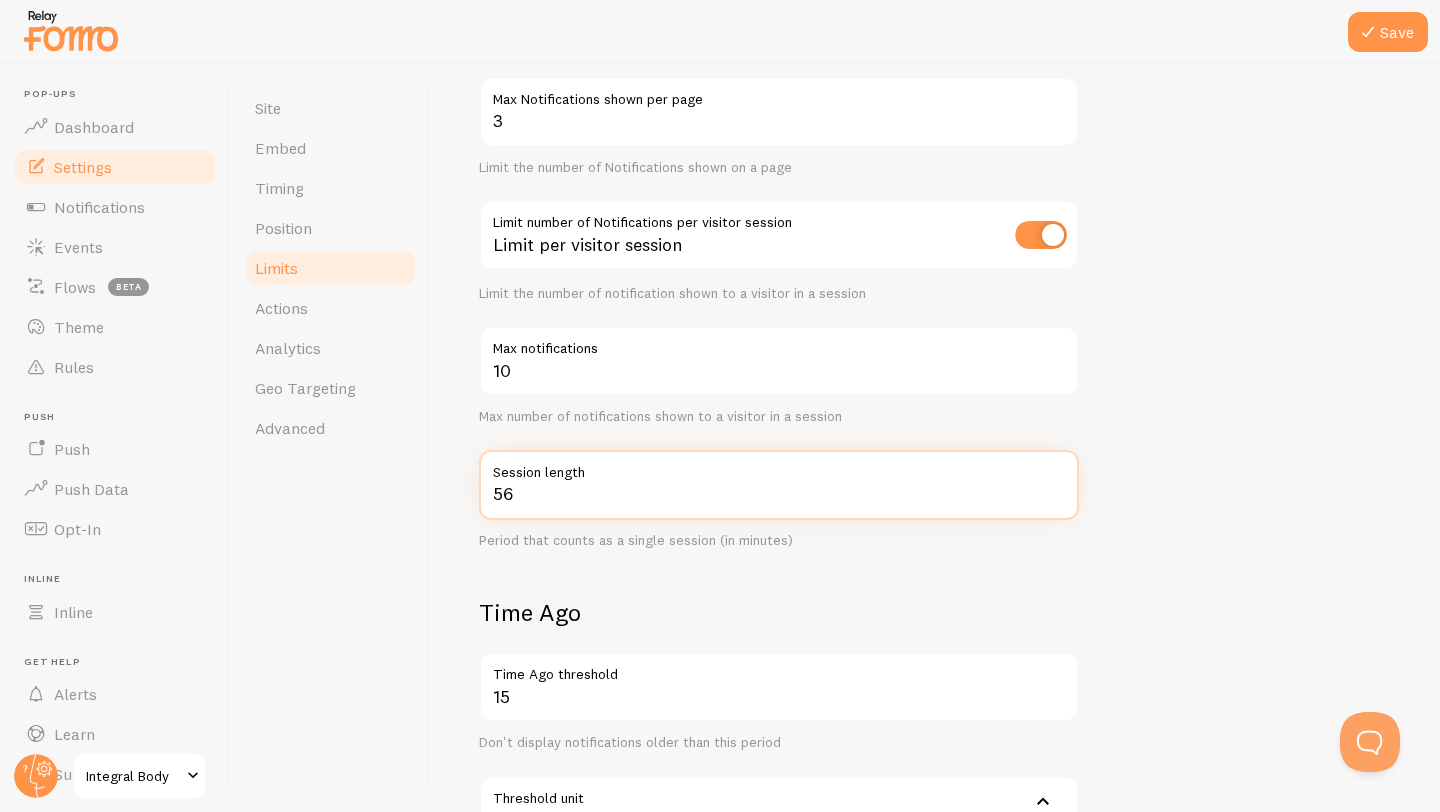 click on "56" at bounding box center (779, 485) 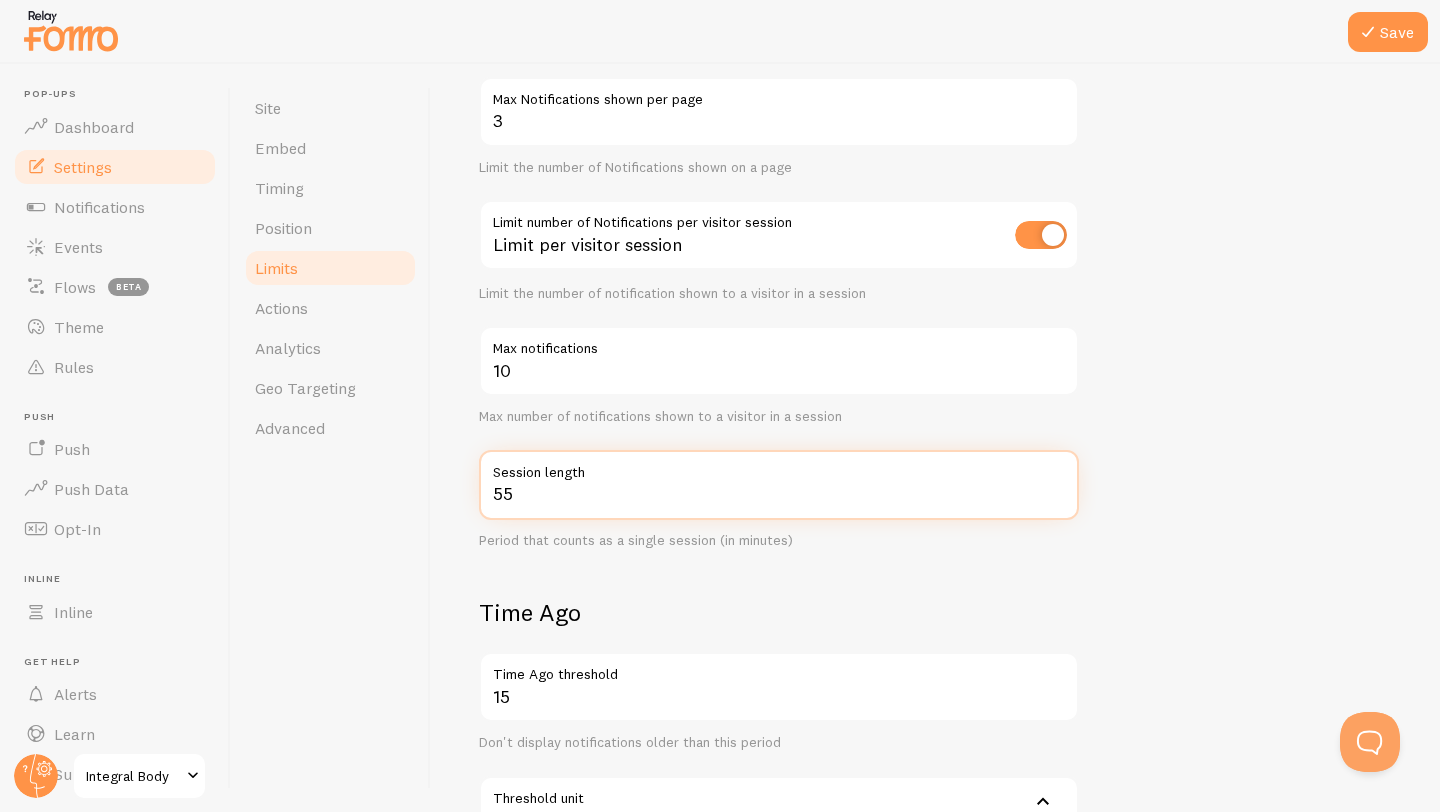 click on "55" at bounding box center (779, 485) 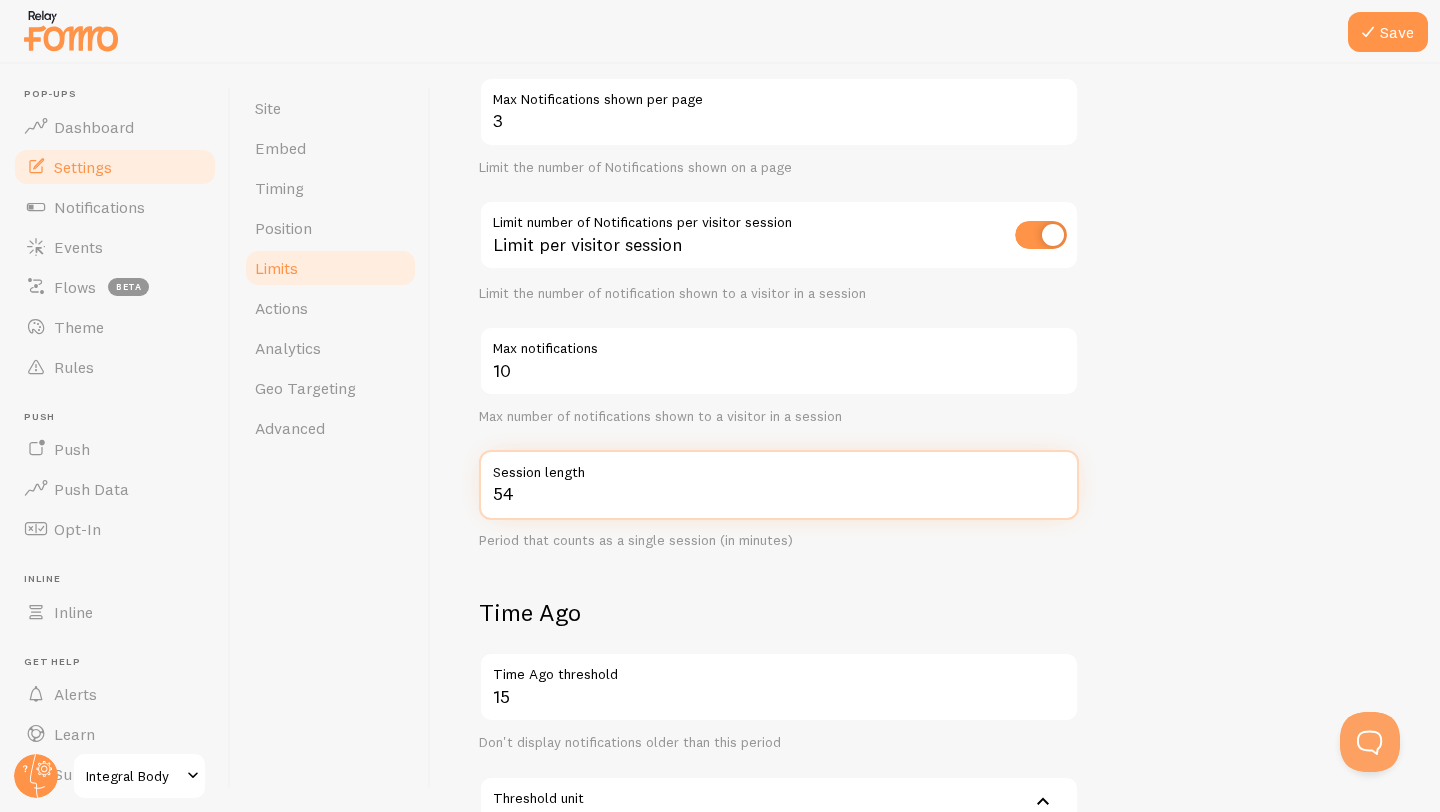 click on "54" at bounding box center [779, 485] 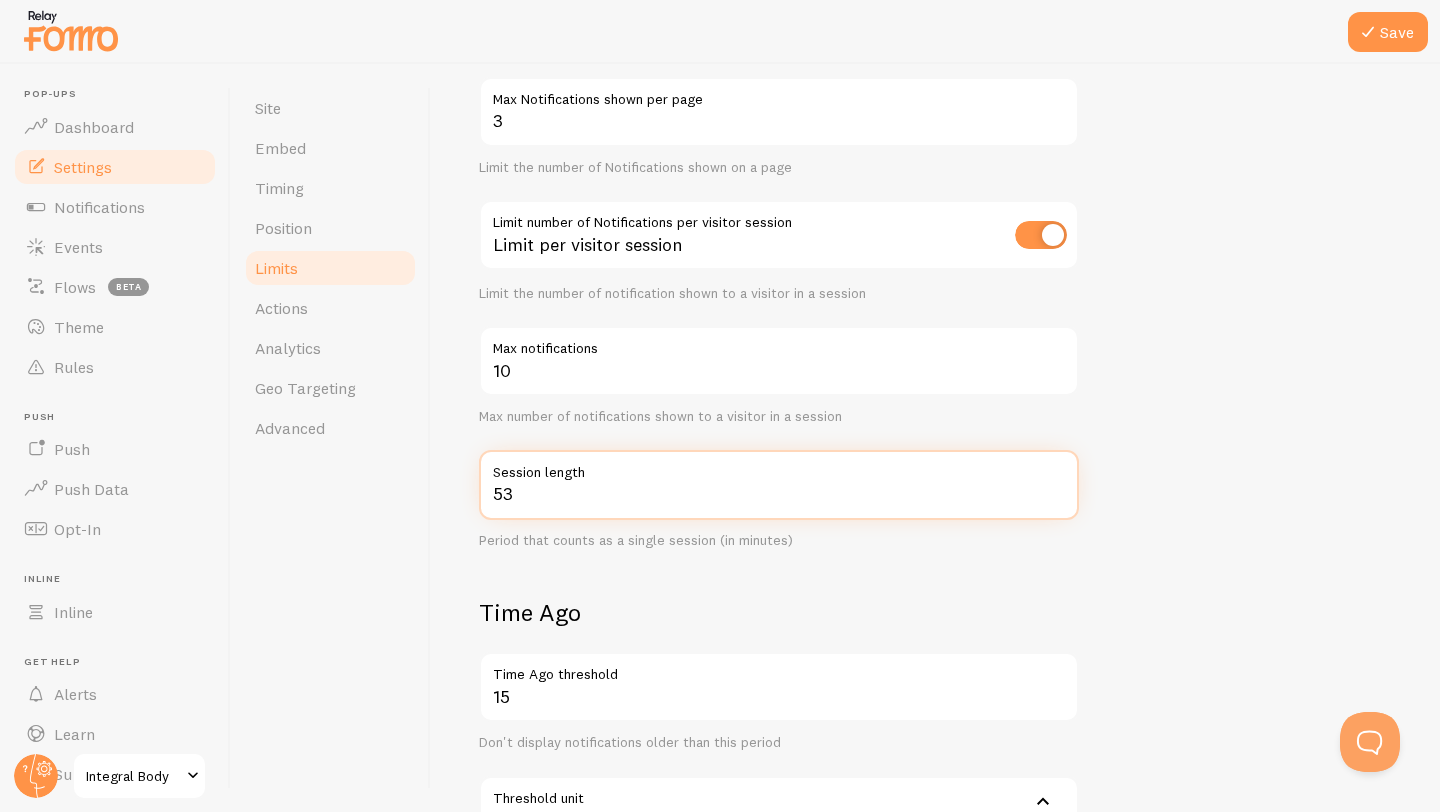 click on "53" at bounding box center (779, 485) 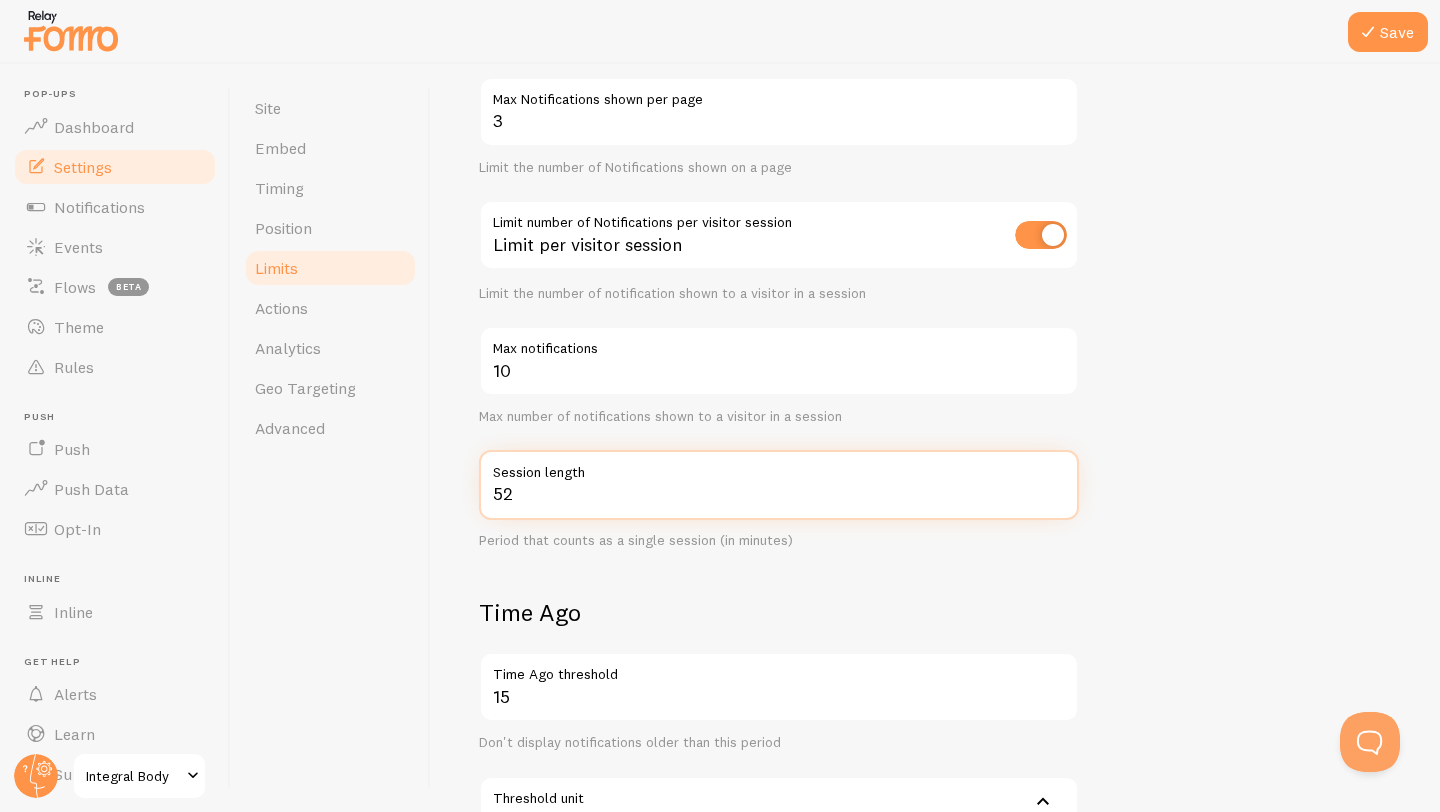 click on "52" at bounding box center (779, 485) 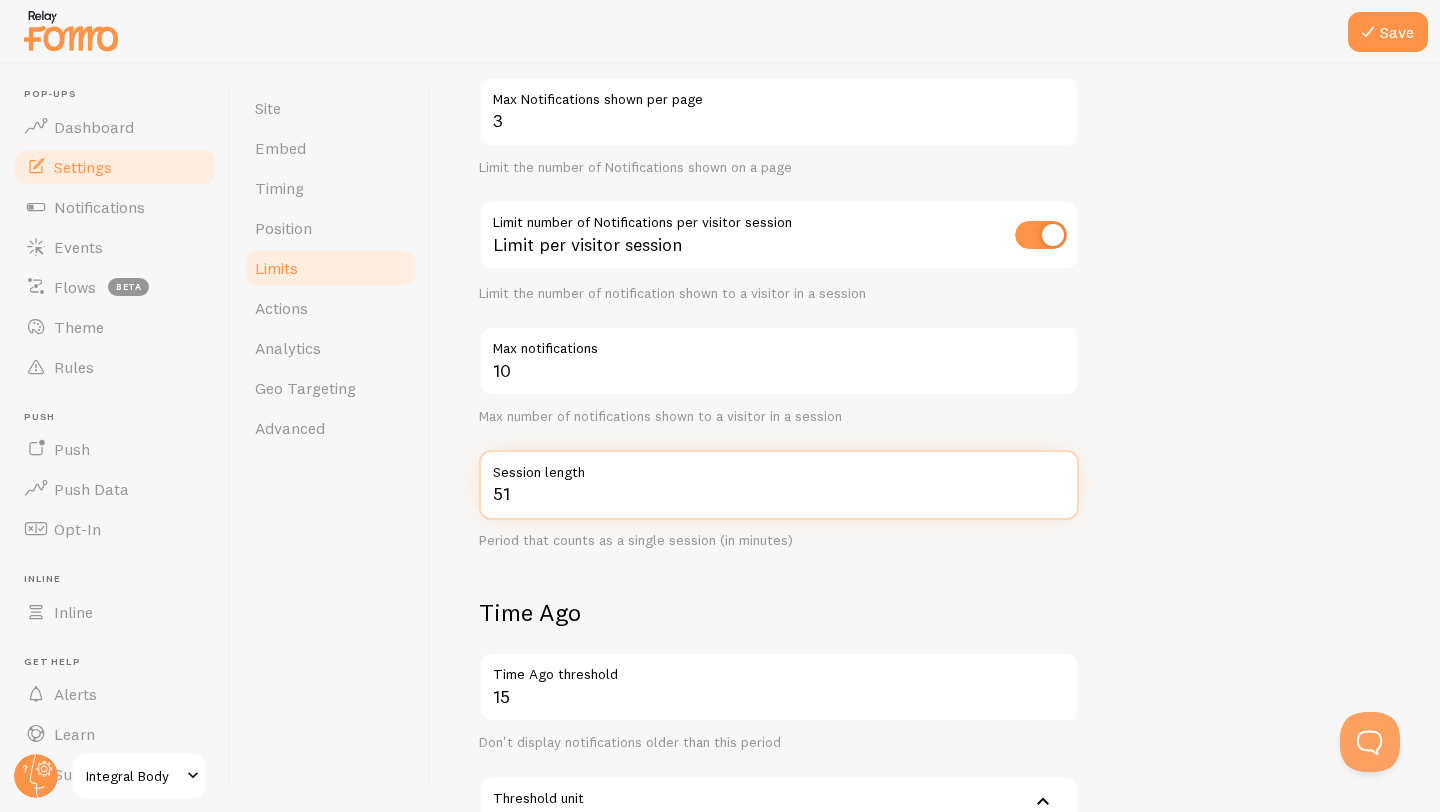click on "51" at bounding box center [779, 485] 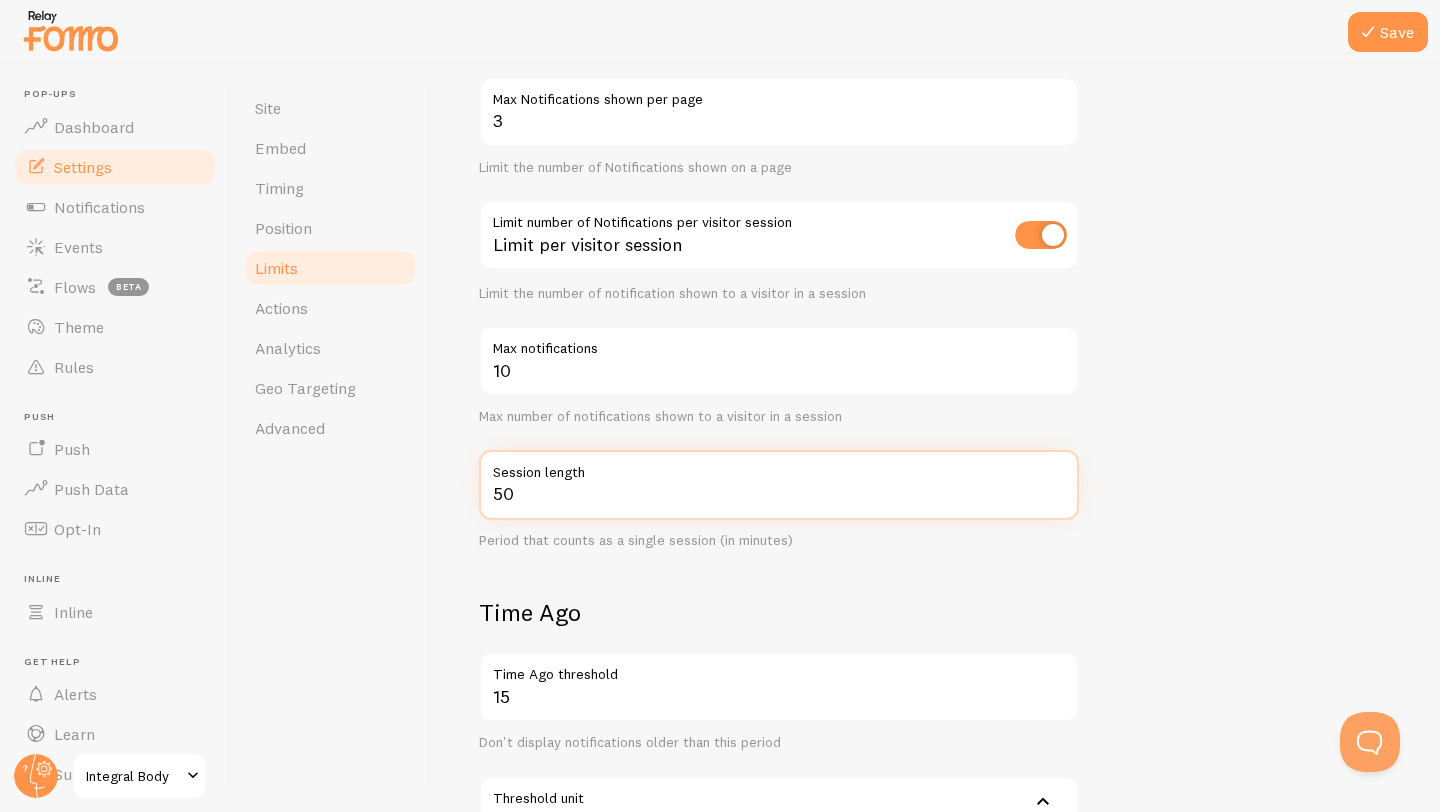 click on "50" at bounding box center (779, 485) 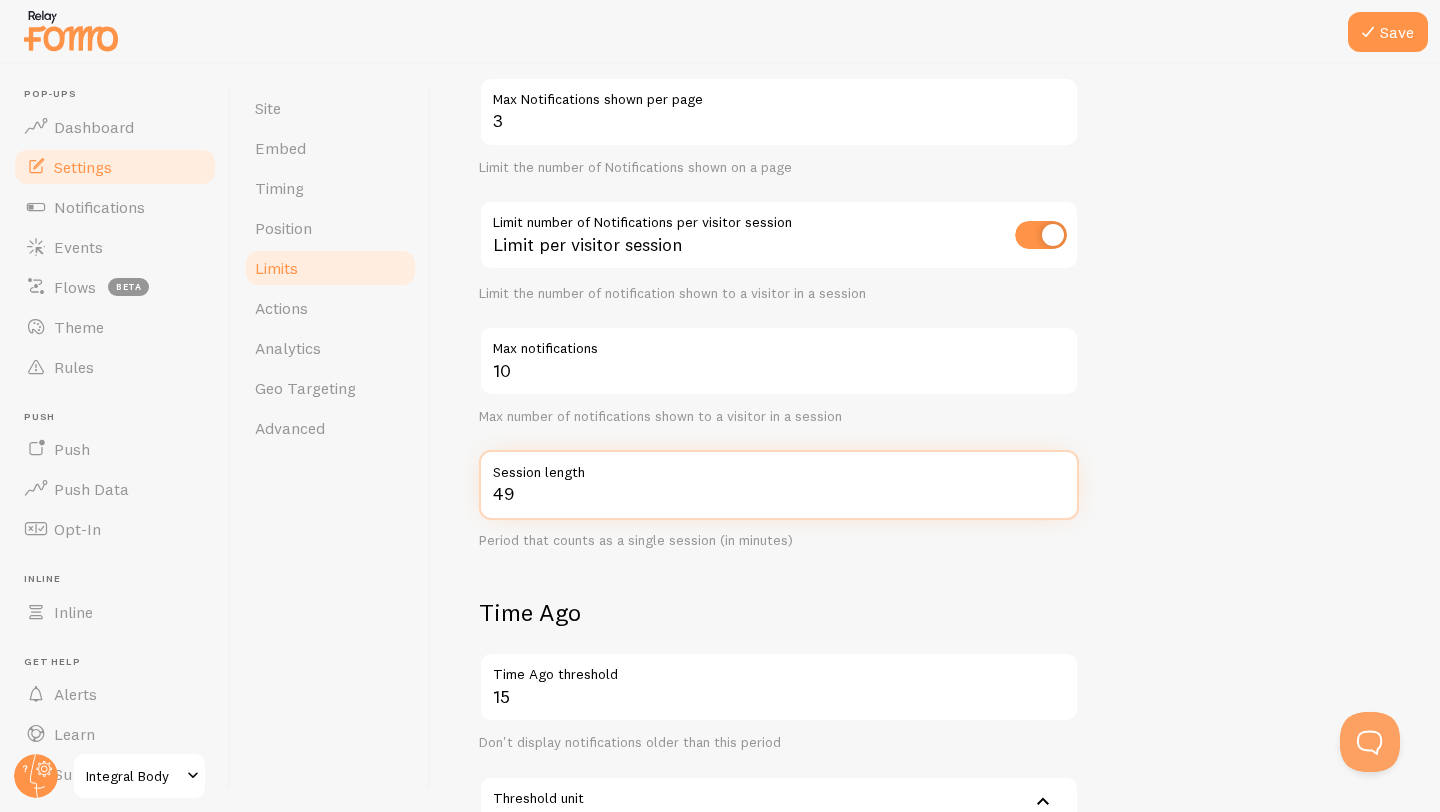 click on "49" at bounding box center [779, 485] 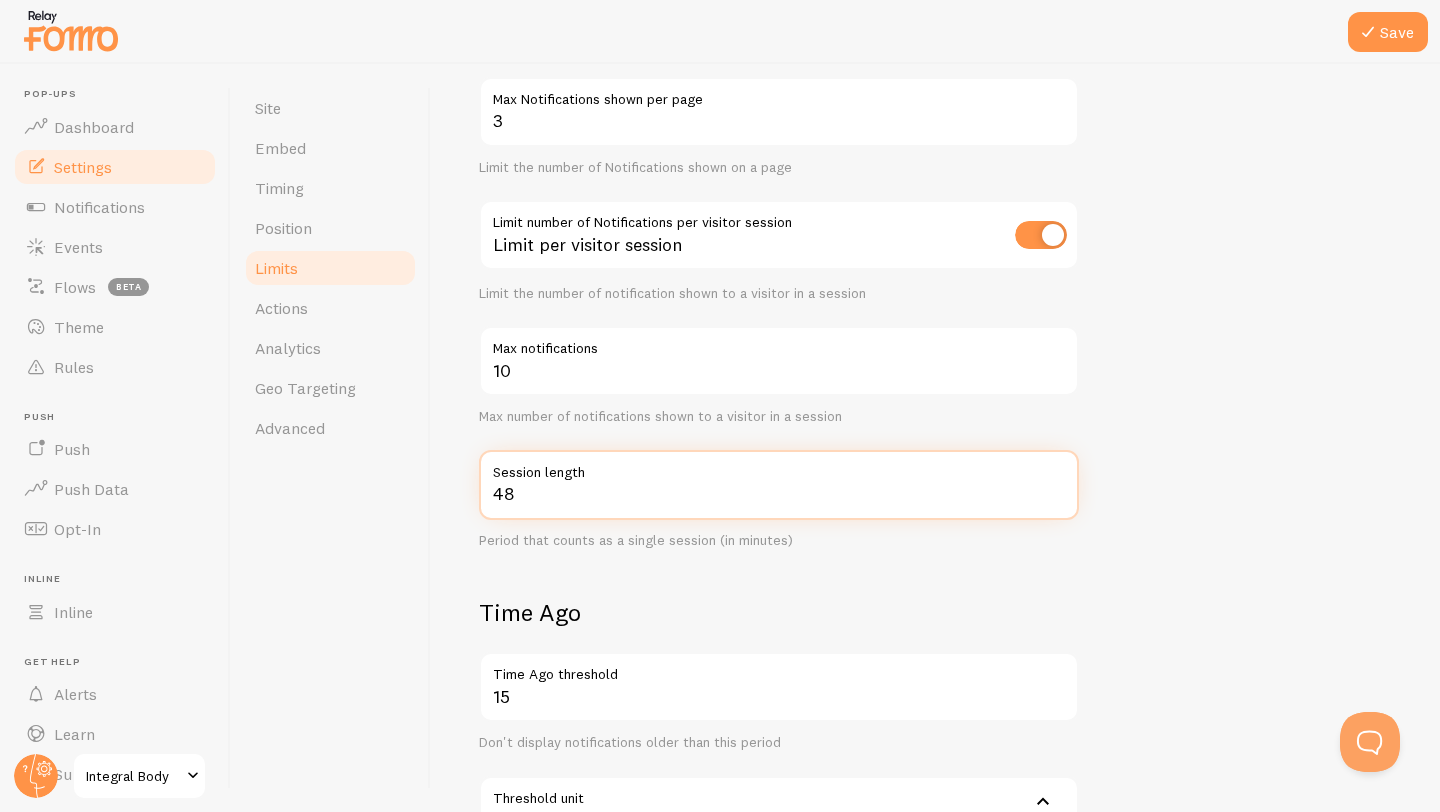 click on "48" at bounding box center (779, 485) 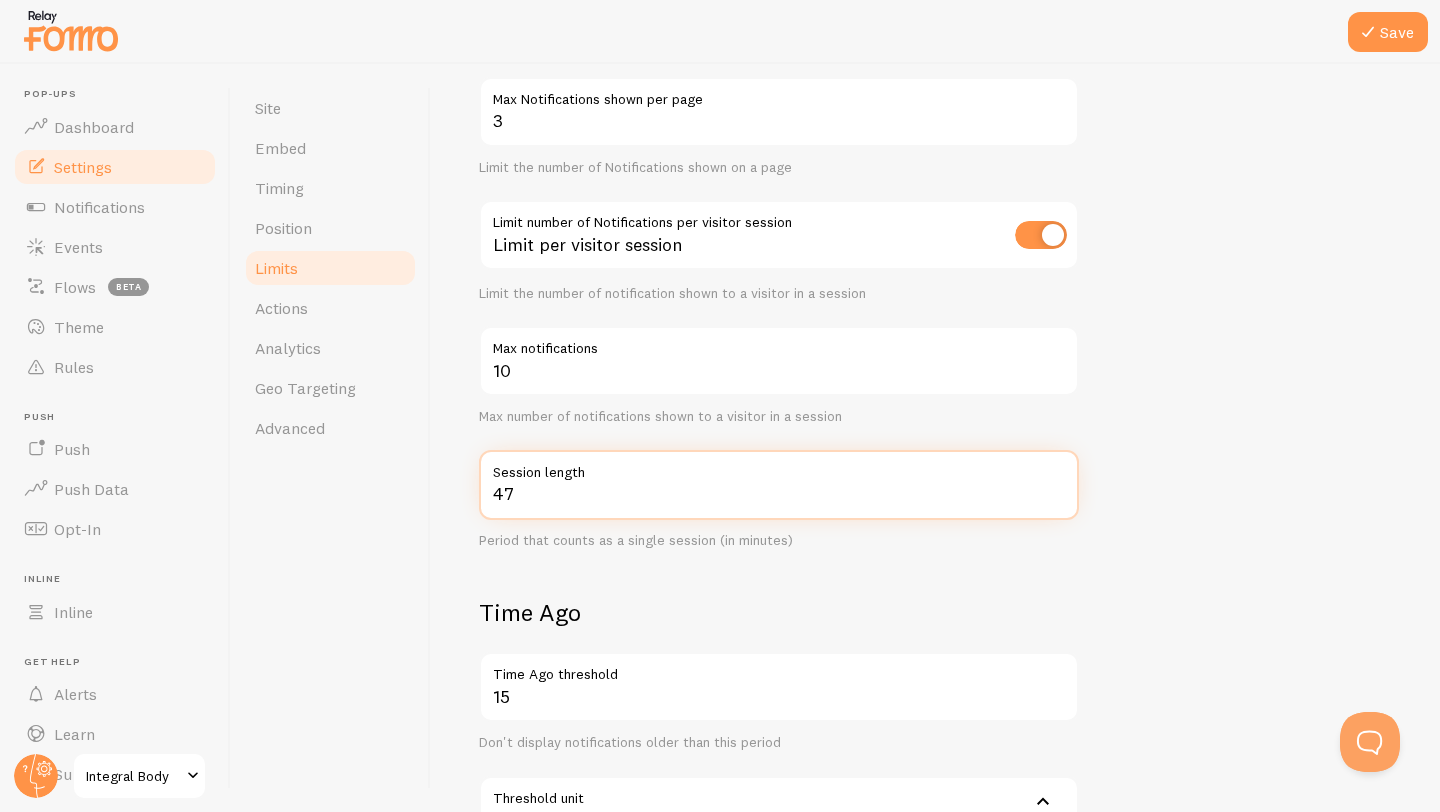type on "47" 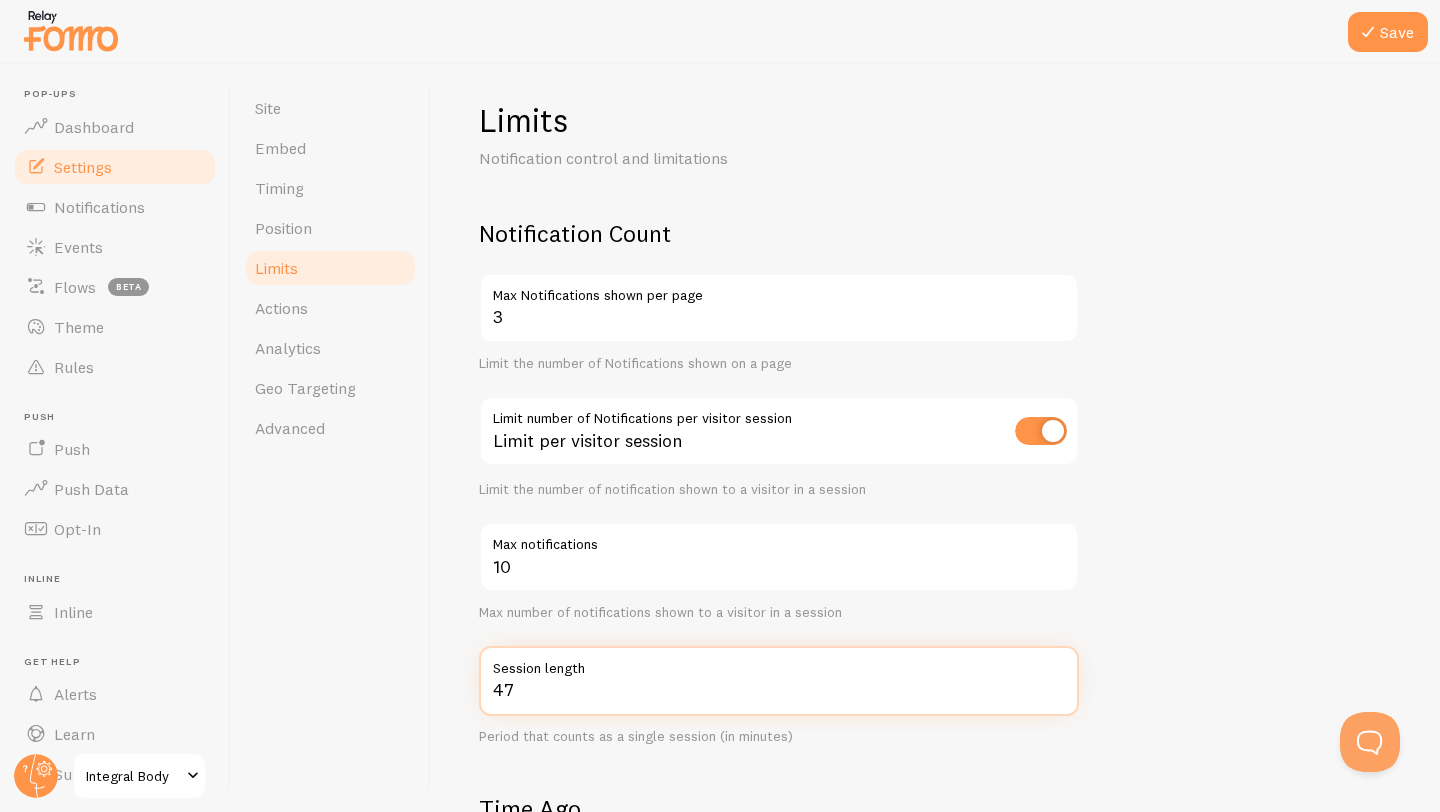 scroll, scrollTop: 0, scrollLeft: 0, axis: both 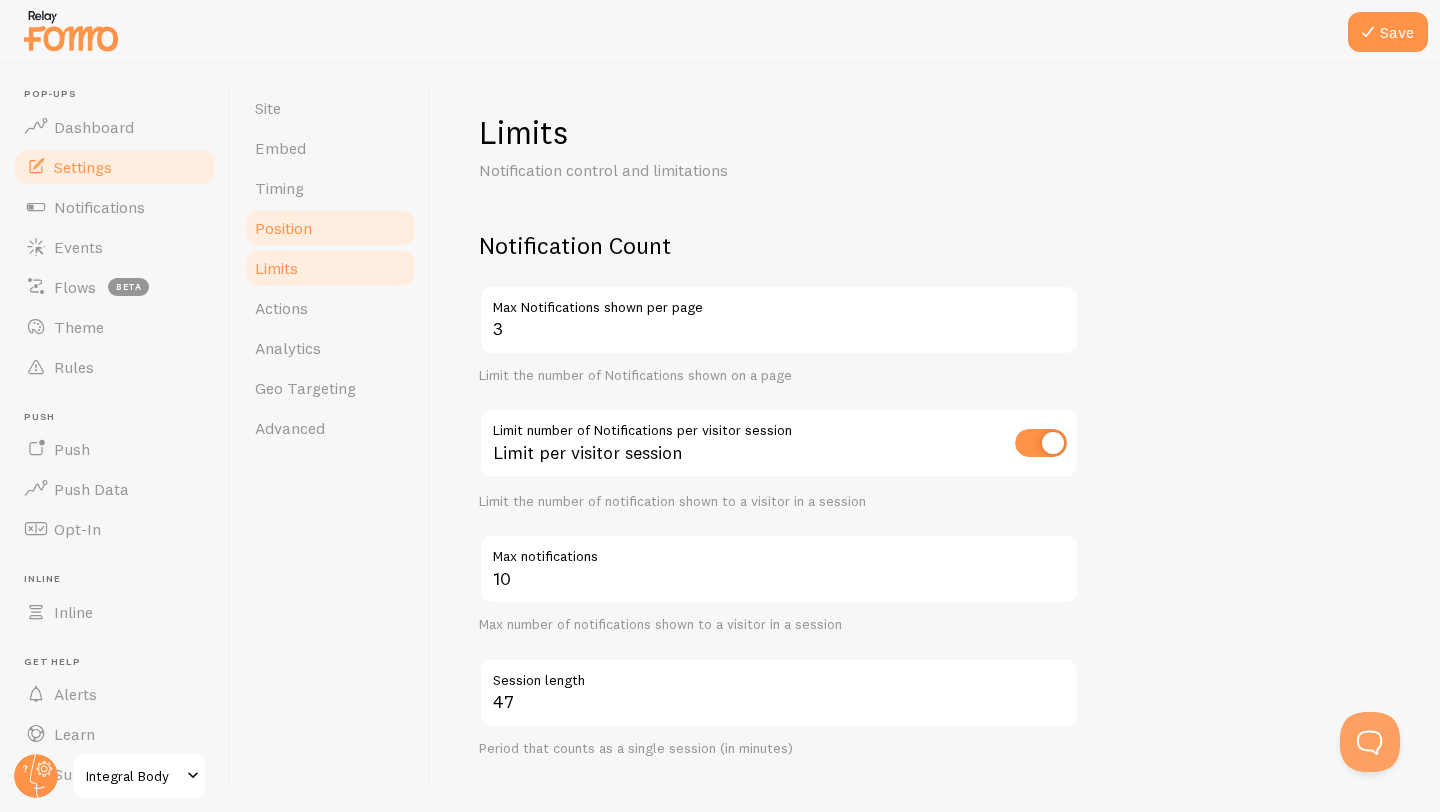 click on "Position" at bounding box center (330, 228) 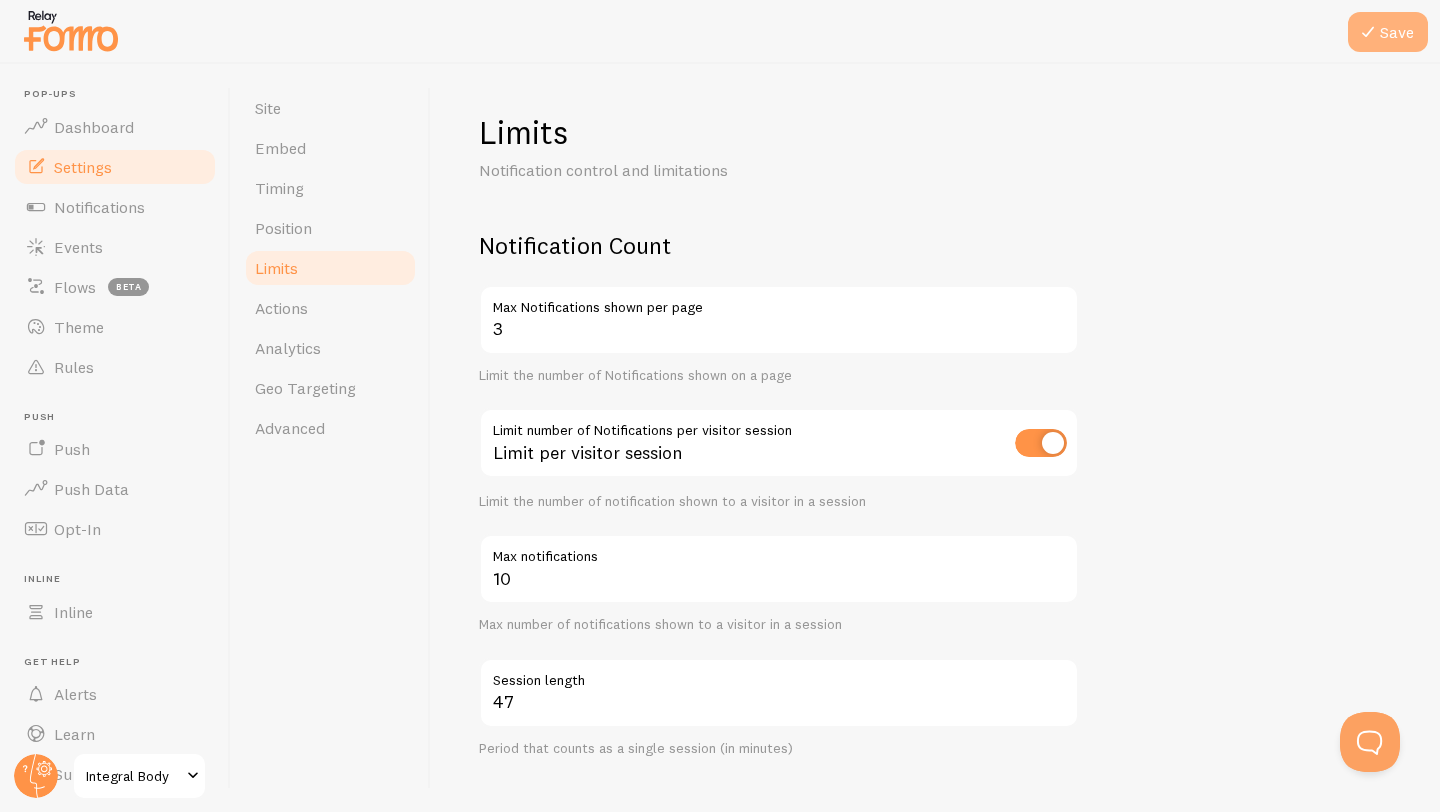 click on "Save" at bounding box center [1388, 32] 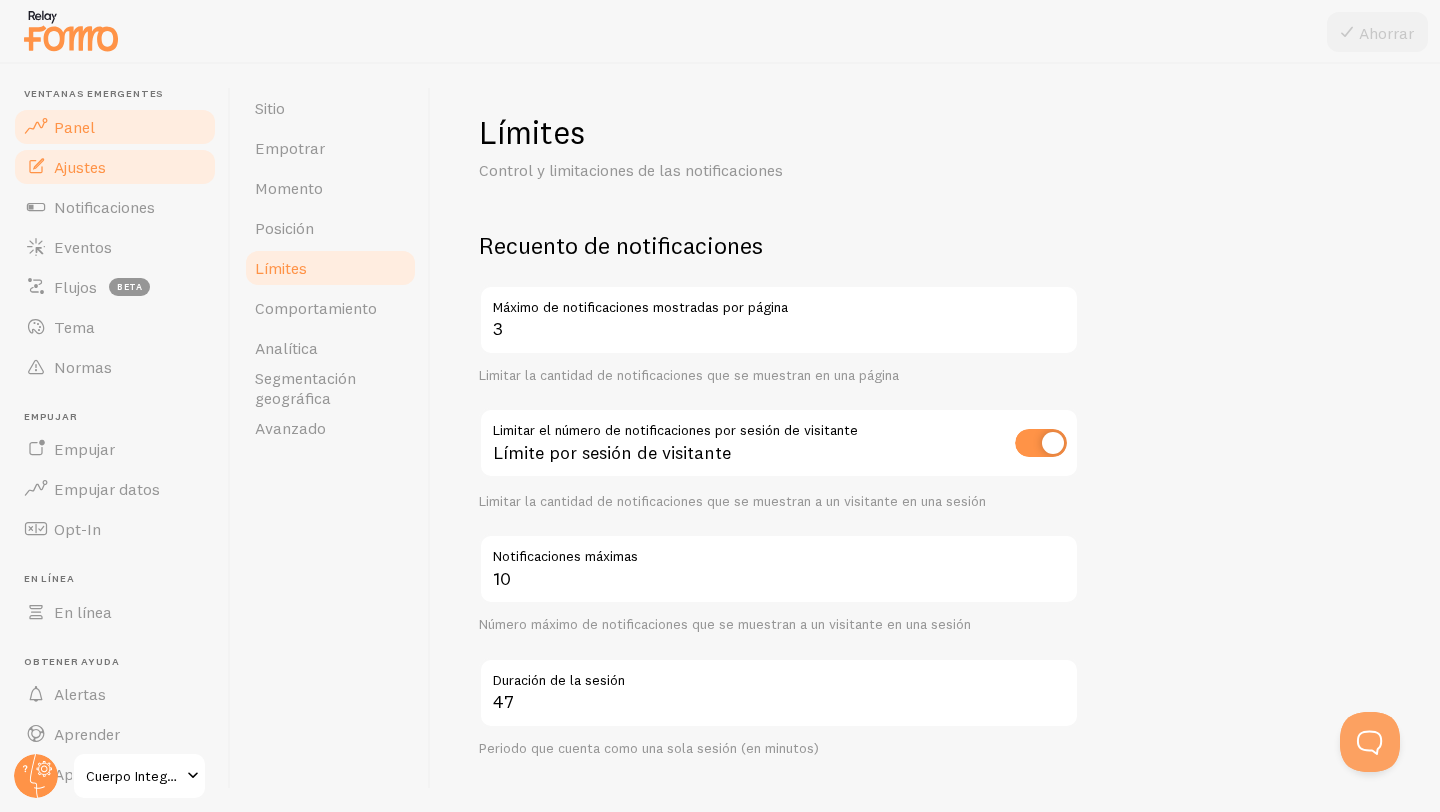 click on "Panel" at bounding box center (74, 127) 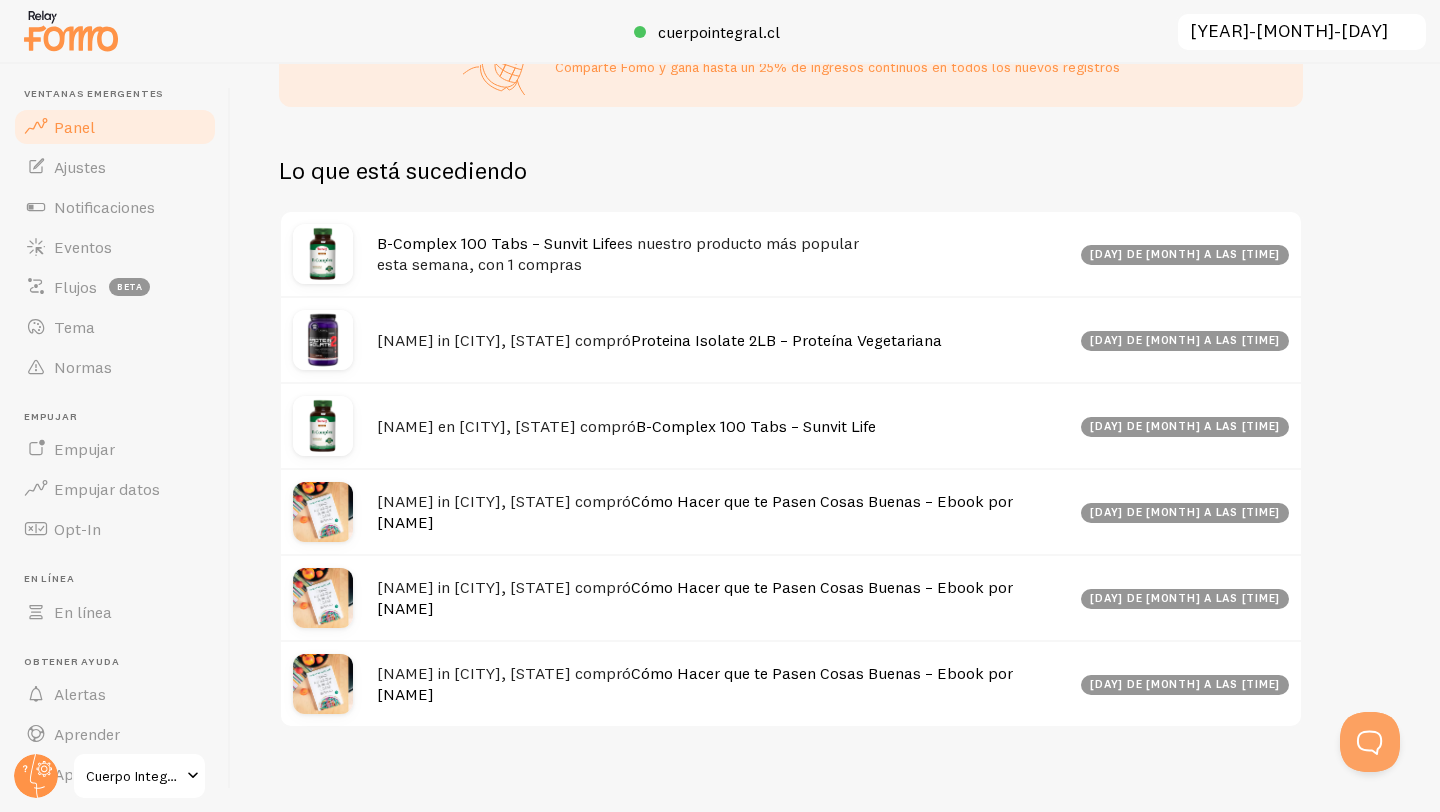 scroll, scrollTop: 646, scrollLeft: 0, axis: vertical 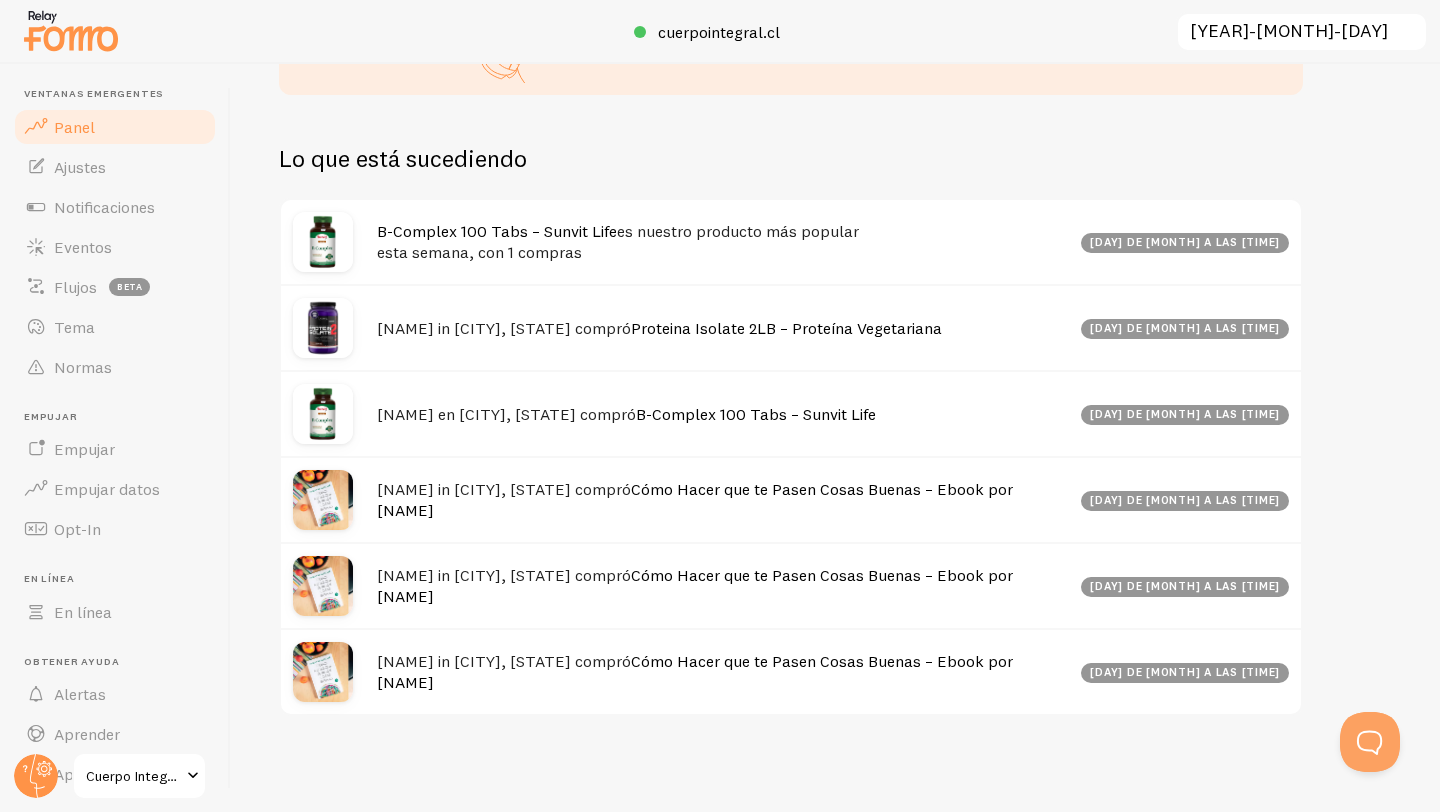 click on "Cómo Hacer que te Pasen Cosas Buenas – Ebook por [PERSON]" at bounding box center (695, 499) 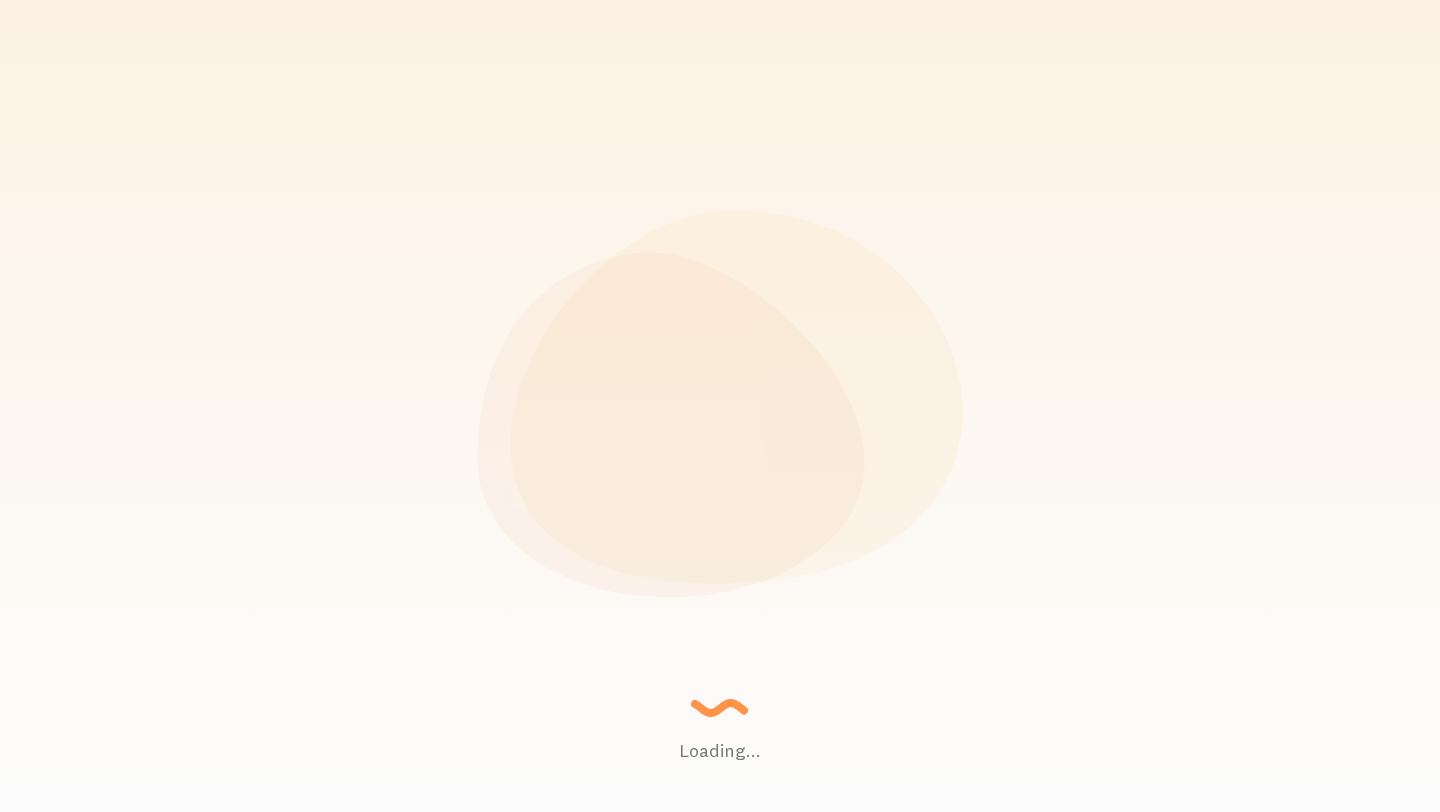 scroll, scrollTop: 0, scrollLeft: 0, axis: both 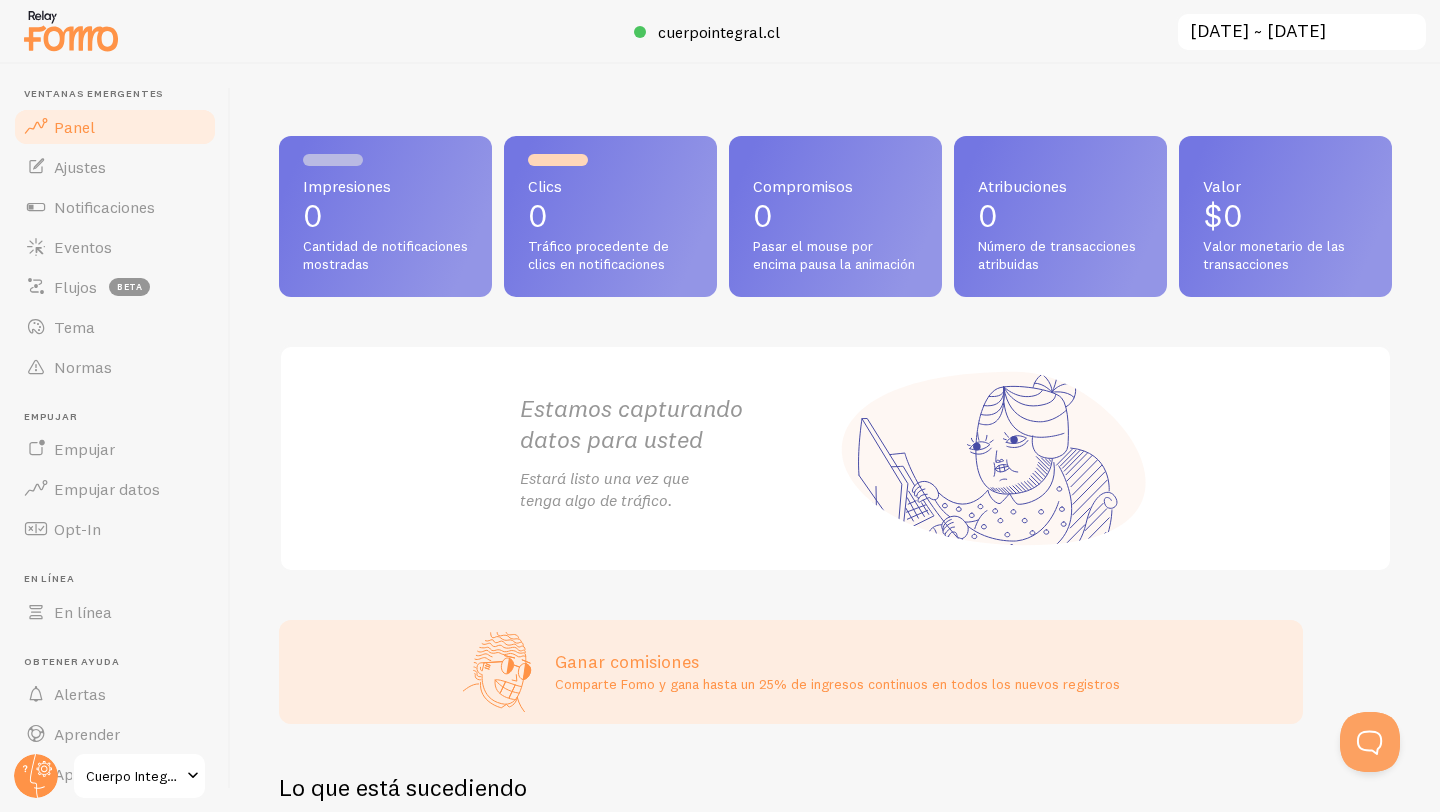 click on "Panel" at bounding box center [115, 127] 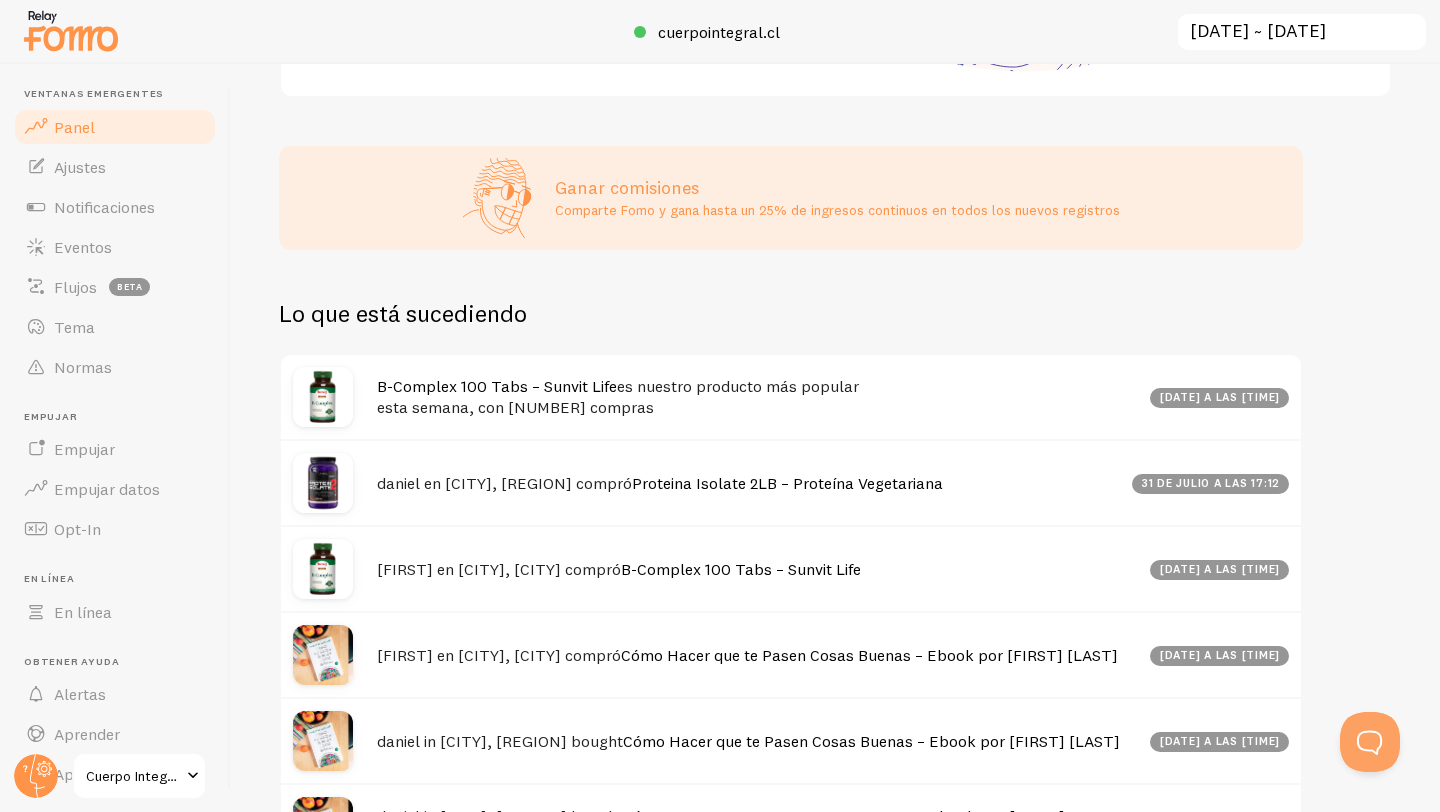 scroll, scrollTop: 542, scrollLeft: 0, axis: vertical 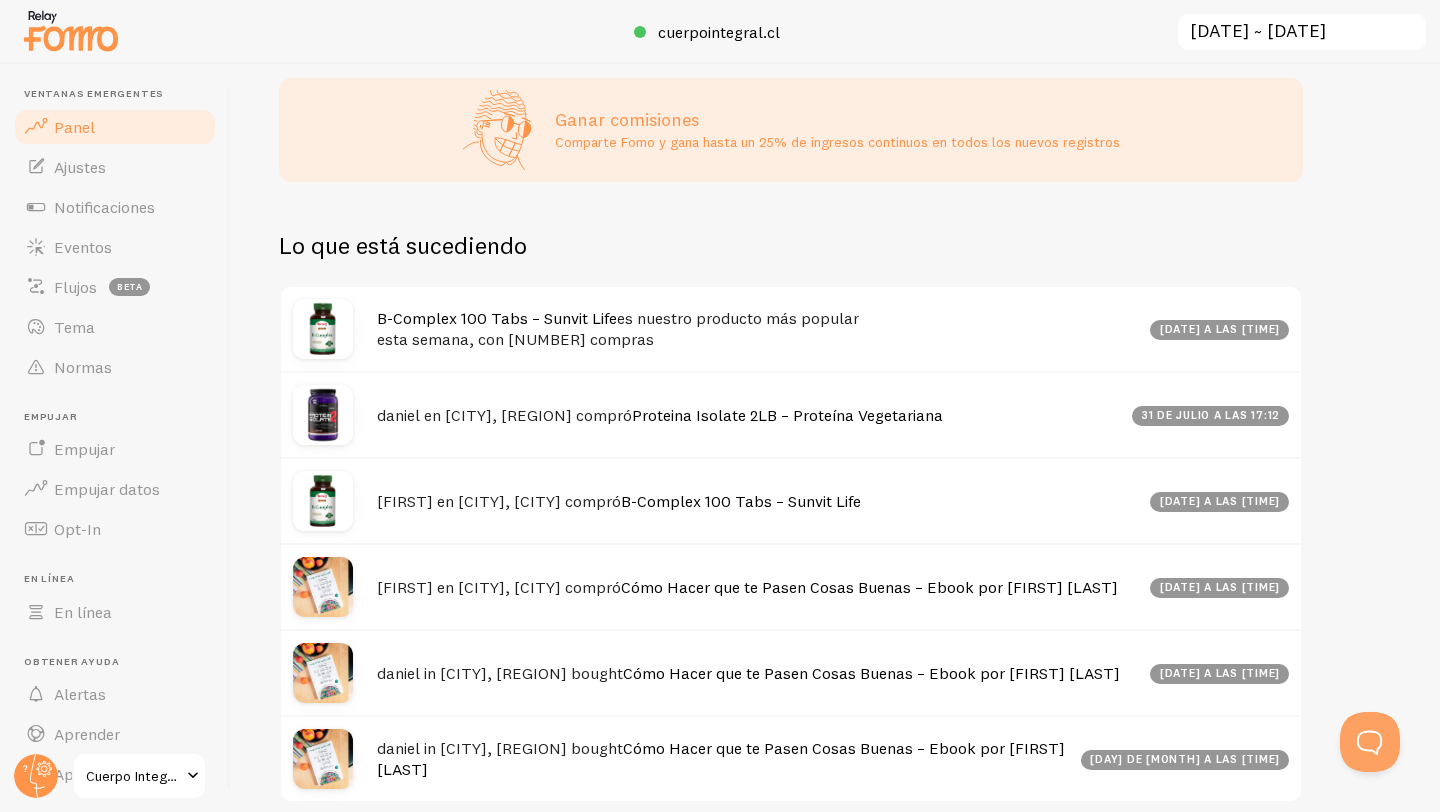 click on "B-Complex 100 Tabs – Sunvit Life  es nuestro producto más popular  esta semana, con 1 compras" at bounding box center [757, 328] 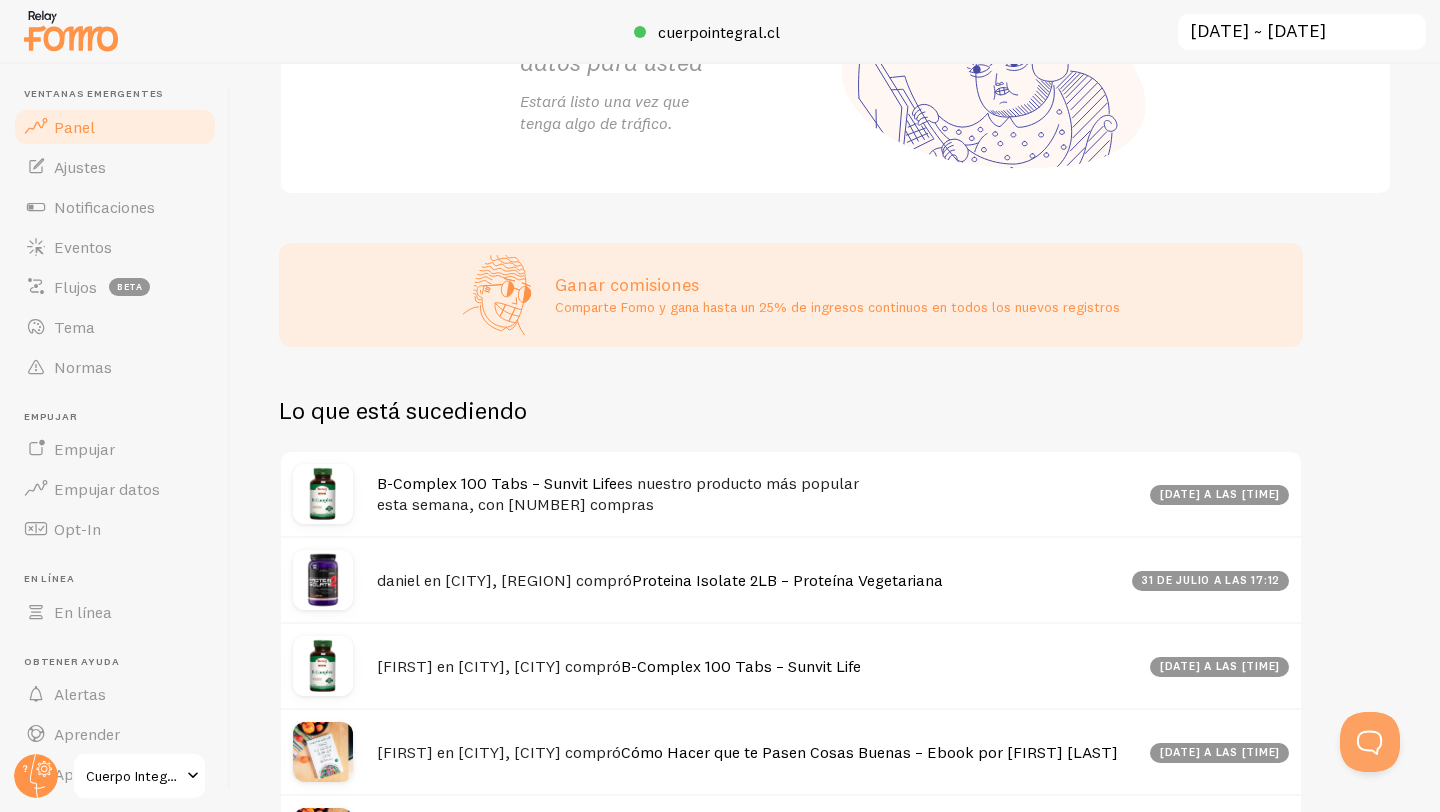 scroll, scrollTop: 134, scrollLeft: 0, axis: vertical 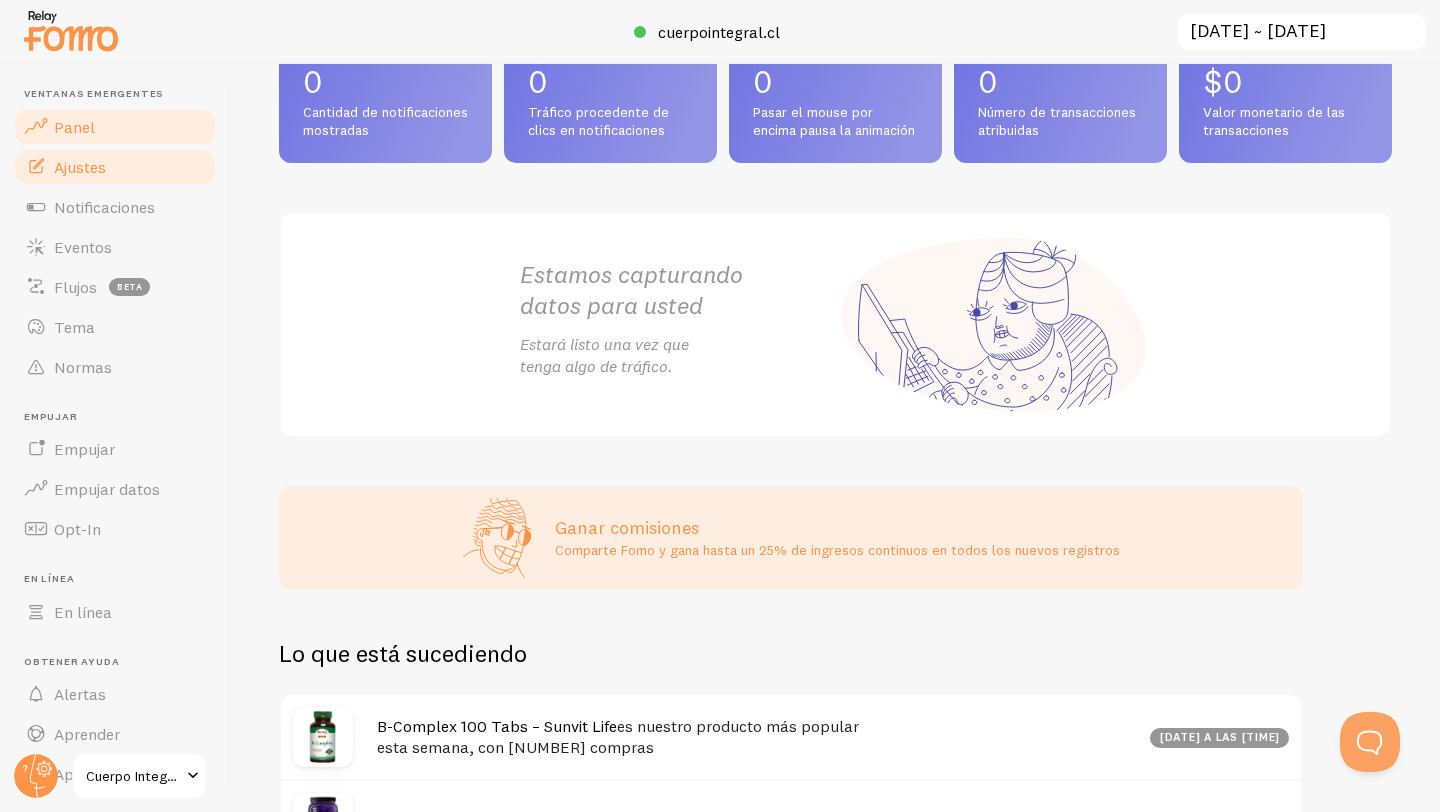 click on "Ajustes" at bounding box center (115, 167) 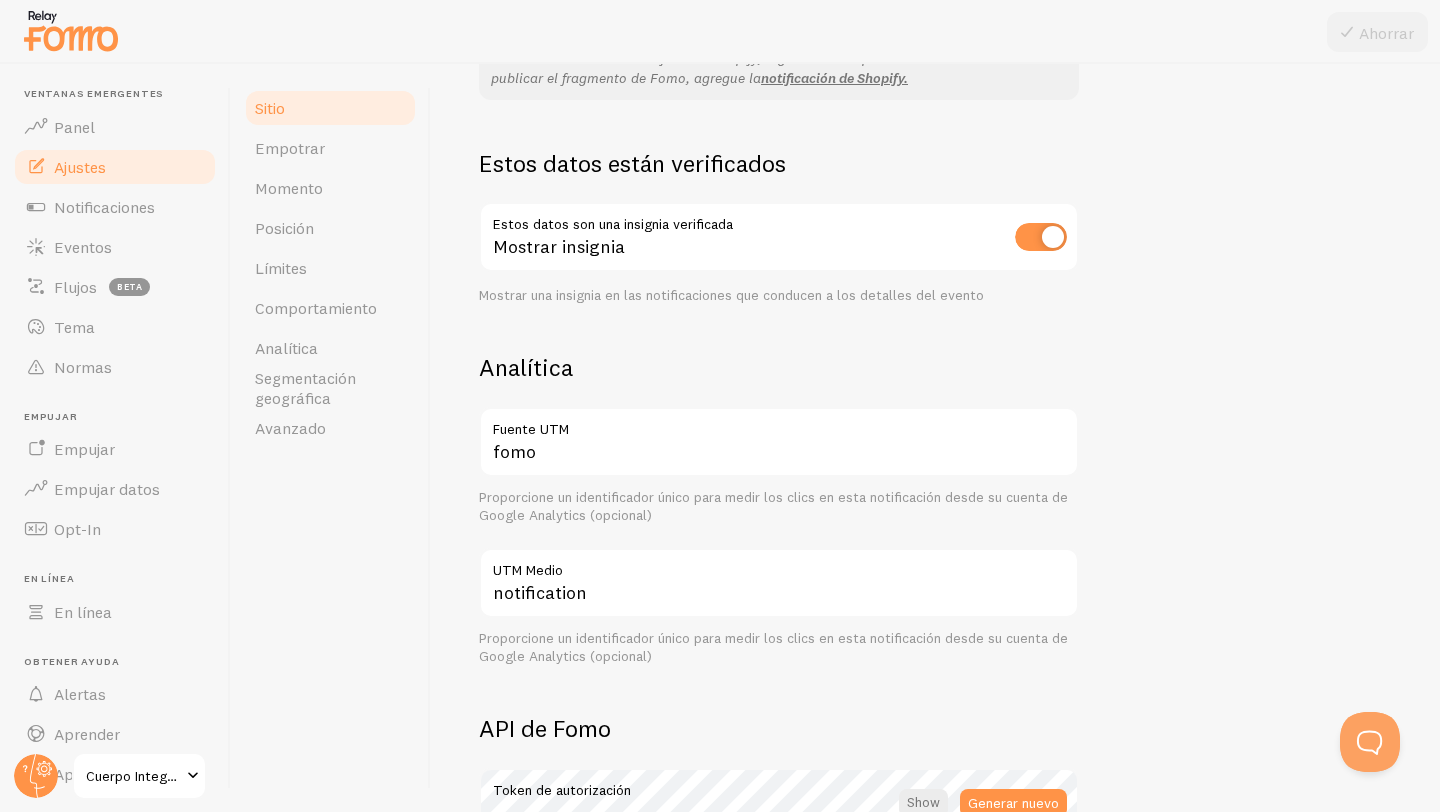 scroll, scrollTop: 524, scrollLeft: 0, axis: vertical 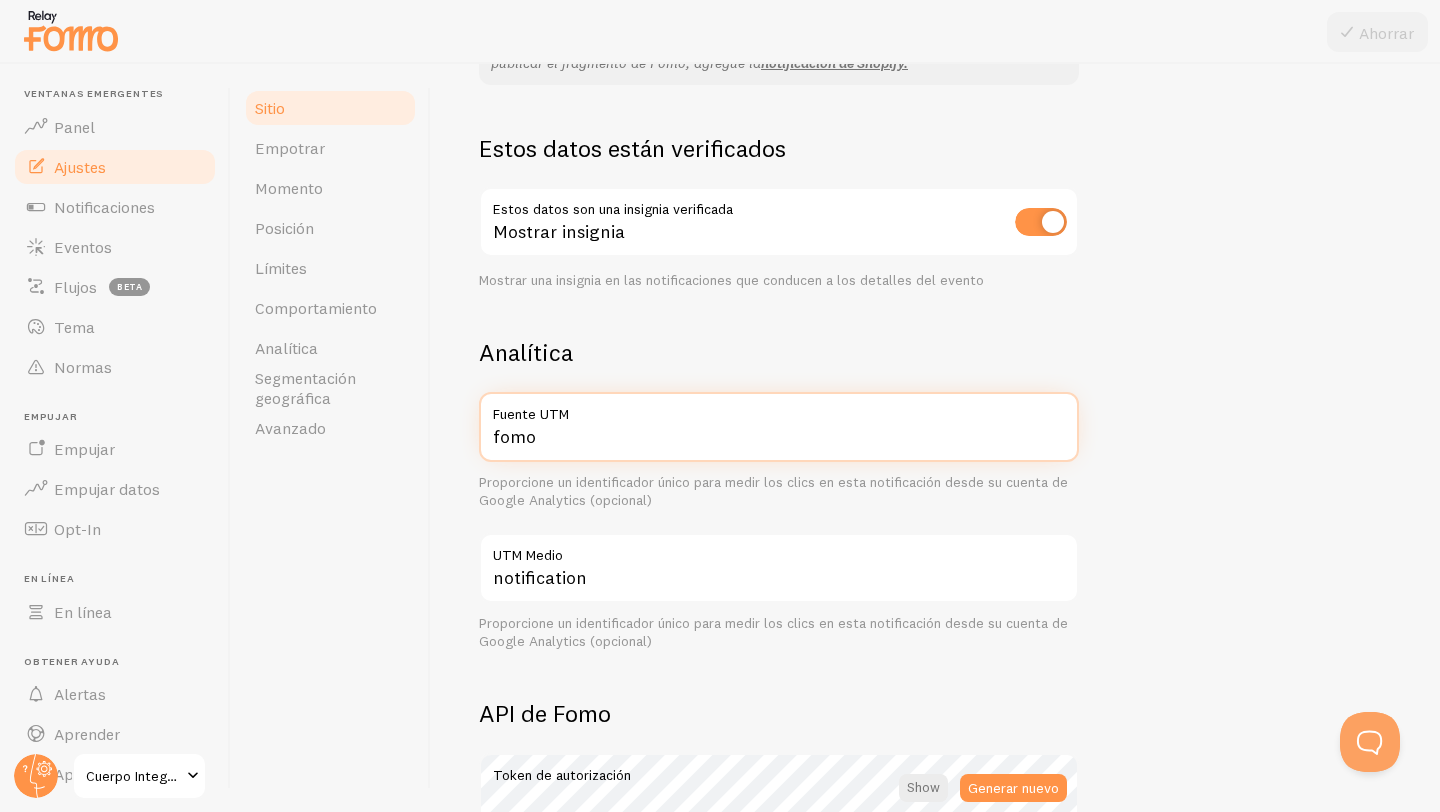 click on "fomo" at bounding box center [779, 427] 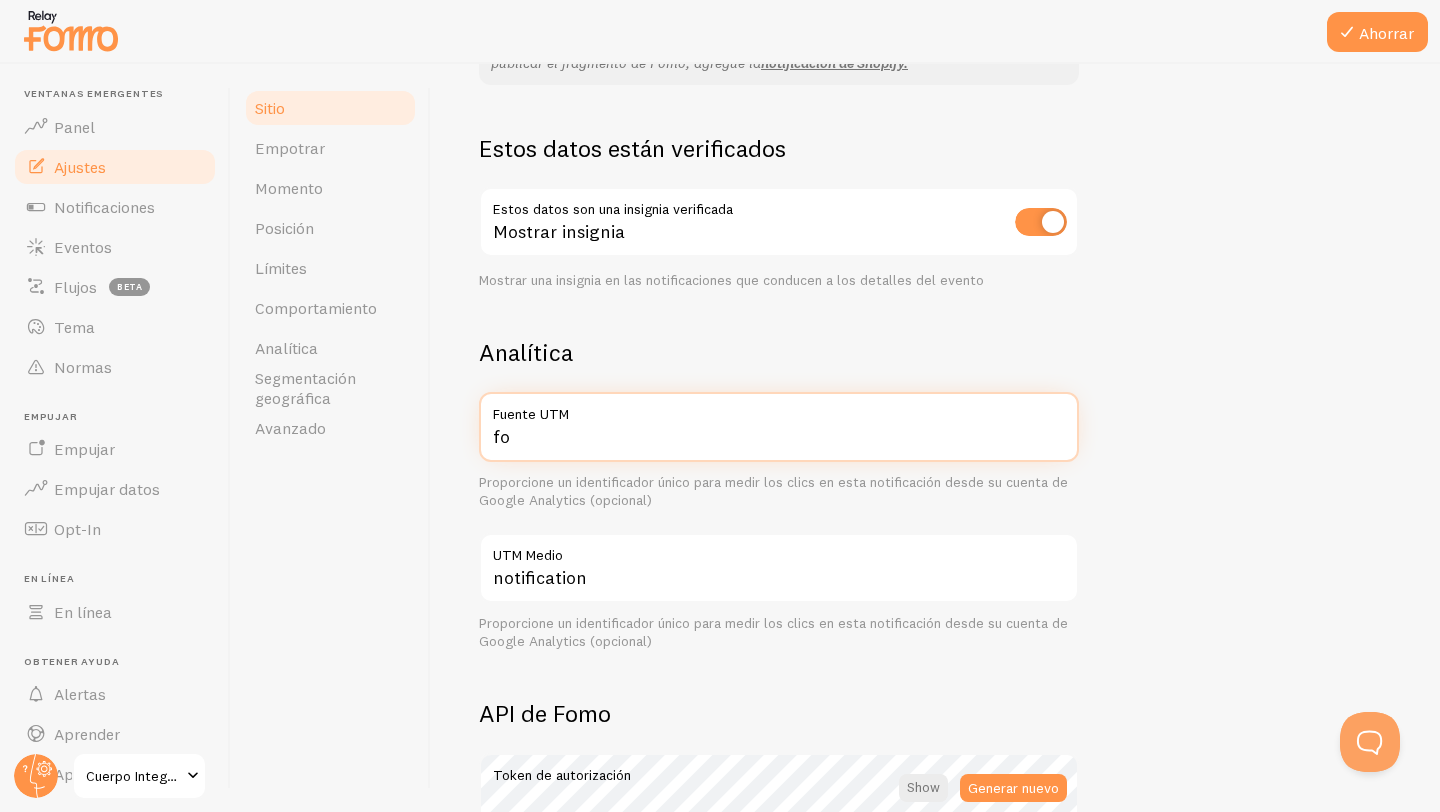 type on "f" 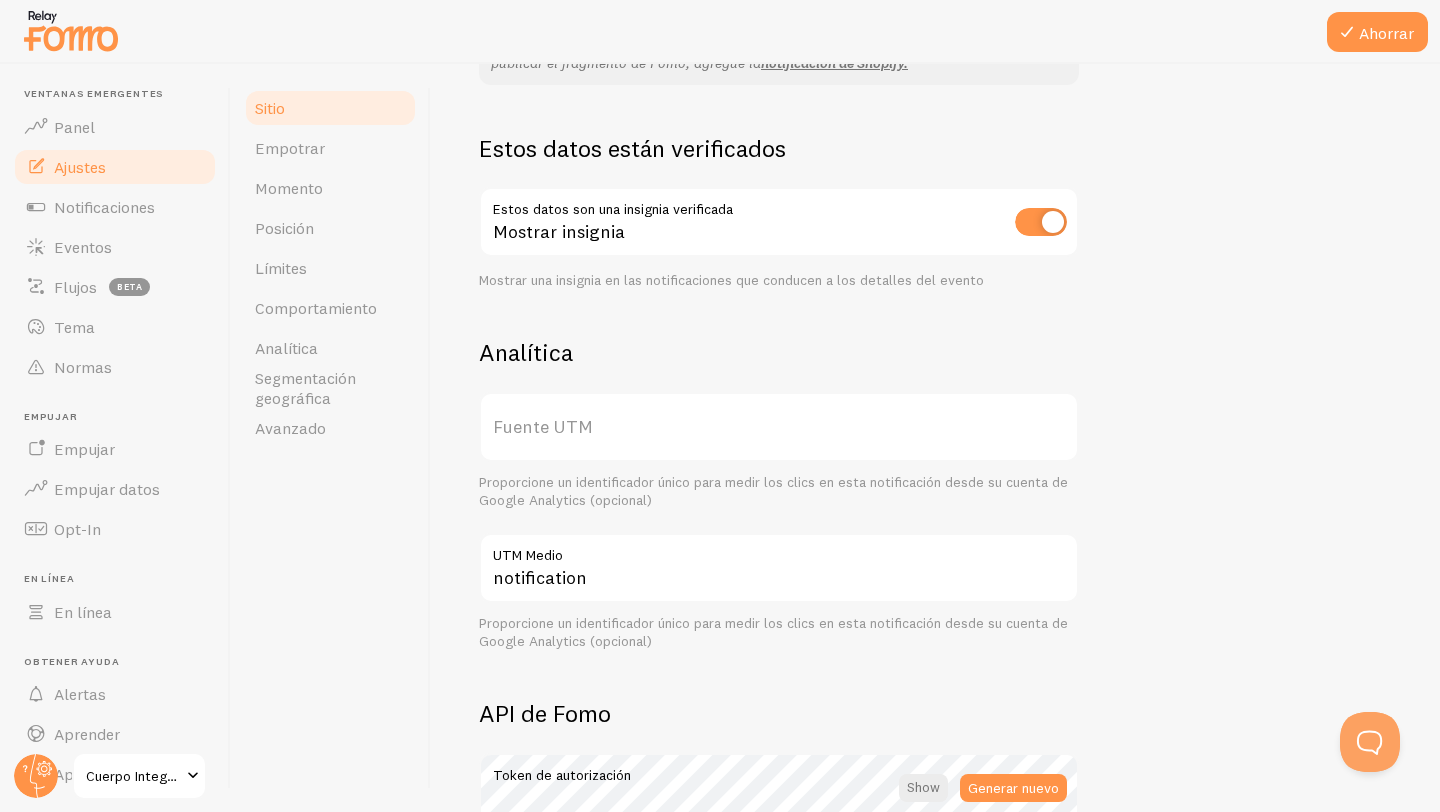 click on "Integral Body   Título del sitio       Nombre utilizado para este sitio en la interfaz de Fomo     https://   https://       https:// http://     integralbody.cl   Dirección del sitio       Probablemente esta sea la raíz de tu sitio web. Puedes mostrar u ocultar Fomo en páginas específicas en la pestaña "Reglas".
¿Sabías que con Fomo puedes agregar varios otros sitios web a tu cuenta de Fomo, cada uno con sus propias notificaciones únicas?
Si el sitio también está alojado en Shopify, ingrese la URL pública. Para publicar el fragmento de Fomo, agregue la
notificación de Shopify.
Agregar sitio
Estos datos están verificados       Estos datos son una insignia verificada   Mostrar insignia   Mostrar una insignia en las notificaciones que conducen a los detalles del evento   Analítica       Fuente UTM           notification   UTM Medio           API de Fomo       Token de autorización" at bounding box center [935, 382] 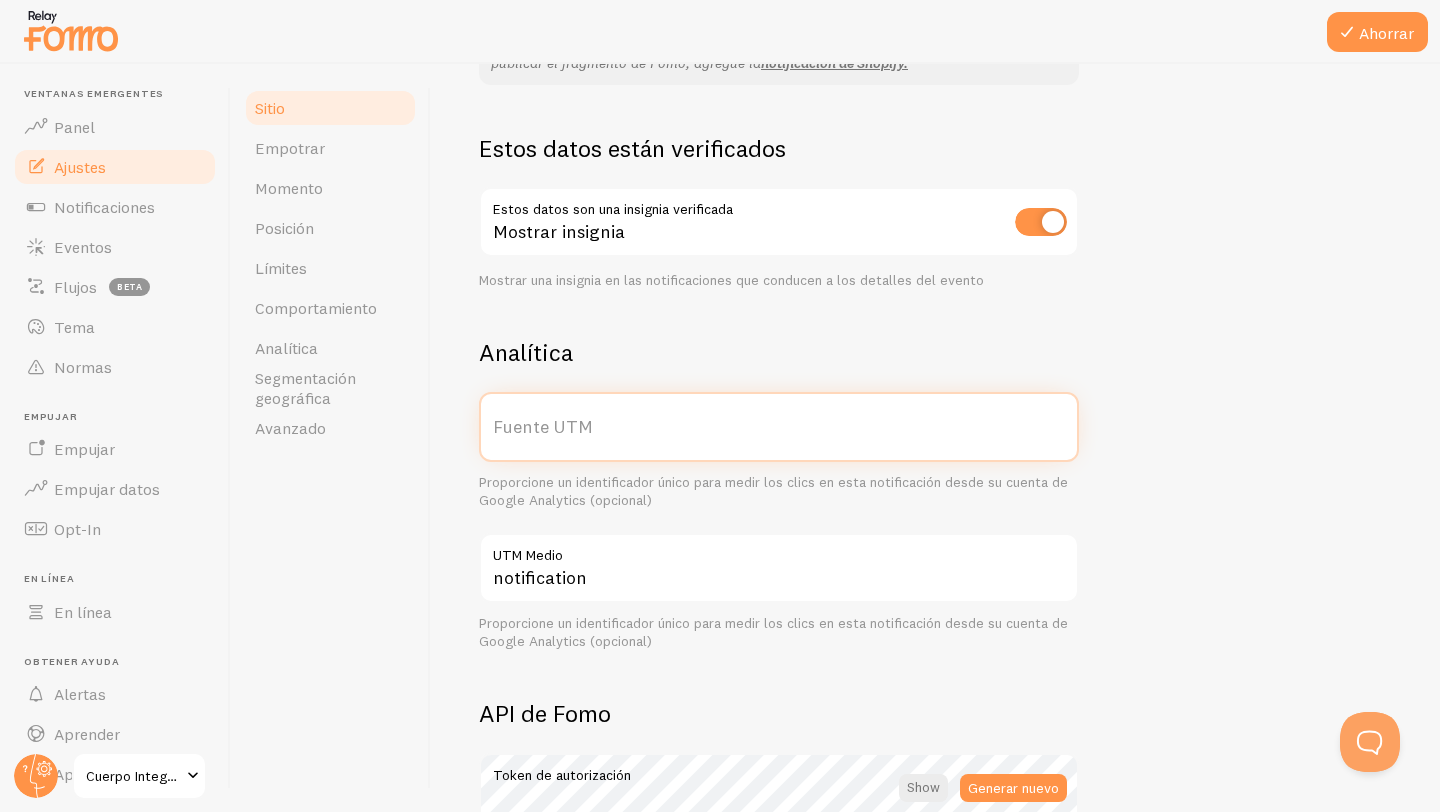 click on "Fuente UTM" at bounding box center [779, 427] 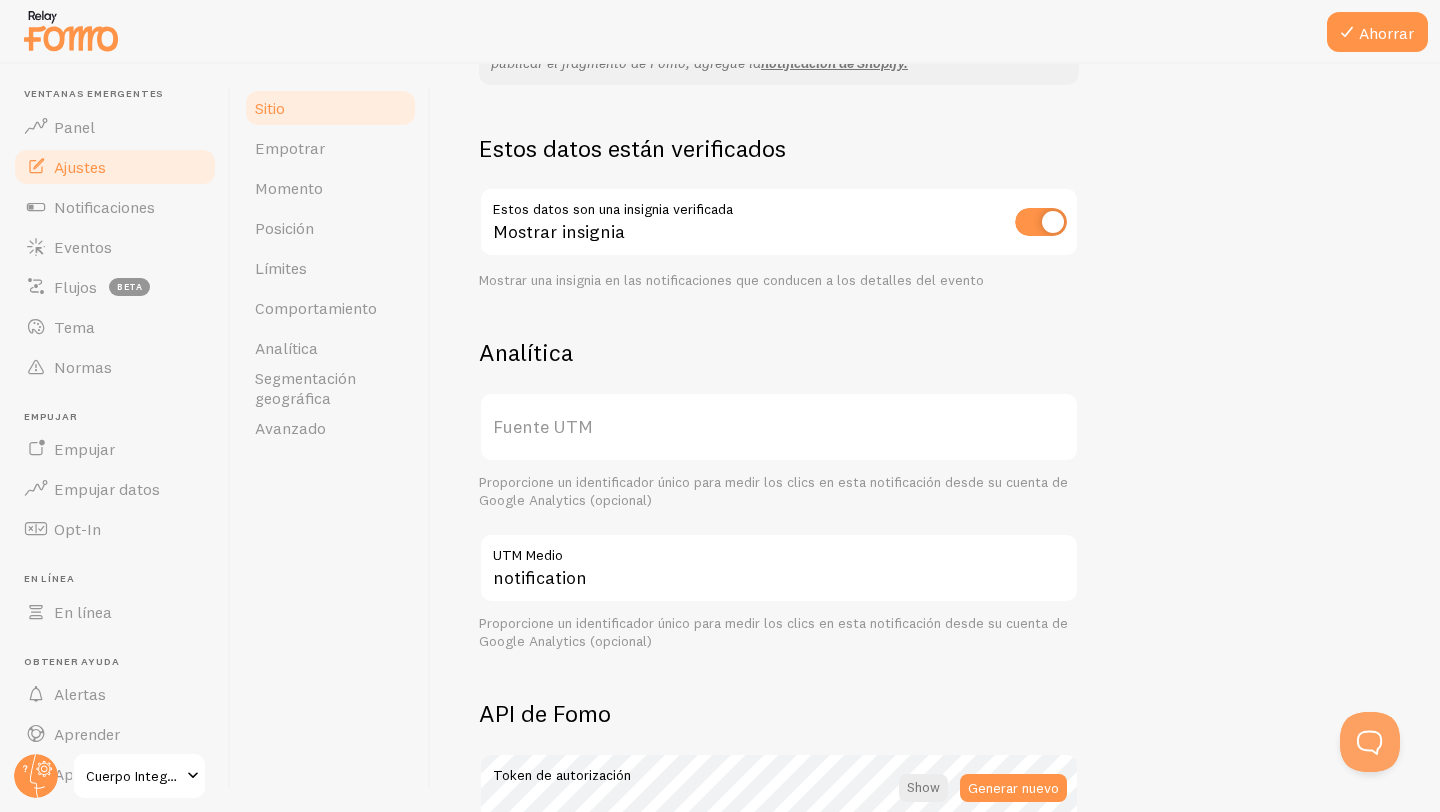 click on "UTM Medio" at bounding box center [779, 550] 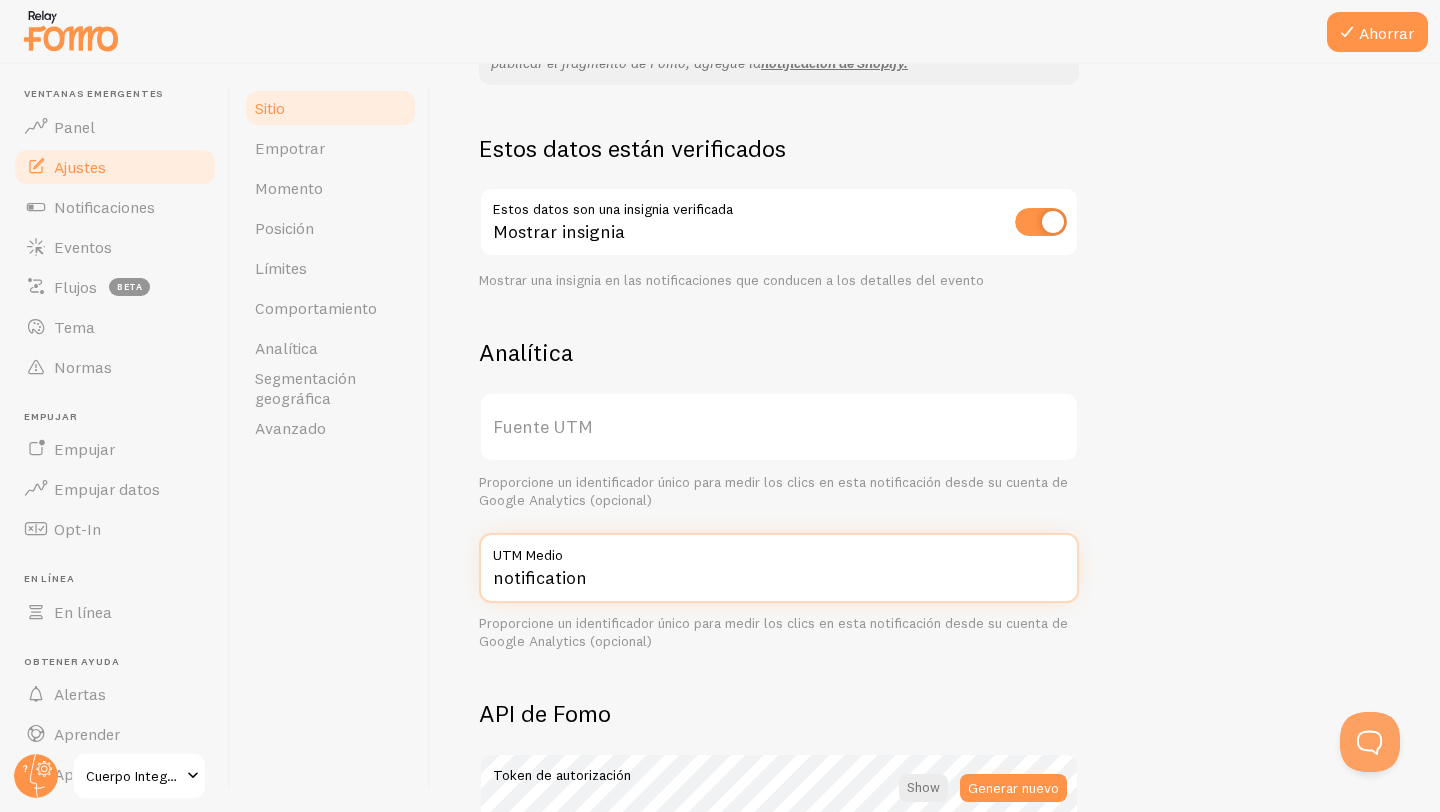 click on "notification" at bounding box center (779, 568) 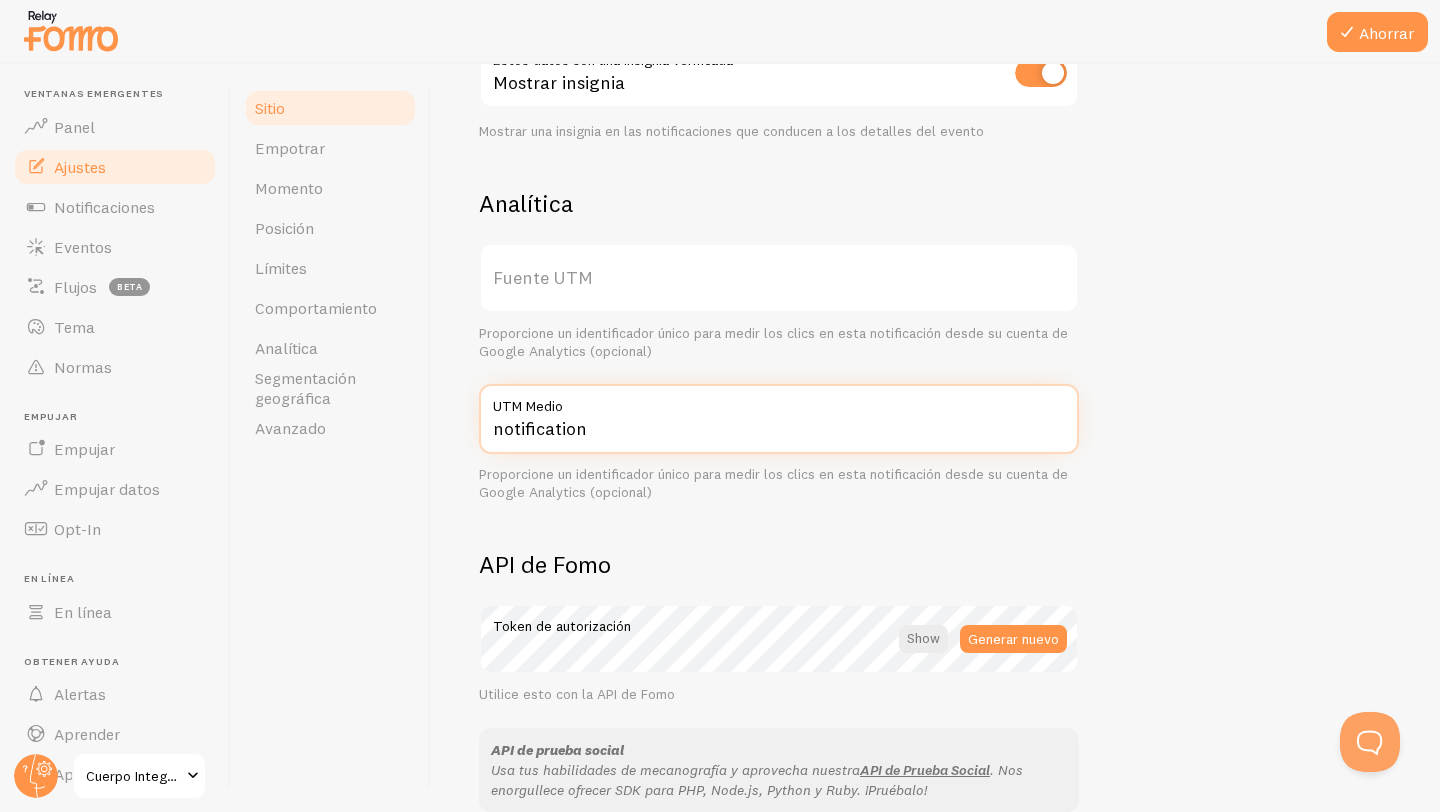 scroll, scrollTop: 670, scrollLeft: 0, axis: vertical 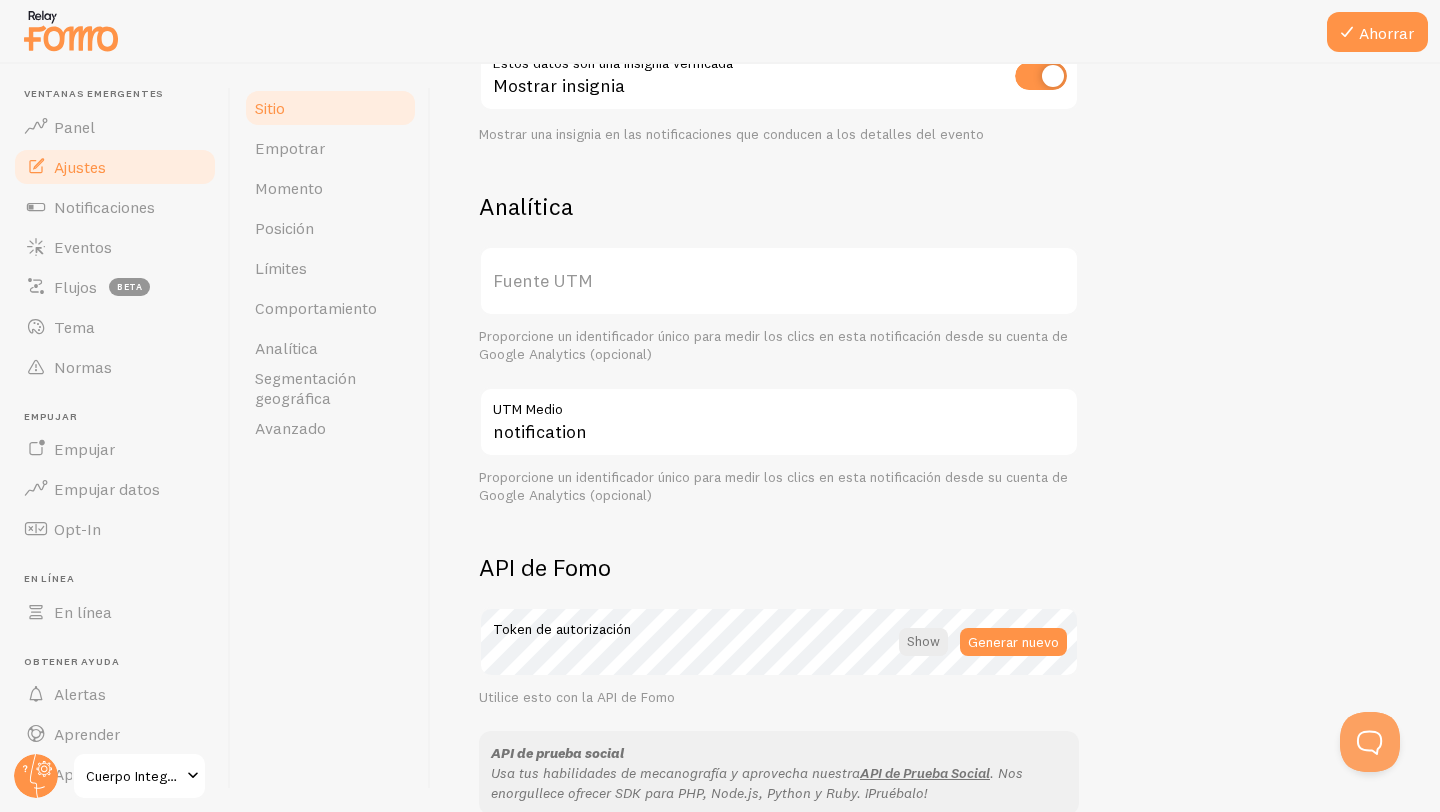 click on "Fuente UTM" at bounding box center (779, 281) 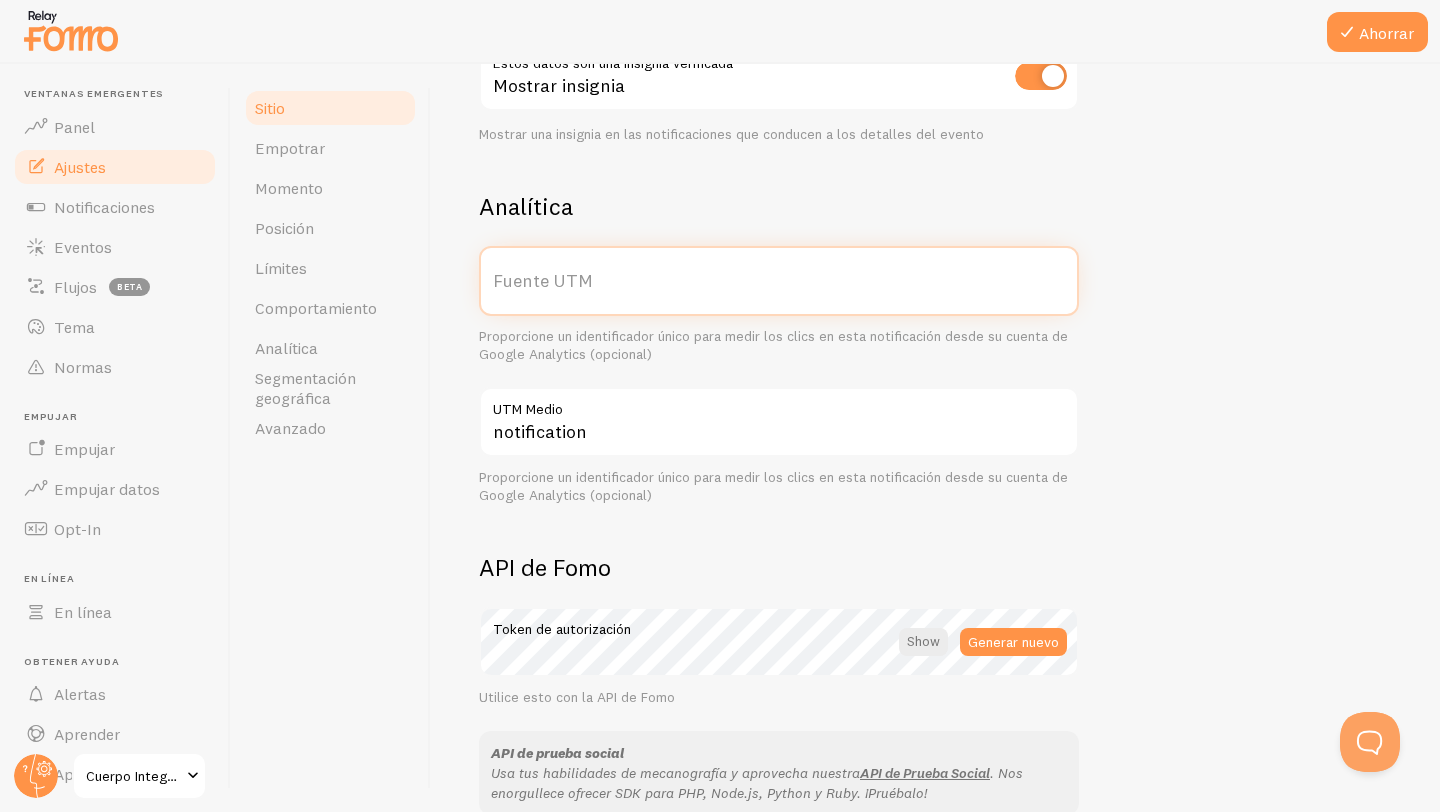 click on "Fuente UTM" at bounding box center [779, 281] 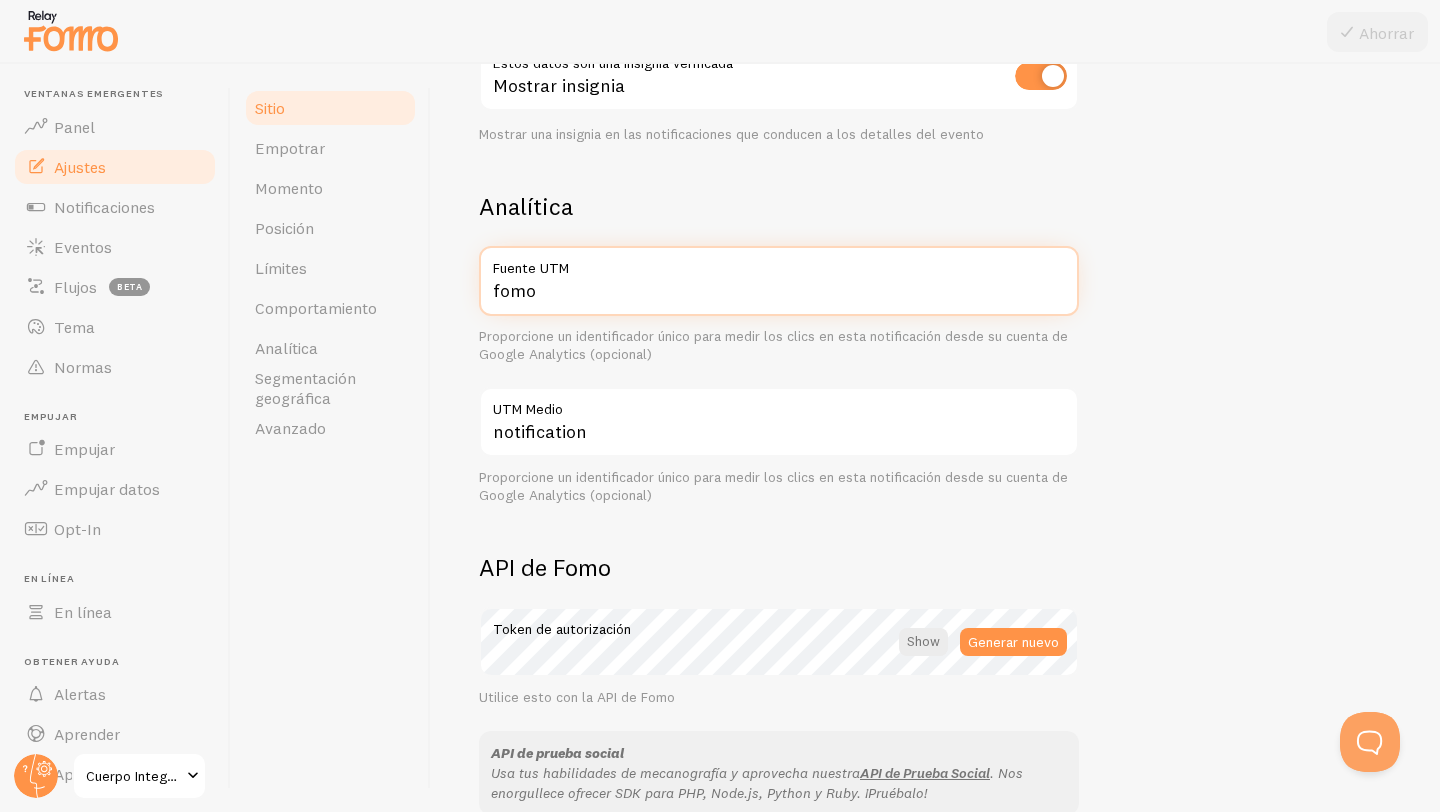 type on "fomo" 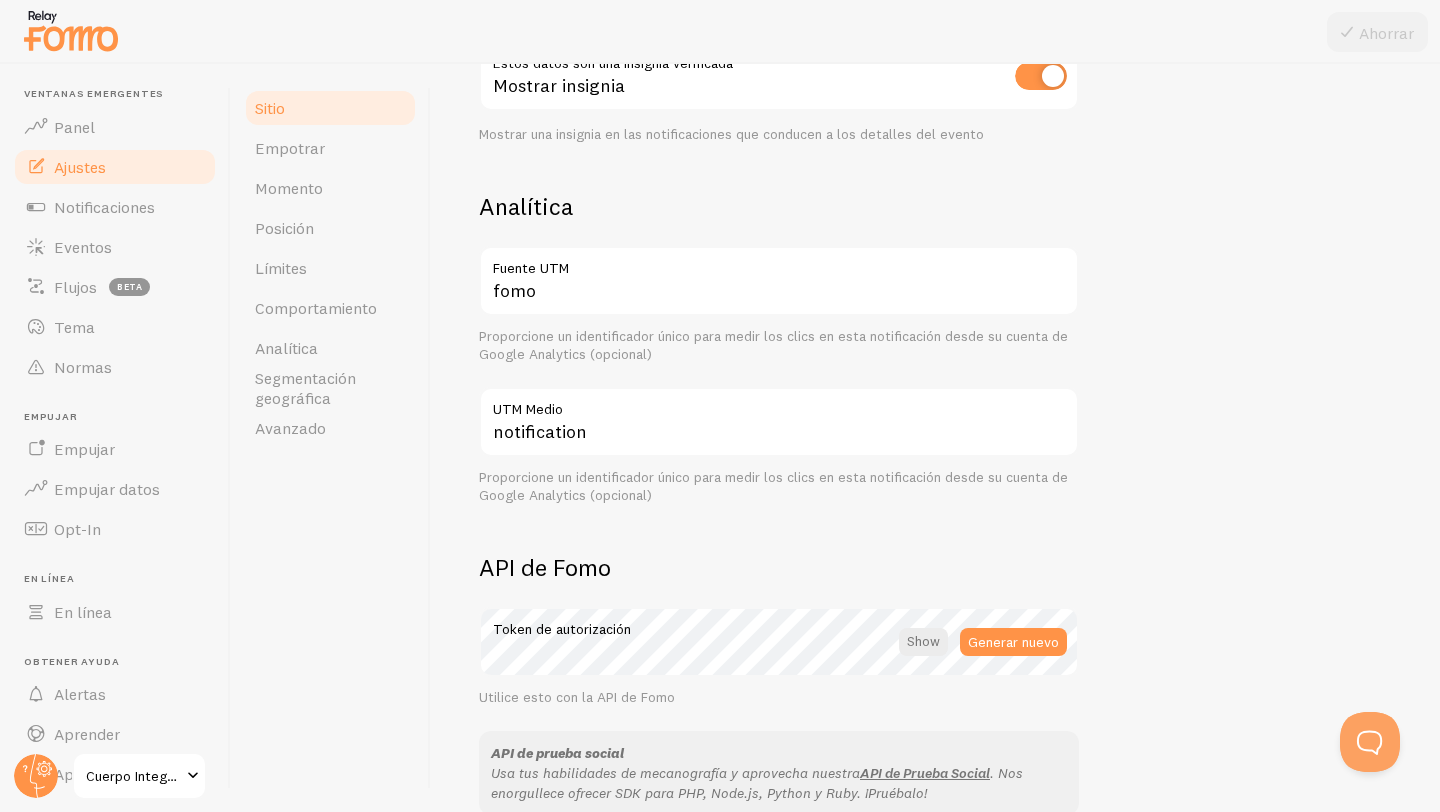 click on "Integral Body   Título del sitio       Nombre utilizado para este sitio en la interfaz de Fomo     https://   https://       https:// http://     integralbody.cl   Dirección del sitio       Probablemente esta sea la raíz de tu sitio web. Puedes mostrar u ocultar Fomo en páginas específicas en la pestaña "Reglas".
¿Sabías que con Fomo puedes agregar varios otros sitios web a tu cuenta de Fomo, cada uno con sus propias notificaciones únicas?
Si el sitio también está alojado en Shopify, ingrese la URL pública. Para publicar el fragmento de Fomo, agregue la
notificación de Shopify.
Agregar sitio
Estos datos están verificados       Estos datos son una insignia verificada   Mostrar insignia   Mostrar una insignia en las notificaciones que conducen a los detalles del evento   Analítica     fomo   Fuente UTM           notification   UTM Medio           API de Fomo       Token de autorización" at bounding box center (935, 236) 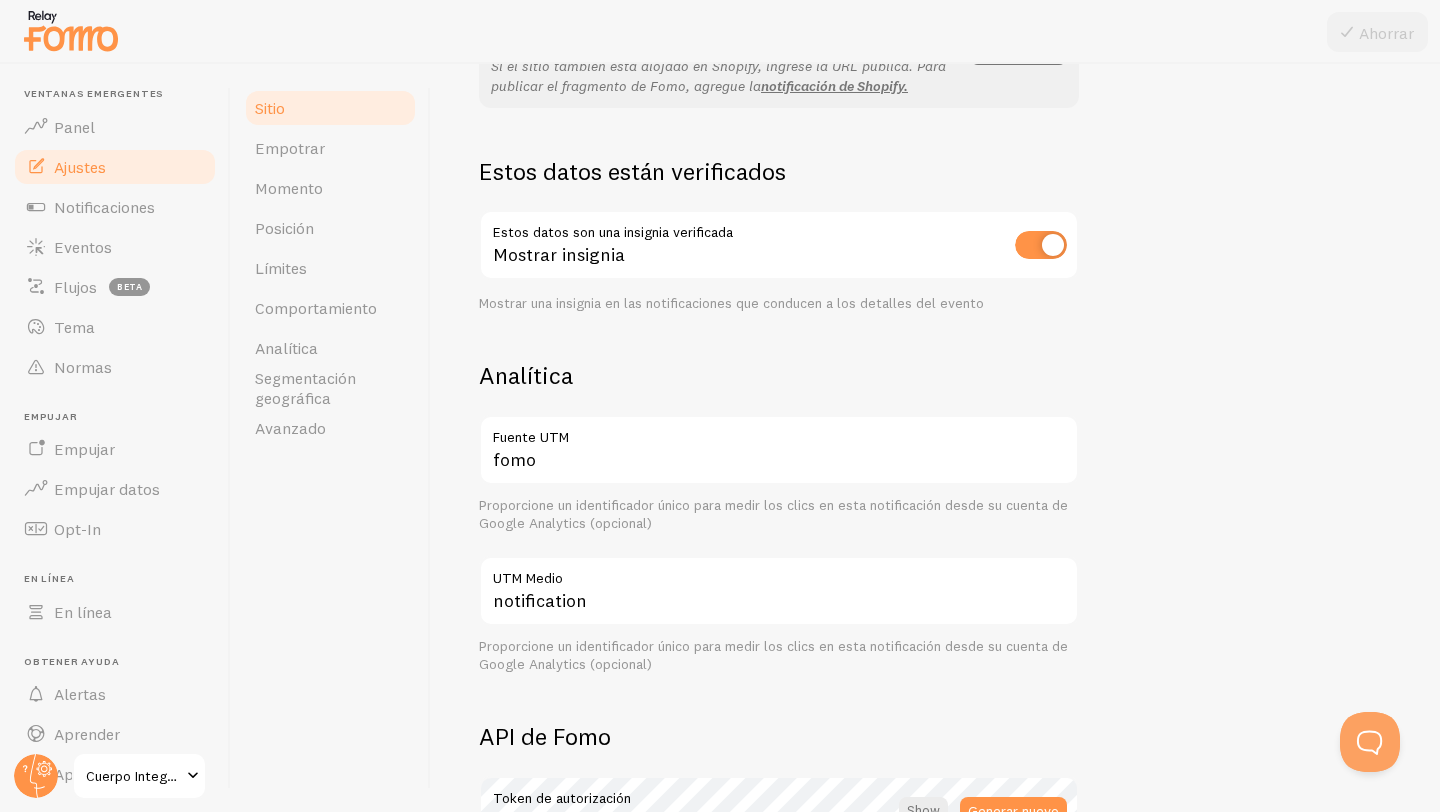 scroll, scrollTop: 482, scrollLeft: 0, axis: vertical 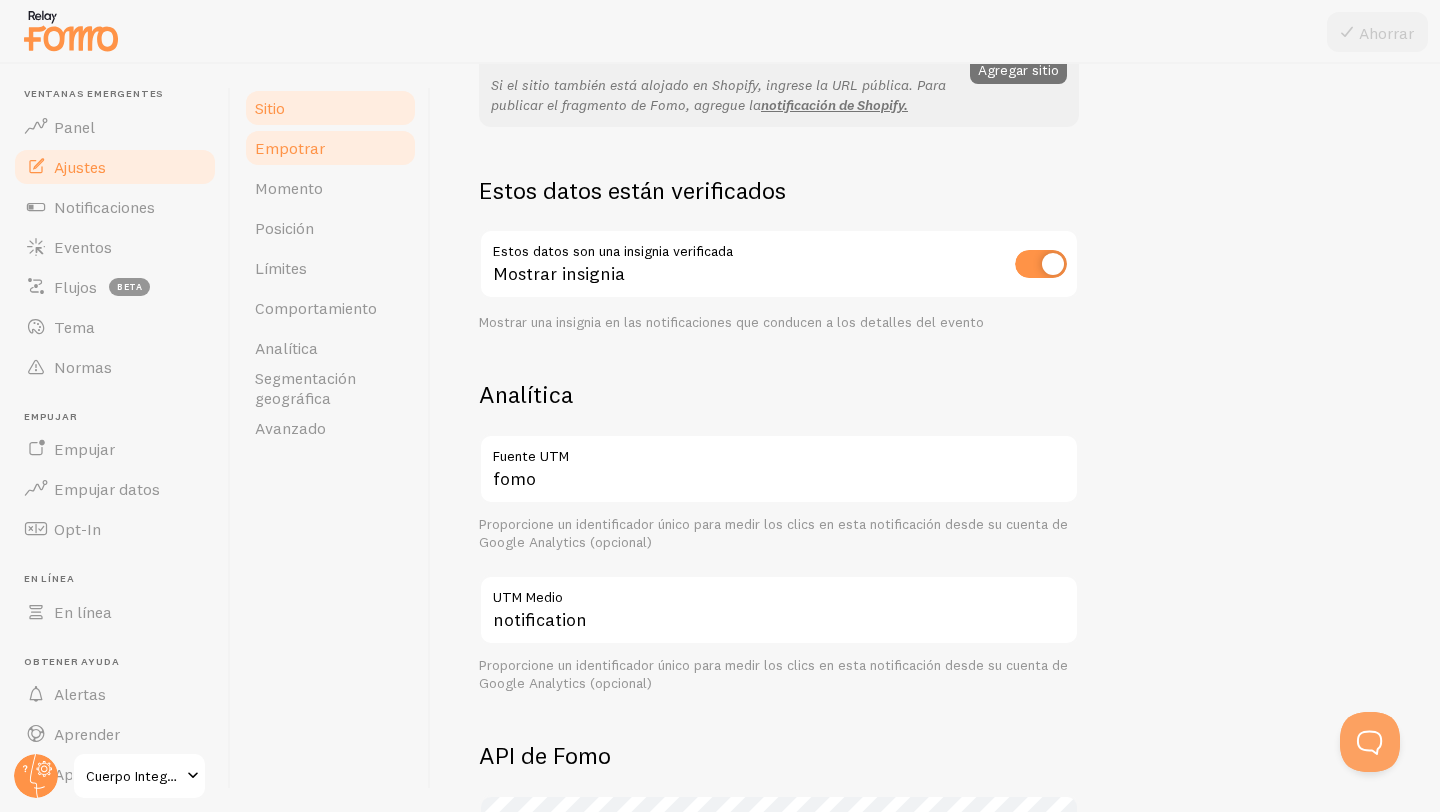 click on "Empotrar" at bounding box center (290, 148) 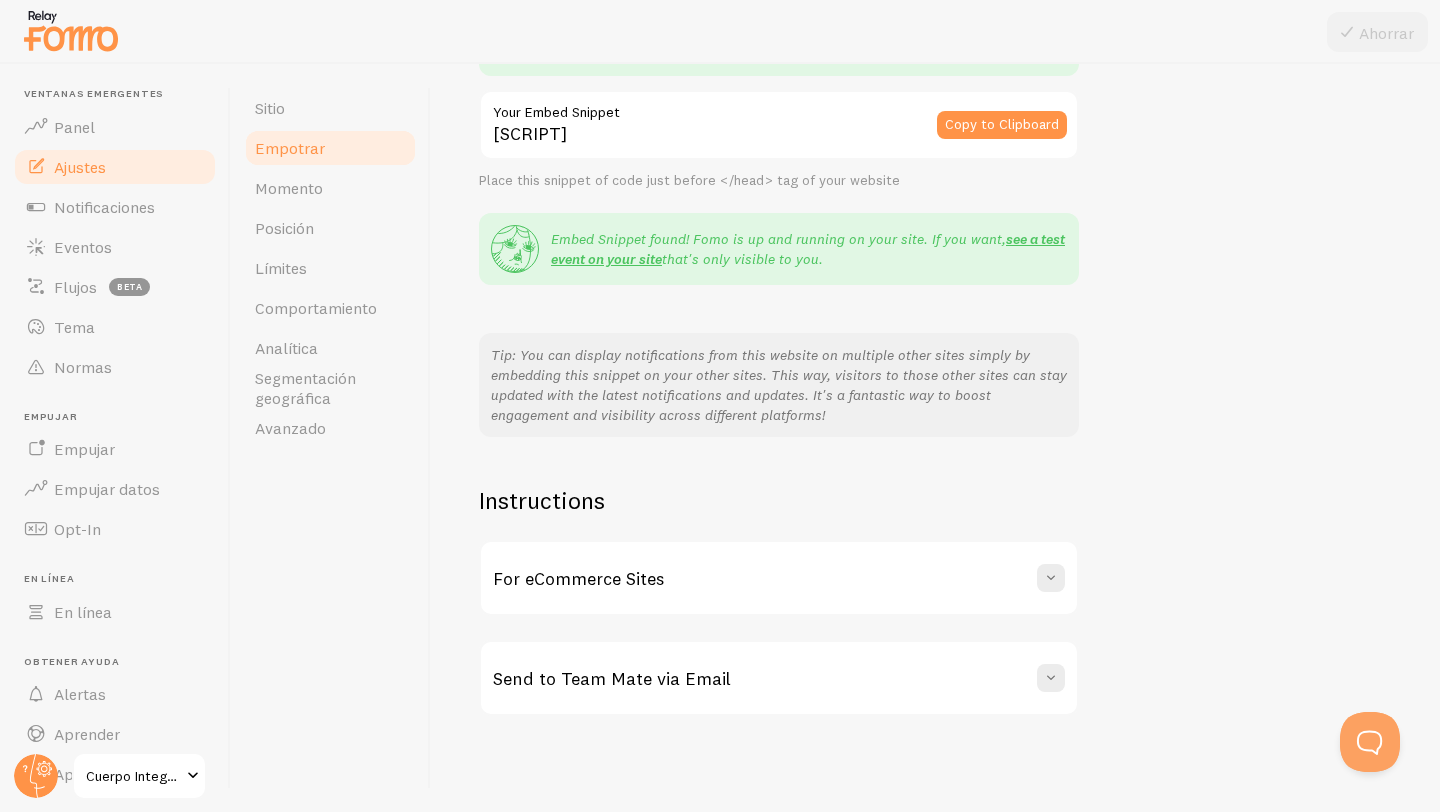 scroll, scrollTop: 0, scrollLeft: 0, axis: both 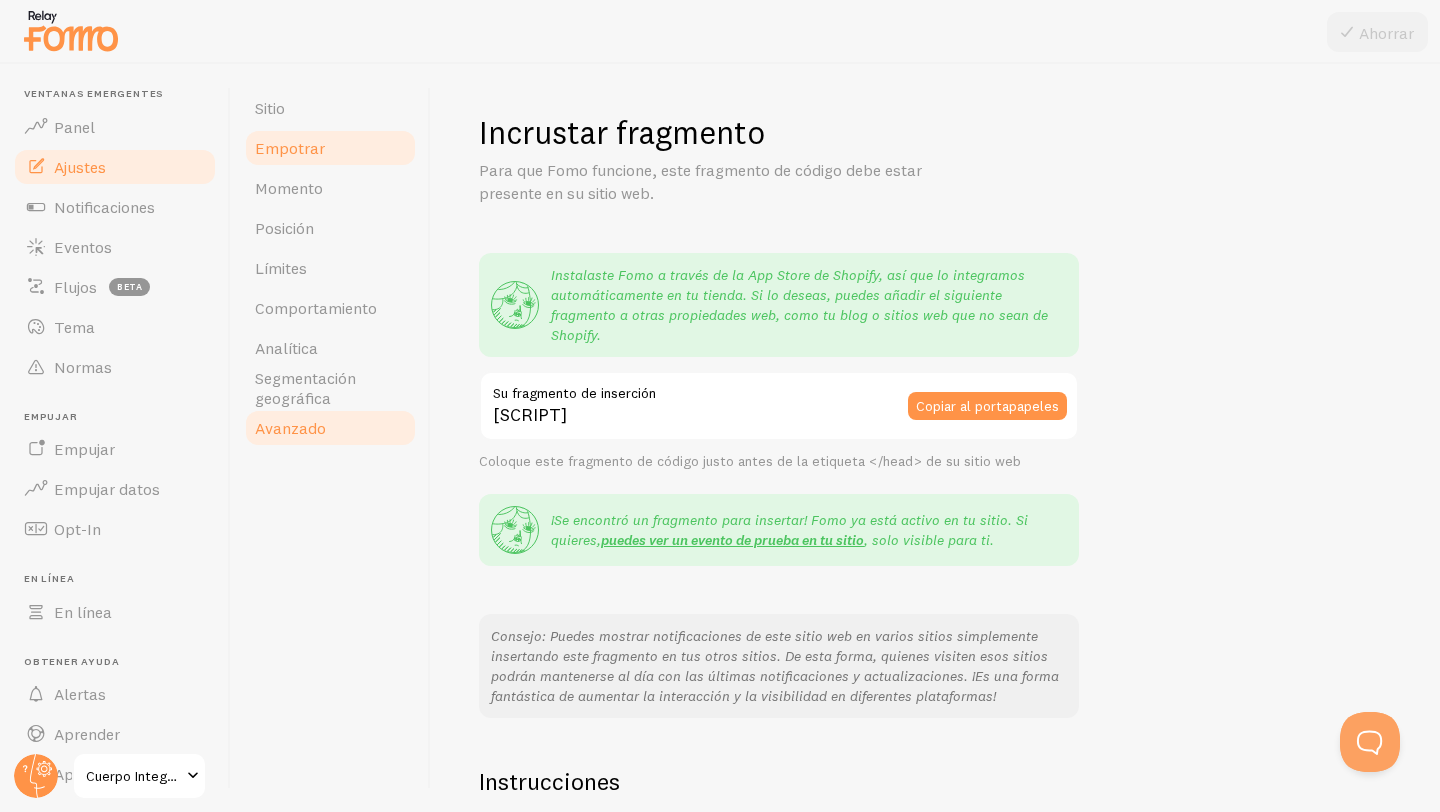click on "Avanzado" at bounding box center [290, 428] 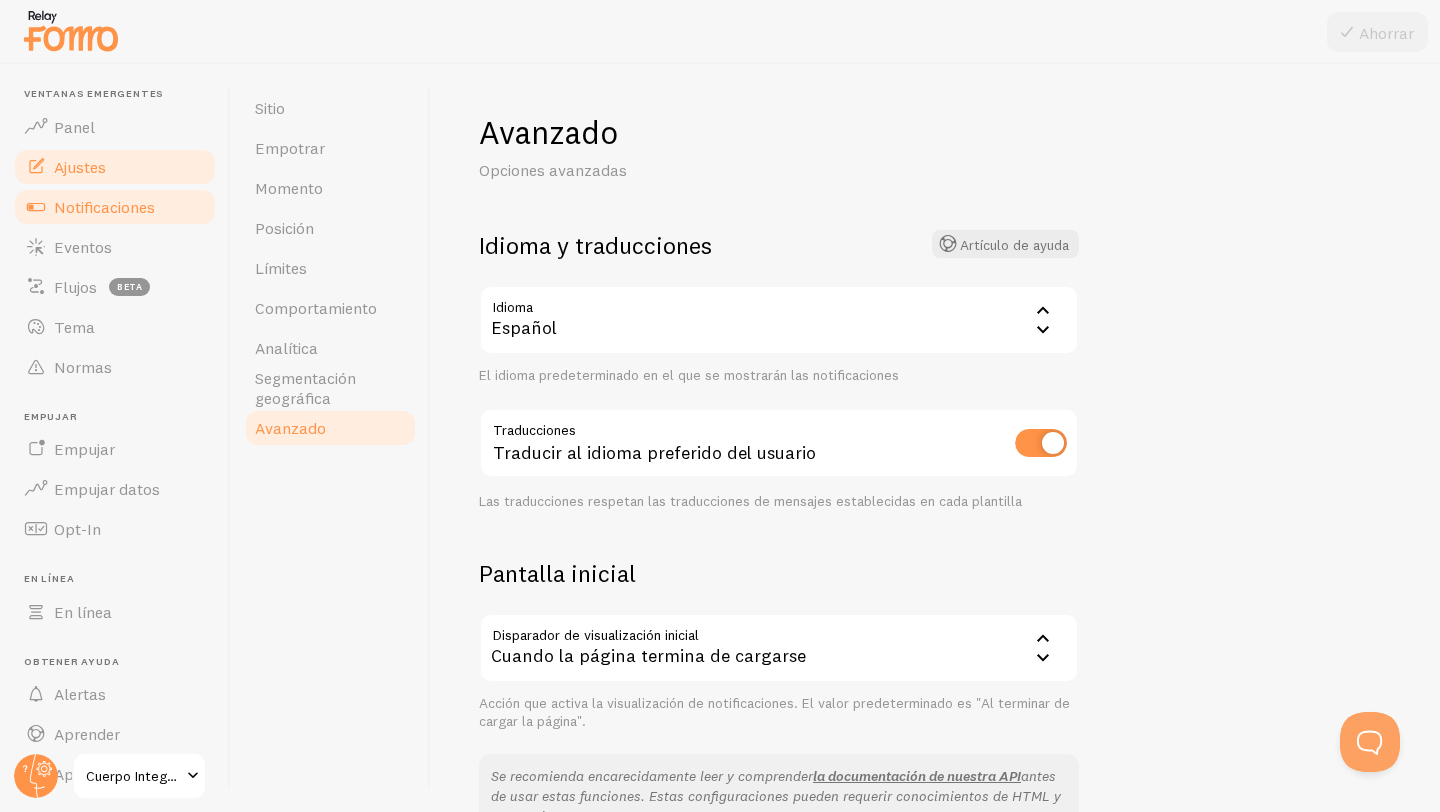 click on "Notificaciones" at bounding box center [104, 207] 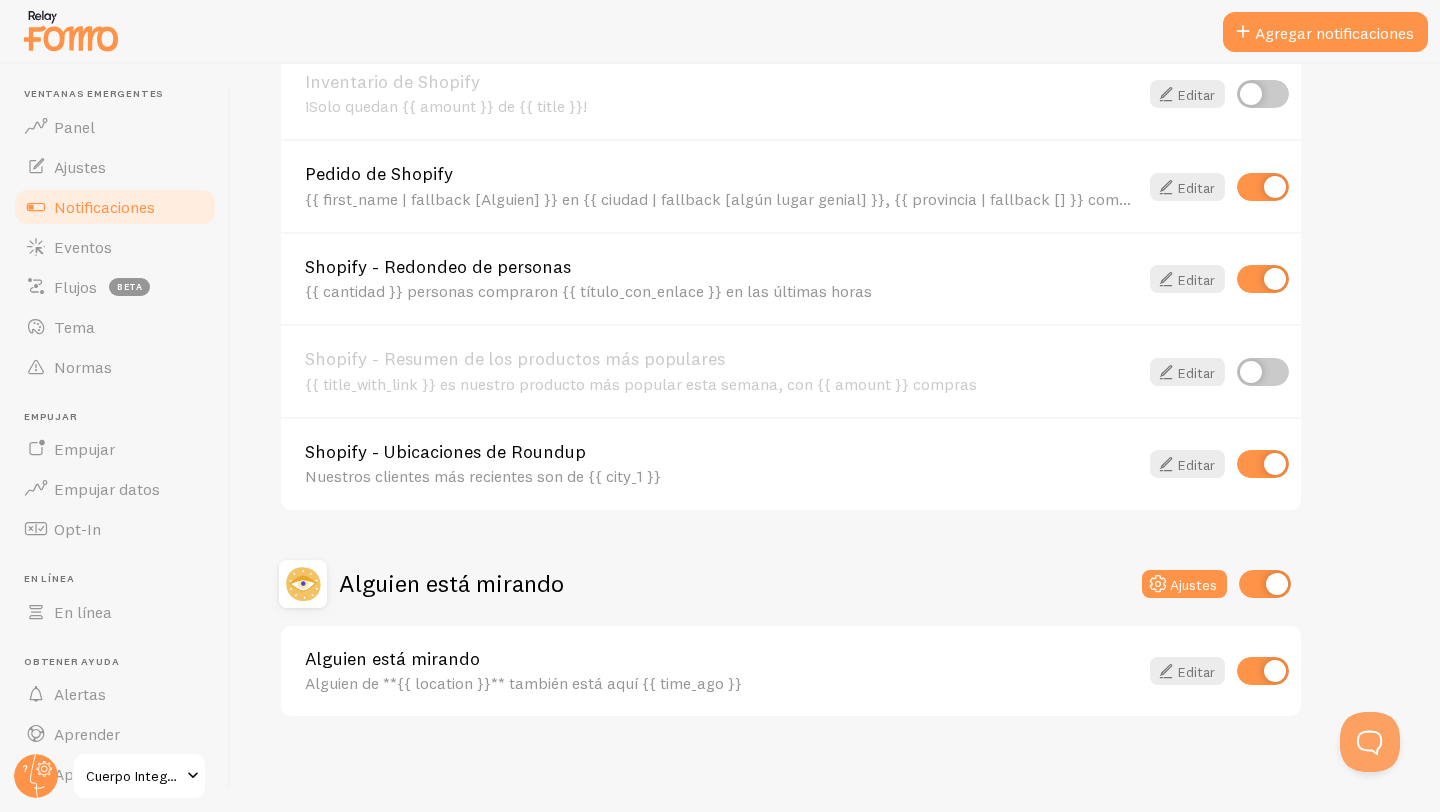 scroll, scrollTop: 799, scrollLeft: 0, axis: vertical 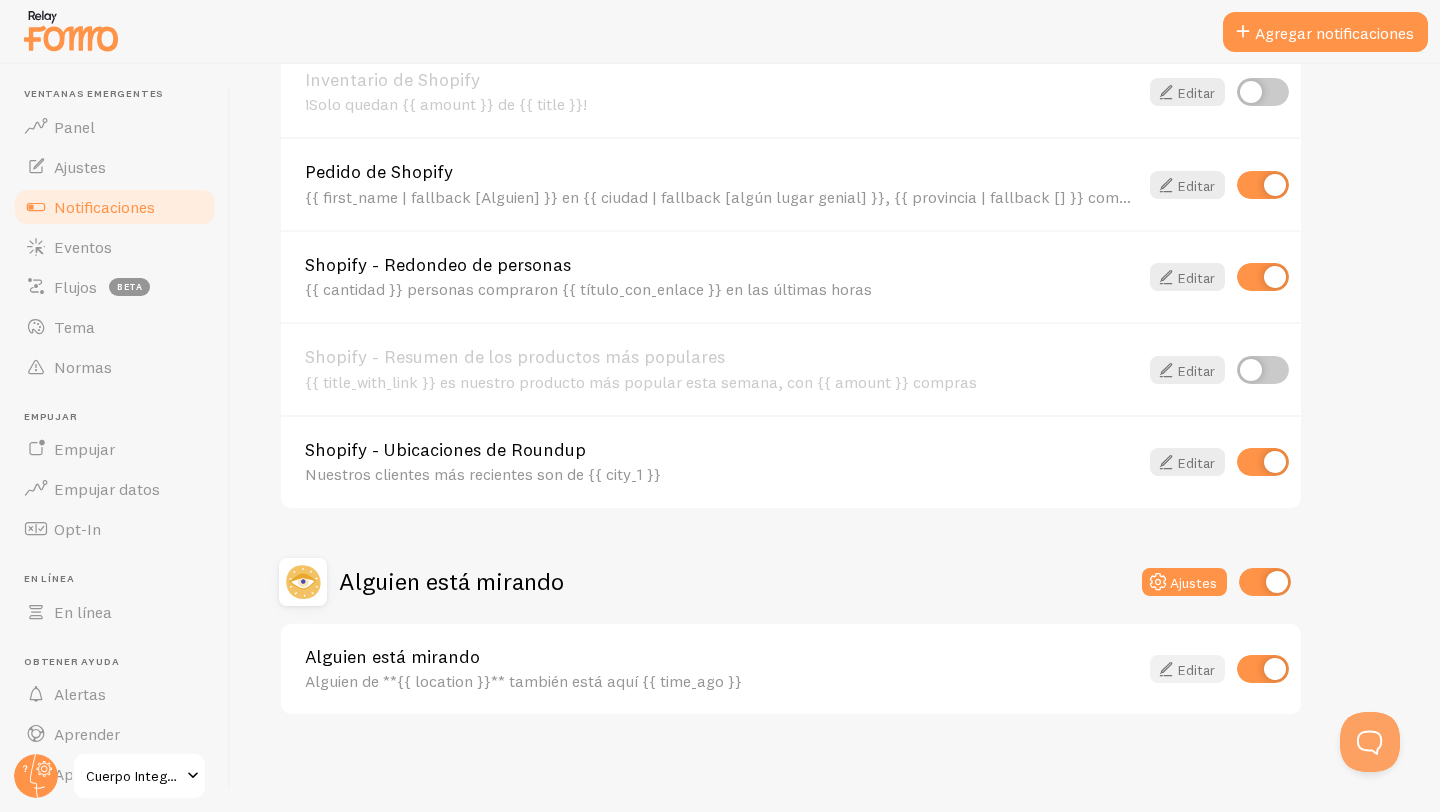 click on "Editar" at bounding box center (1196, 670) 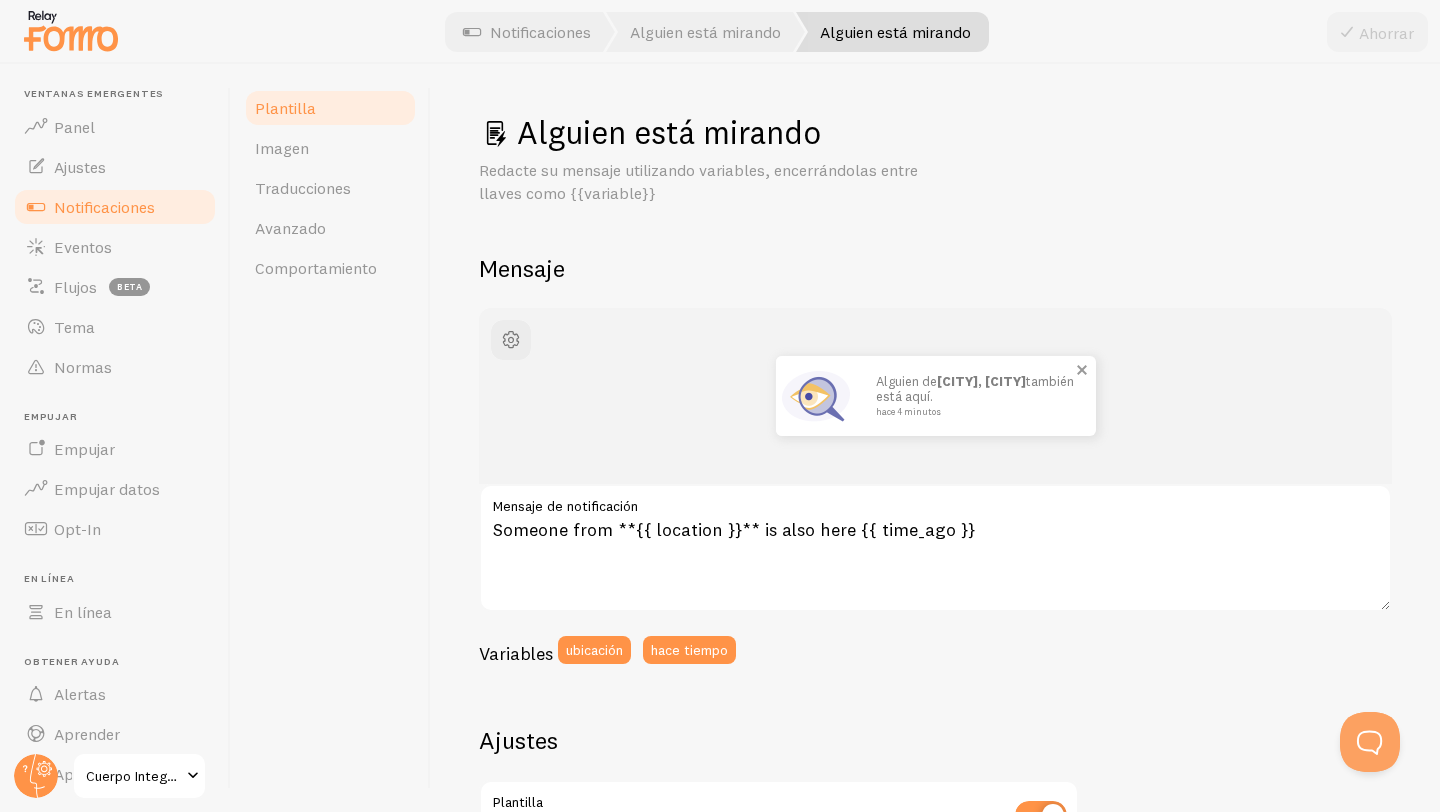 click on "Manhattan, Nueva York" at bounding box center [981, 381] 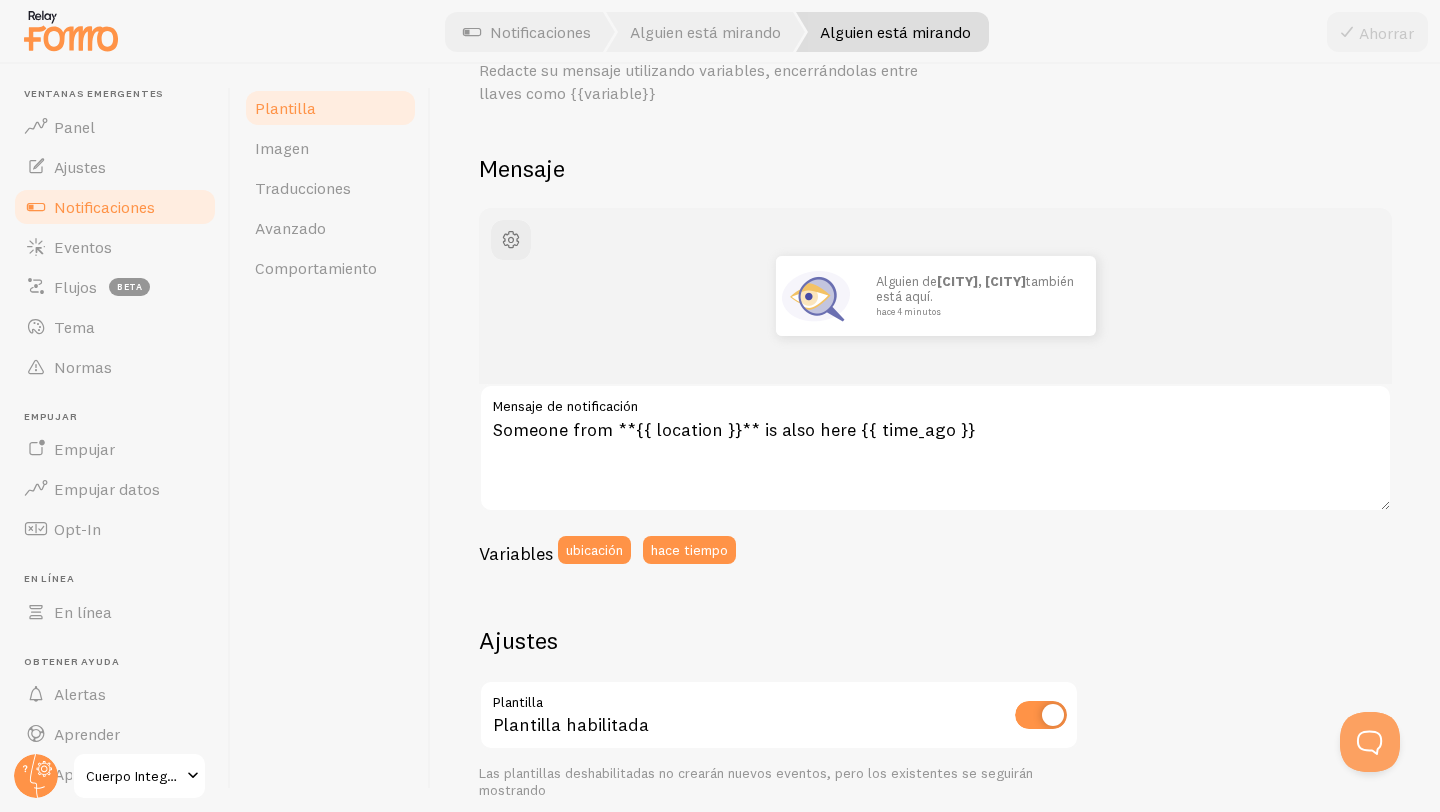scroll, scrollTop: 122, scrollLeft: 0, axis: vertical 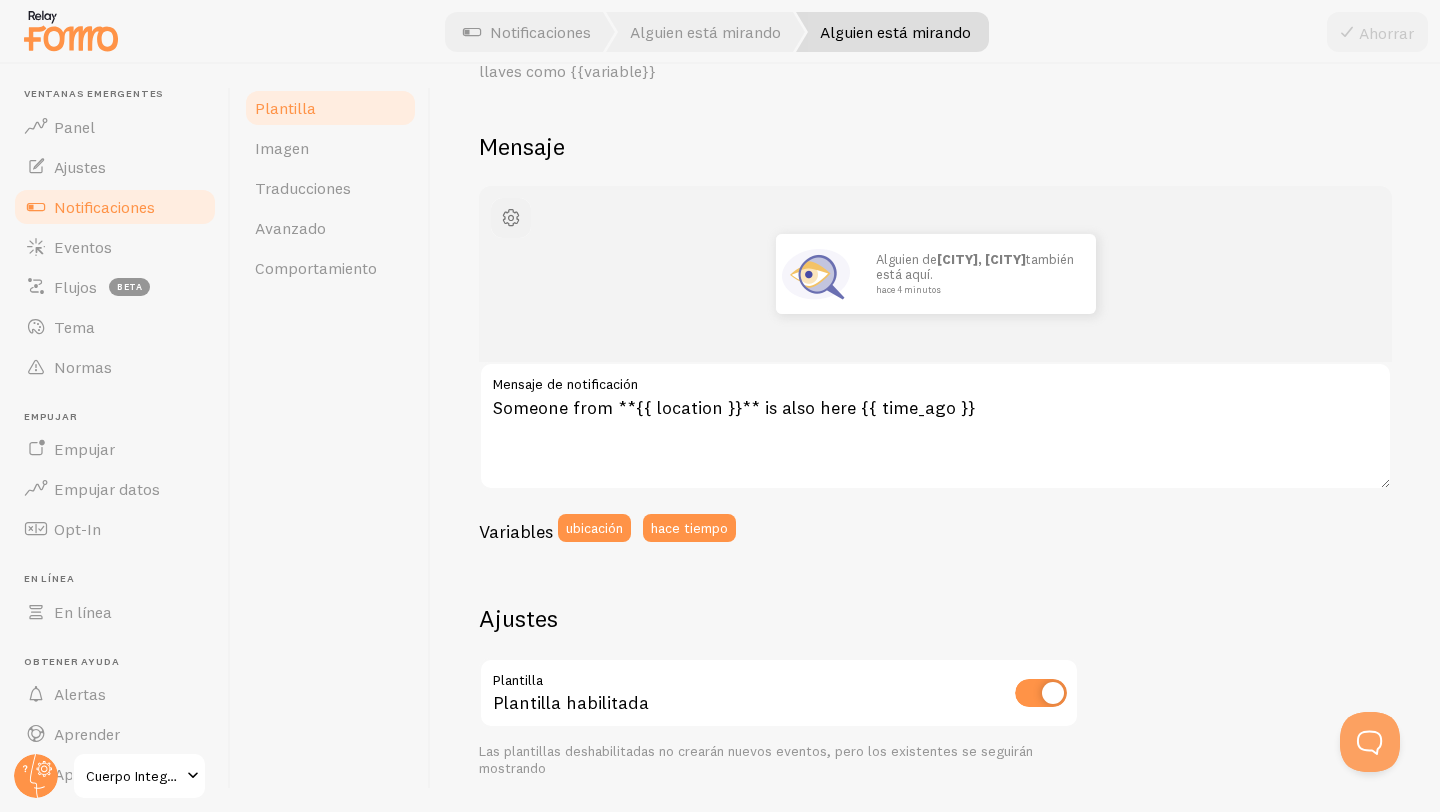 click at bounding box center (511, 218) 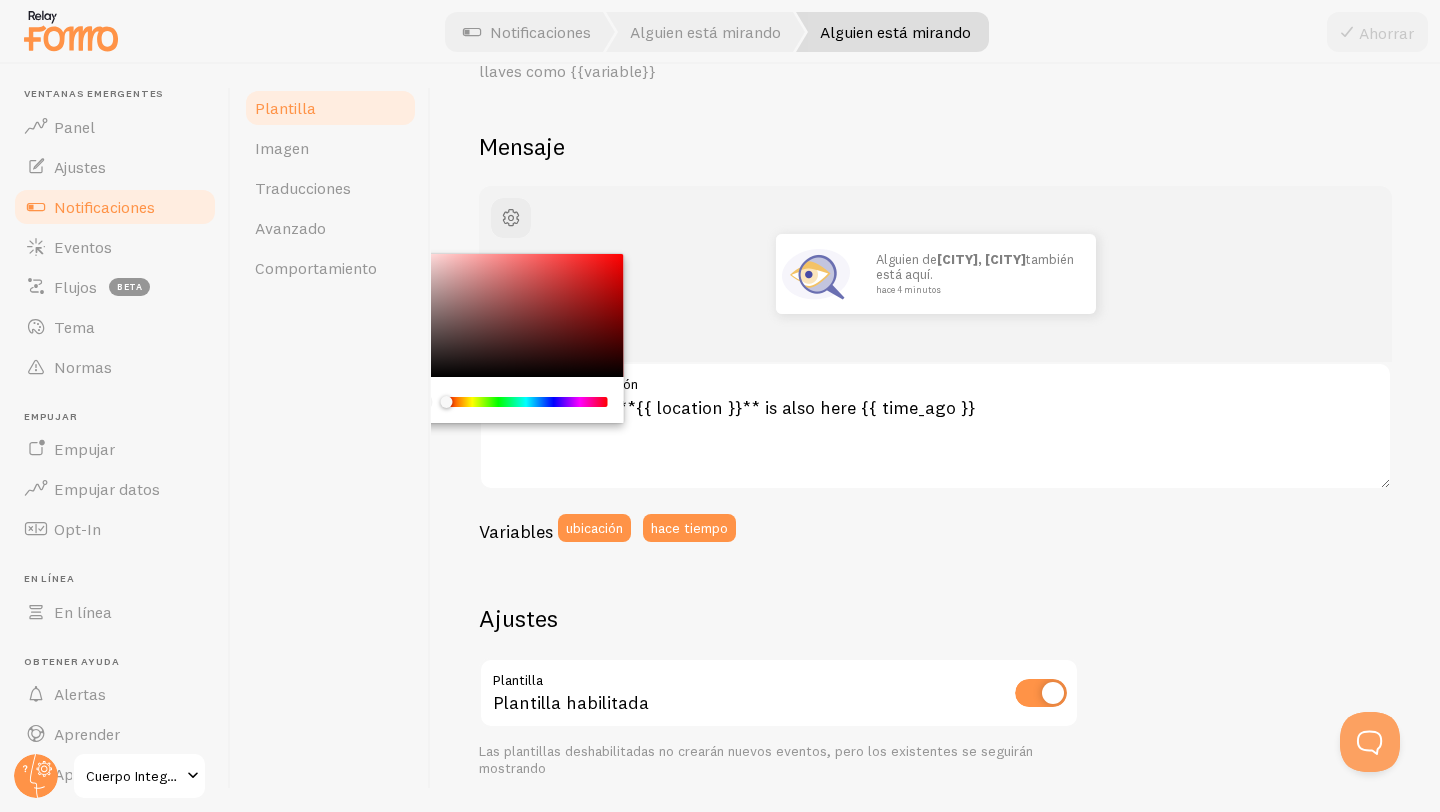 click on "Alguien de  Manhattan, Nueva York  también está aquí. hace 4 minutos" at bounding box center (935, 274) 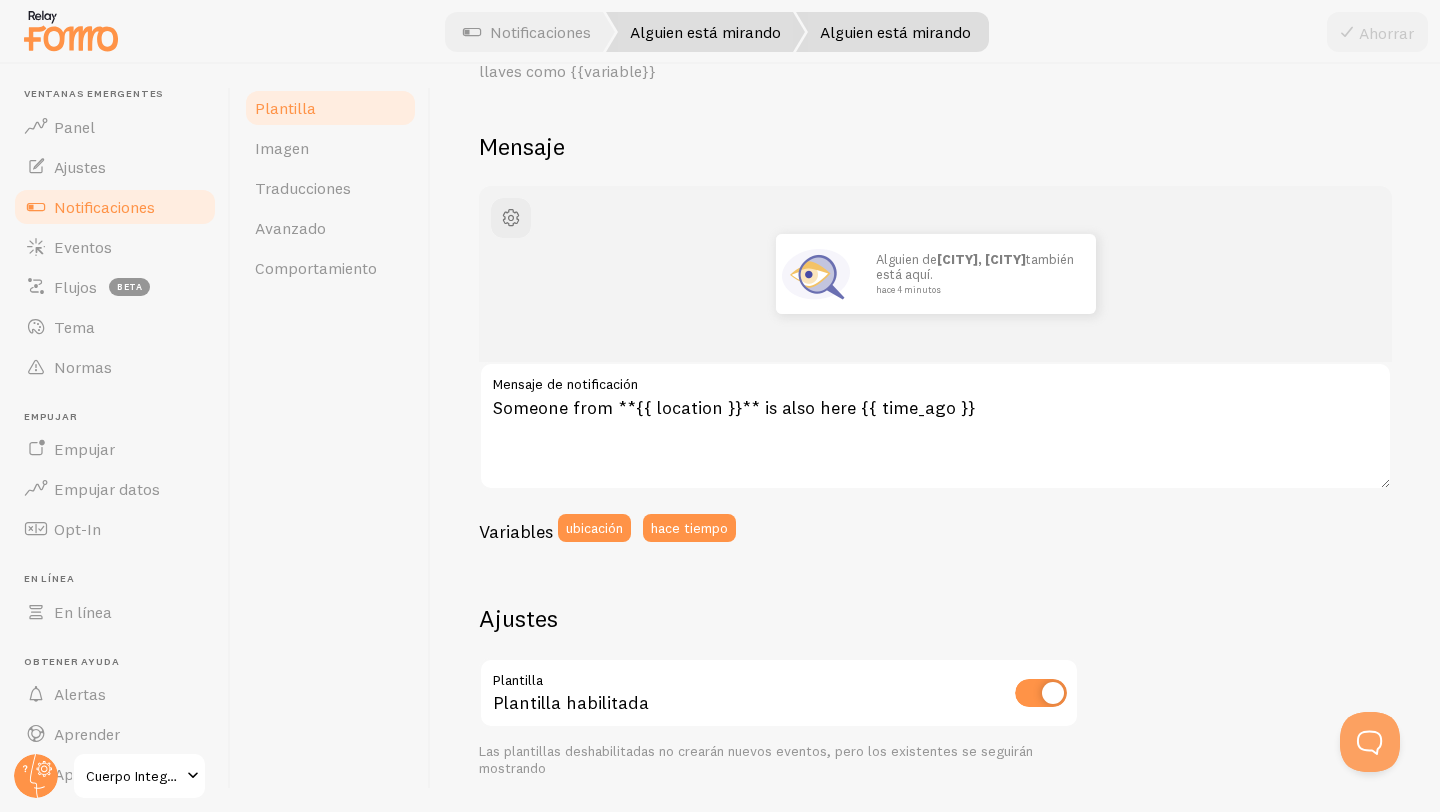 click on "Alguien está mirando" at bounding box center (705, 32) 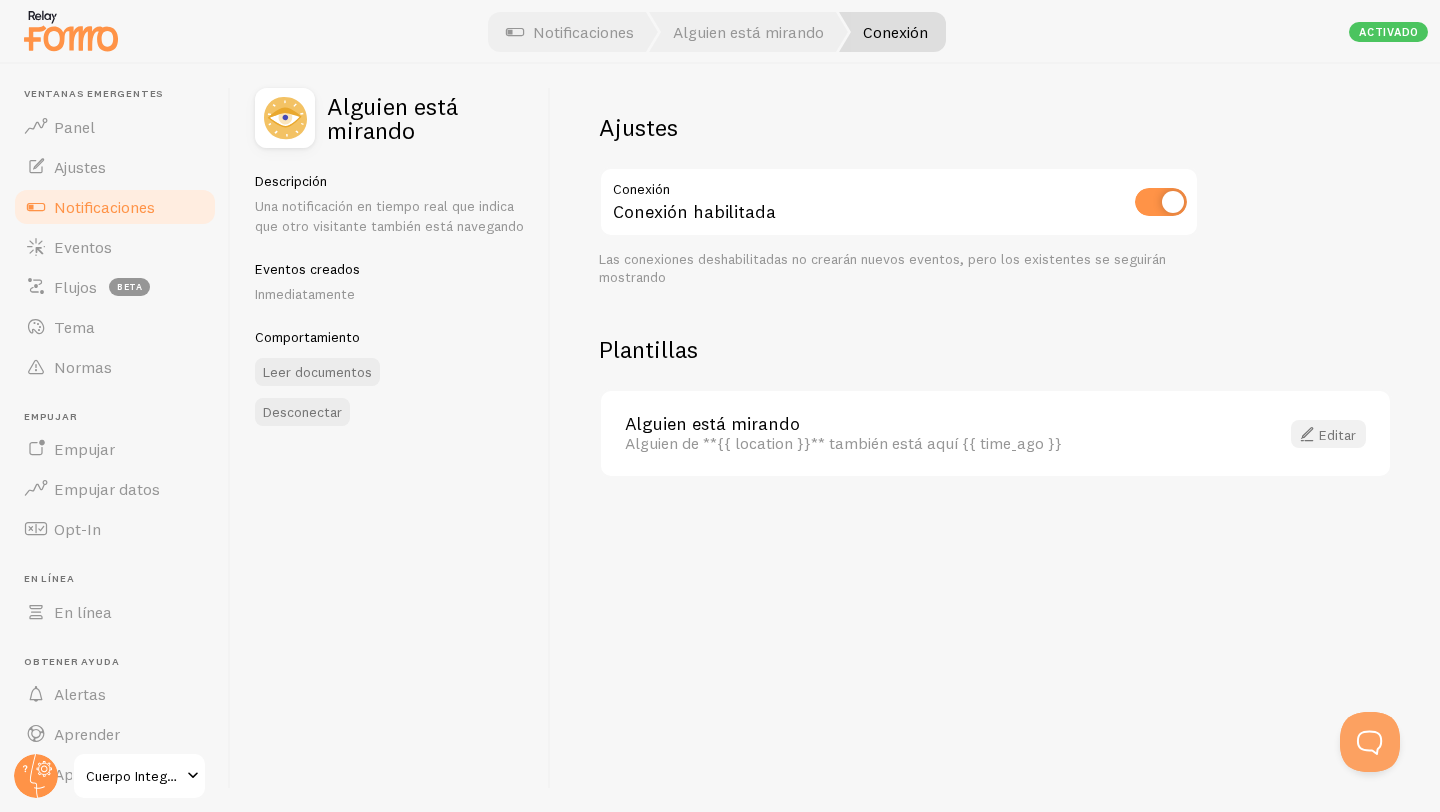 click on "Editar" at bounding box center [1337, 434] 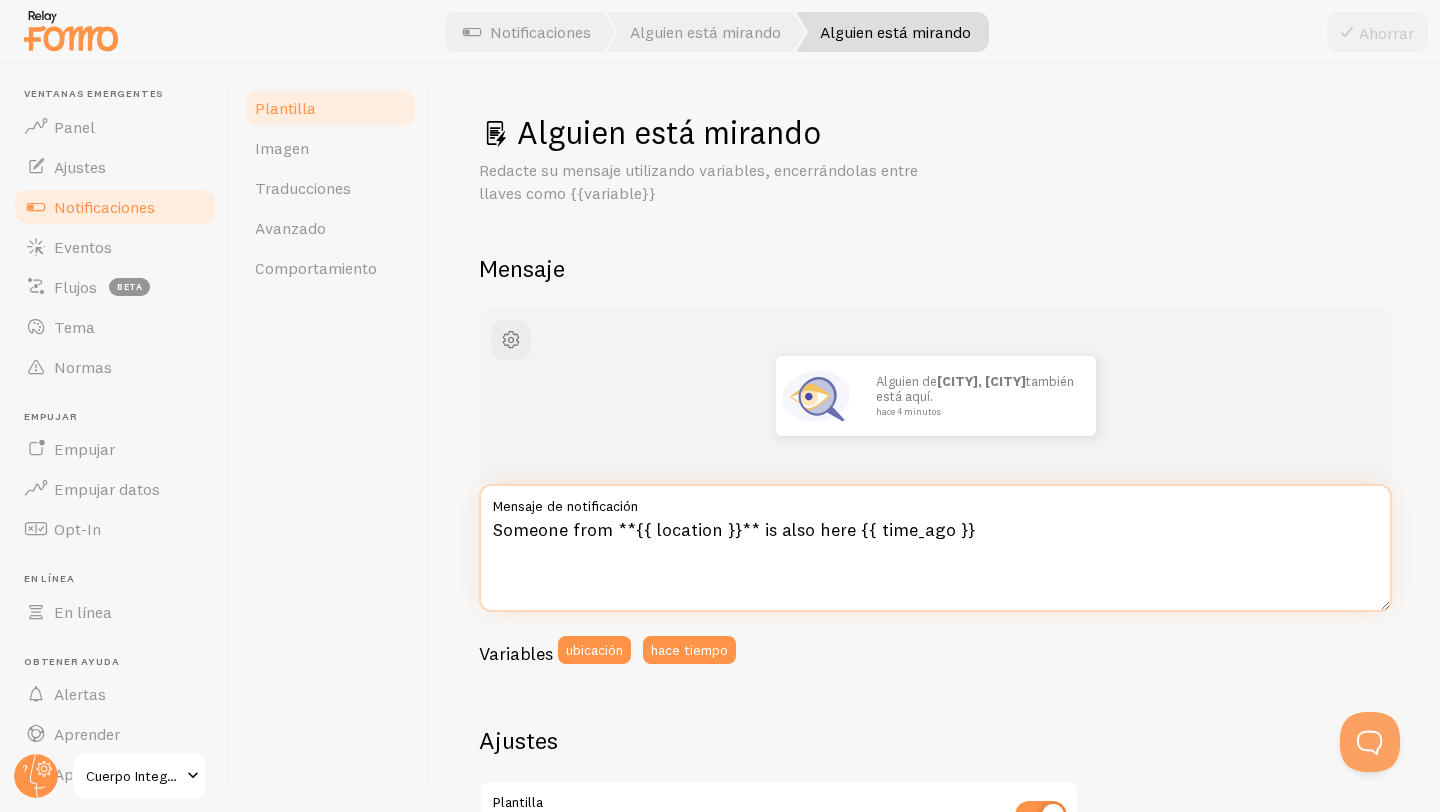 drag, startPoint x: 610, startPoint y: 530, endPoint x: 490, endPoint y: 532, distance: 120.01666 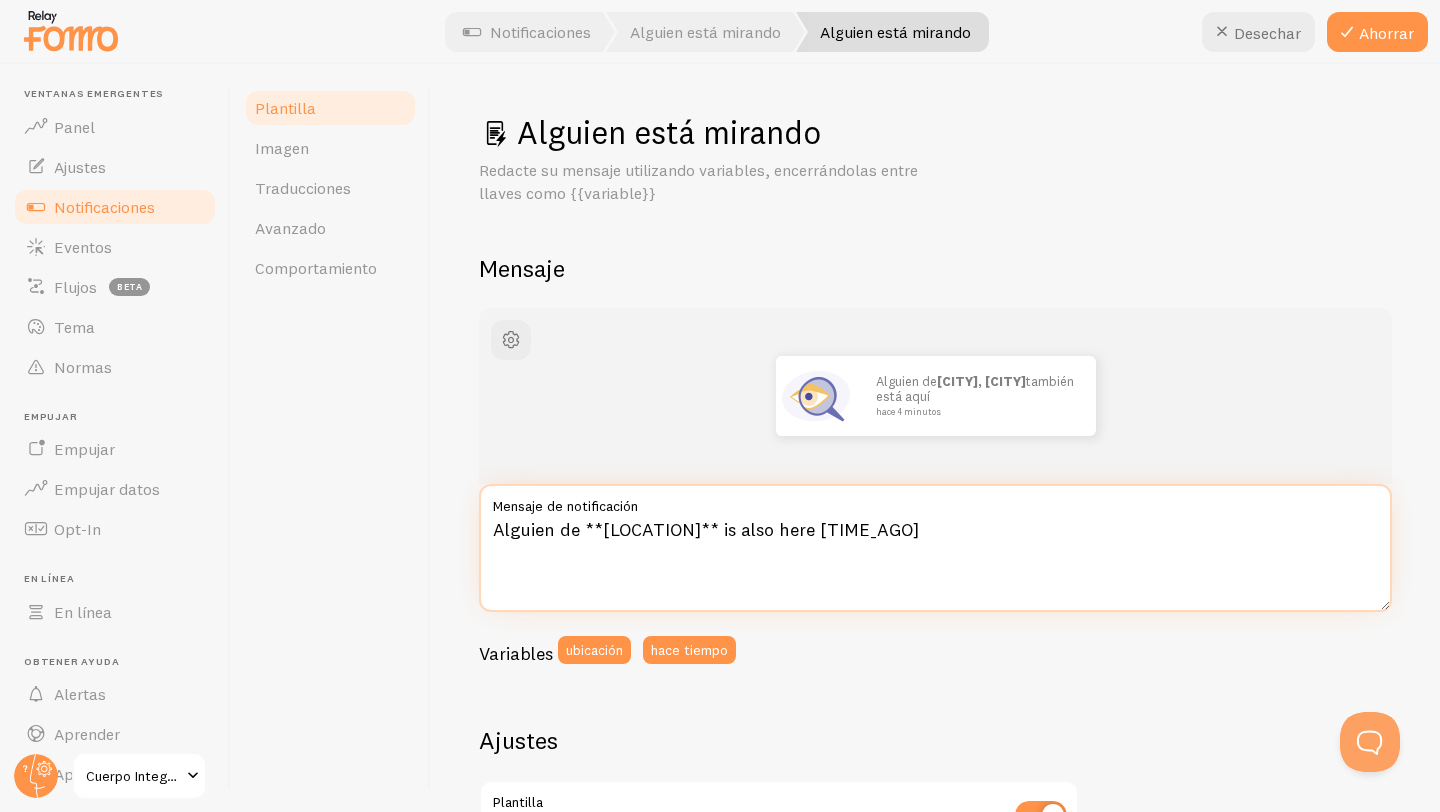 drag, startPoint x: 815, startPoint y: 531, endPoint x: 727, endPoint y: 532, distance: 88.005684 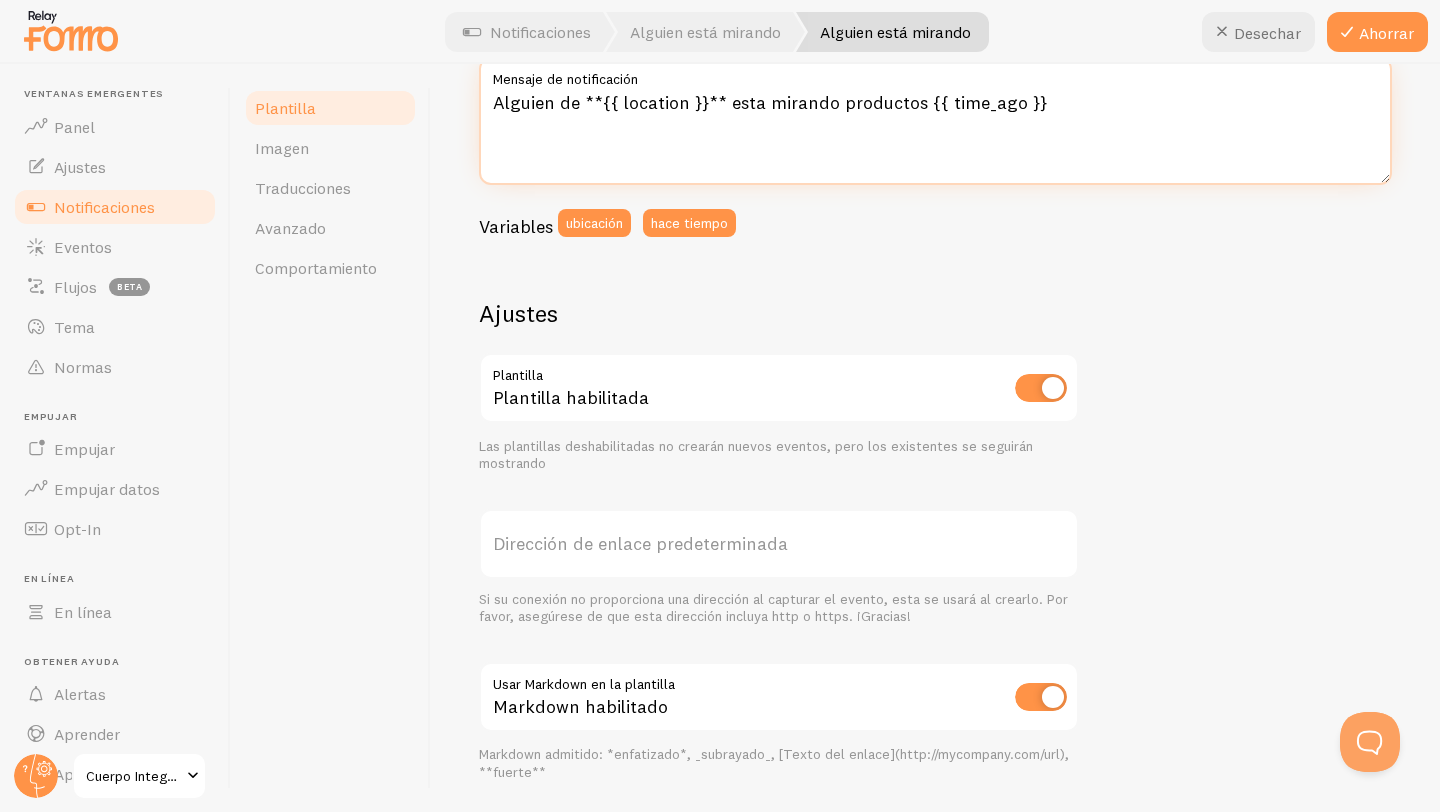 scroll, scrollTop: 625, scrollLeft: 0, axis: vertical 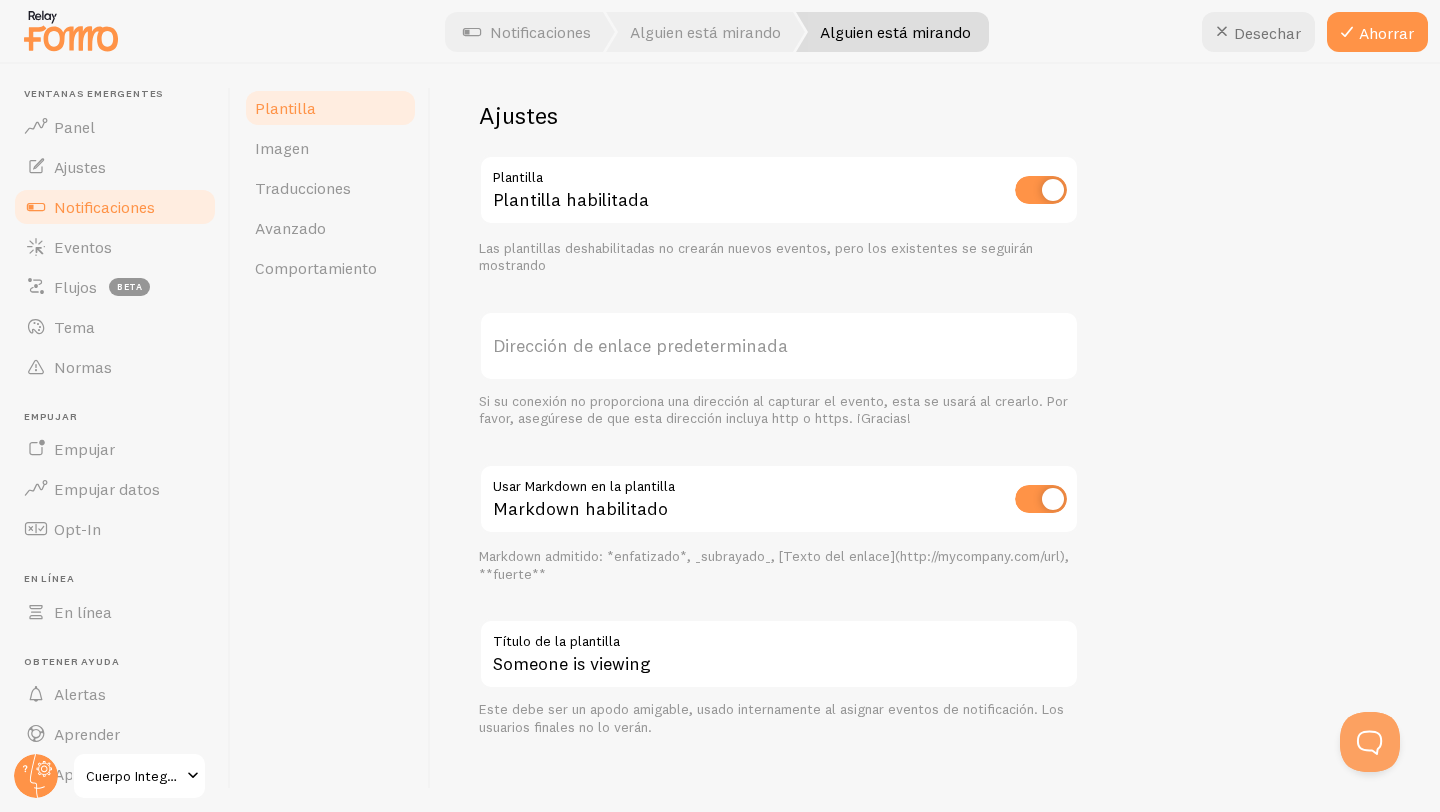type on "Alguien de **{{ location }}** esta mirando productos {{ time_ago }}" 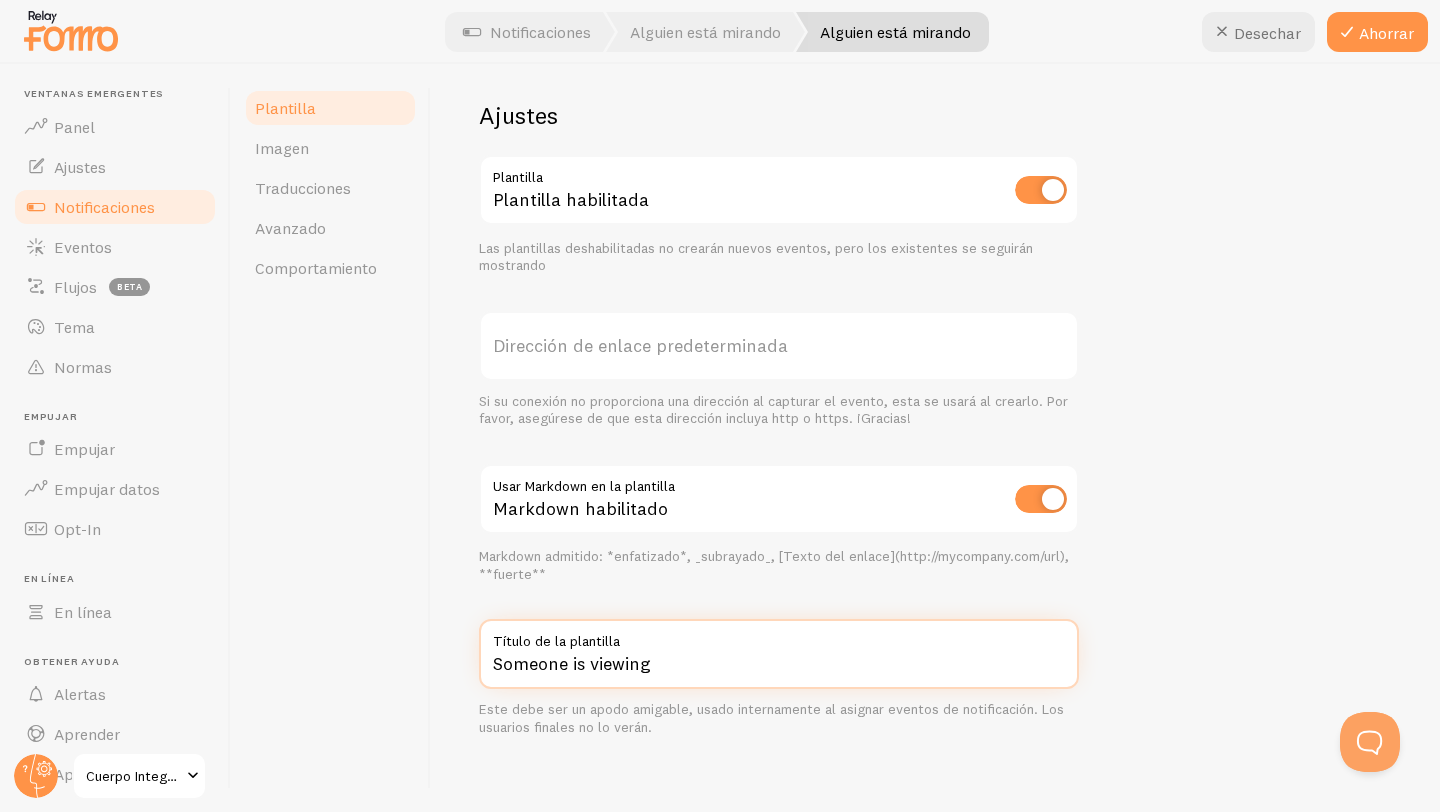 click on "Someone is viewing" at bounding box center [779, 654] 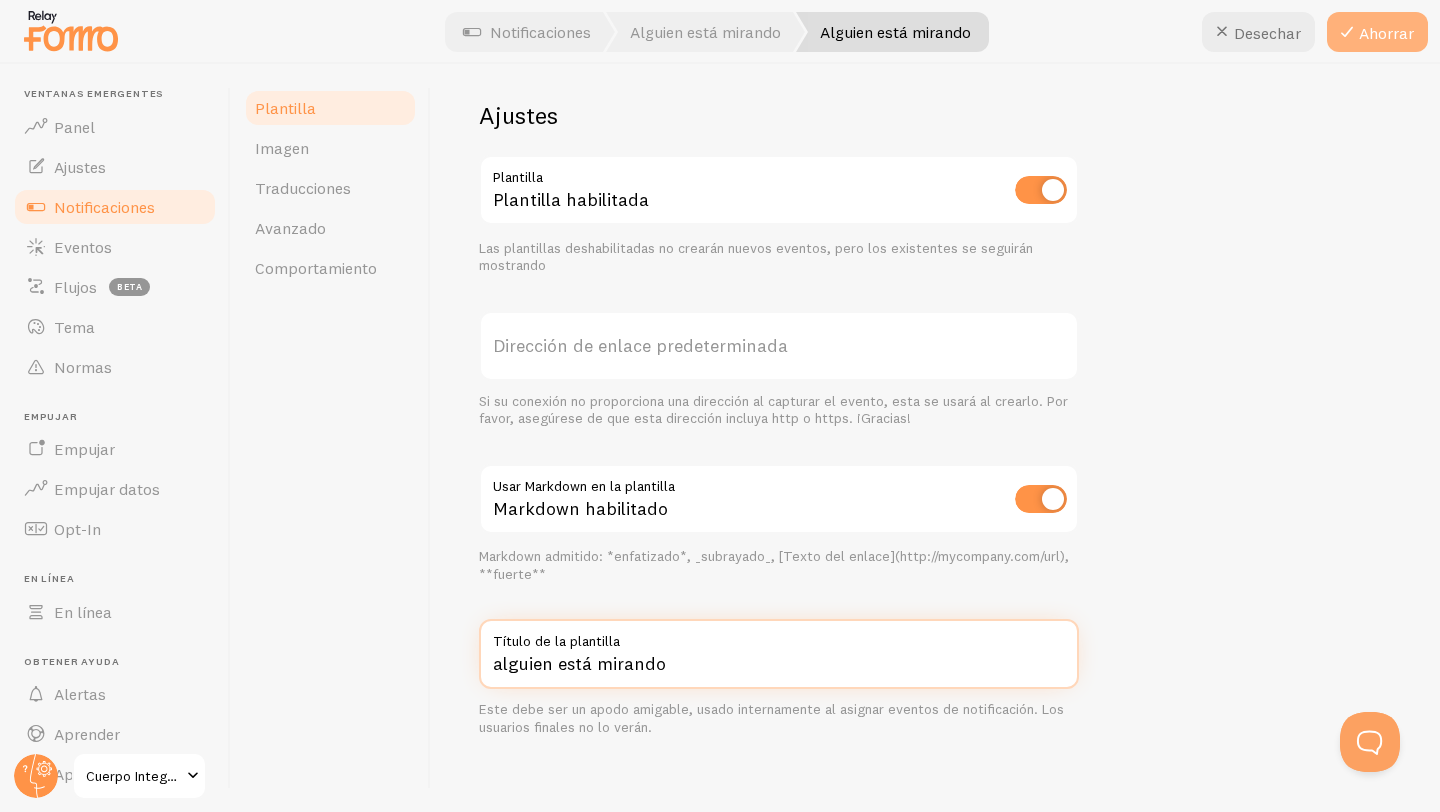 type on "alguien está mirando" 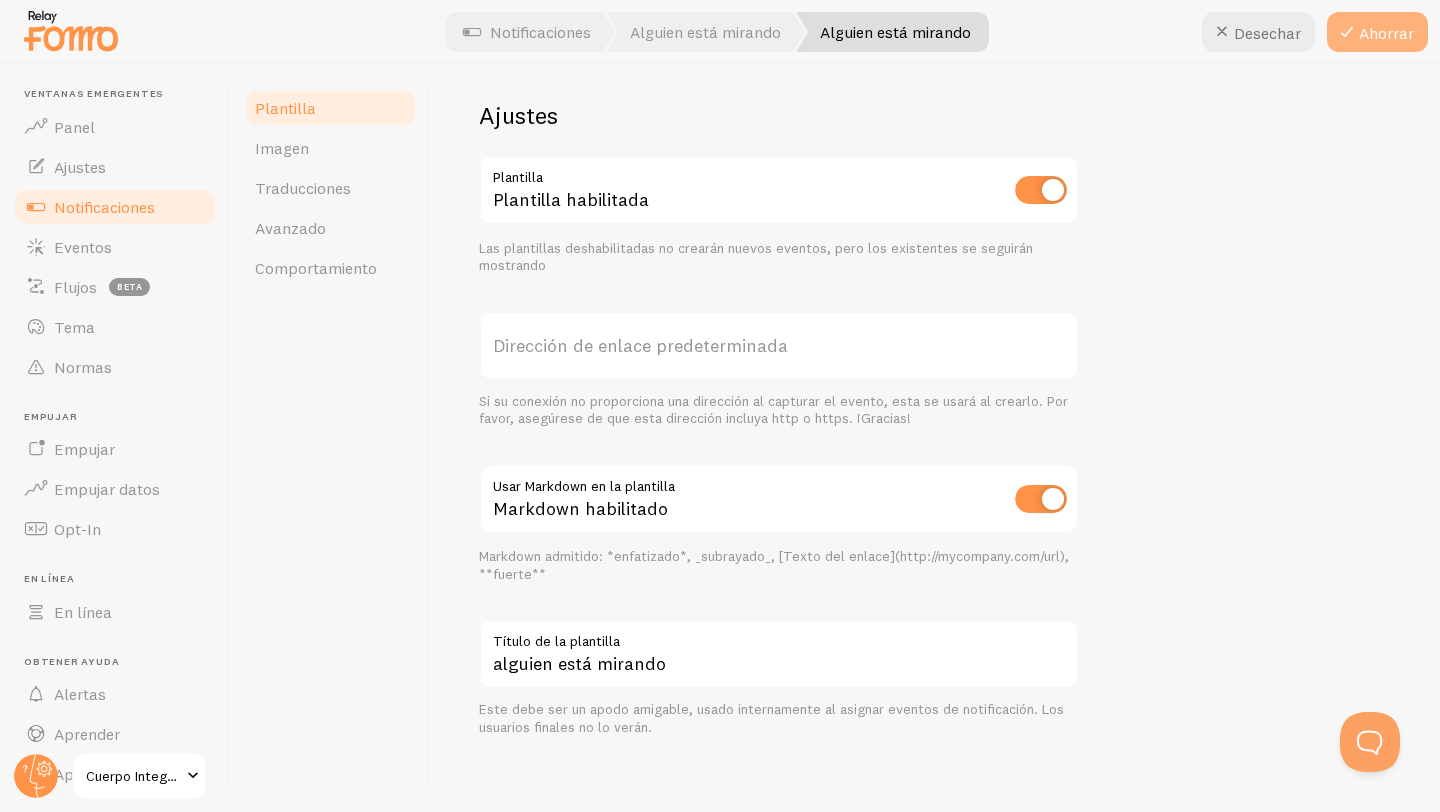 click on "Ahorrar" at bounding box center (1377, 32) 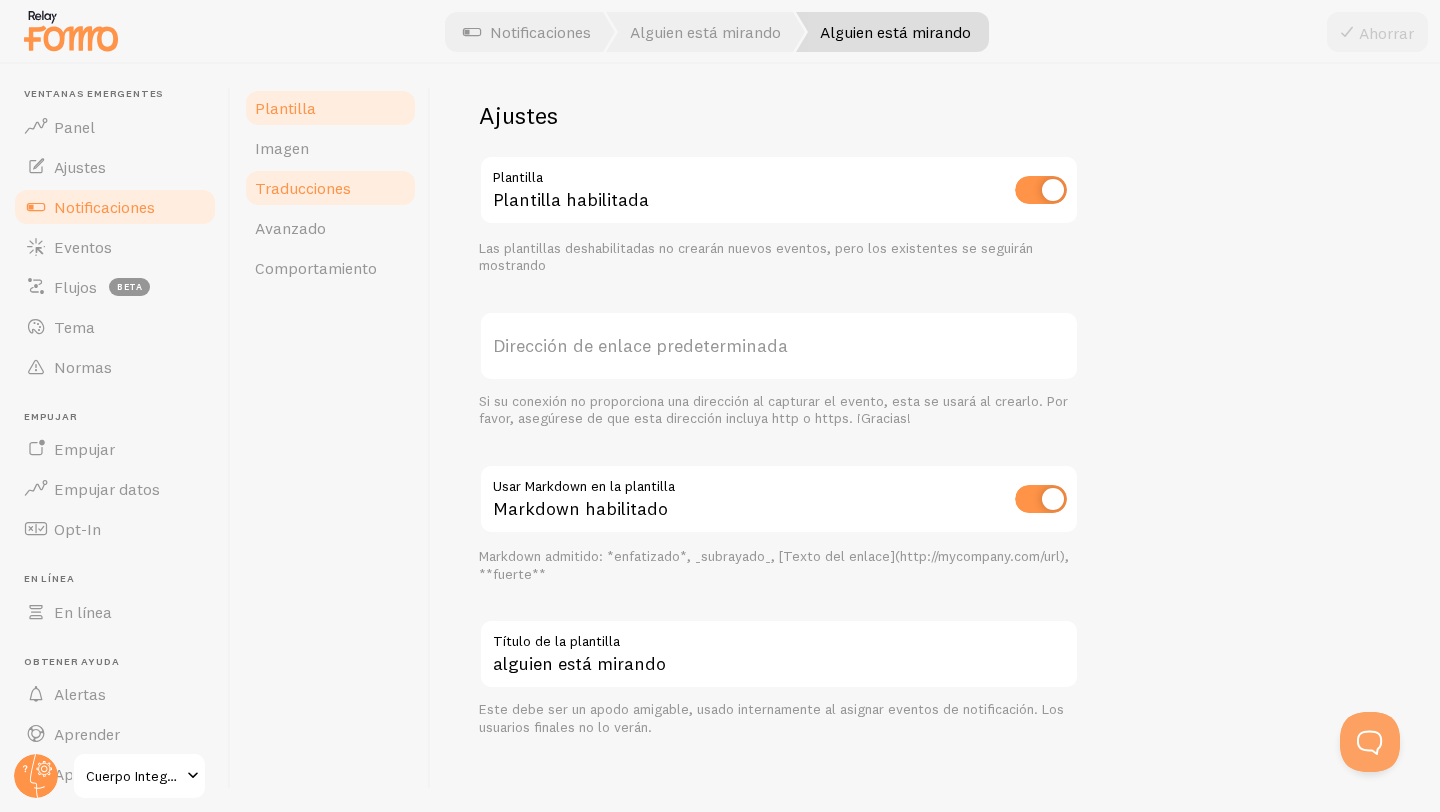 click on "Traducciones" at bounding box center (303, 188) 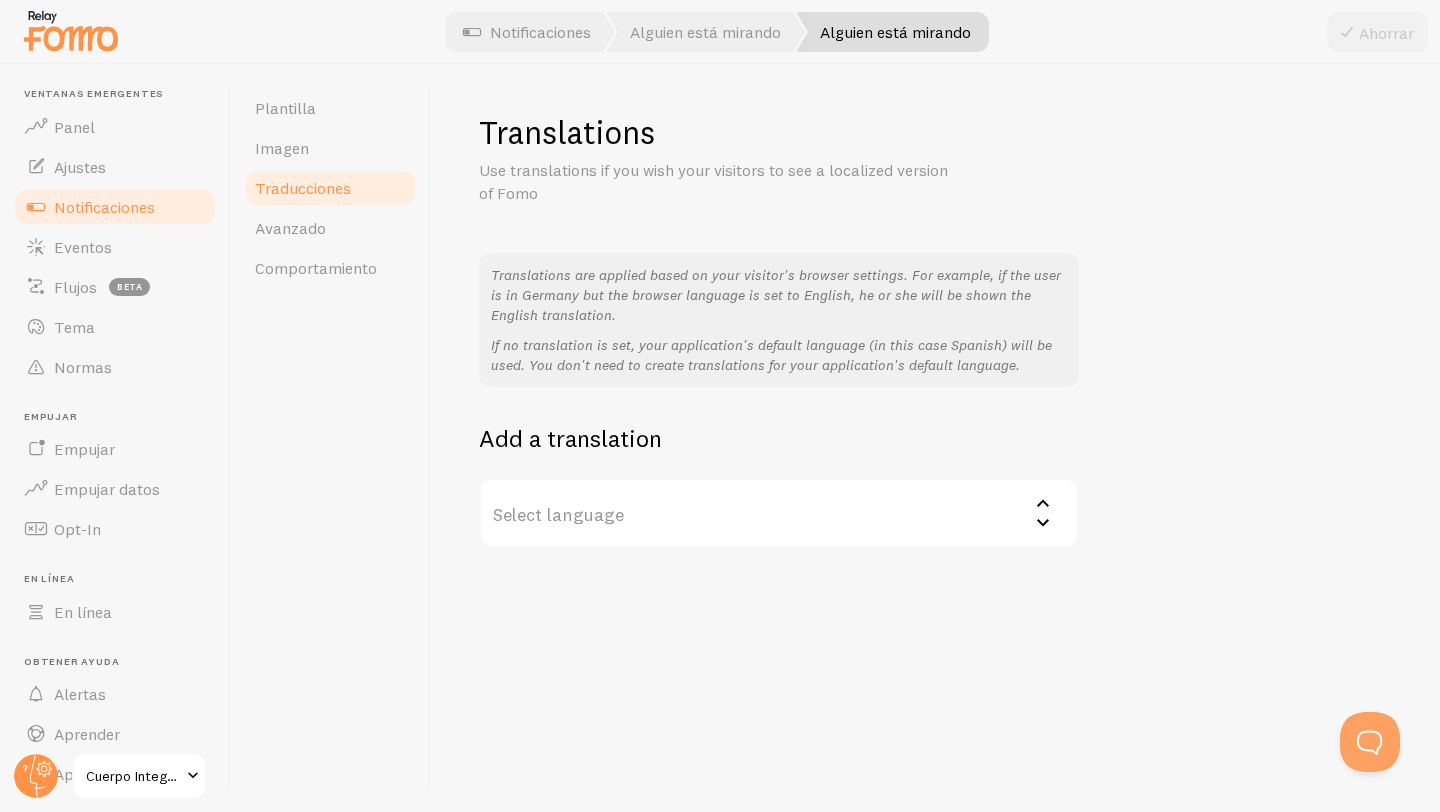 scroll, scrollTop: 0, scrollLeft: 0, axis: both 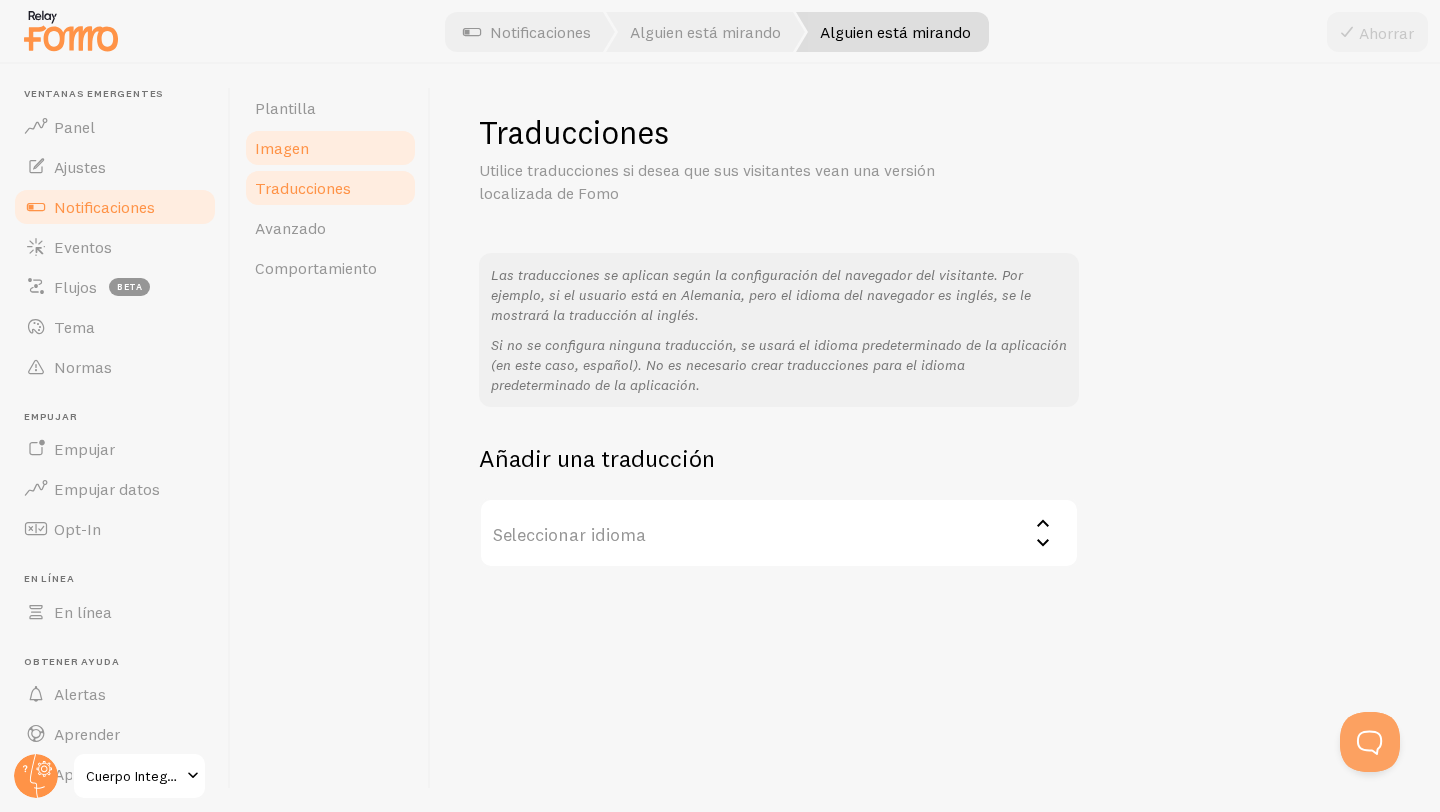 click on "Imagen" at bounding box center [282, 148] 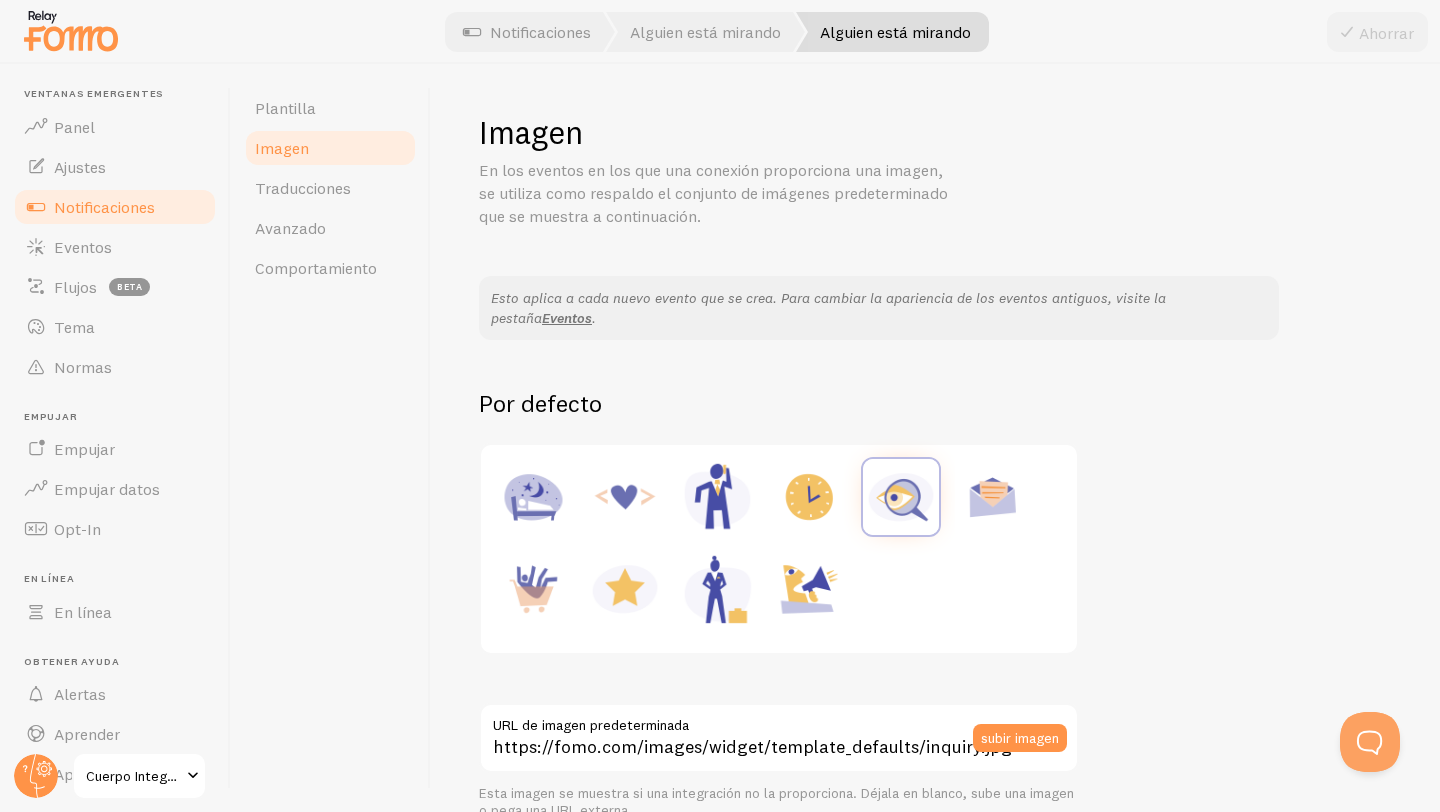 click at bounding box center [625, 497] 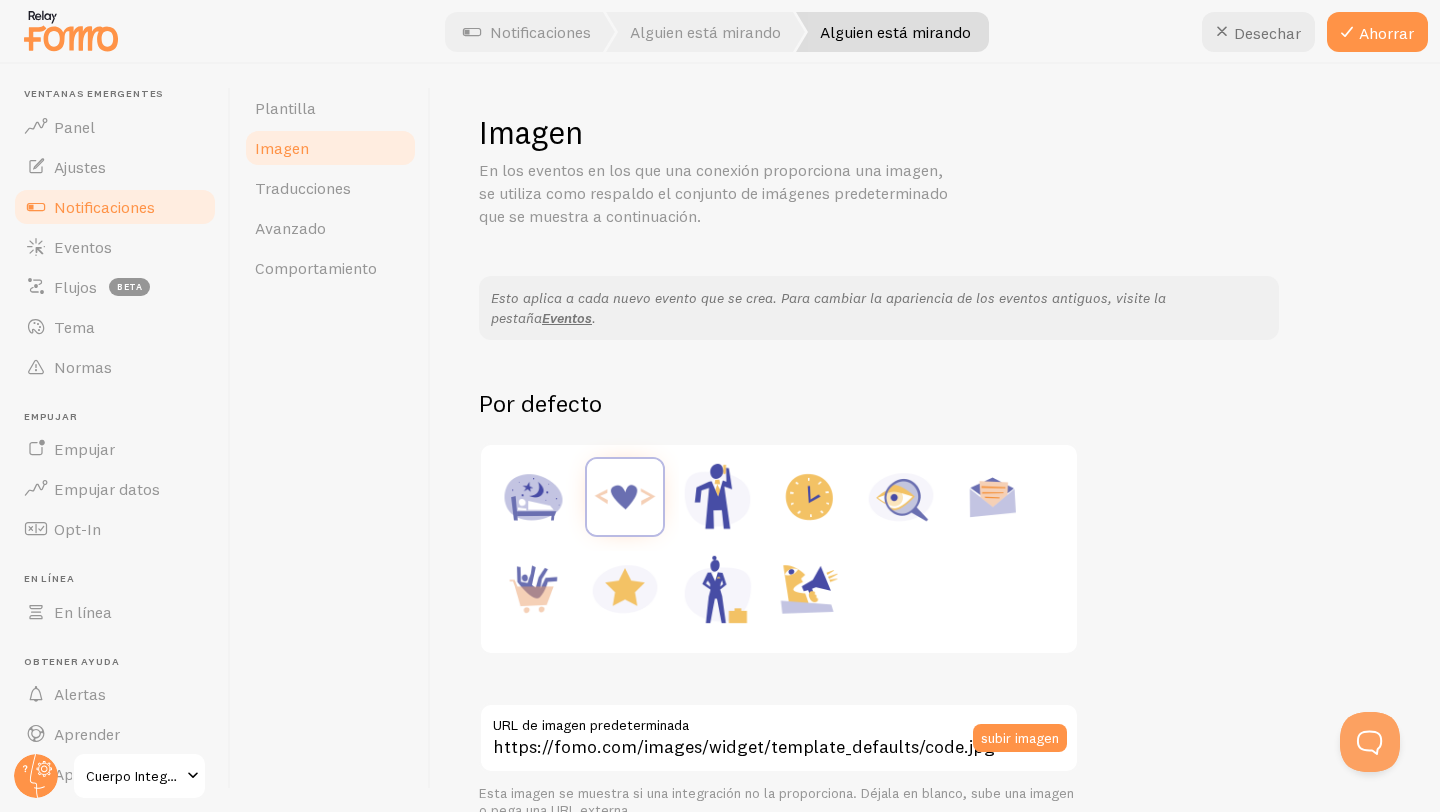 scroll, scrollTop: 55, scrollLeft: 0, axis: vertical 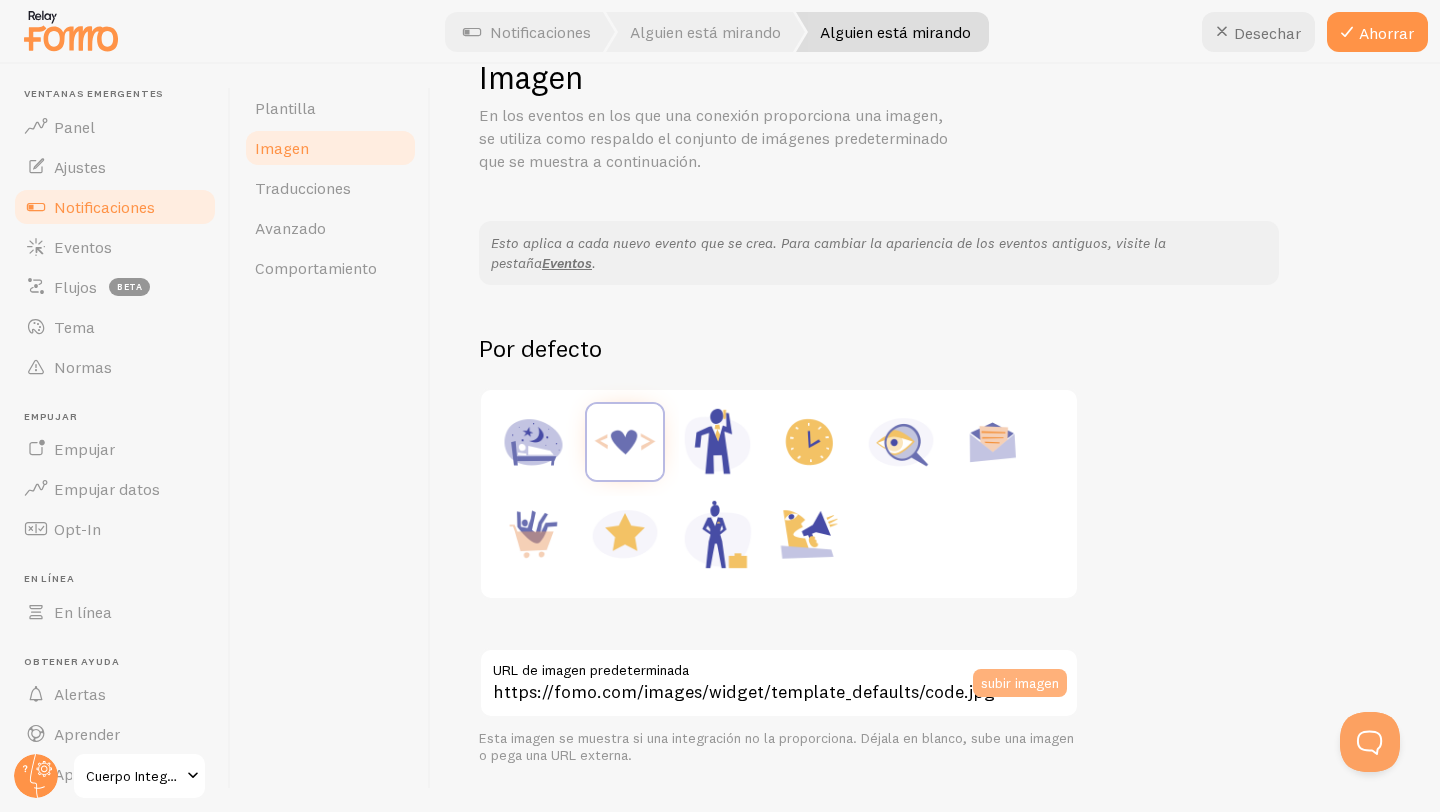 click on "subir imagen" at bounding box center [1020, 682] 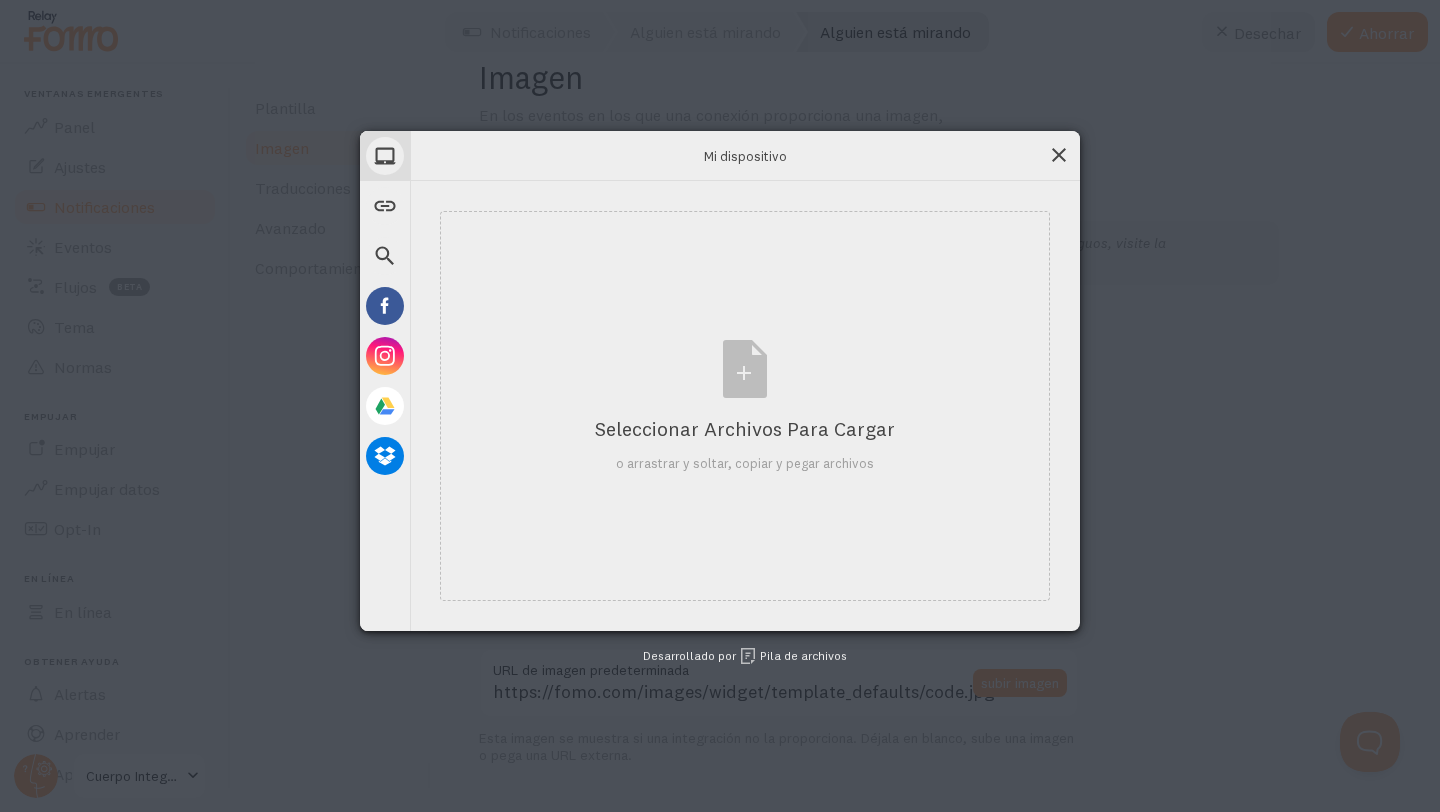 click at bounding box center [1059, 155] 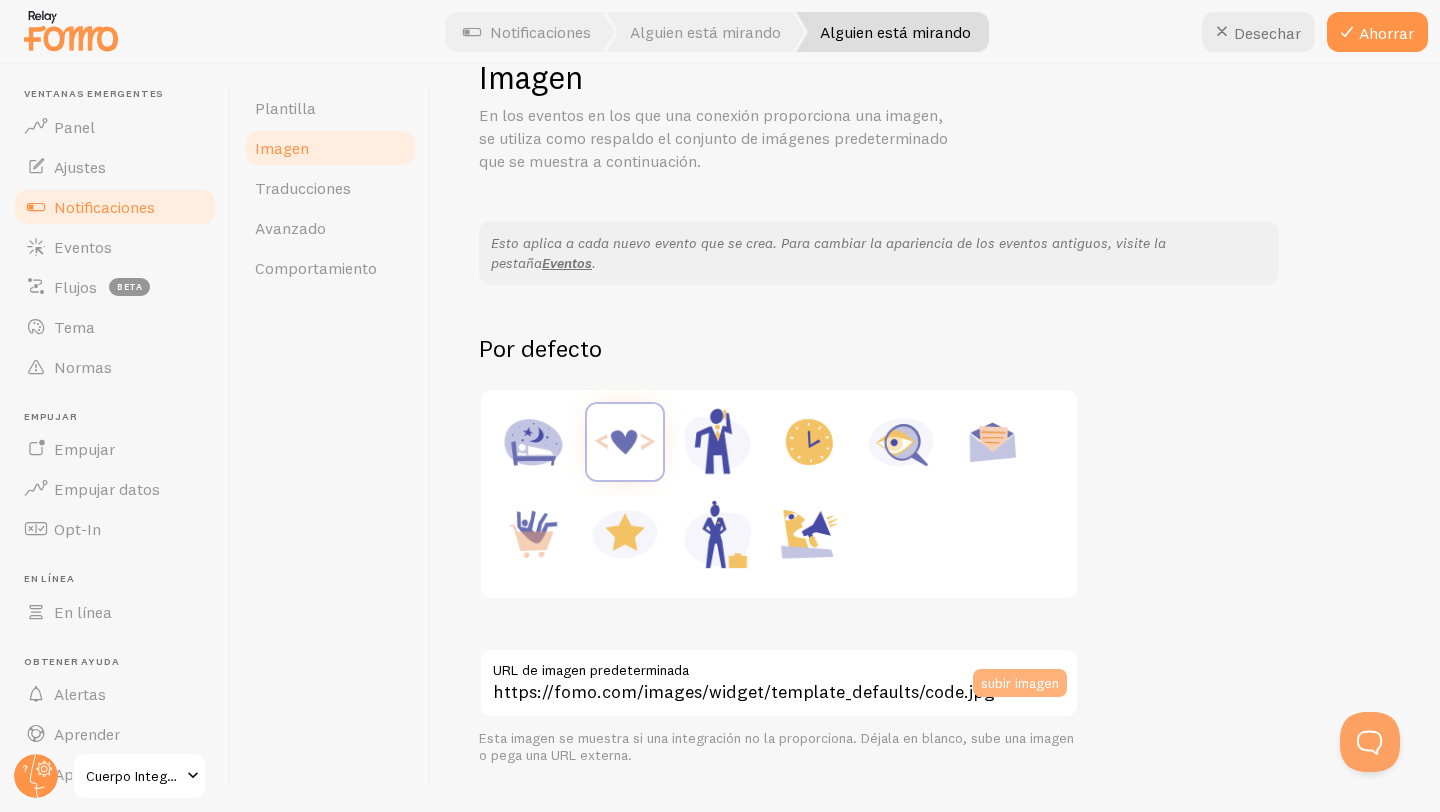 click on "subir imagen" at bounding box center (1020, 682) 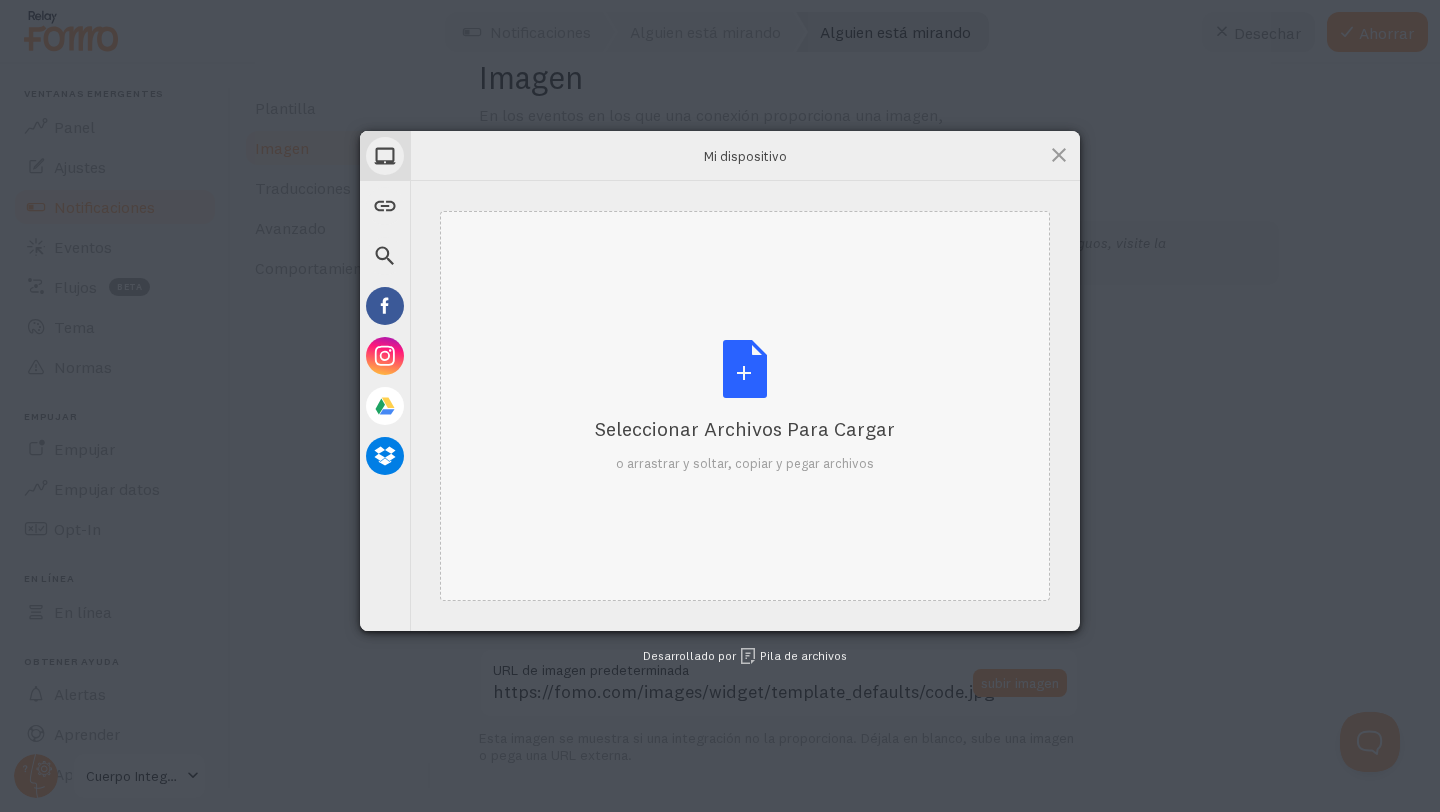 click on "Seleccionar archivos para cargar   o arrastrar y soltar, copiar y pegar archivos" at bounding box center [745, 406] 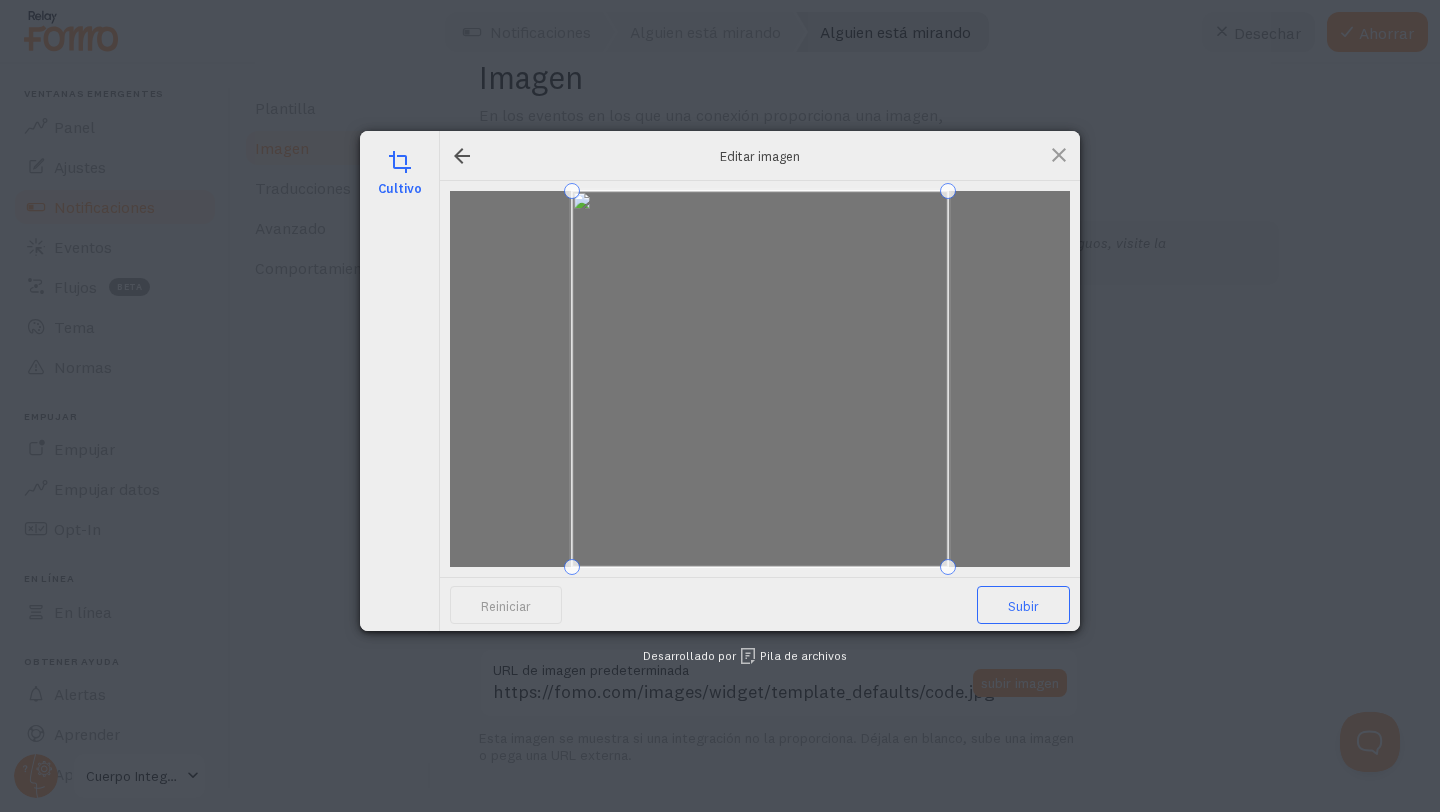click on "Subir" at bounding box center [1023, 606] 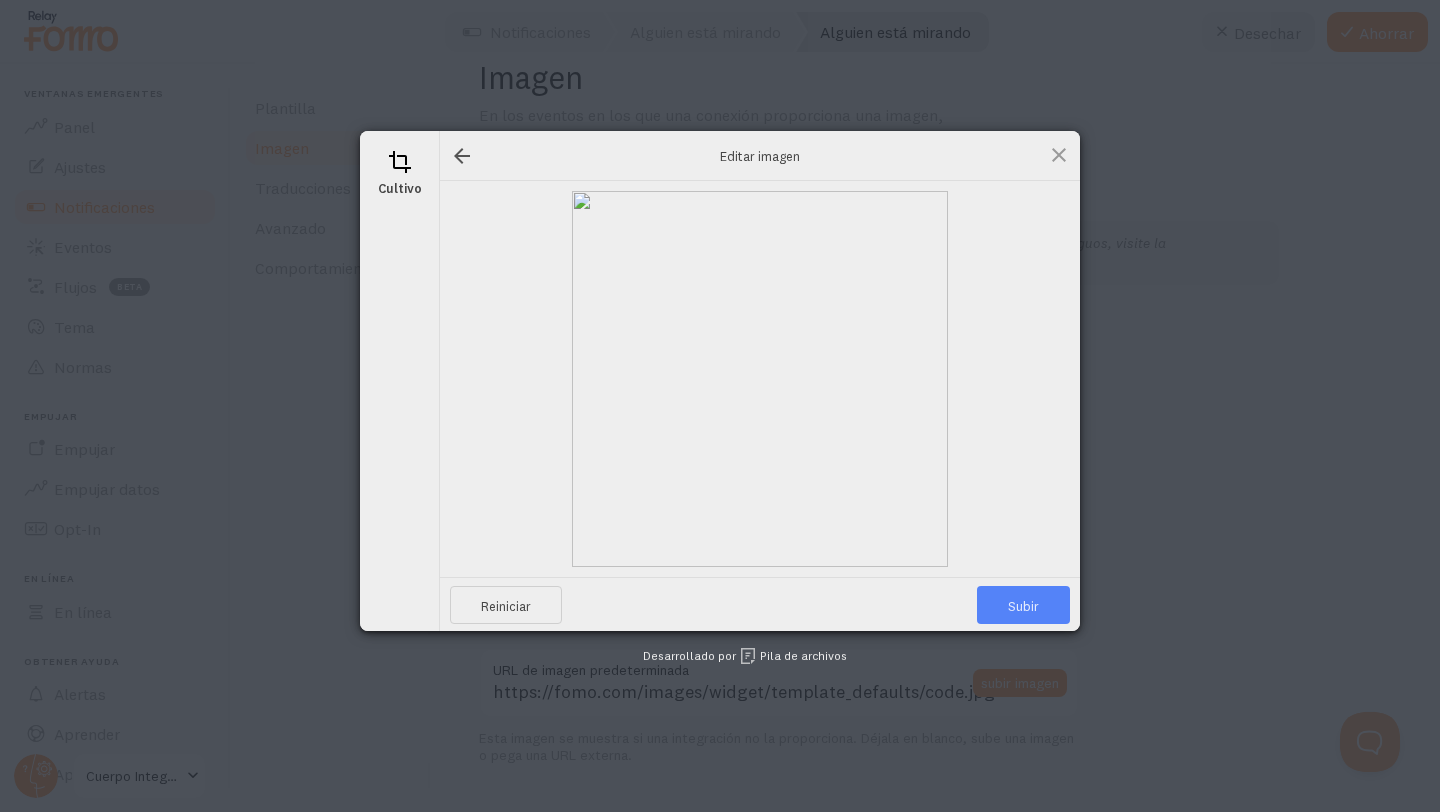 click on "Subir" at bounding box center (1023, 606) 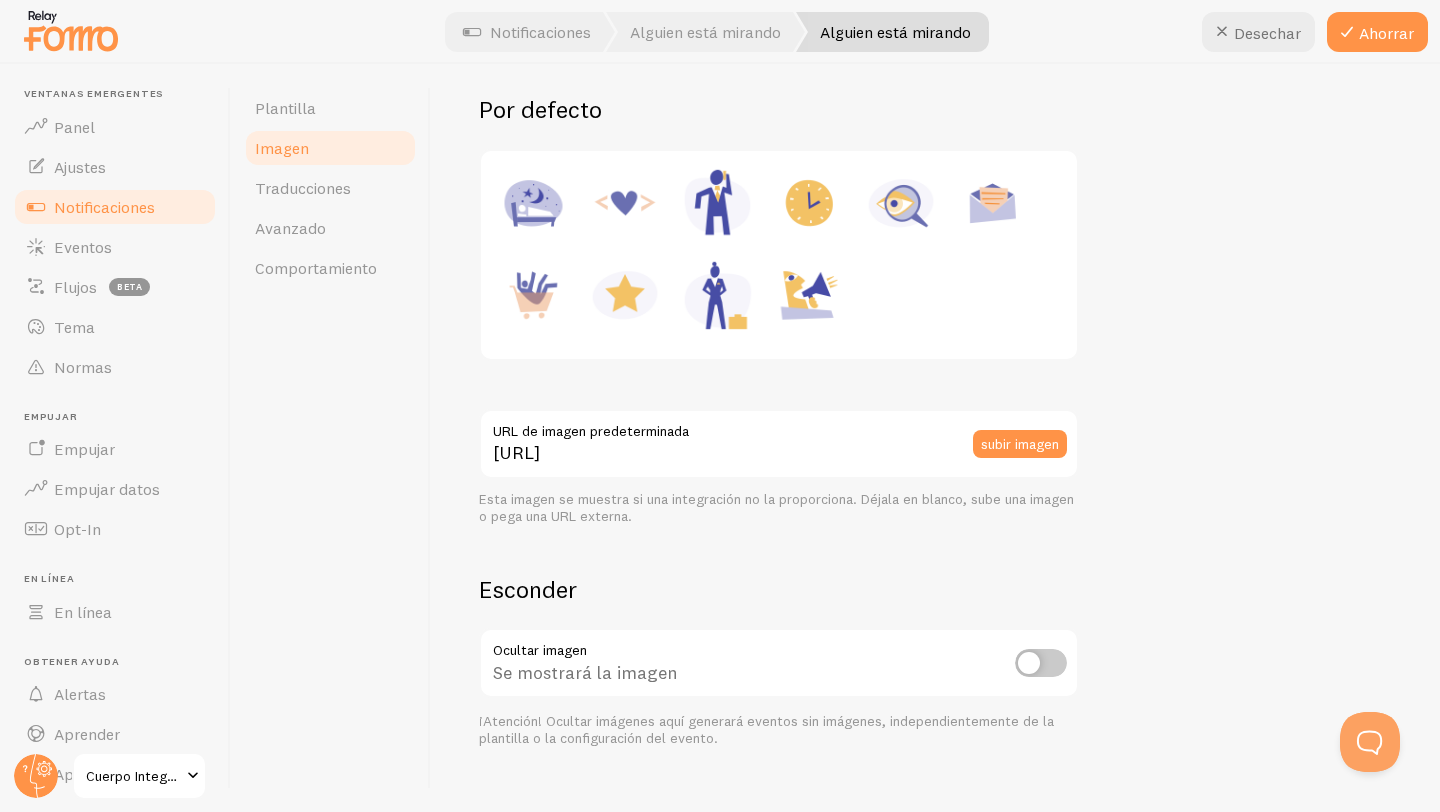 scroll, scrollTop: 326, scrollLeft: 0, axis: vertical 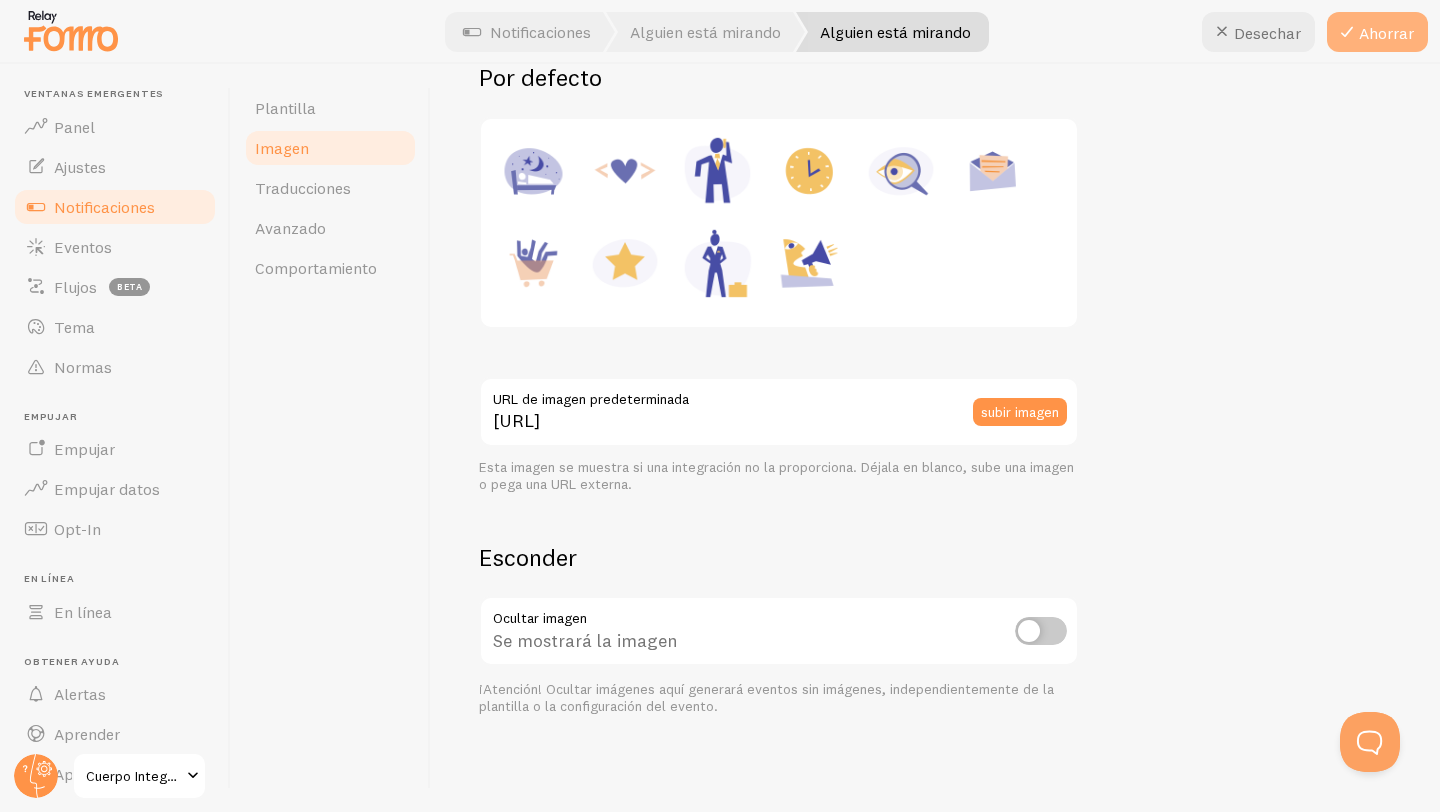click on "Ahorrar" at bounding box center [1386, 33] 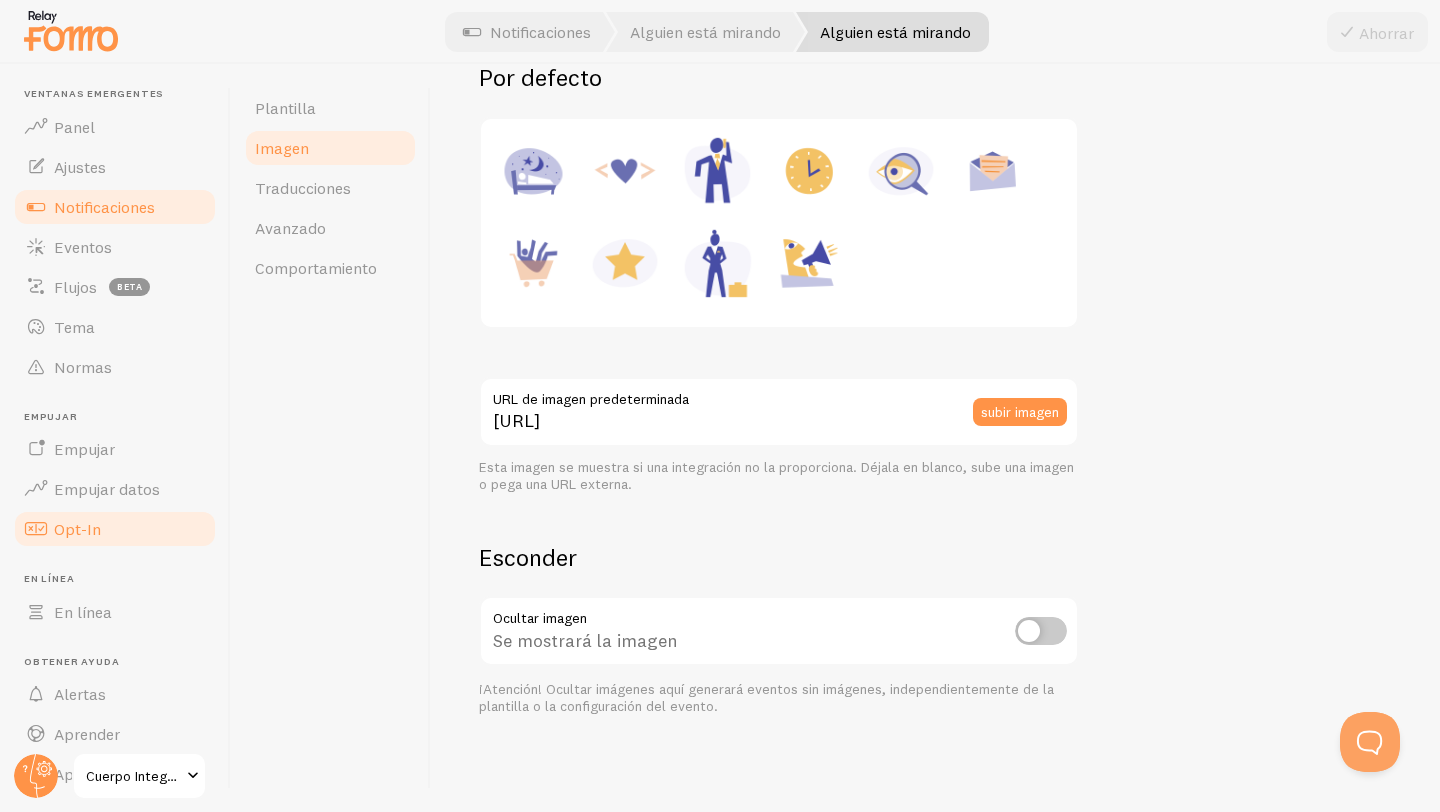 click on "Opt-In" at bounding box center (77, 529) 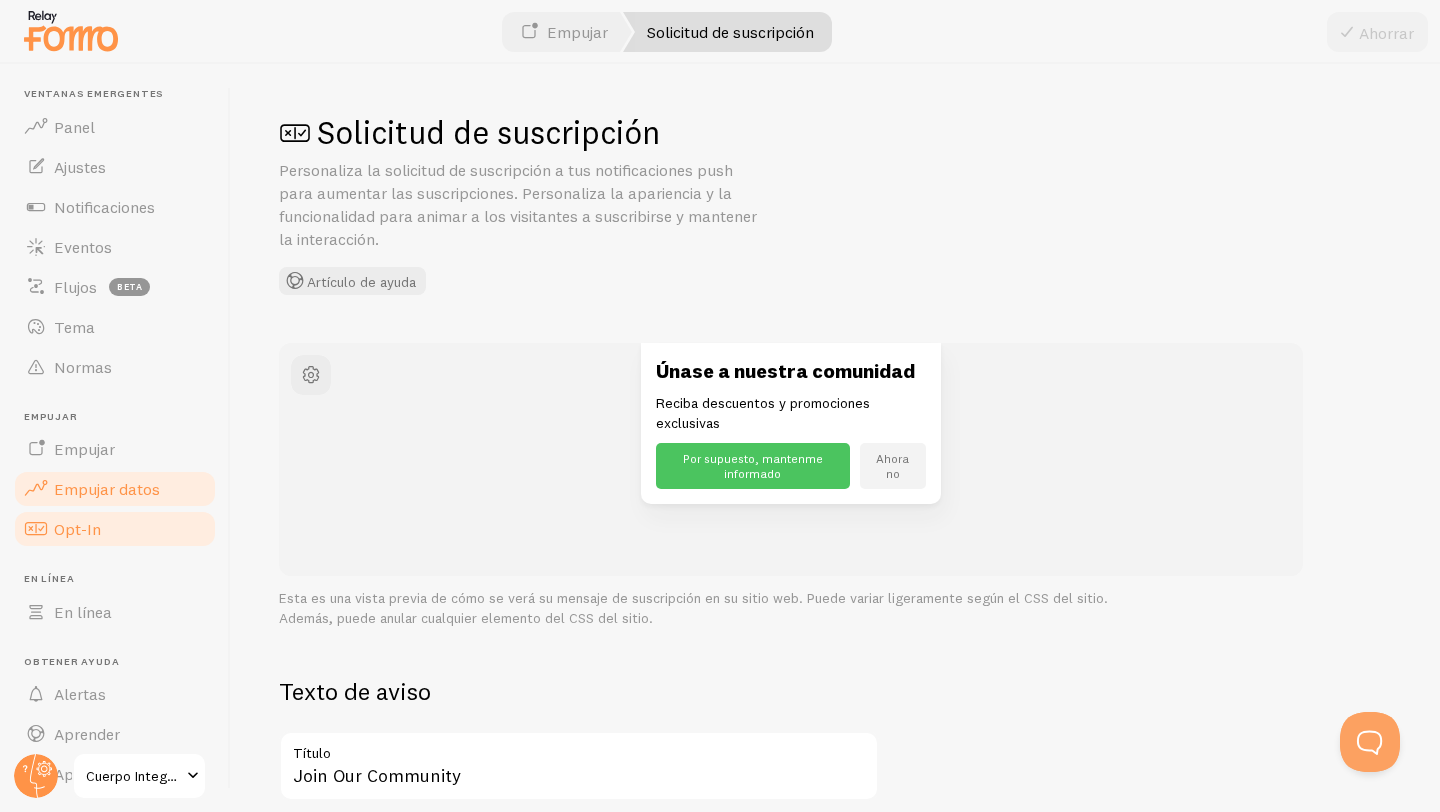 click on "Empujar datos" at bounding box center [107, 489] 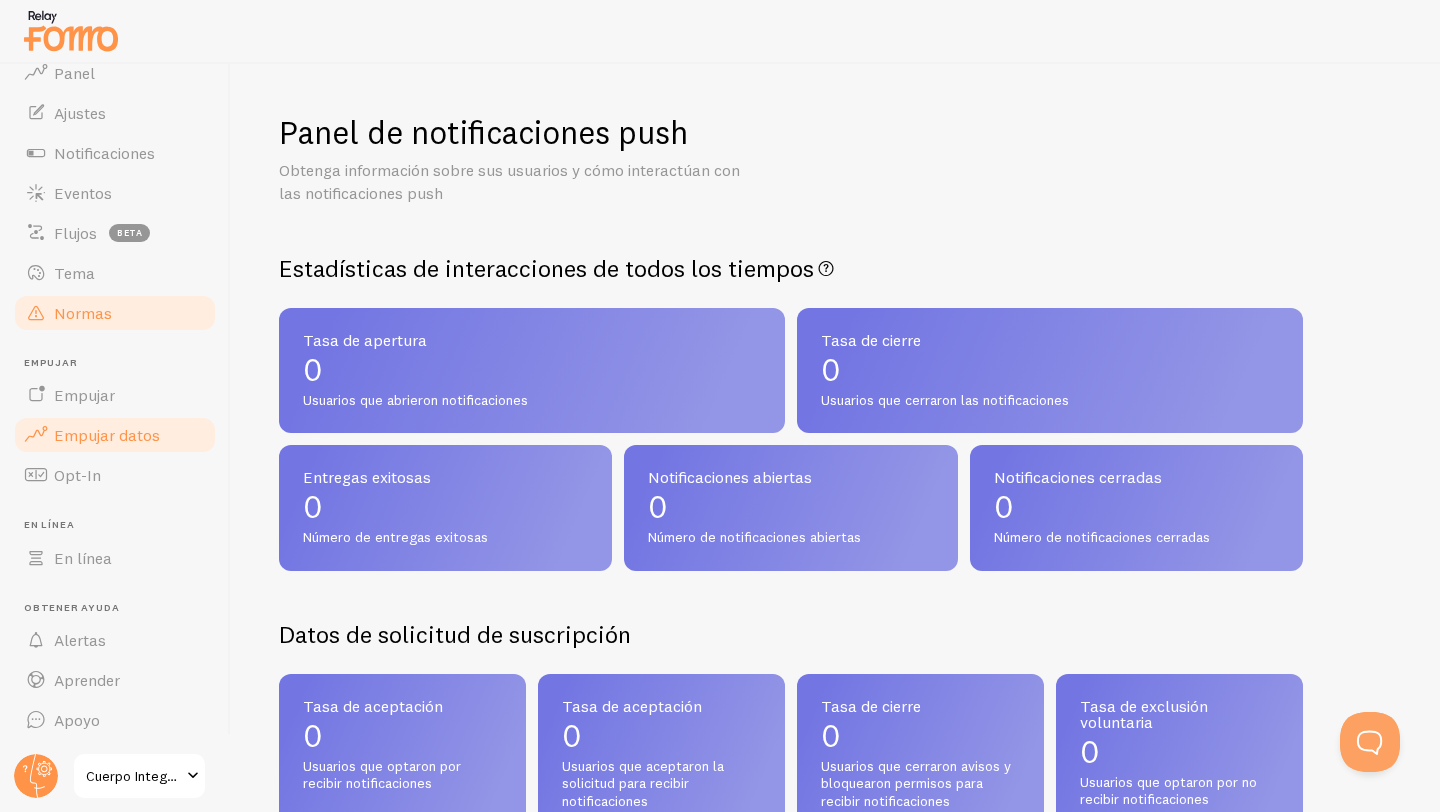 scroll, scrollTop: 0, scrollLeft: 0, axis: both 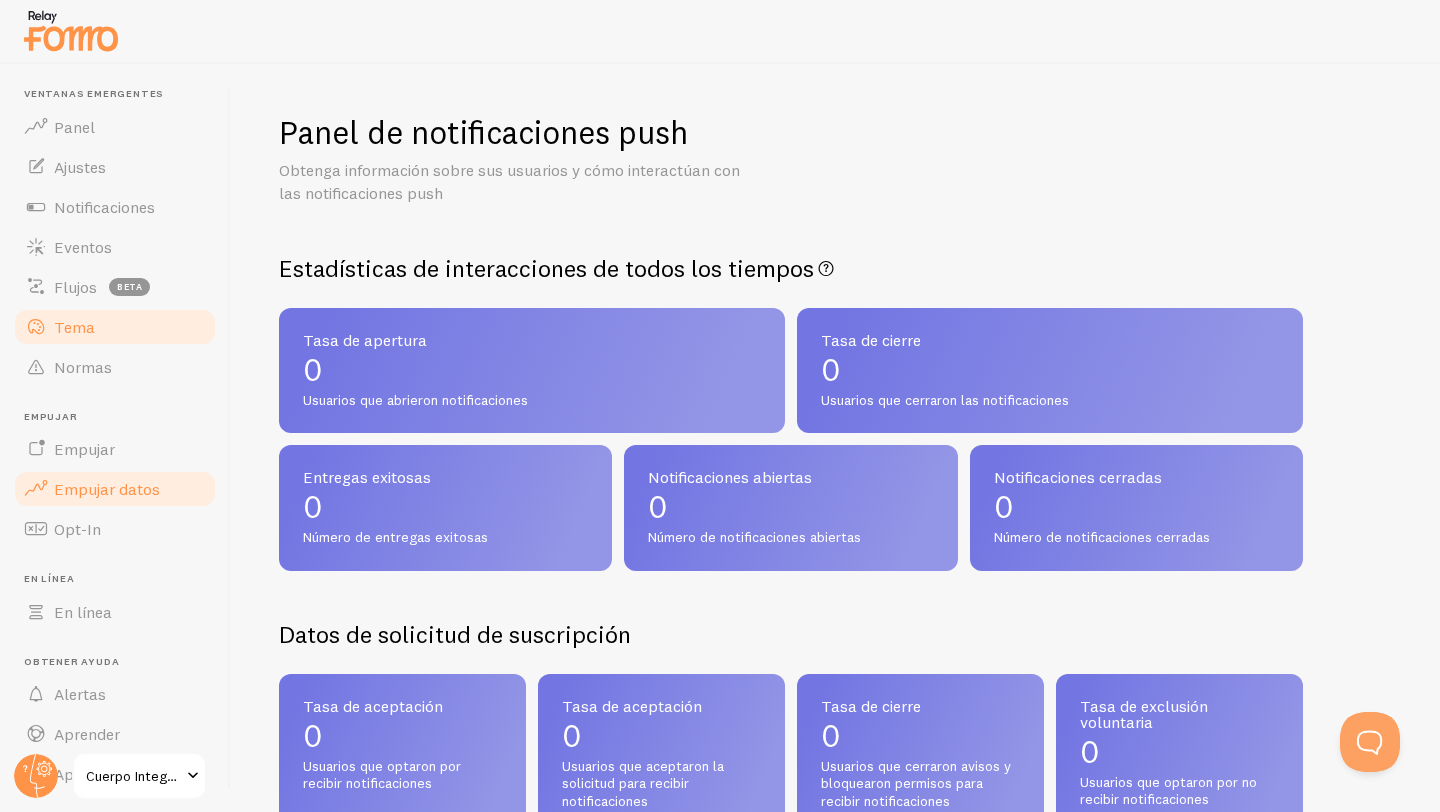 click on "Tema" at bounding box center [74, 327] 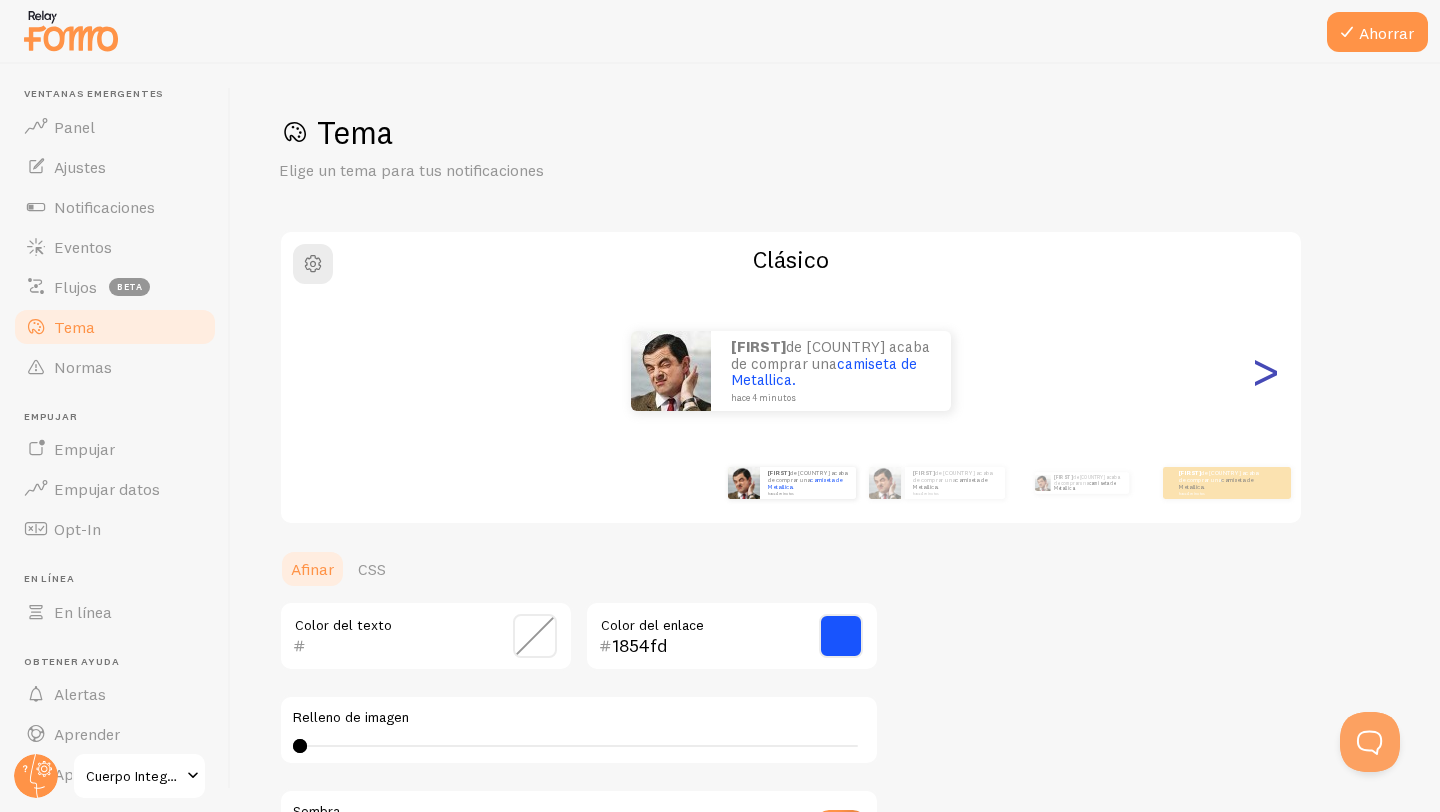click on ">" at bounding box center [1265, 370] 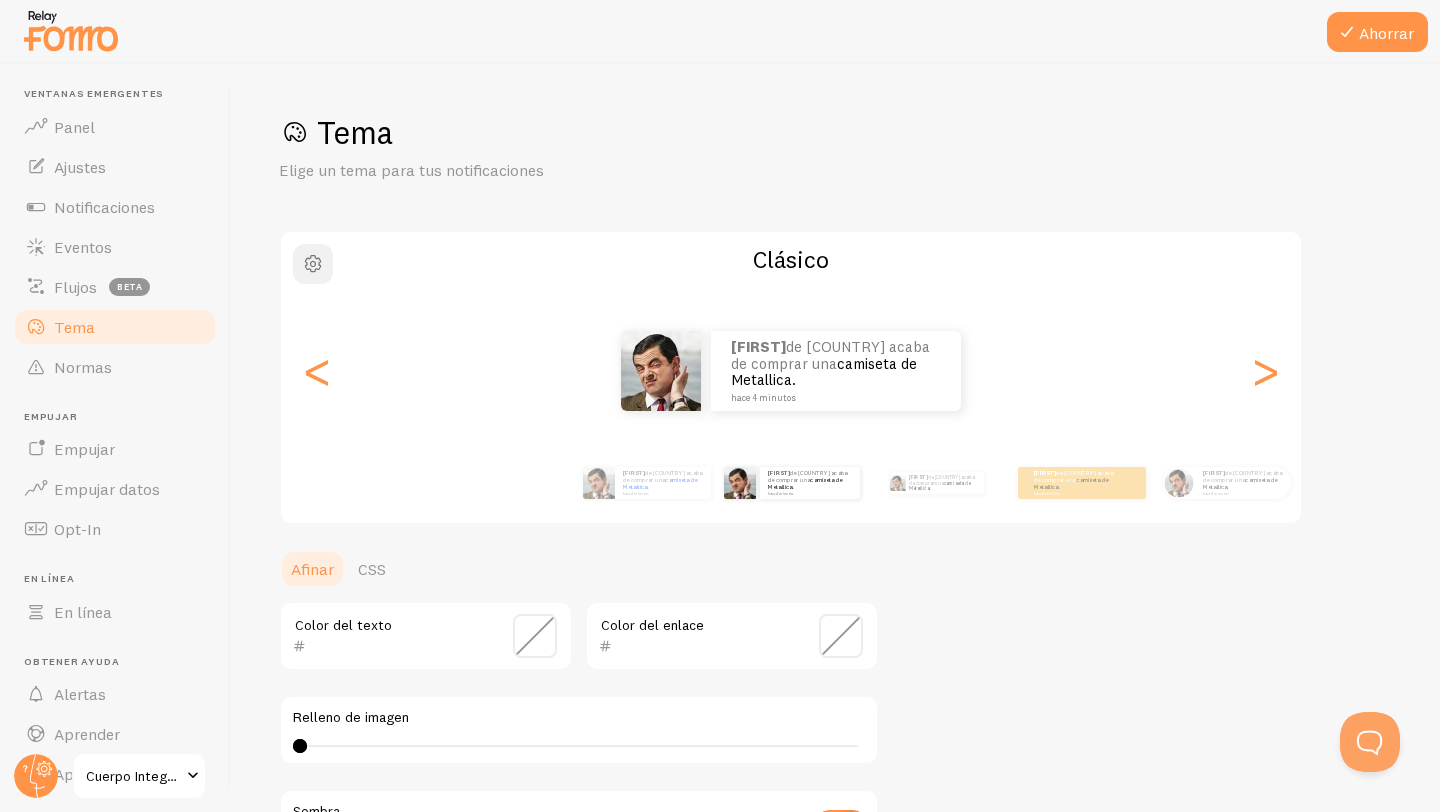 click at bounding box center (313, 264) 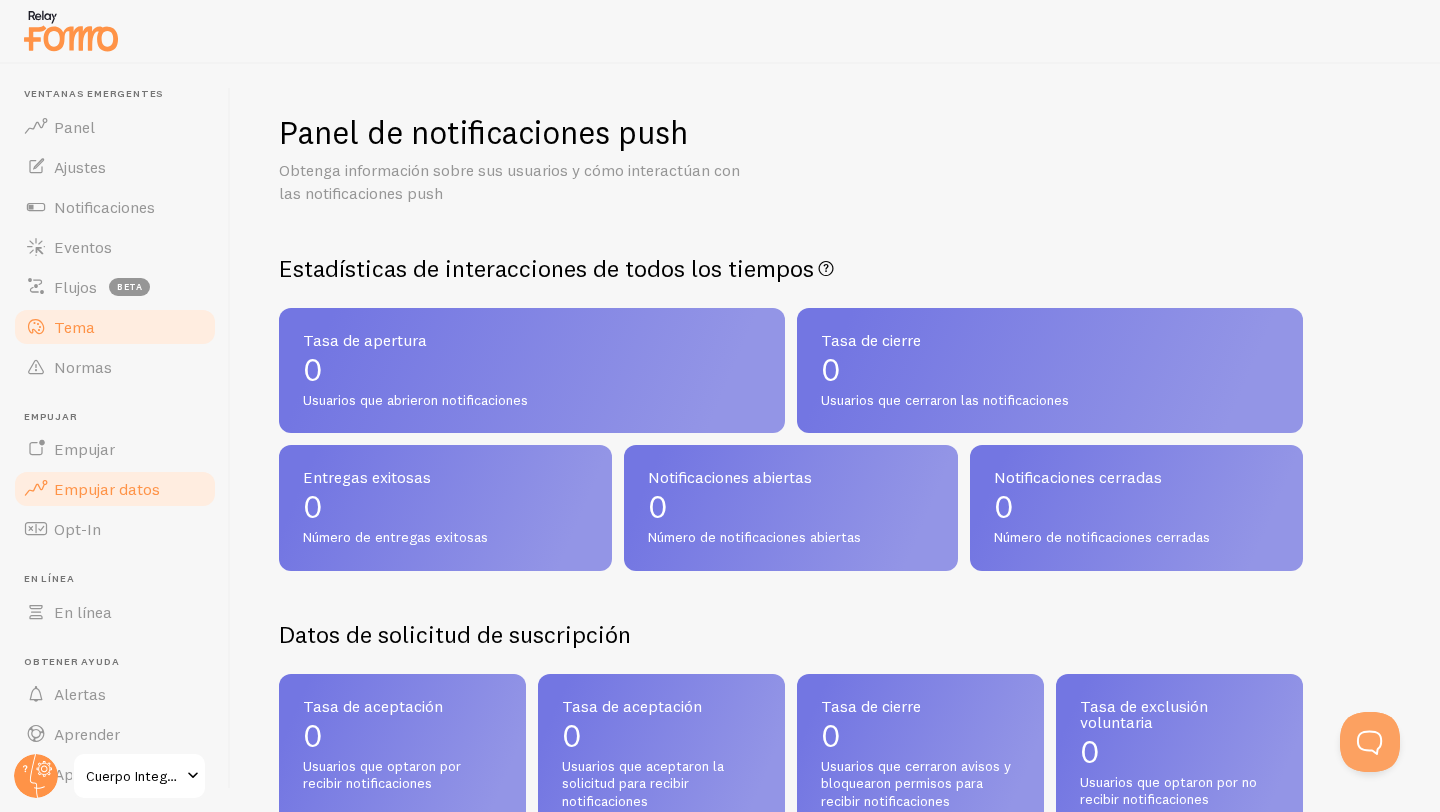 click on "Tema" at bounding box center [74, 327] 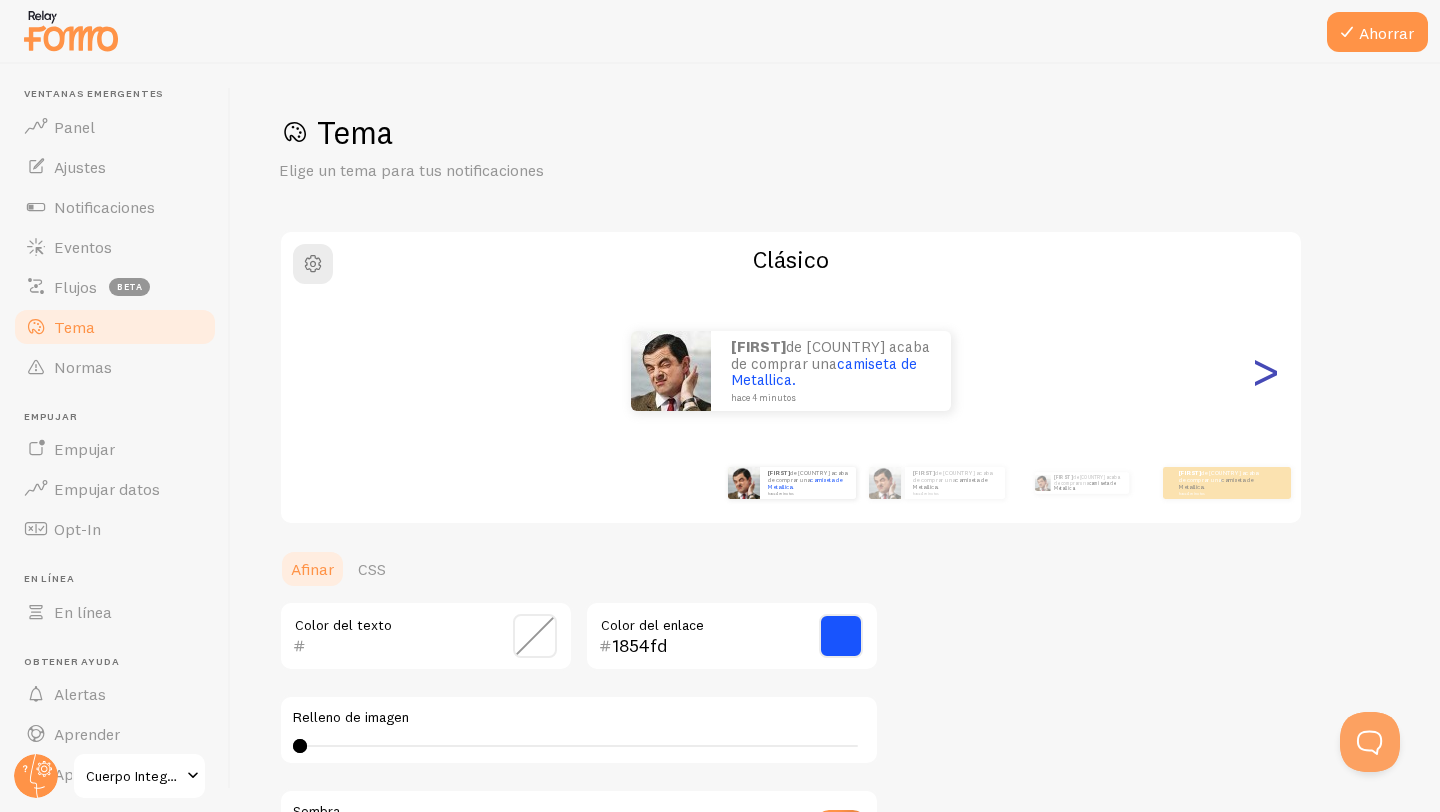 click on ">" at bounding box center (1265, 370) 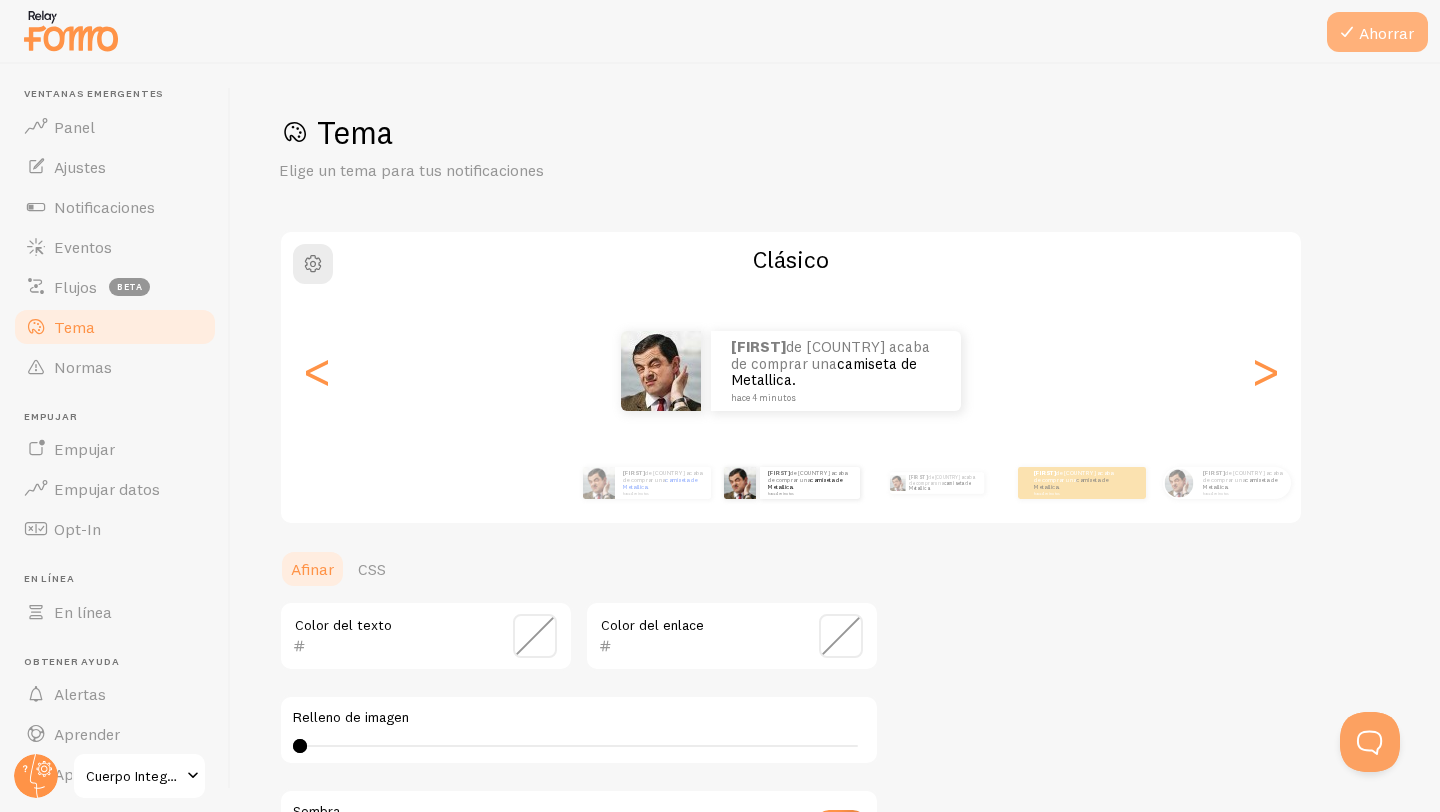 click on "Ahorrar" at bounding box center (1386, 33) 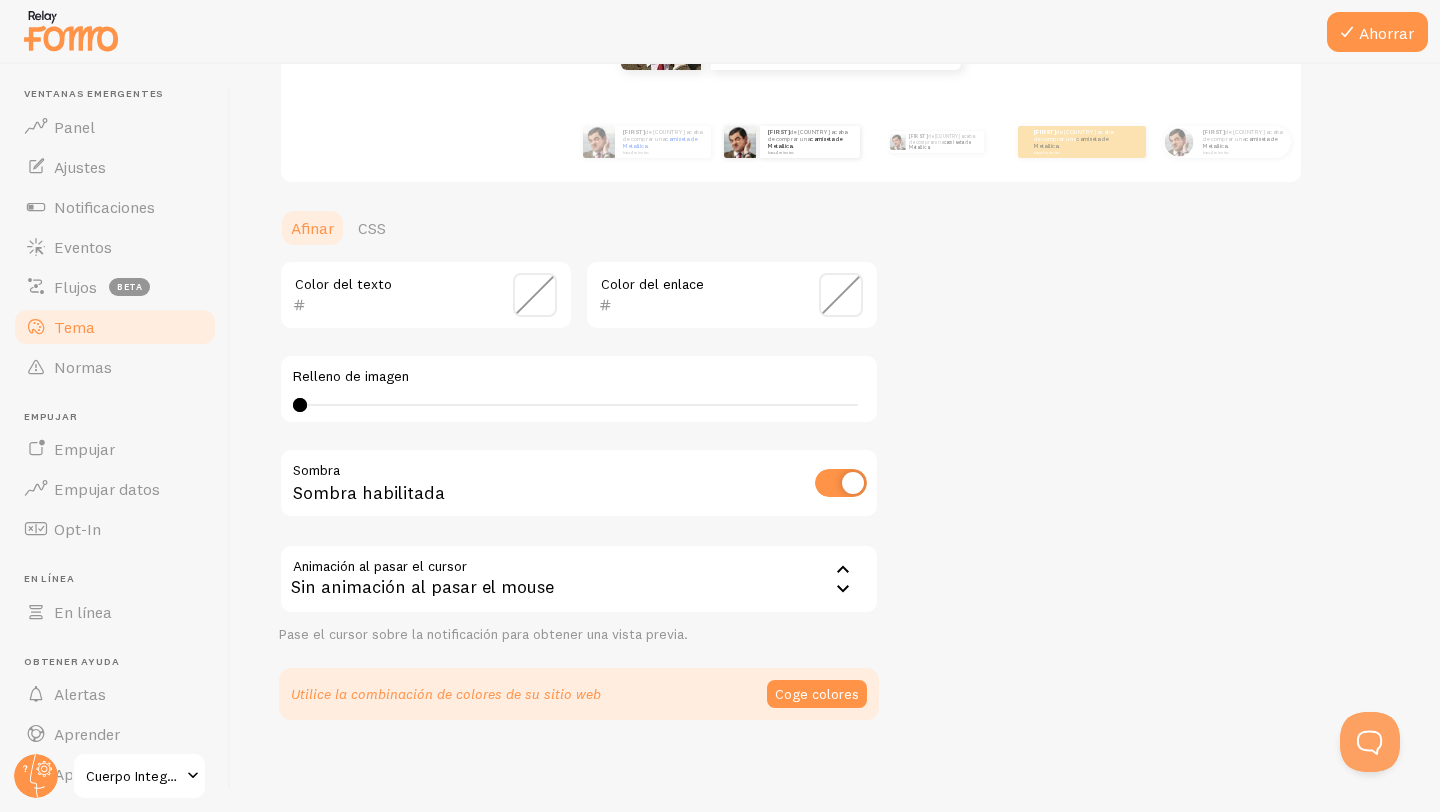 scroll, scrollTop: 345, scrollLeft: 0, axis: vertical 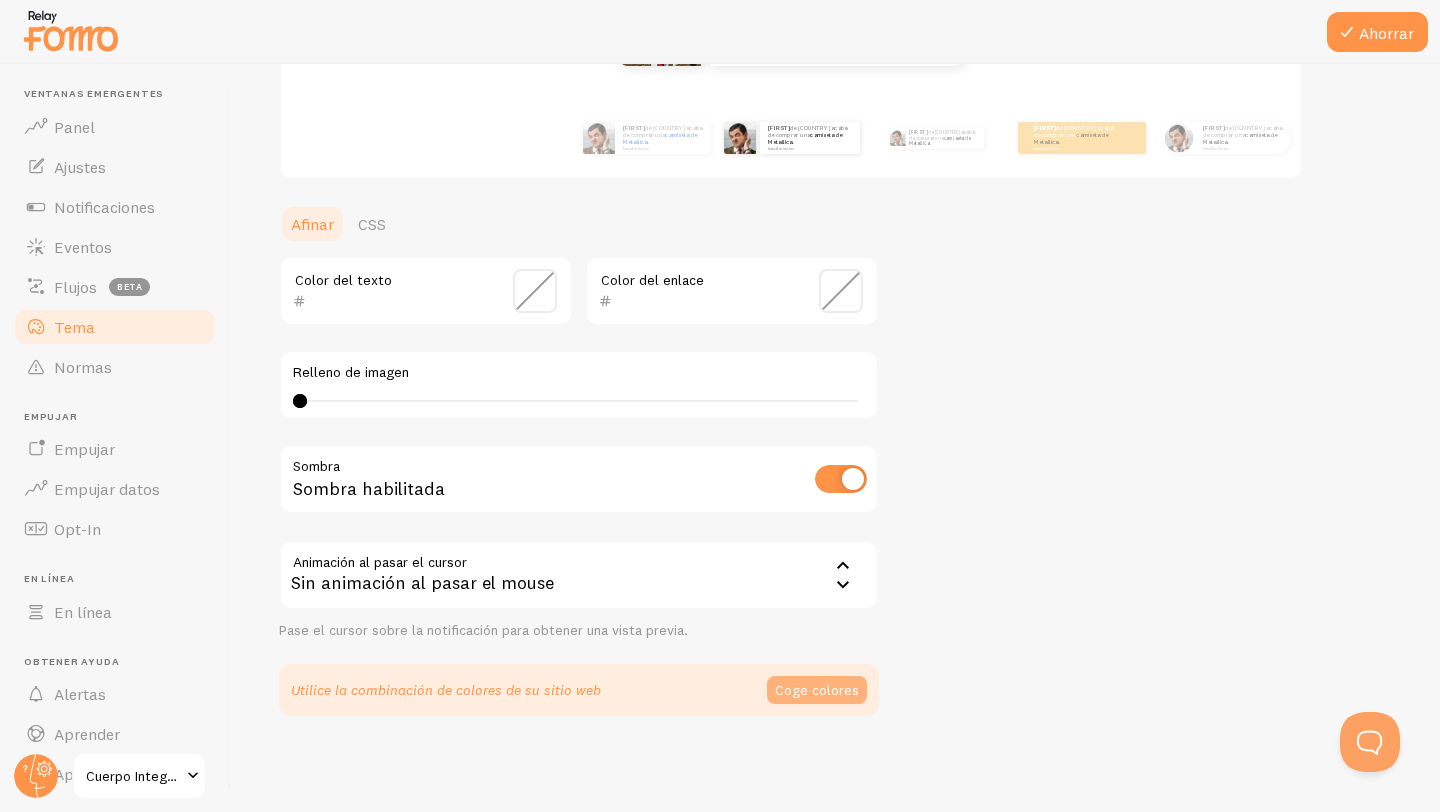 click on "Coge colores" at bounding box center (817, 690) 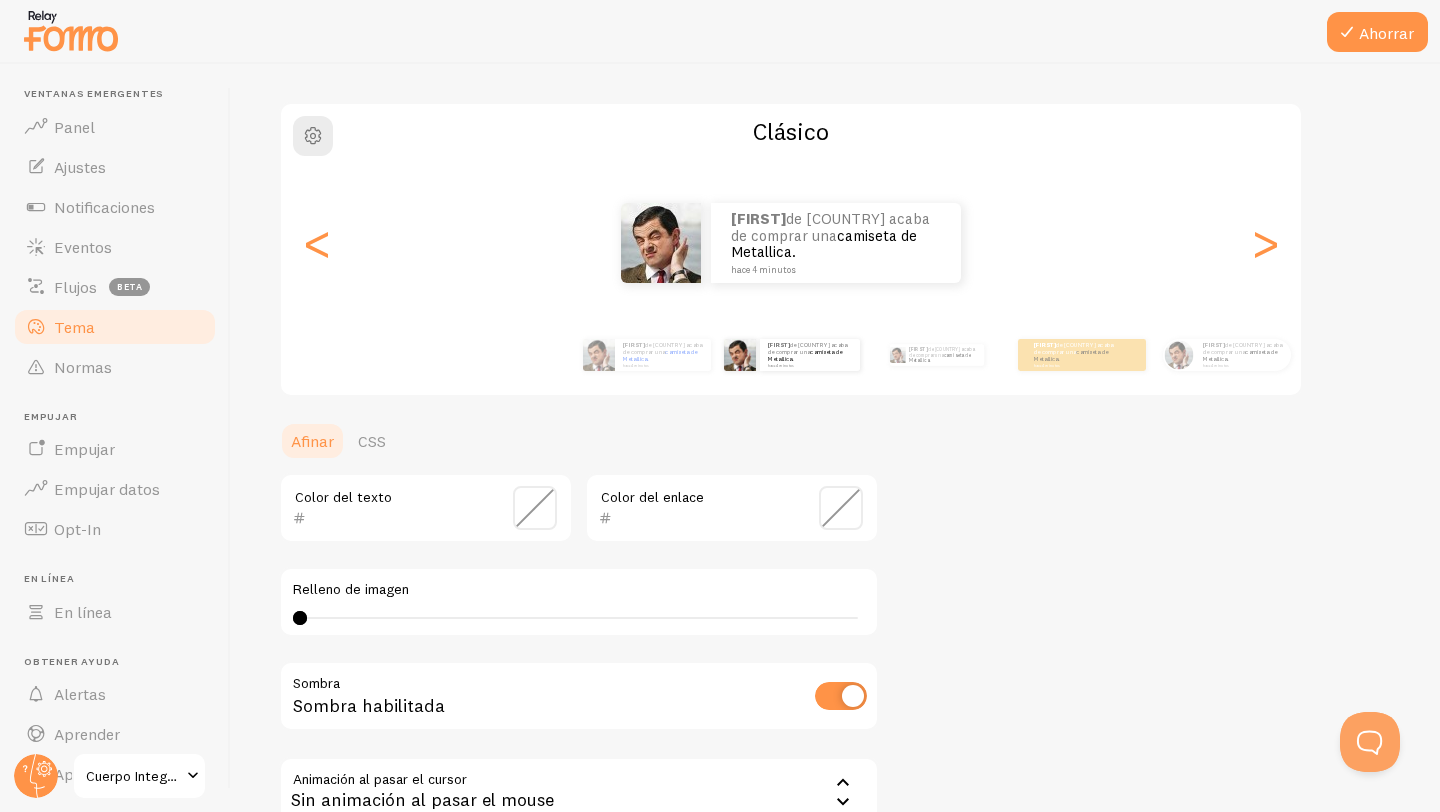 scroll, scrollTop: 0, scrollLeft: 0, axis: both 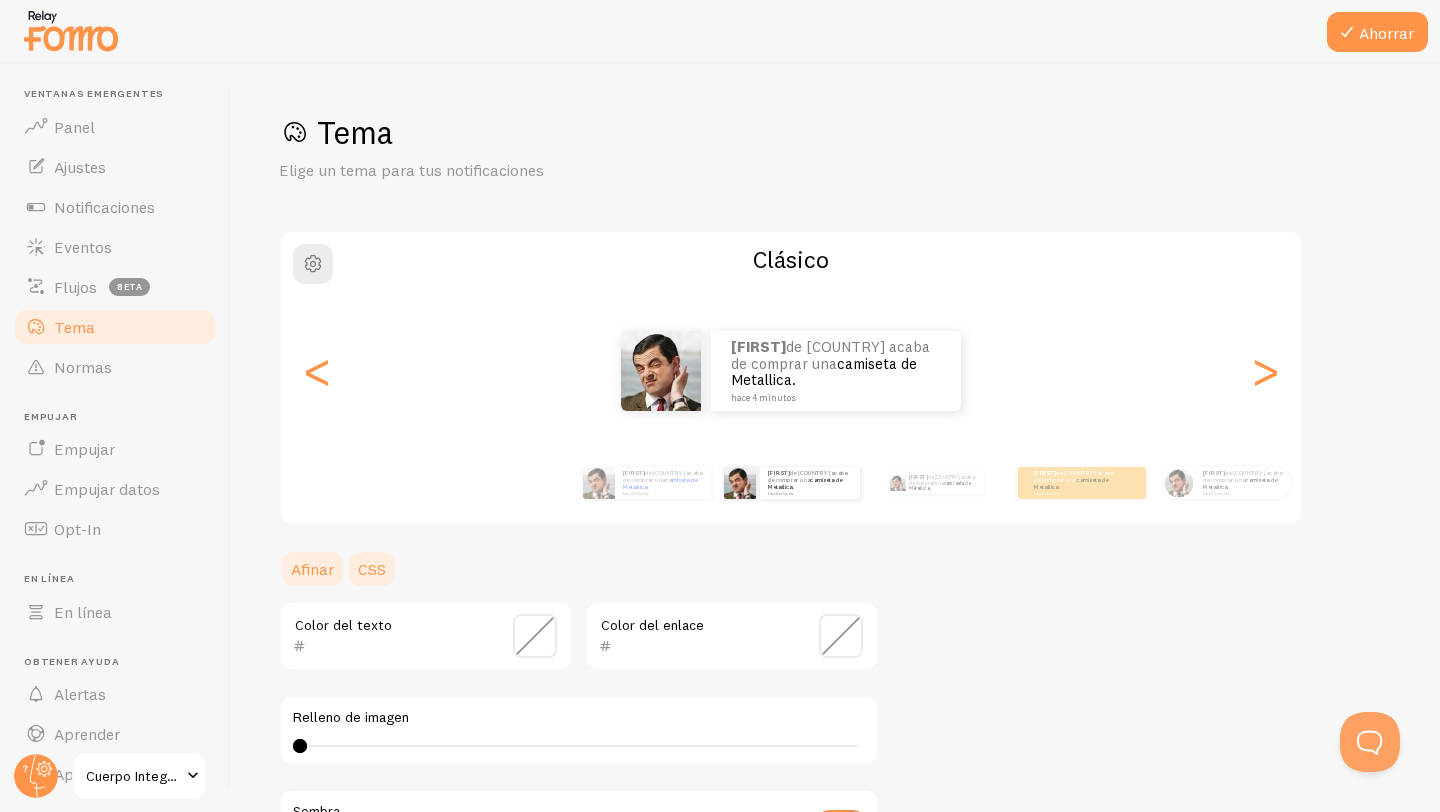 click on "CSS" at bounding box center [372, 569] 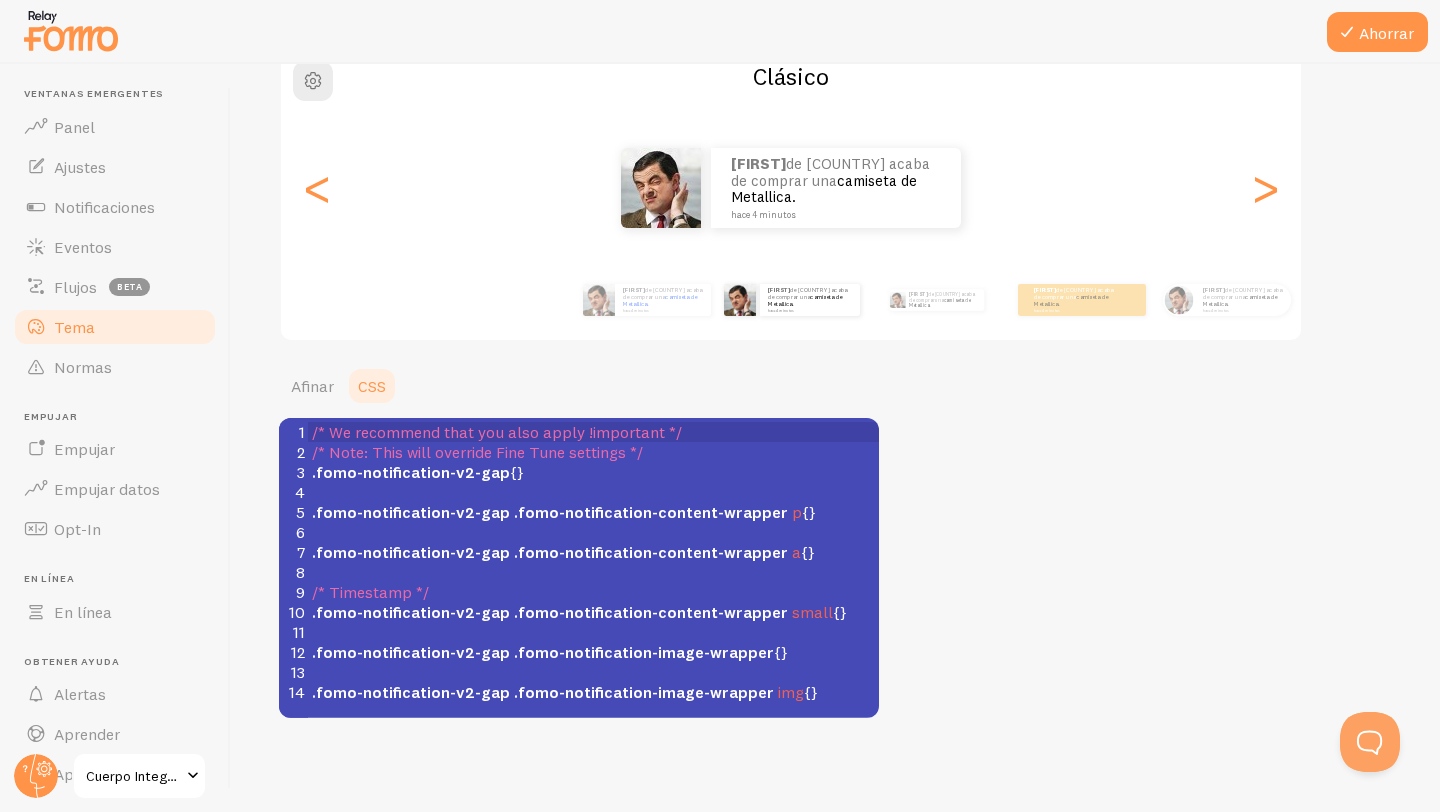 scroll, scrollTop: 0, scrollLeft: 0, axis: both 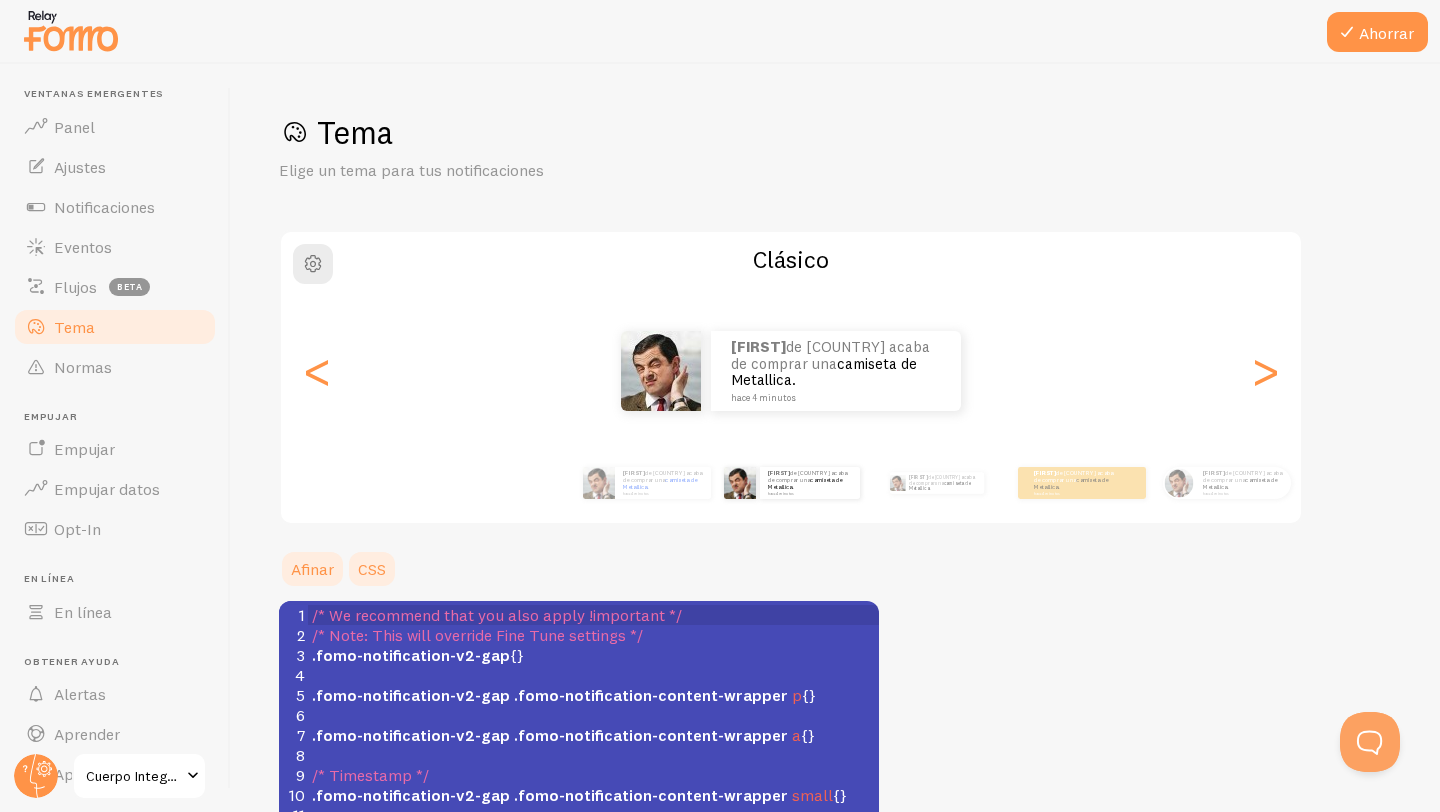 click on "Afinar" at bounding box center (312, 569) 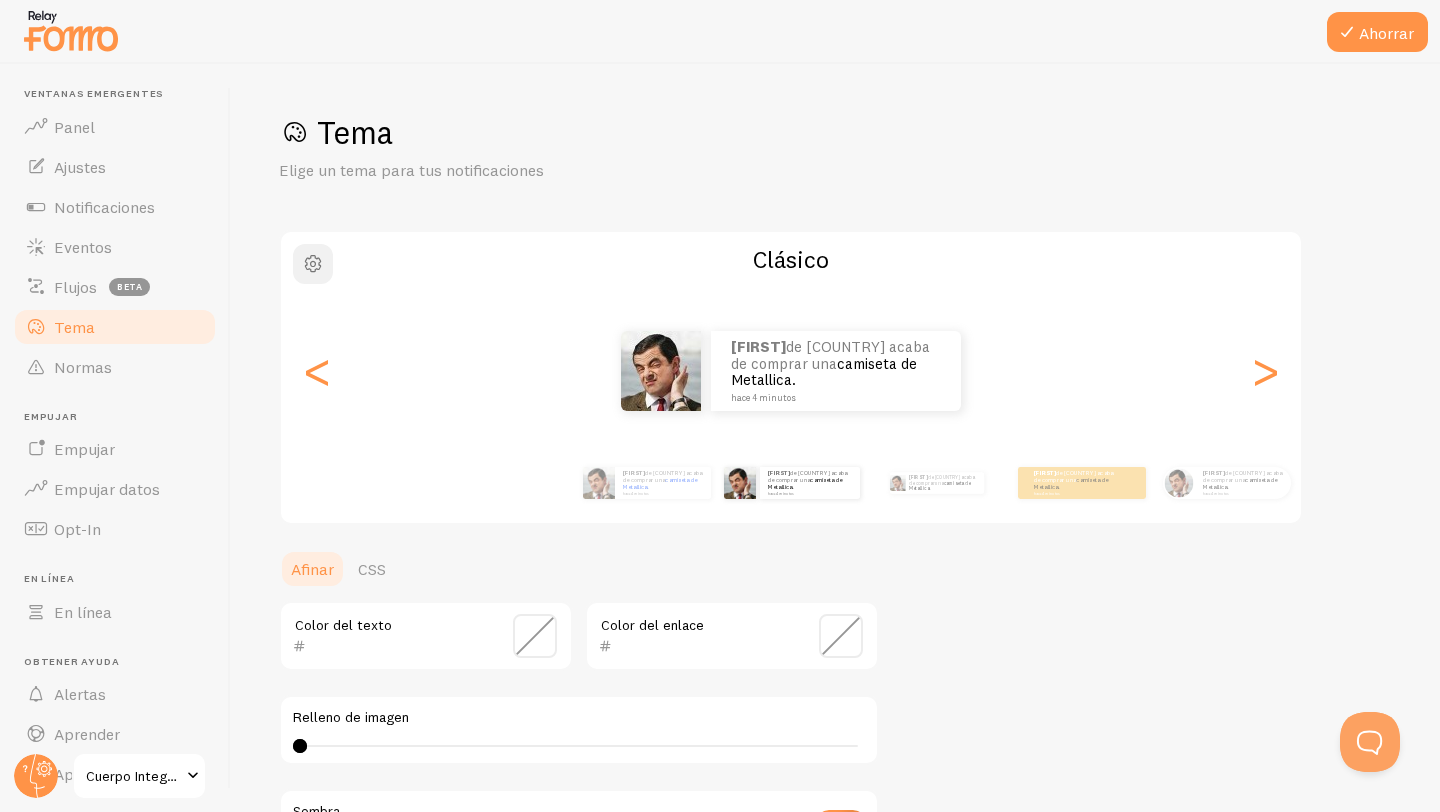 click at bounding box center [313, 264] 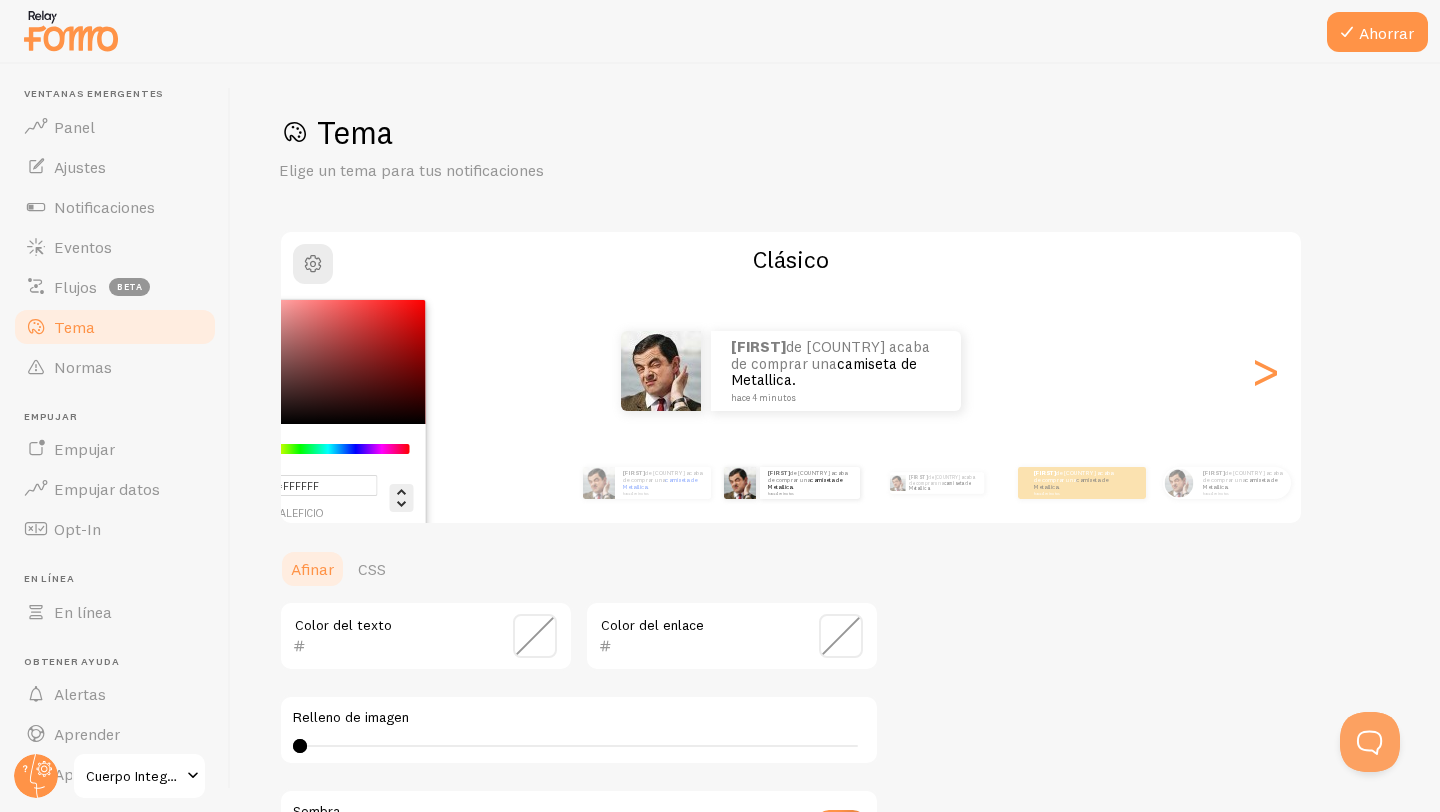click 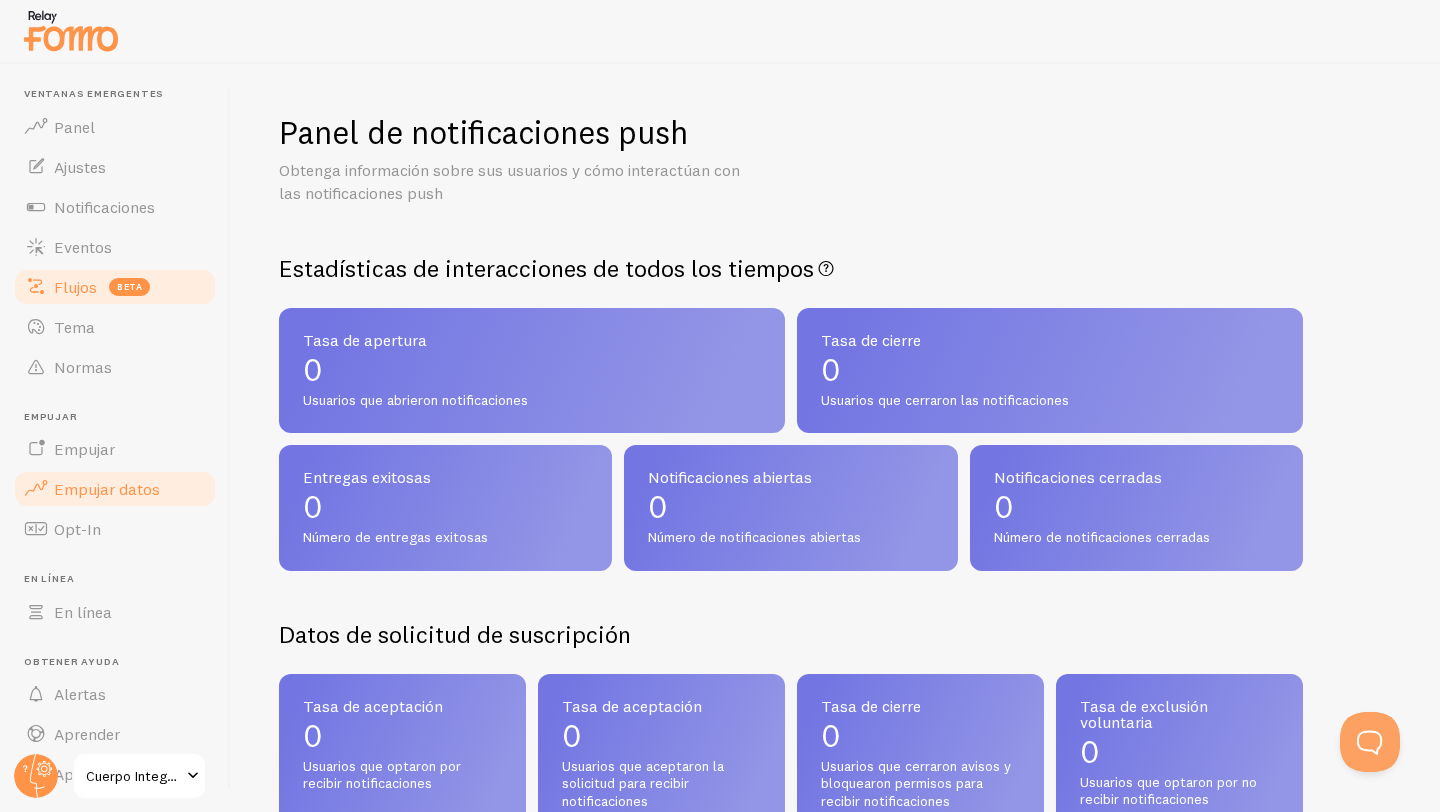 click on "Flujos" at bounding box center [75, 287] 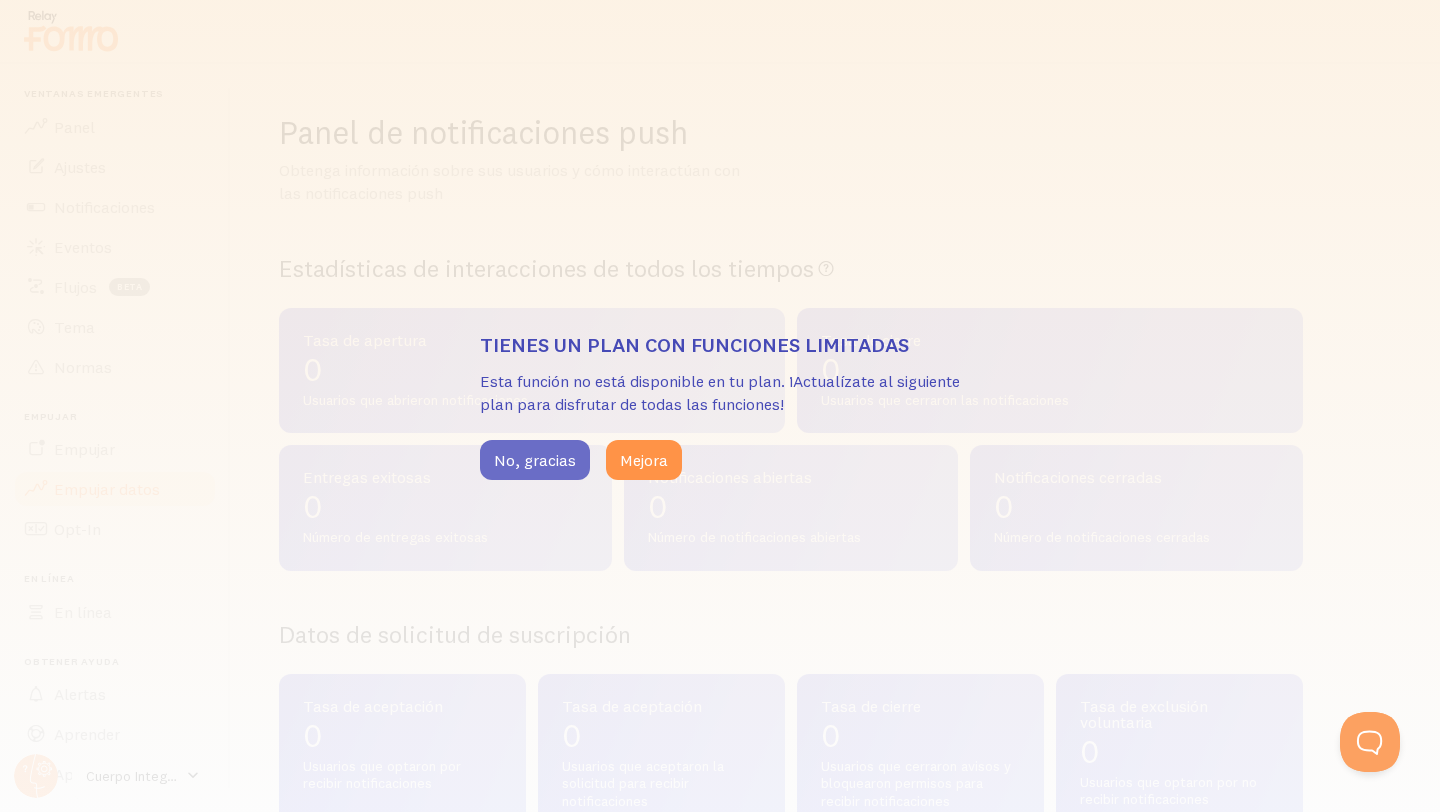 click on "No, gracias" at bounding box center (535, 460) 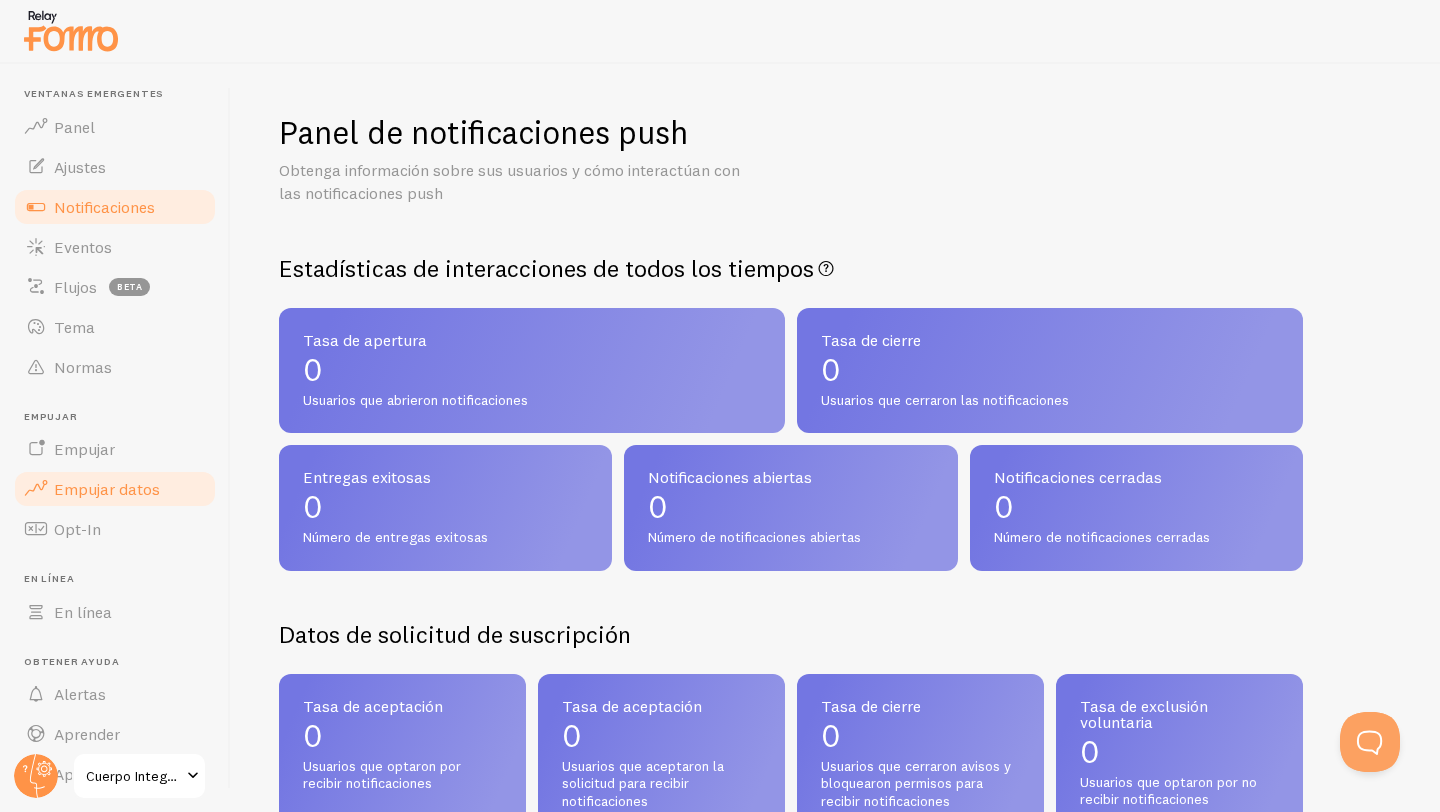 click on "Notificaciones" at bounding box center [104, 207] 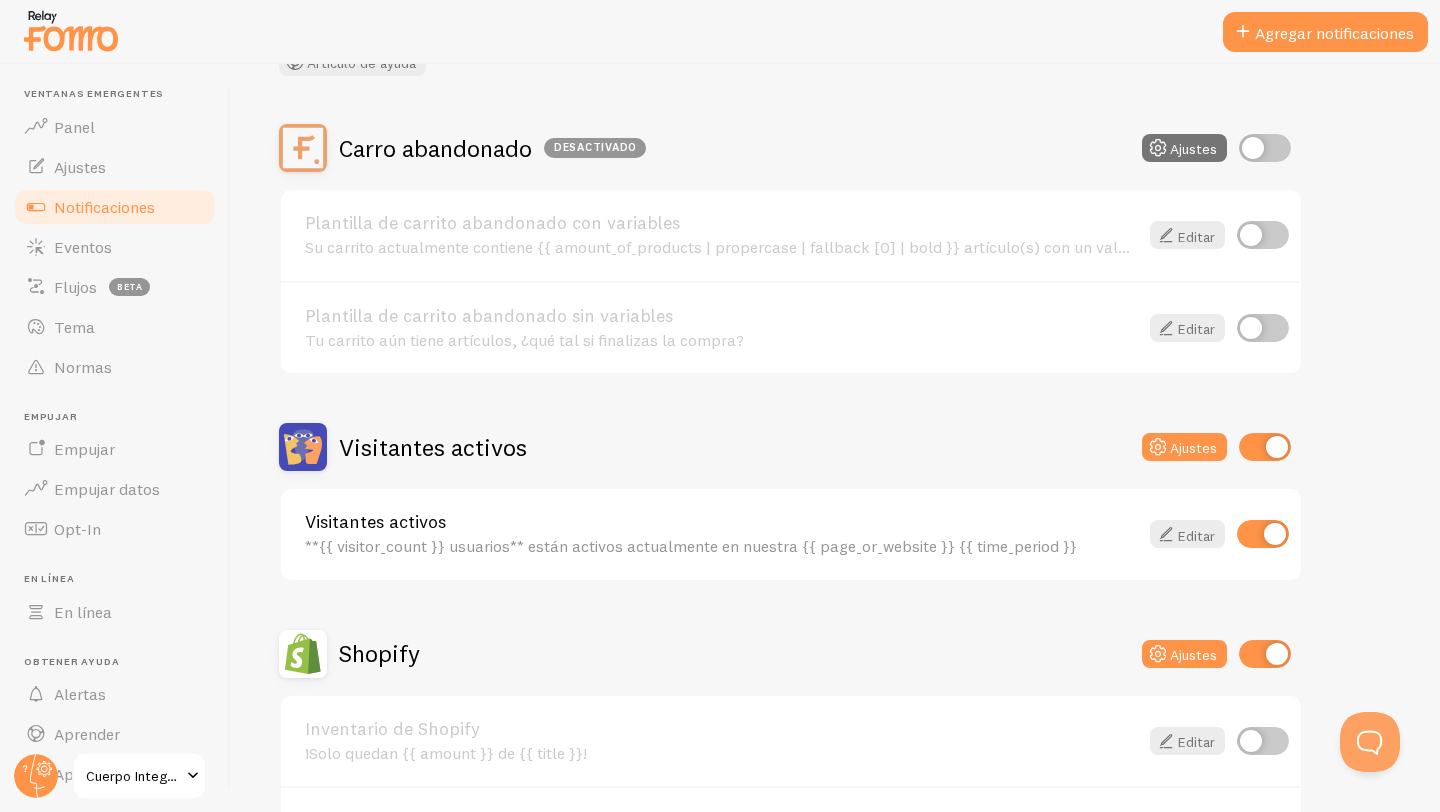 scroll, scrollTop: 192, scrollLeft: 0, axis: vertical 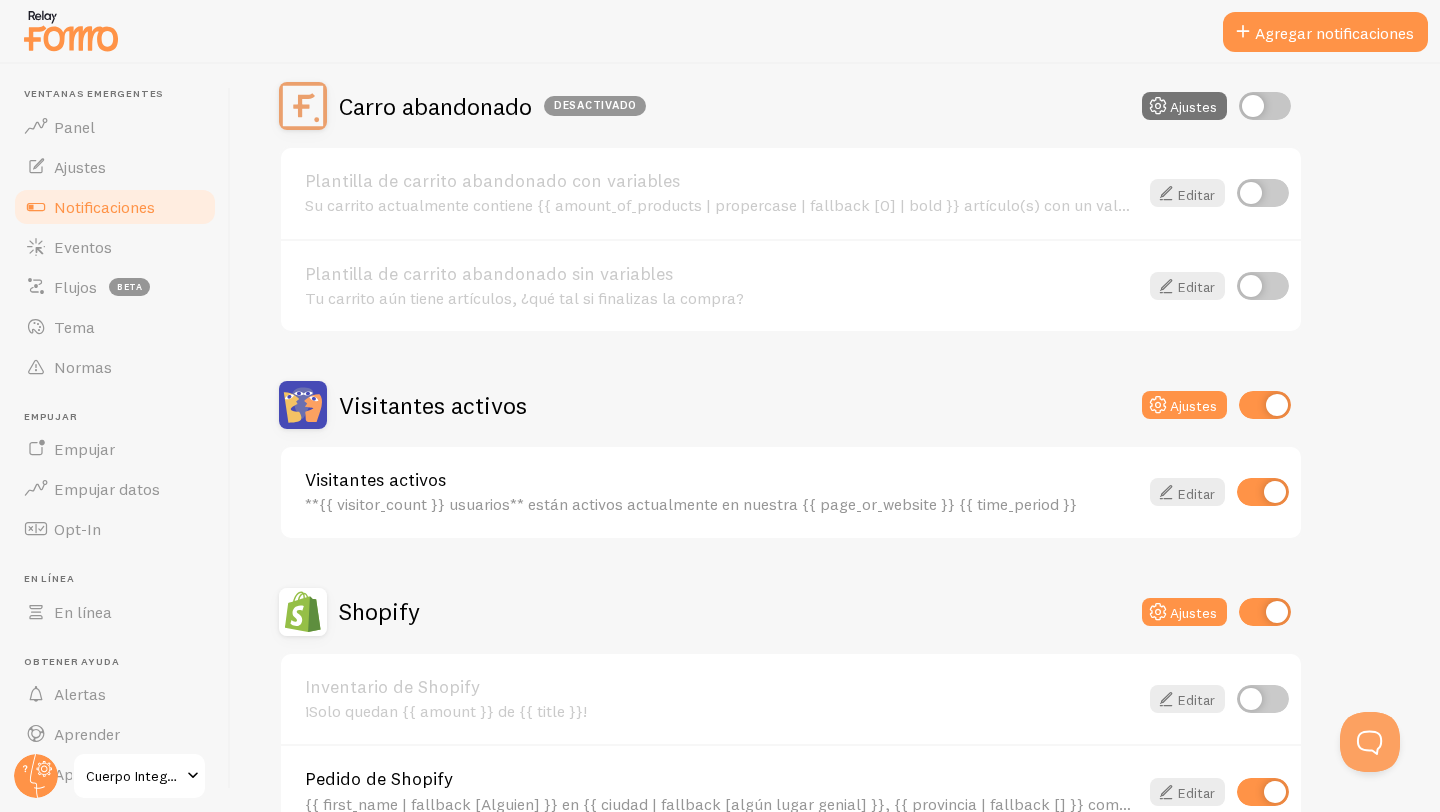 click at bounding box center (1263, 492) 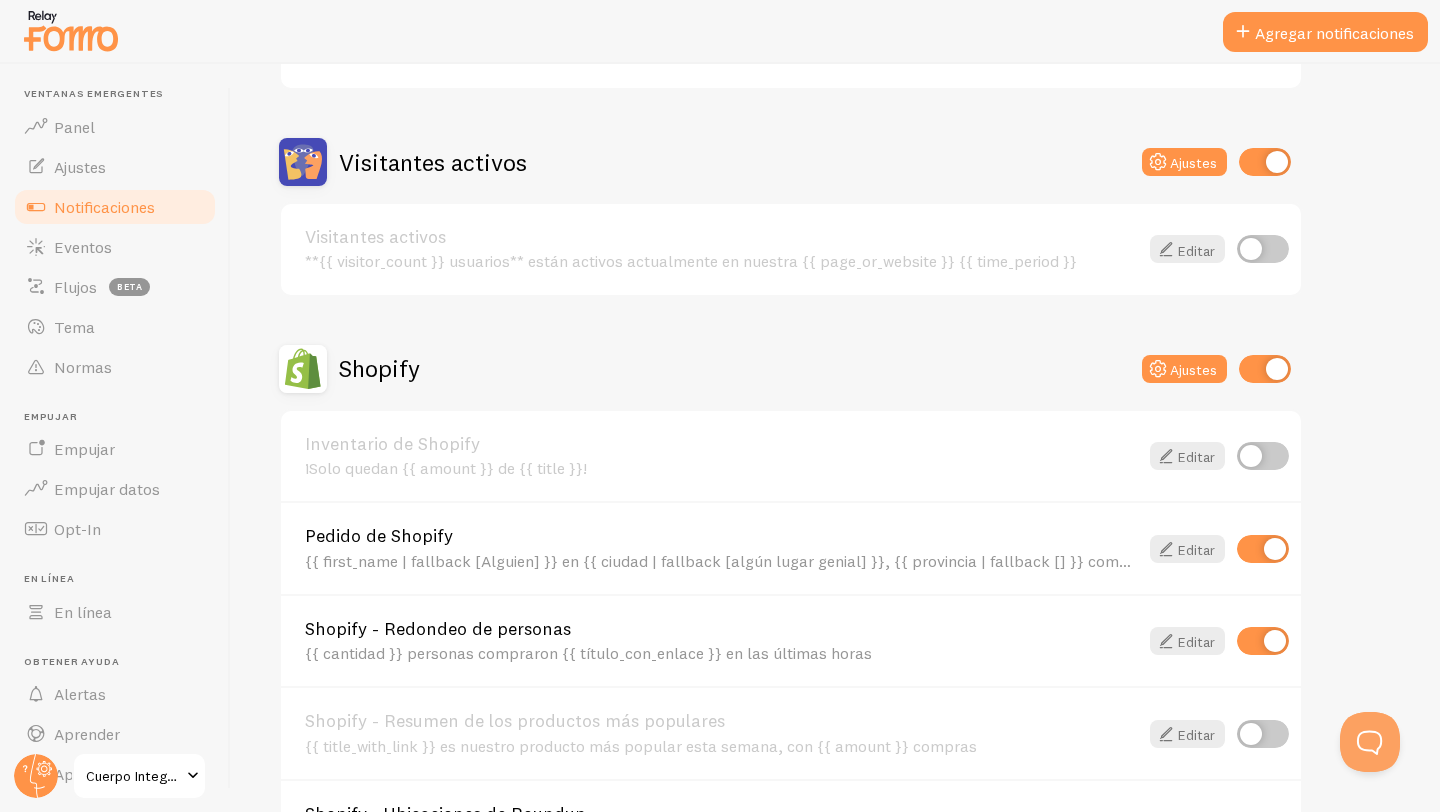 scroll, scrollTop: 459, scrollLeft: 0, axis: vertical 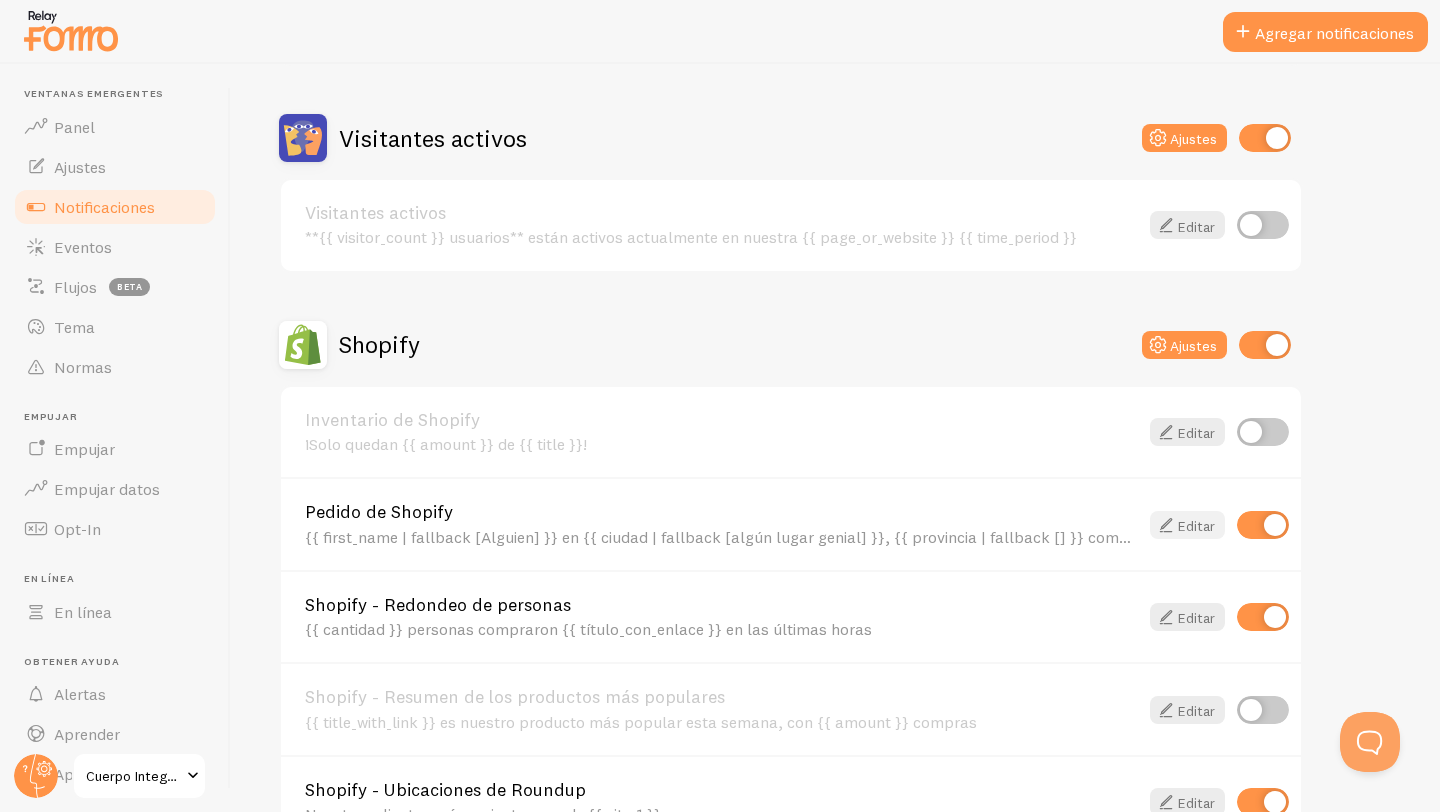 click on "Editar" at bounding box center (1196, 525) 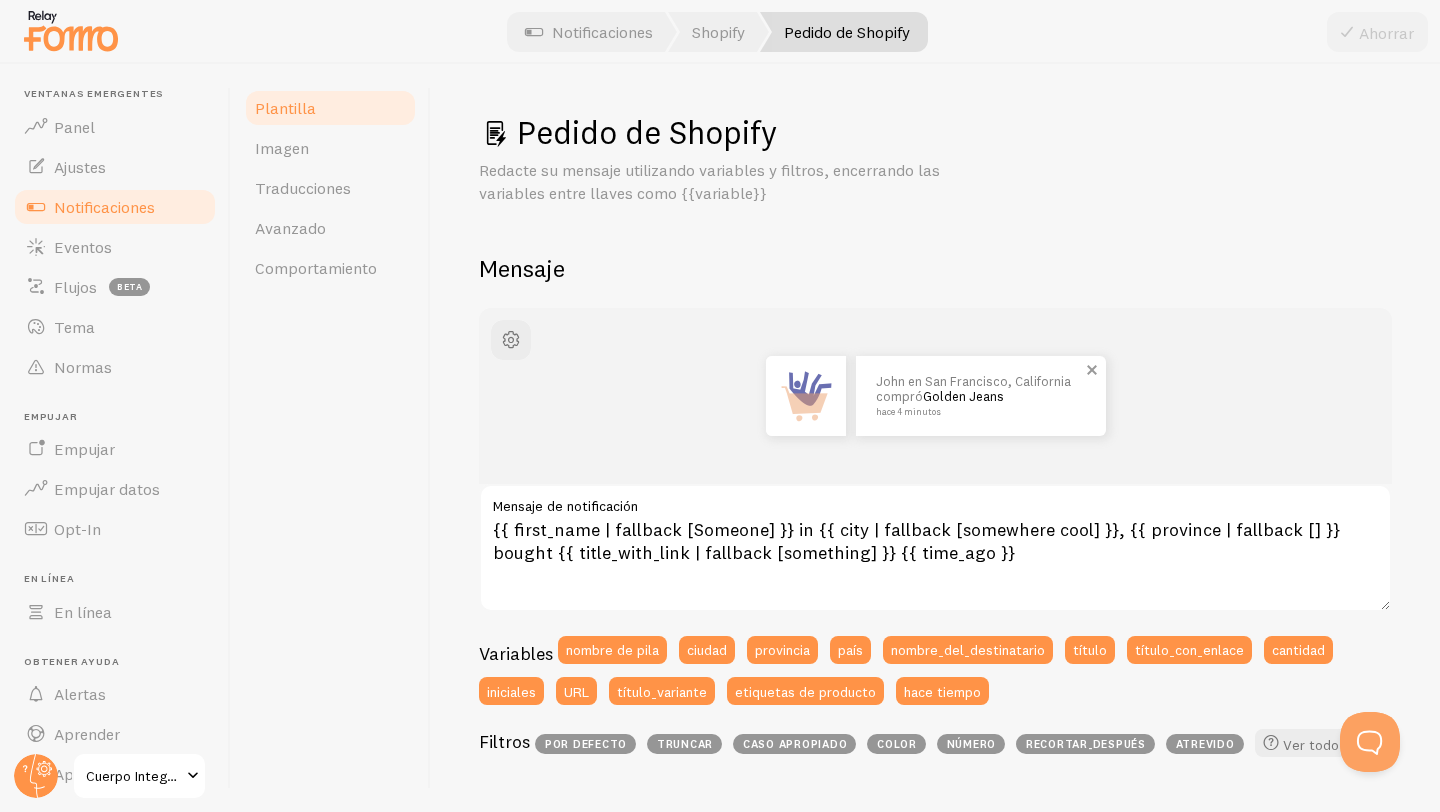 click at bounding box center (806, 396) 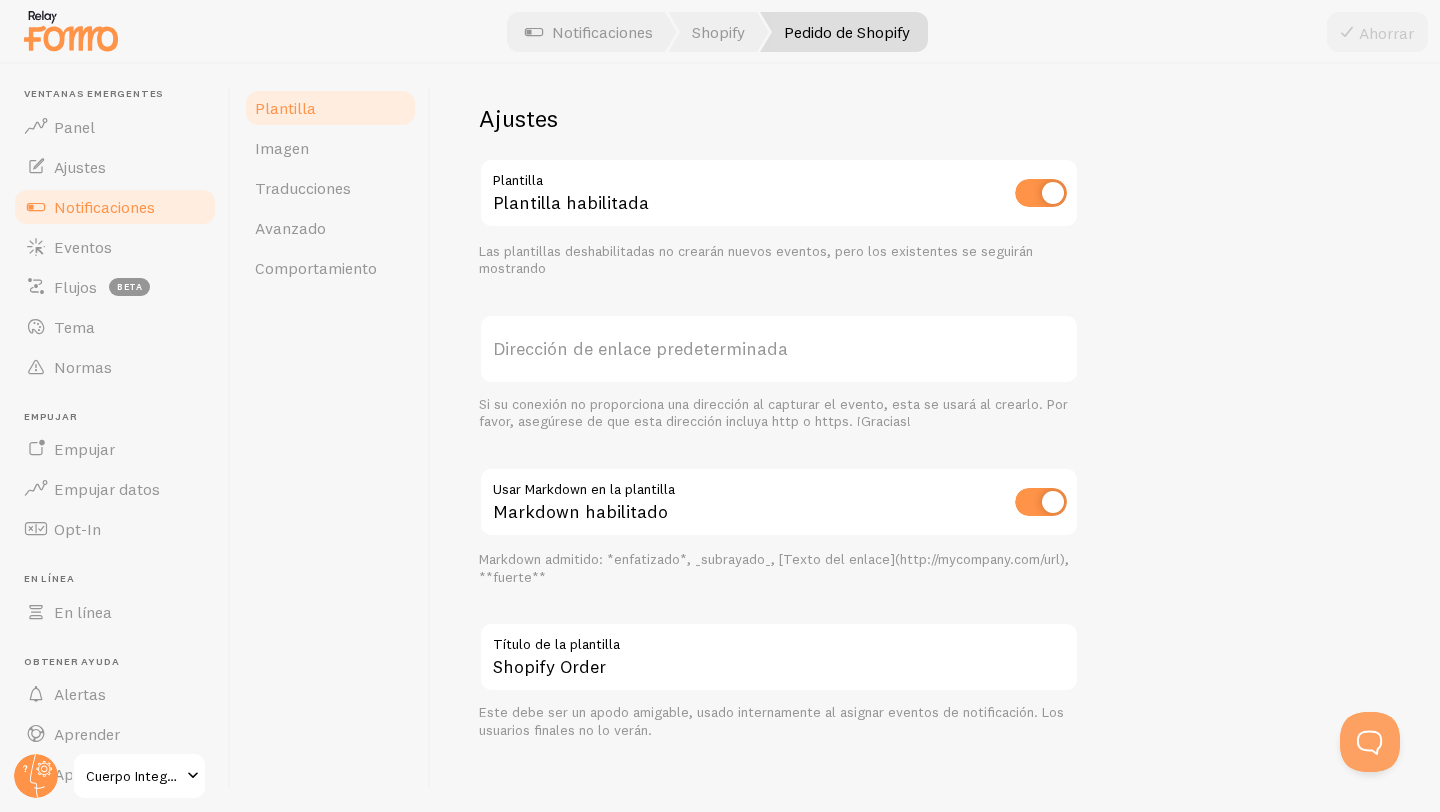 scroll, scrollTop: 722, scrollLeft: 0, axis: vertical 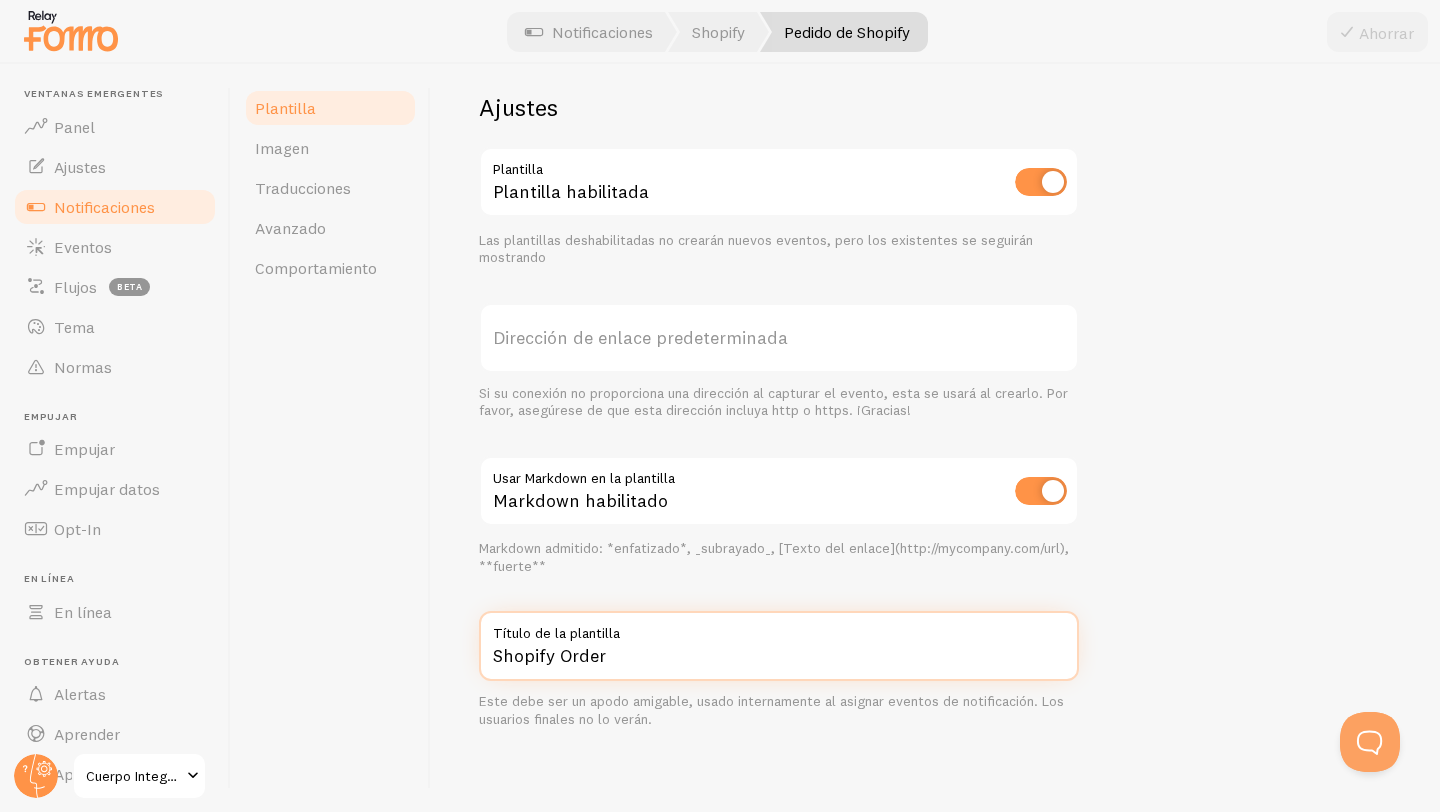 click on "Shopify Order" at bounding box center (779, 646) 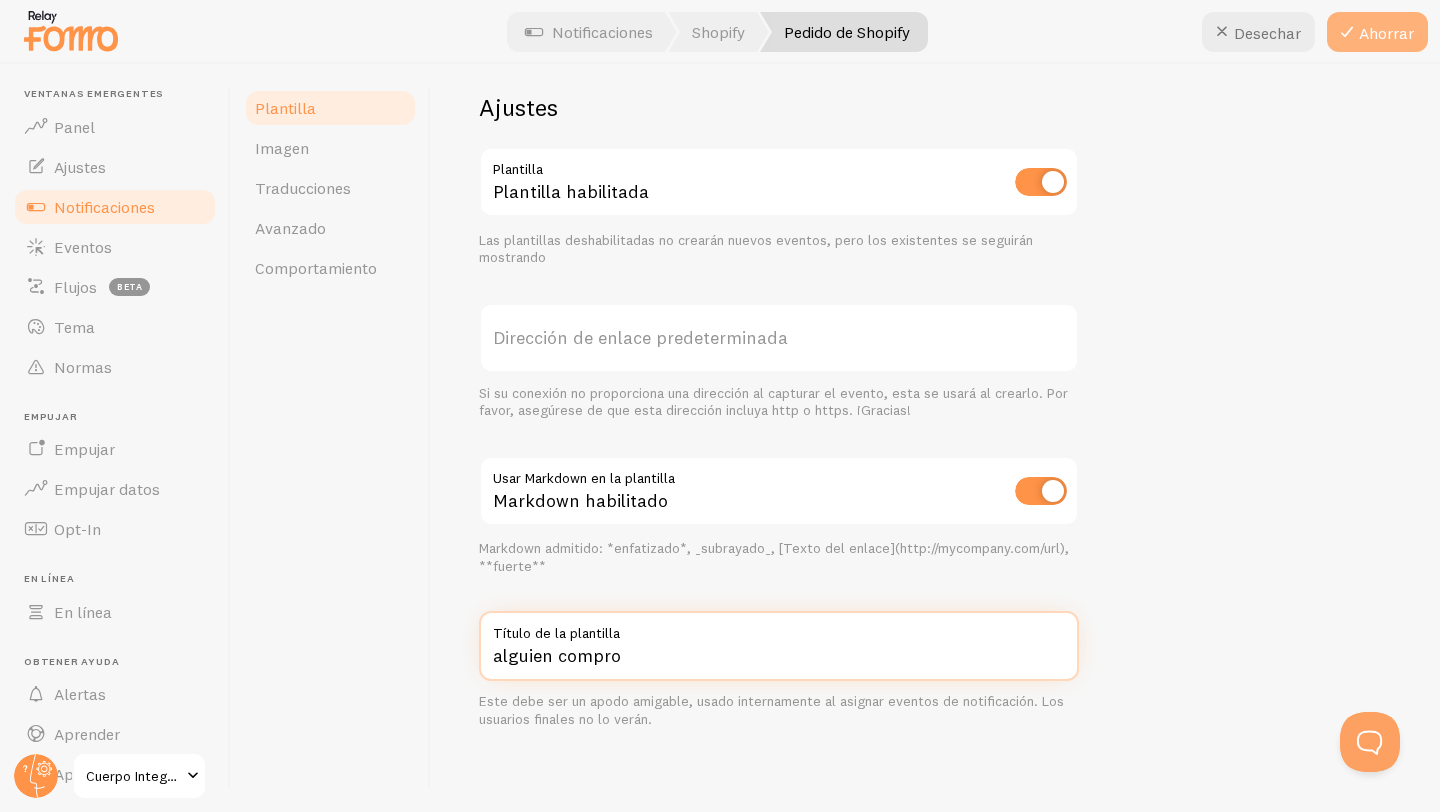 type on "alguien compro" 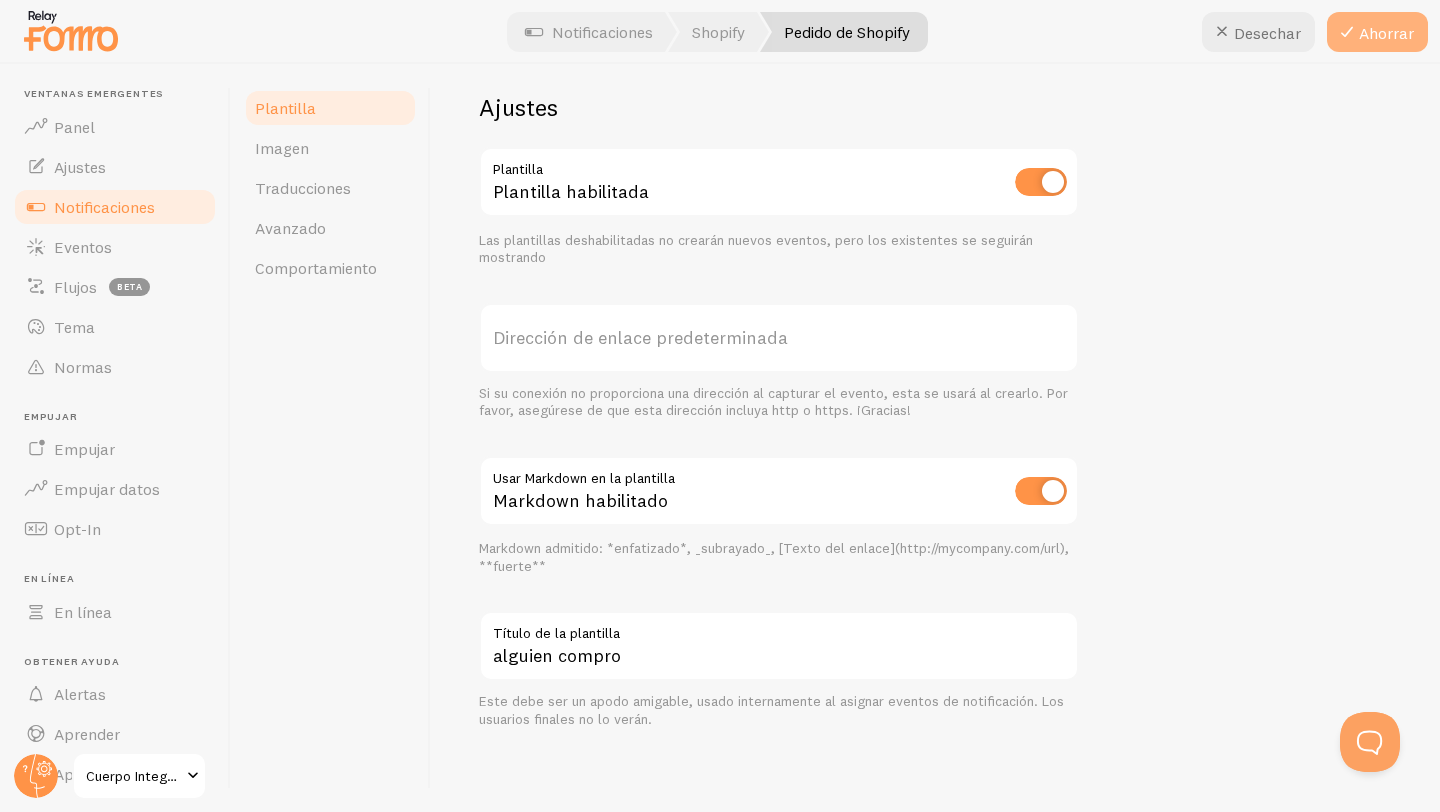 click on "Ahorrar" at bounding box center [1386, 33] 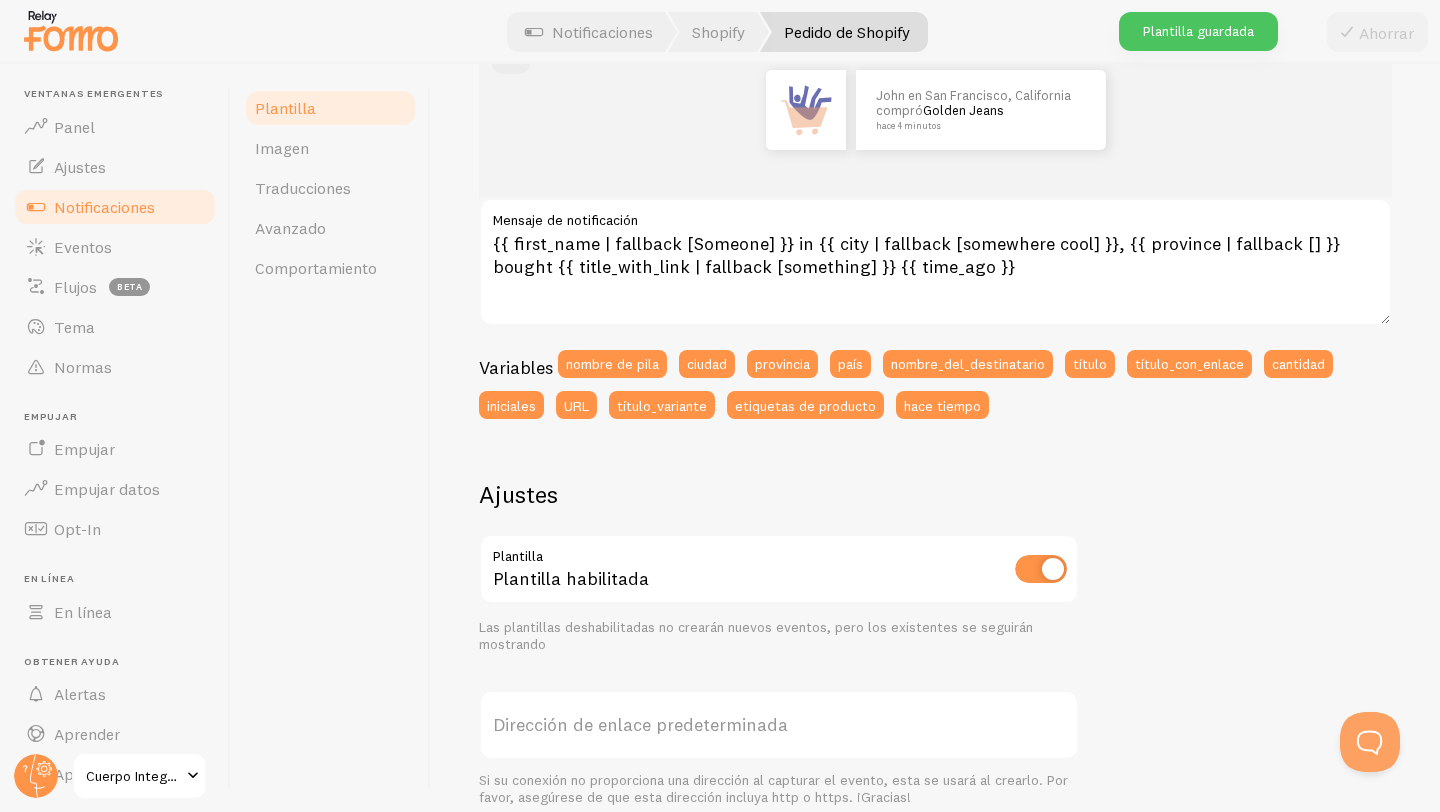scroll, scrollTop: 284, scrollLeft: 0, axis: vertical 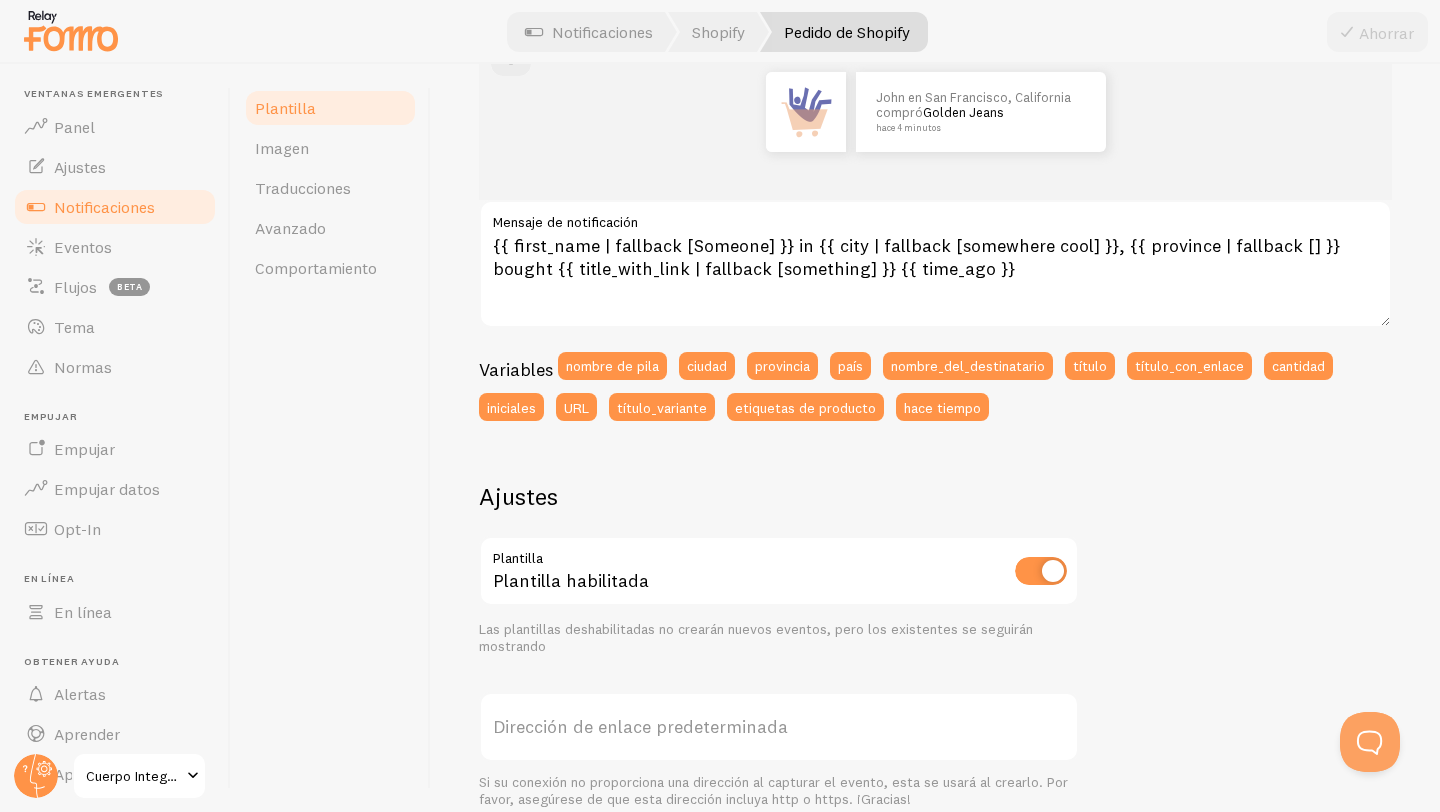 click on "Dirección de enlace predeterminada" at bounding box center [640, 726] 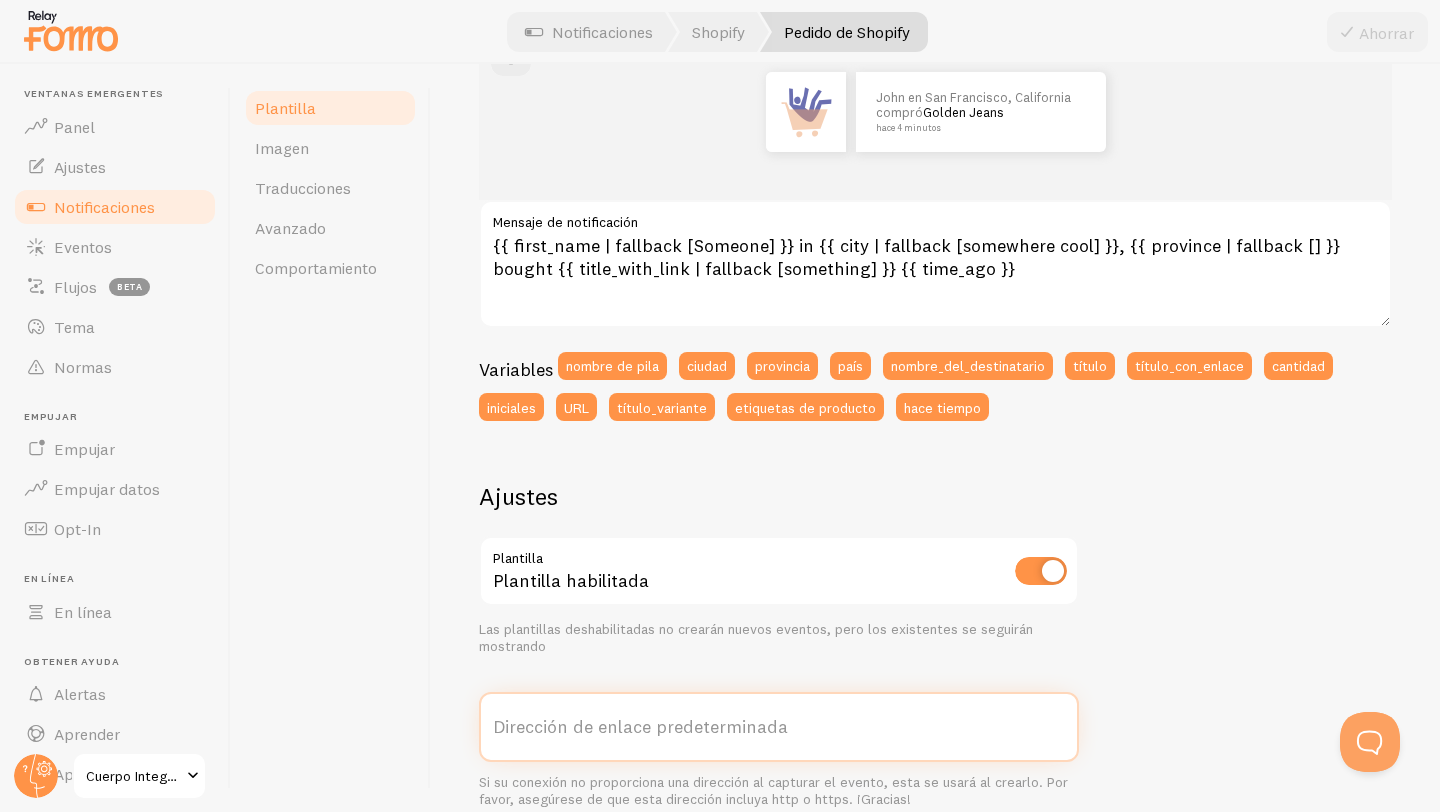 click on "Dirección de enlace predeterminada" at bounding box center [779, 727] 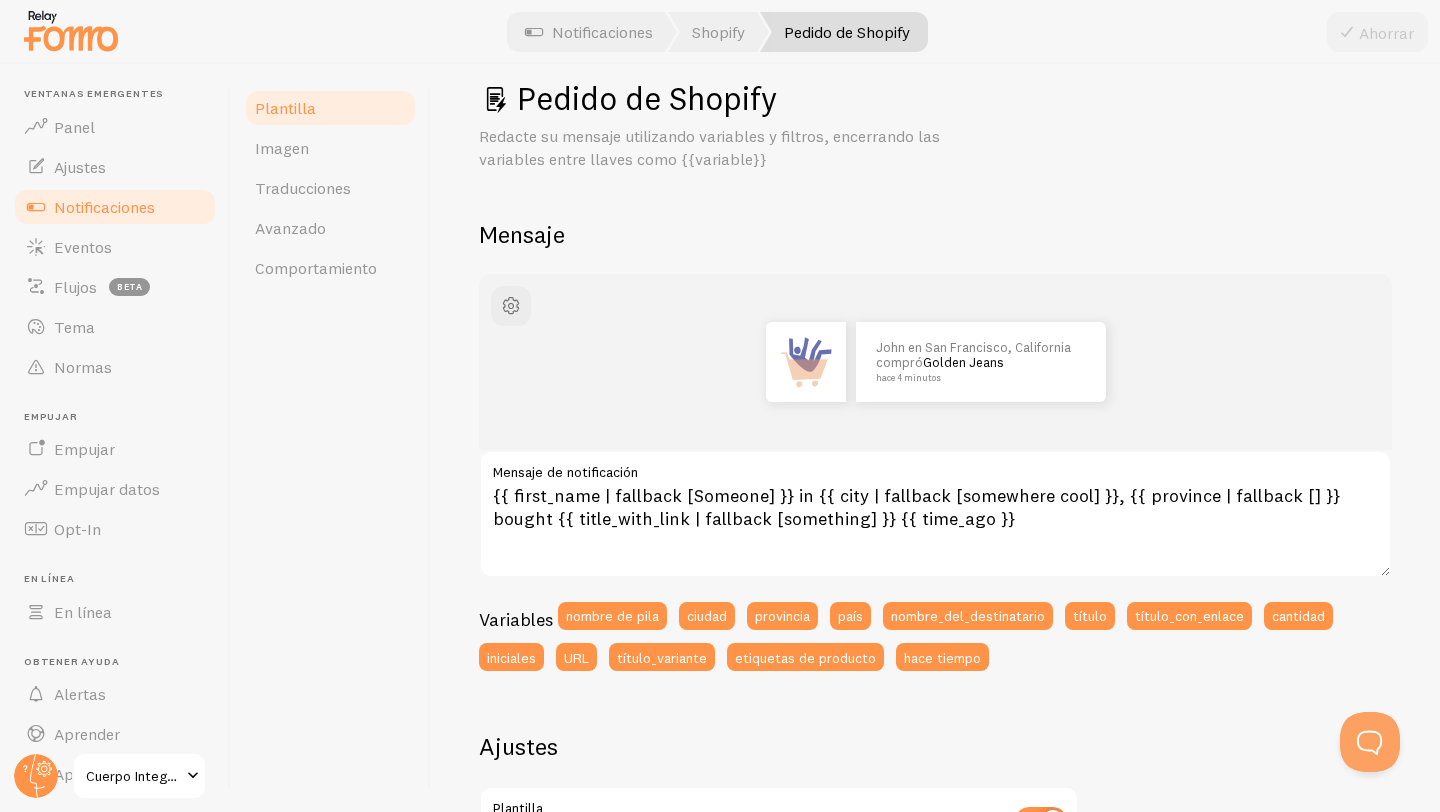 scroll, scrollTop: 0, scrollLeft: 0, axis: both 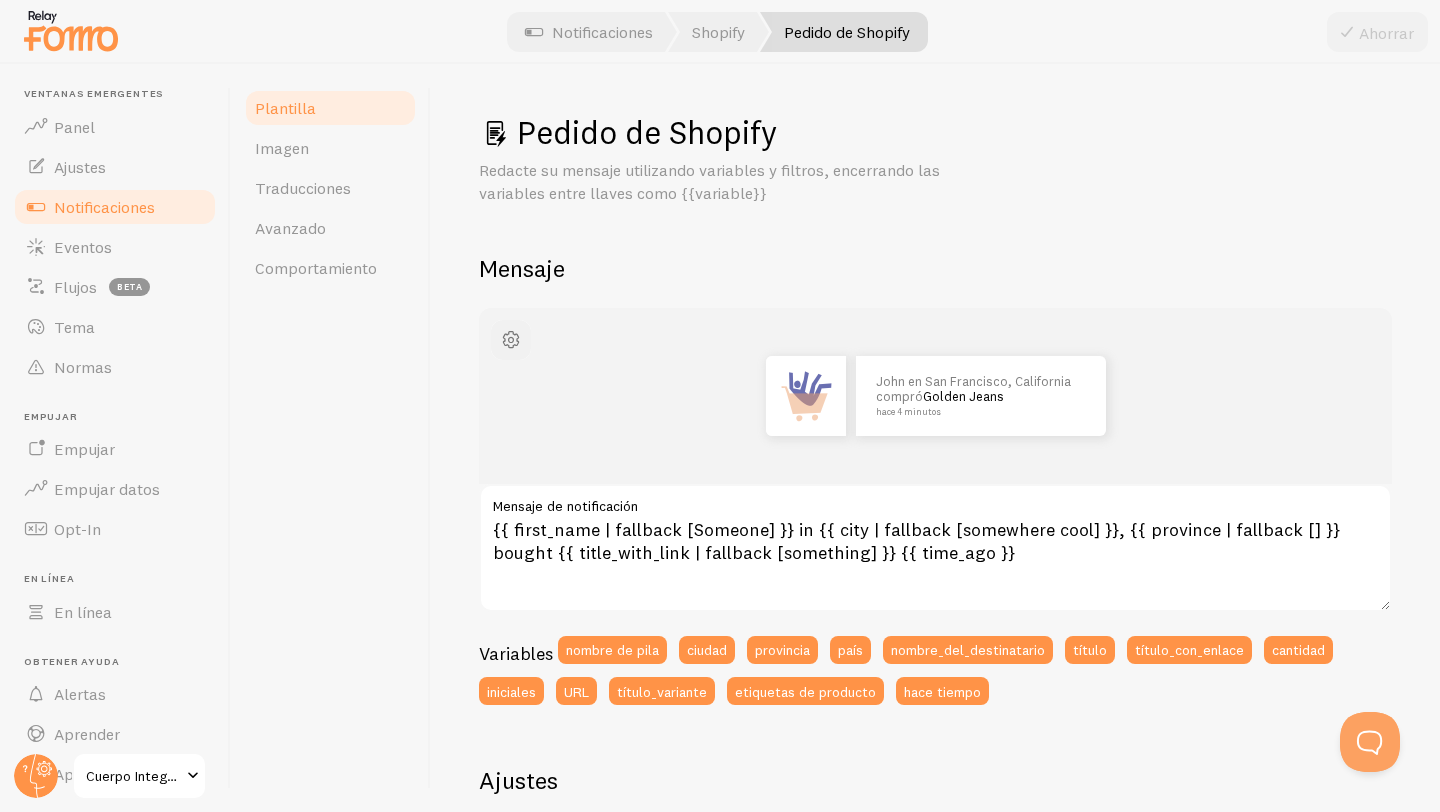 click at bounding box center (511, 340) 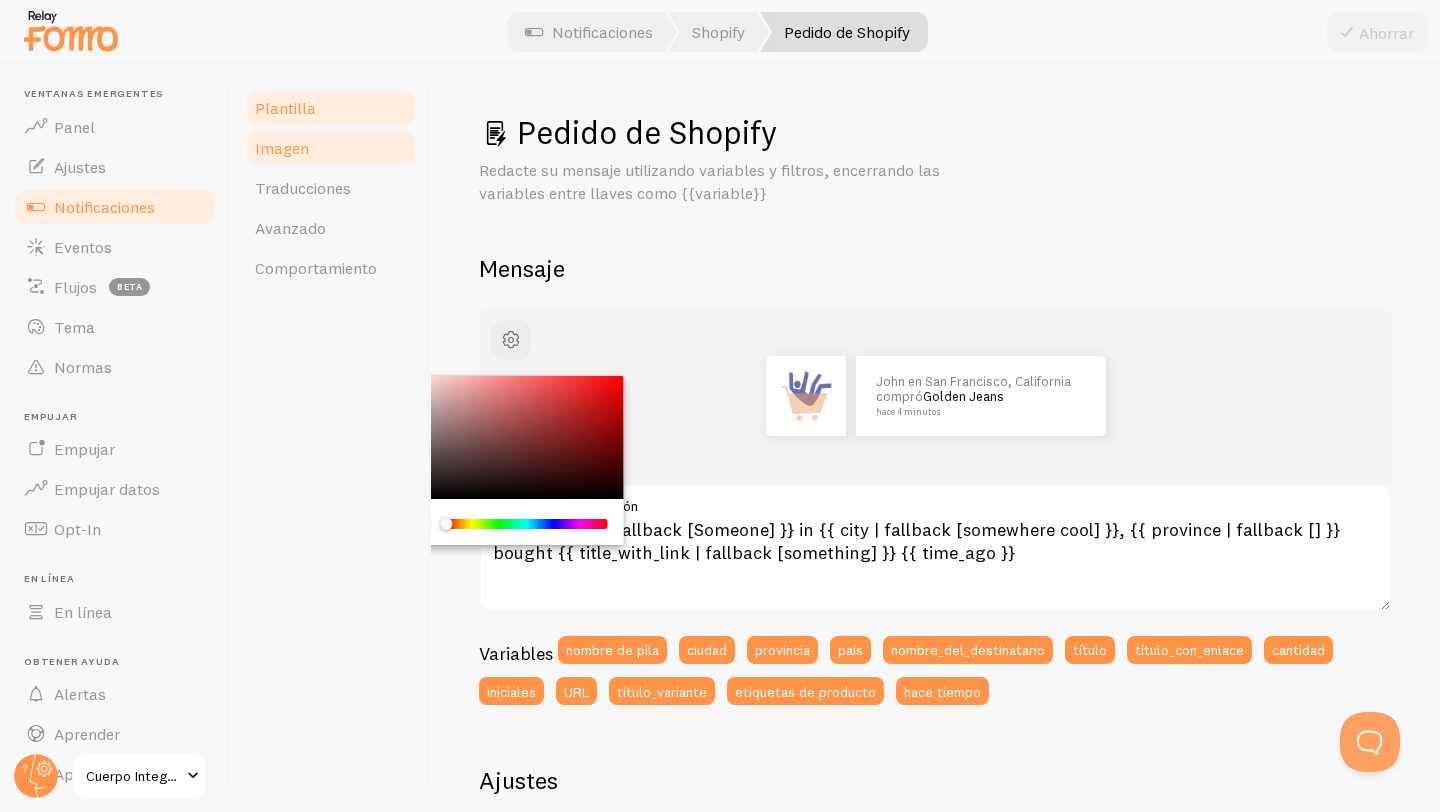 click on "Imagen" at bounding box center (330, 148) 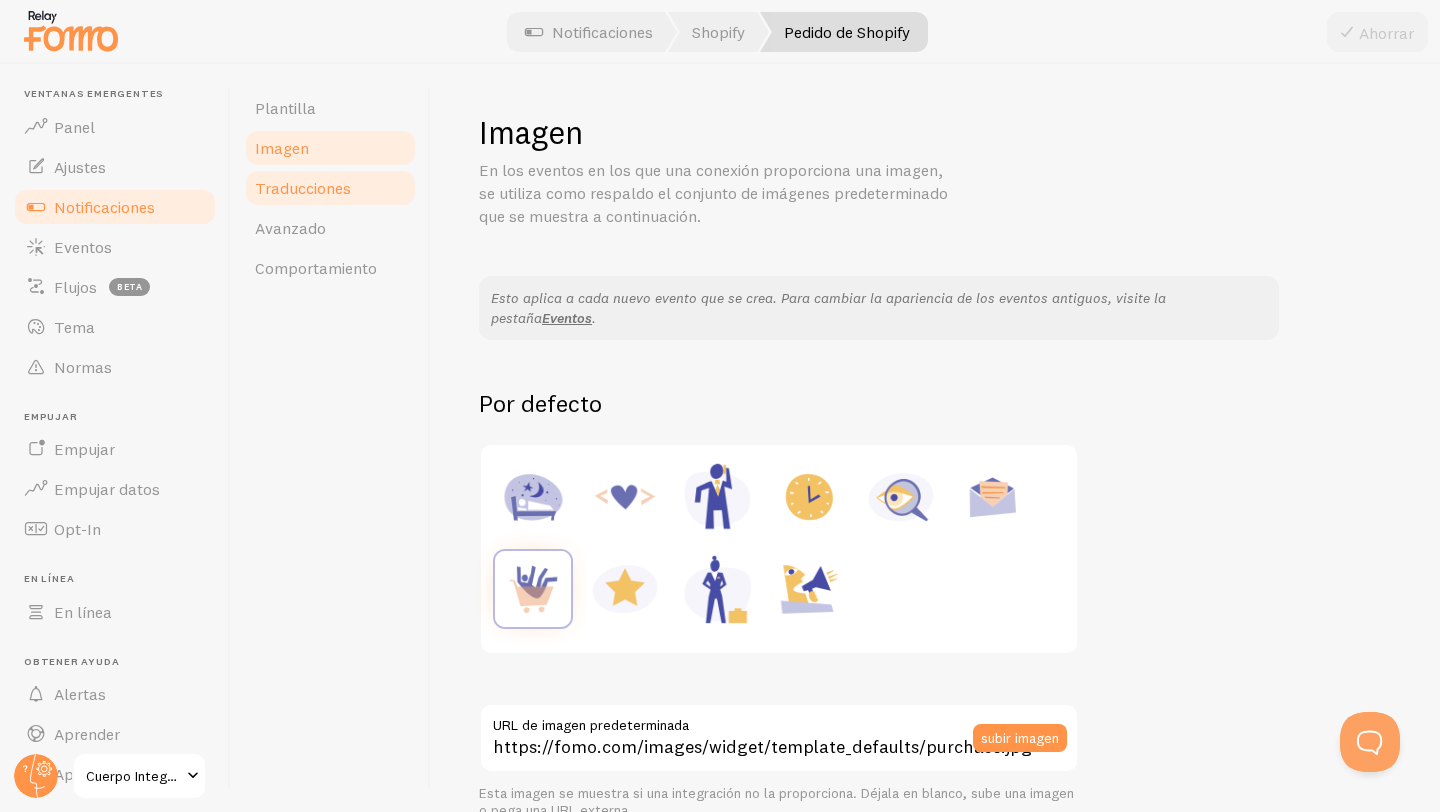 click on "Traducciones" at bounding box center (330, 188) 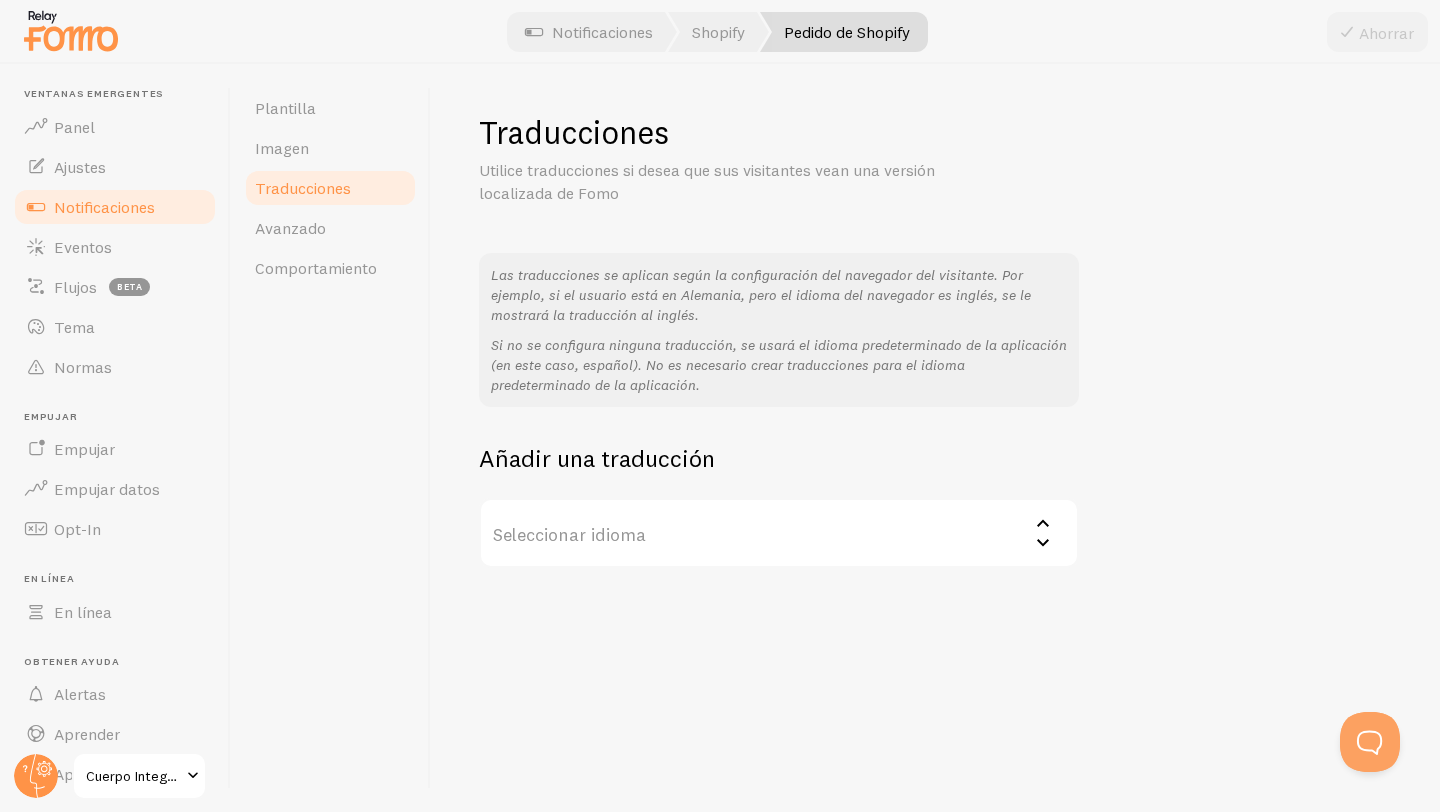 click 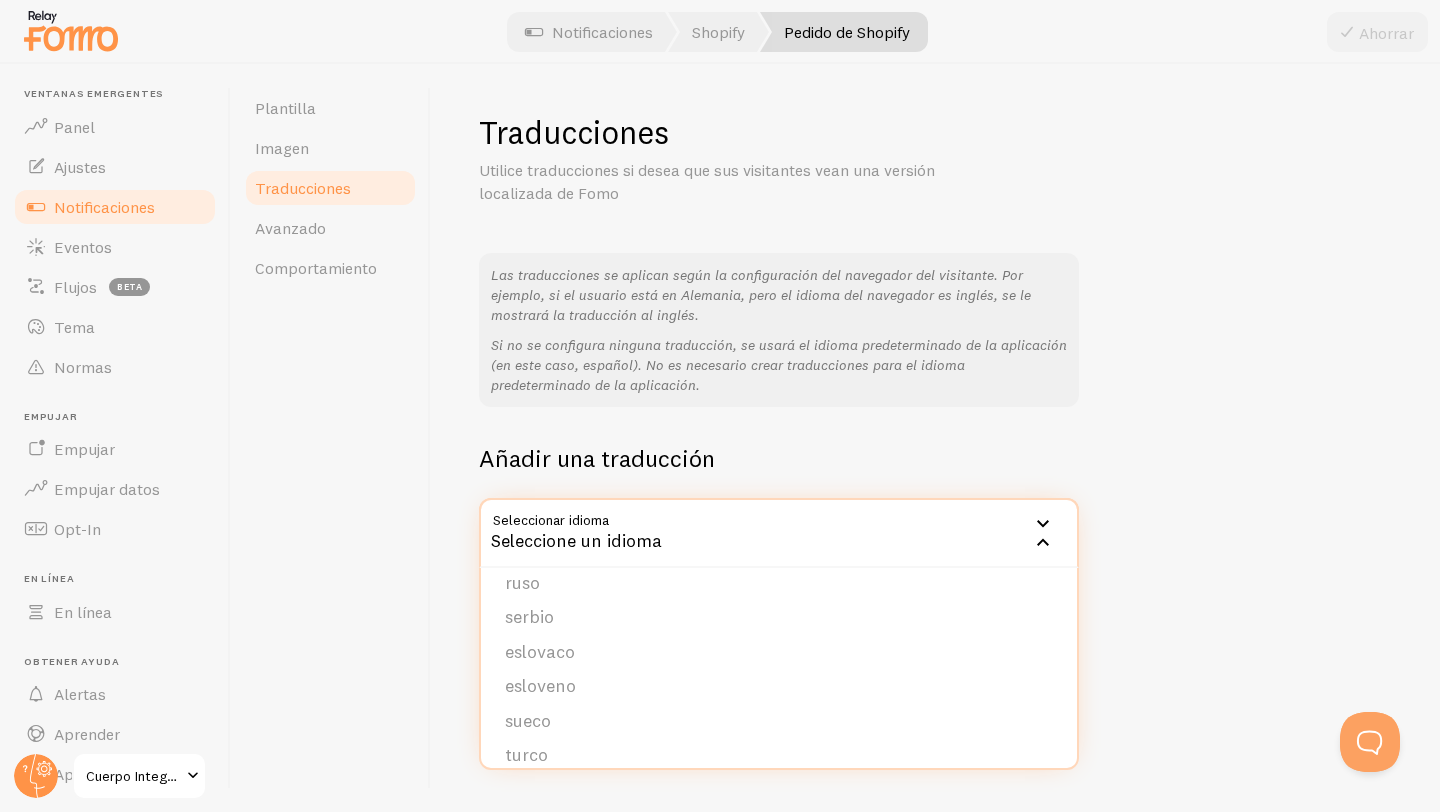 scroll, scrollTop: 790, scrollLeft: 0, axis: vertical 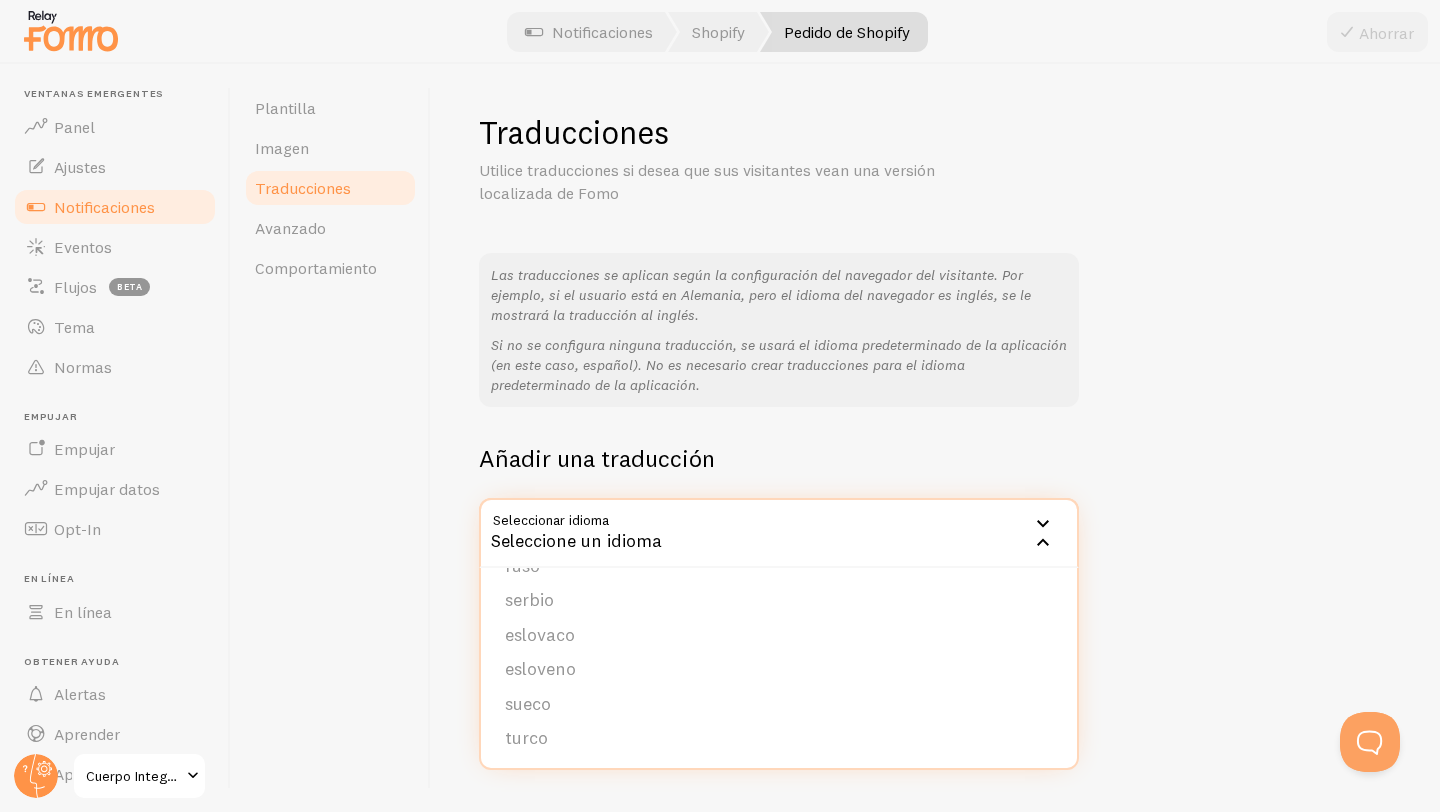 click on "Traducciones
Utilice traducciones si desea que sus visitantes vean una versión localizada de Fomo
Las traducciones se aplican según la configuración del navegador del visitante. Por ejemplo, si el usuario está en Alemania, pero el idioma del navegador es inglés, se le mostrará la traducción al inglés.
Si no se configura ninguna traducción, se usará el idioma predeterminado de la aplicación (en este caso, español). No es necesario crear traducciones para el idioma predeterminado de la aplicación.
Añadir una traducción   Seleccionar idioma     Seleccione un idioma       Inglés árabe búlgaro catalán Chino croata danés Holandés finlandés Francés Alemán Griego hebreo húngaro italiano japonés coreano lituano noruego Polaco portugués rumano ruso serbio eslovaco esloveno sueco turco" at bounding box center (935, 438) 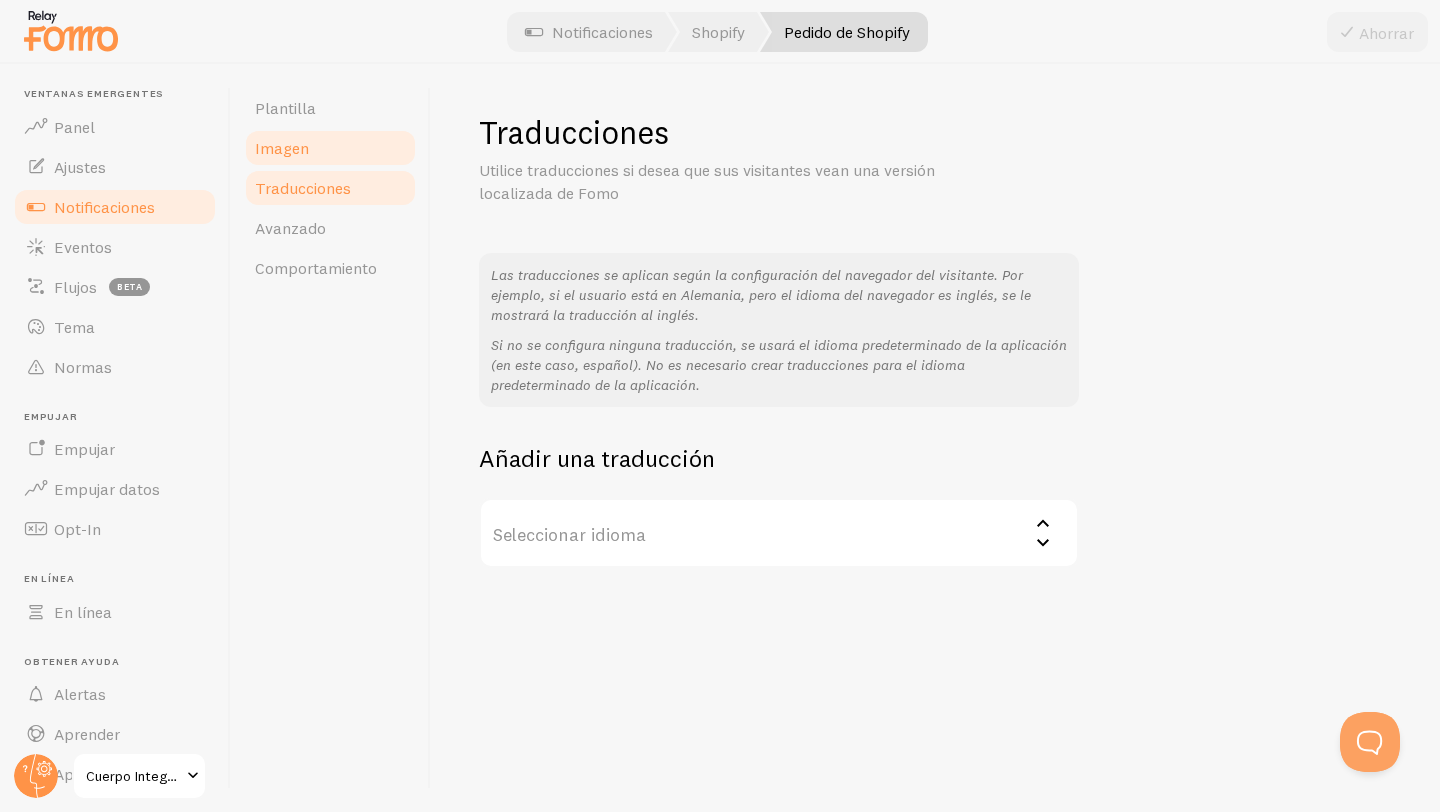 click on "Imagen" at bounding box center [330, 148] 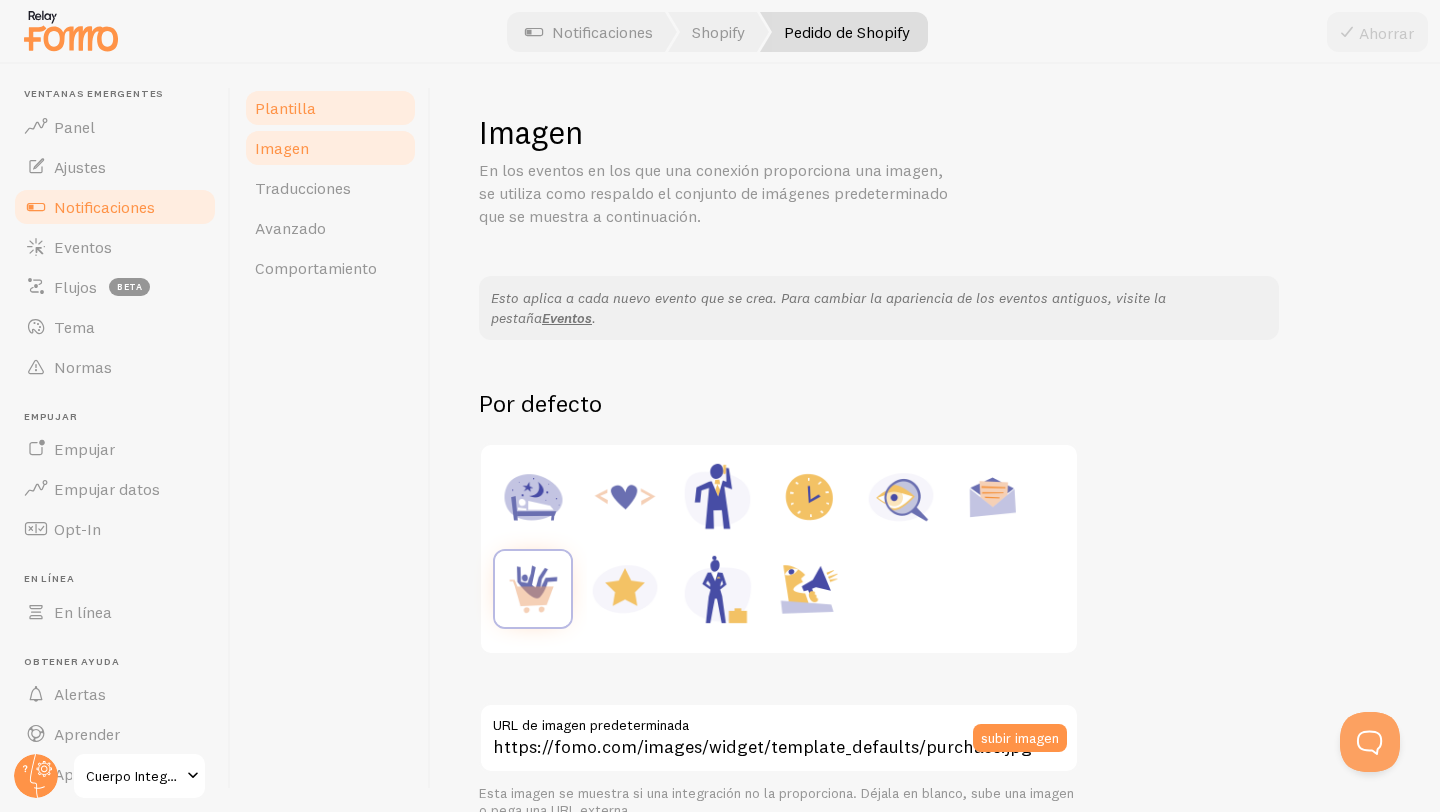 click on "Plantilla" at bounding box center (330, 108) 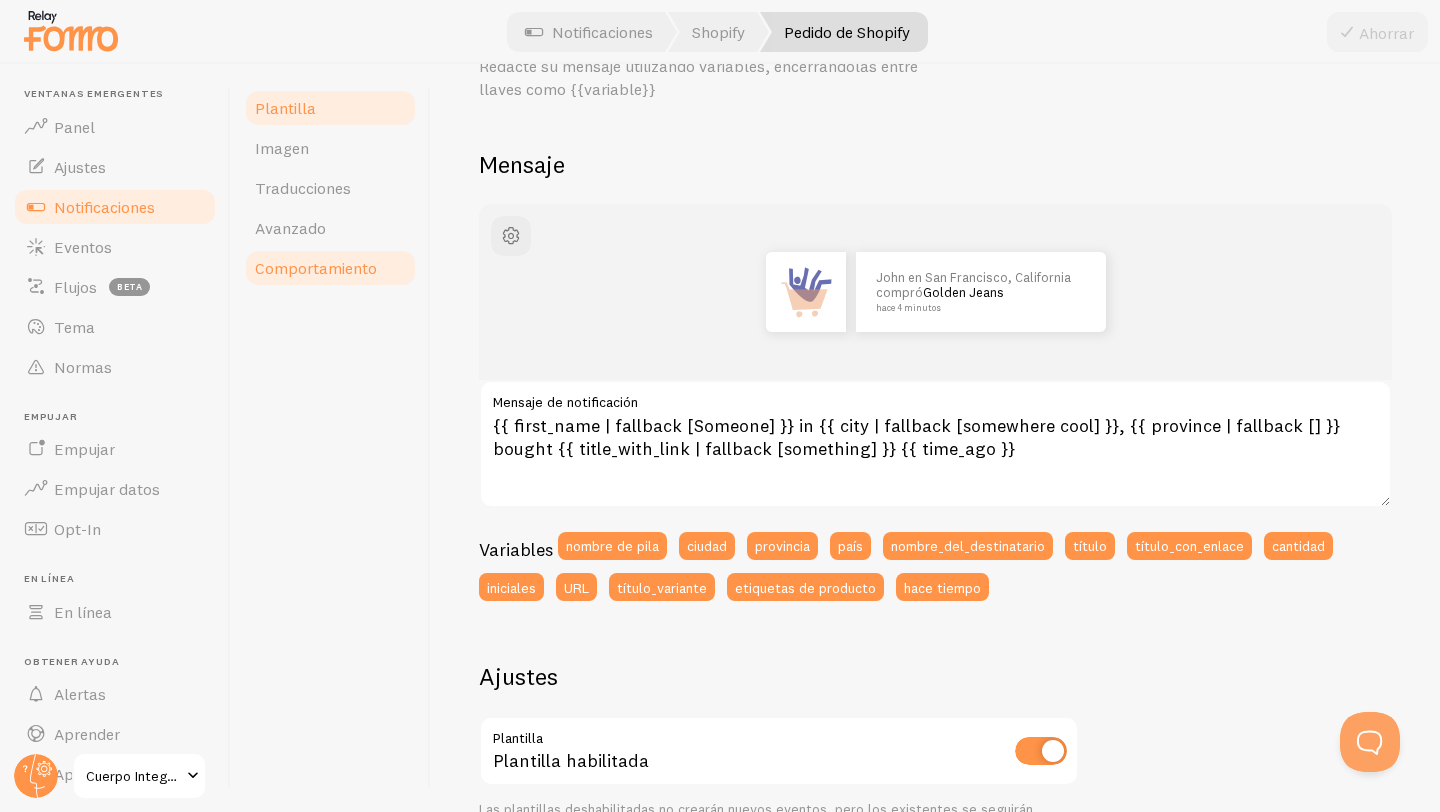 scroll, scrollTop: 51, scrollLeft: 0, axis: vertical 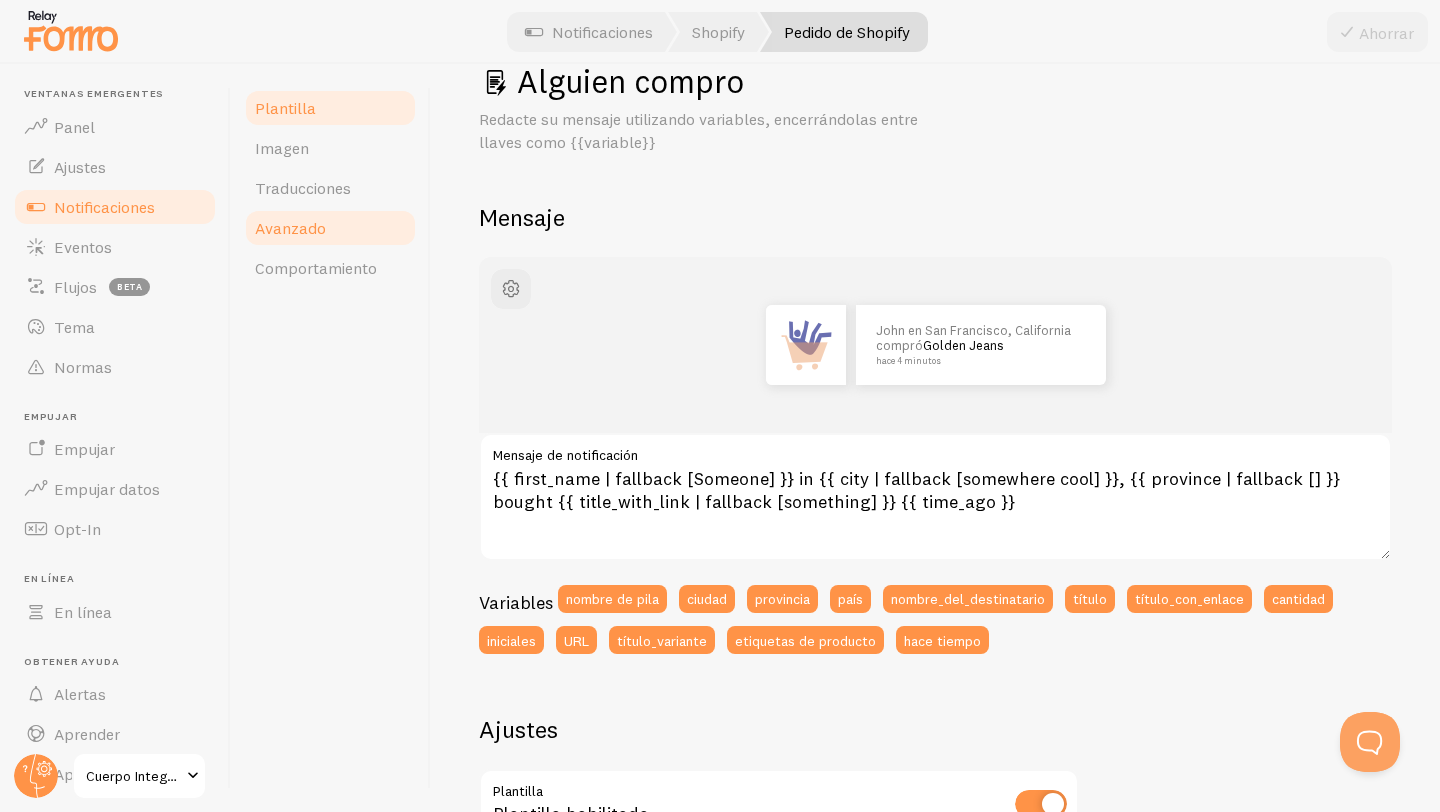 click on "Avanzado" at bounding box center [290, 228] 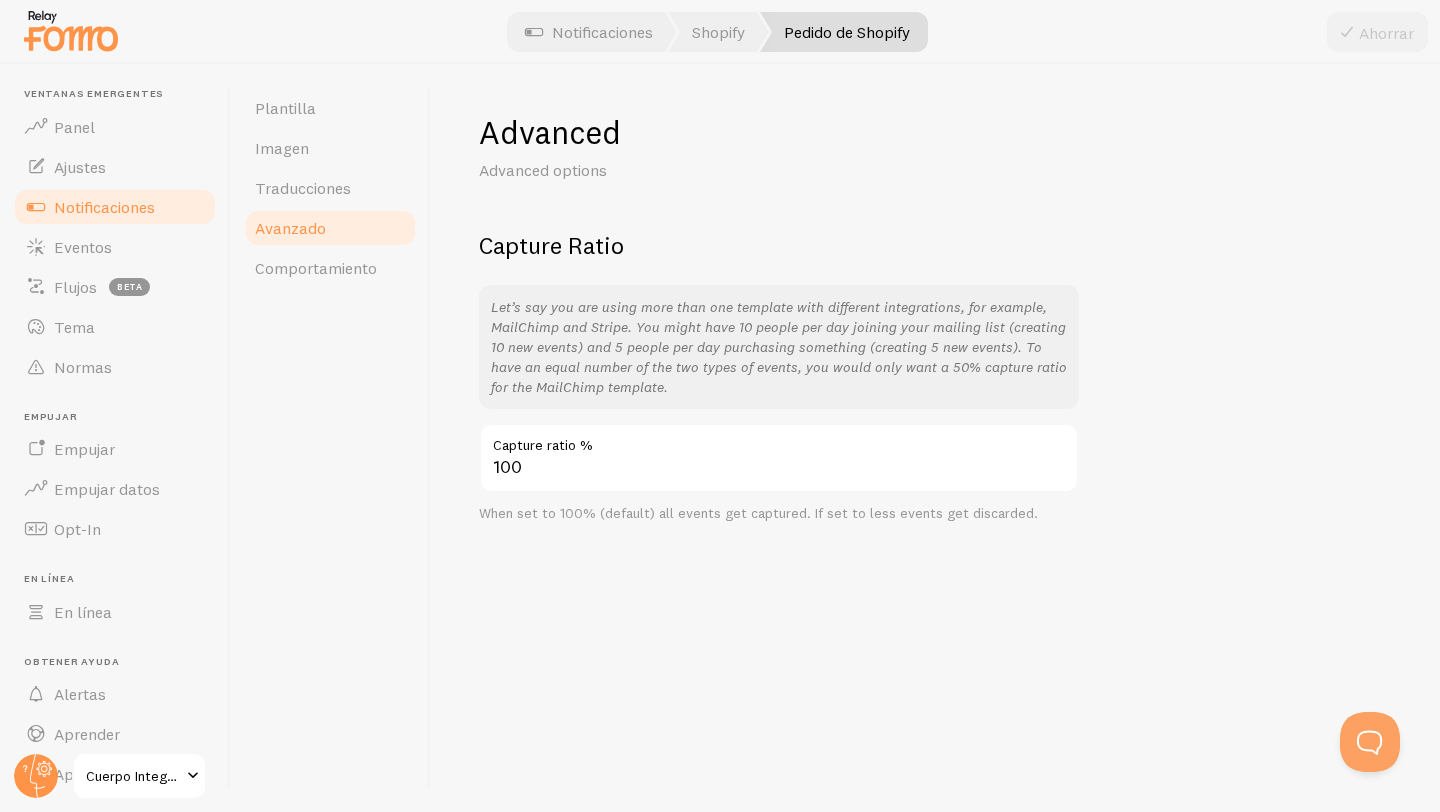 scroll, scrollTop: 0, scrollLeft: 0, axis: both 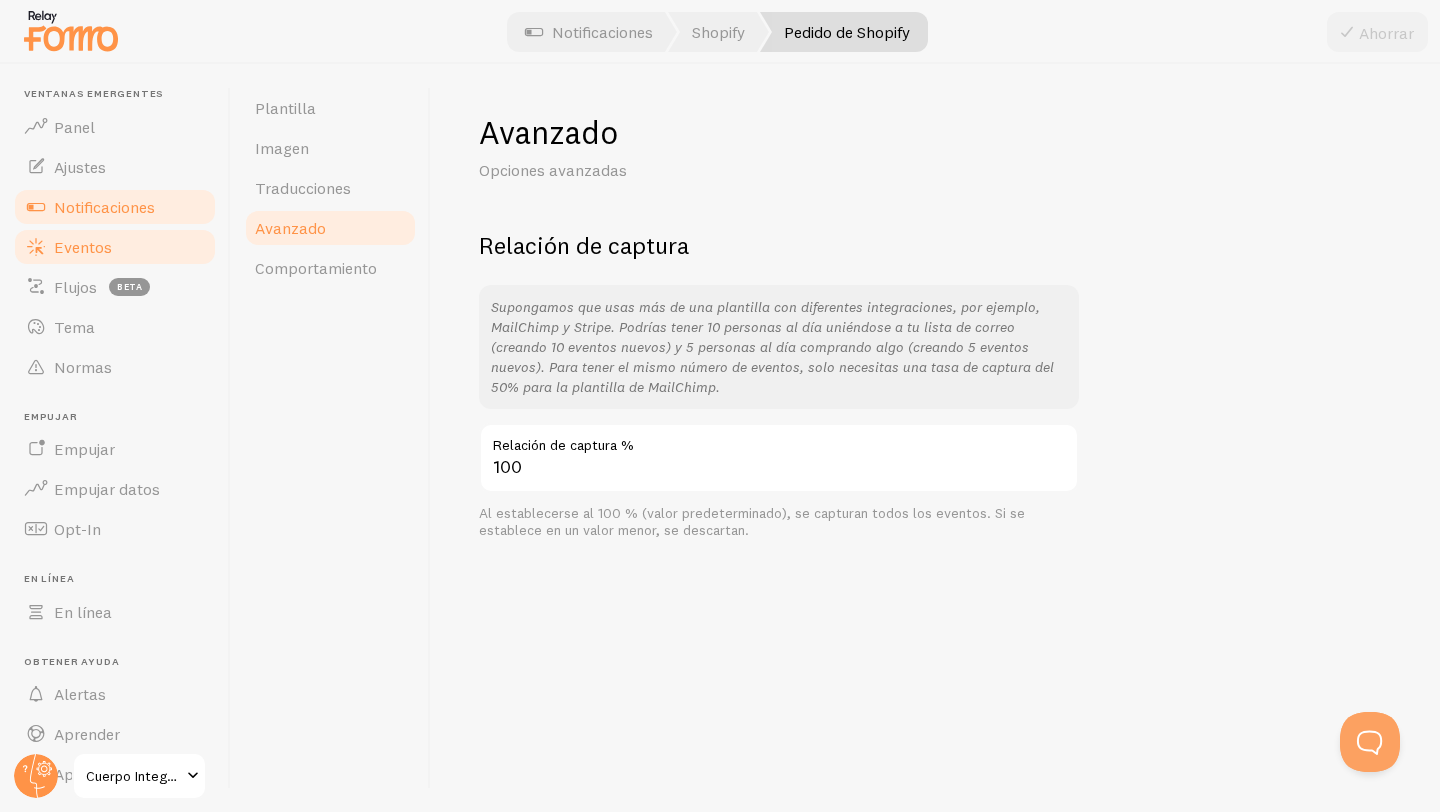 click on "Eventos" at bounding box center [115, 247] 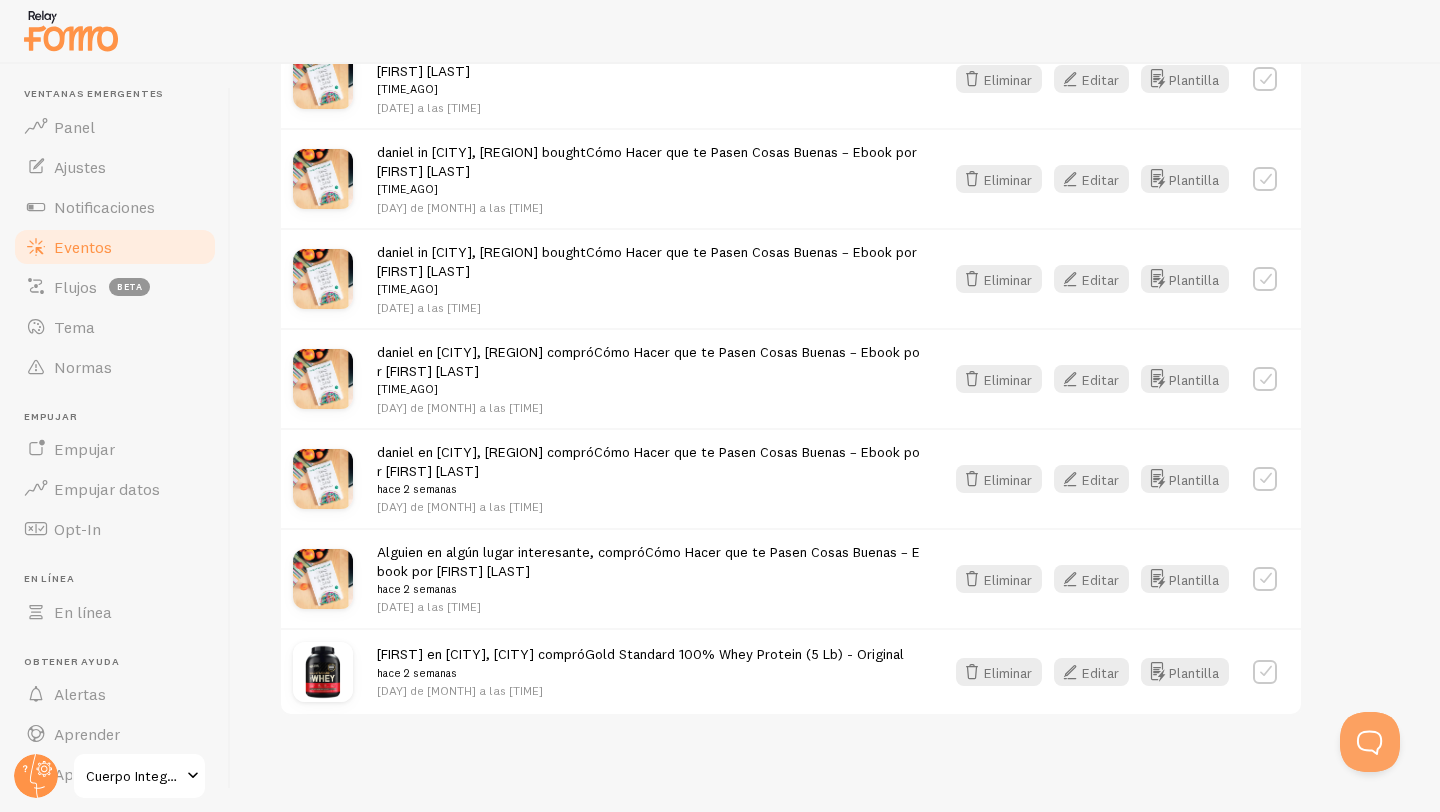 scroll, scrollTop: 748, scrollLeft: 0, axis: vertical 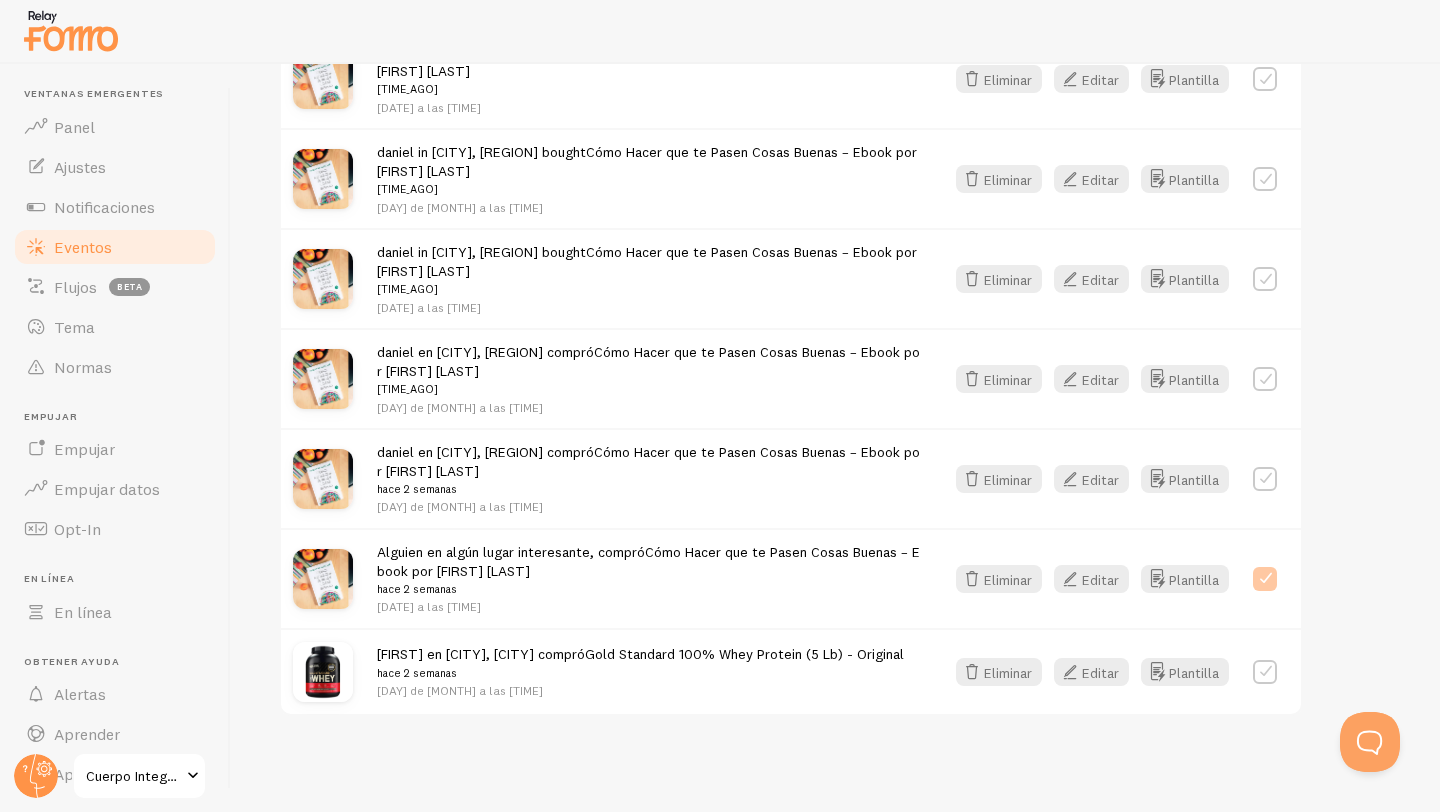 checkbox on "true" 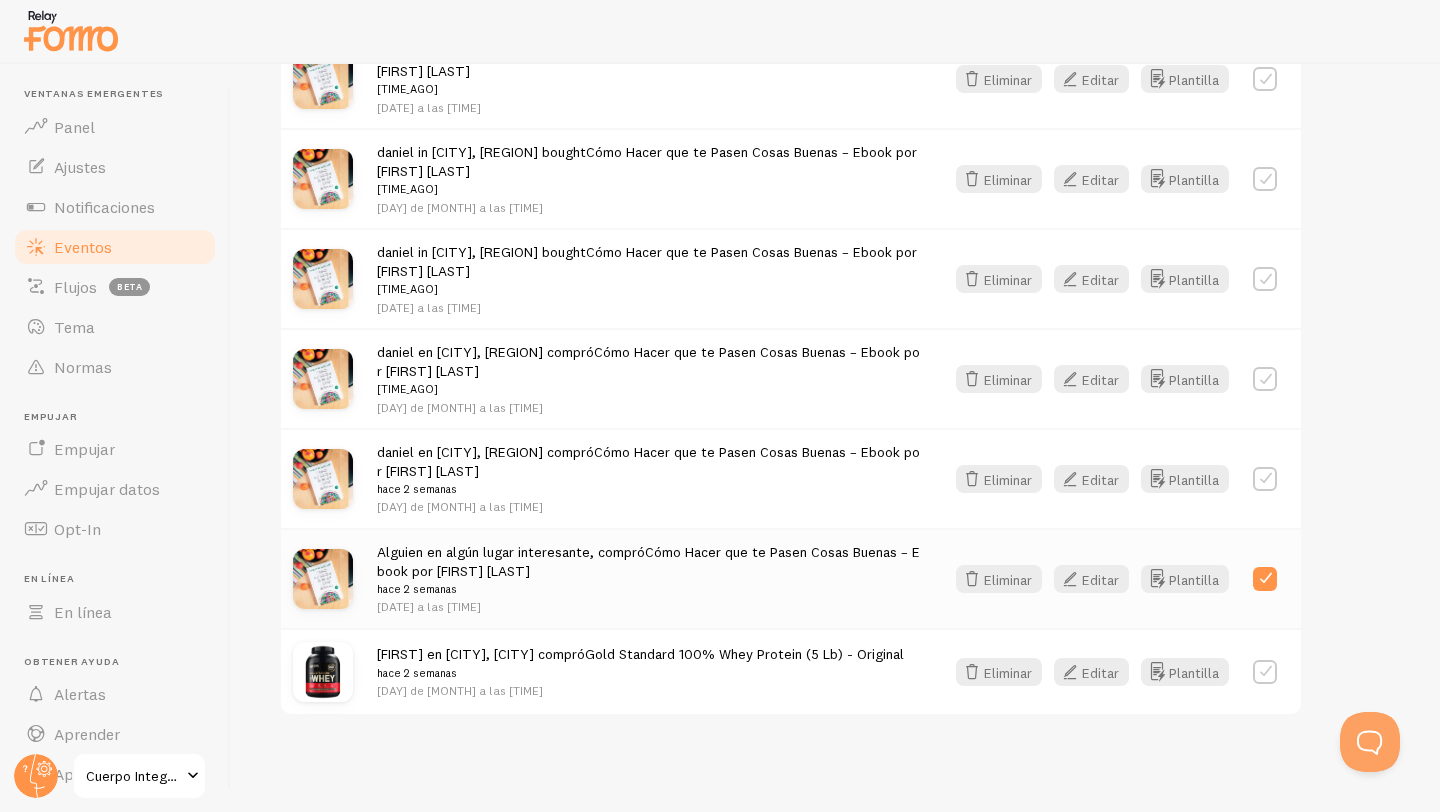 click at bounding box center [1265, 479] 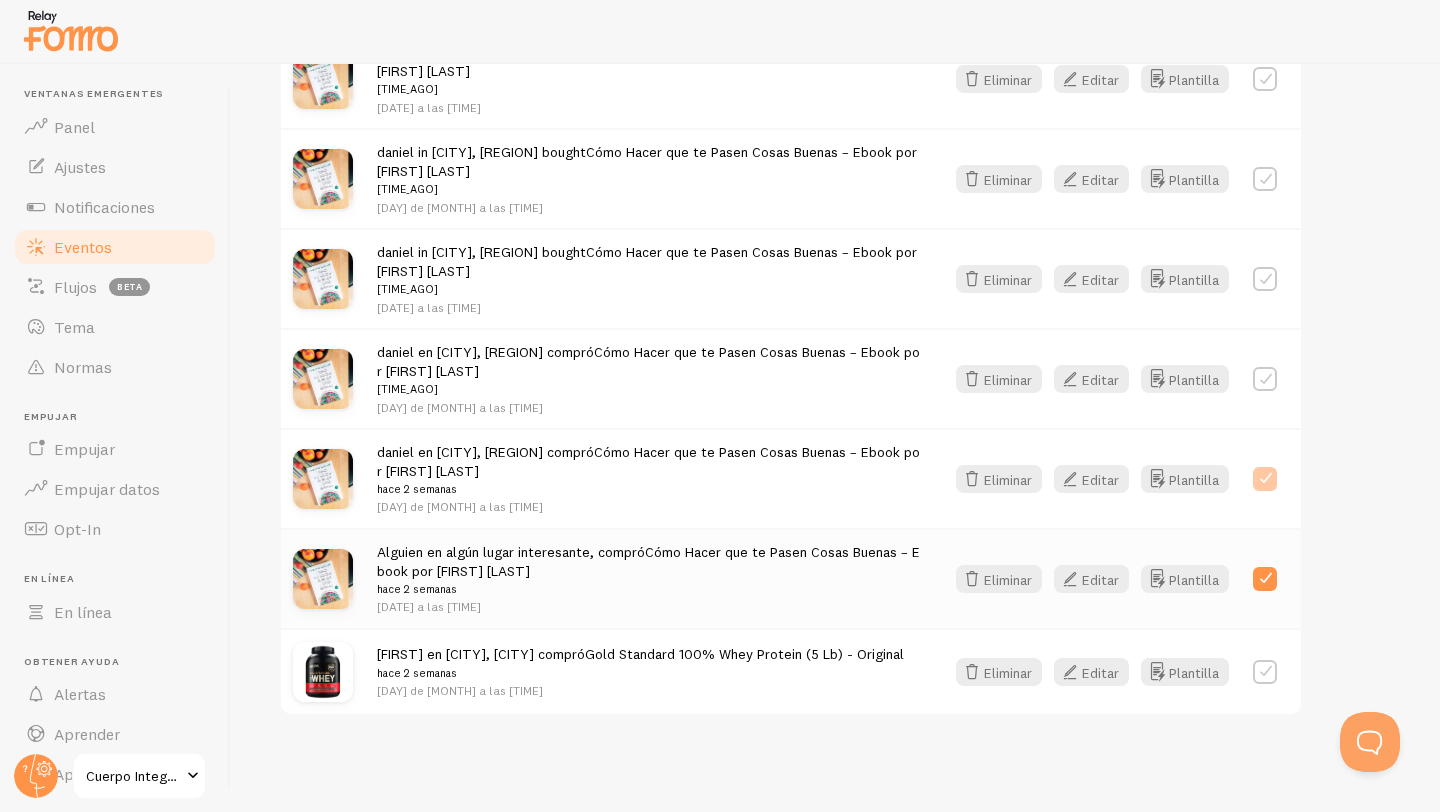 checkbox on "true" 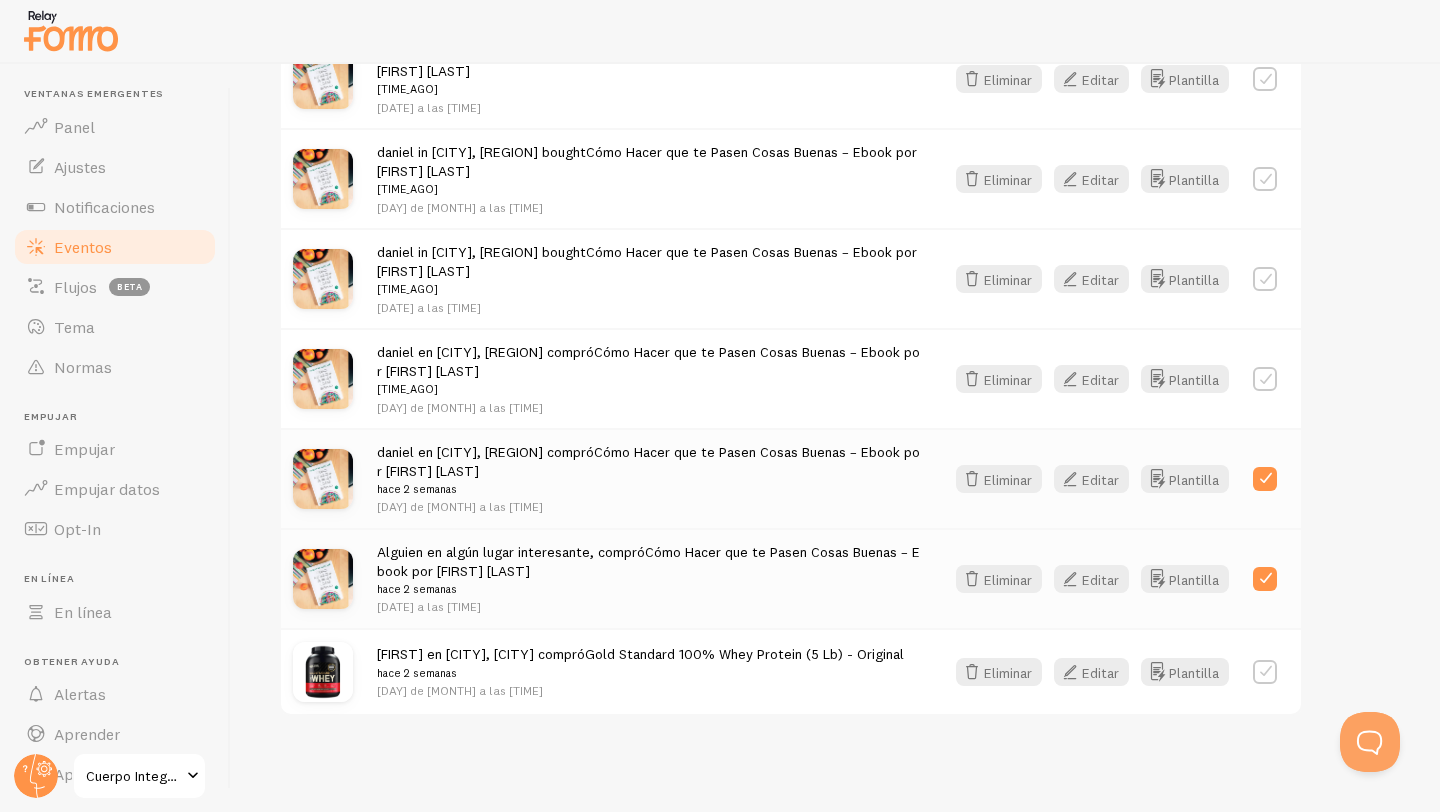 click at bounding box center (1265, 379) 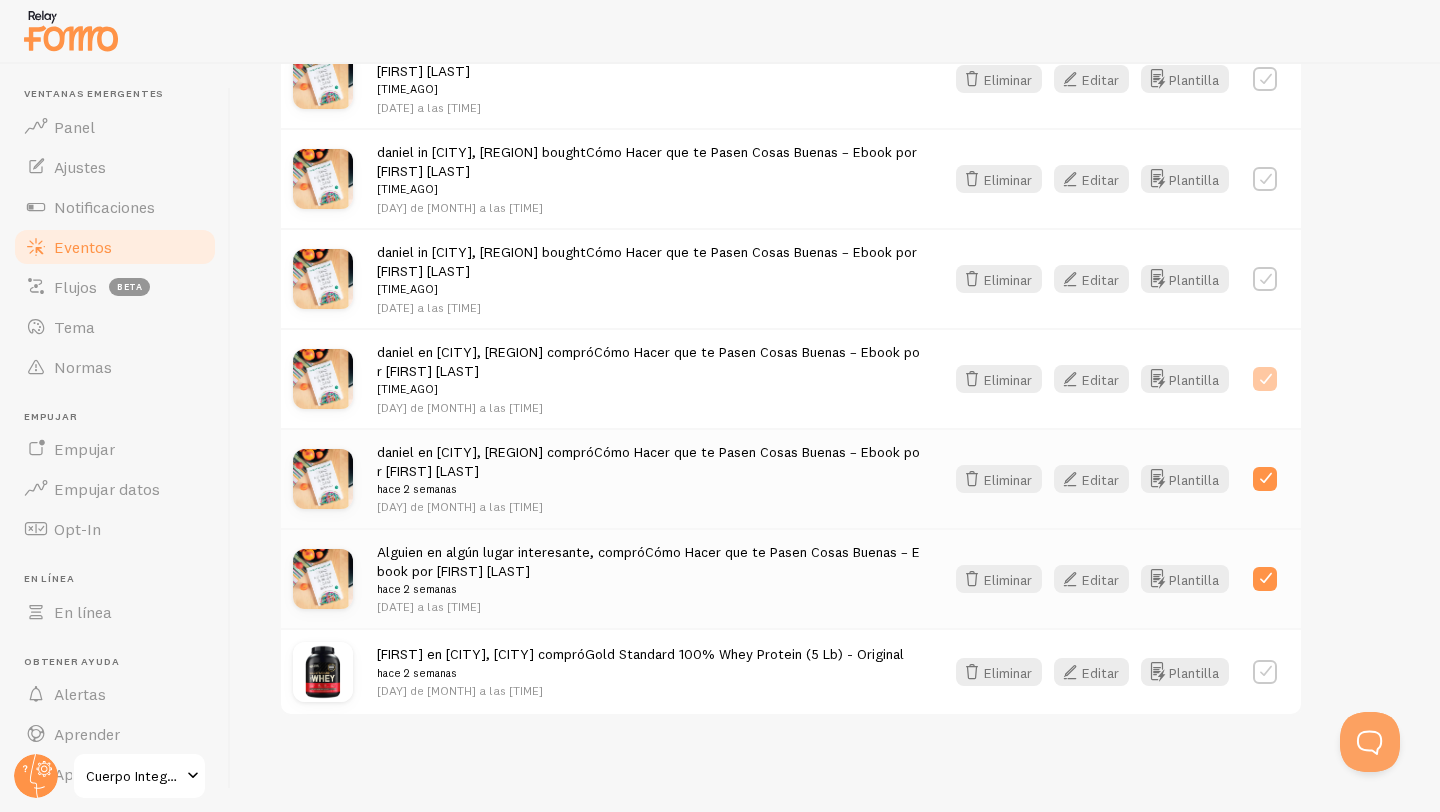 checkbox on "true" 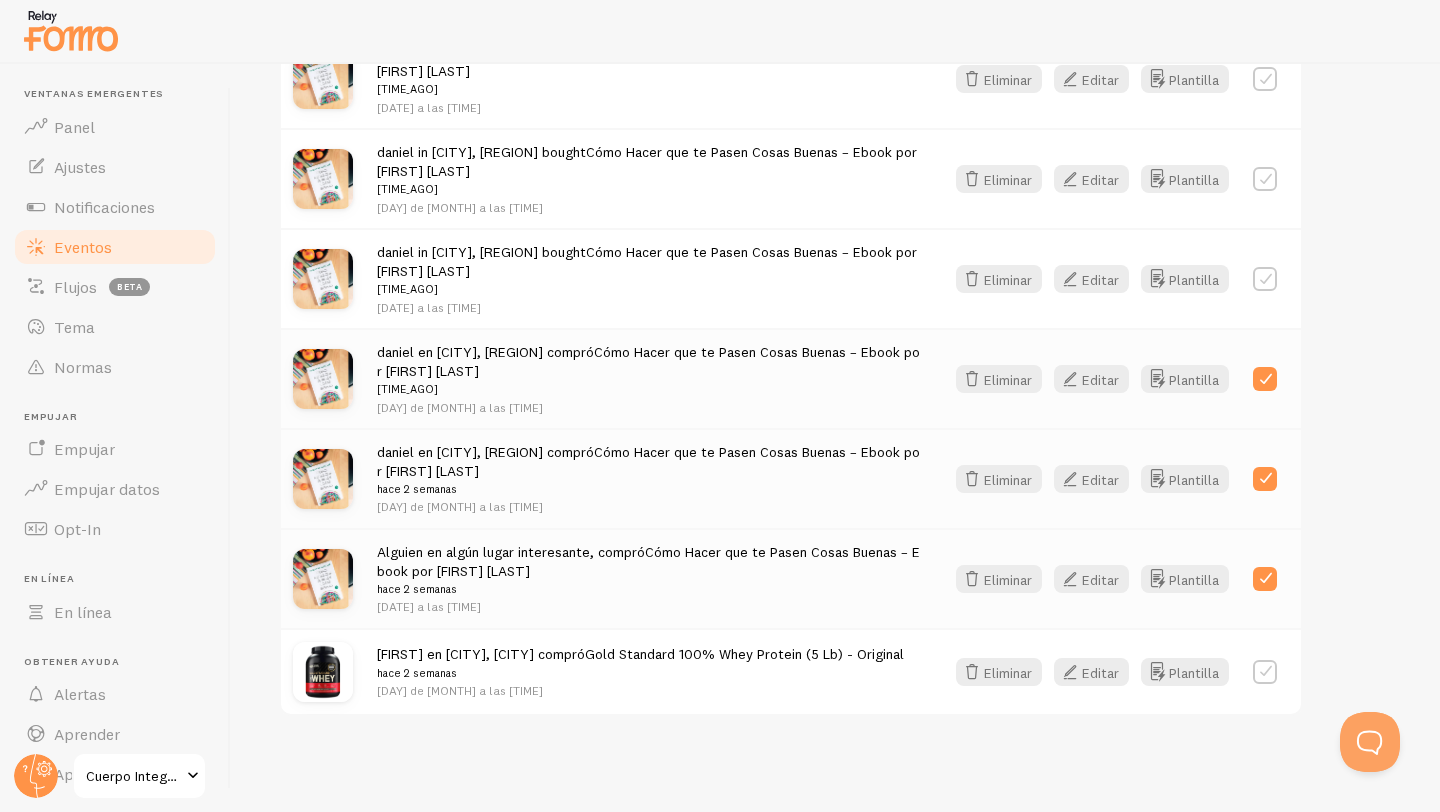 click at bounding box center [1265, 279] 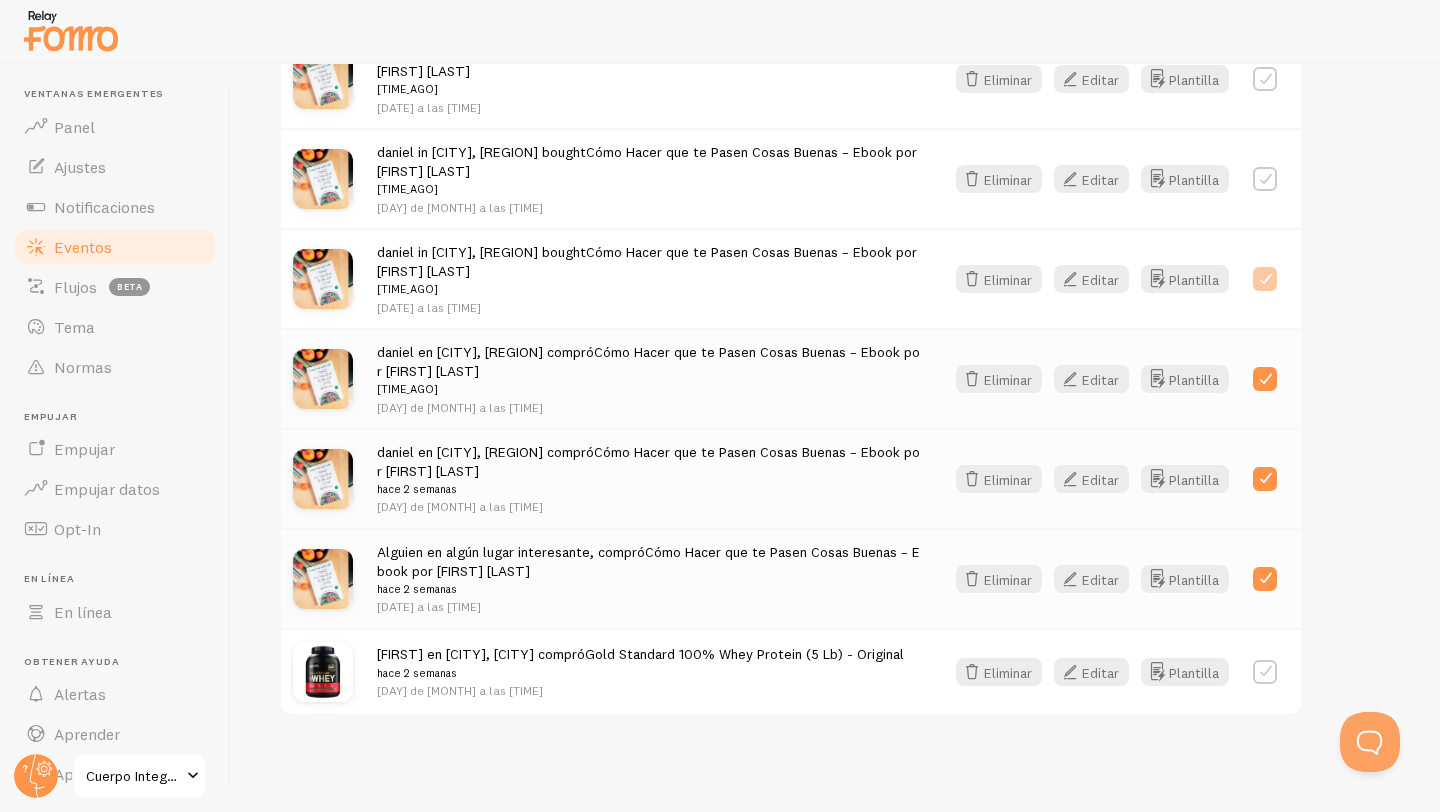 checkbox on "true" 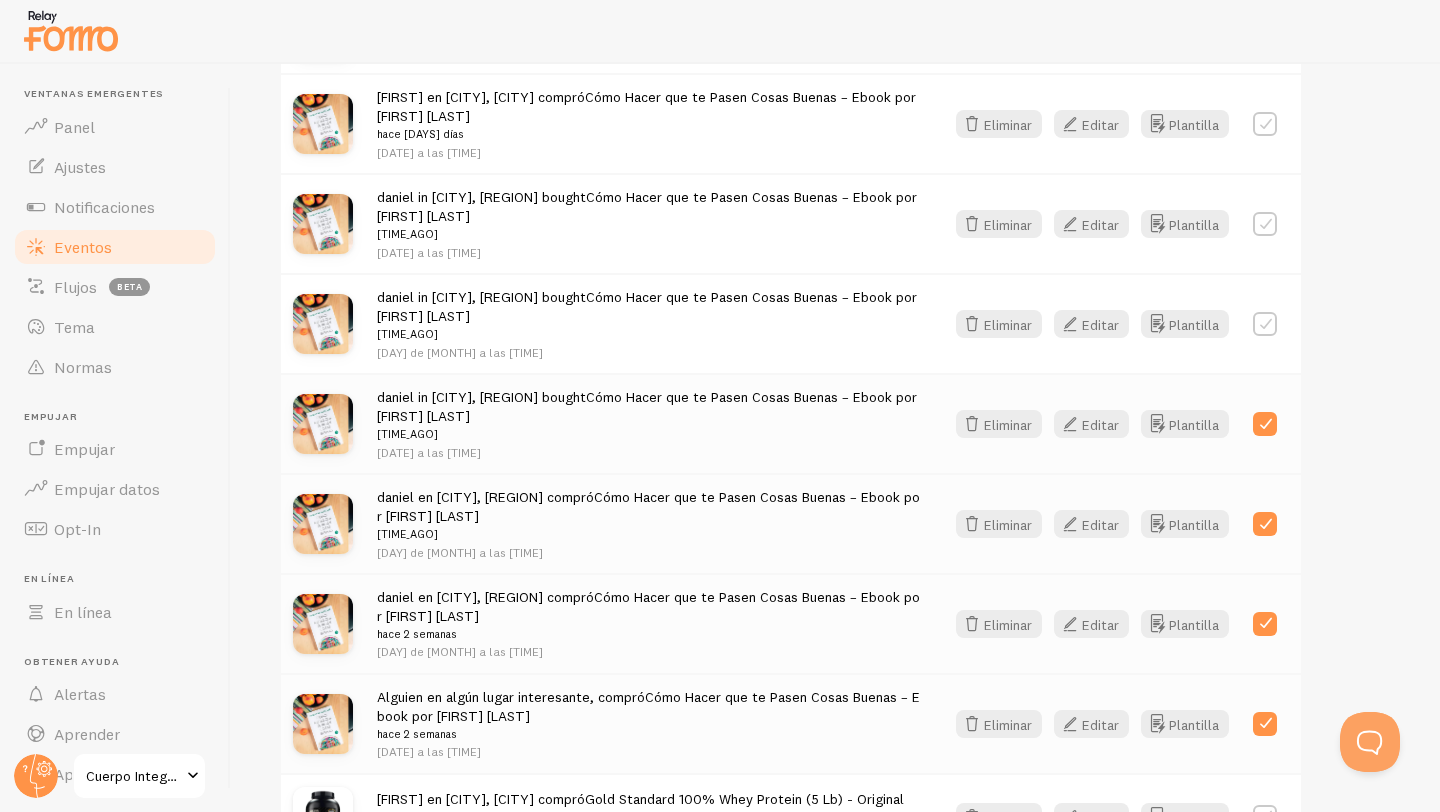 scroll, scrollTop: 586, scrollLeft: 0, axis: vertical 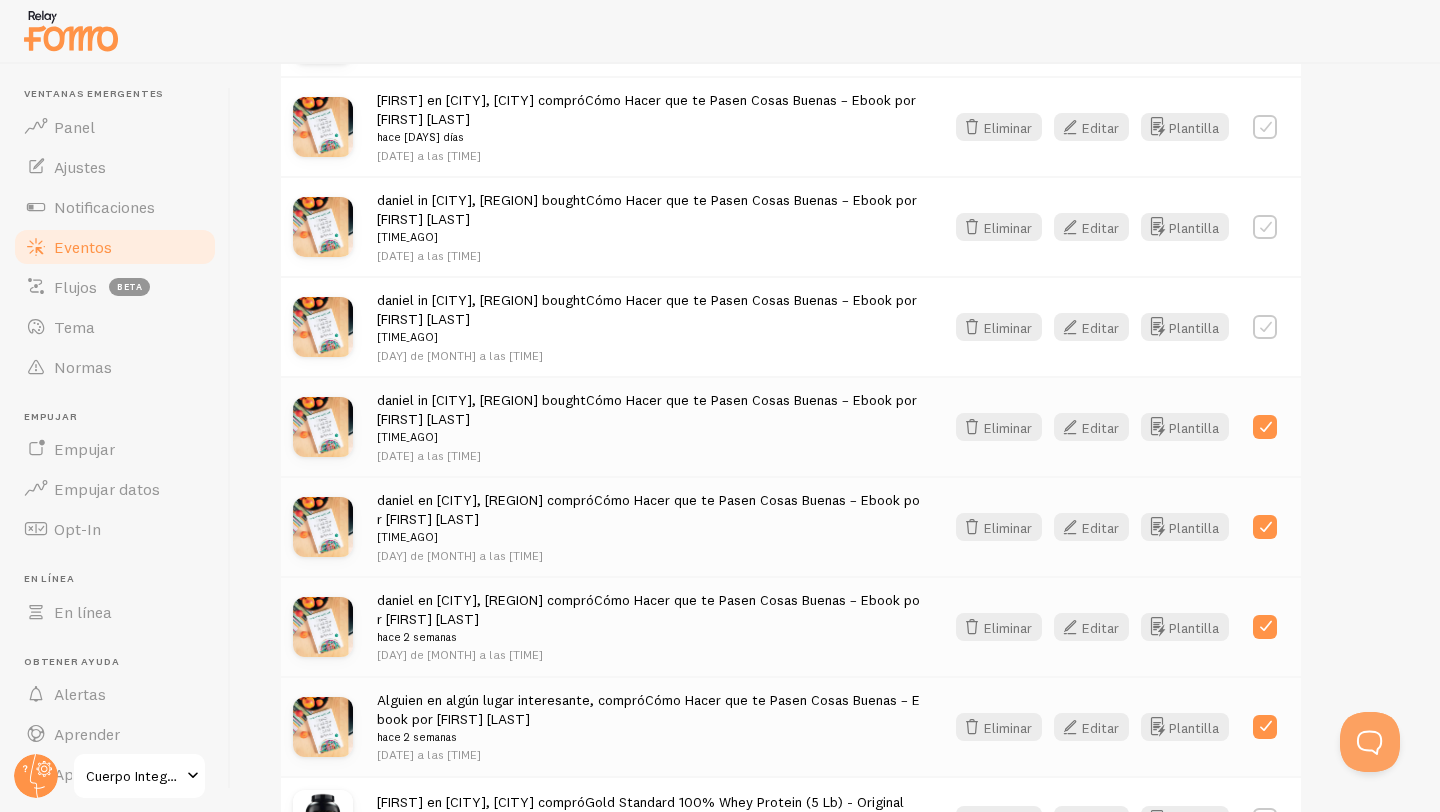 click at bounding box center [1265, 327] 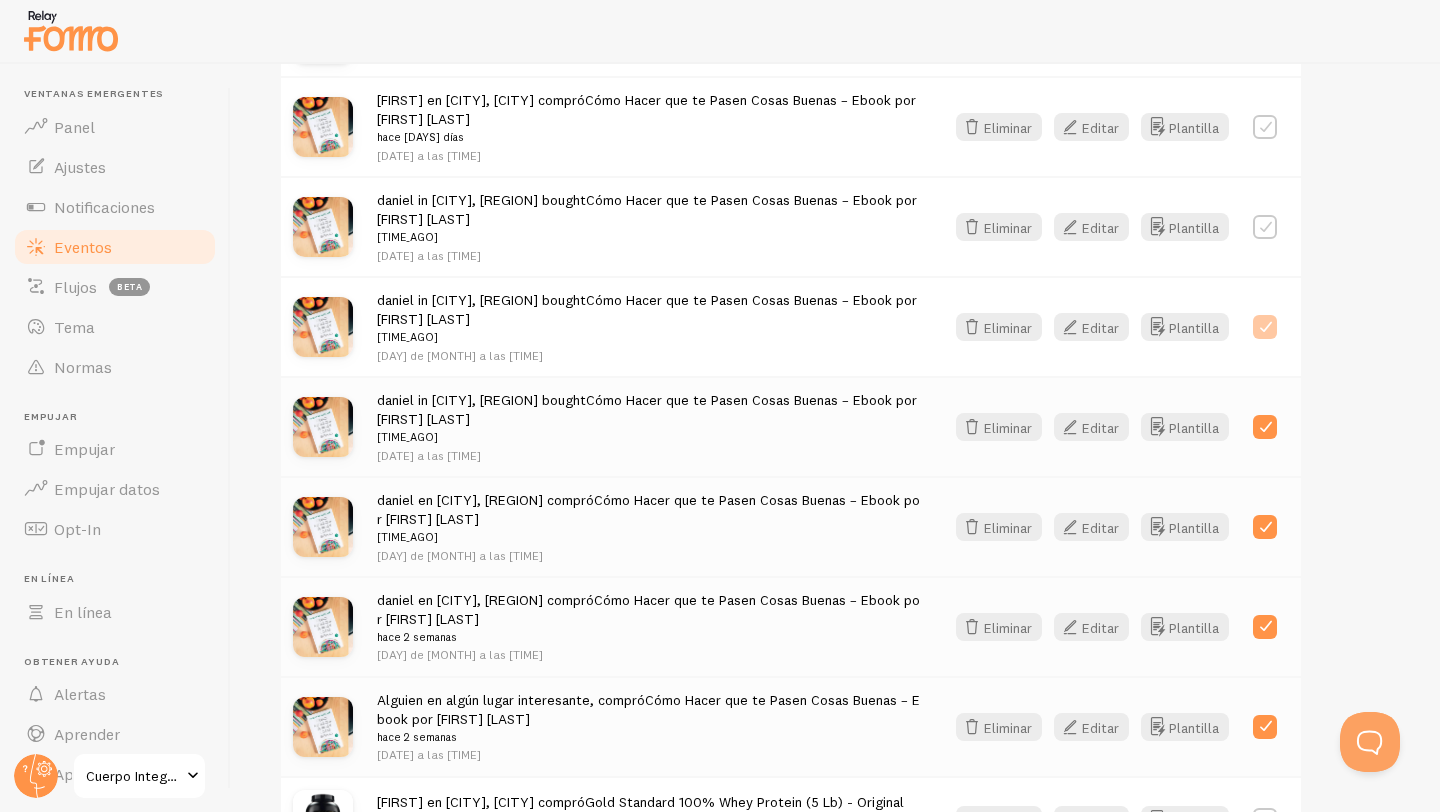 checkbox on "true" 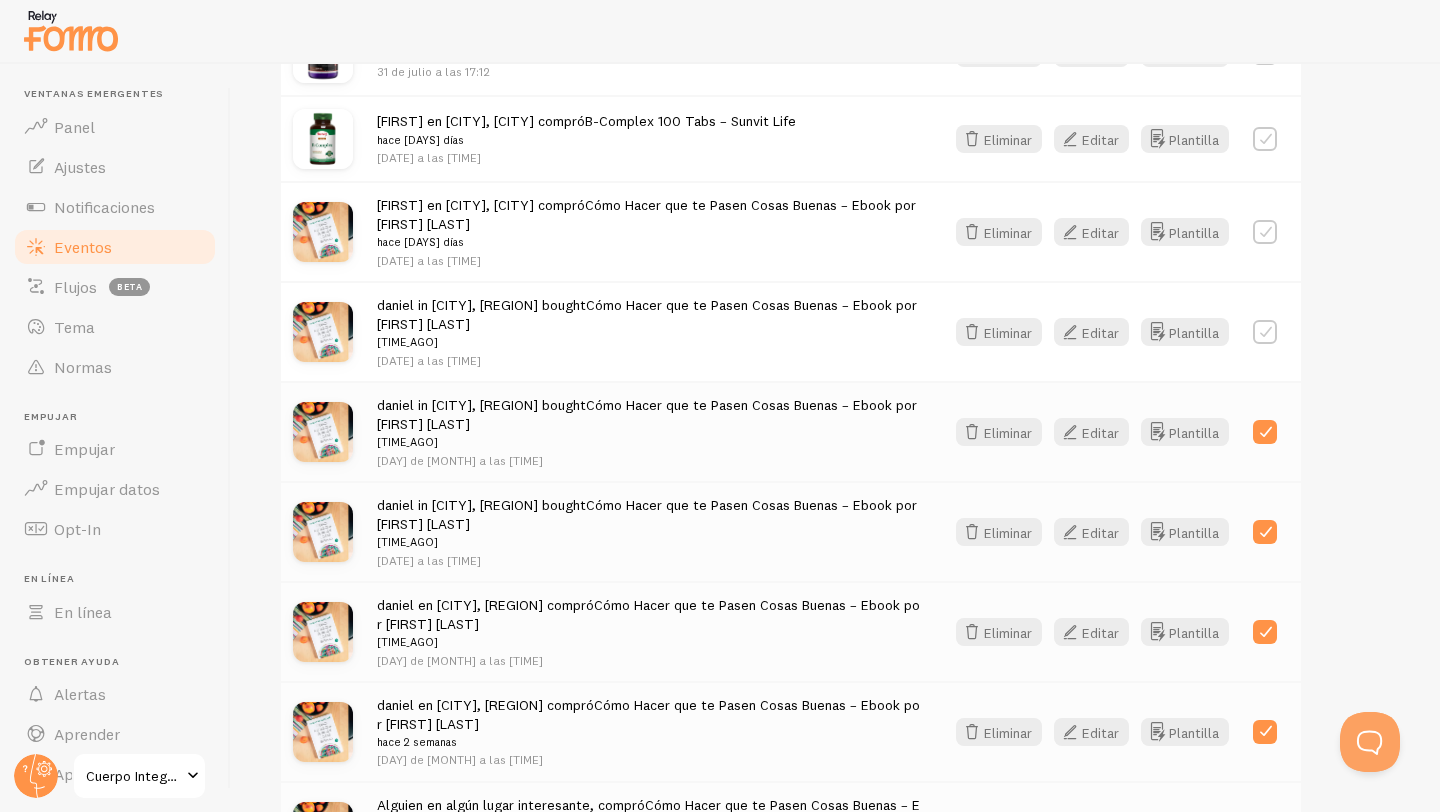 scroll, scrollTop: 443, scrollLeft: 0, axis: vertical 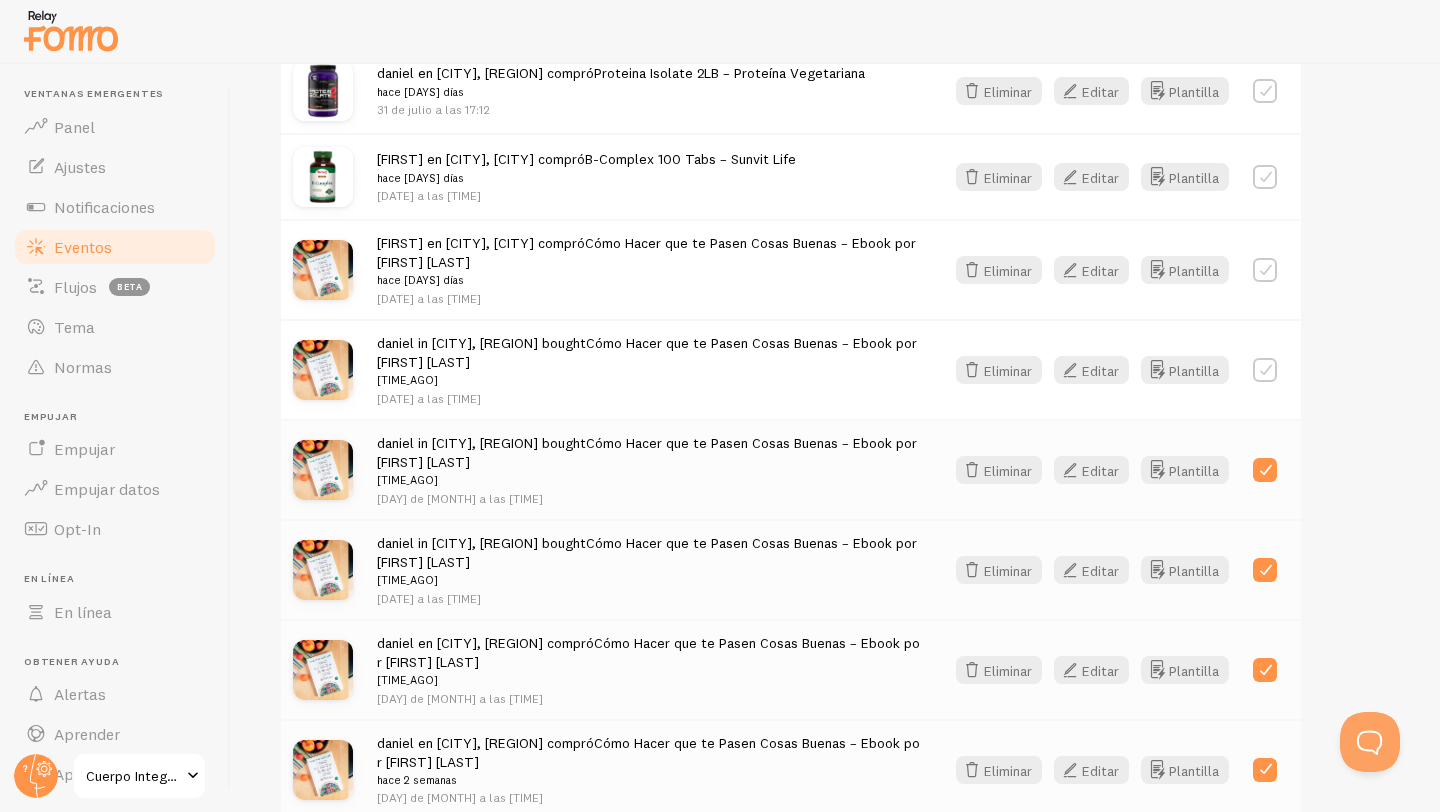 click at bounding box center [1265, 370] 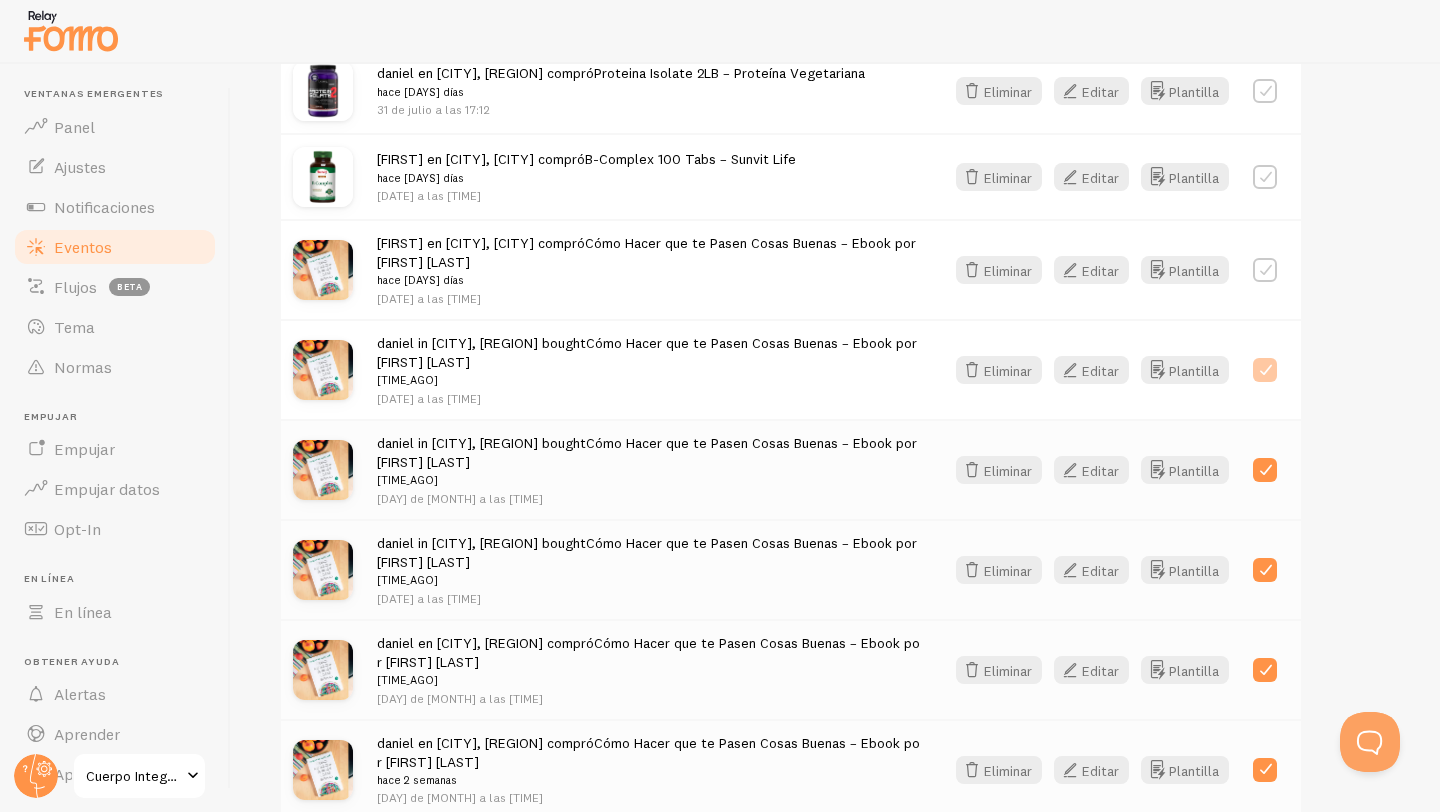 checkbox on "true" 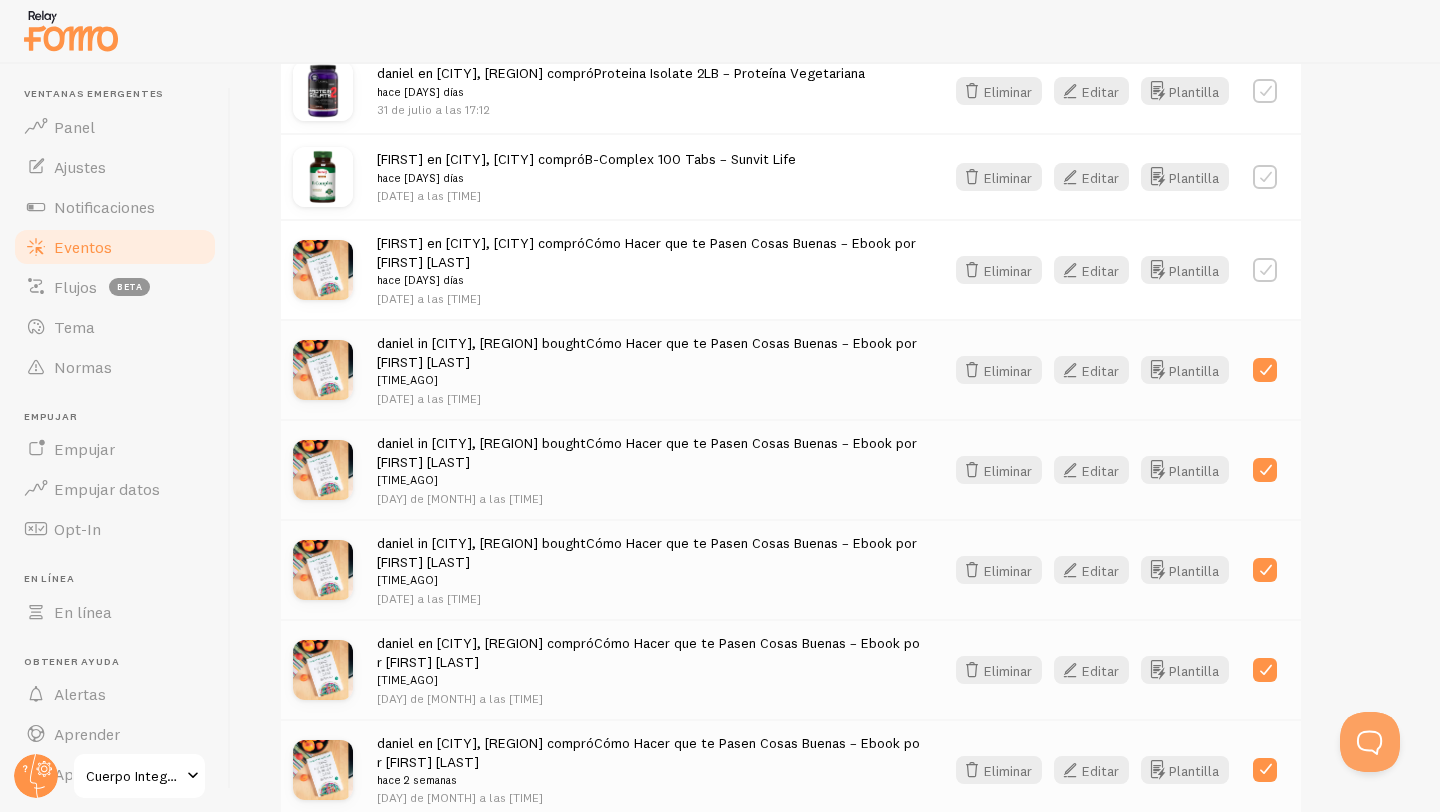 click at bounding box center (1265, 270) 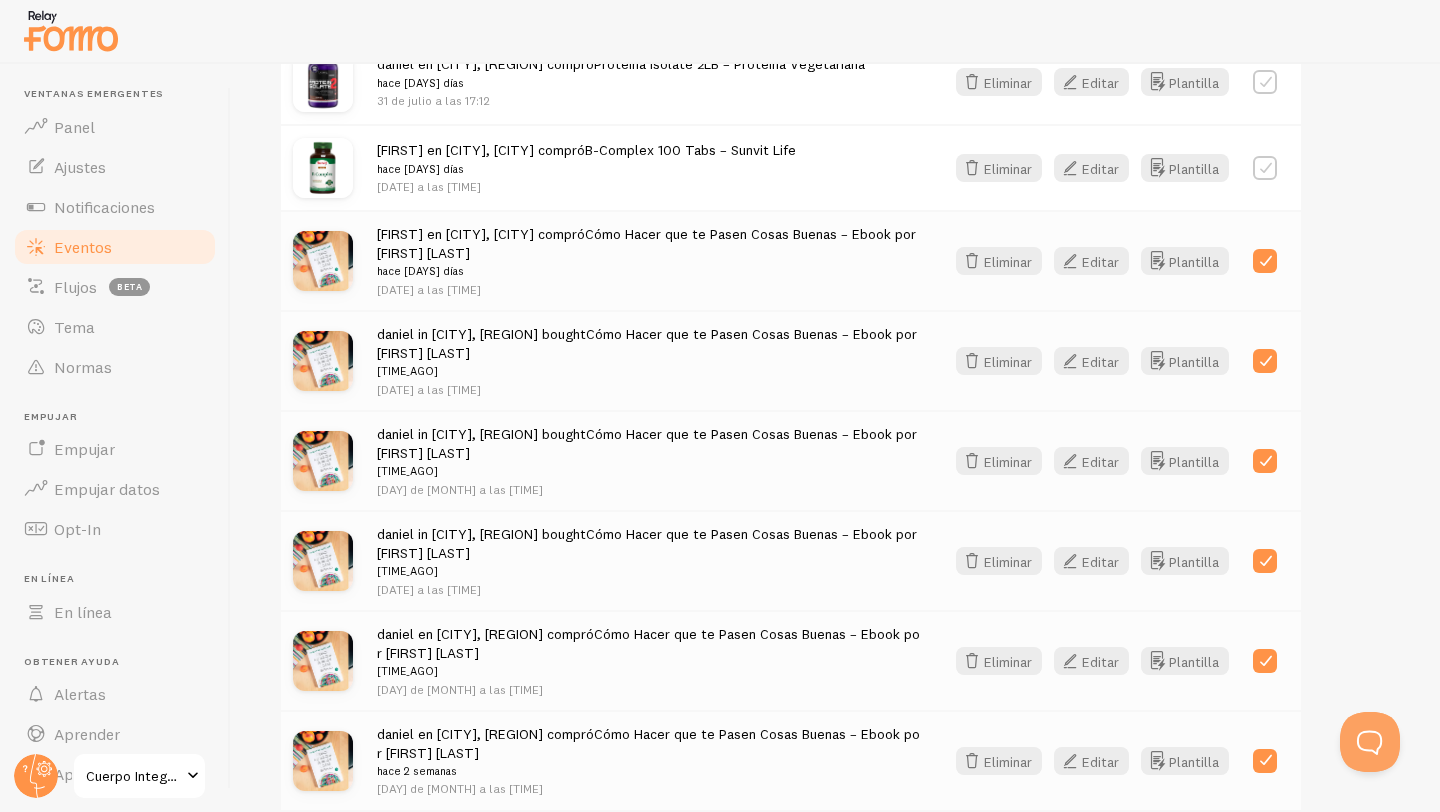 scroll, scrollTop: 446, scrollLeft: 0, axis: vertical 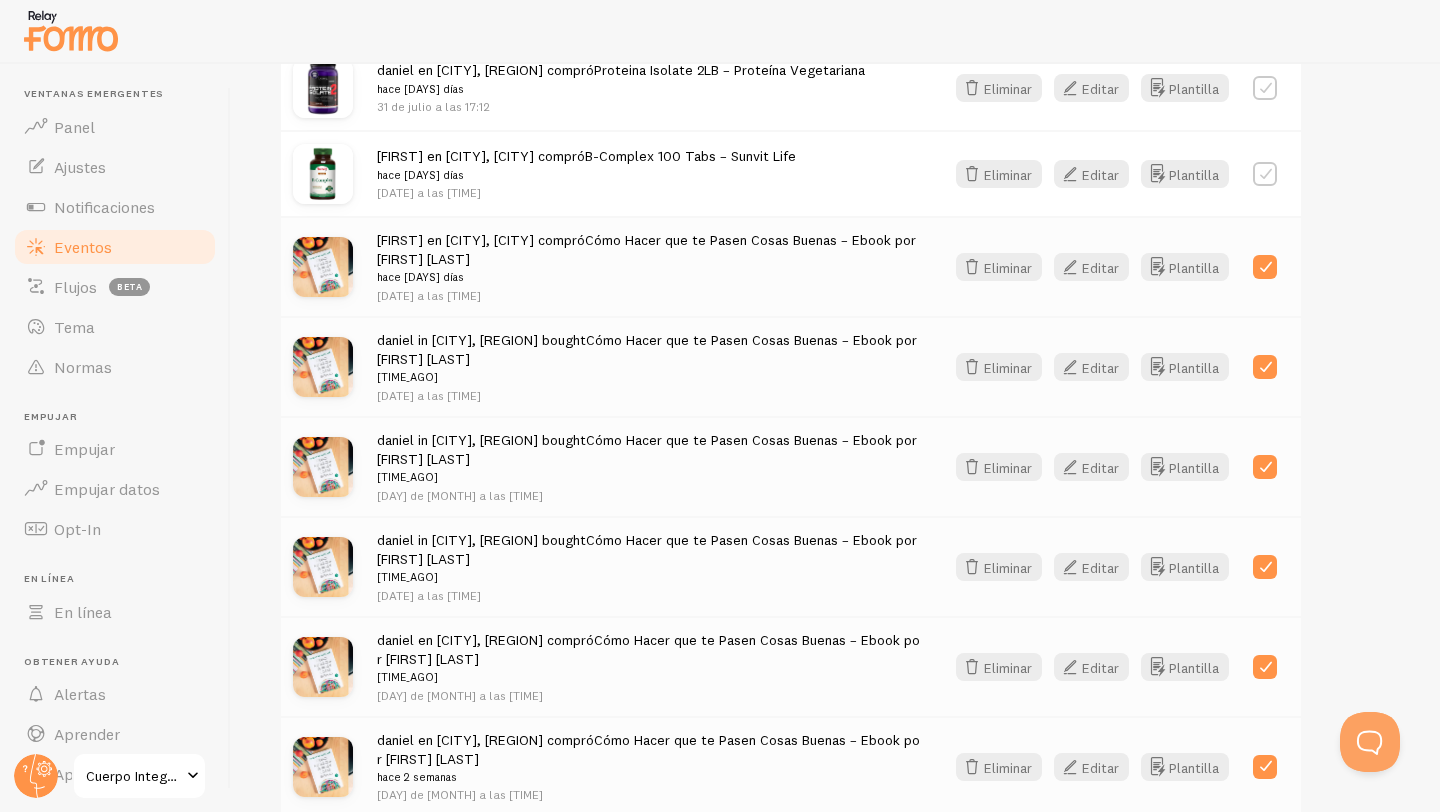 click at bounding box center [1265, 267] 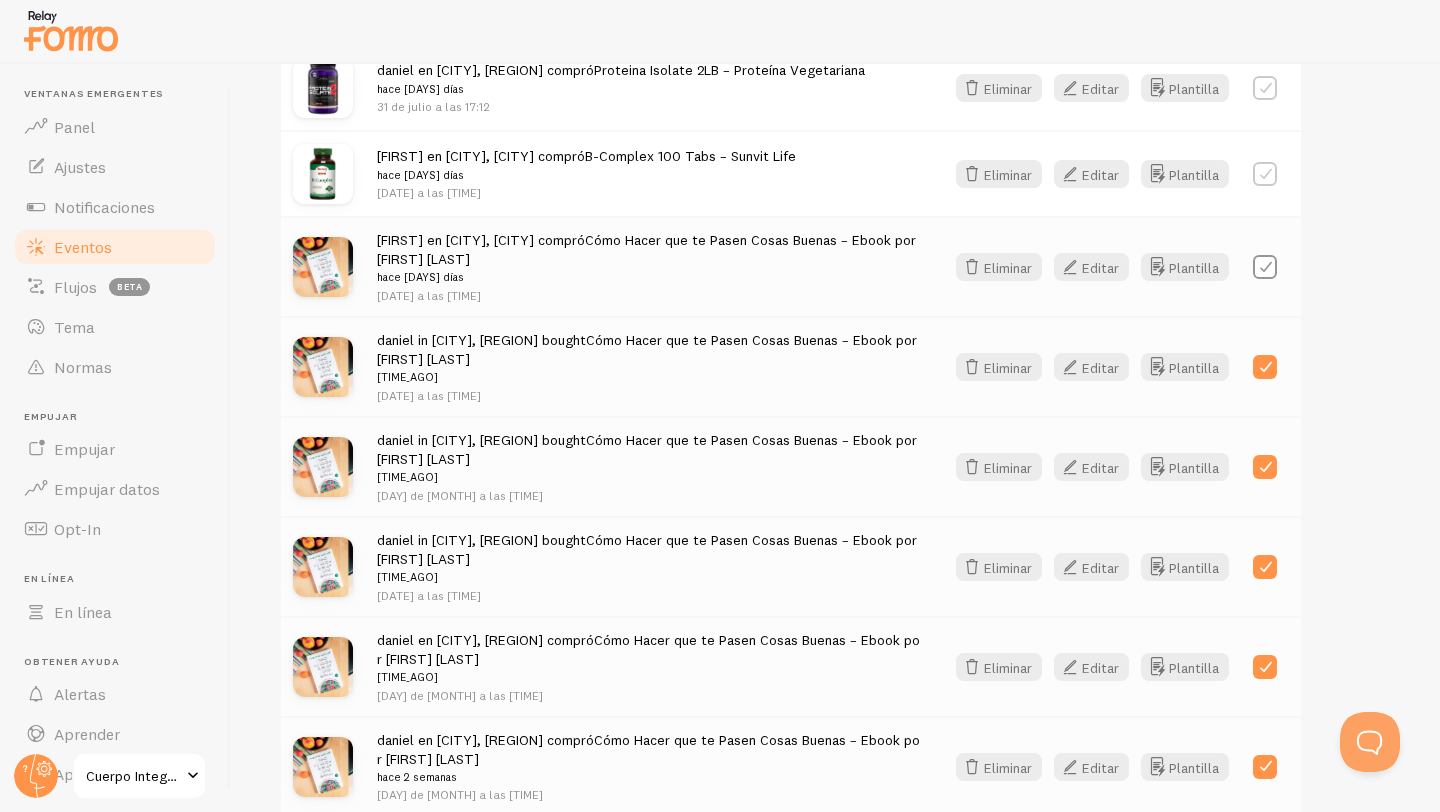 checkbox on "false" 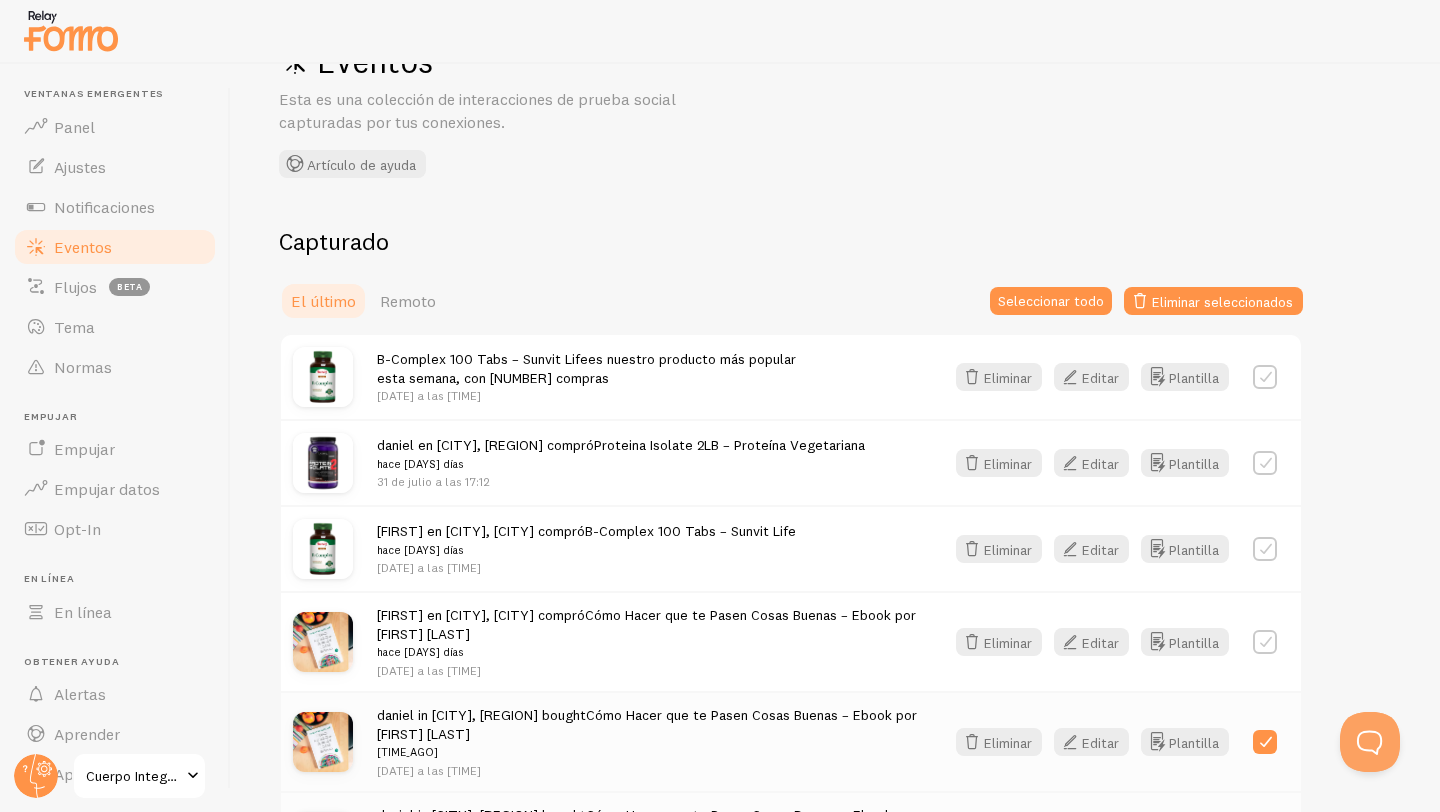 scroll, scrollTop: 0, scrollLeft: 0, axis: both 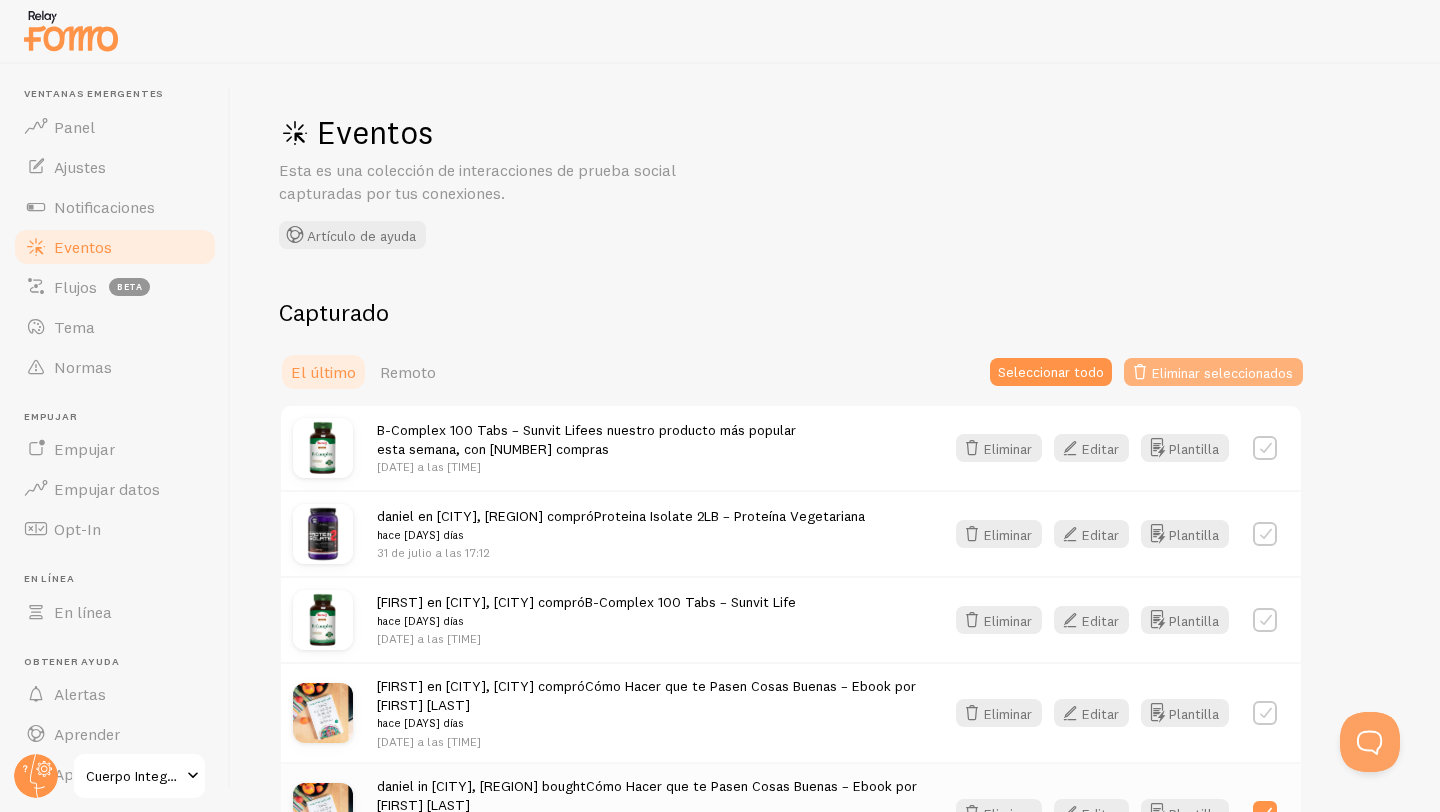 click on "Eliminar seleccionados" at bounding box center [1222, 372] 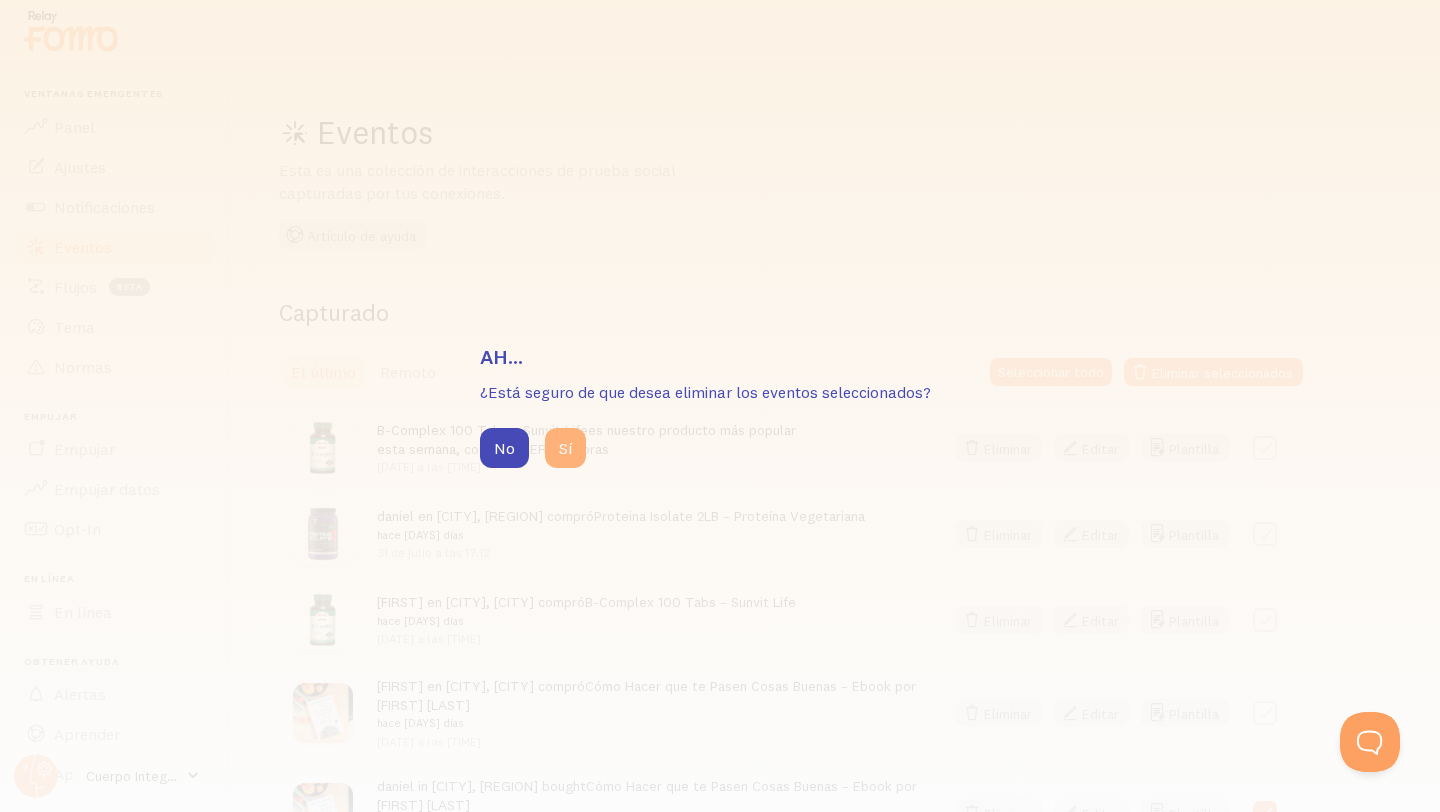 click on "Sí" at bounding box center [565, 448] 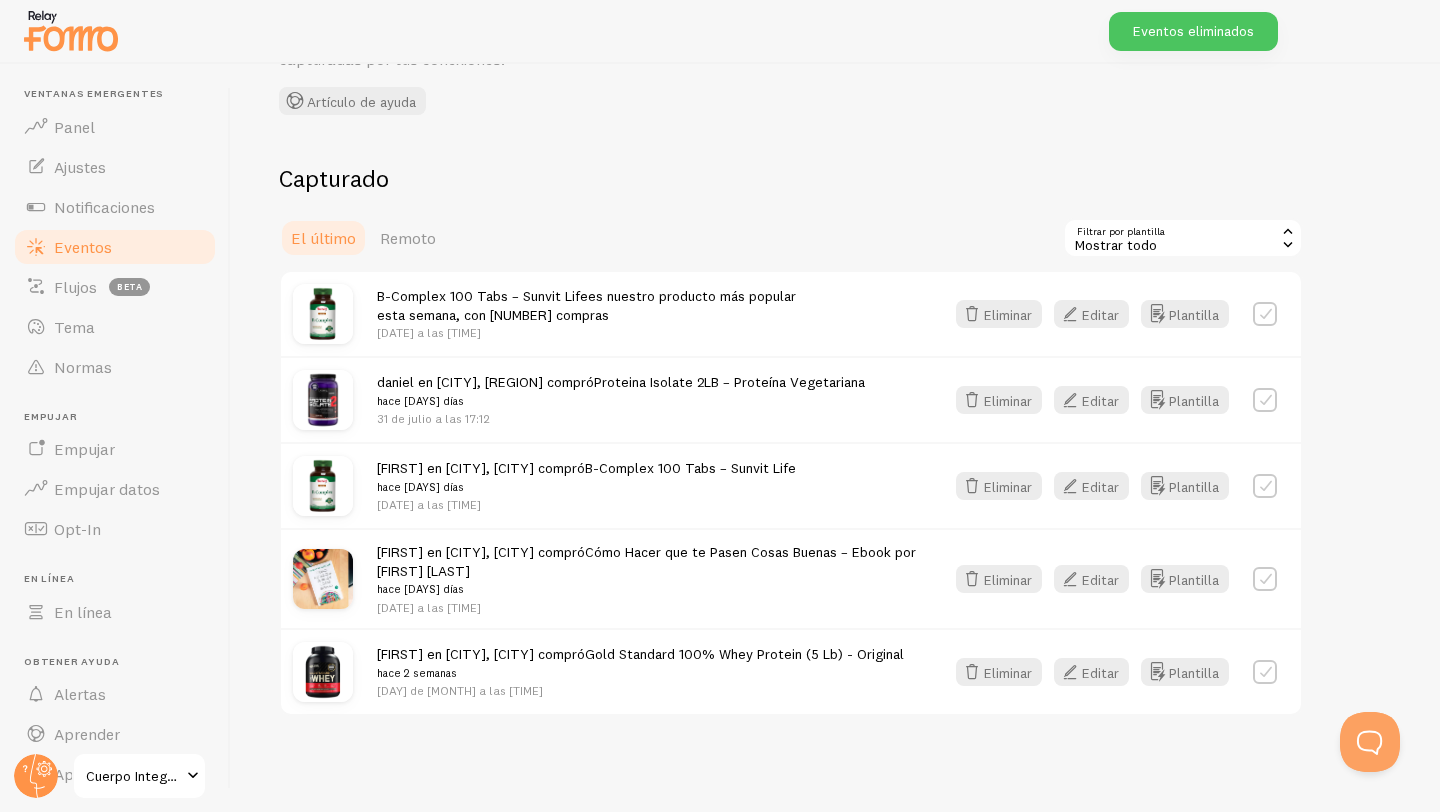 scroll, scrollTop: 268, scrollLeft: 0, axis: vertical 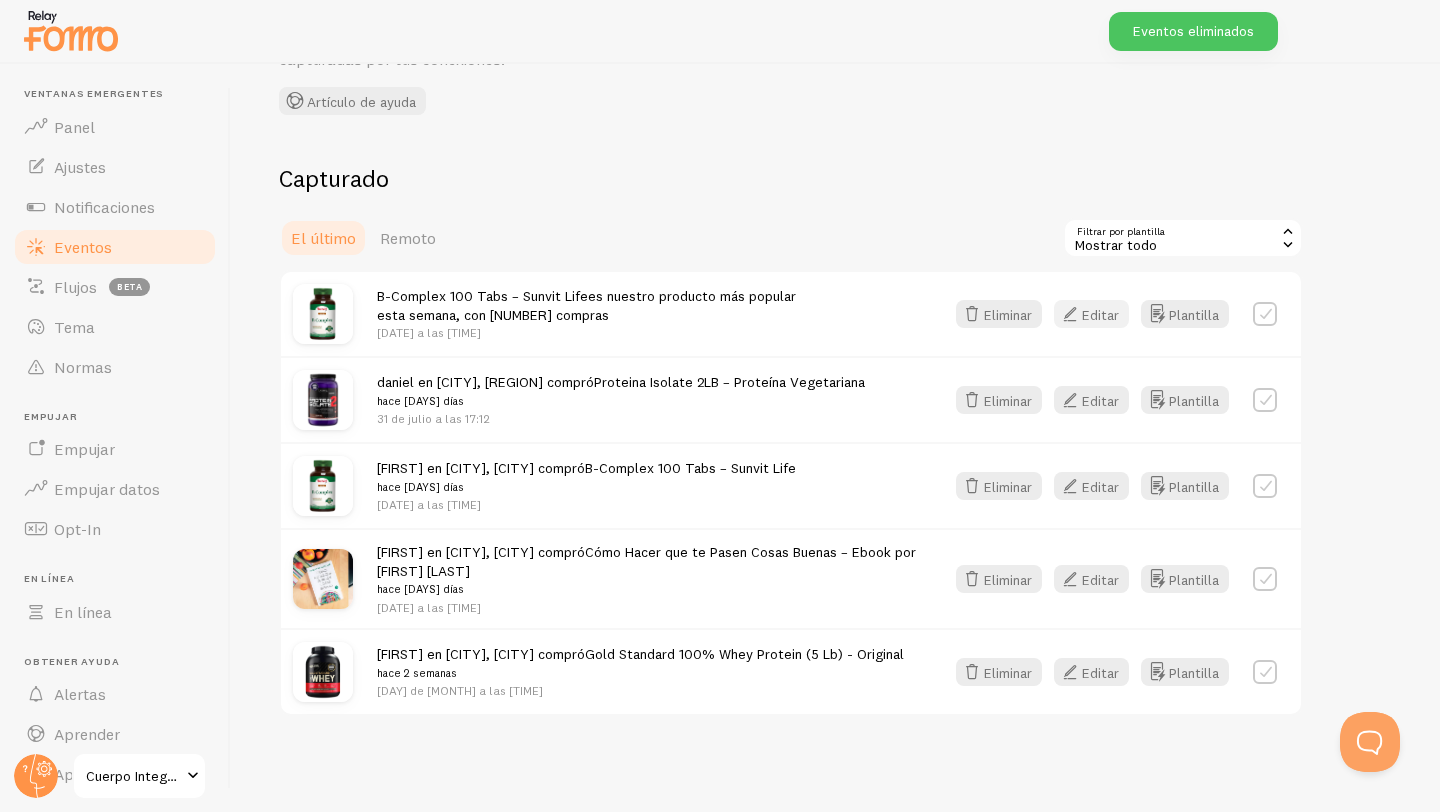 click at bounding box center (1070, 314) 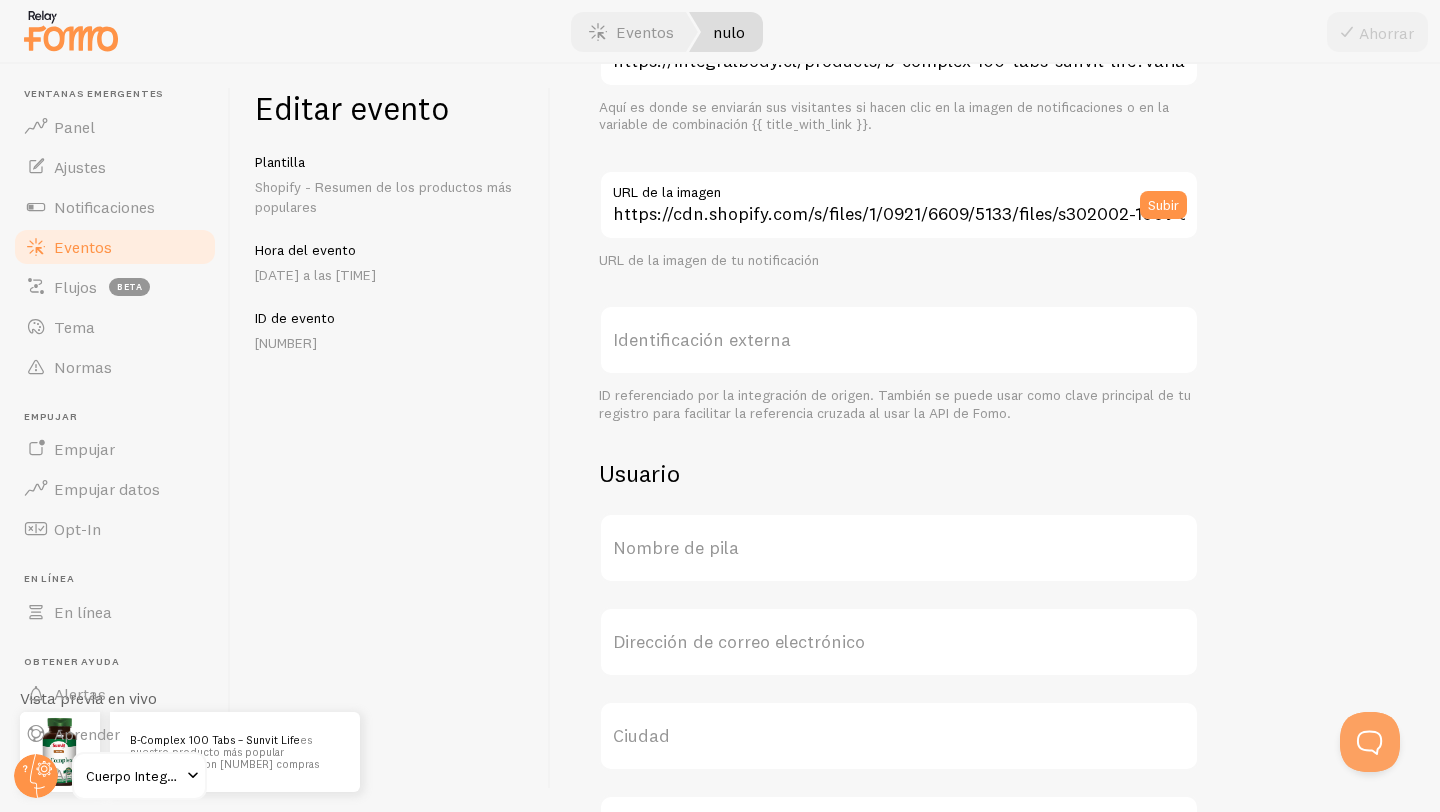 scroll, scrollTop: 315, scrollLeft: 0, axis: vertical 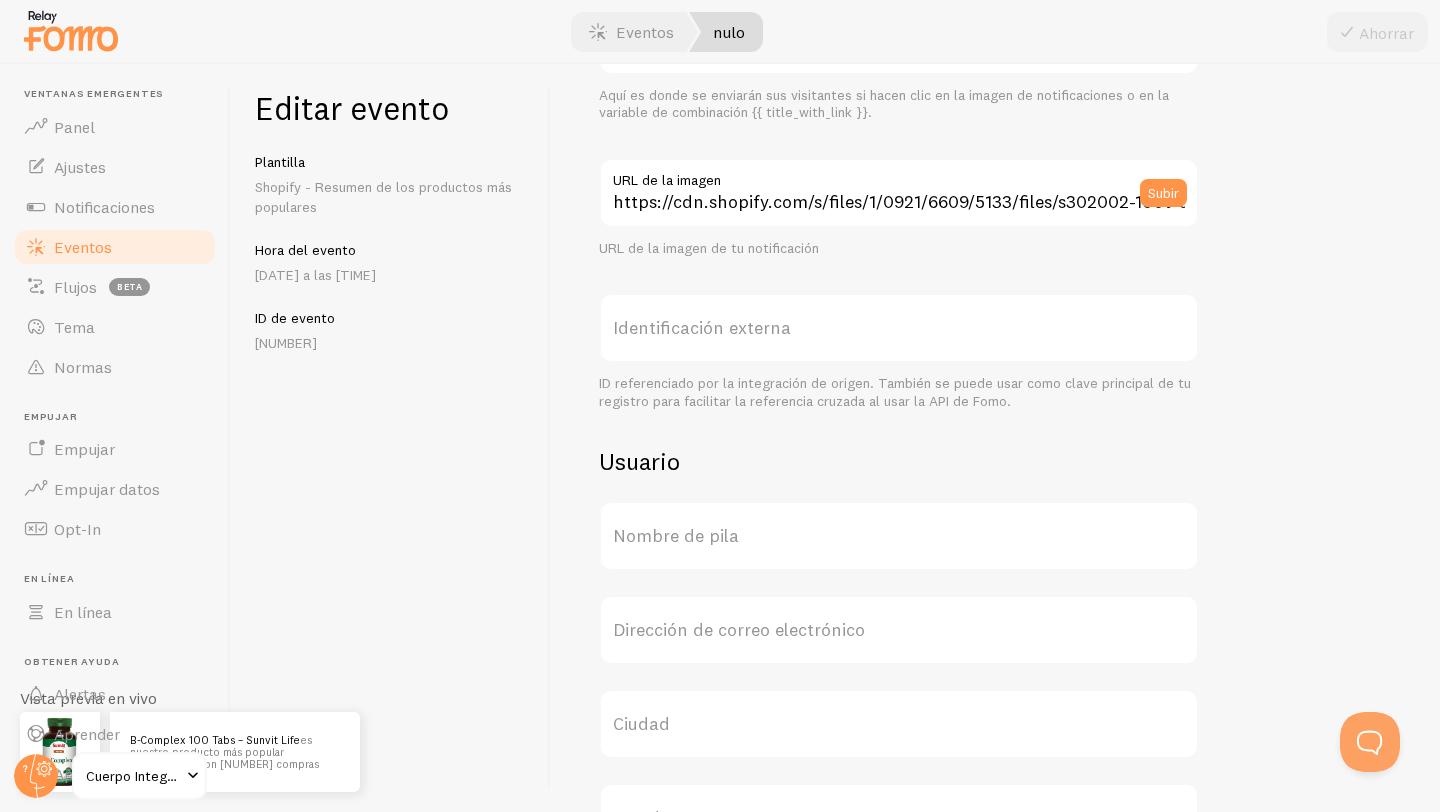 click on "Nombre de pila" at bounding box center [899, 536] 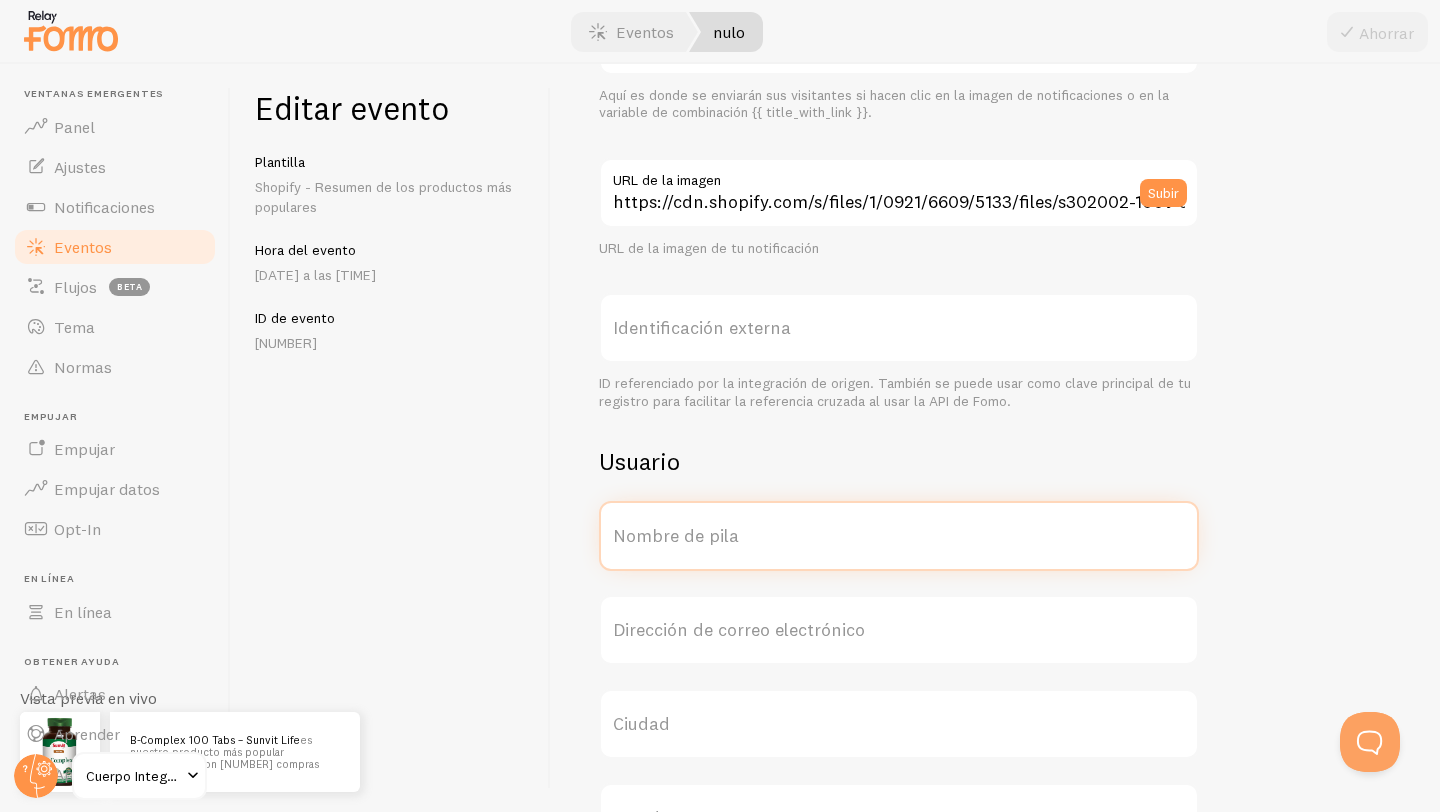 click on "Nombre de pila" at bounding box center [899, 536] 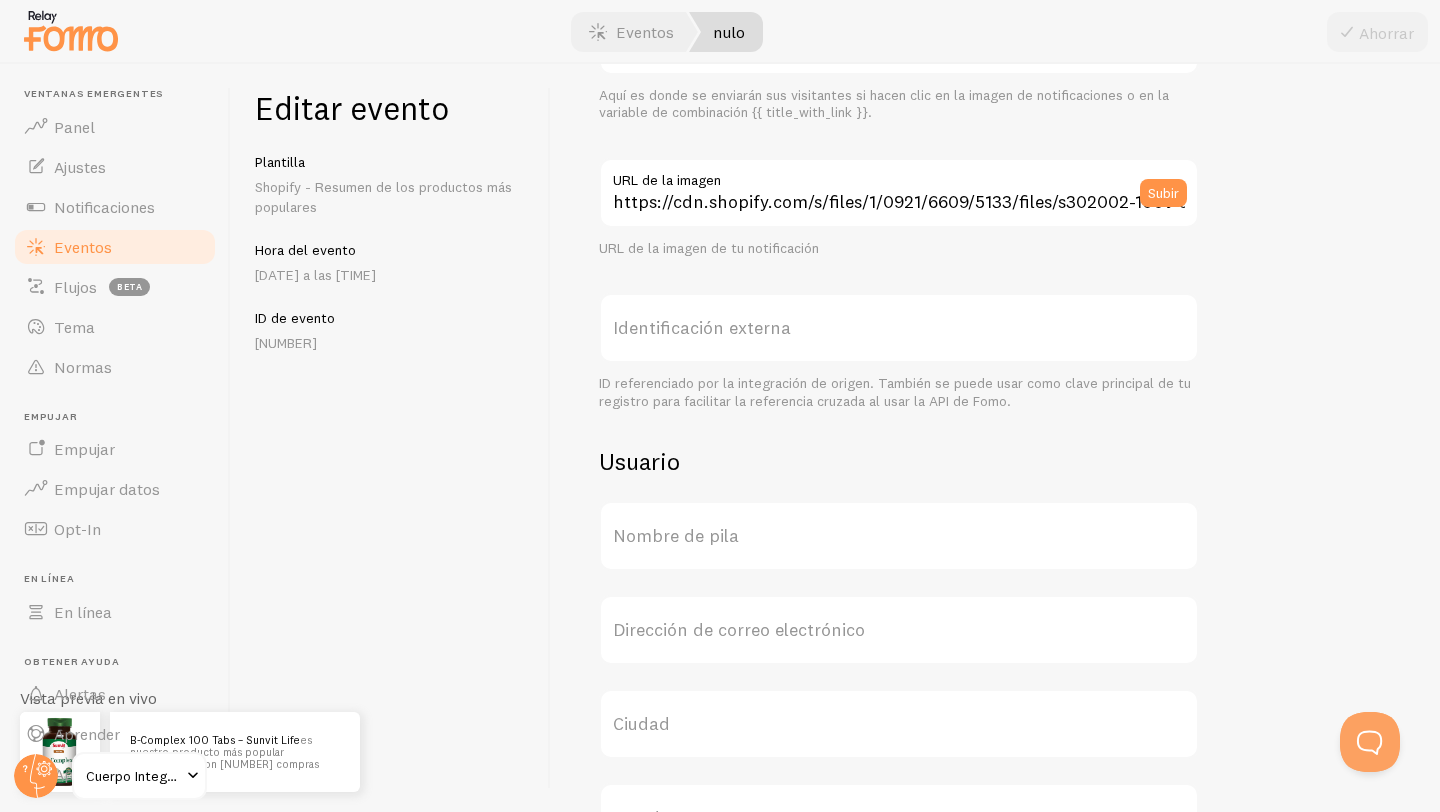 click on "Nombre de pila" at bounding box center [676, 535] 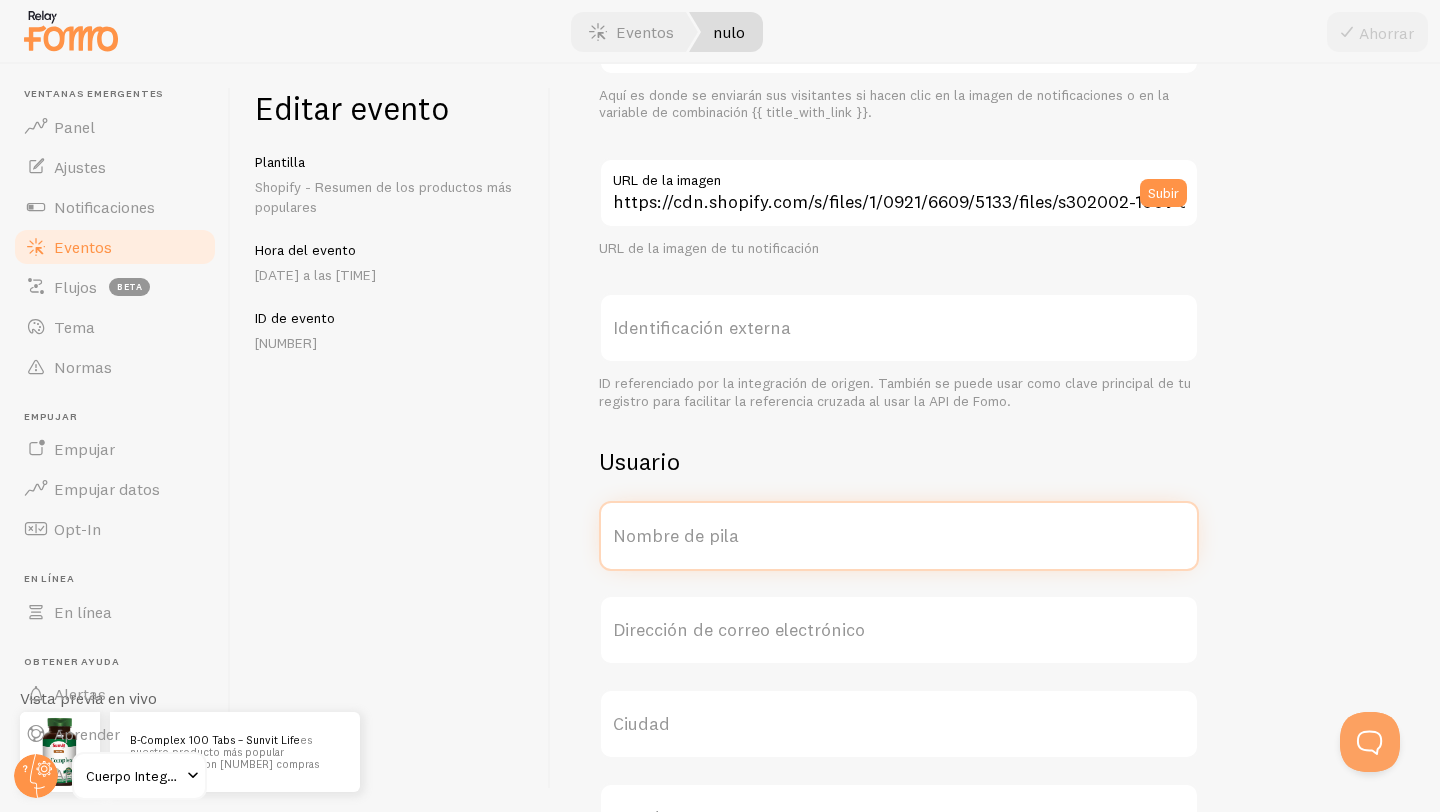 click on "Nombre de pila" at bounding box center (899, 536) 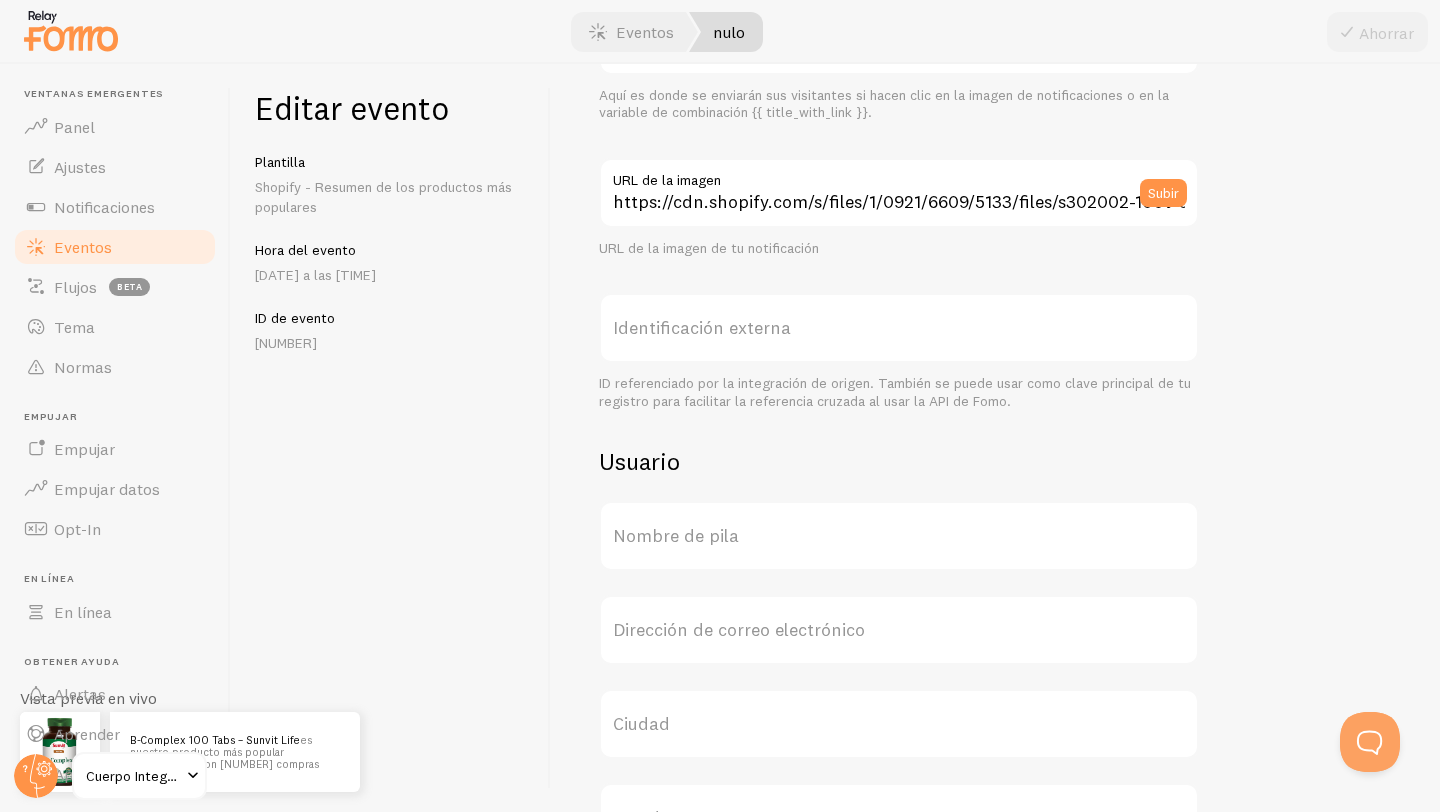 click on "Nombre de pila" at bounding box center (676, 535) 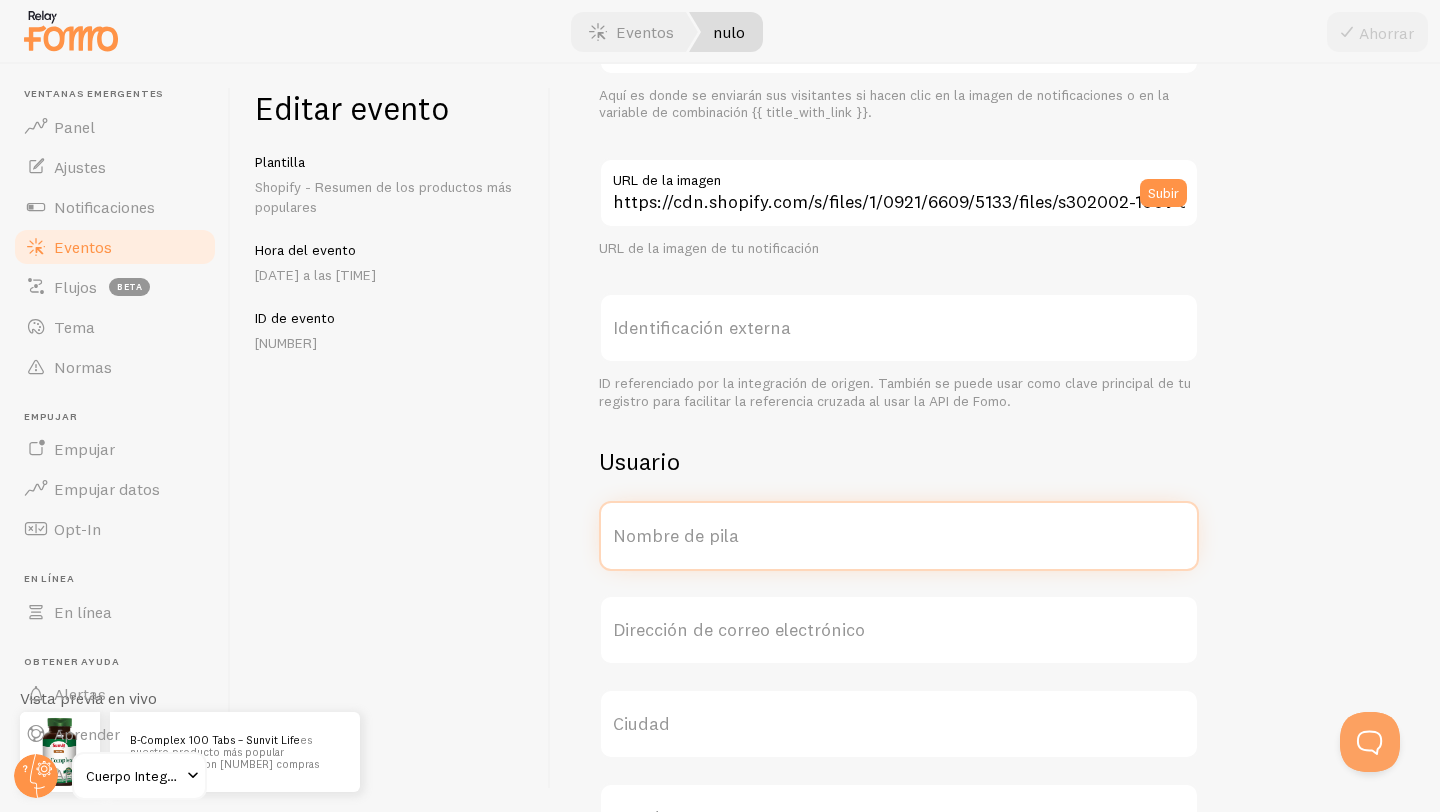 click on "Nombre de pila" at bounding box center [899, 536] 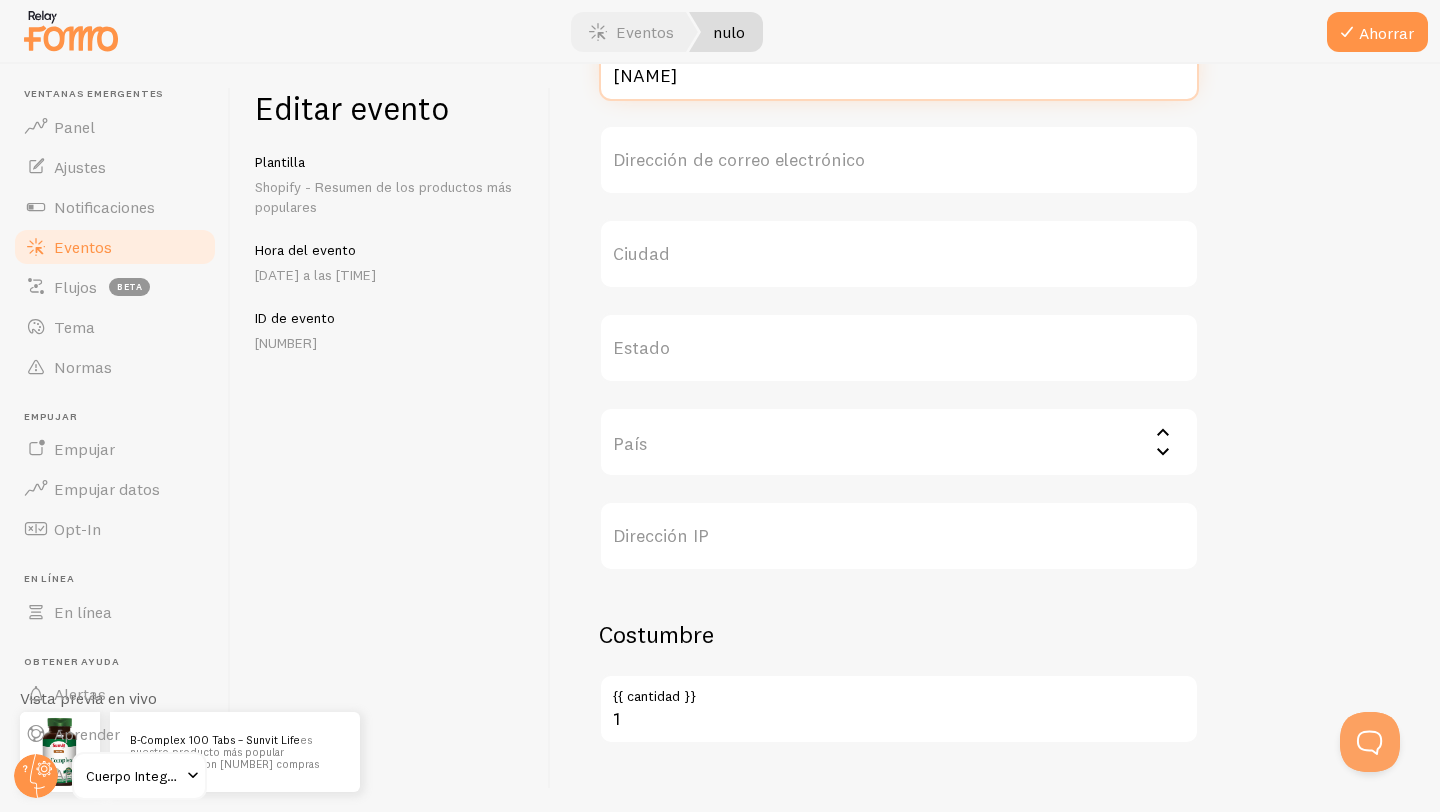 scroll, scrollTop: 813, scrollLeft: 0, axis: vertical 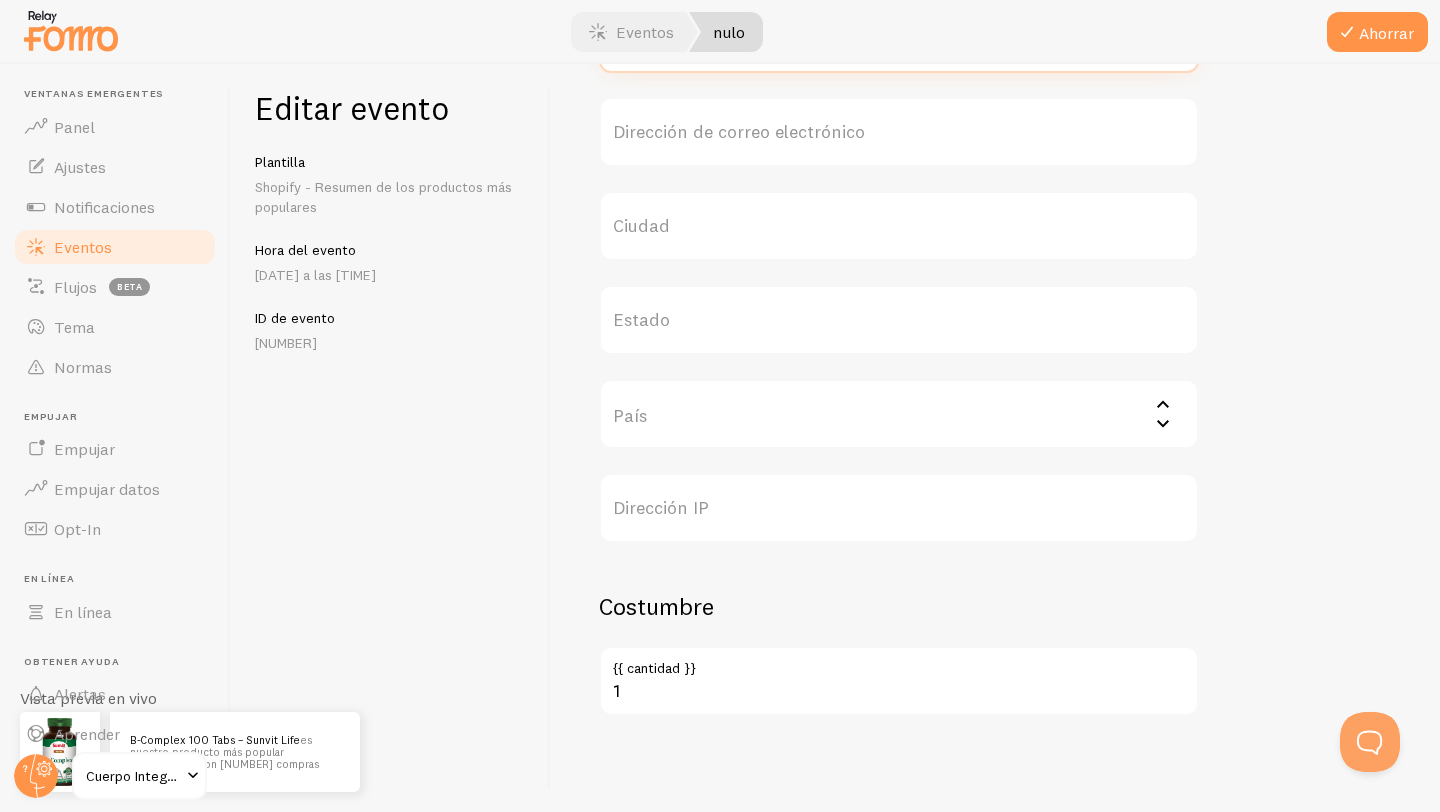 type on "[FIRST]" 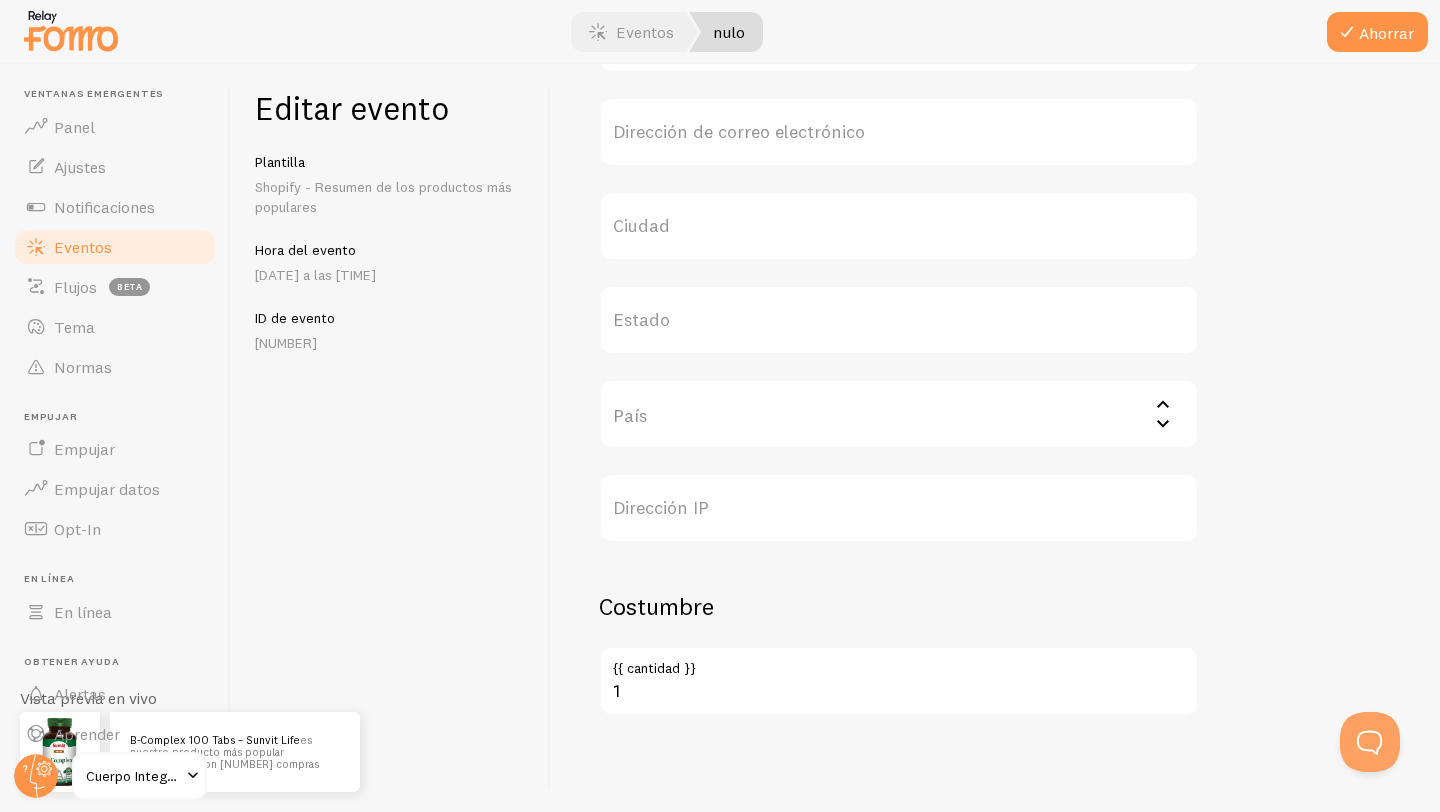 click on "País" at bounding box center [899, 414] 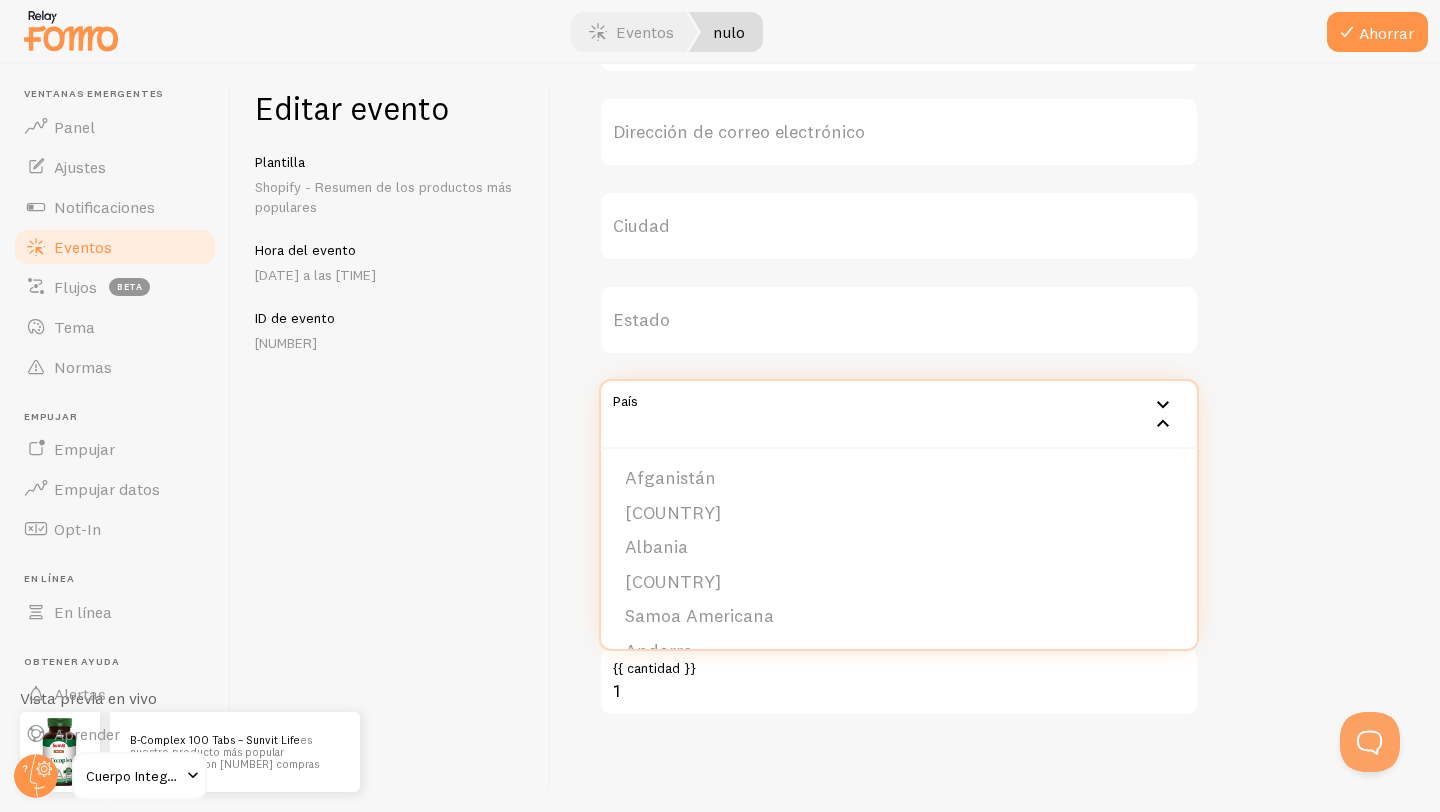 click on "Meta     B-Complex 100 Tabs – Sunvit Life   Título       Este texto aparecerá en negrita en su notificación y se vinculará a la URL del evento que proporcione a continuación, si usa la variable {{ title_with_link }}.     https://integralbody.cl/products/b-complex-100-tabs-sunvit-life?variant=50173231104285   URL del evento       Aquí es donde se enviarán sus visitantes si hacen clic en la imagen de notificaciones o en la variable de combinación {{ title_with_link }}.     https://cdn.shopify.com/s/files/1/0921/6609/5133/files/s302002-100t-0-8bff1e44-f0b2-435d-9724-73583f8346ab.webp?v=1753051168   URL de la imagen     Subir     URL de la imagen de tu notificación         Identificación externa       ID referenciado por la integración de origen. También se puede usar como clave principal de tu registro para facilitar la referencia cruzada al usar la API de Fomo.   Usuario     carlos   Nombre de pila             Dirección de correo electrónico             Ciudad             Estado         País" at bounding box center (995, 7) 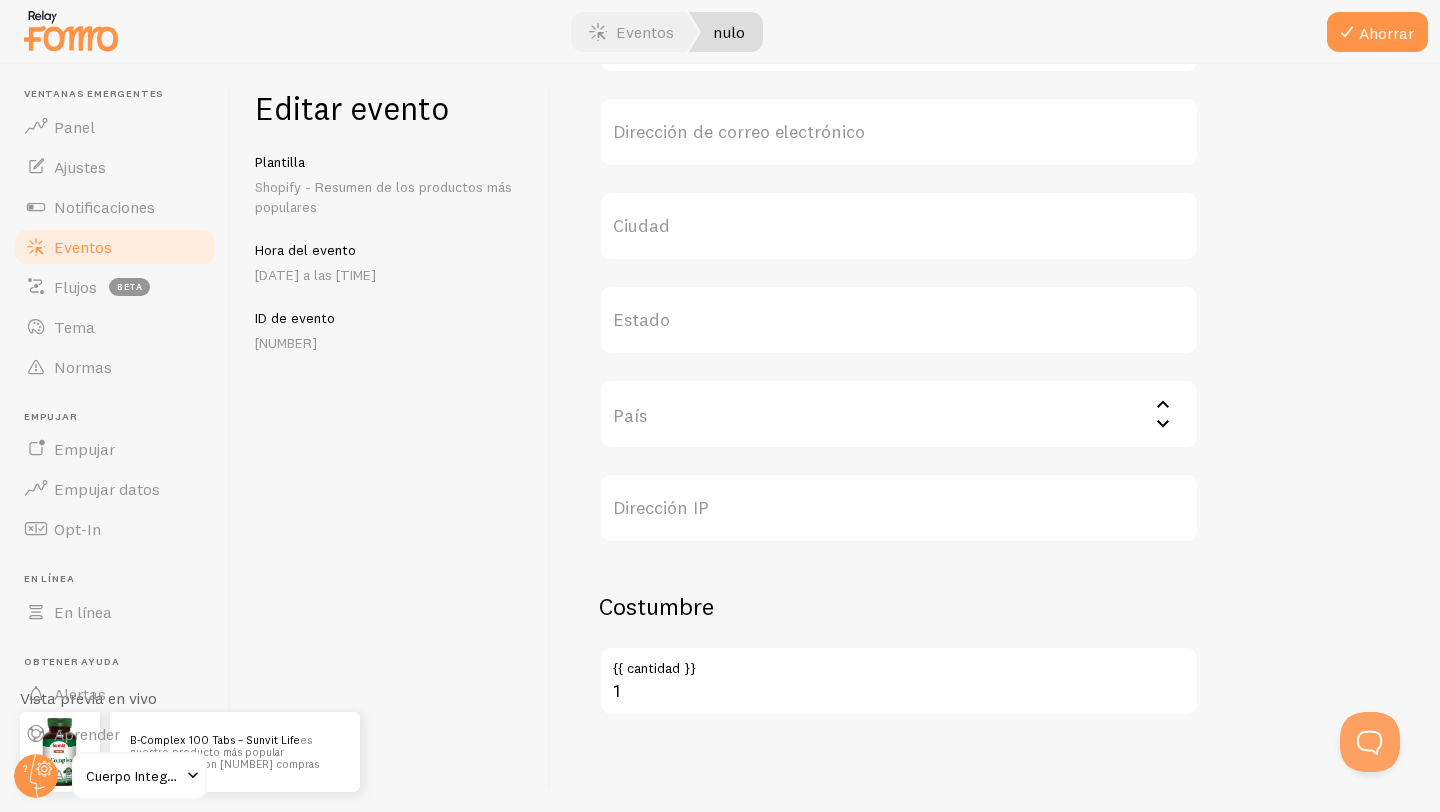 click on "País" at bounding box center [899, 414] 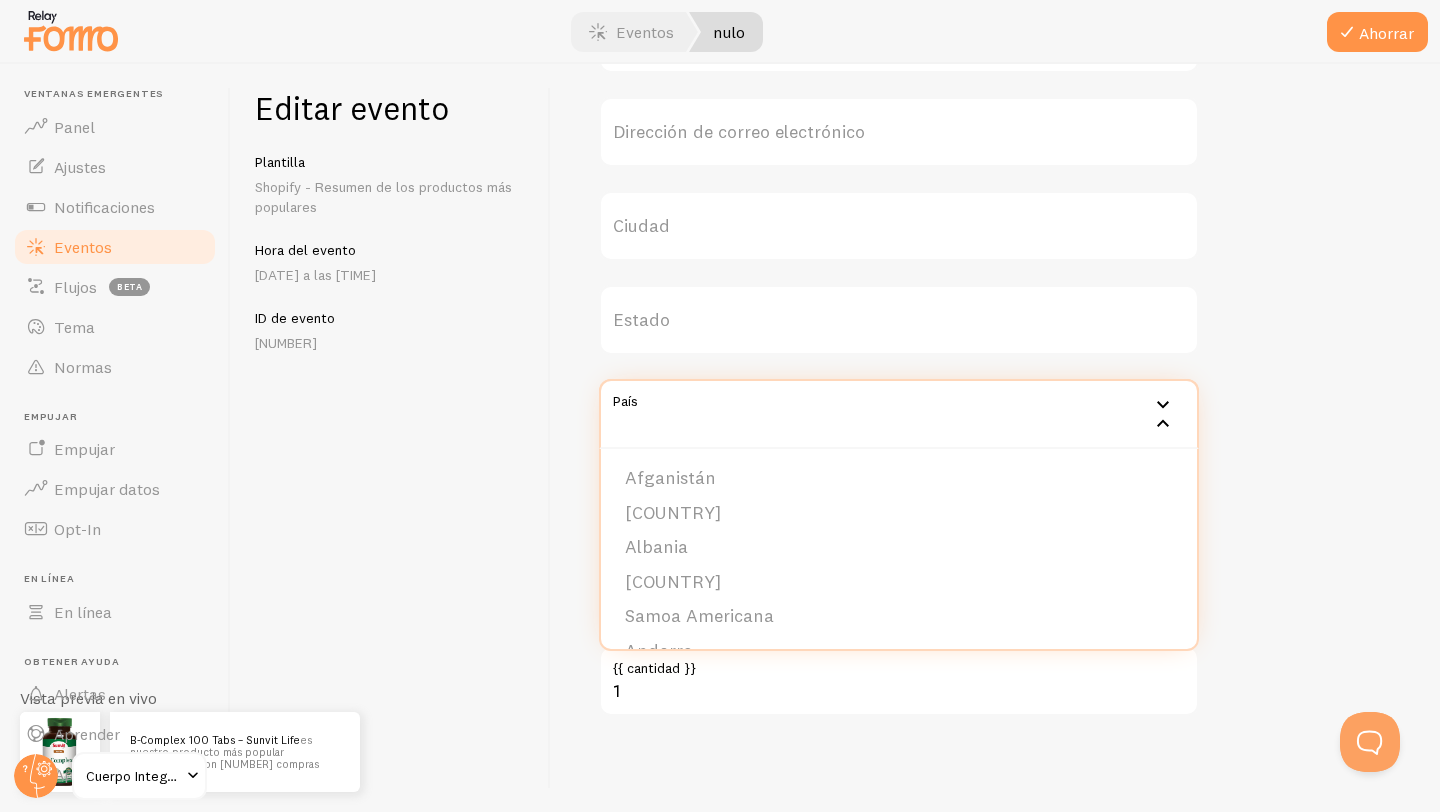 type on "Chile" 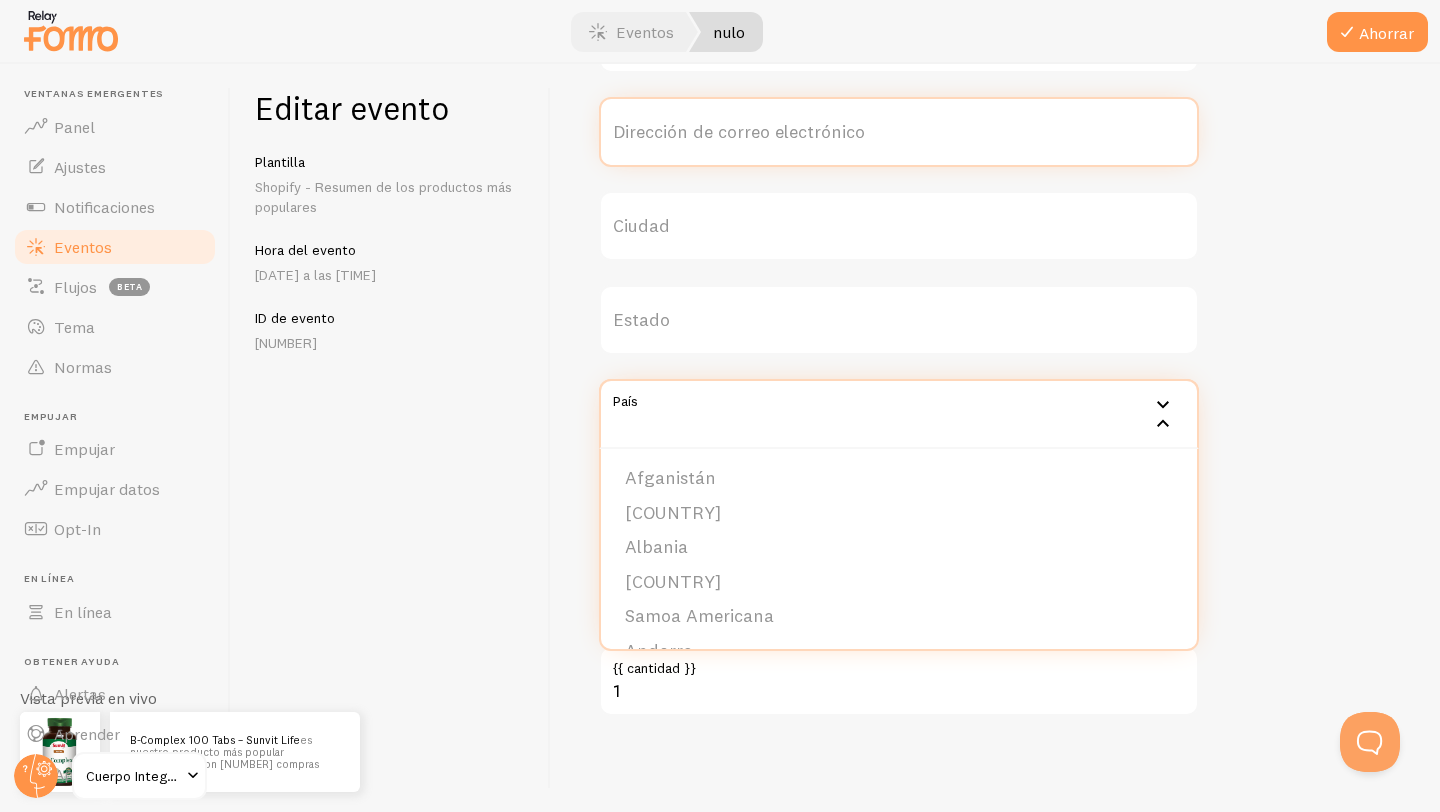 type on "[FIRST].[LAST].[DOMAIN]" 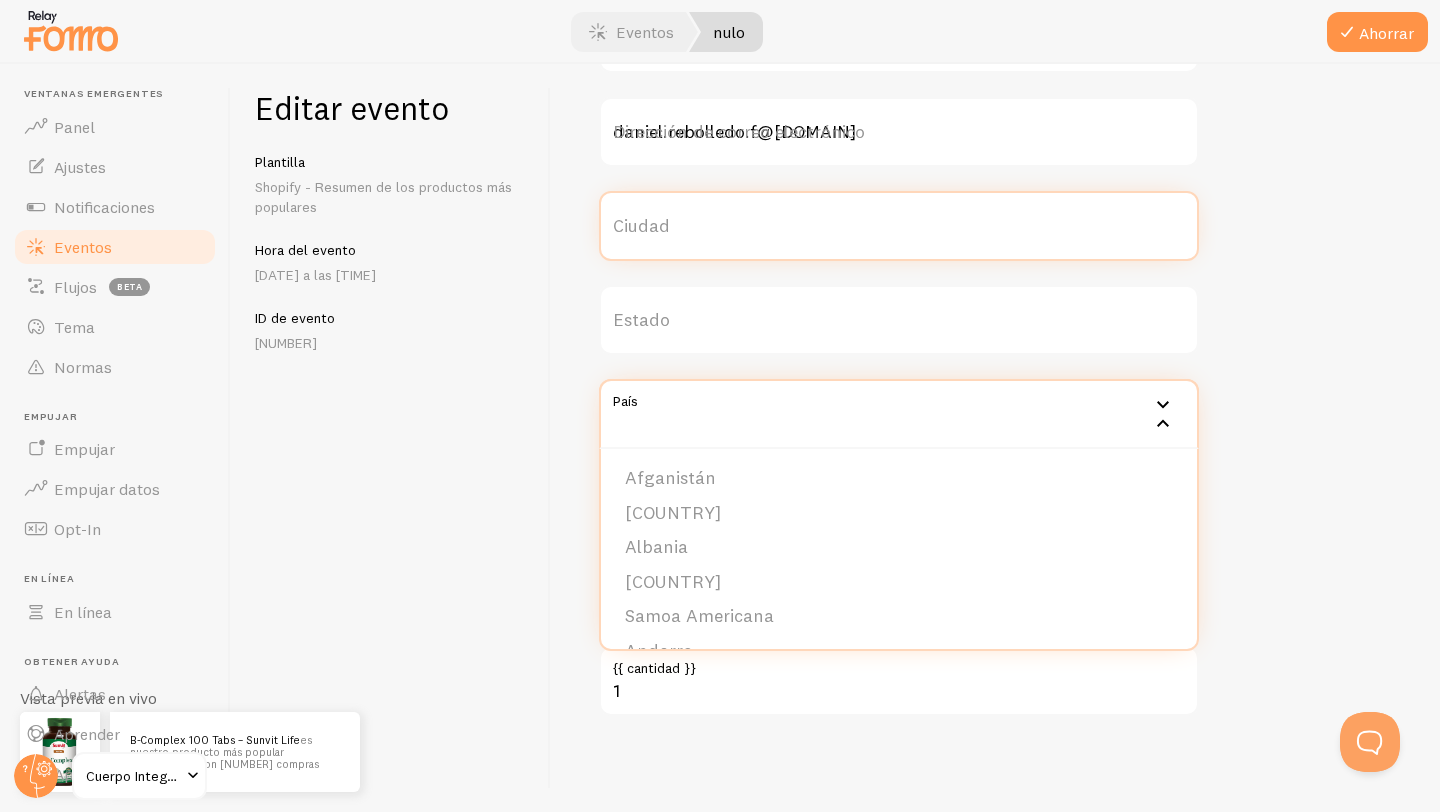 type on "linares" 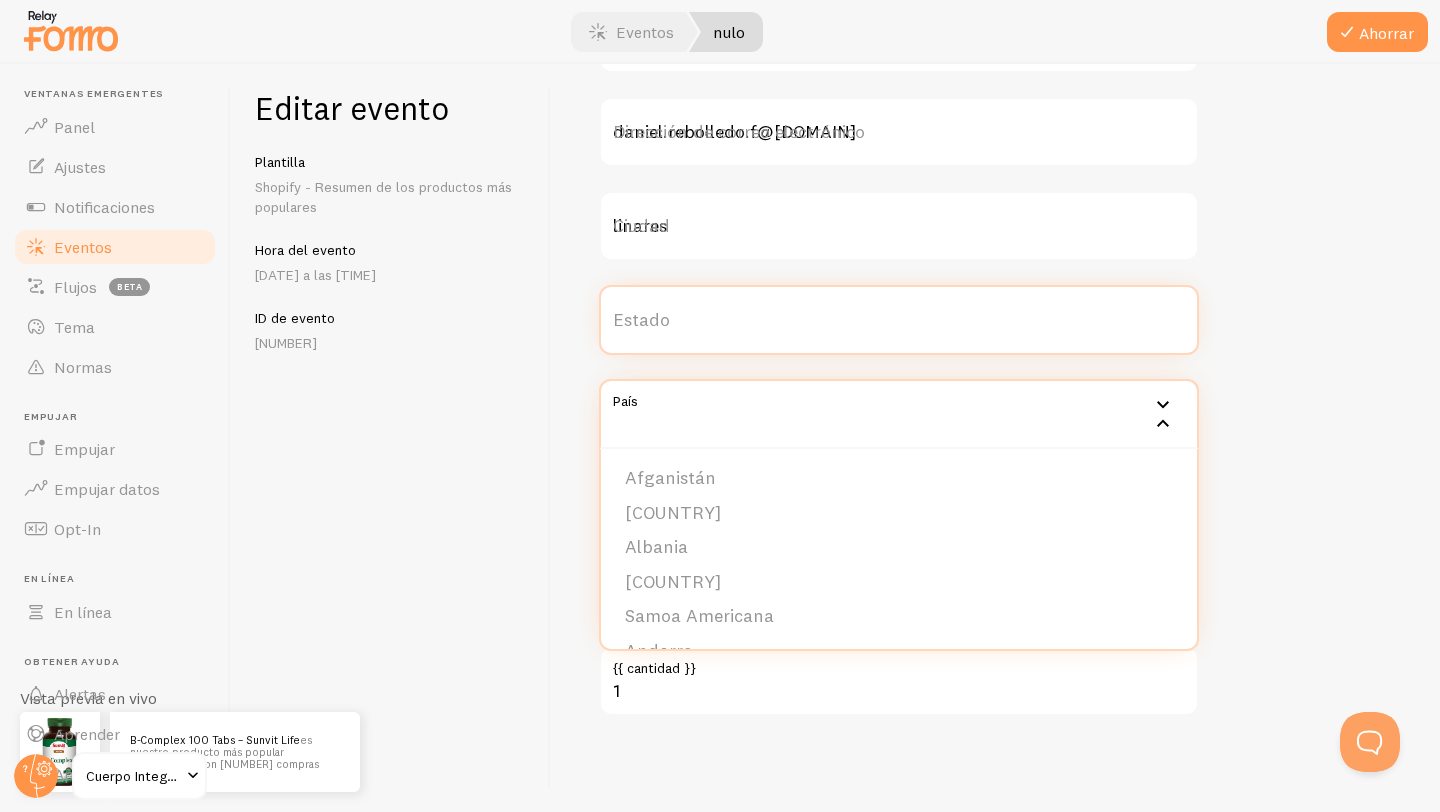 type on "Maule" 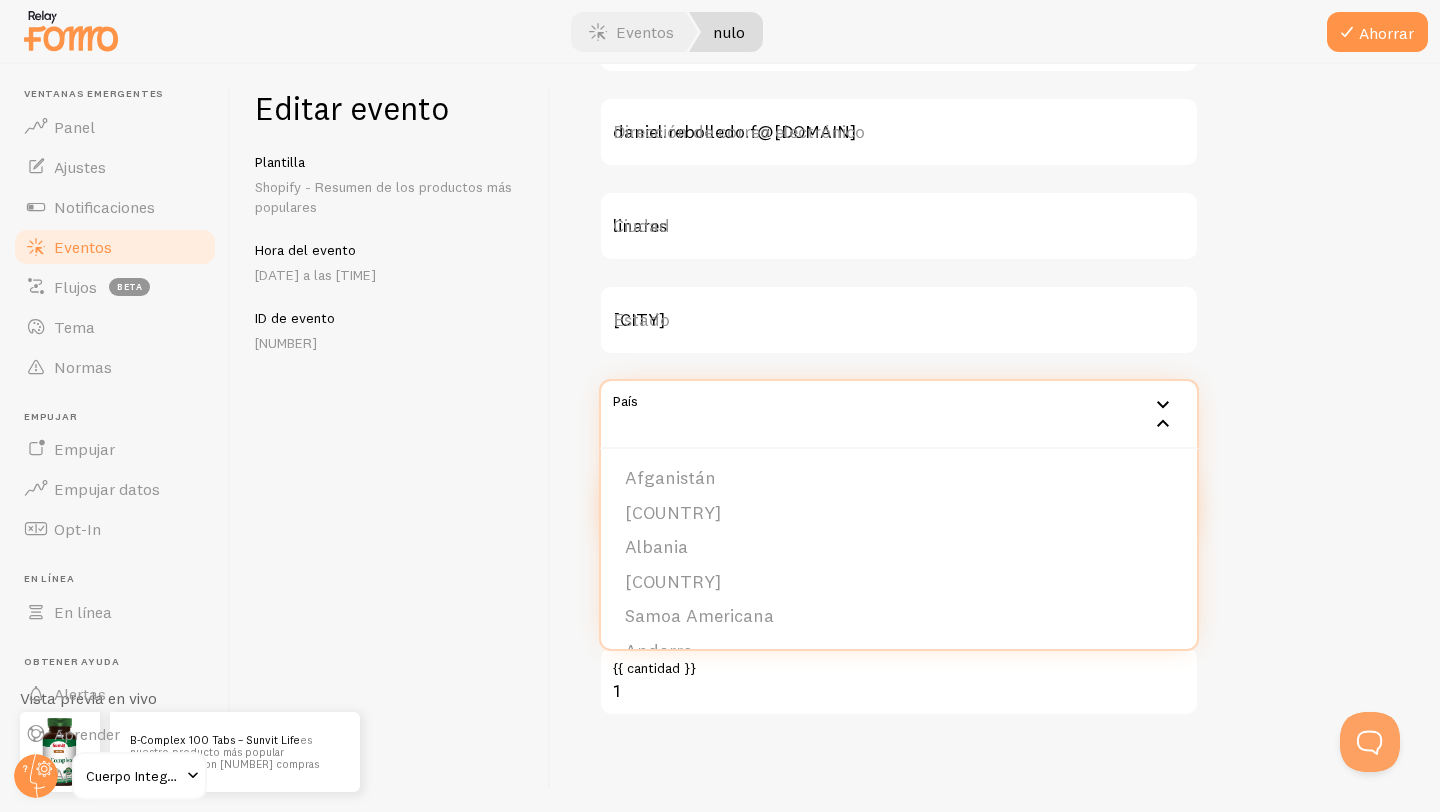 type on "kurt moller 519" 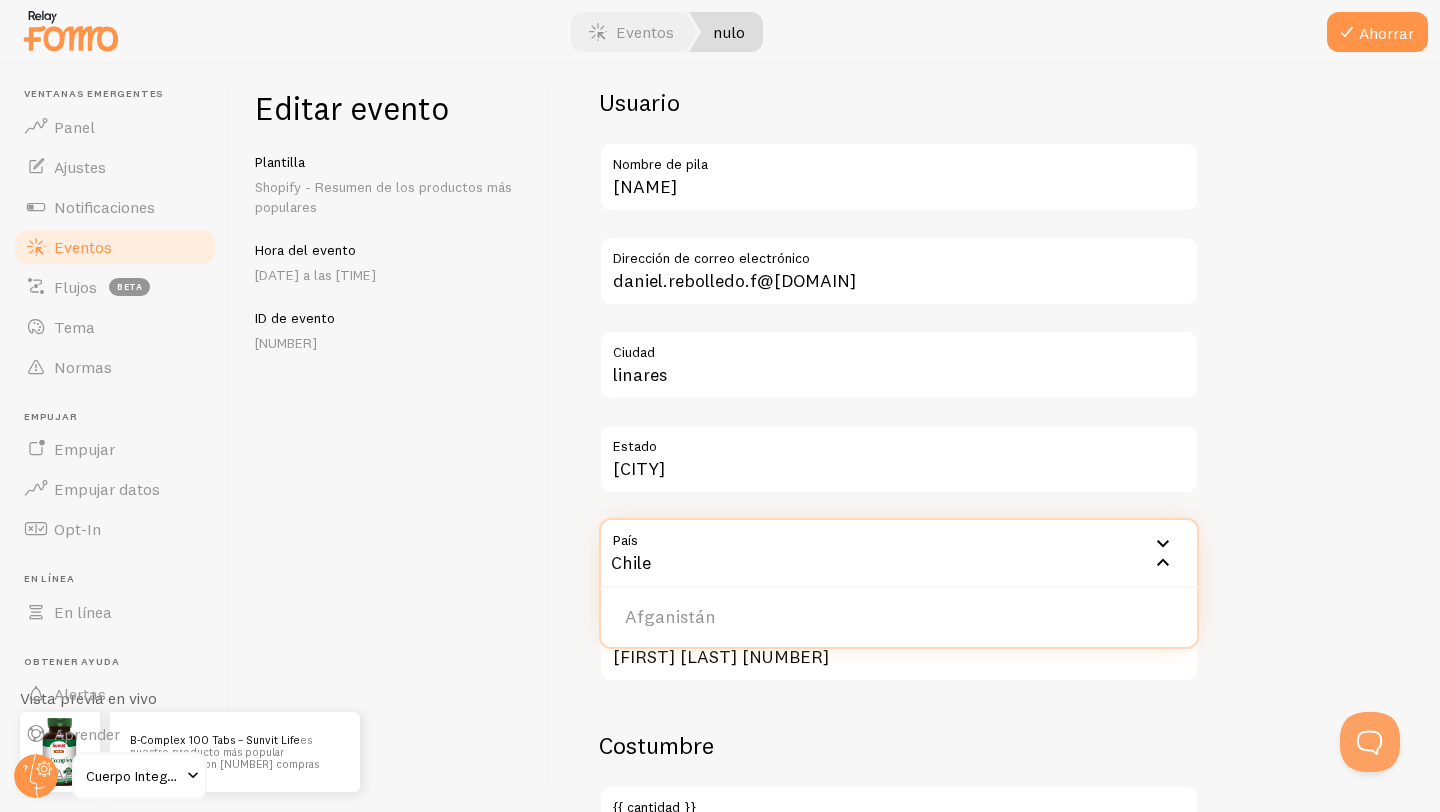 scroll, scrollTop: 651, scrollLeft: 0, axis: vertical 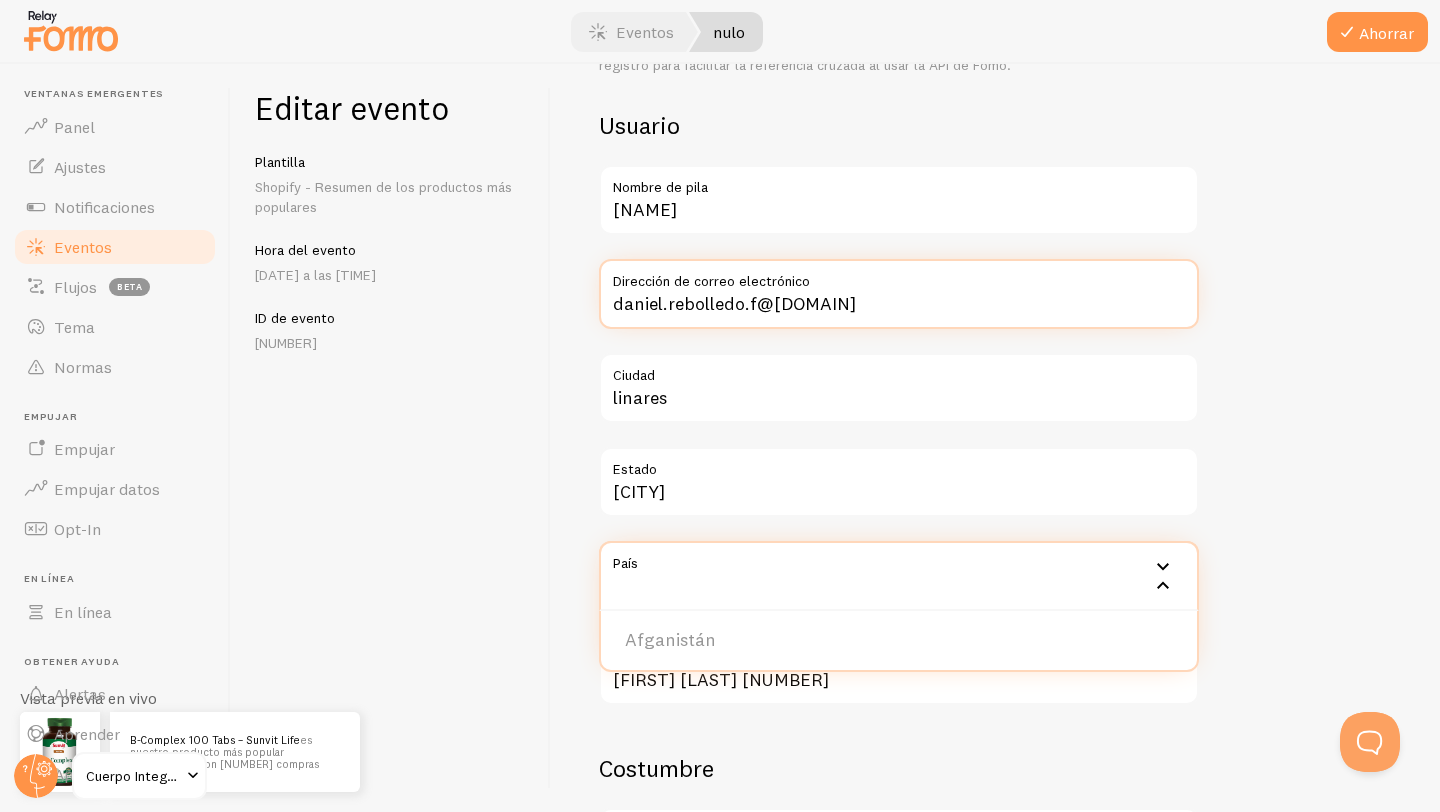 click on "[FIRST].[LAST].[DOMAIN]" at bounding box center [899, 294] 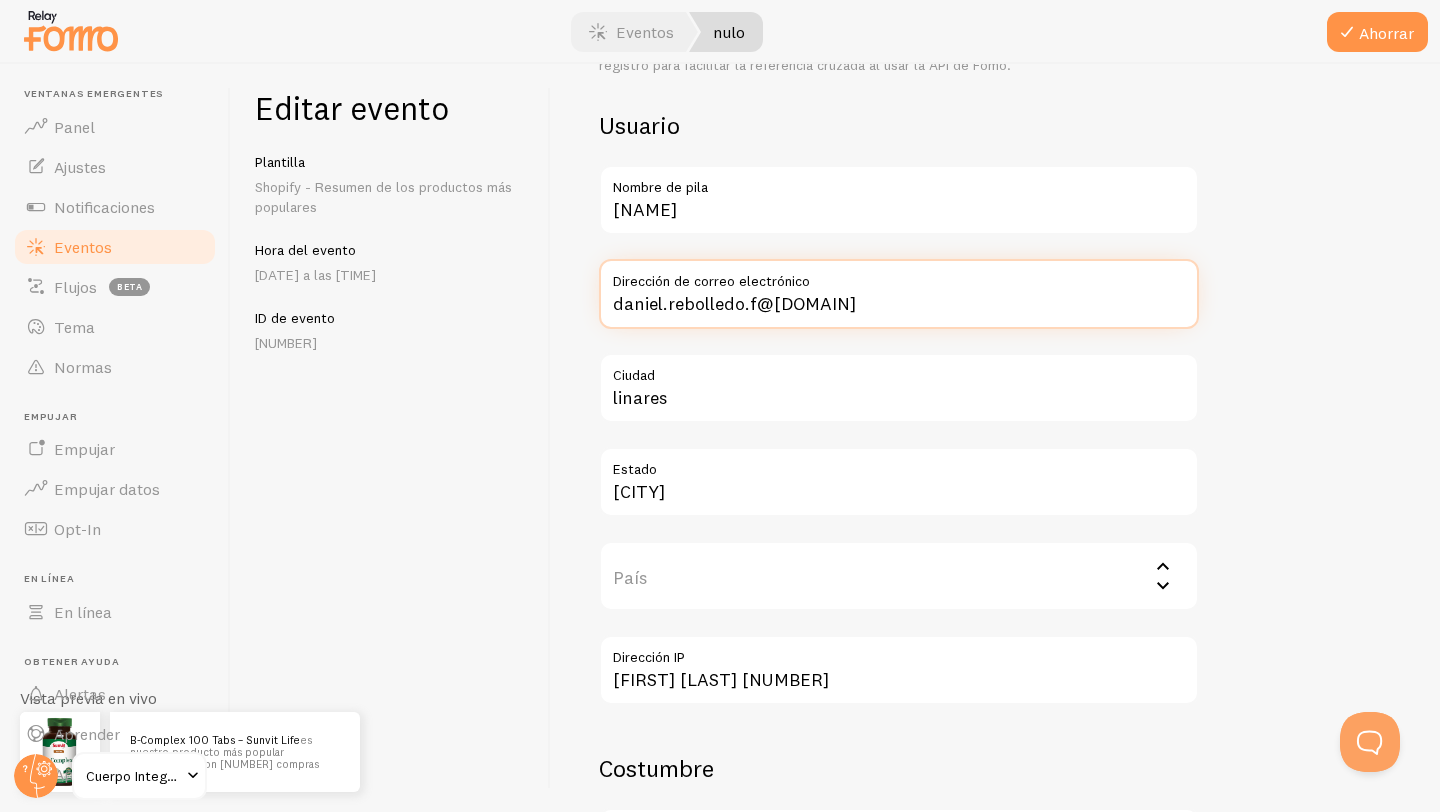 click on "[FIRST].[LAST].[DOMAIN]" at bounding box center [899, 294] 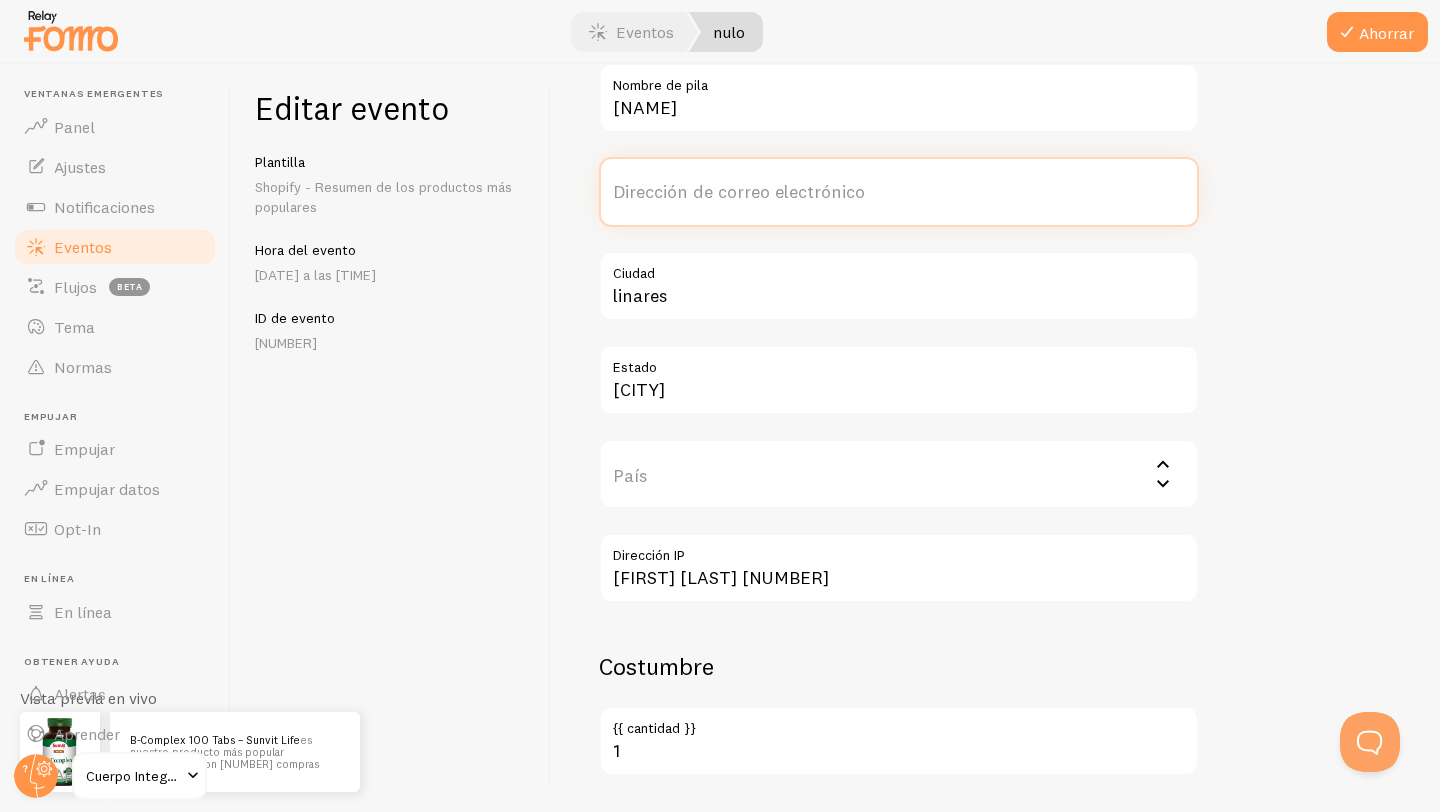 scroll, scrollTop: 758, scrollLeft: 0, axis: vertical 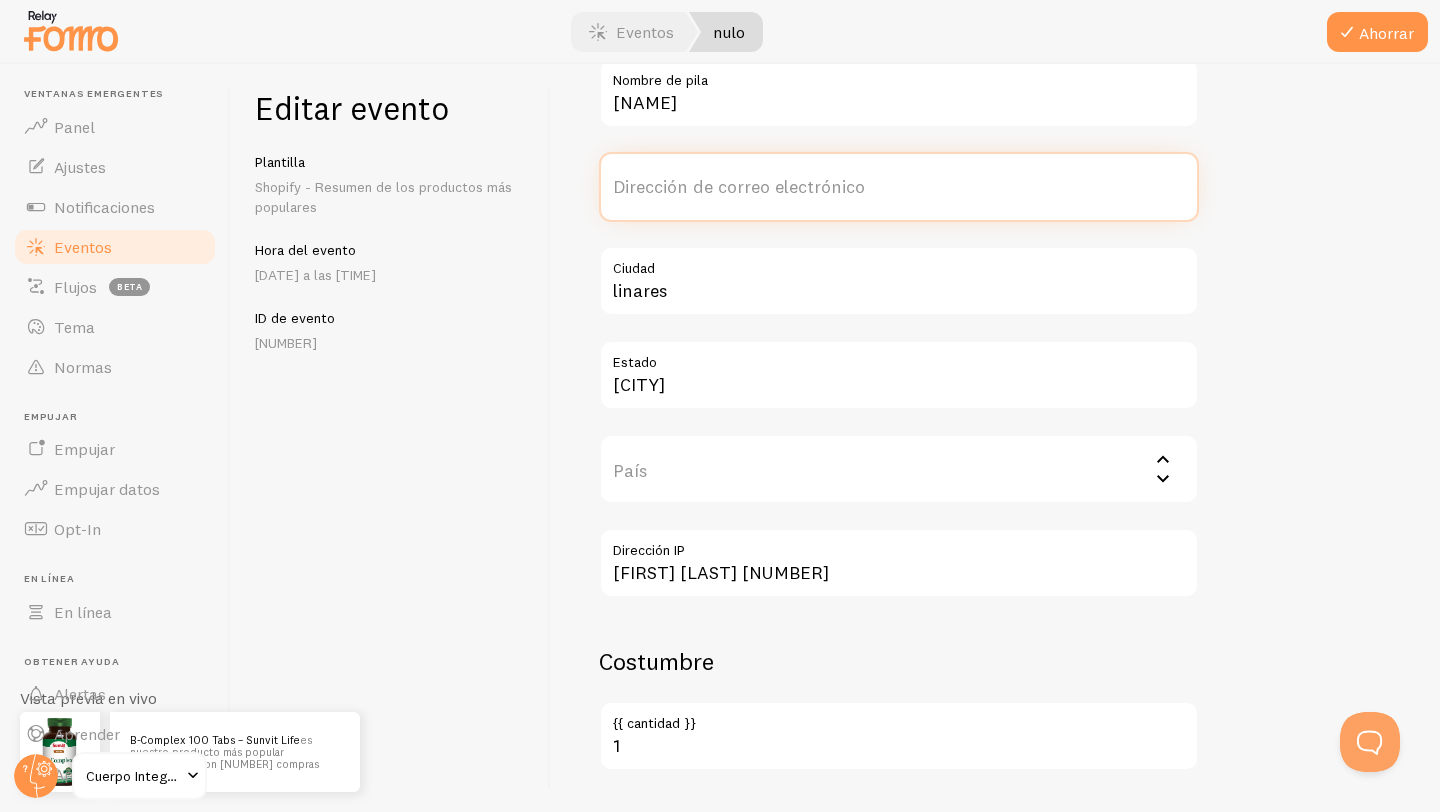 type 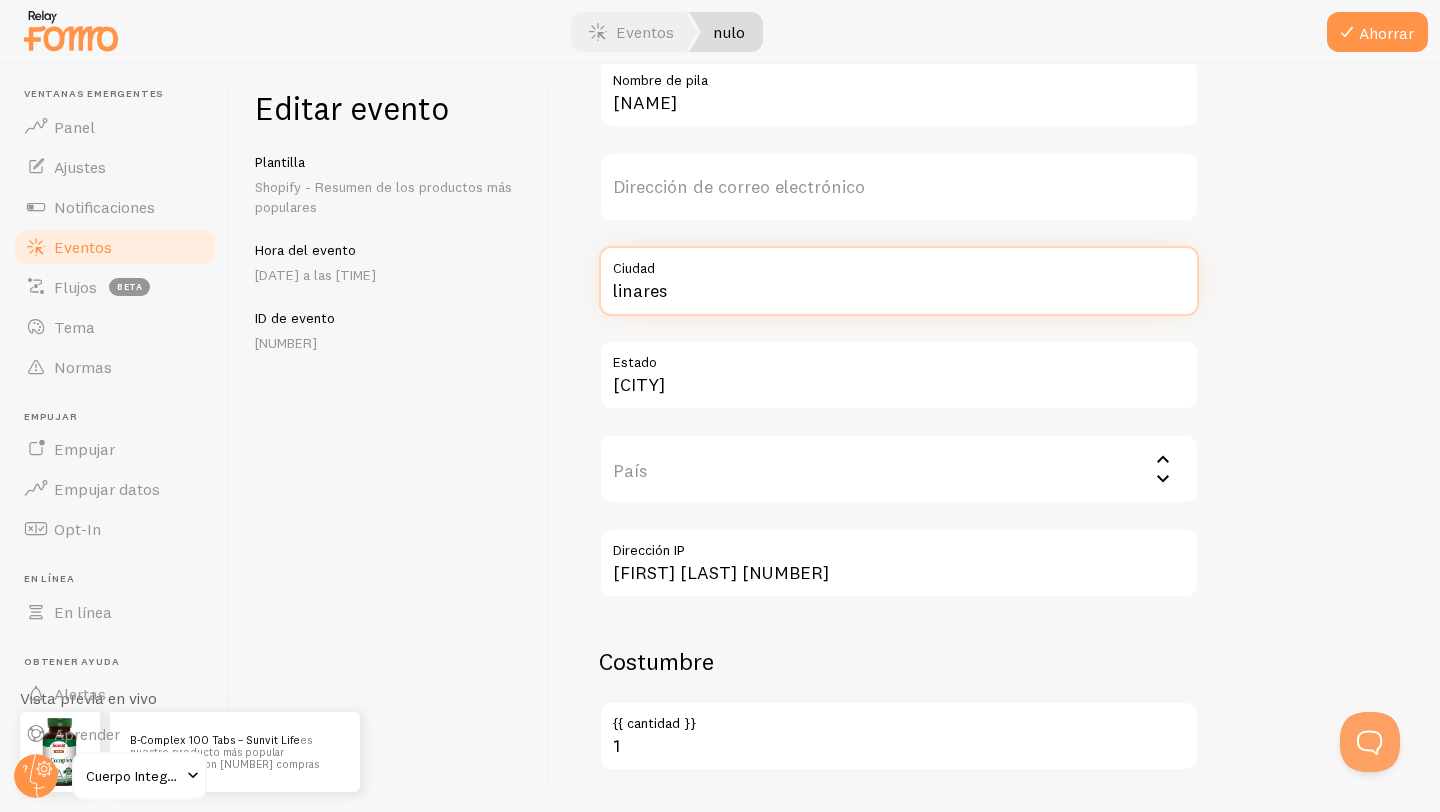click on "linares" at bounding box center (899, 281) 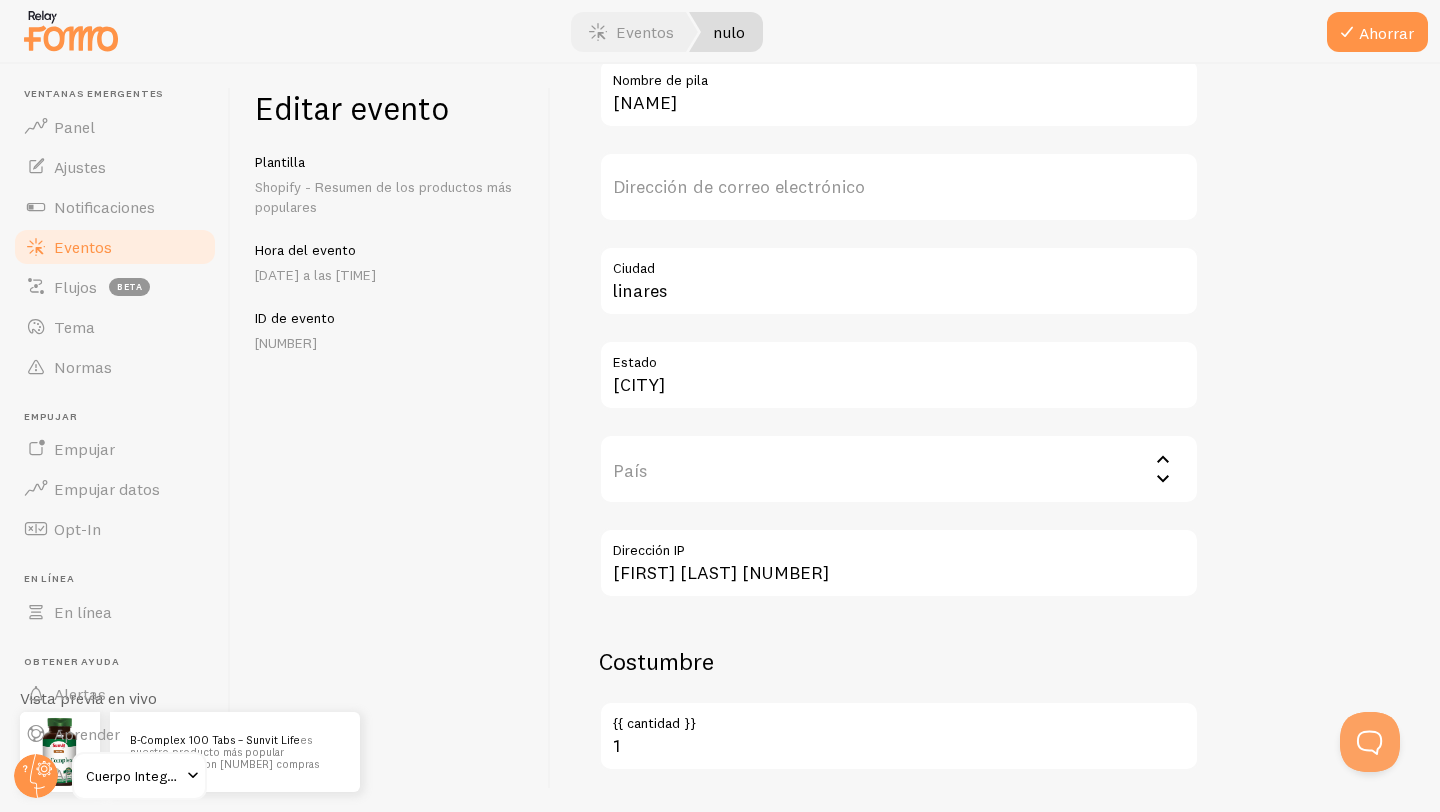 click on "Meta     B-Complex 100 Tabs – Sunvit Life   Título       Este texto aparecerá en negrita en su notificación y se vinculará a la URL del evento que proporcione a continuación, si usa la variable {{ title_with_link }}.     https://integralbody.cl/products/b-complex-100-tabs-sunvit-life?variant=50173231104285   URL del evento       Aquí es donde se enviarán sus visitantes si hacen clic en la imagen de notificaciones o en la variable de combinación {{ title_with_link }}.     https://cdn.shopify.com/s/files/1/0921/6609/5133/files/s302002-100t-0-8bff1e44-f0b2-435d-9724-73583f8346ab.webp?v=1753051168   URL de la imagen     Subir     URL de la imagen de tu notificación         Identificación externa       ID referenciado por la integración de origen. También se puede usar como clave principal de tu registro para facilitar la referencia cruzada al usar la API de Fomo.   Usuario     carlos   Nombre de pila             Dirección de correo electrónico           linares   Ciudad           Maule   Estado" at bounding box center (995, 62) 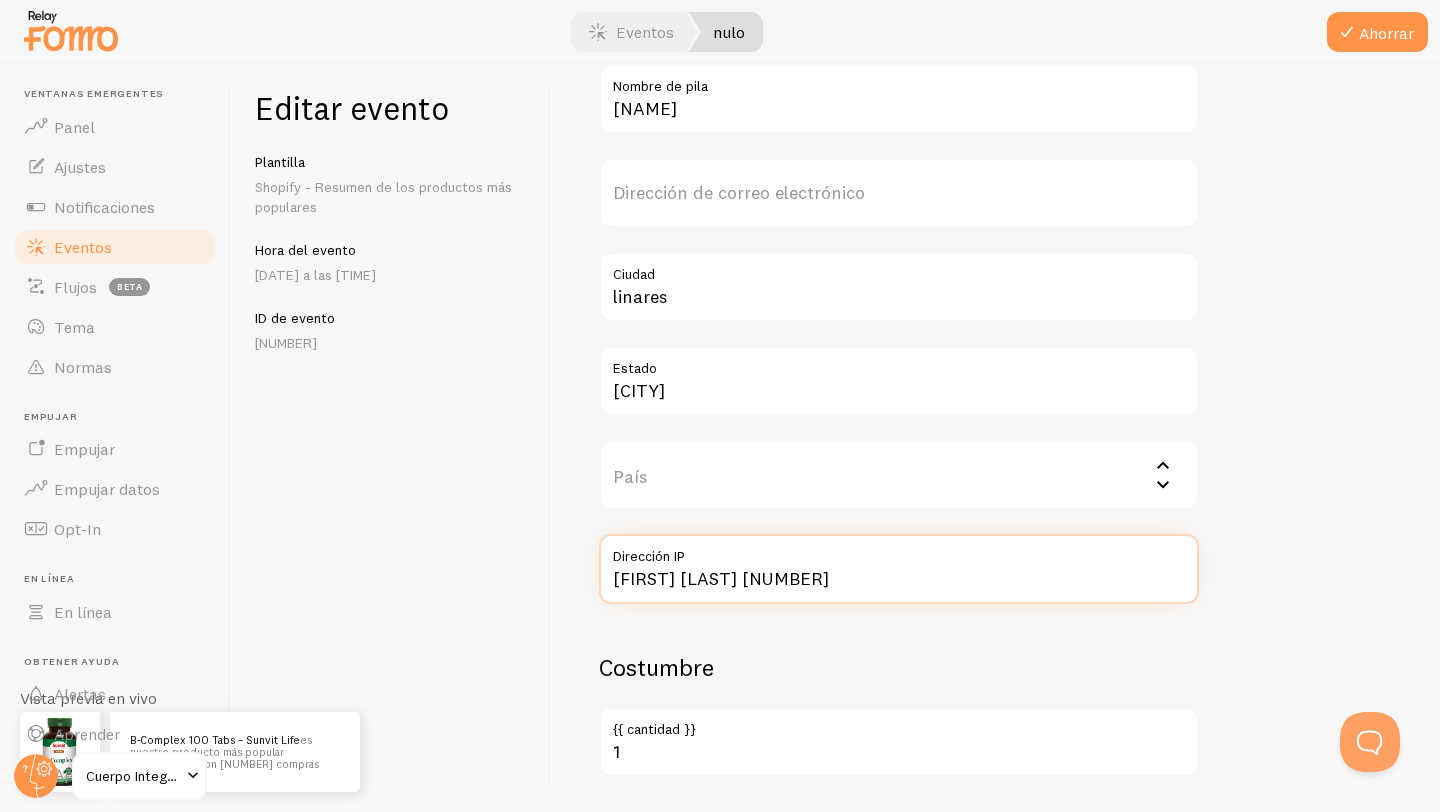 click on "kurt moller 519" at bounding box center (899, 569) 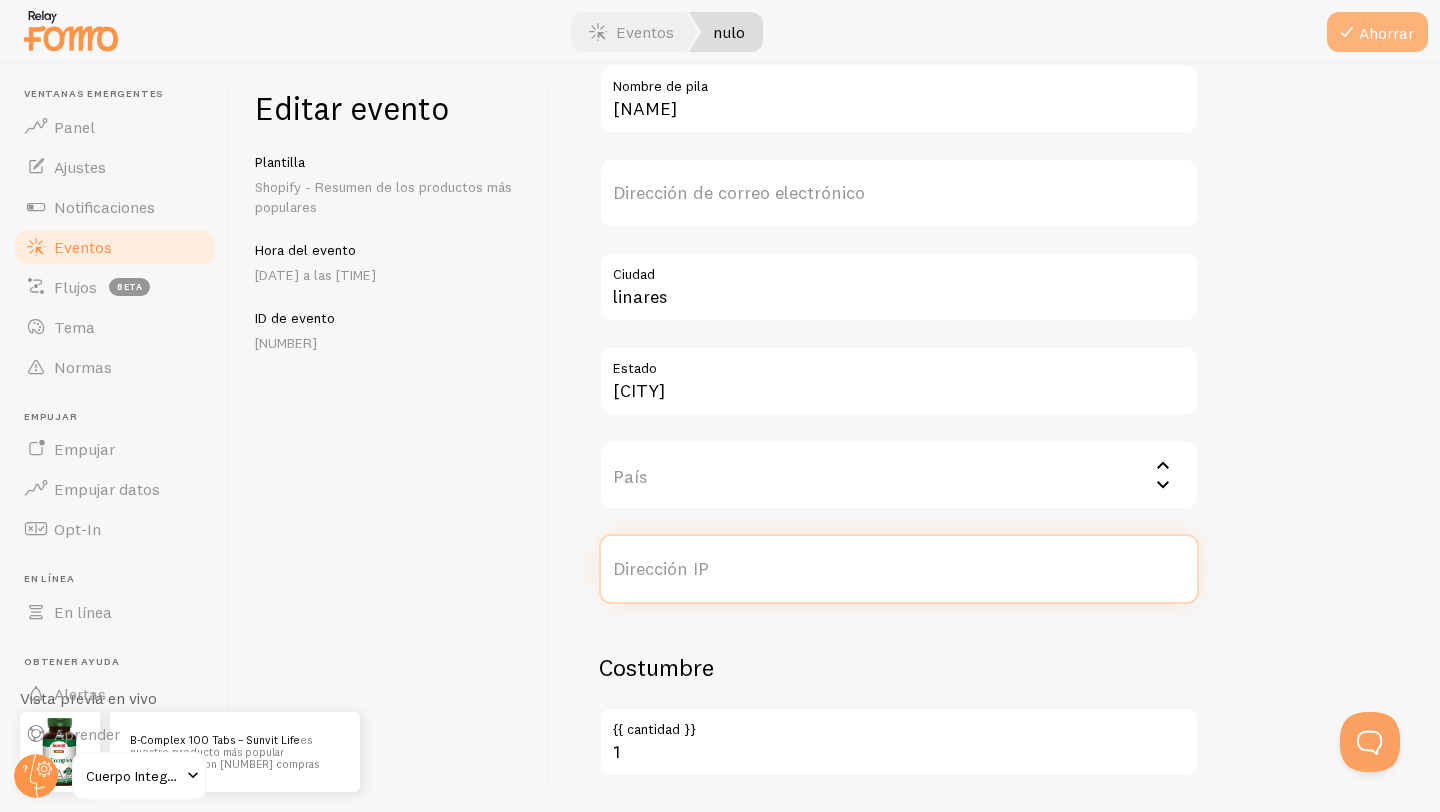 type 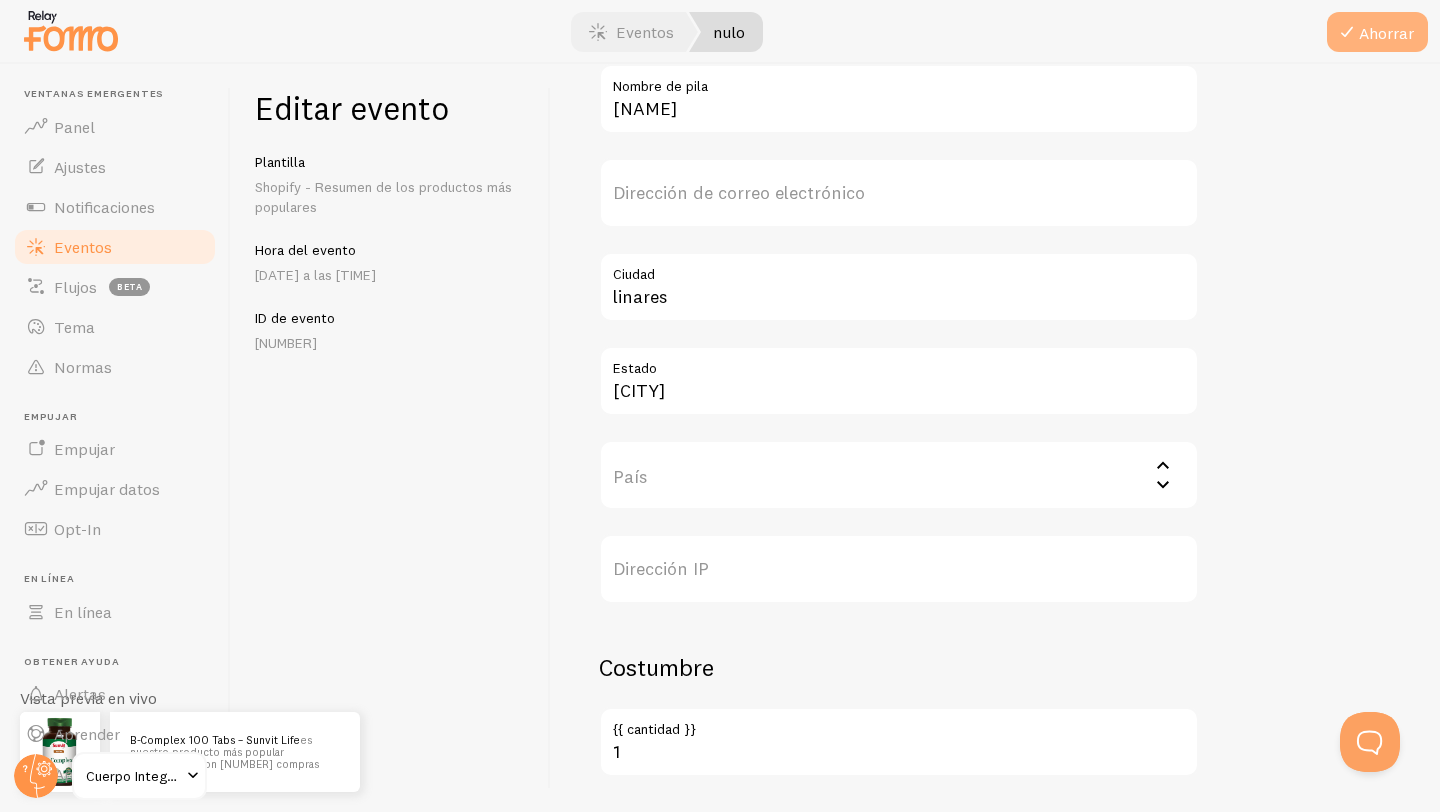 click on "Ahorrar" at bounding box center (1386, 33) 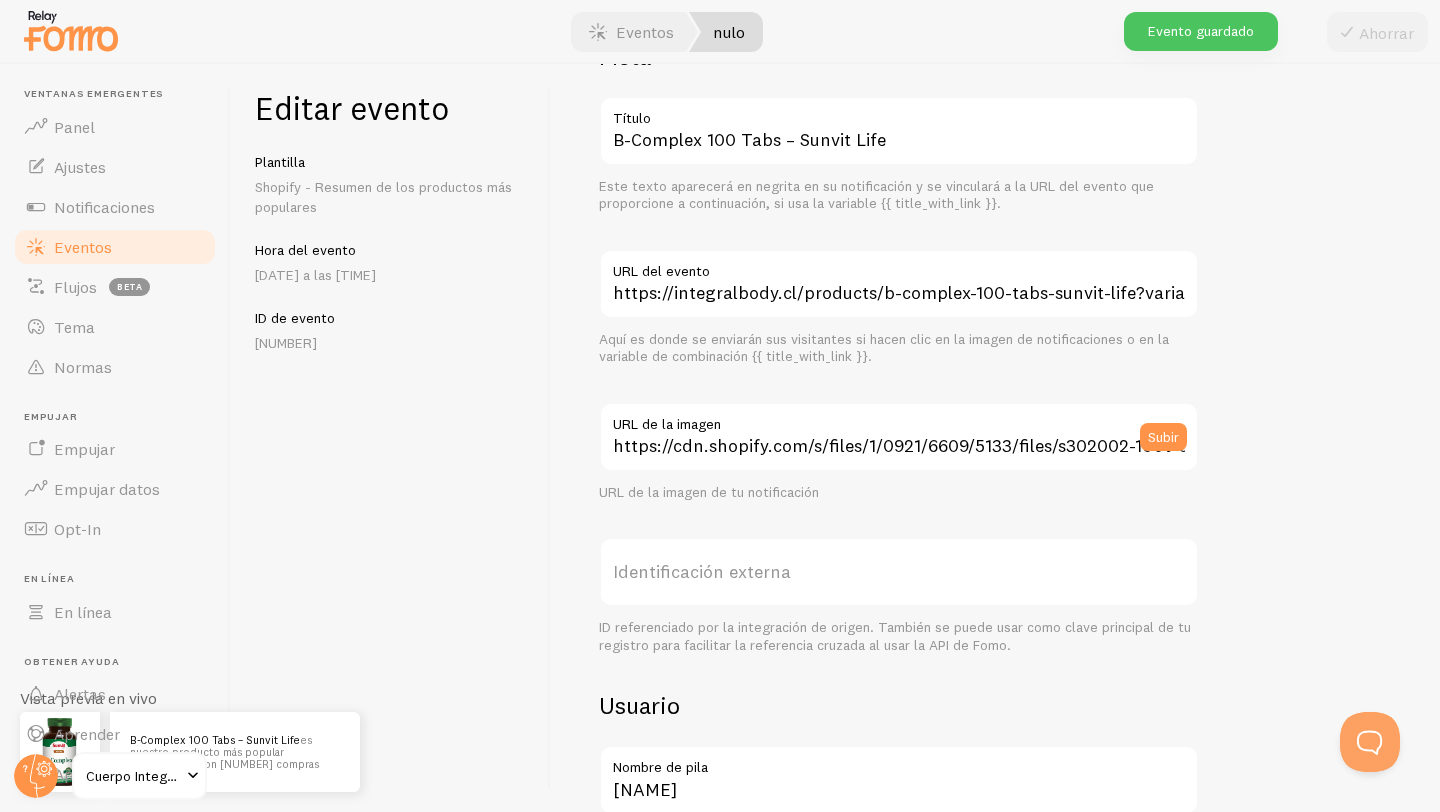 scroll, scrollTop: 0, scrollLeft: 0, axis: both 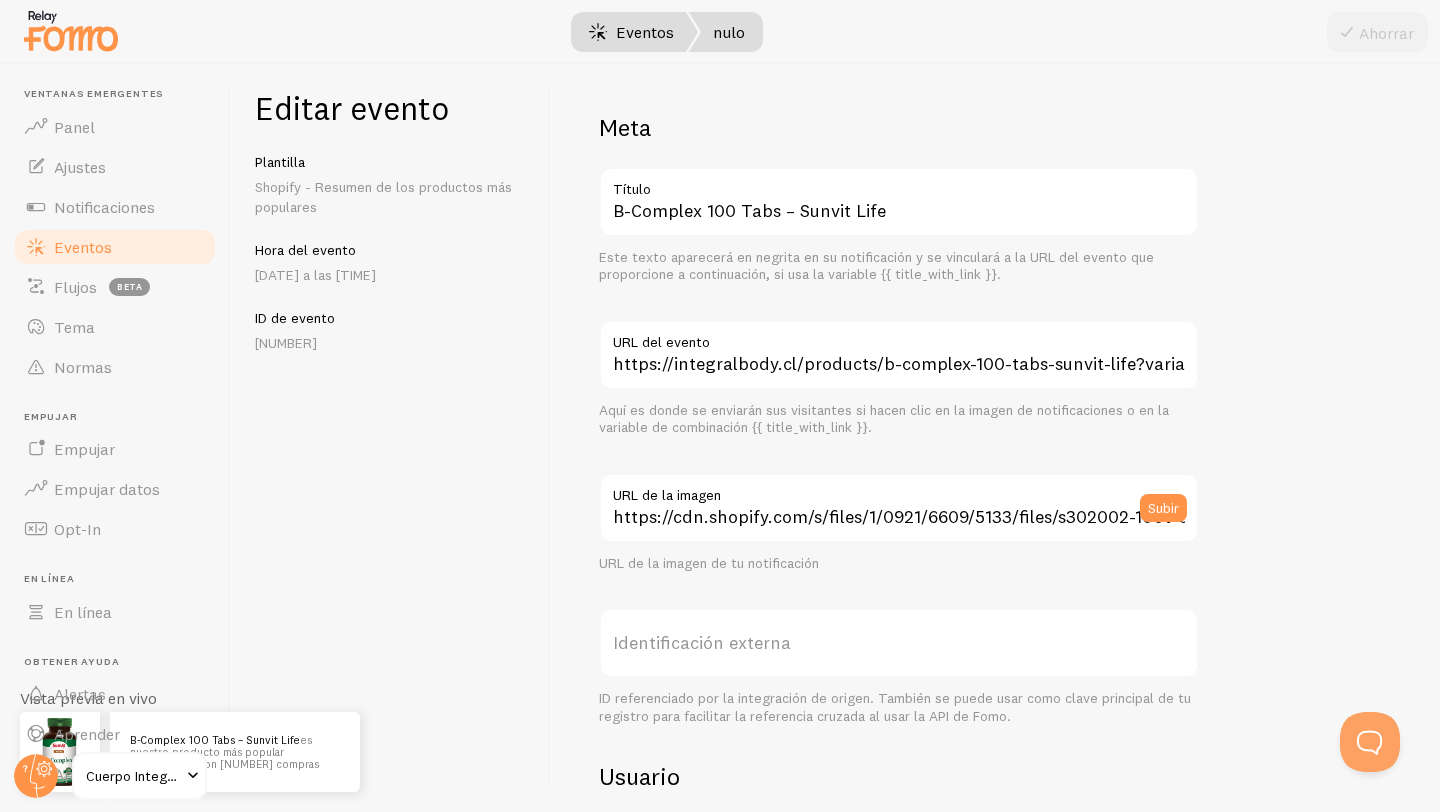 click on "Eventos" at bounding box center [631, 32] 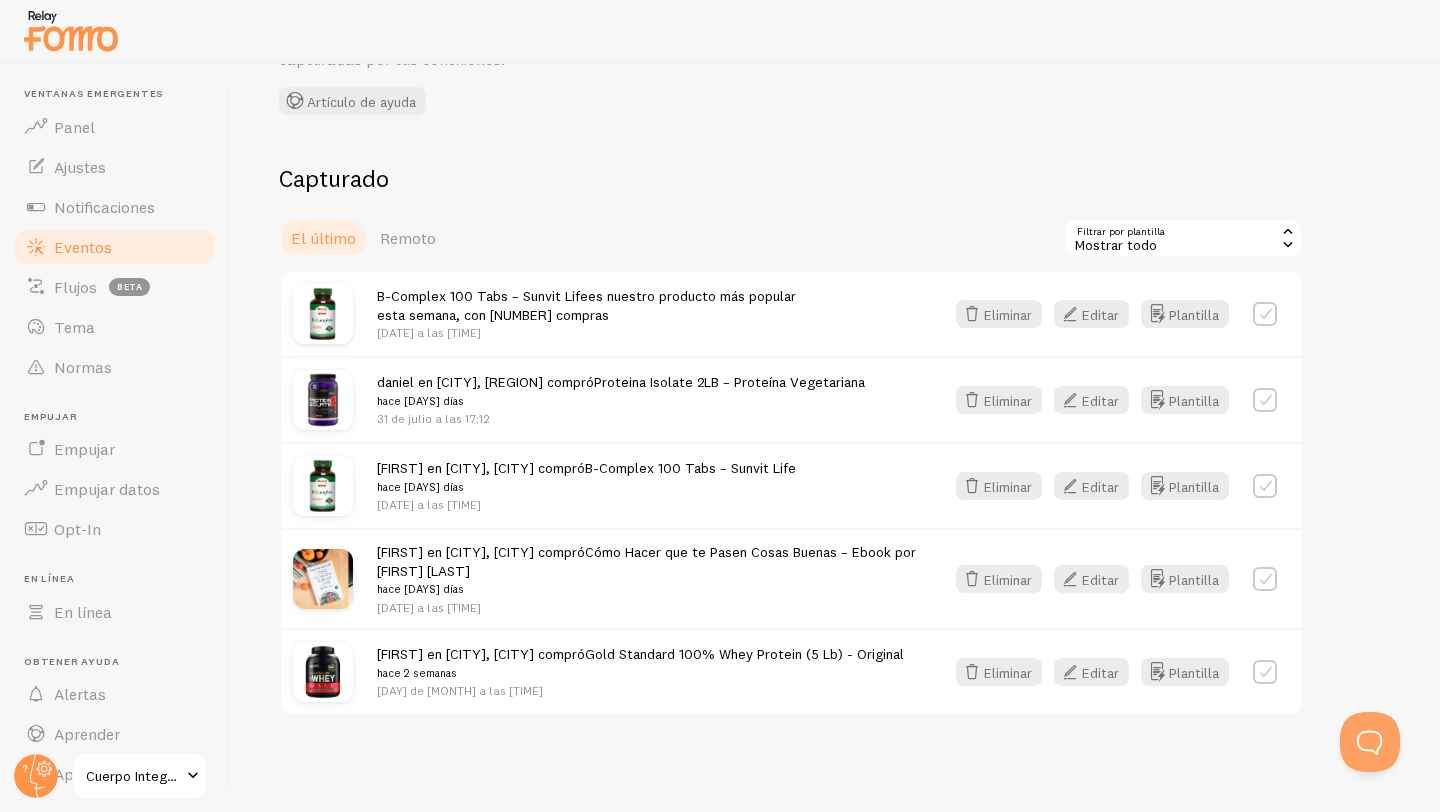 scroll, scrollTop: 268, scrollLeft: 0, axis: vertical 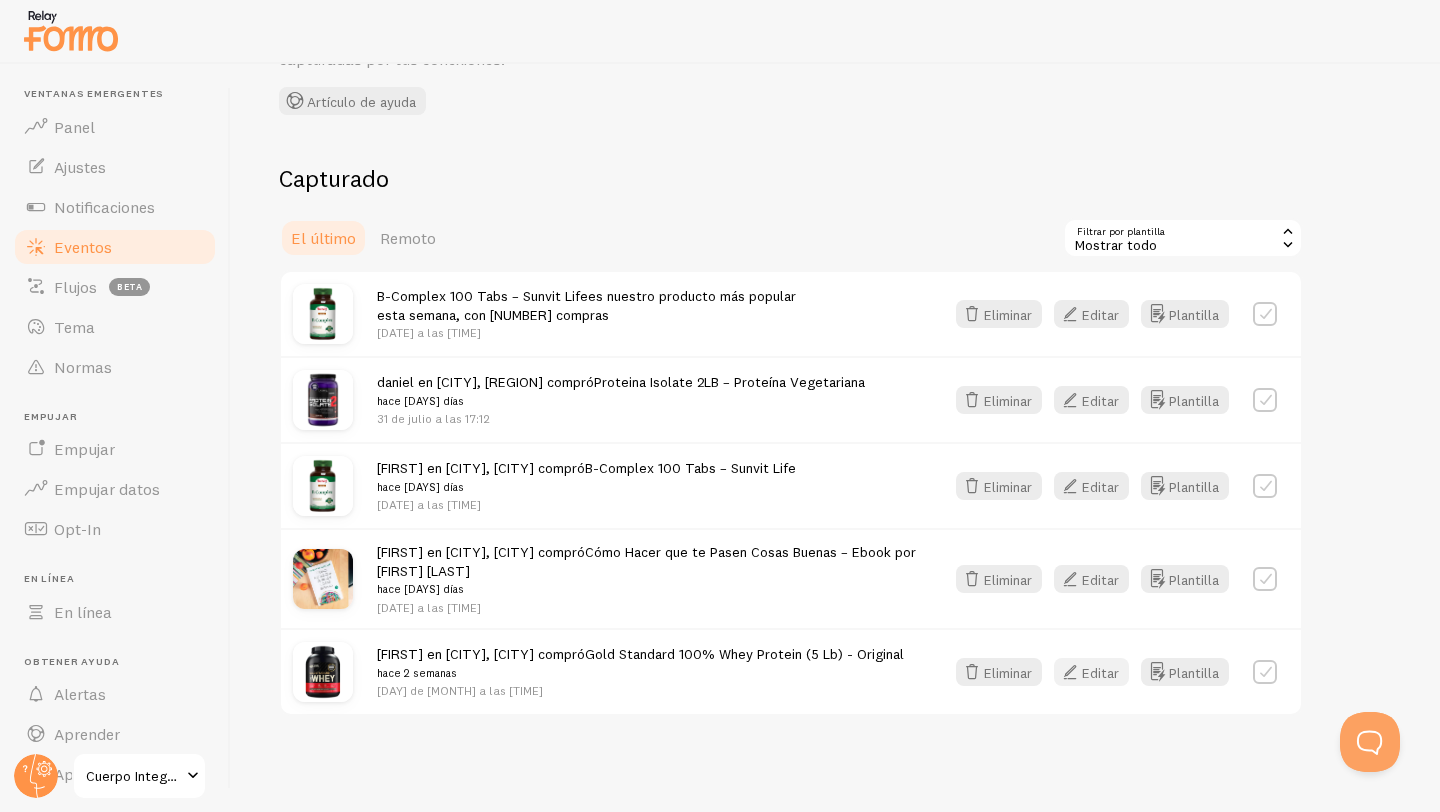 click on "Editar" at bounding box center (1100, 672) 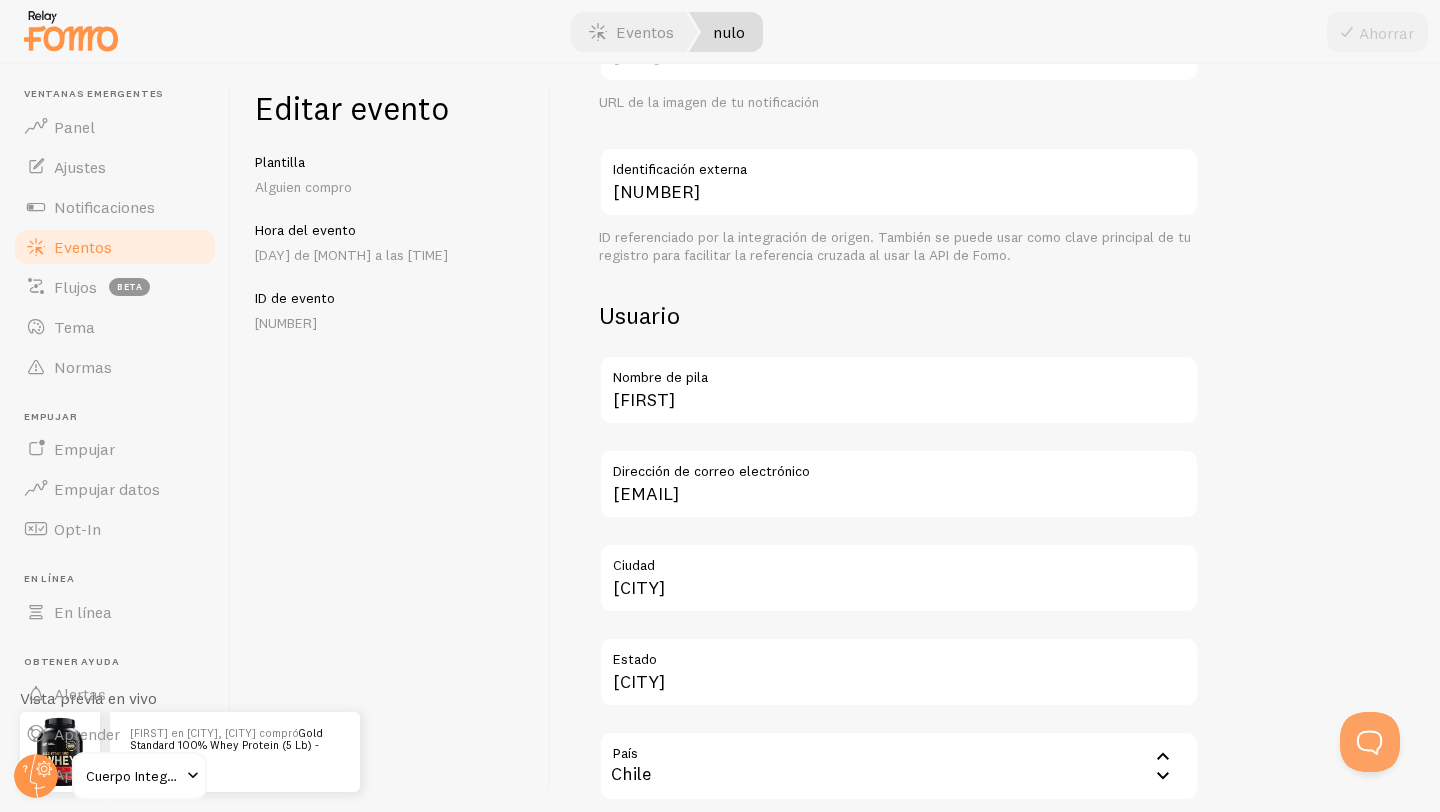 scroll, scrollTop: 466, scrollLeft: 0, axis: vertical 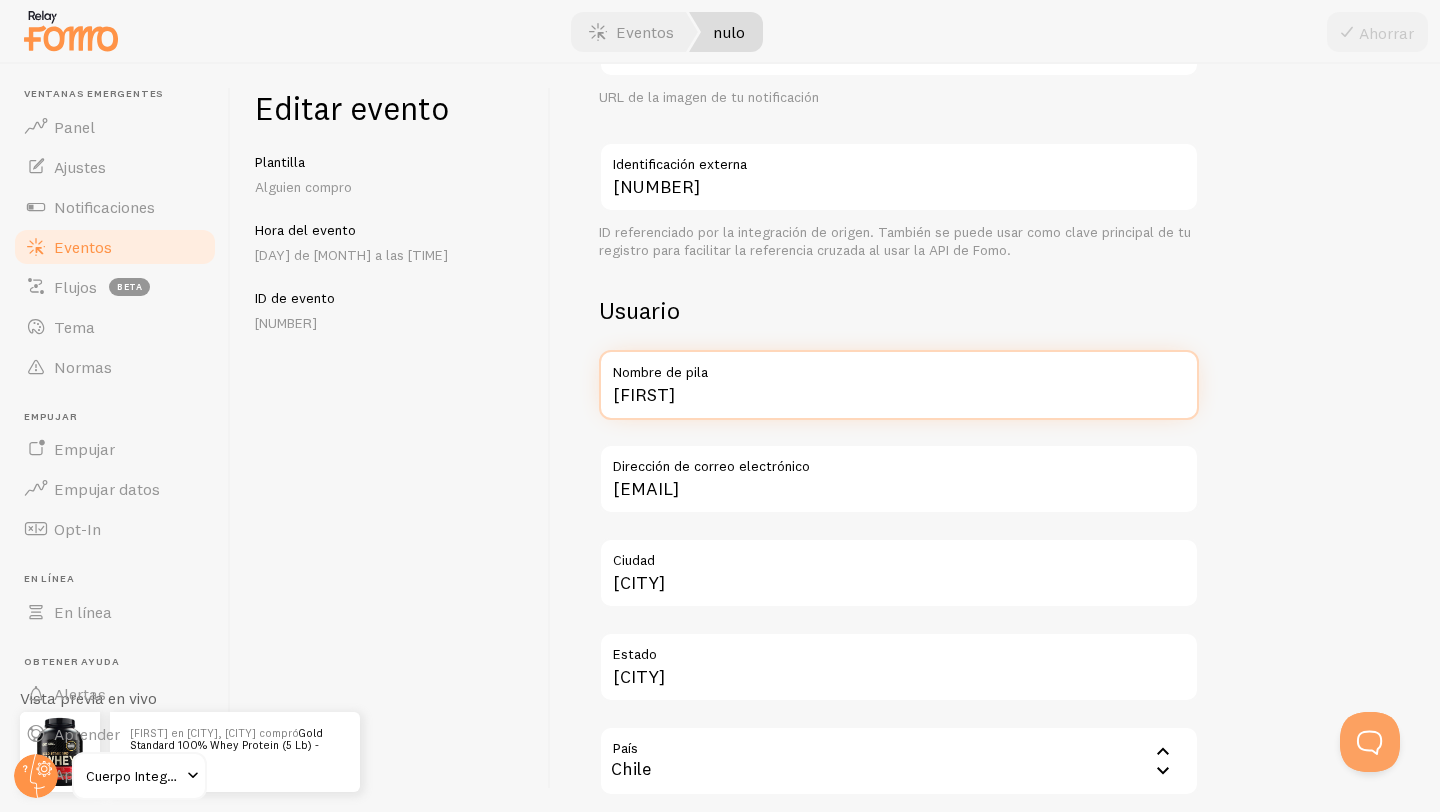 click on "[FIRST]" at bounding box center (899, 385) 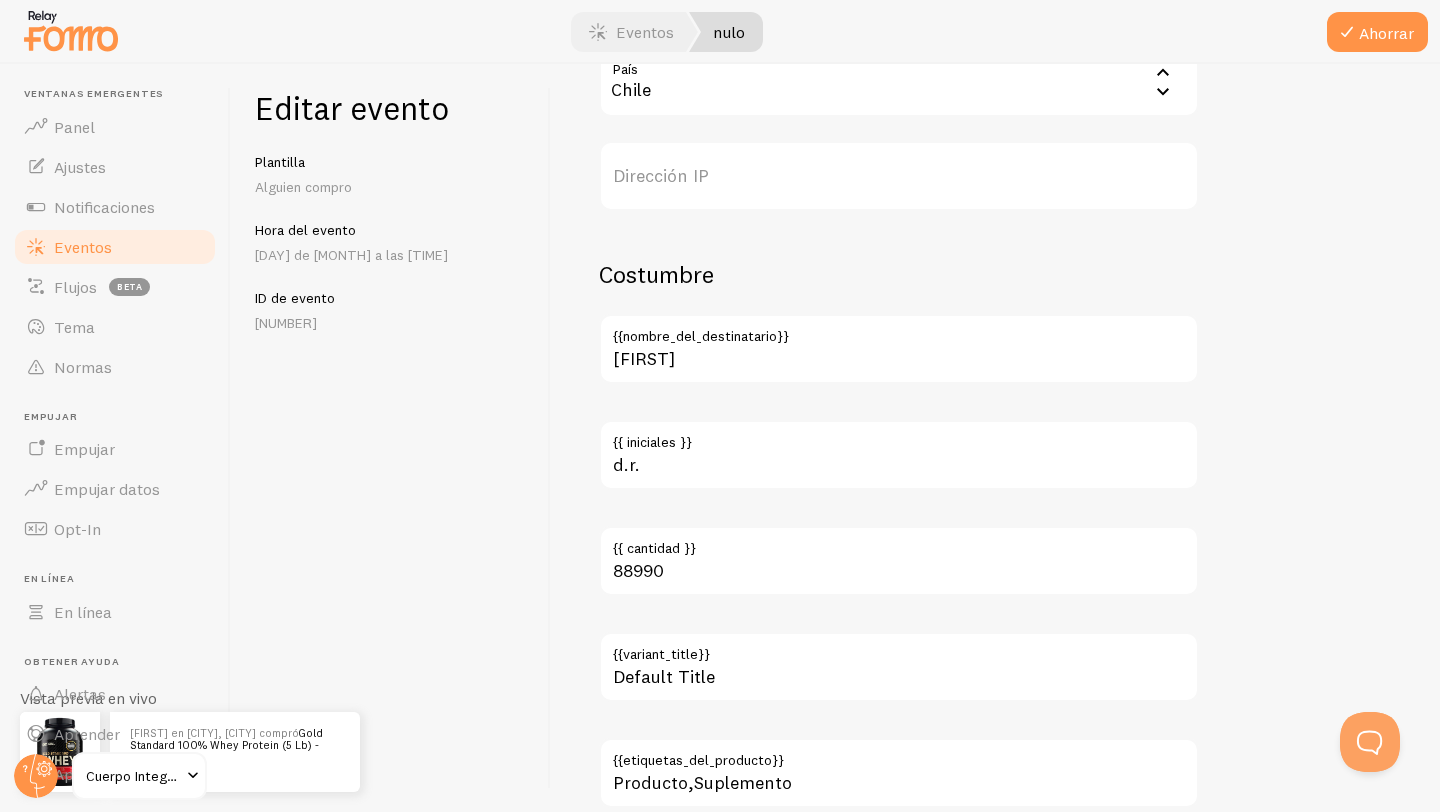 scroll, scrollTop: 1237, scrollLeft: 0, axis: vertical 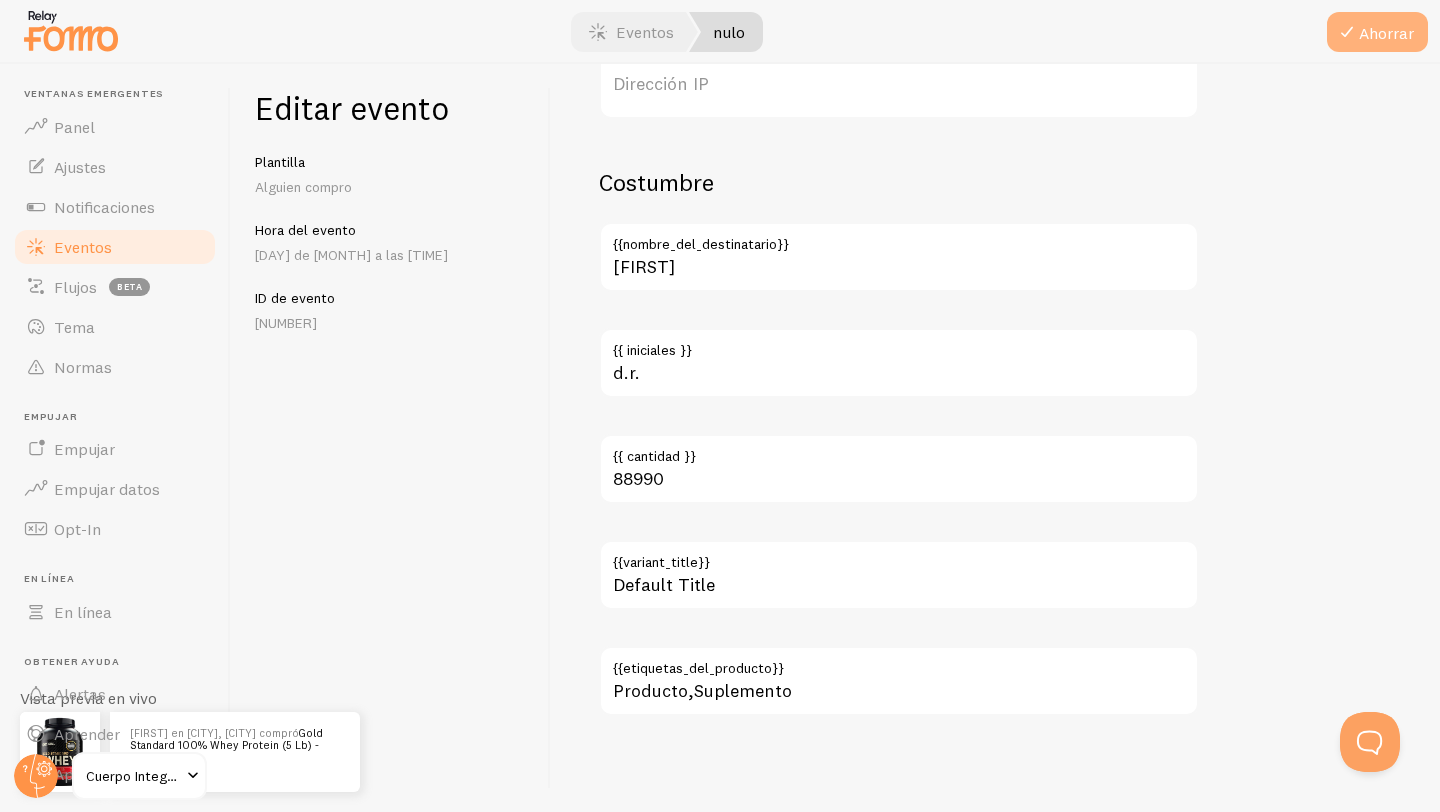 type on "Raul" 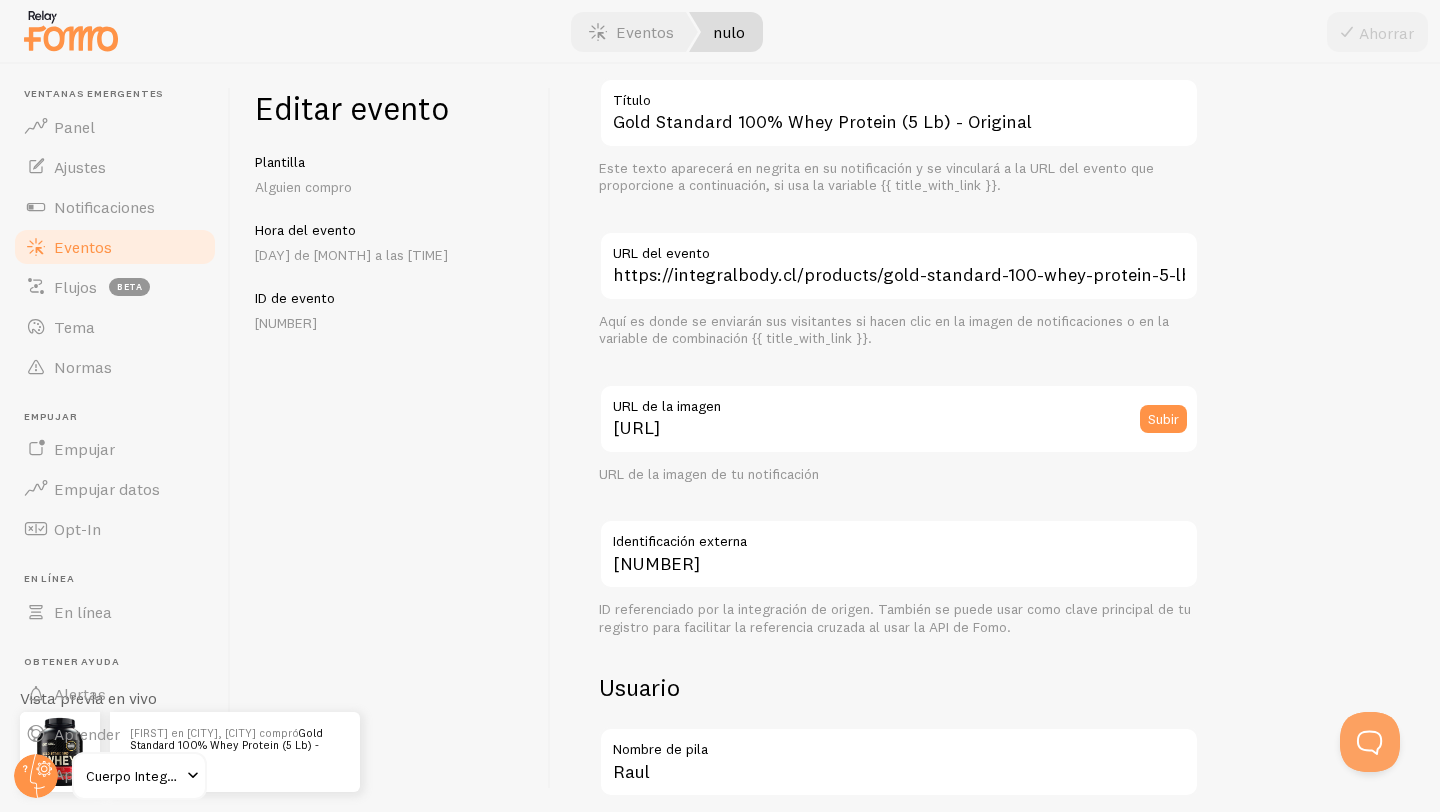 scroll, scrollTop: 0, scrollLeft: 0, axis: both 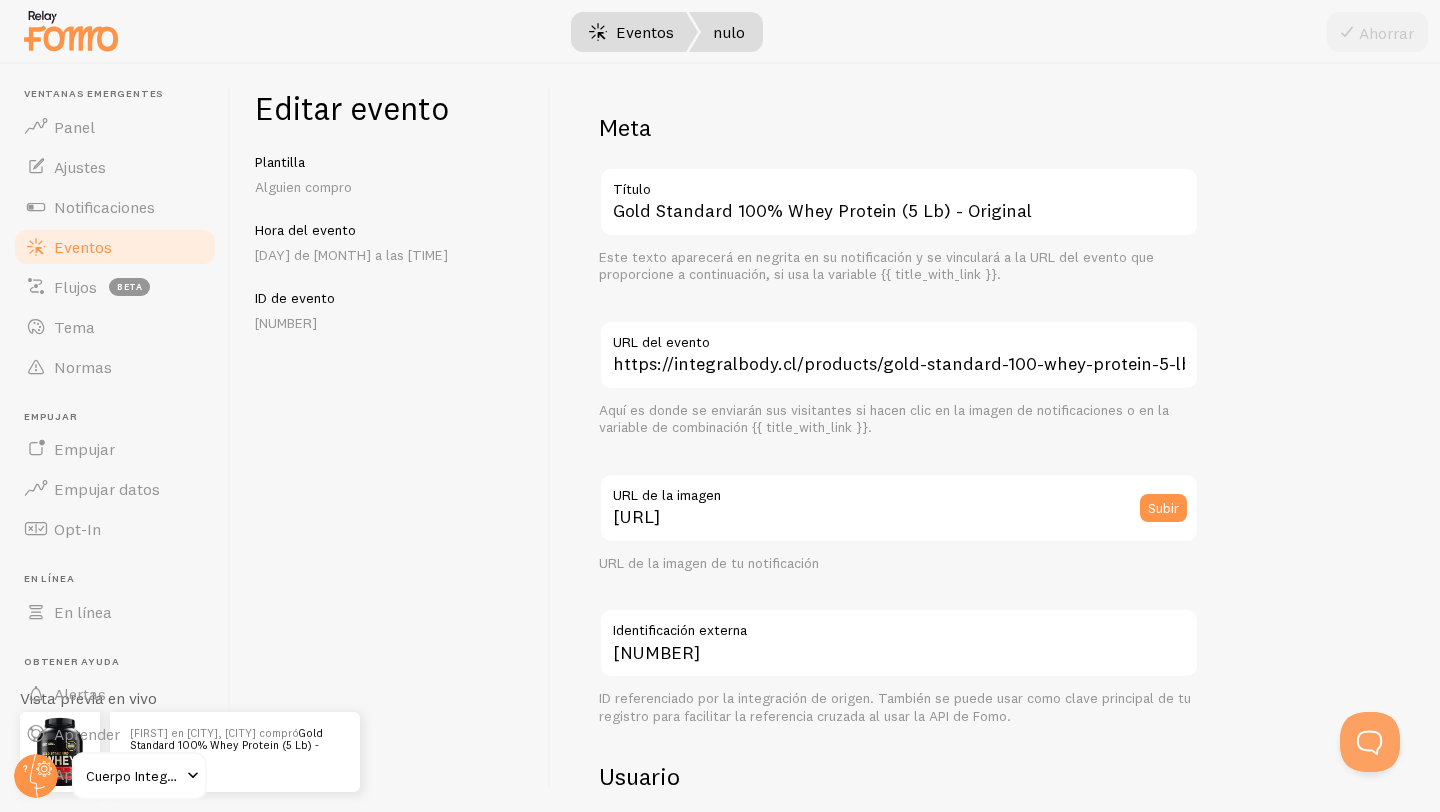 click on "Eventos" at bounding box center (645, 32) 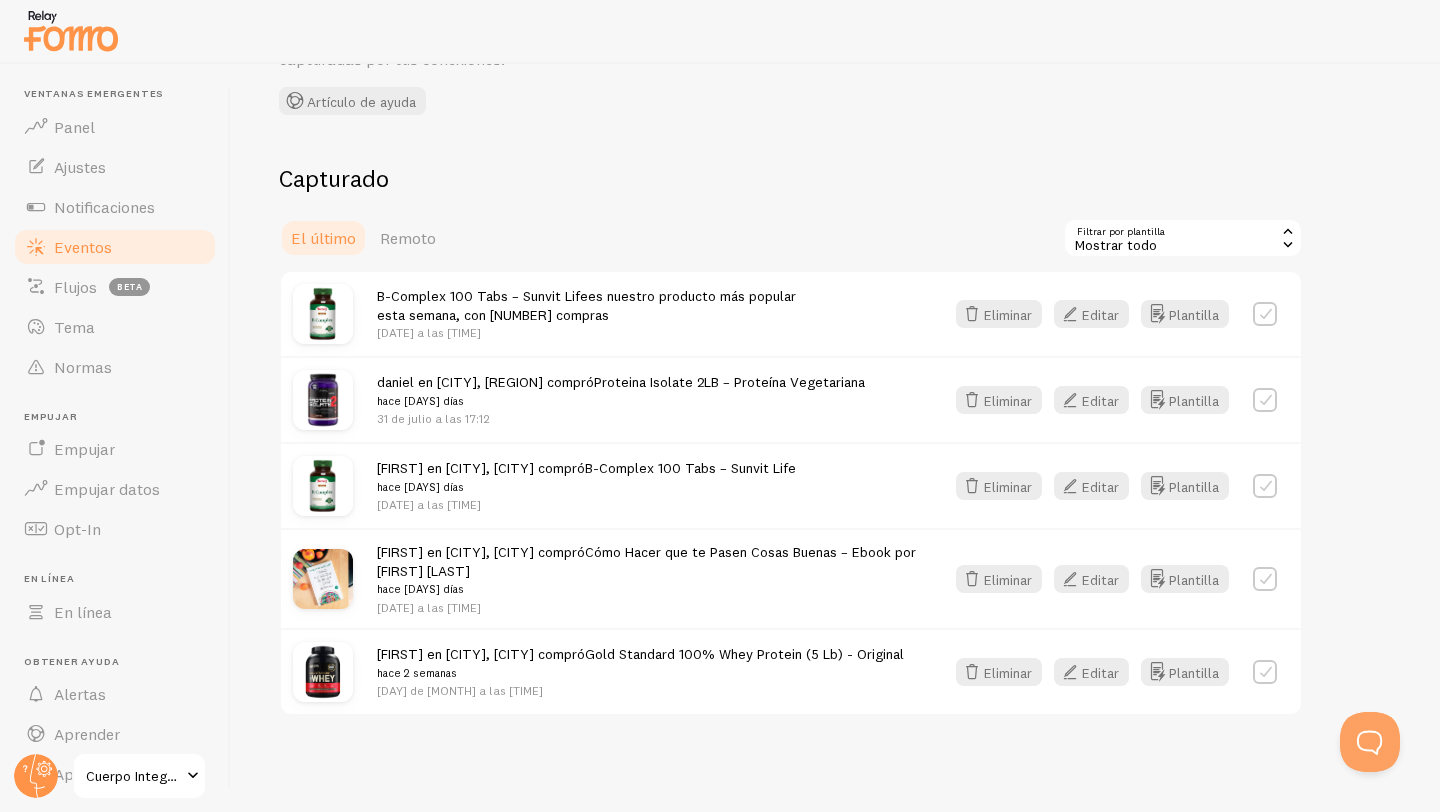scroll, scrollTop: 268, scrollLeft: 0, axis: vertical 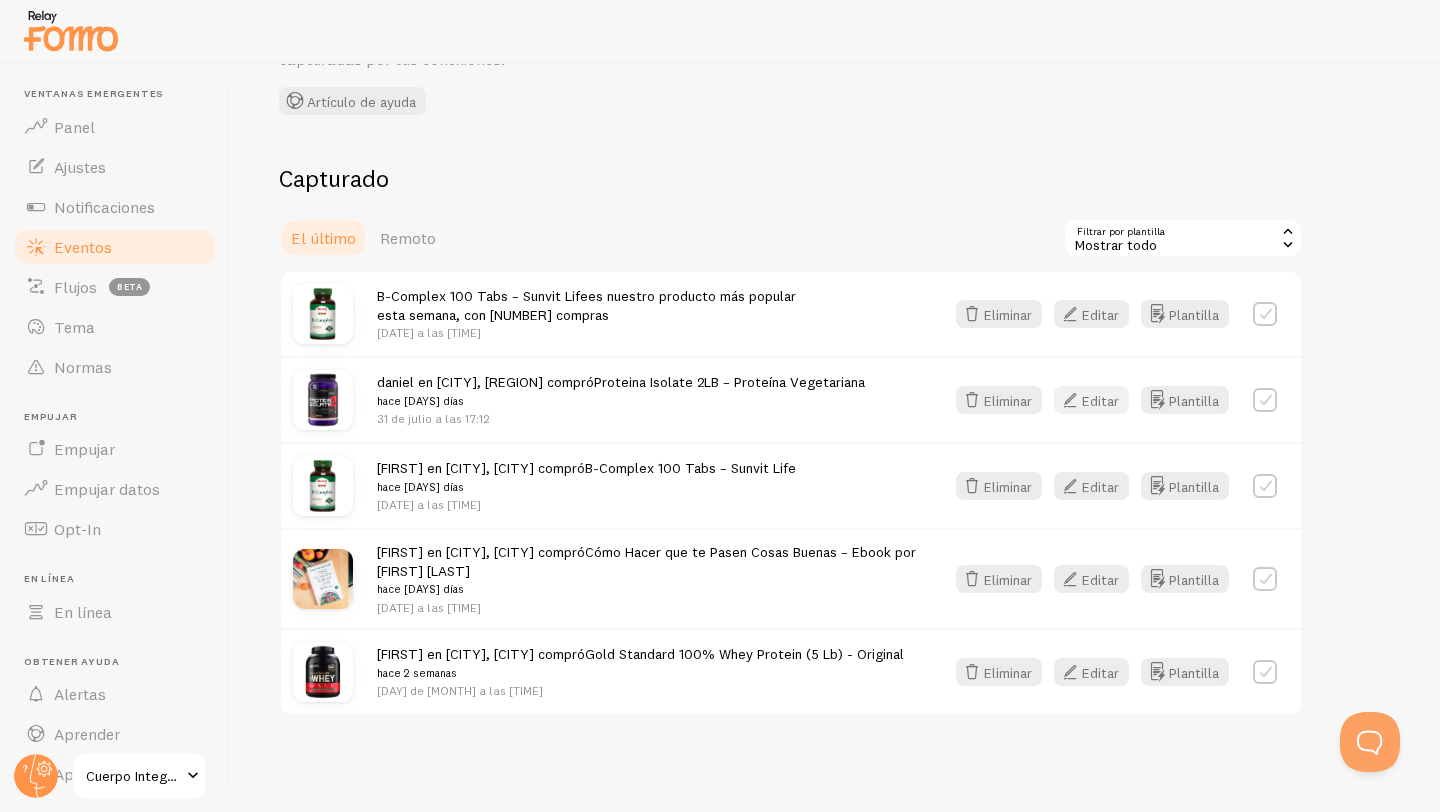 click on "Editar" at bounding box center (1100, 400) 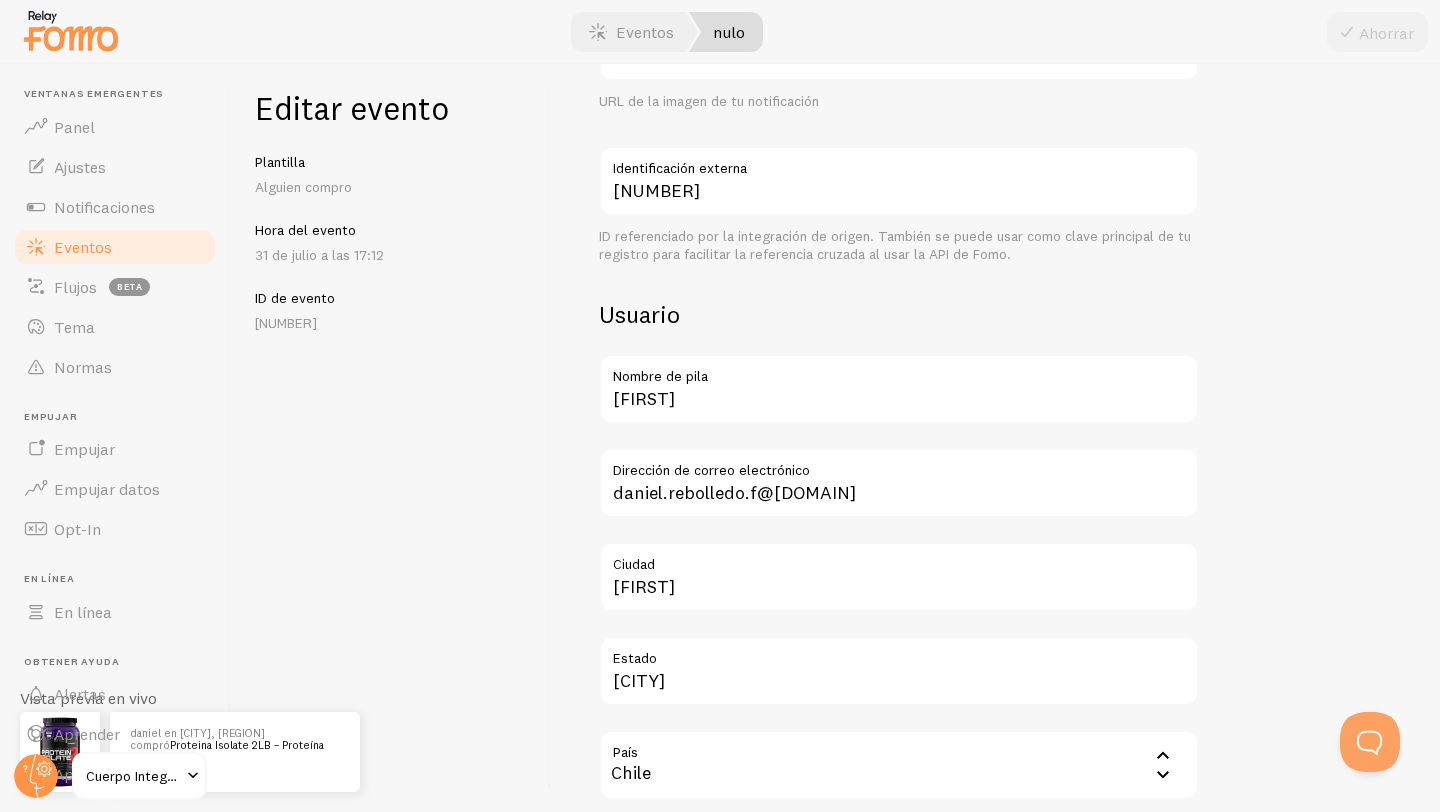 scroll, scrollTop: 480, scrollLeft: 0, axis: vertical 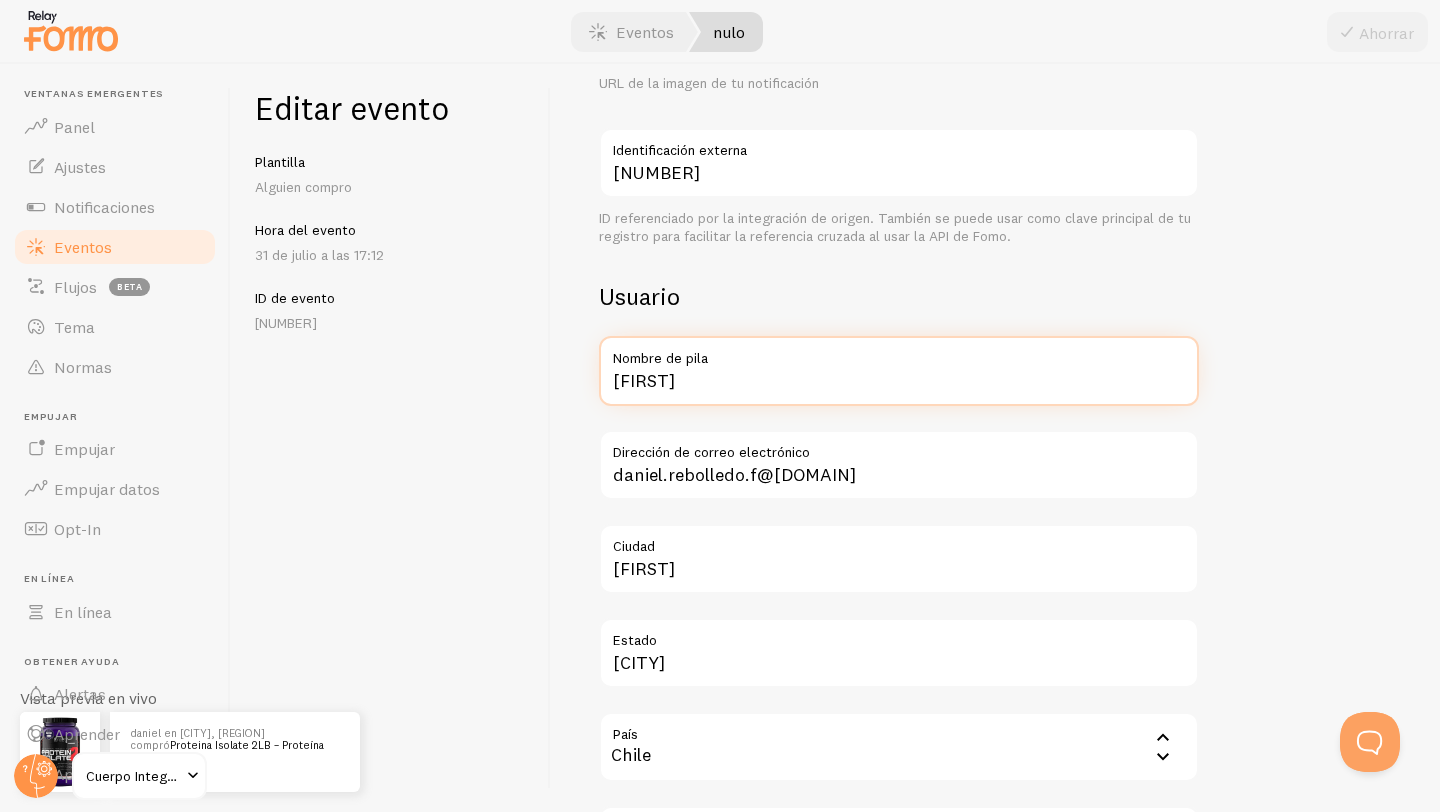 click on "[FIRST]" at bounding box center (899, 371) 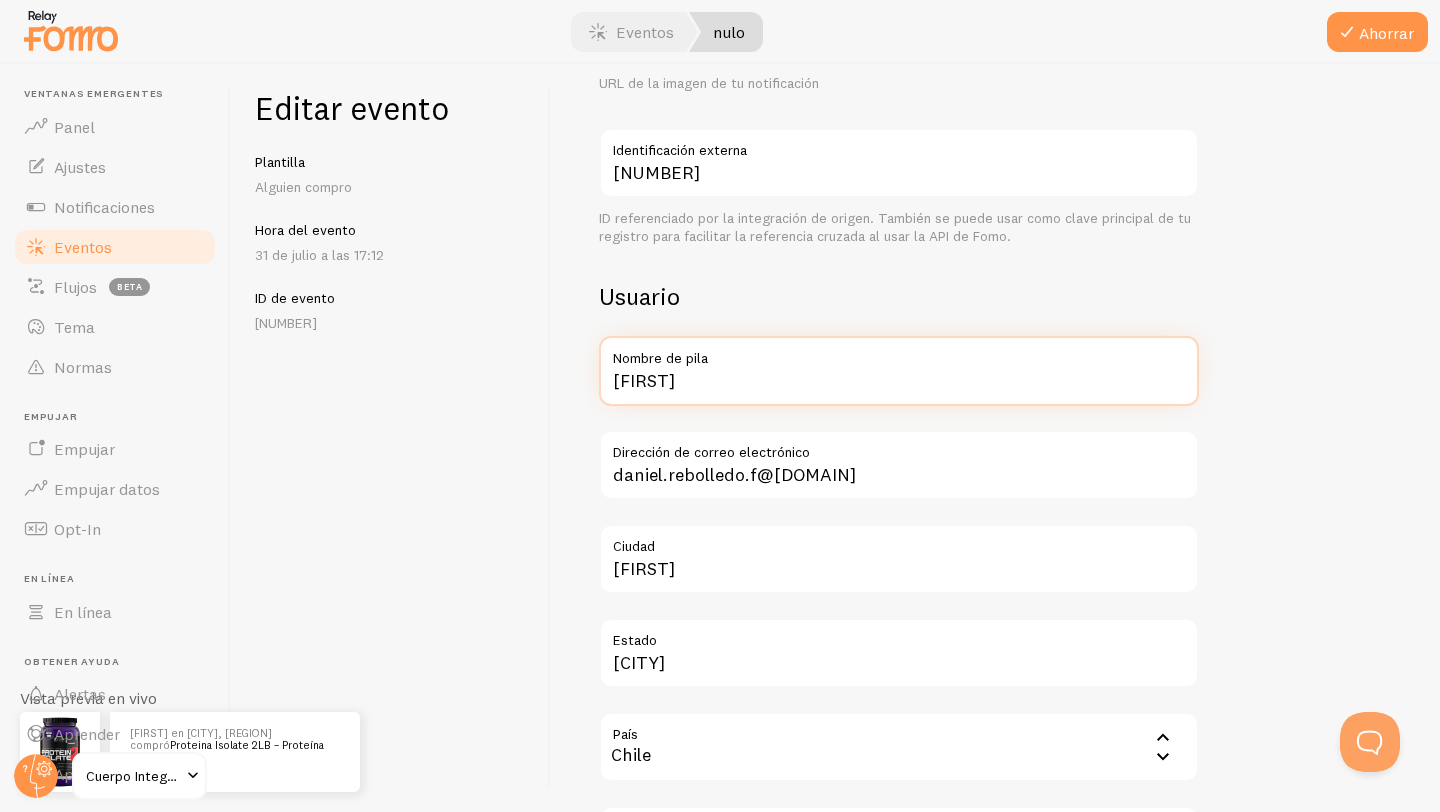type on "[FIRST]" 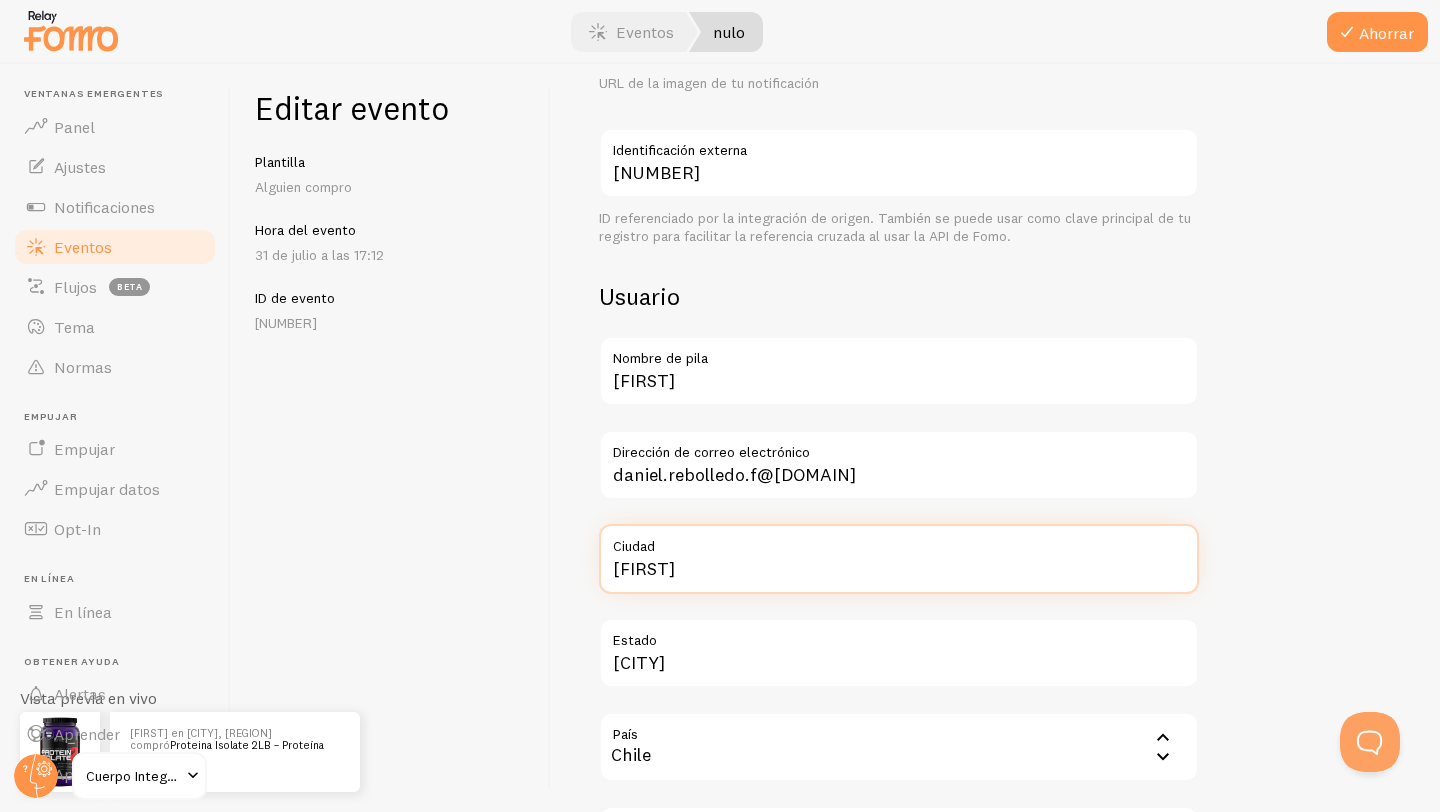 click on "[CITY]" at bounding box center (899, 559) 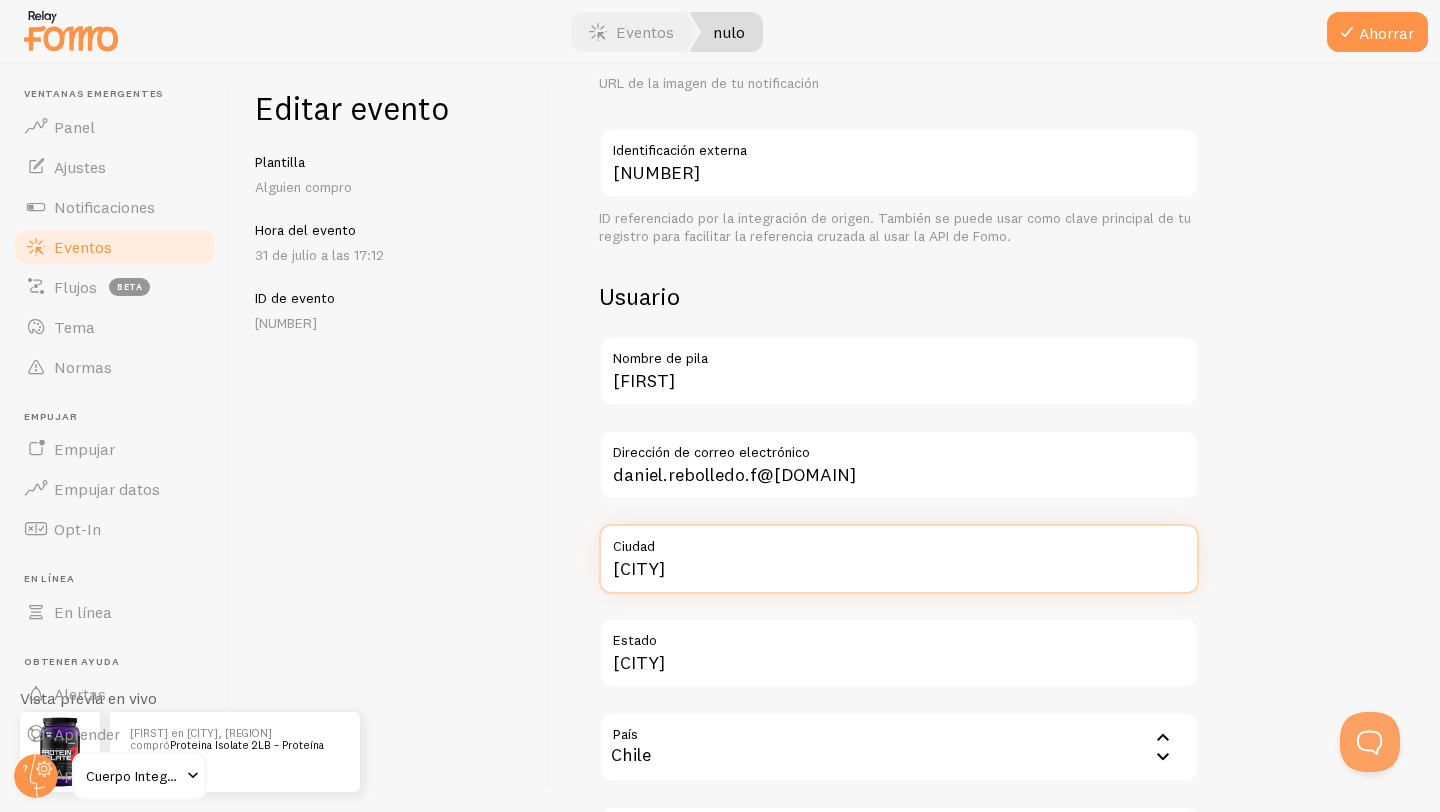 type on "concepción" 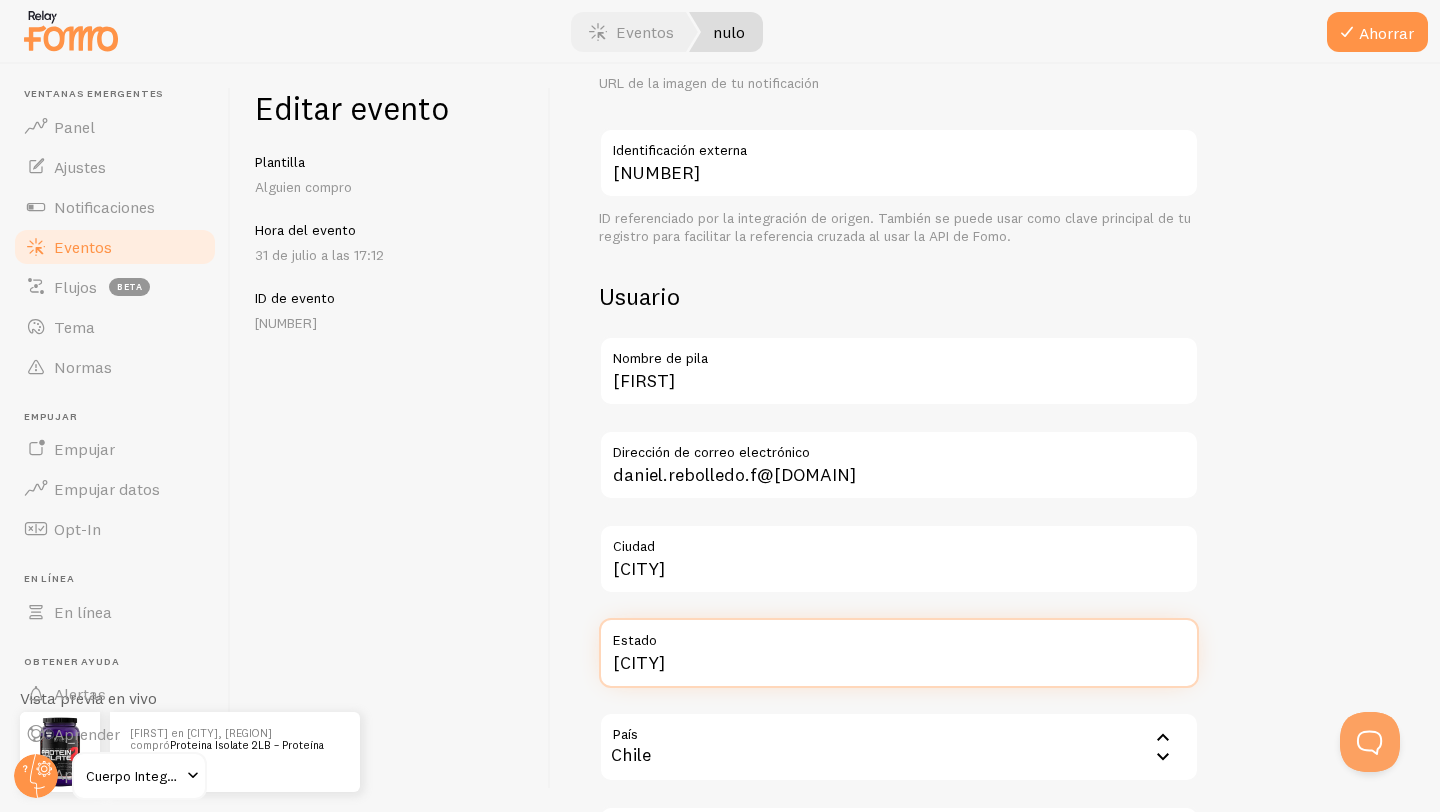 click on "Maule" at bounding box center [899, 653] 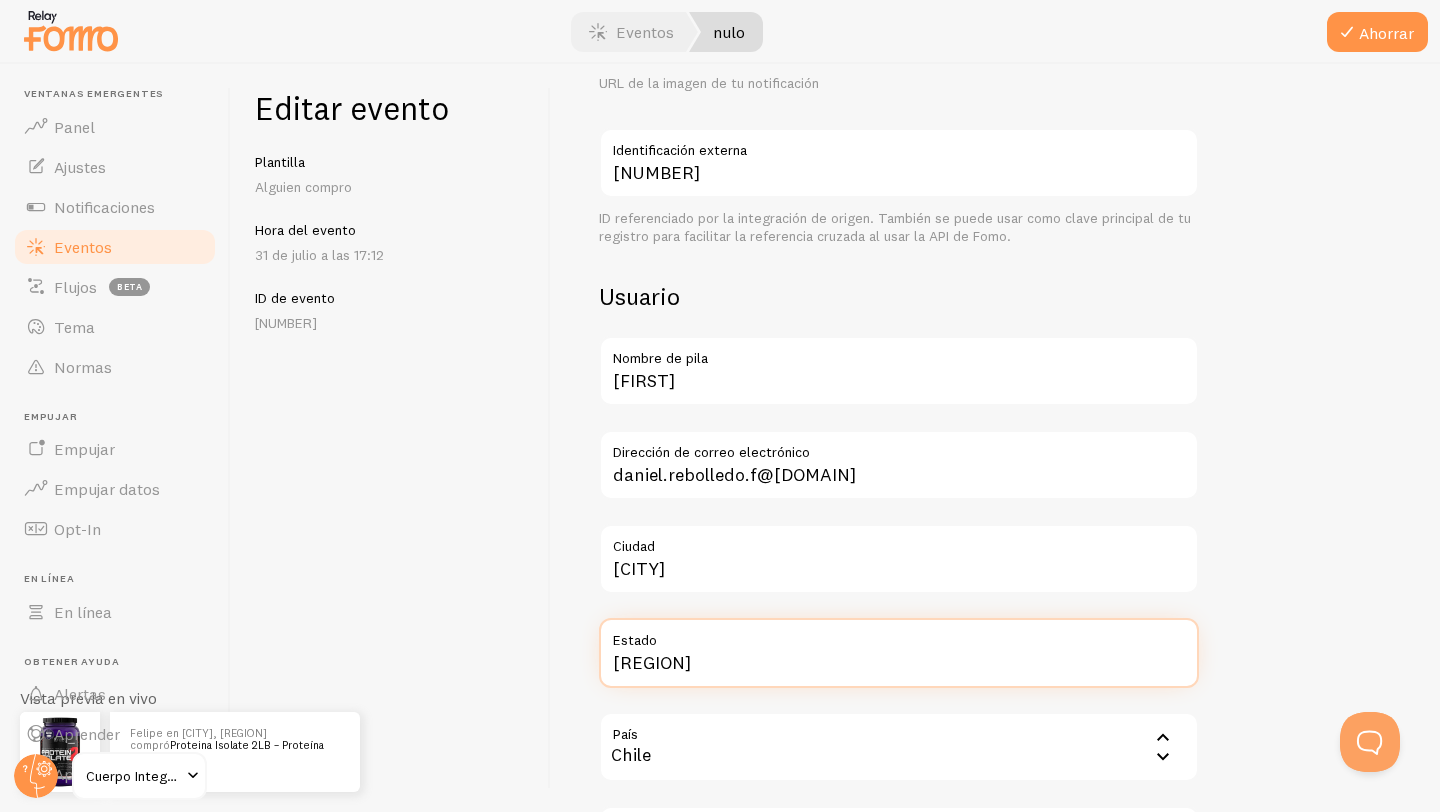 type on "[REGION]" 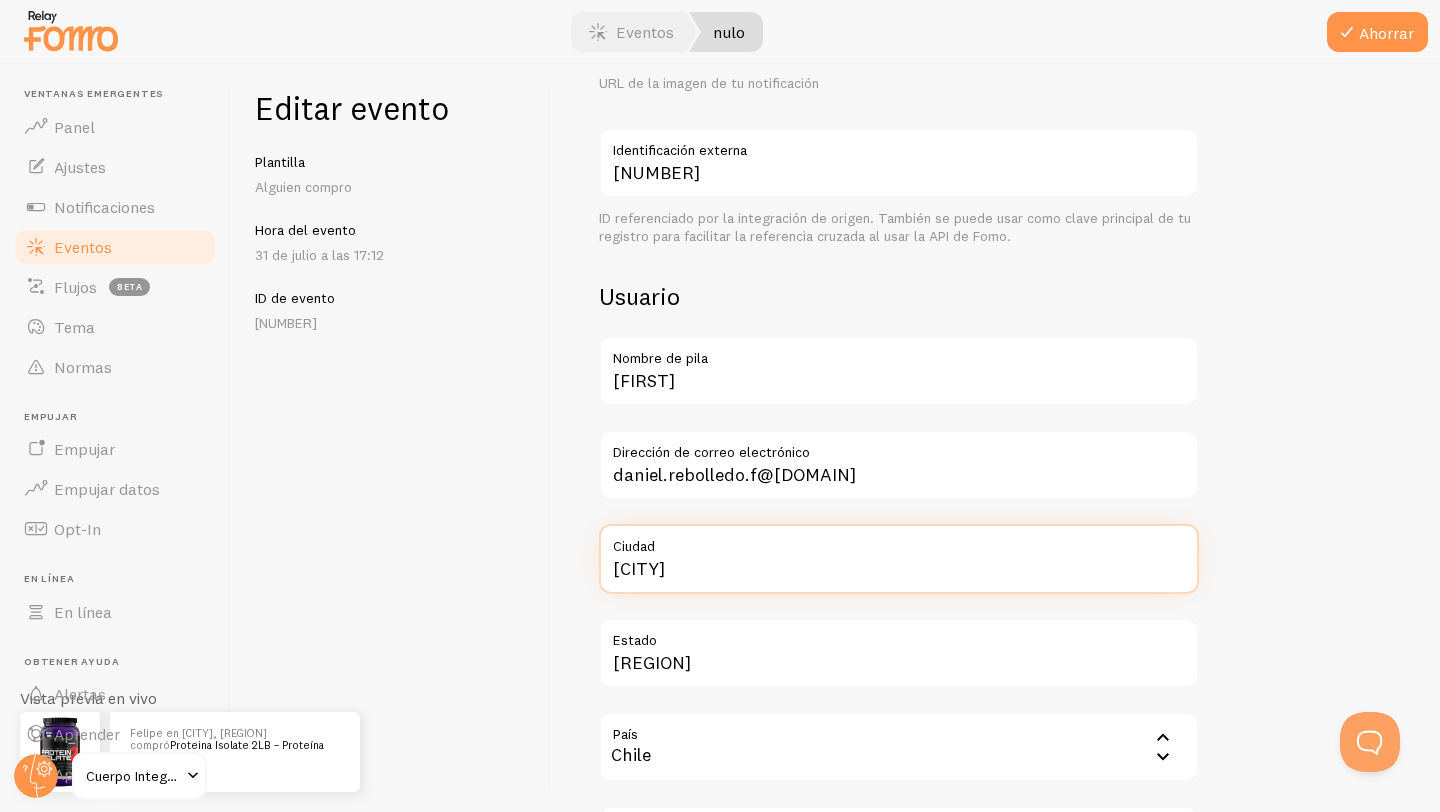 click on "concepción" at bounding box center [899, 559] 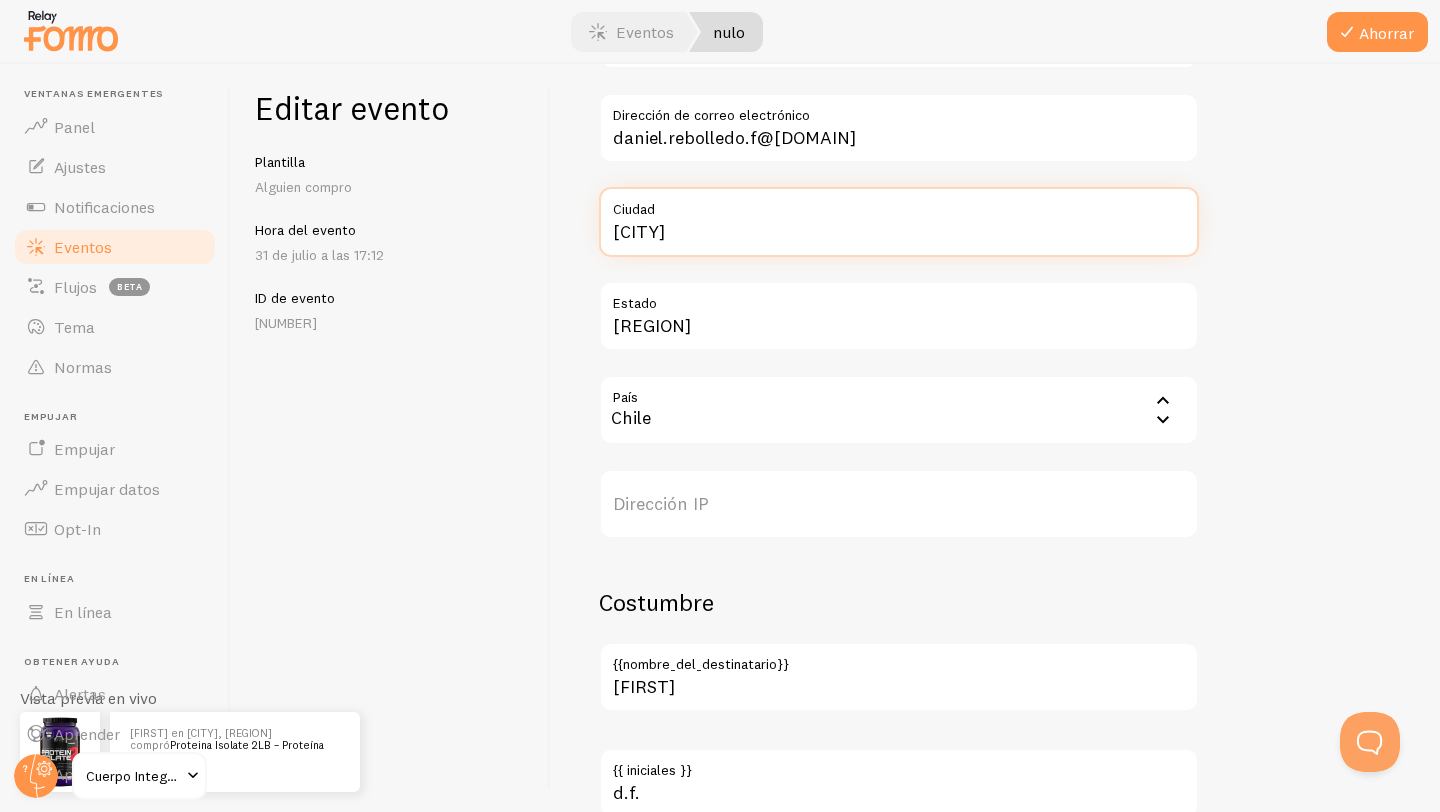 scroll, scrollTop: 830, scrollLeft: 0, axis: vertical 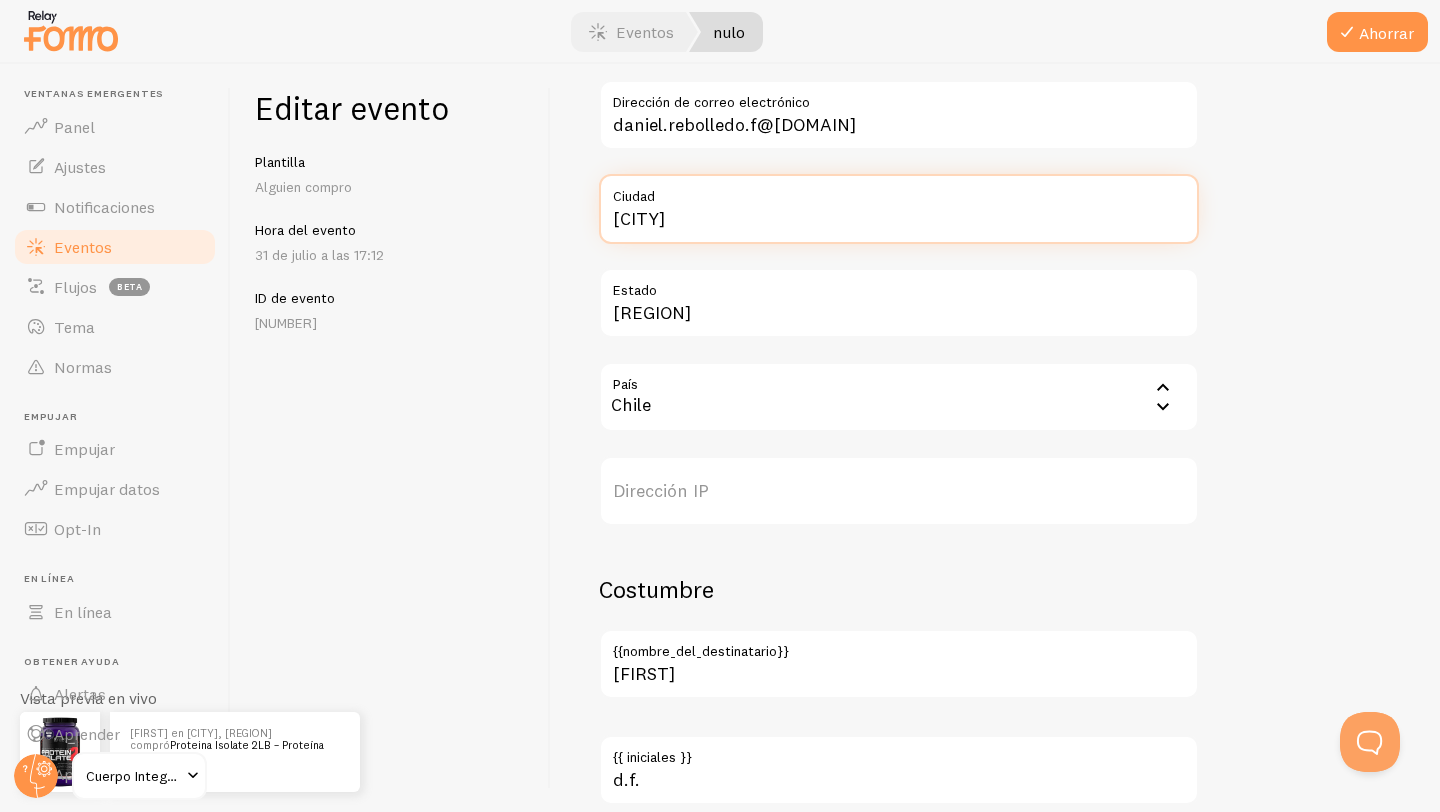 type on "[CITY]" 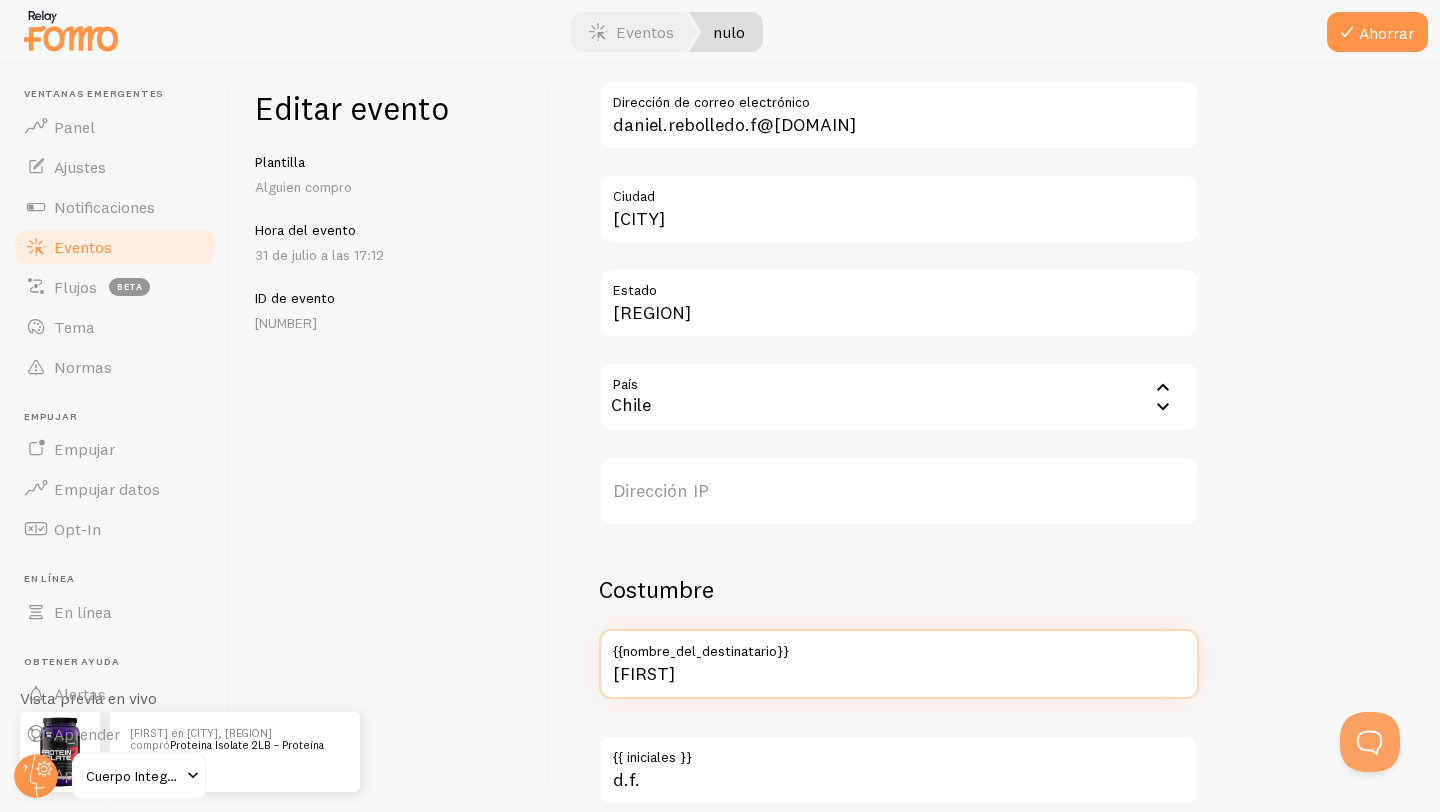 click on "[FIRST]" at bounding box center (899, 664) 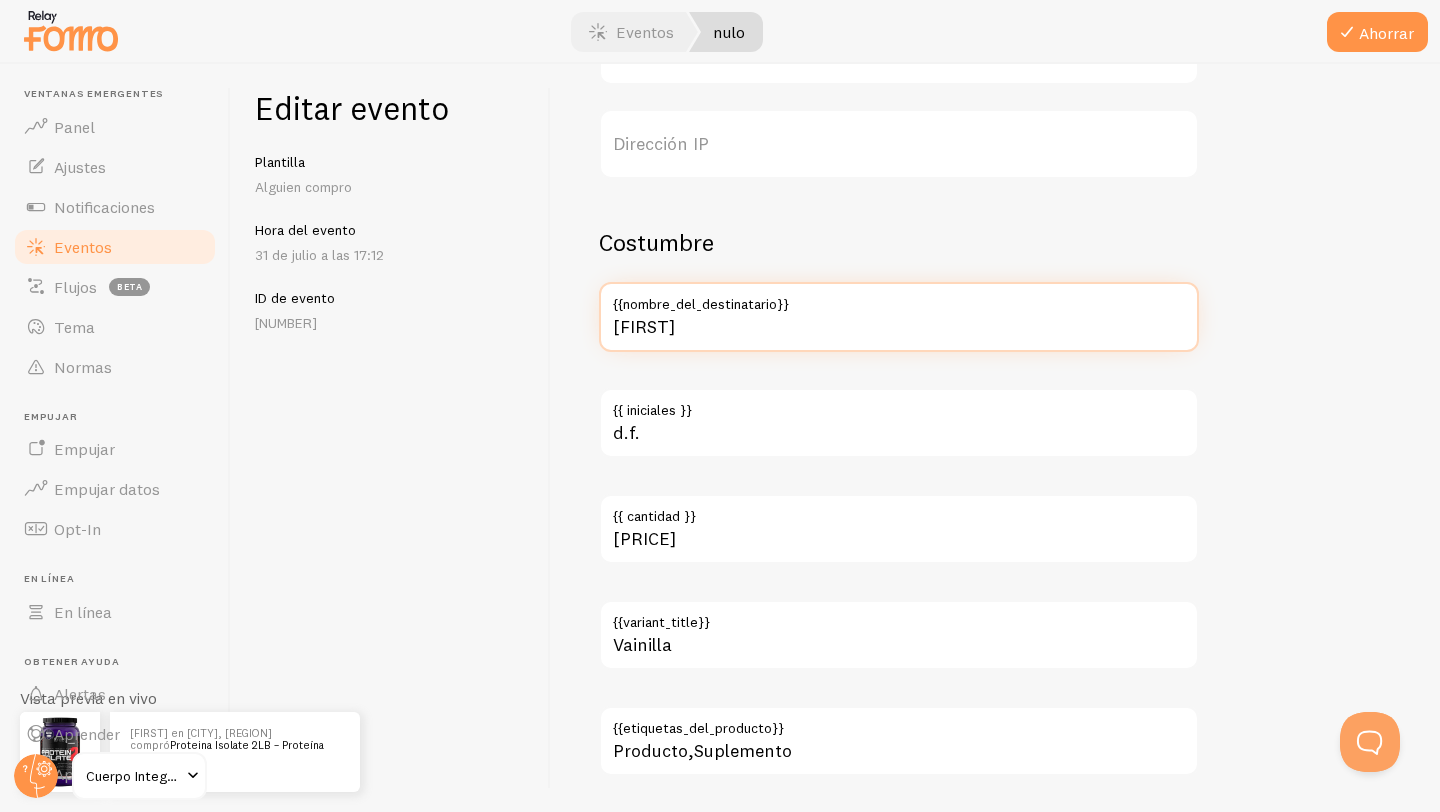 scroll, scrollTop: 1237, scrollLeft: 0, axis: vertical 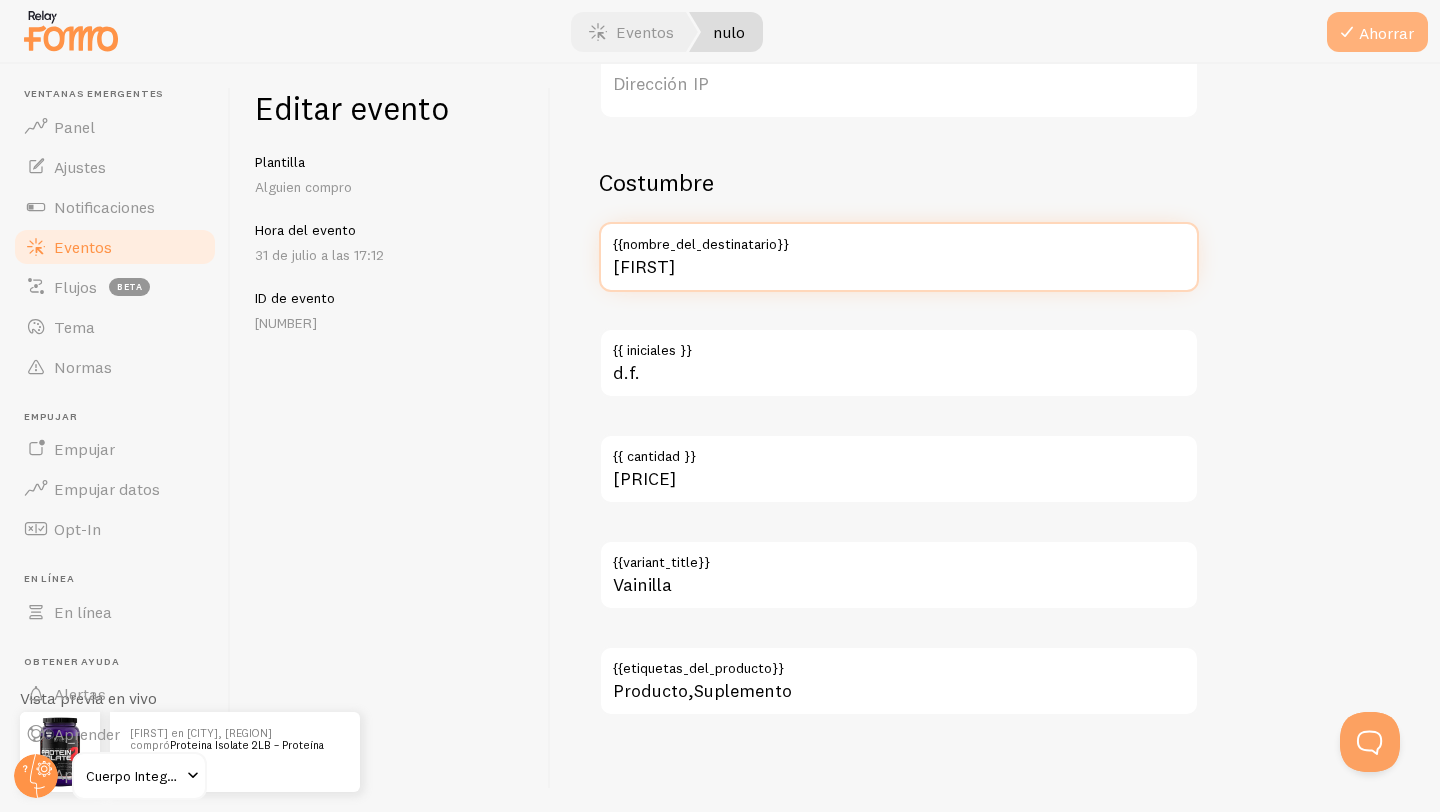 type on "[FIRST]" 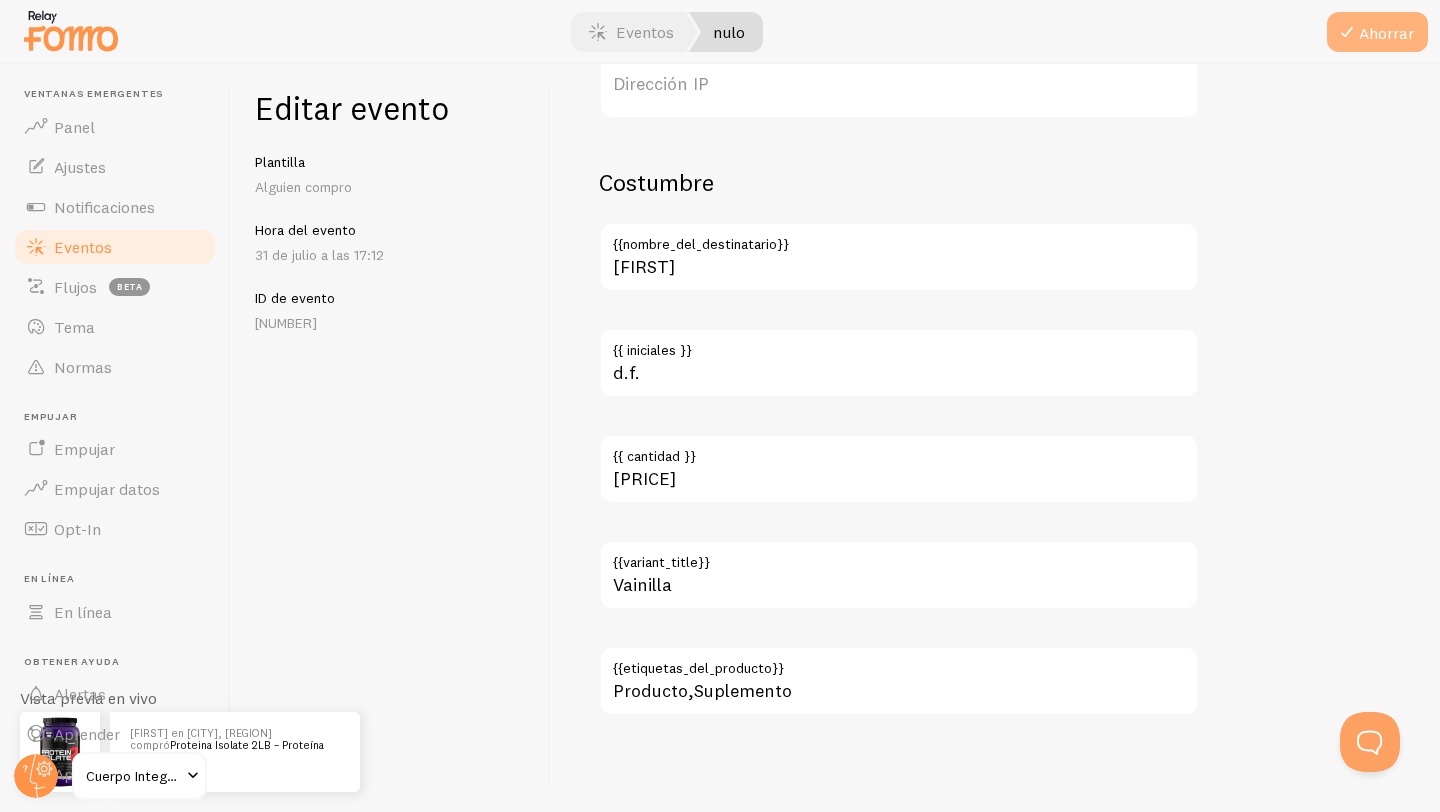 click on "Ahorrar" at bounding box center (1377, 32) 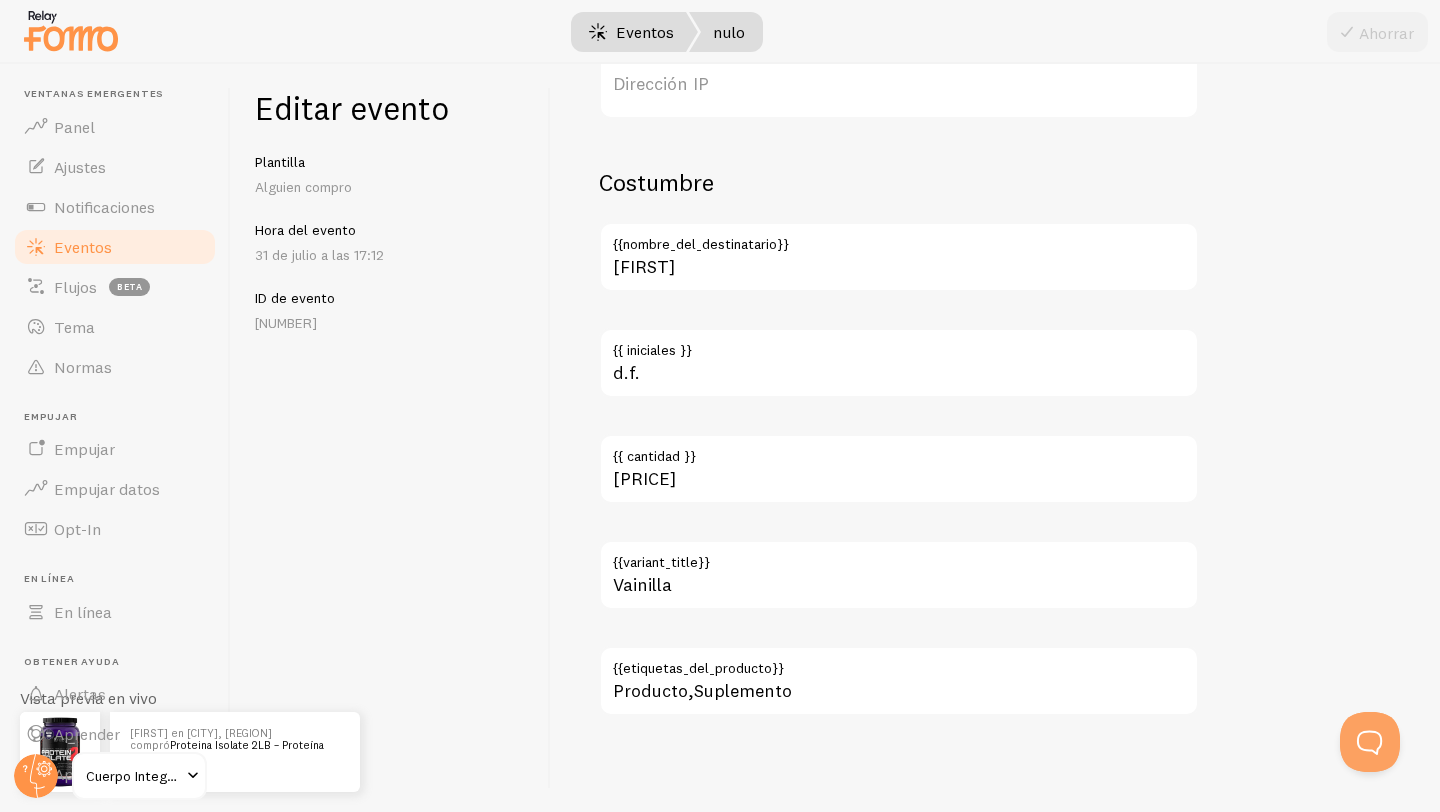 click on "Eventos" at bounding box center [631, 32] 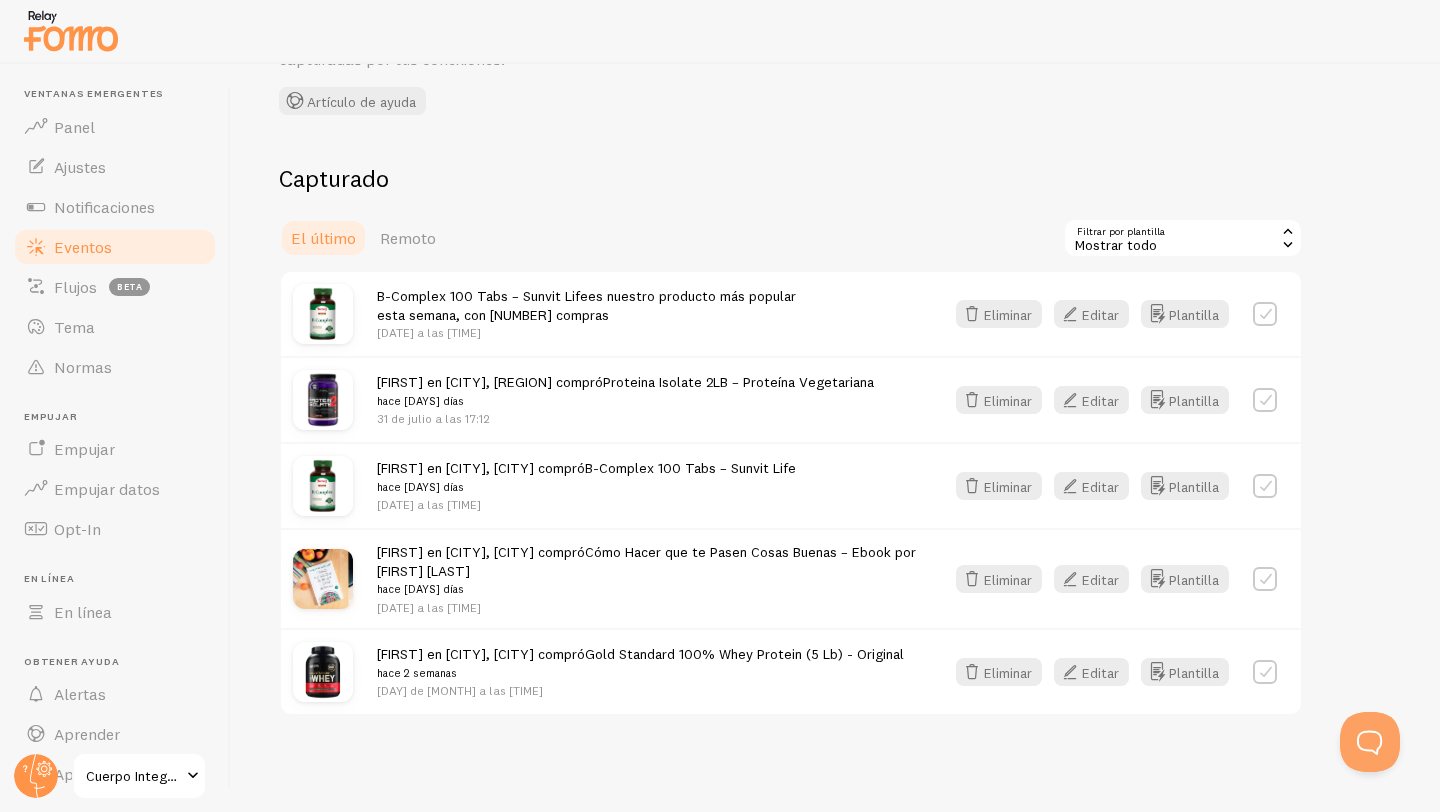 scroll, scrollTop: 268, scrollLeft: 0, axis: vertical 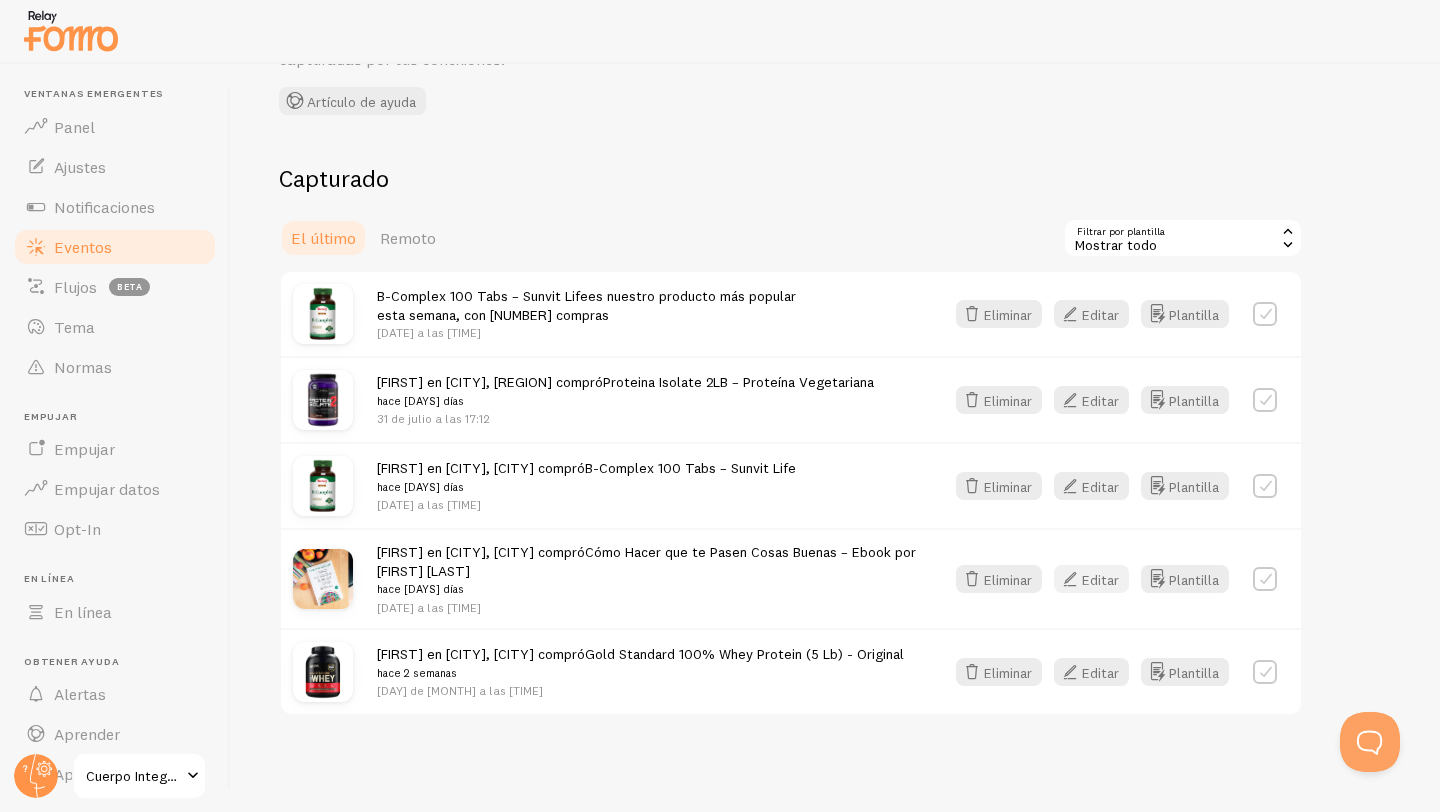 click on "Editar" at bounding box center [1100, 579] 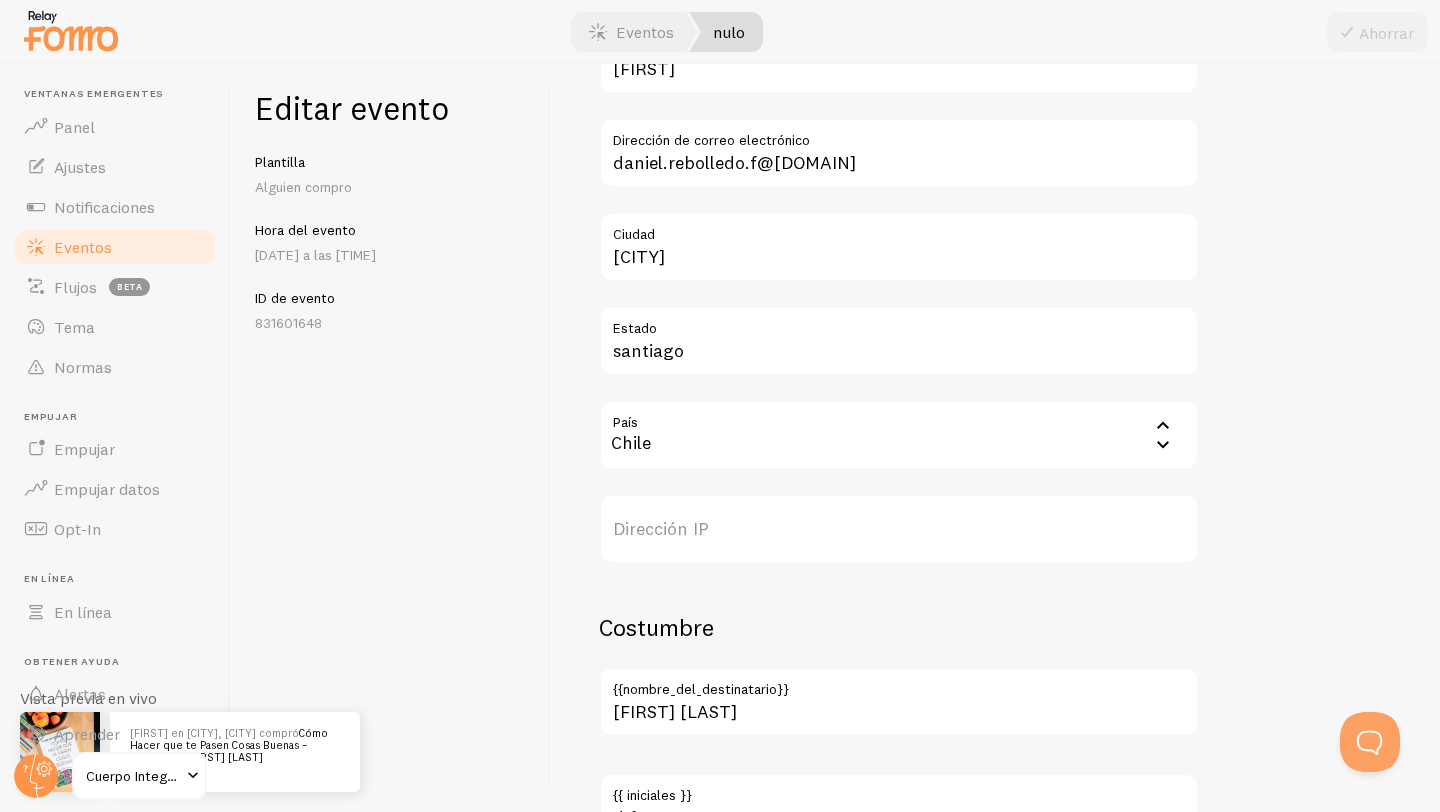 scroll, scrollTop: 796, scrollLeft: 0, axis: vertical 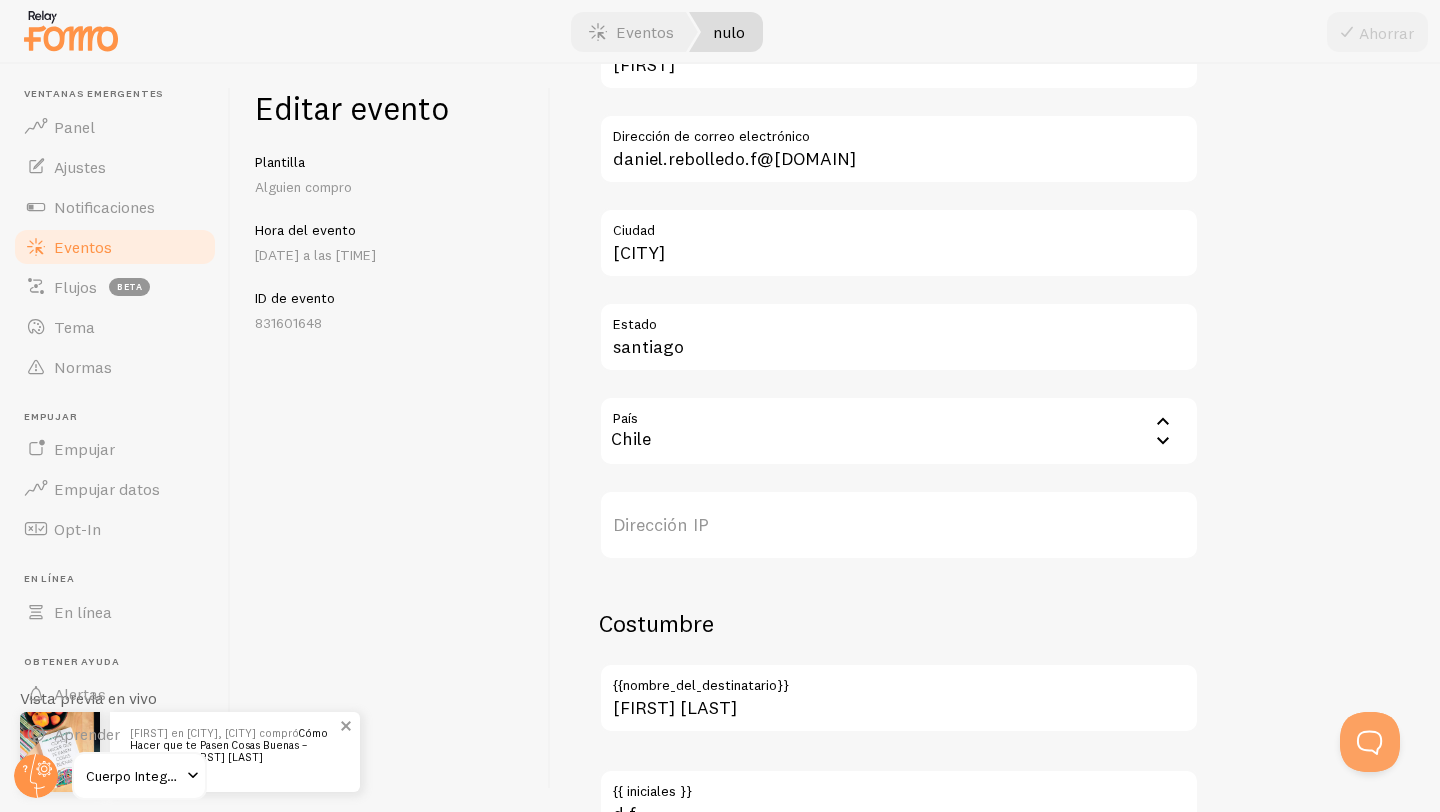 click on "Cómo Hacer que te Pasen Cosas Buenas – Ebook por [PERSON]" at bounding box center [229, 745] 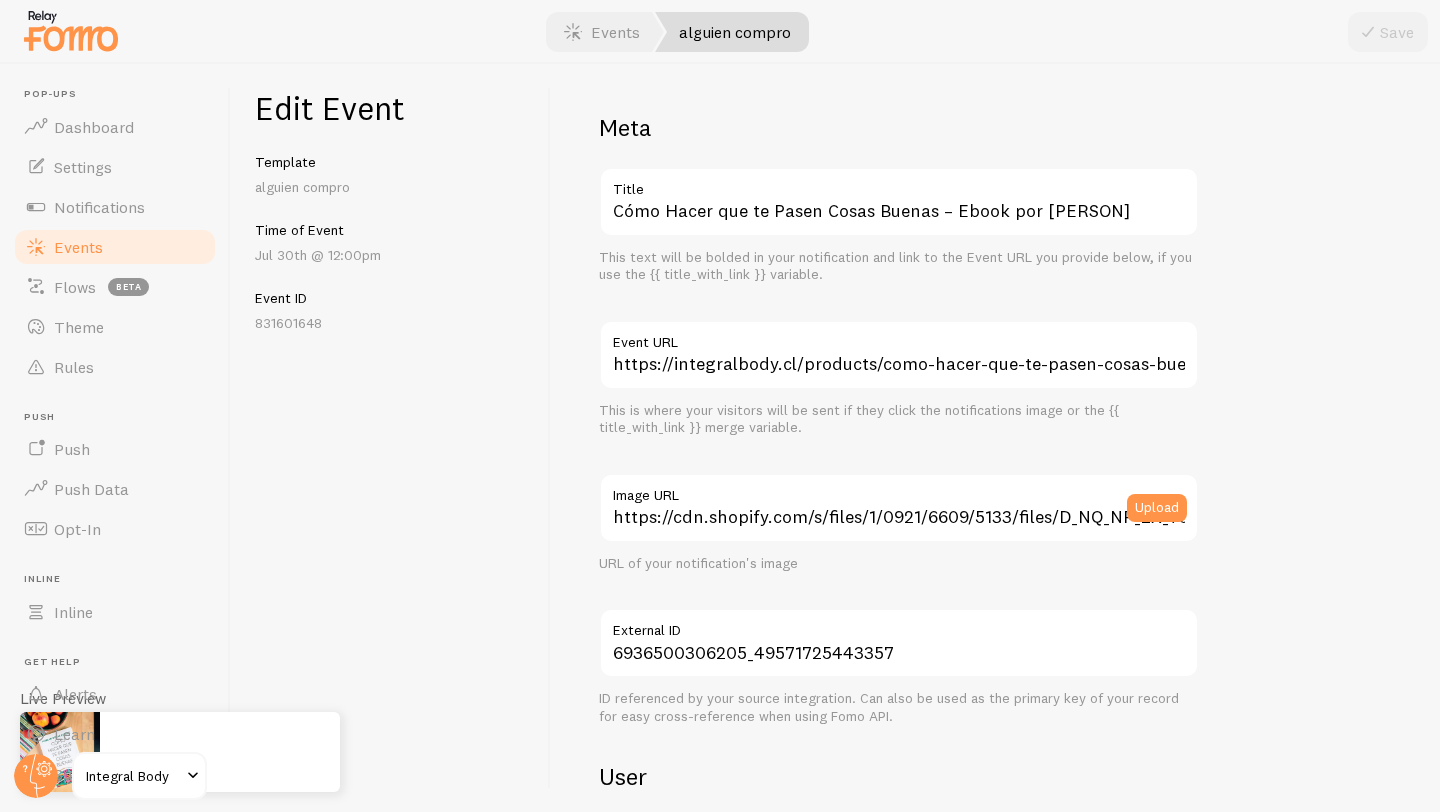 scroll, scrollTop: 0, scrollLeft: 0, axis: both 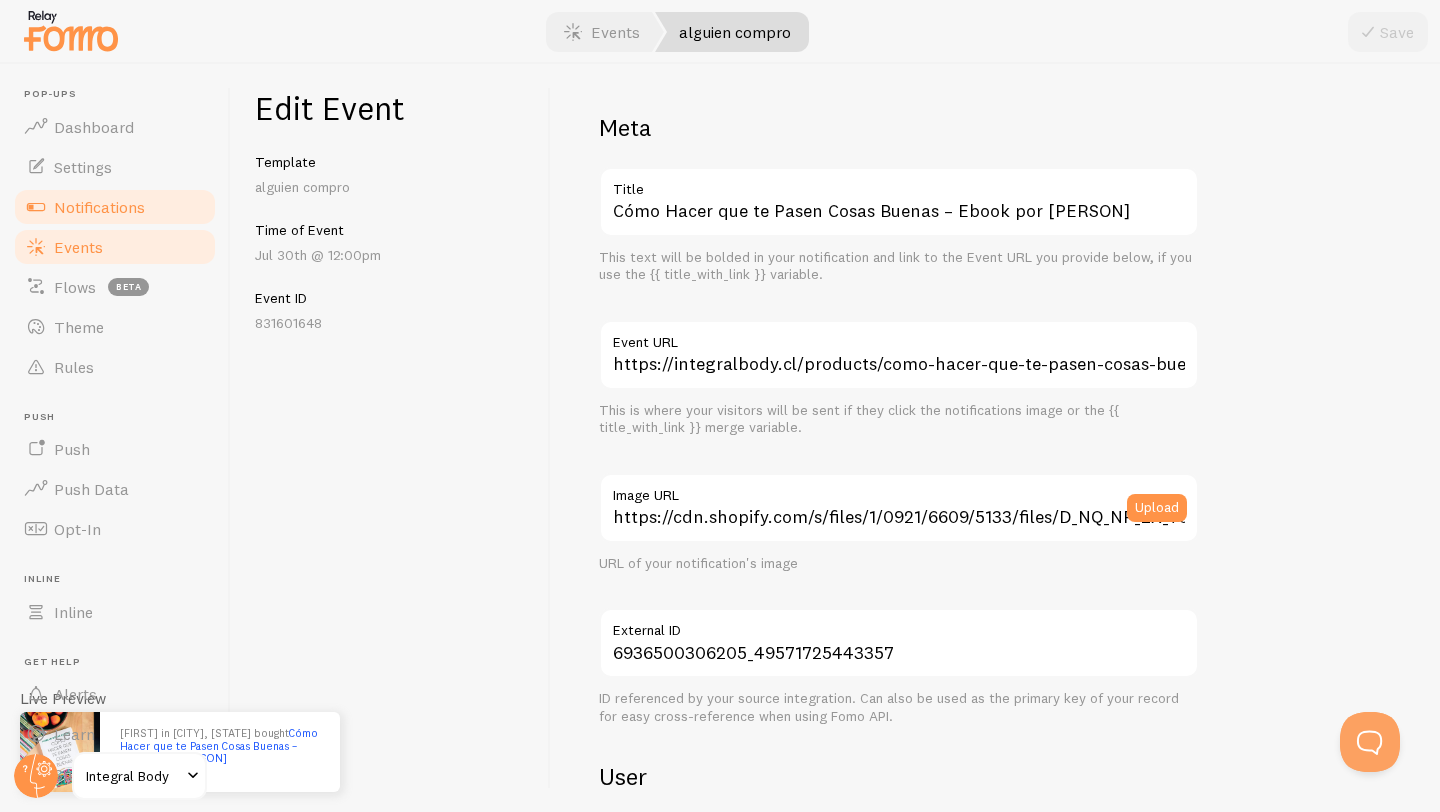 click on "Notifications" at bounding box center [99, 207] 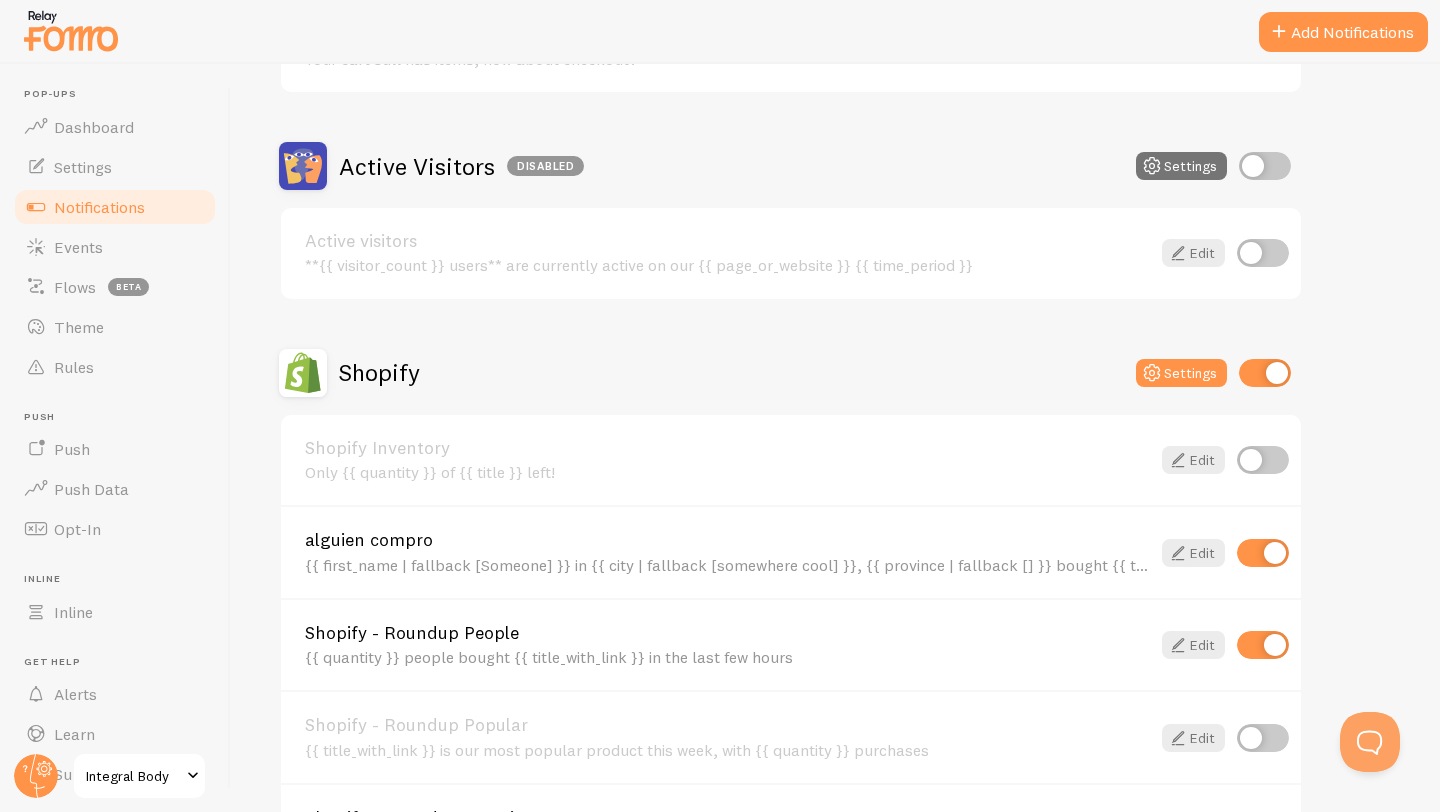 scroll, scrollTop: 434, scrollLeft: 0, axis: vertical 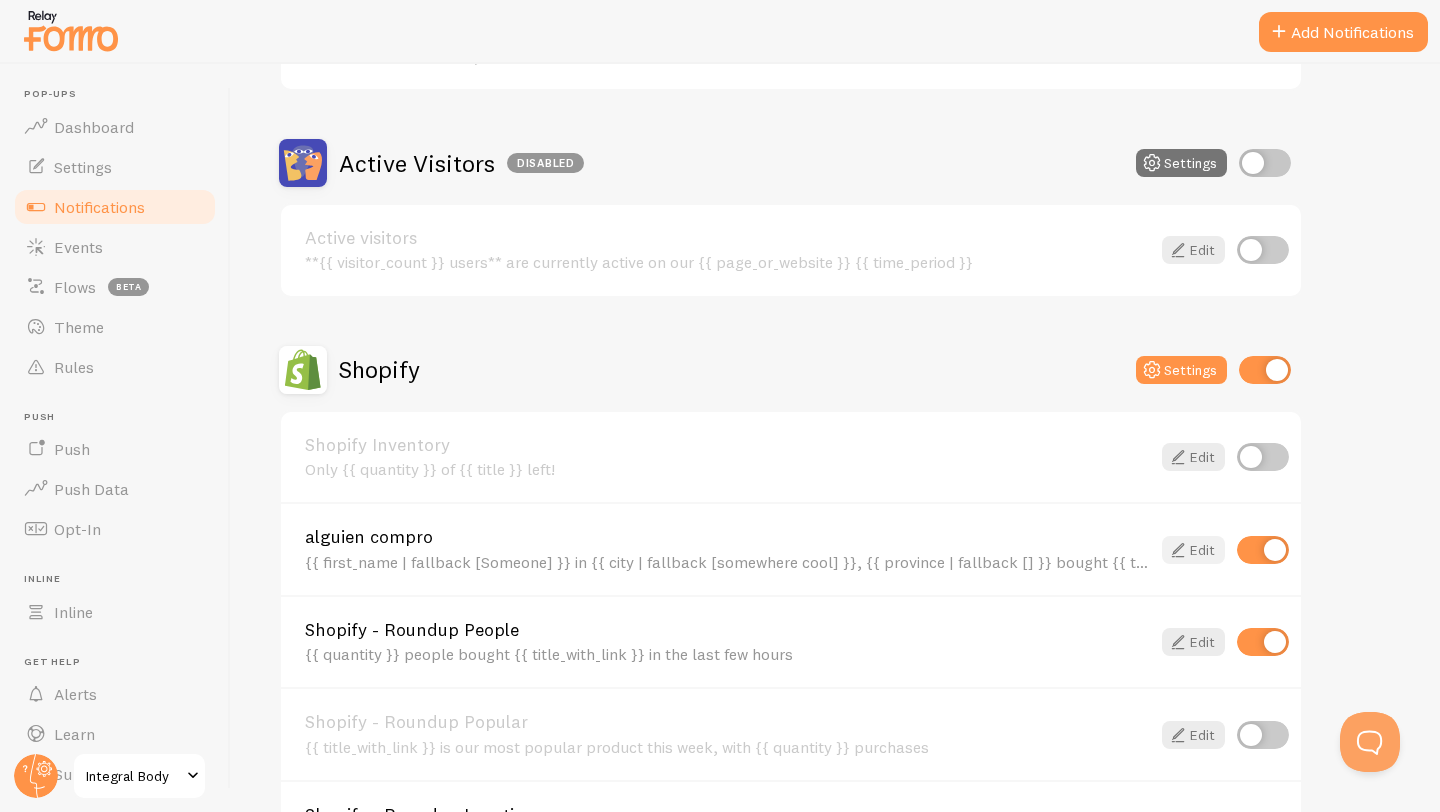 click on "Edit" at bounding box center (1193, 550) 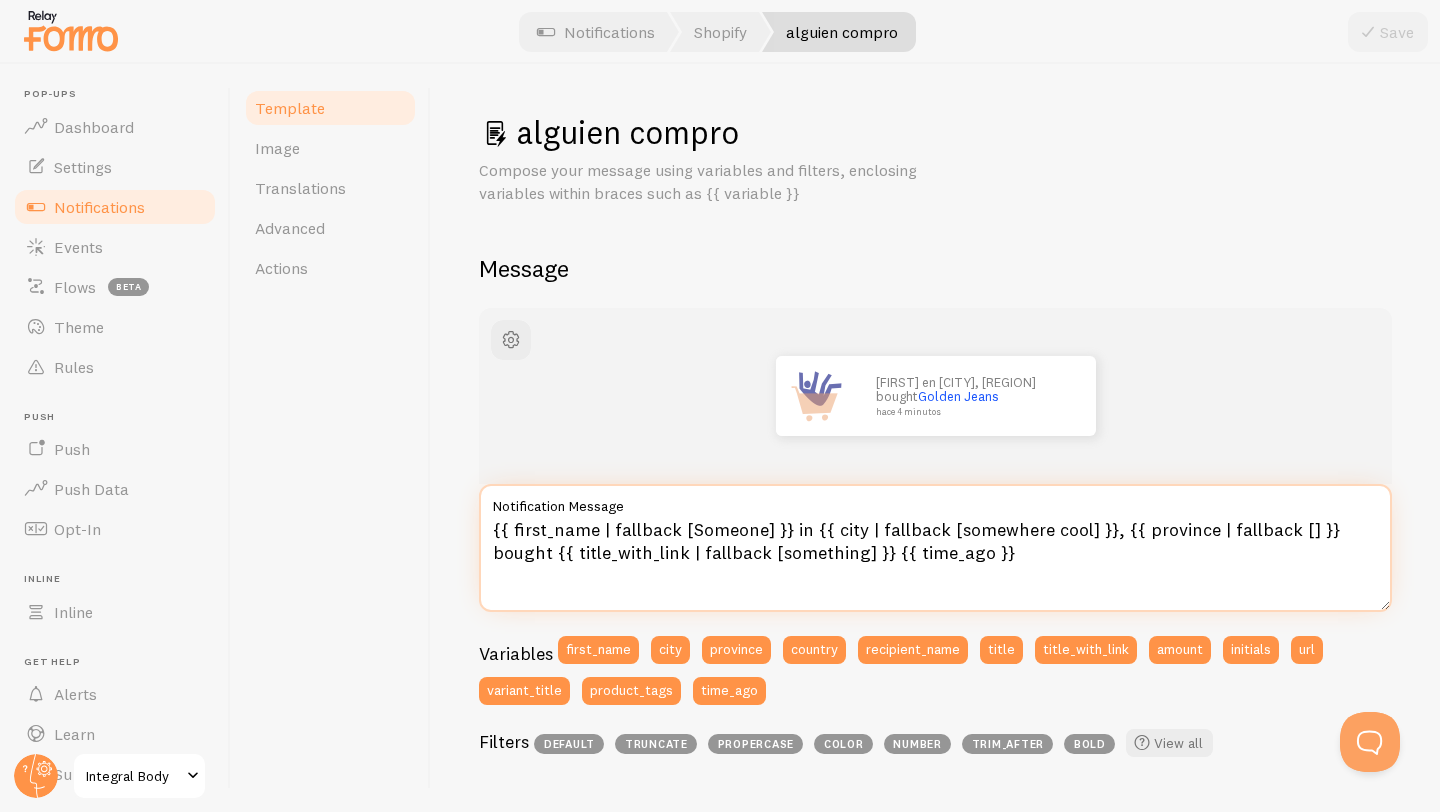 click on "{{ first_name | fallback [Someone] }} in {{ city | fallback [somewhere cool] }}, {{ province | fallback [] }} bought {{ title_with_link | fallback [something] }} {{ time_ago }}" at bounding box center [935, 548] 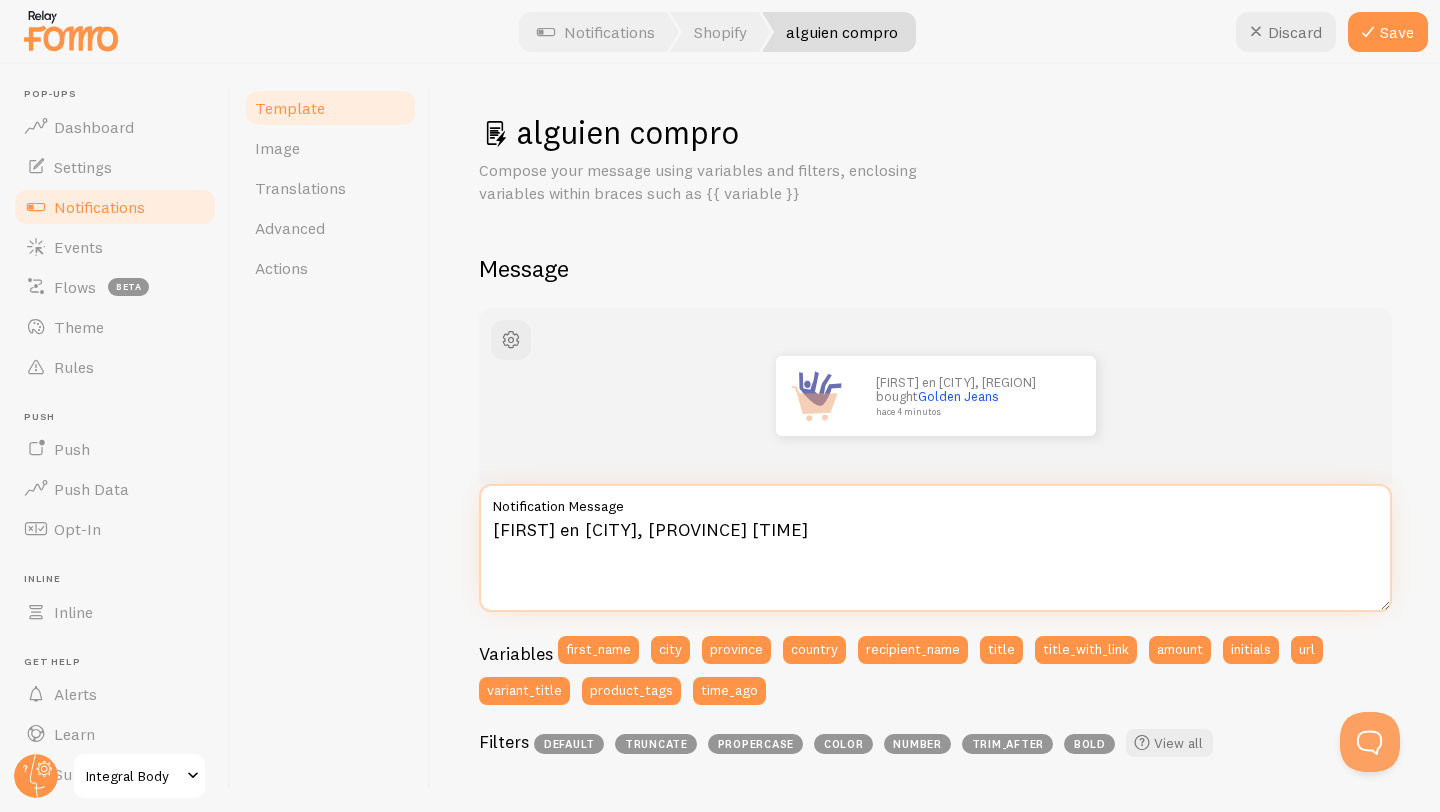 click on "[FIRST] en [CITY], [PROVINCE] [TIME]" at bounding box center [935, 548] 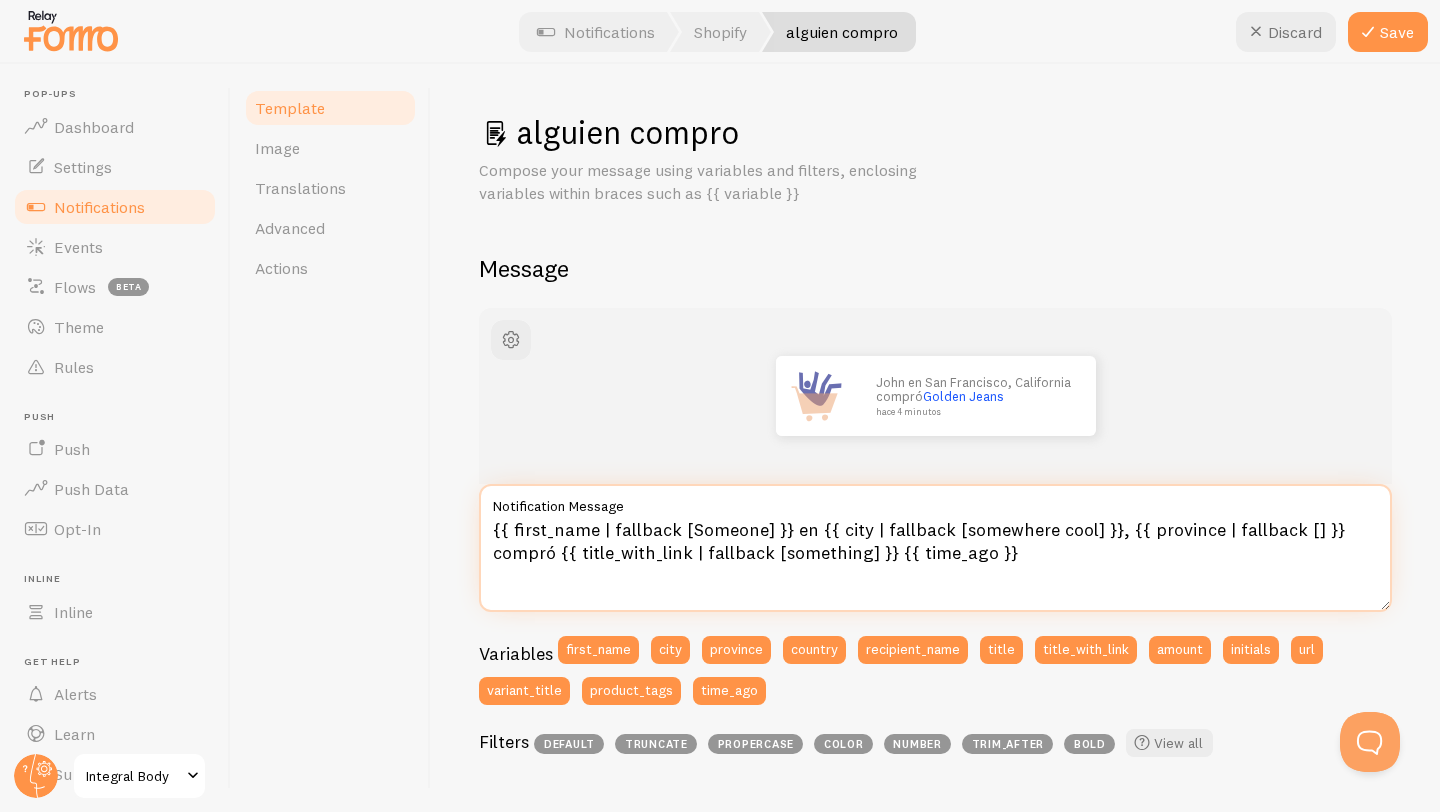 click on "{{ first_name | fallback [Someone] }} en {{ city | fallback [somewhere cool] }}, {{ province | fallback [] }} compró {{ title_with_link | fallback [something] }} {{ time_ago }}" at bounding box center (935, 548) 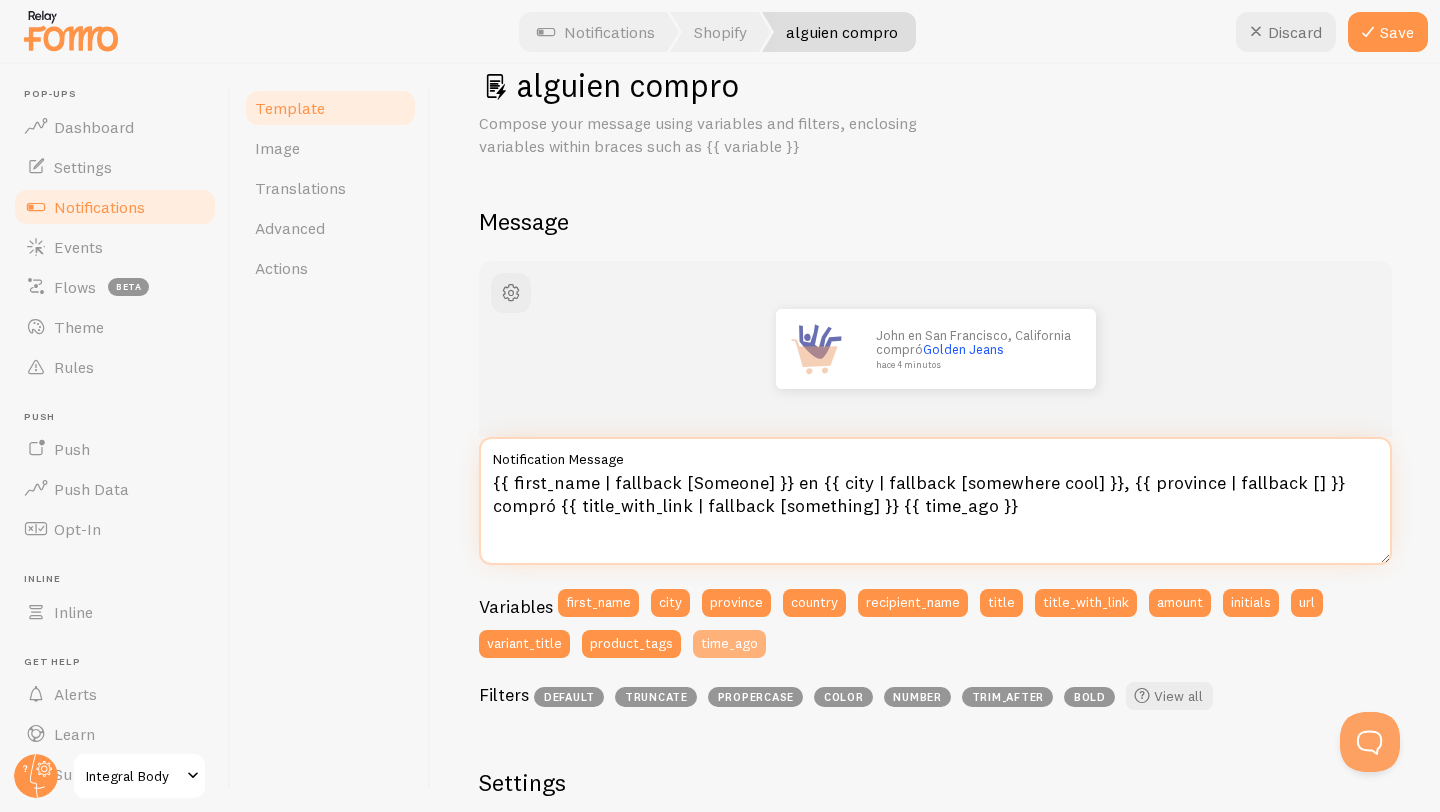 scroll, scrollTop: 48, scrollLeft: 0, axis: vertical 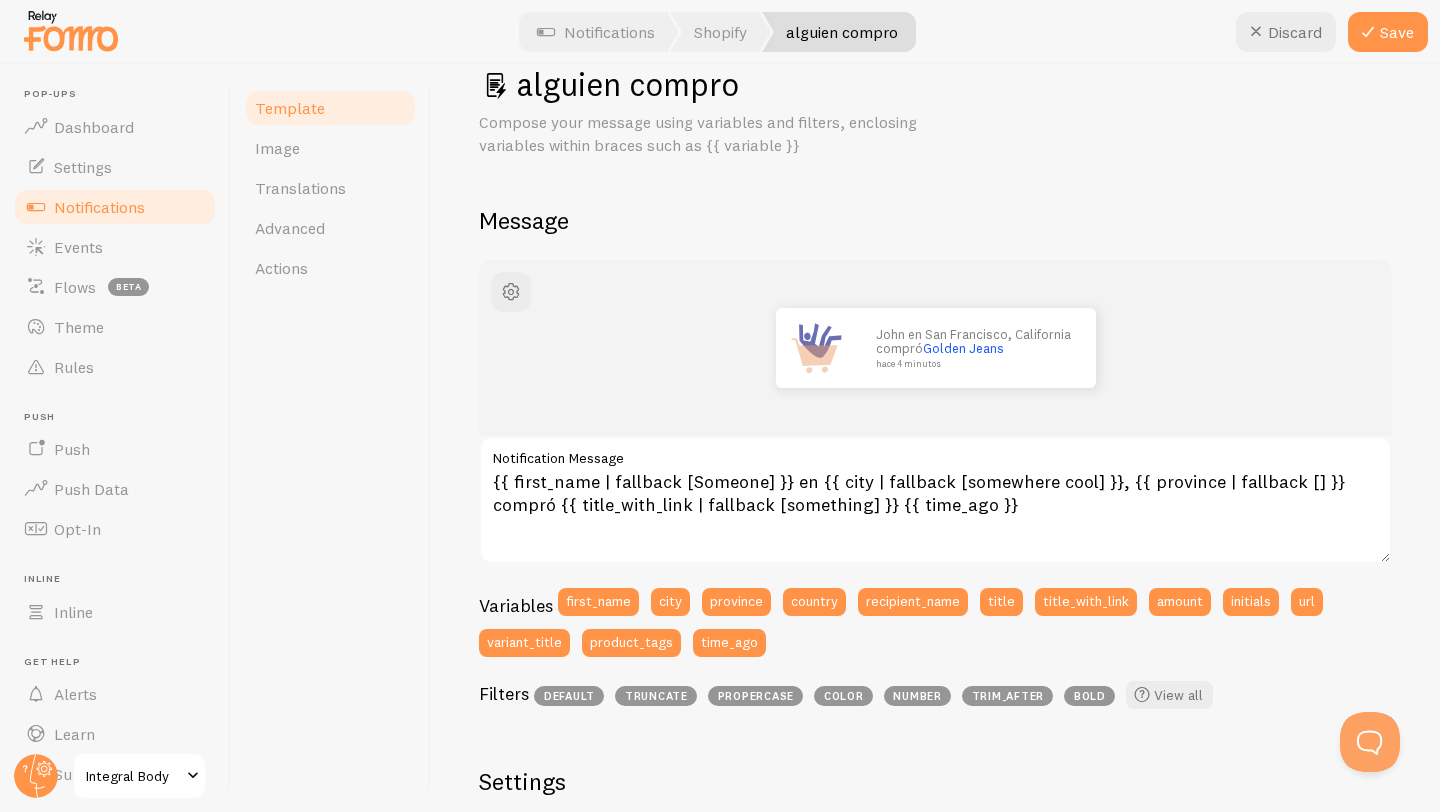 click on "trim_after" at bounding box center [1007, 696] 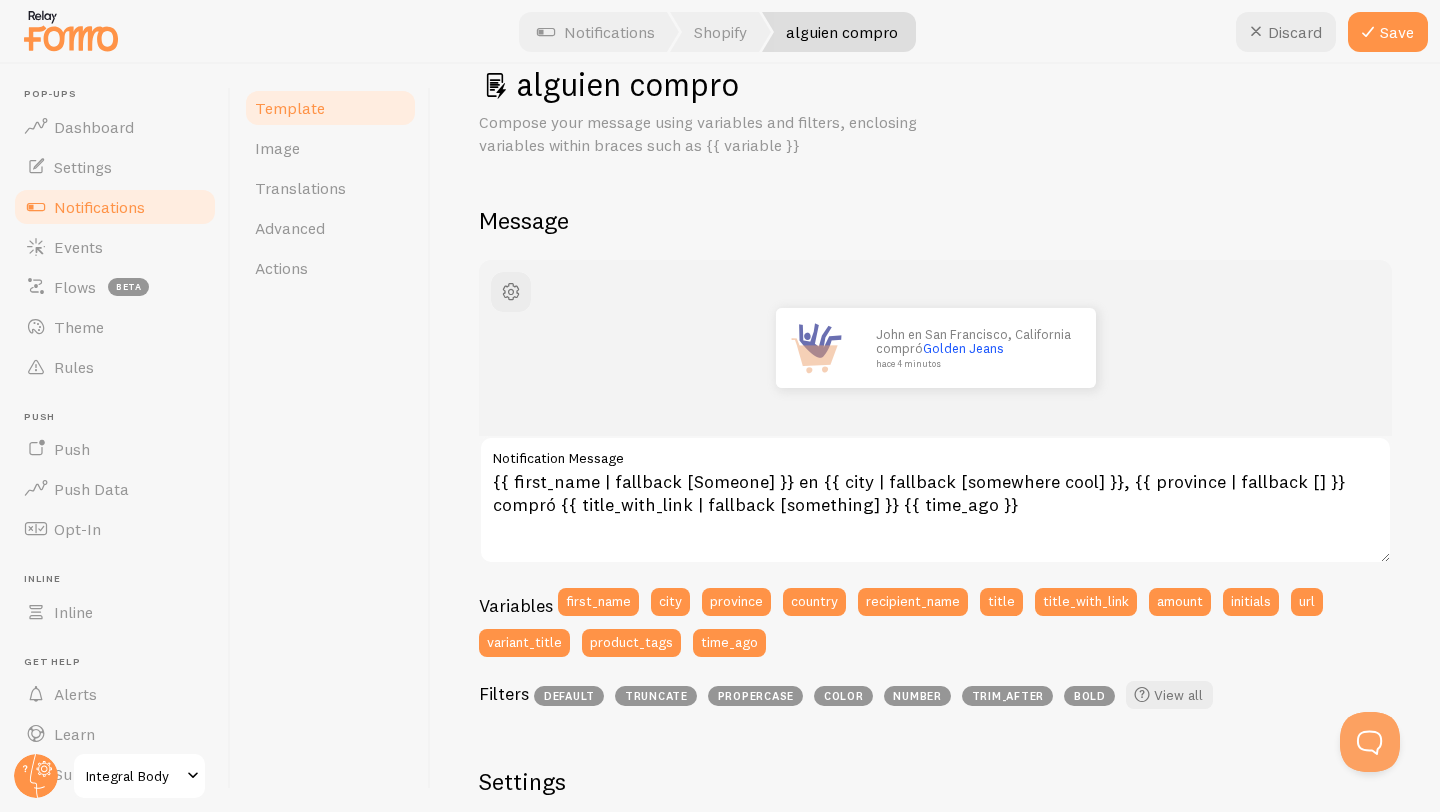 click on "trim_after" at bounding box center [1007, 696] 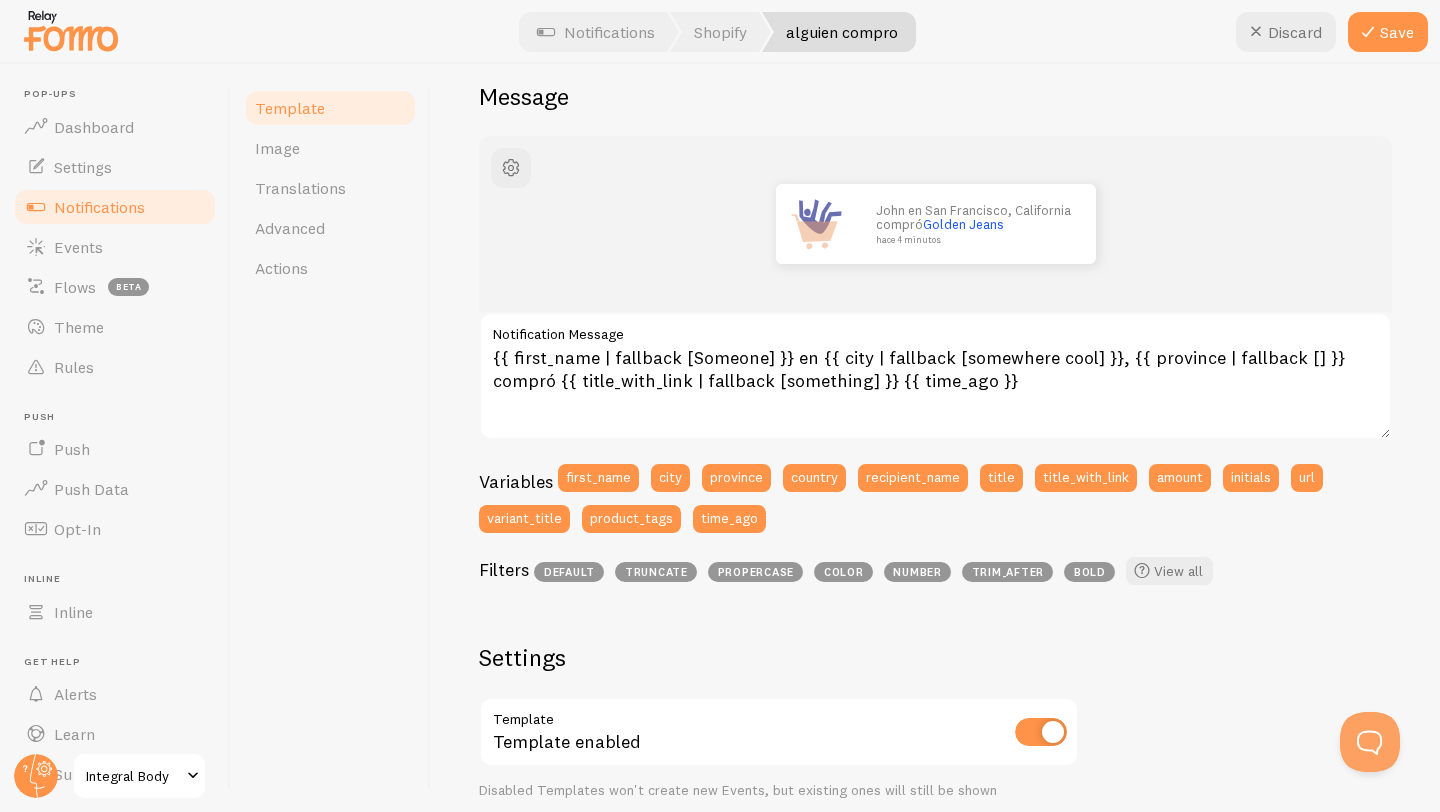 scroll, scrollTop: 202, scrollLeft: 0, axis: vertical 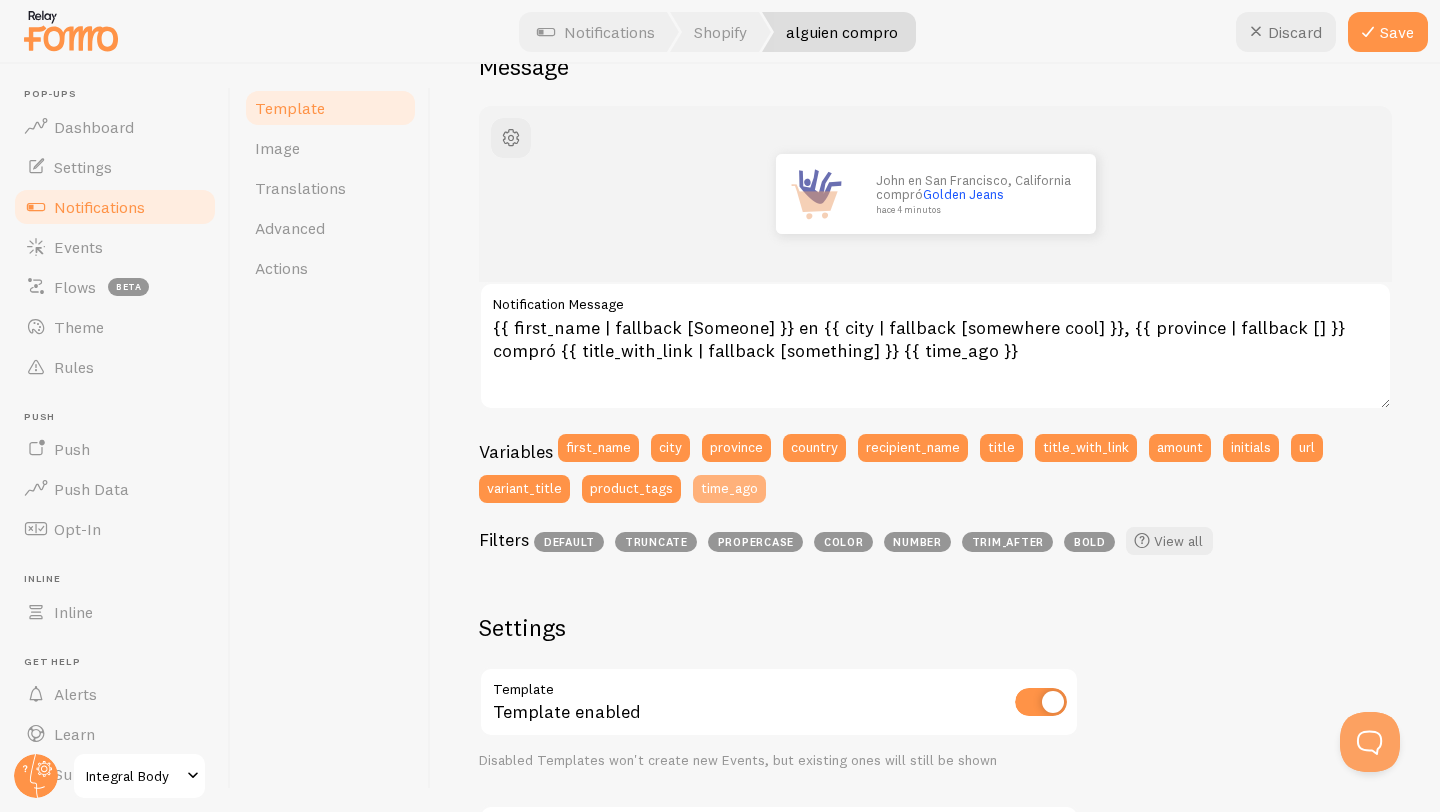 click on "time_ago" at bounding box center (729, 489) 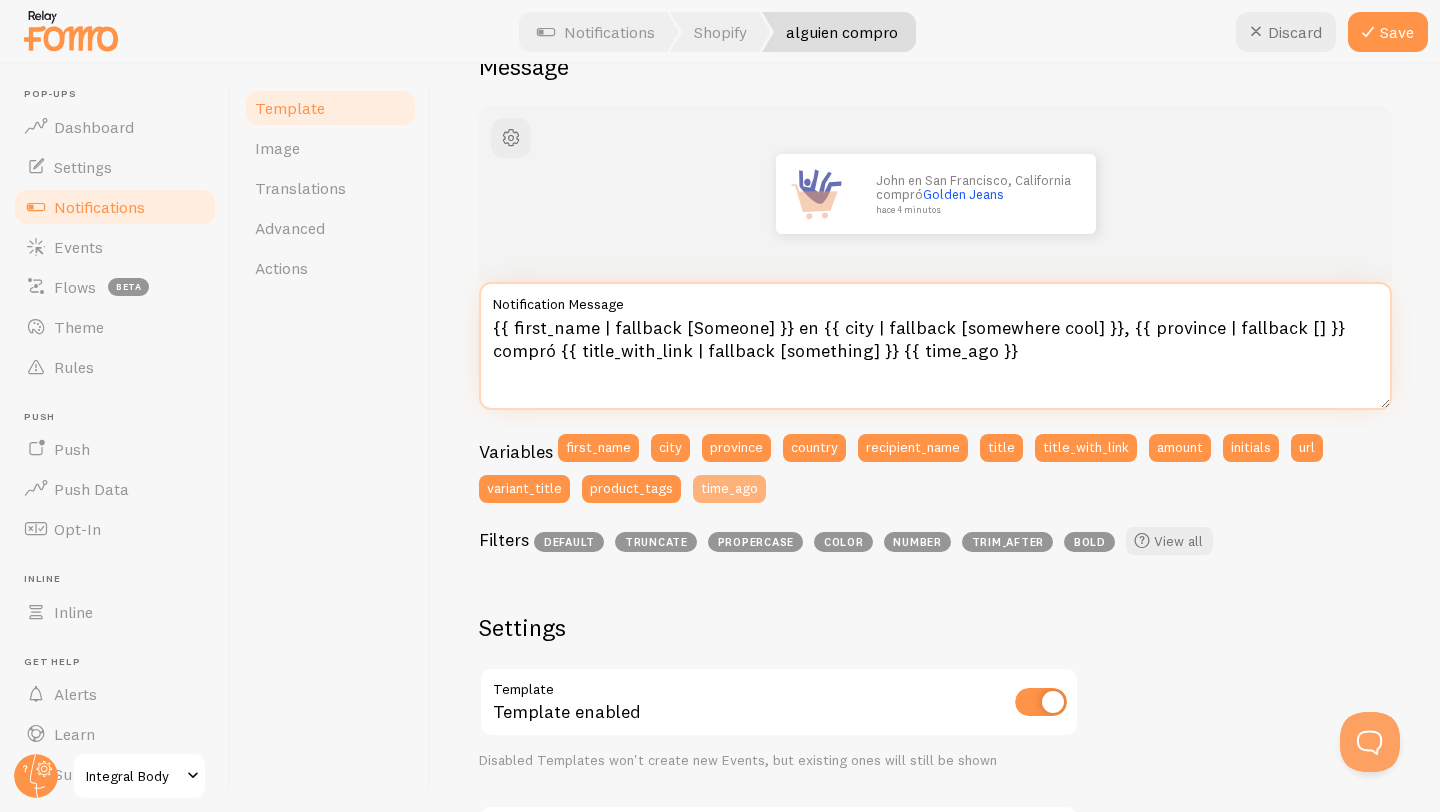 type on "{{ first_name | fallback [Someone] }} {{ time_ago }}en {{ city | fallback [somewhere cool] }}, {{ province | fallback [] }} compró {{ title_with_link | fallback [something] }} {{ time_ago }}" 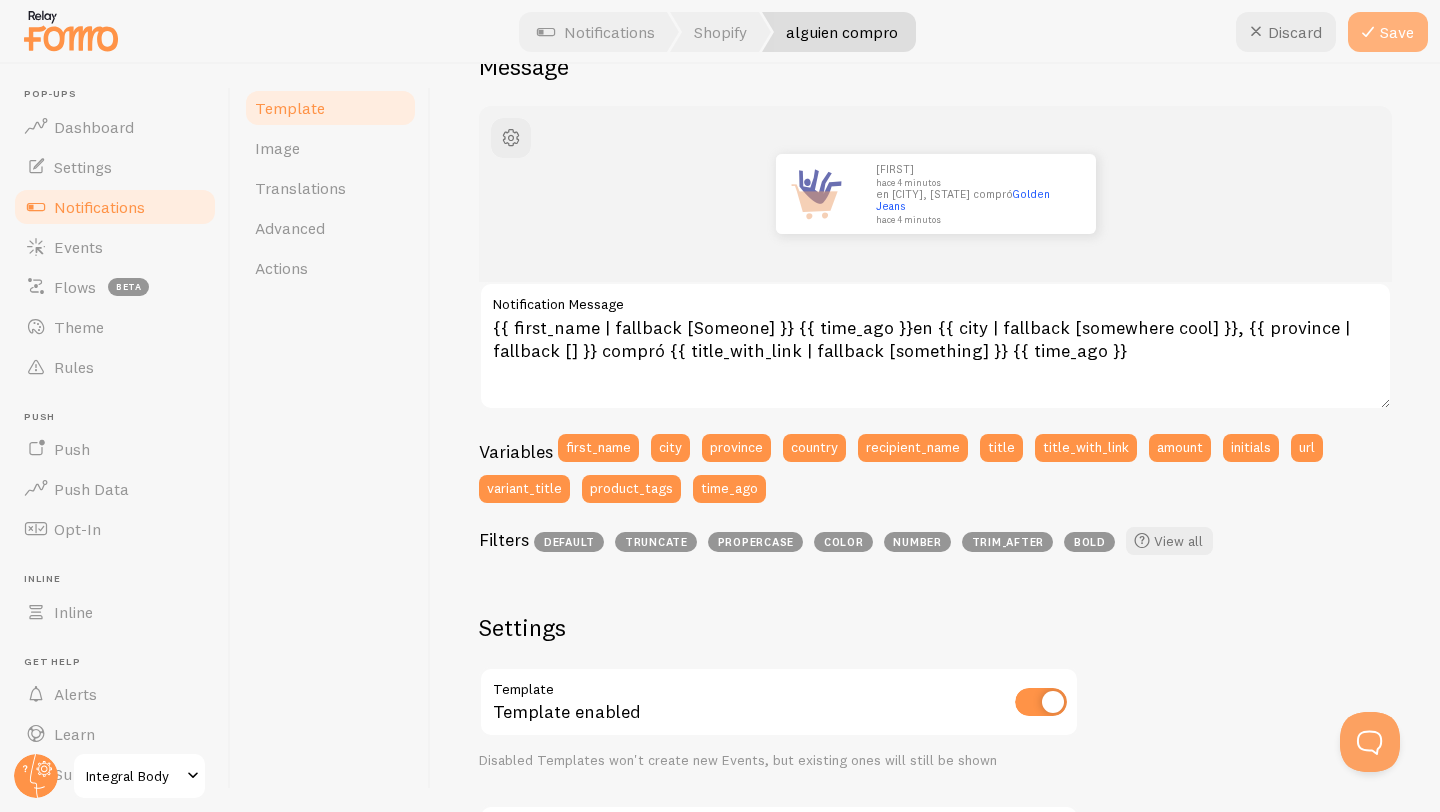 click at bounding box center (1368, 32) 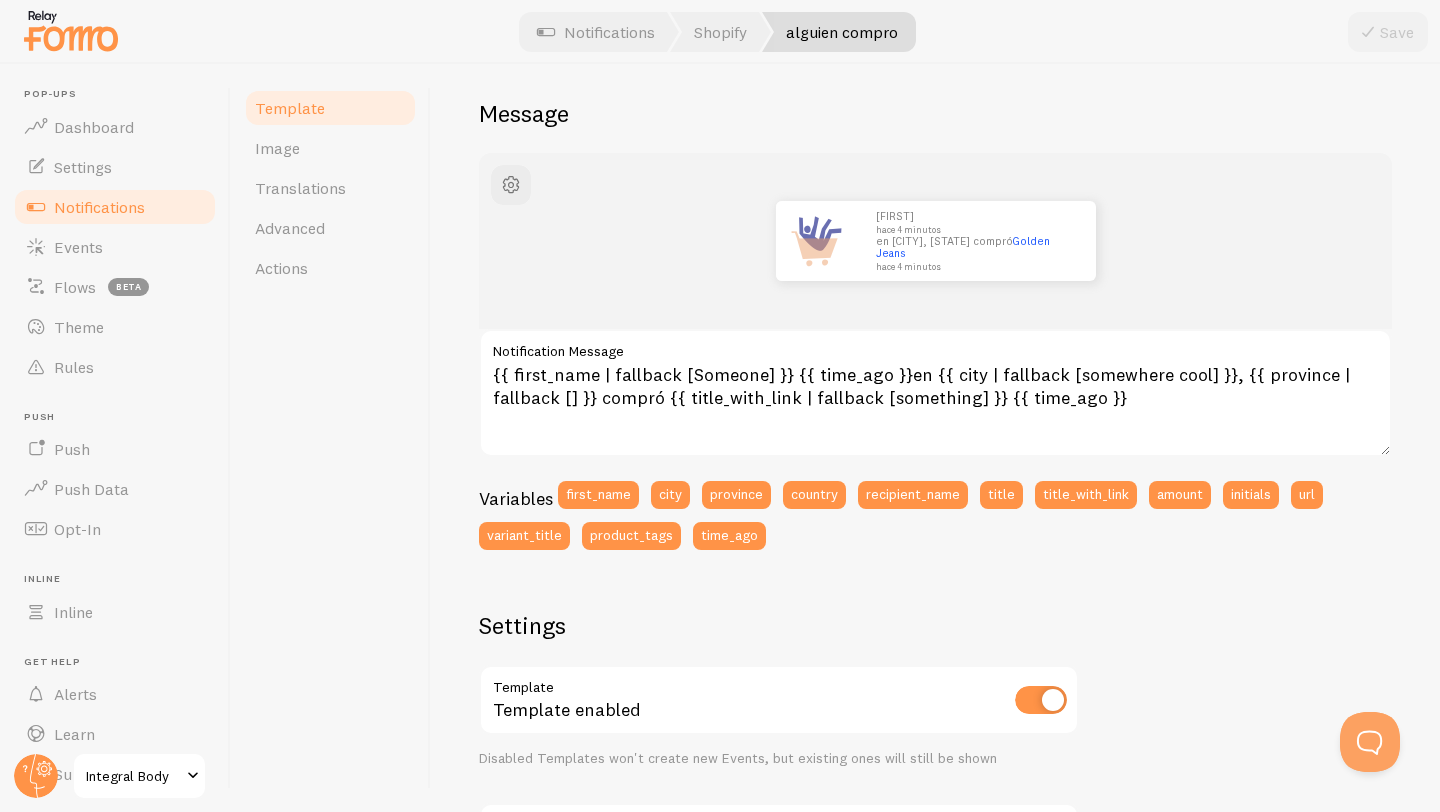scroll, scrollTop: 0, scrollLeft: 0, axis: both 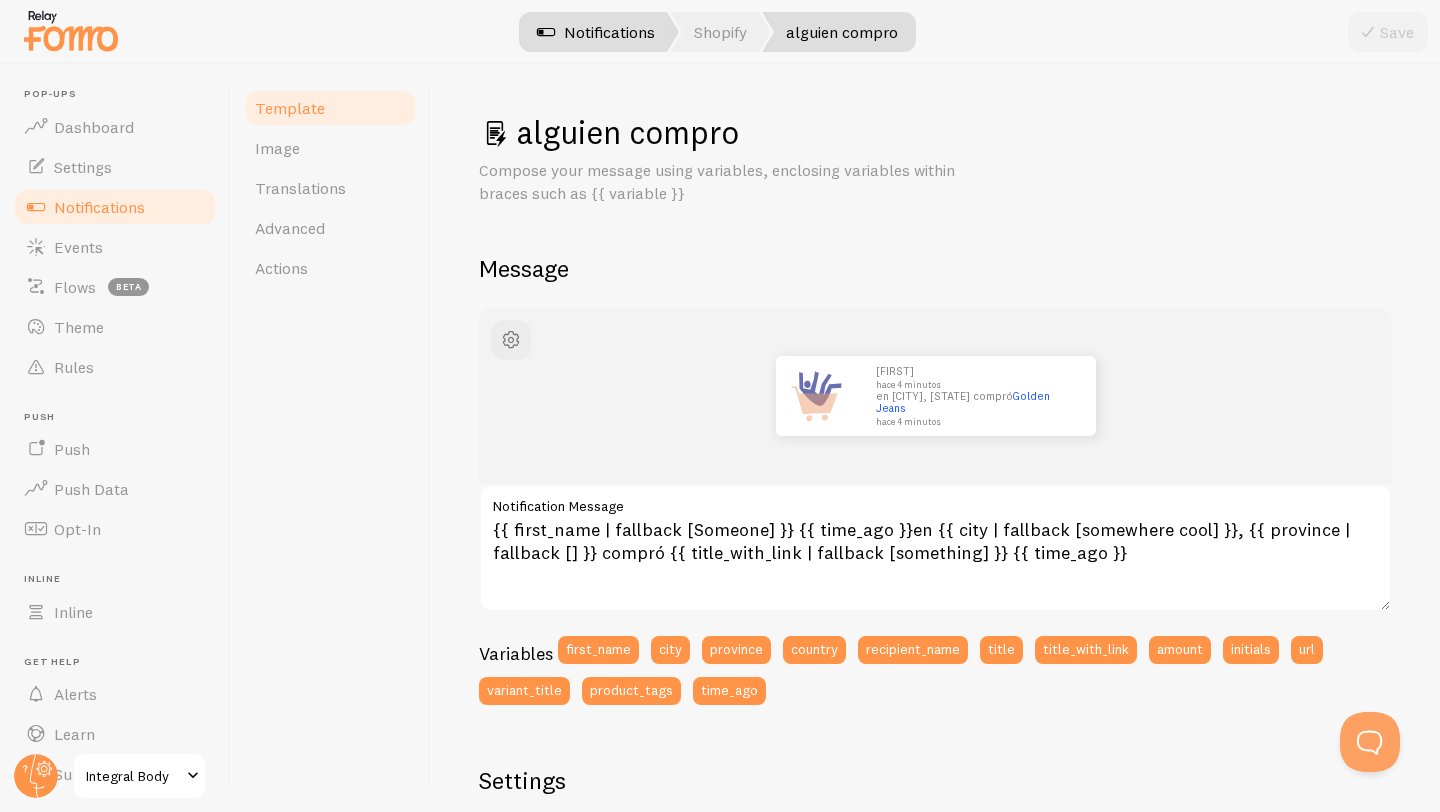 click on "Notifications" at bounding box center (596, 32) 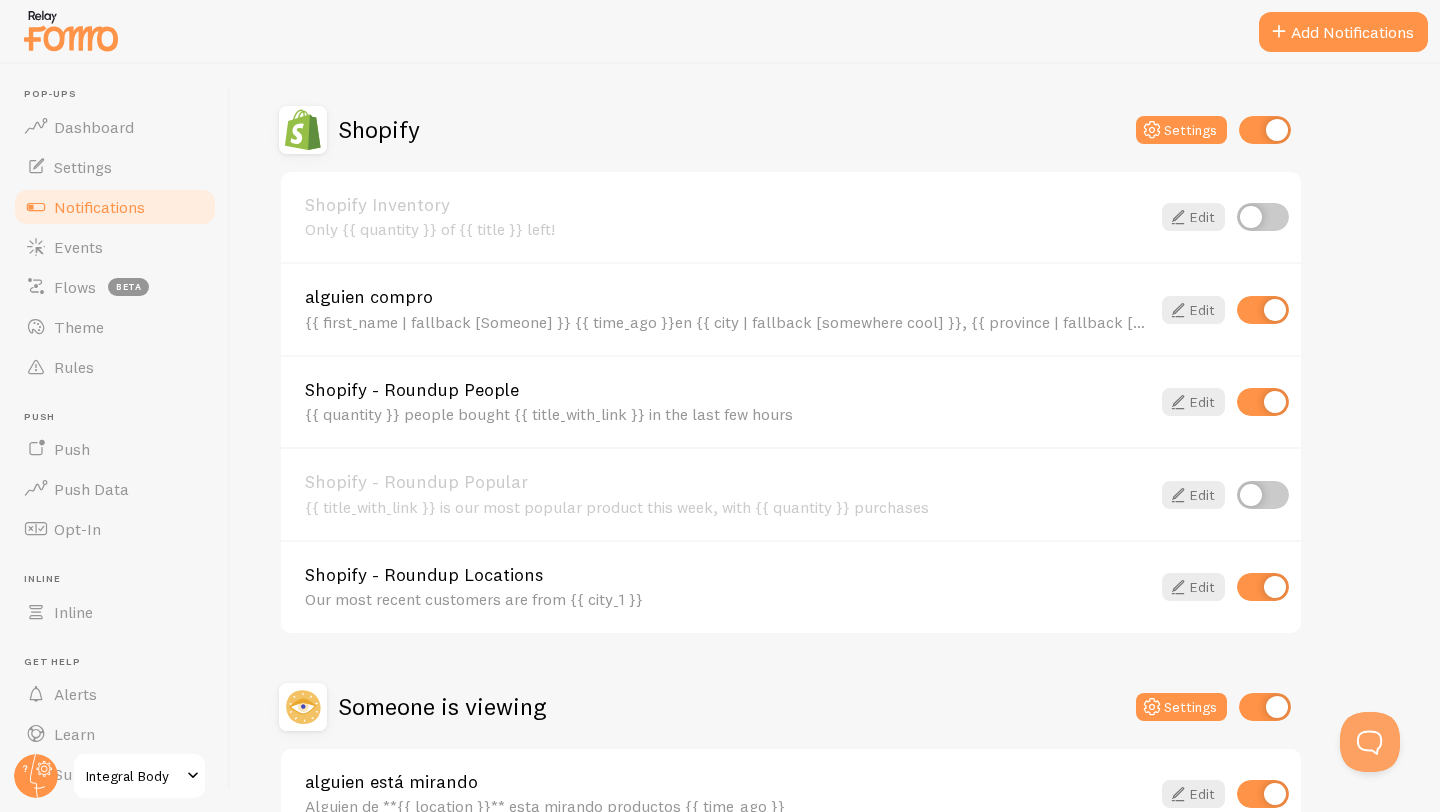 scroll, scrollTop: 675, scrollLeft: 0, axis: vertical 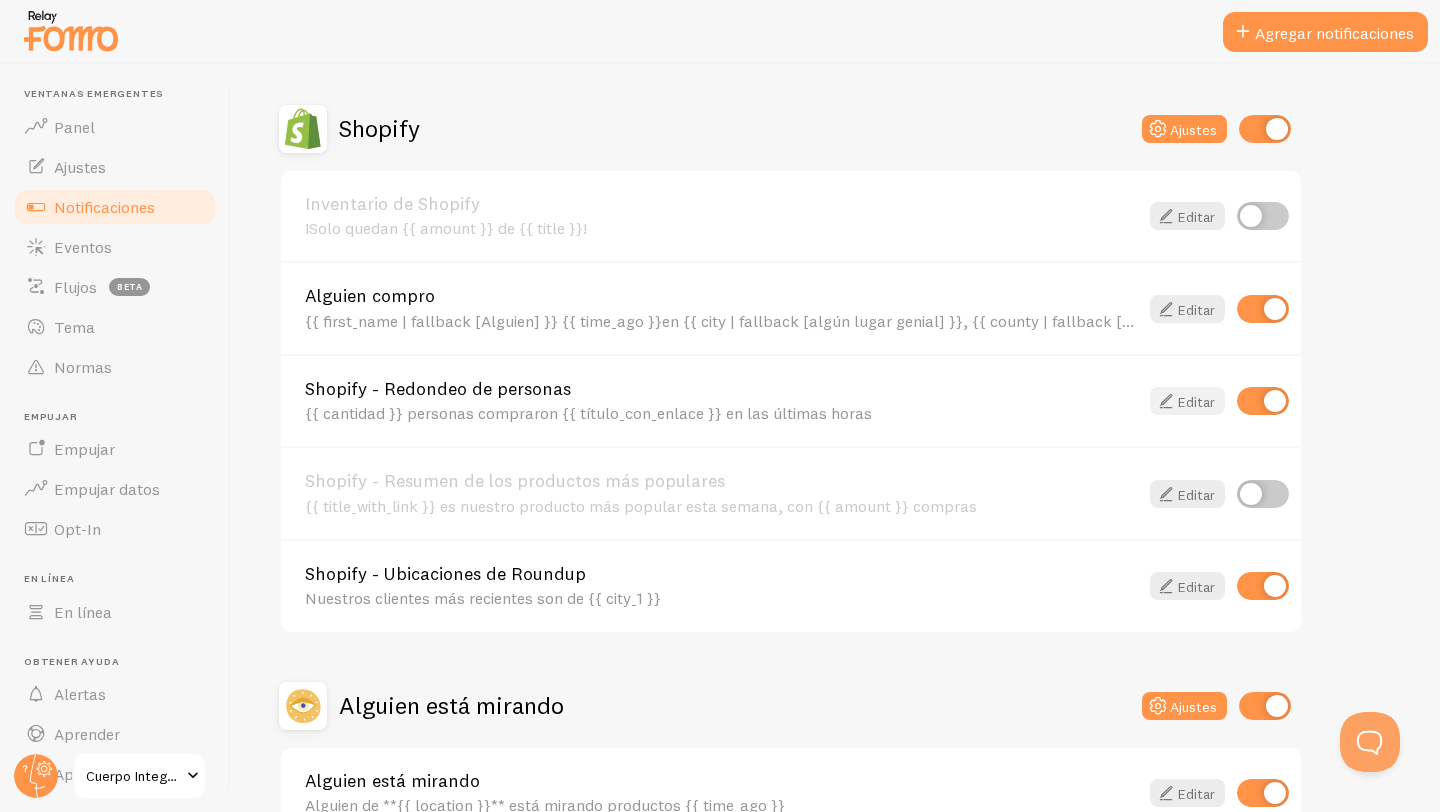 click at bounding box center (1166, 401) 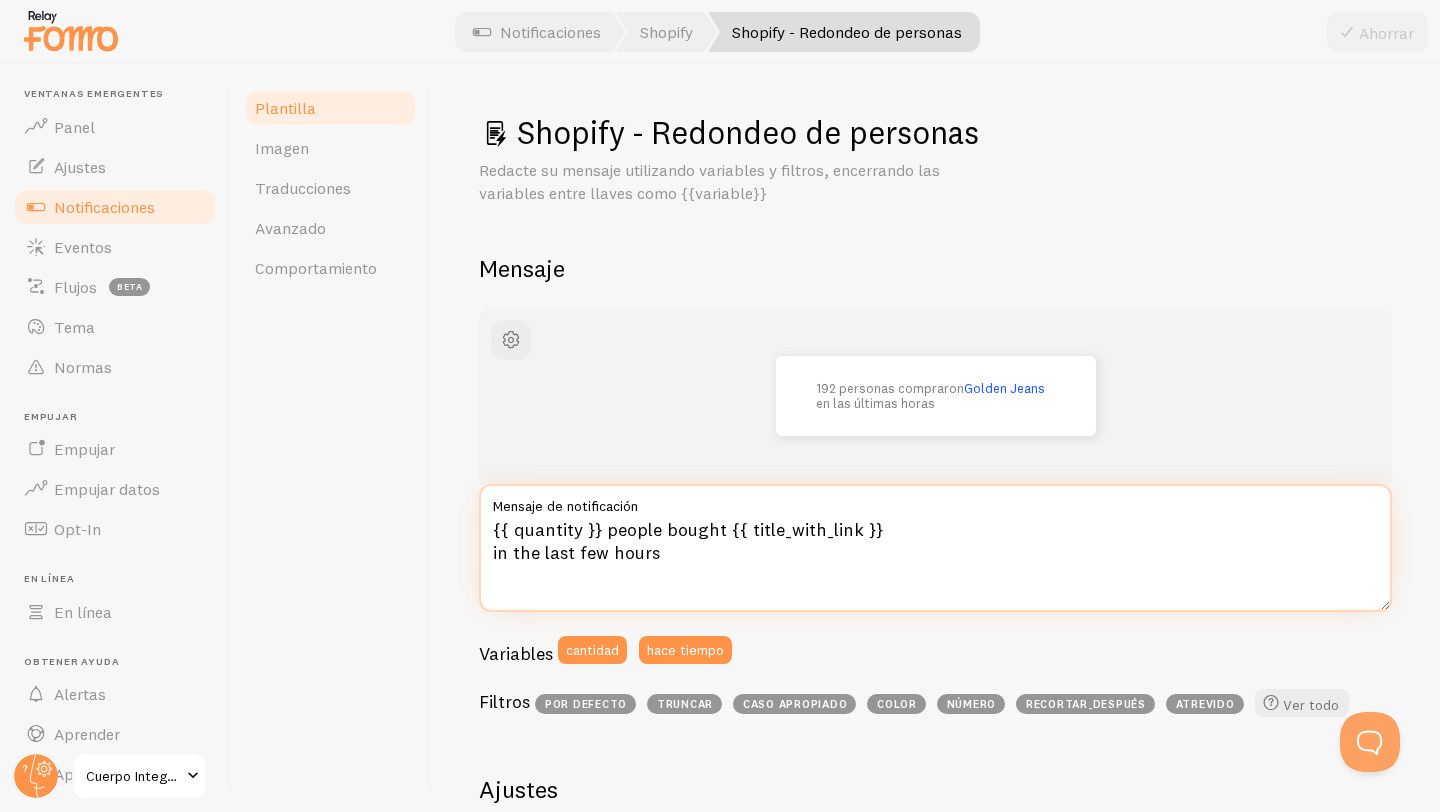 drag, startPoint x: 720, startPoint y: 529, endPoint x: 607, endPoint y: 530, distance: 113.004425 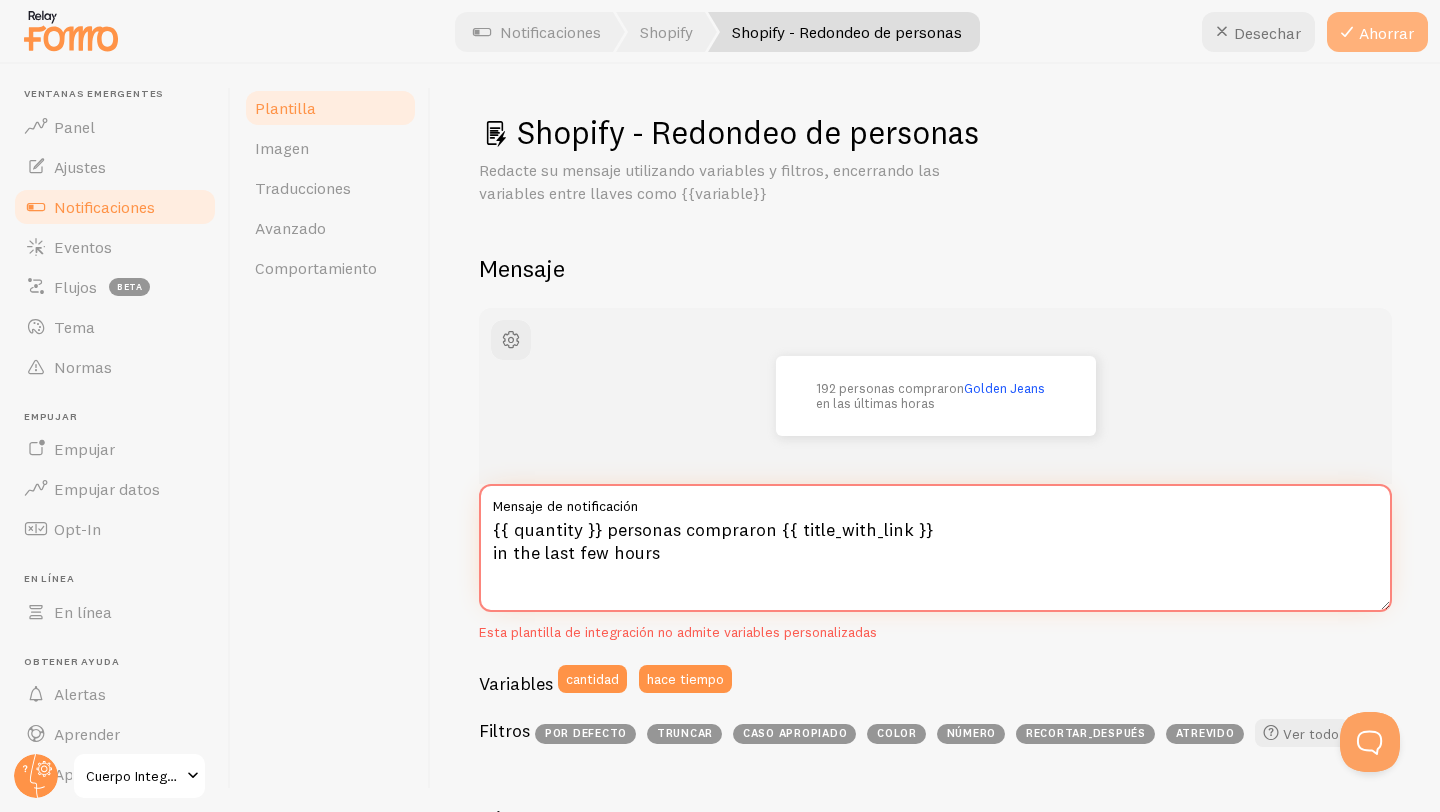 type on "{{ quantity }} personas compraron {{ title_with_link }}
in the last few hours" 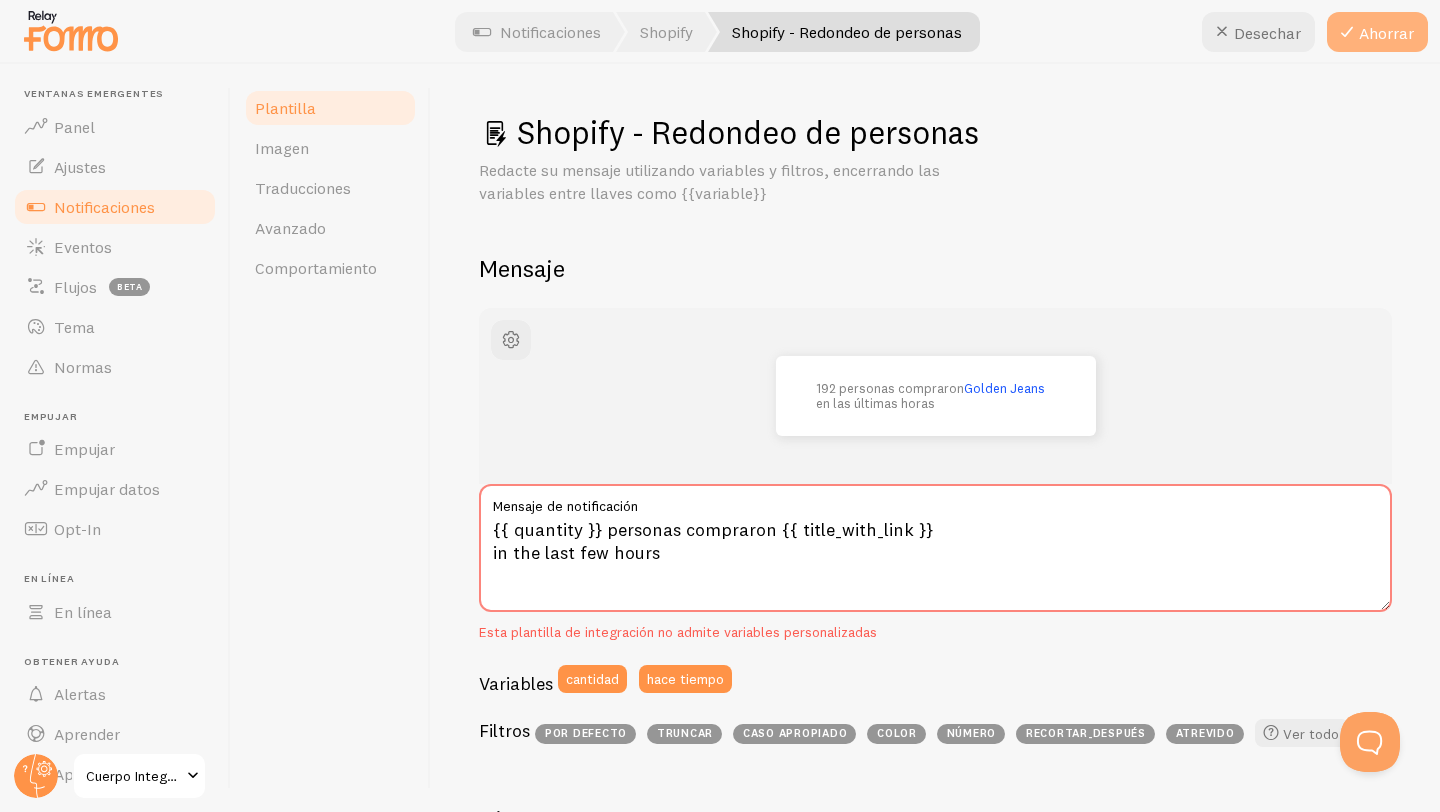 click on "Ahorrar" at bounding box center [1386, 33] 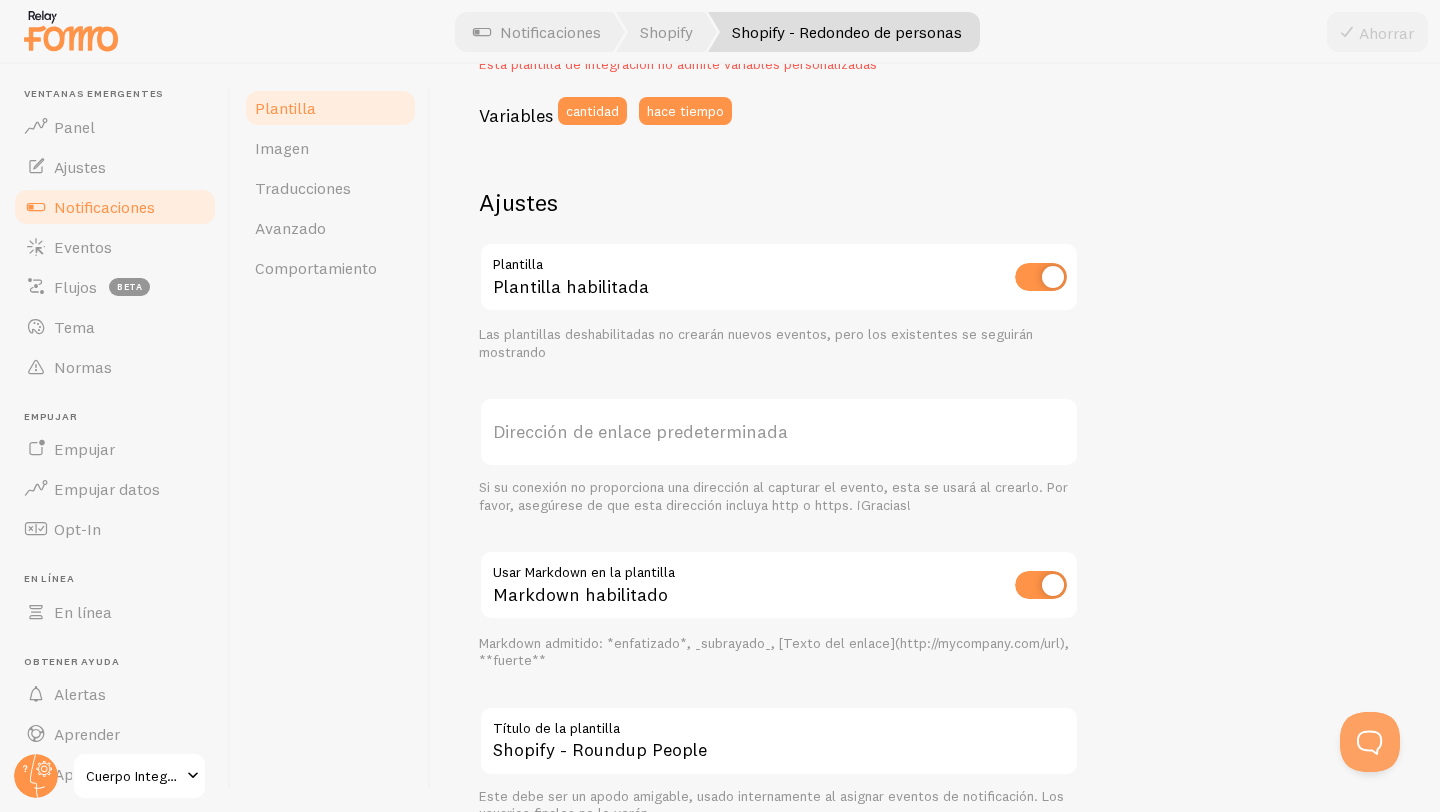 scroll, scrollTop: 663, scrollLeft: 0, axis: vertical 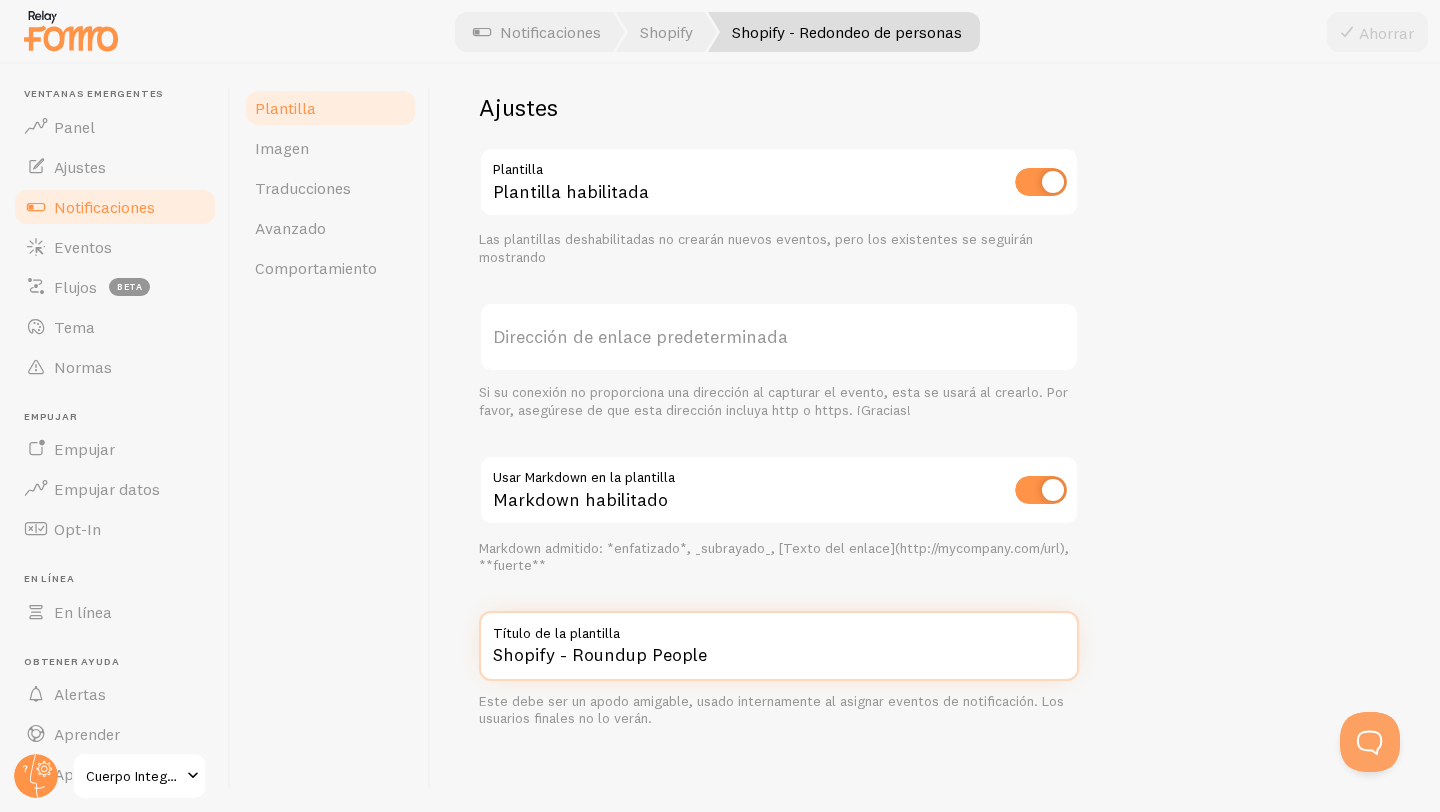 click on "Shopify - Roundup People" at bounding box center [779, 646] 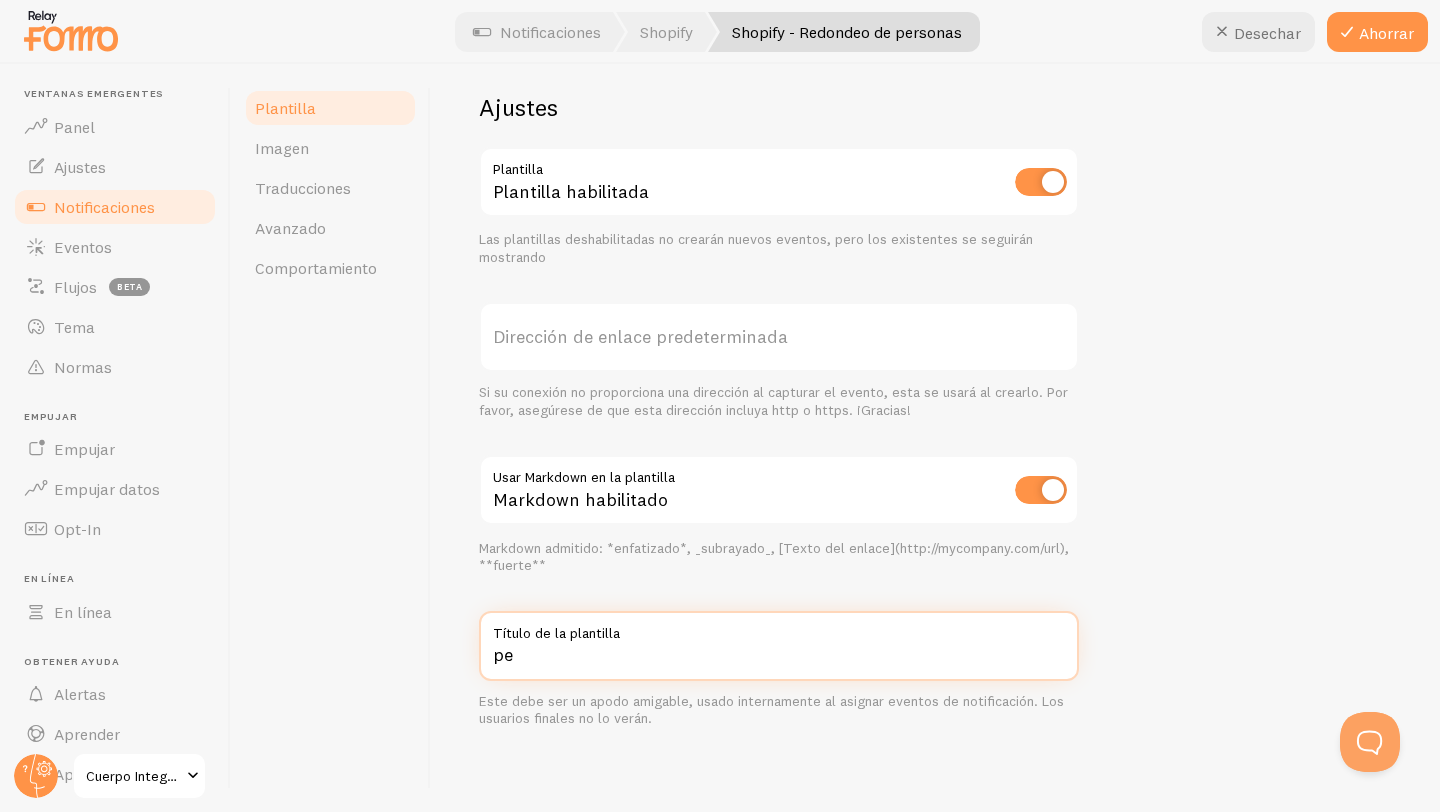 type on "p" 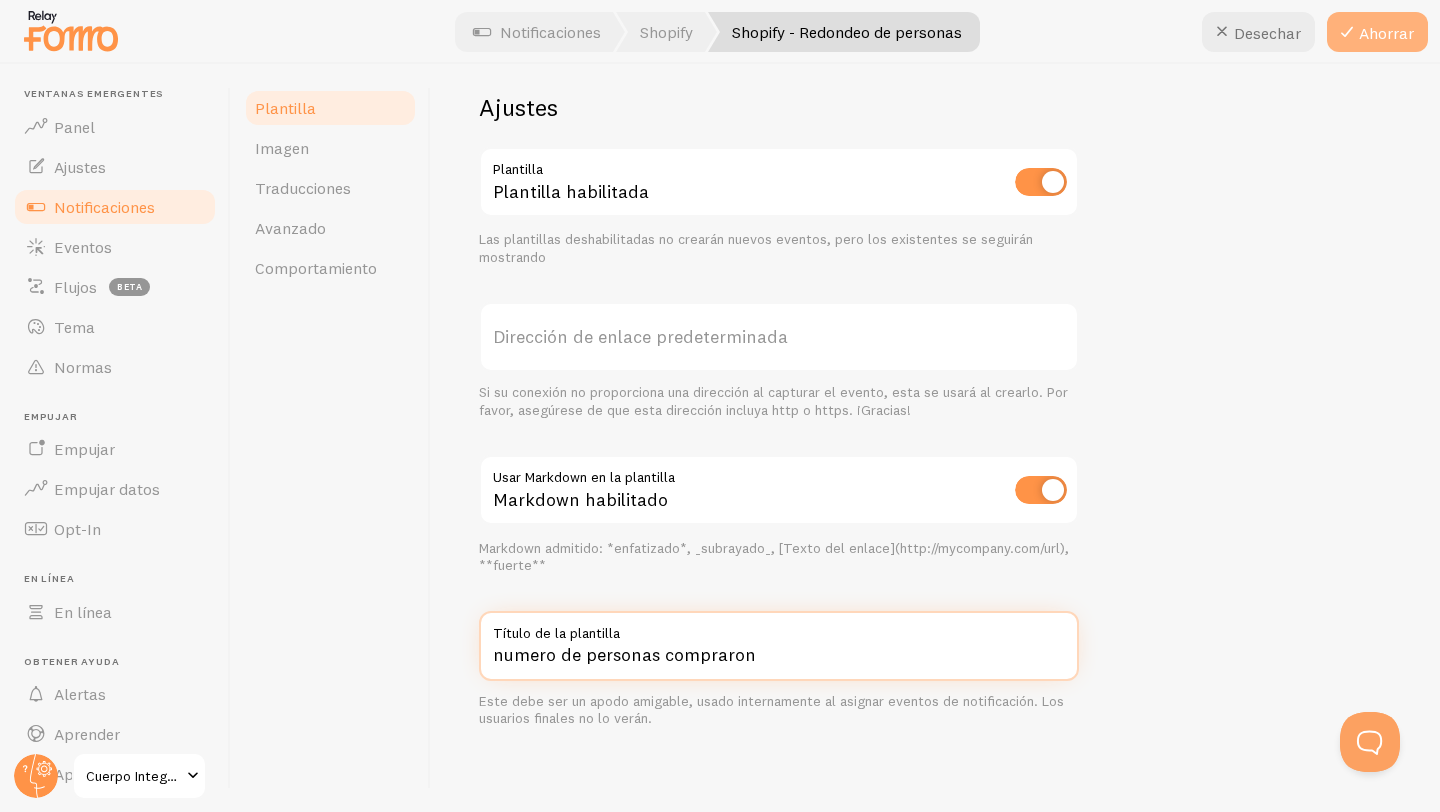 type on "numero de personas compraron" 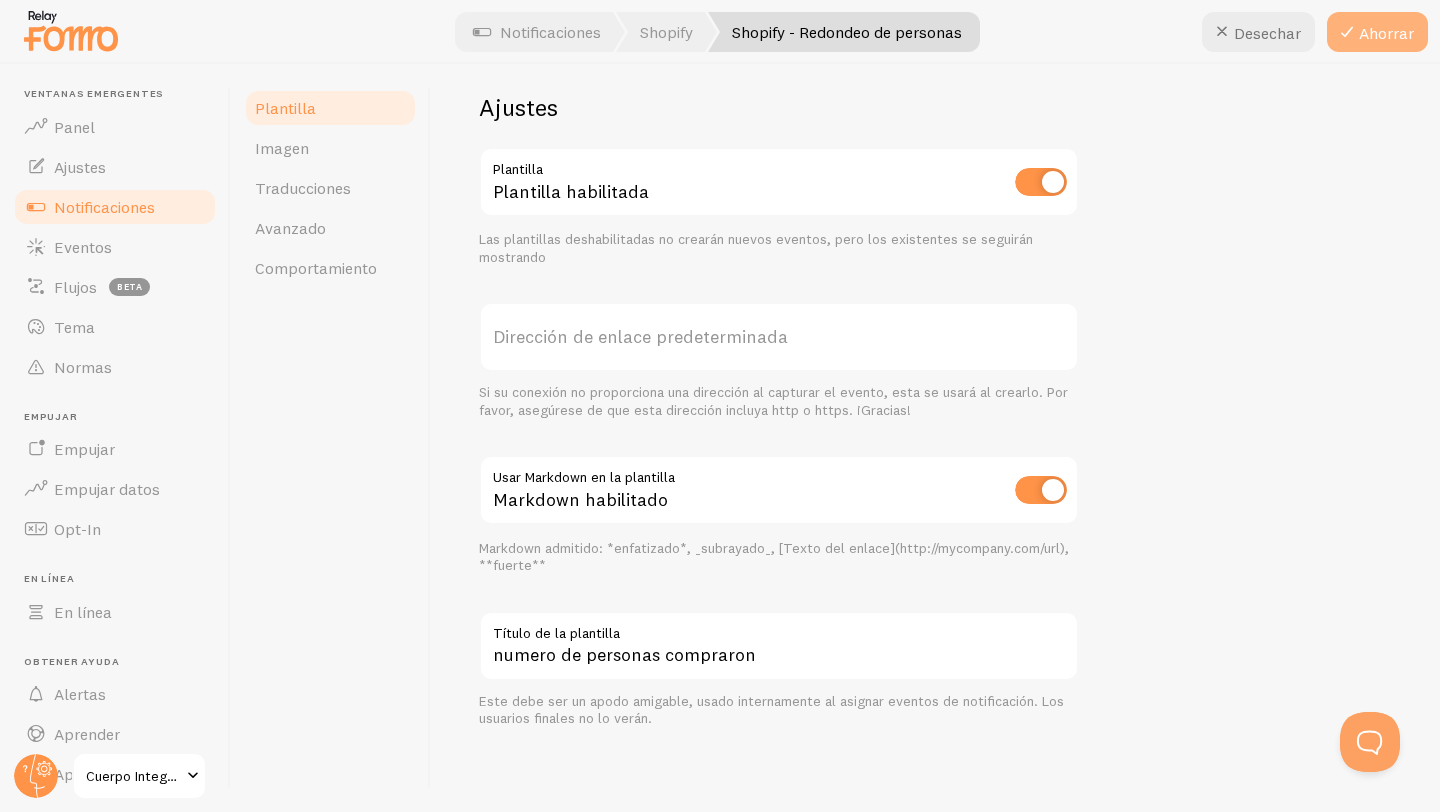 click on "Ahorrar" at bounding box center (1377, 32) 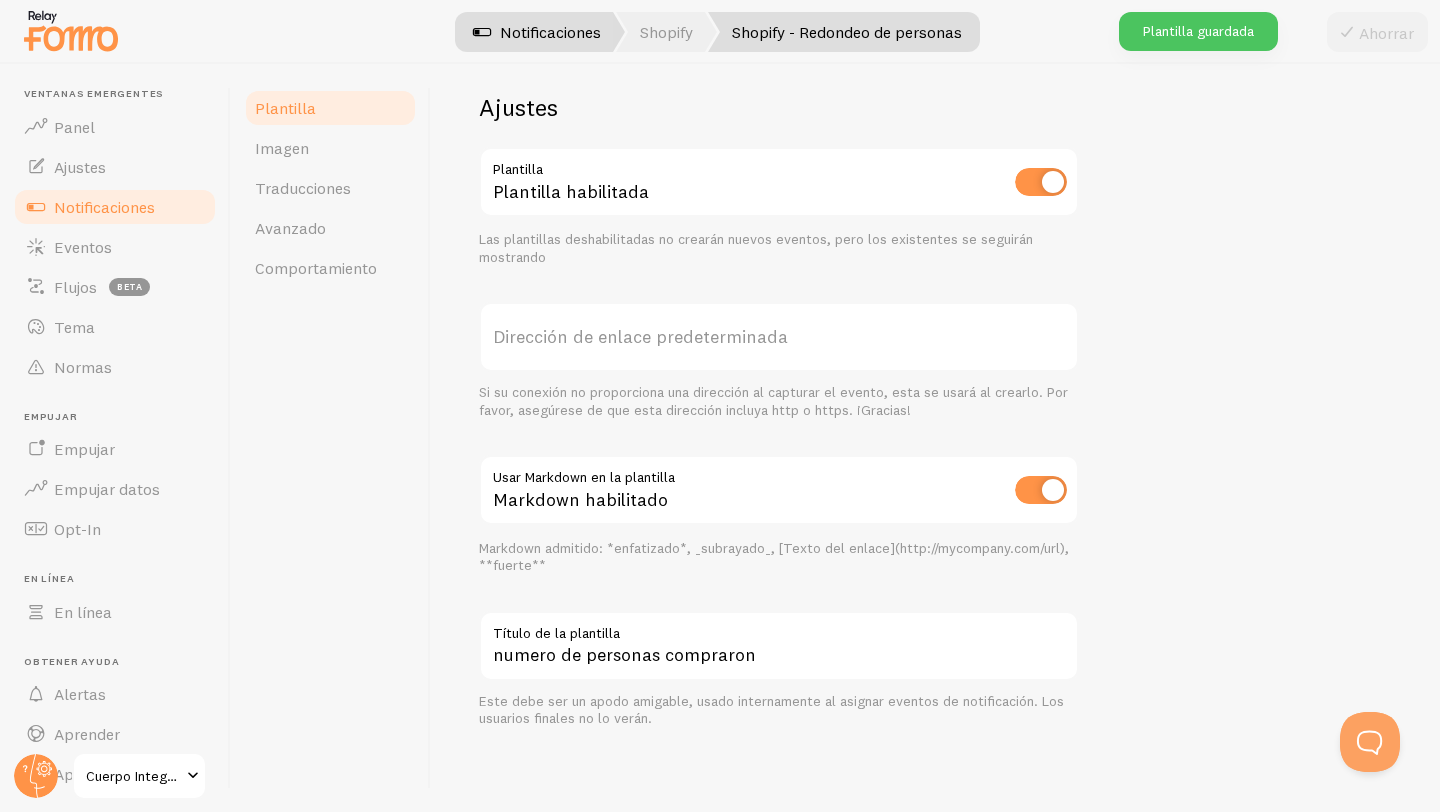 click on "Notificaciones" at bounding box center [550, 32] 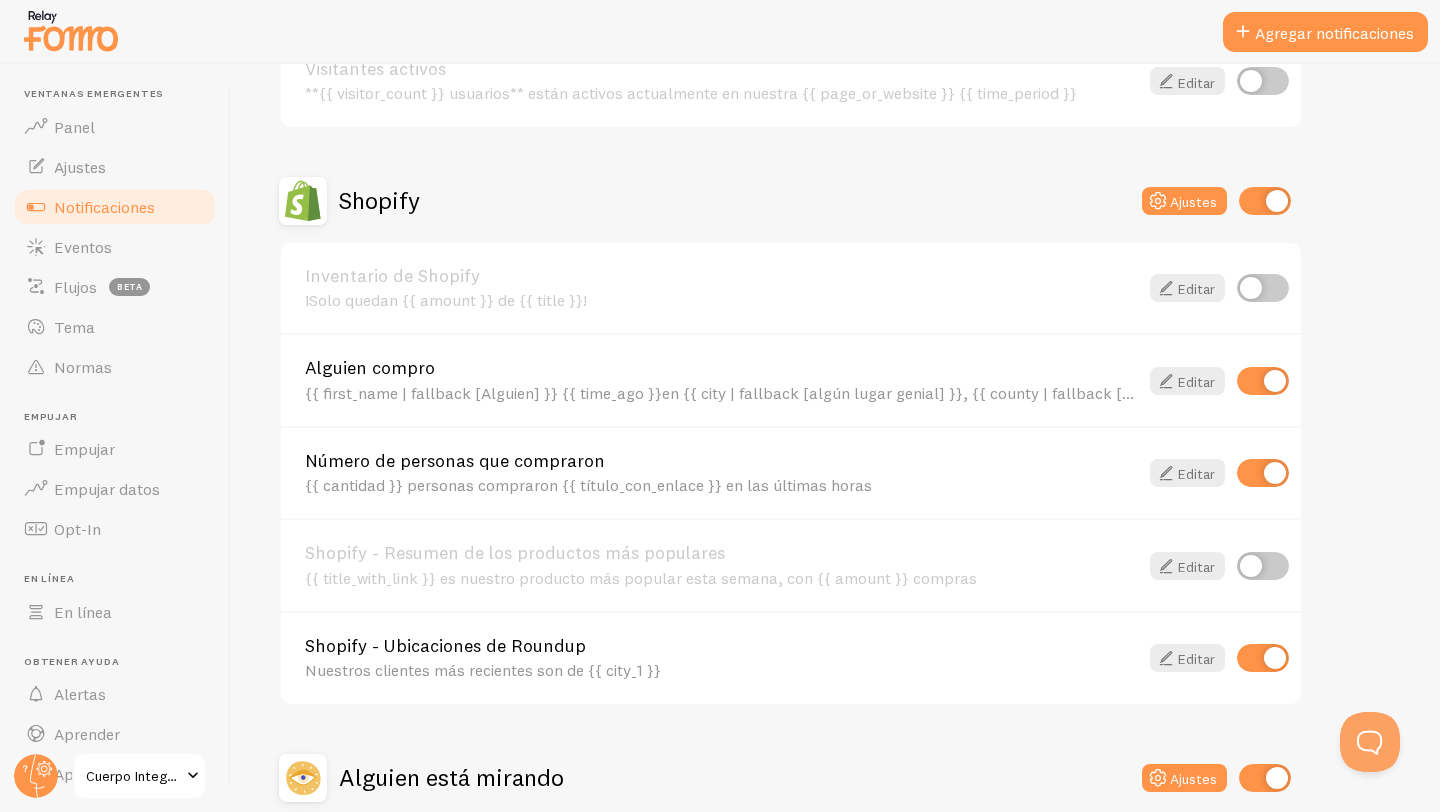 scroll, scrollTop: 607, scrollLeft: 0, axis: vertical 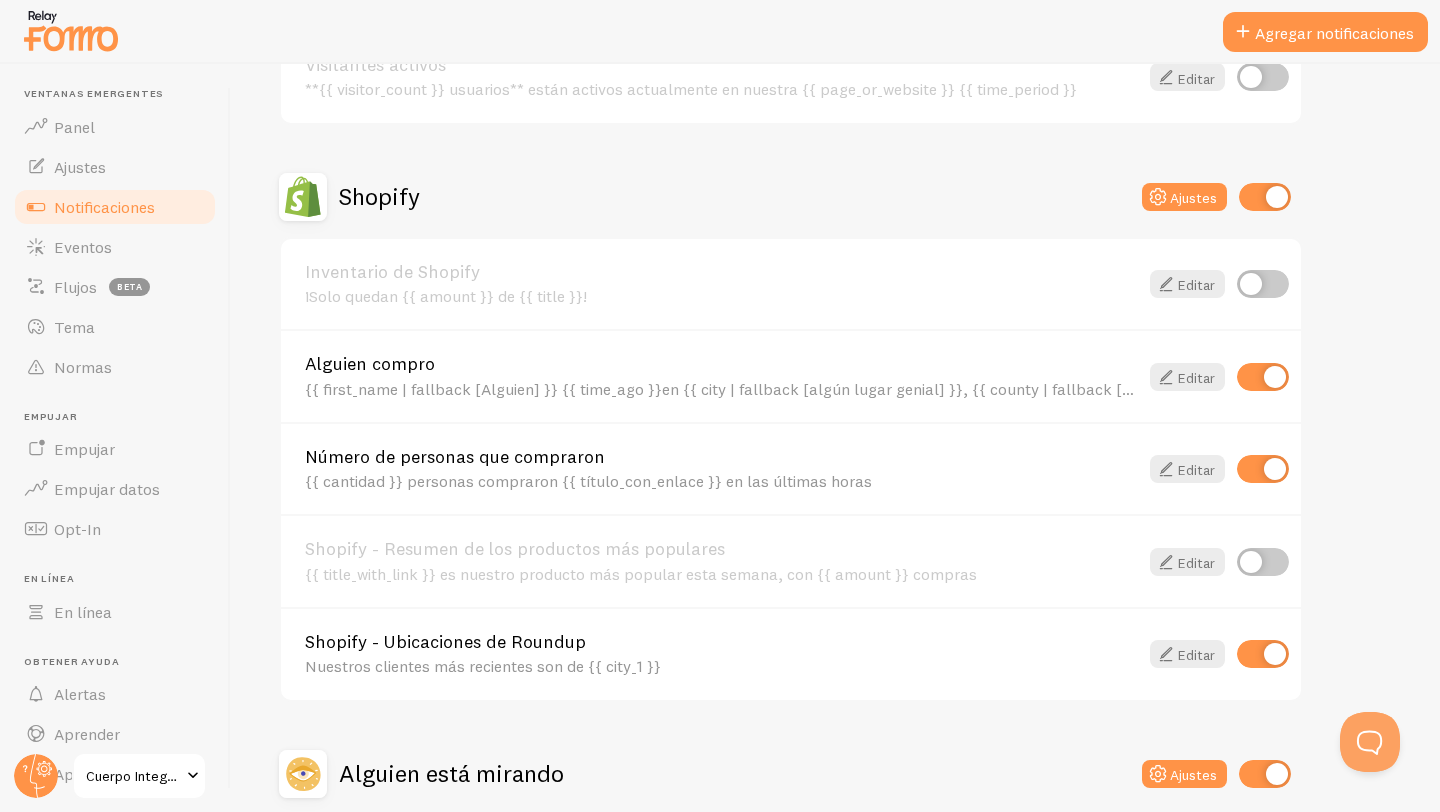 click at bounding box center [1263, 654] 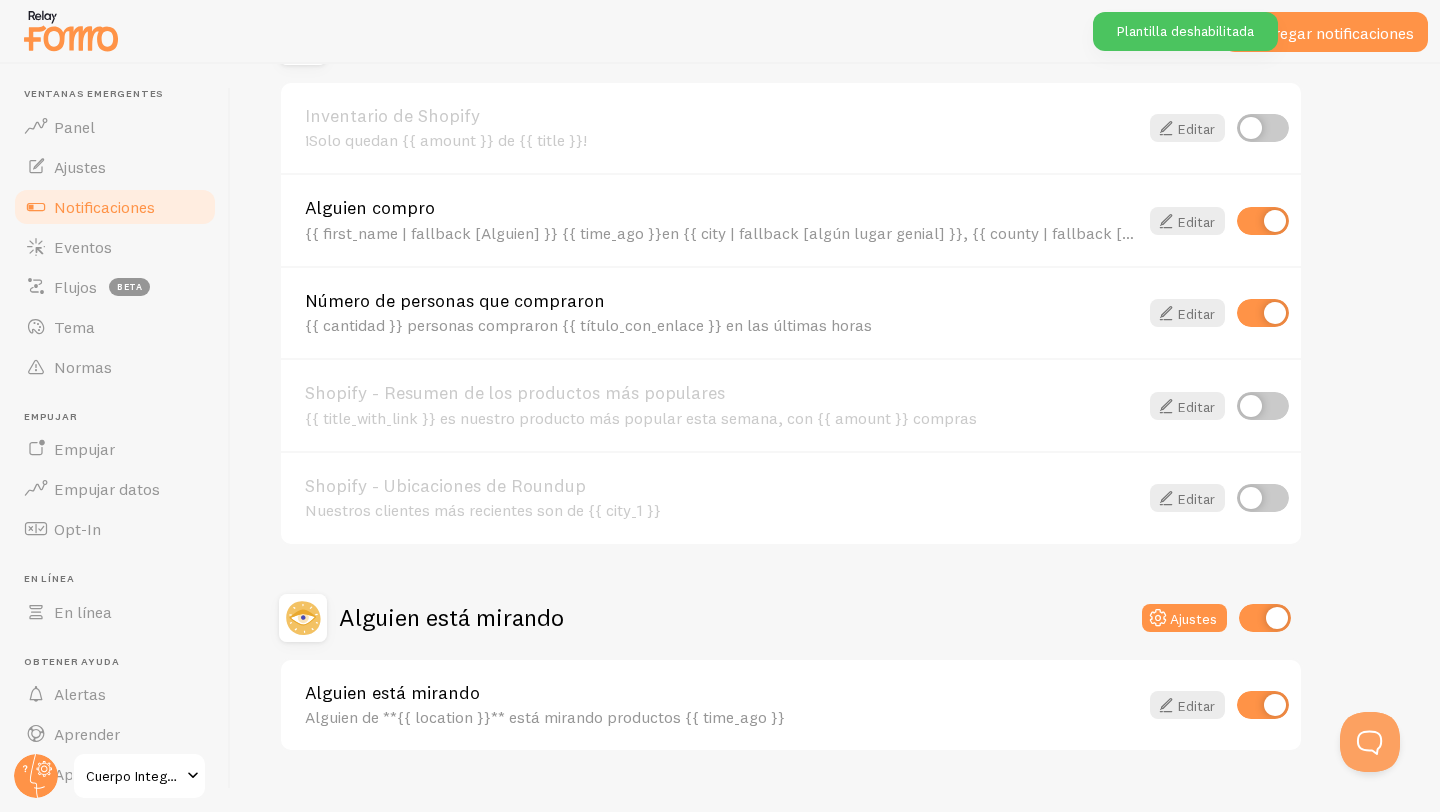 scroll, scrollTop: 799, scrollLeft: 0, axis: vertical 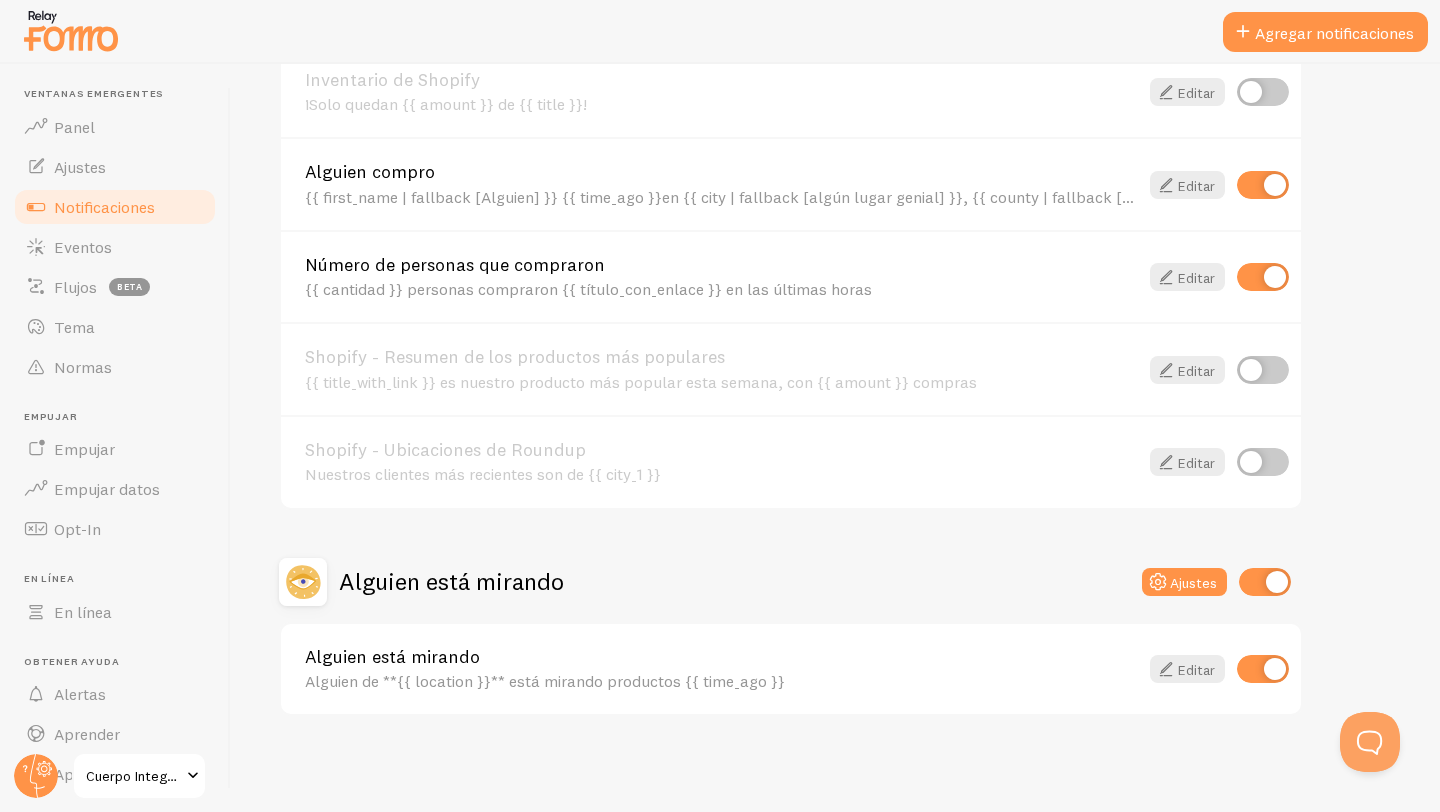 click at bounding box center [1263, 669] 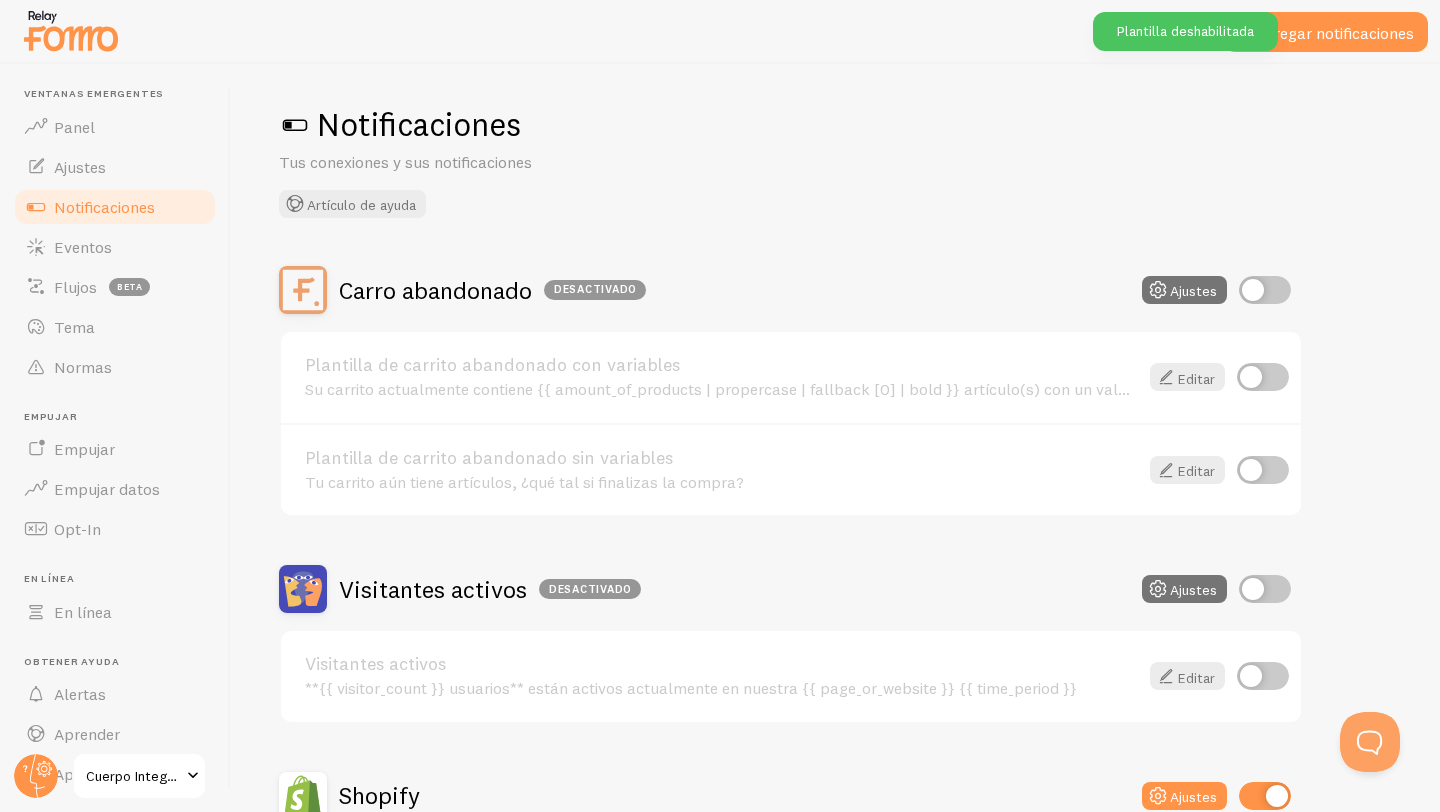 scroll, scrollTop: 0, scrollLeft: 0, axis: both 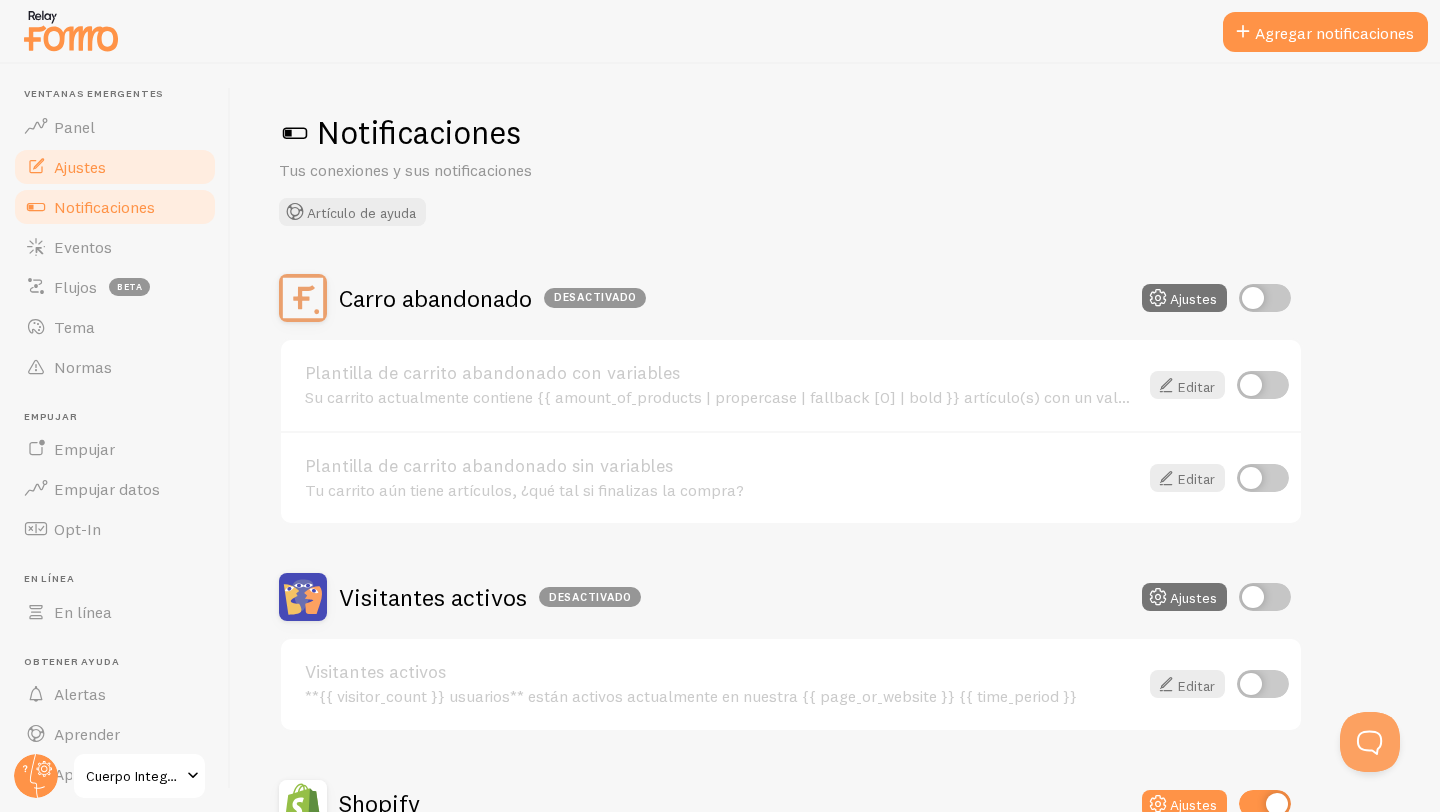 click on "Ajustes" at bounding box center [80, 167] 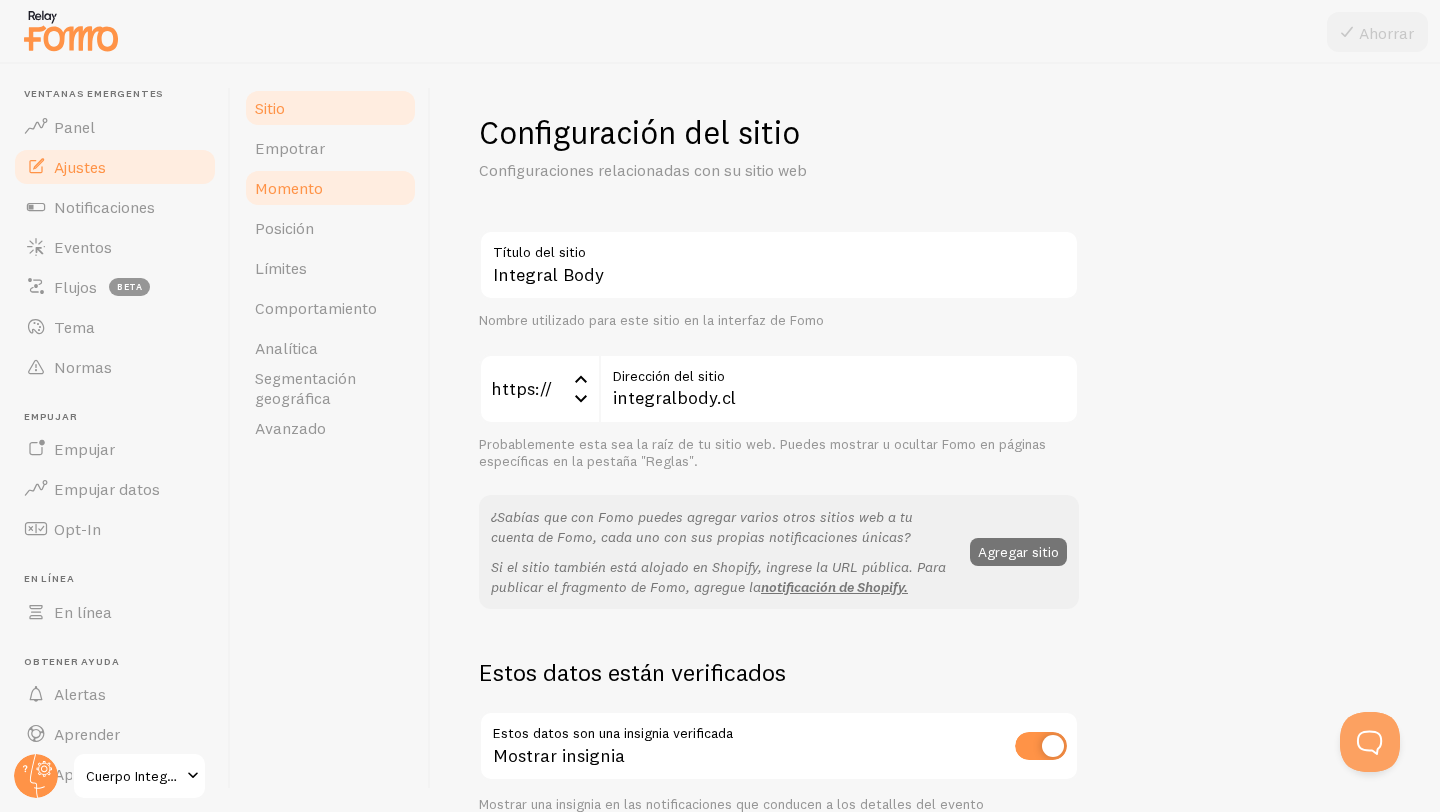 click on "Momento" at bounding box center (289, 188) 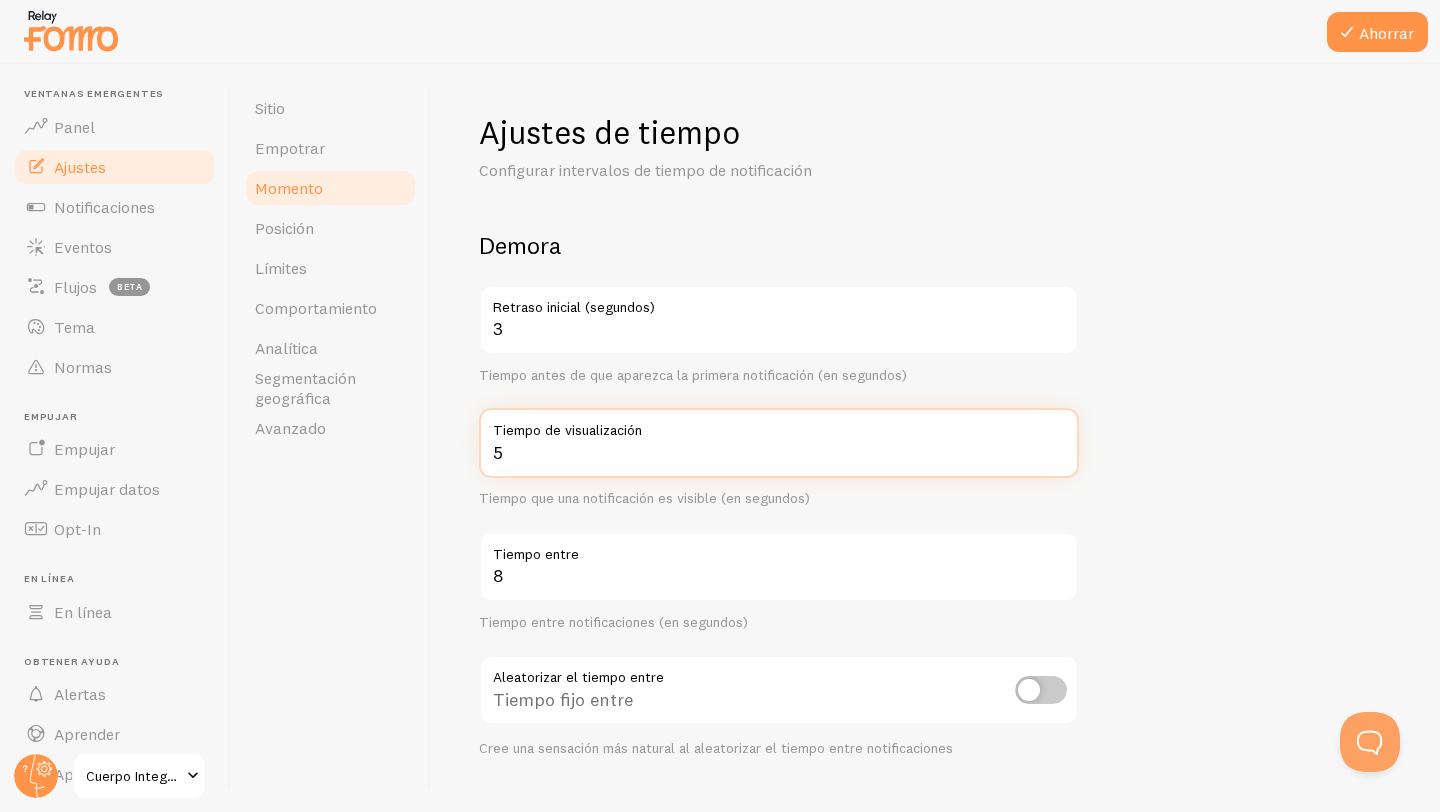type on "5" 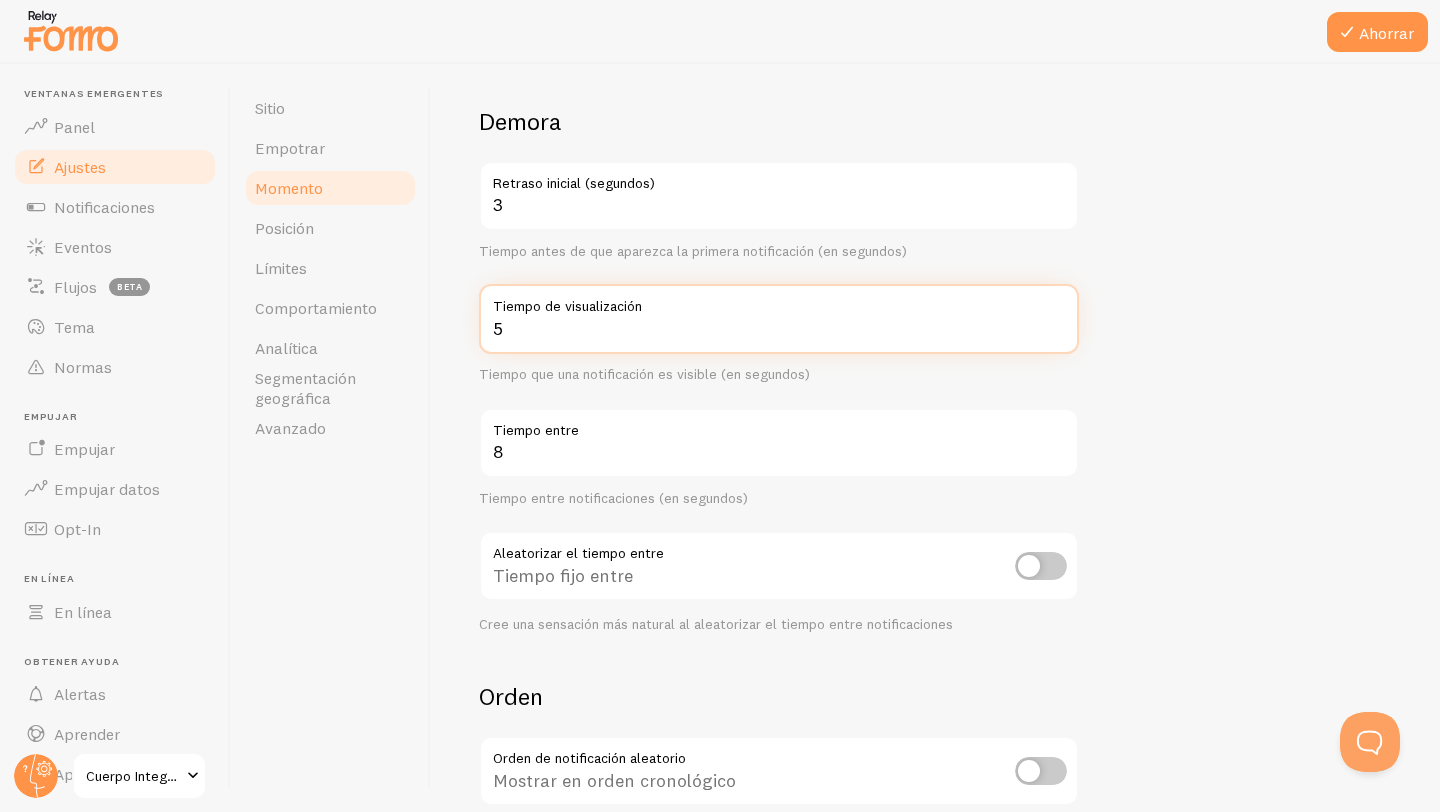 scroll, scrollTop: 152, scrollLeft: 0, axis: vertical 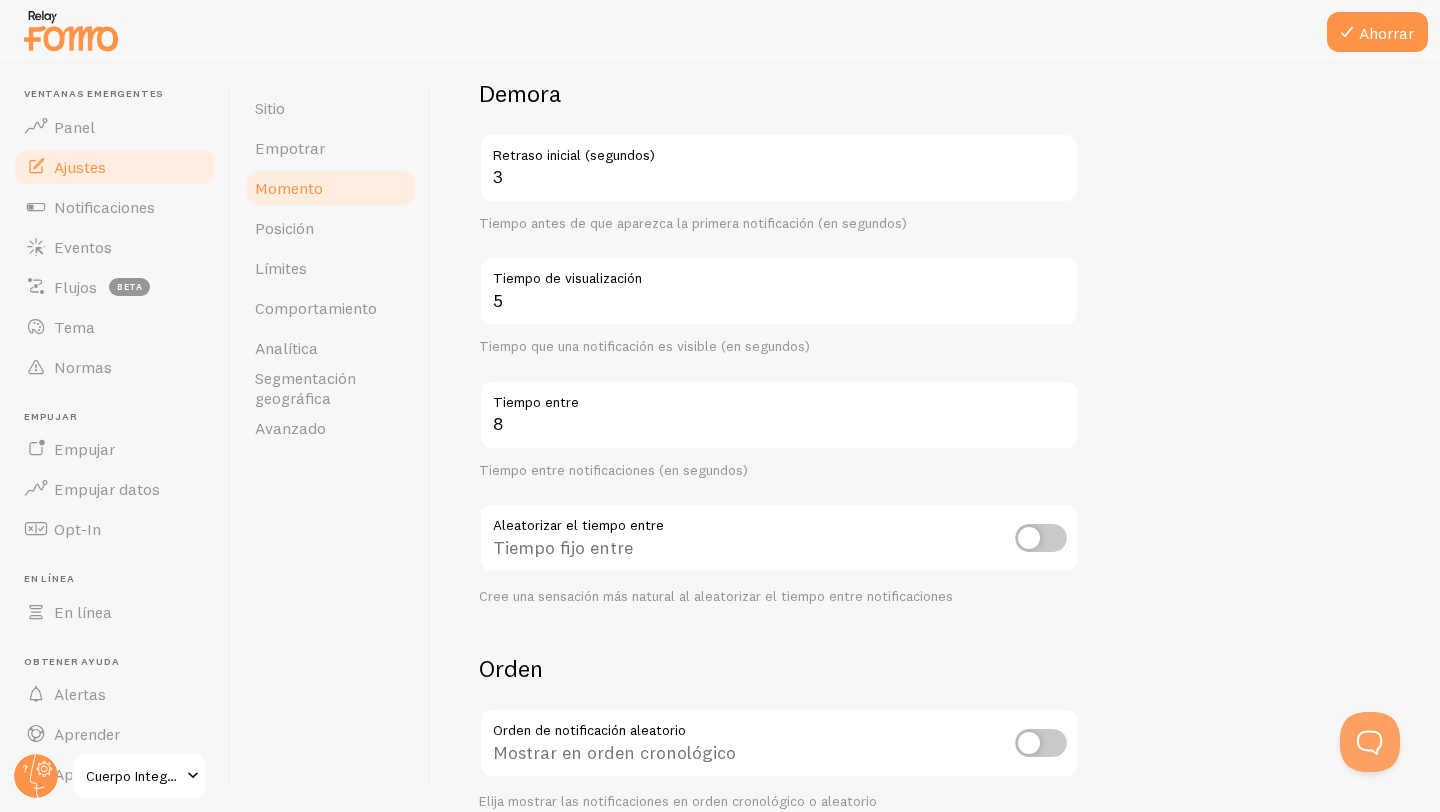 click at bounding box center [1041, 538] 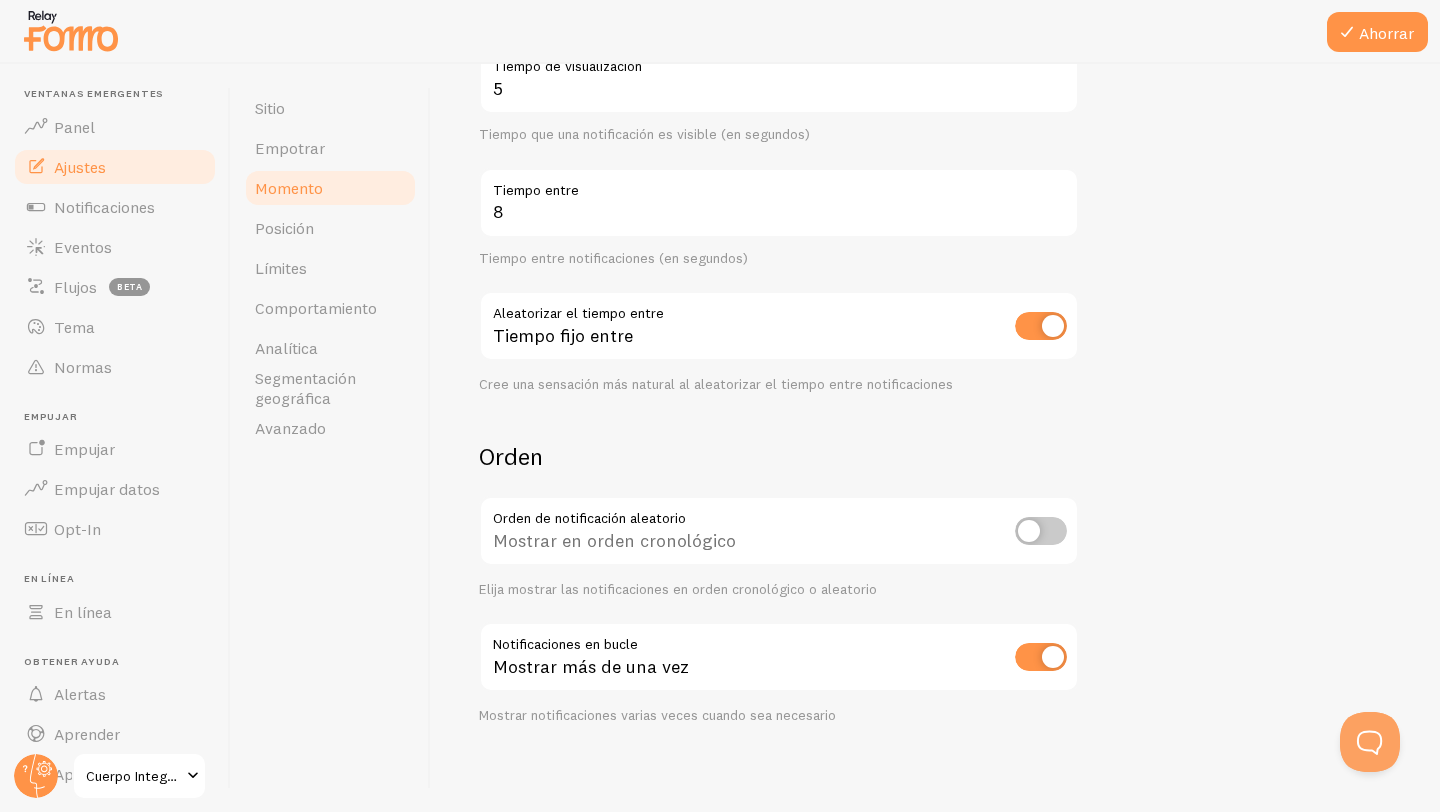 scroll, scrollTop: 372, scrollLeft: 0, axis: vertical 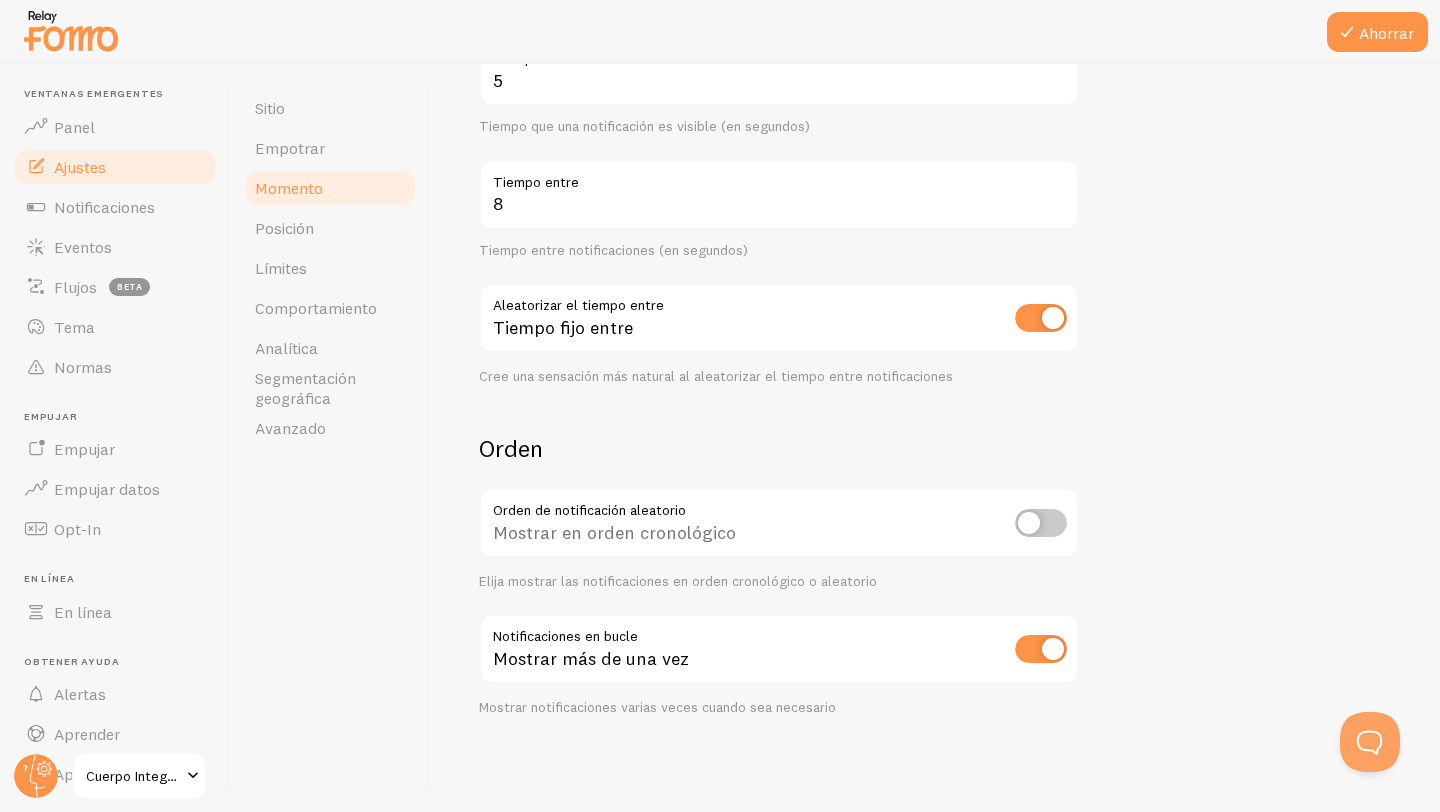 click at bounding box center [1041, 523] 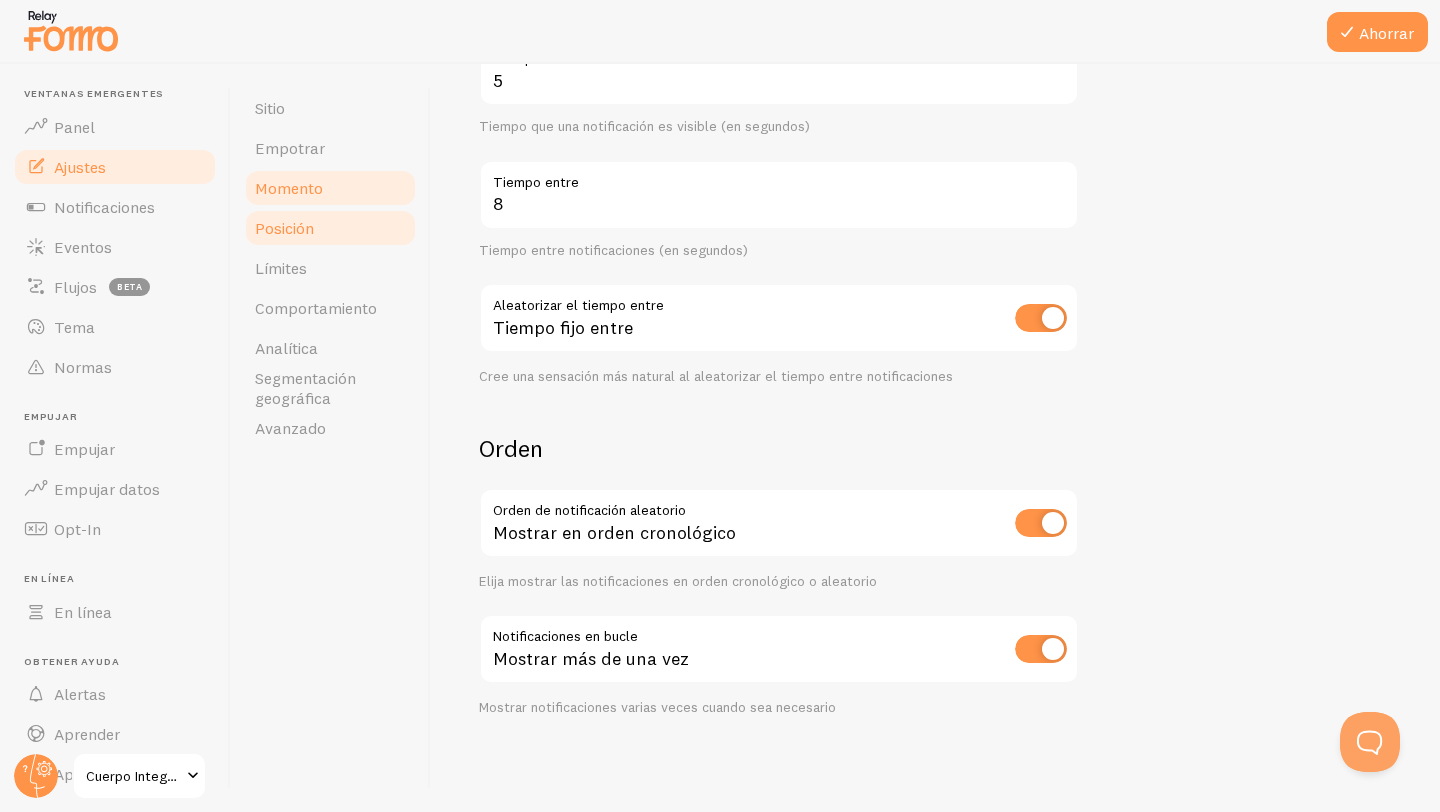 click on "Posición" at bounding box center [284, 228] 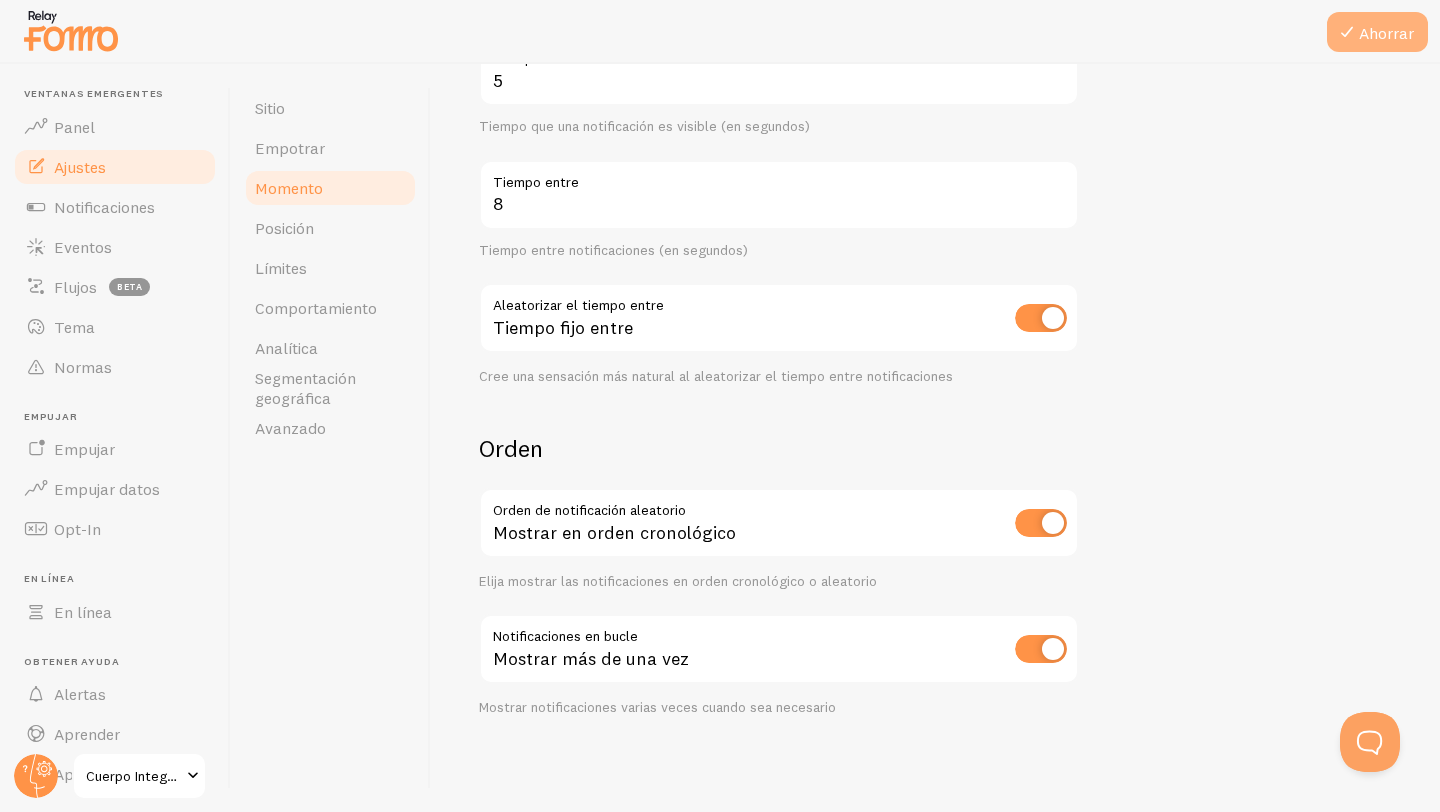 click at bounding box center (1347, 32) 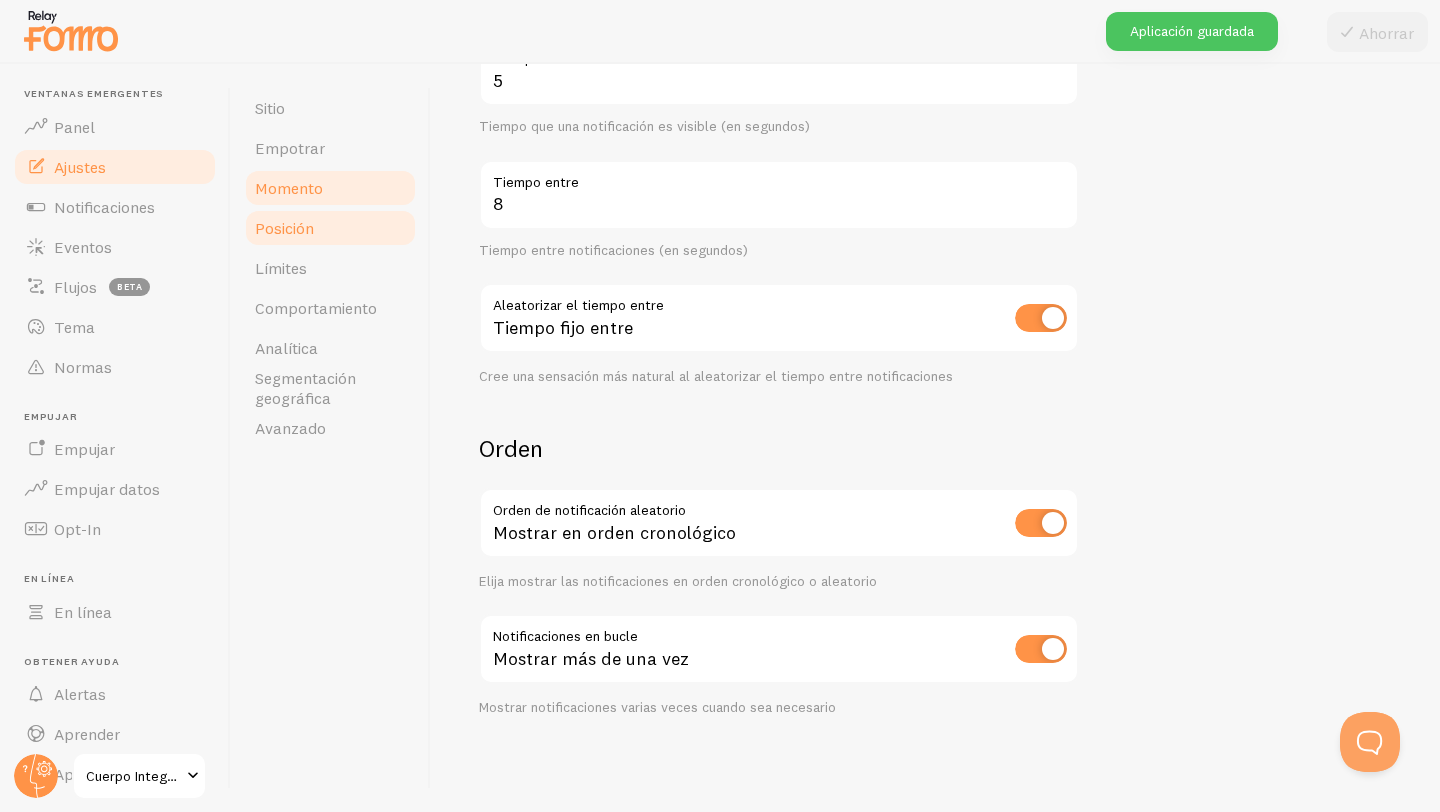 click on "Posición" at bounding box center [284, 228] 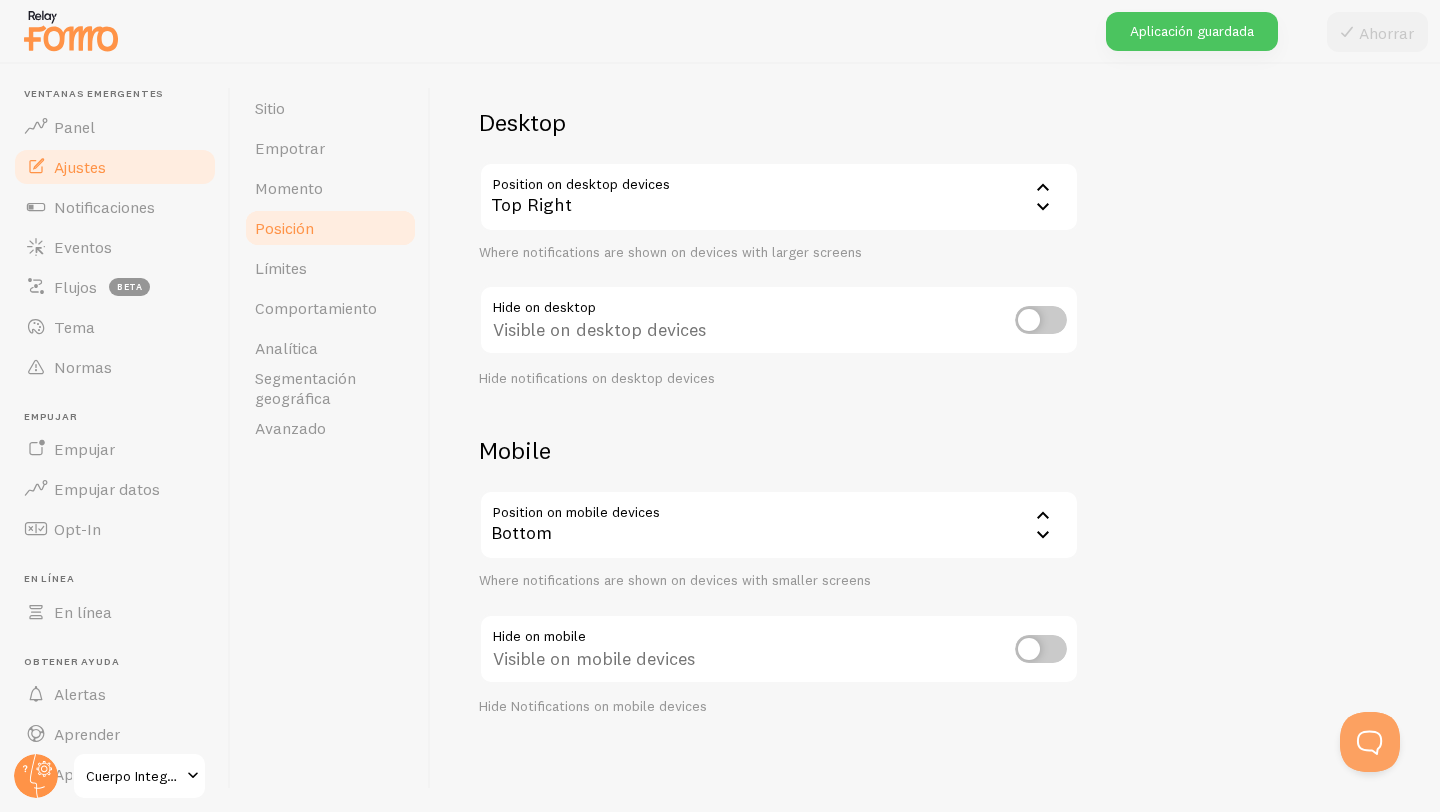 scroll, scrollTop: 0, scrollLeft: 0, axis: both 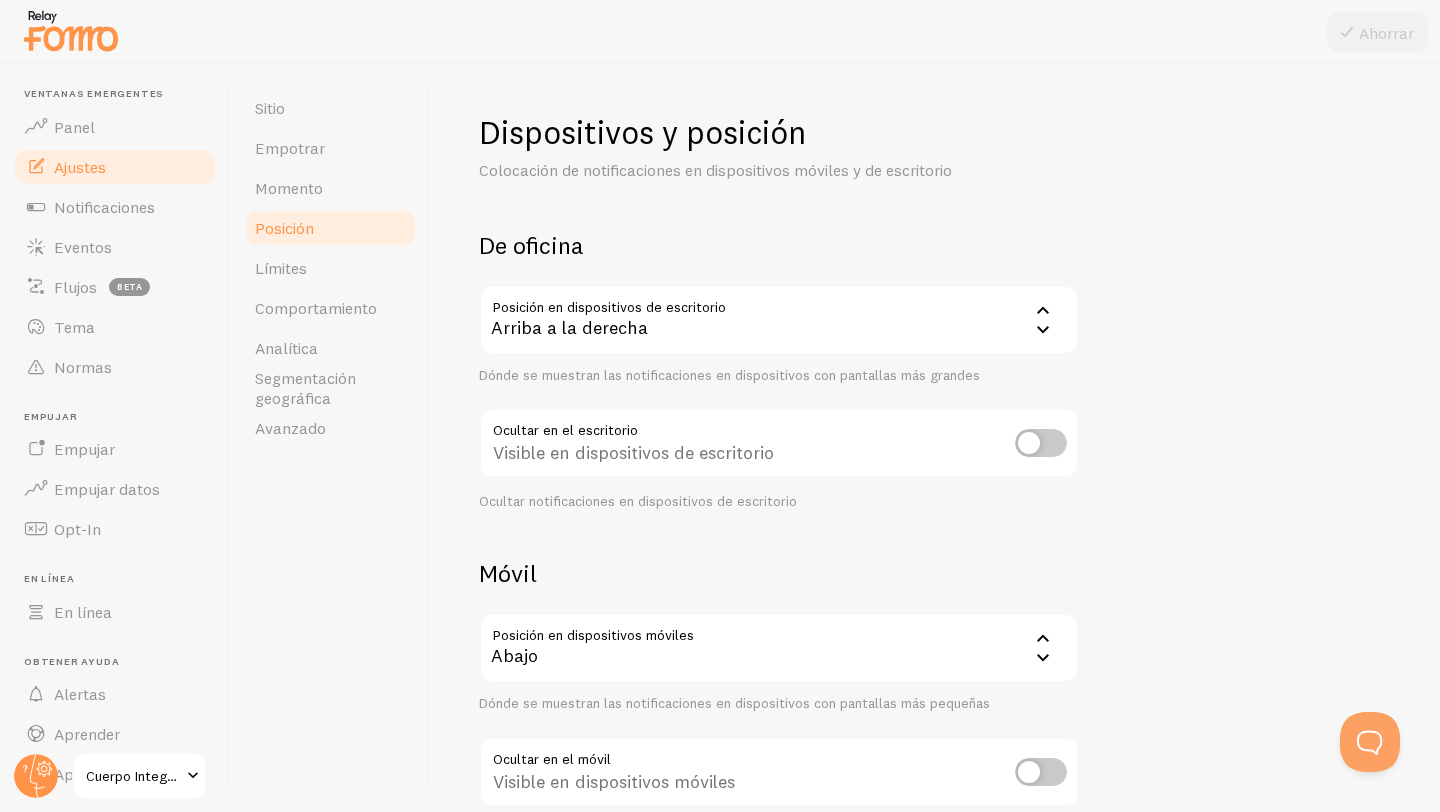 click 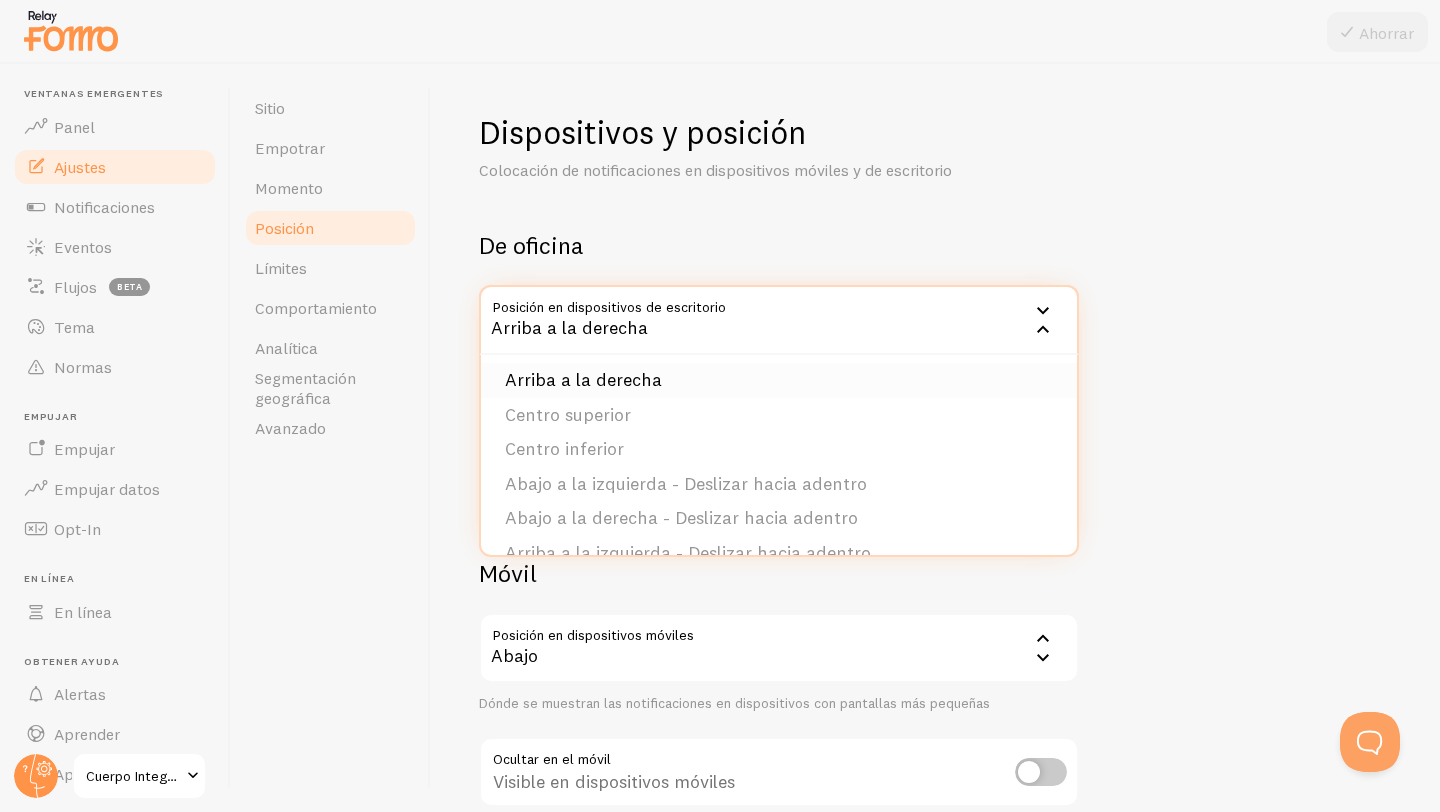 scroll, scrollTop: 115, scrollLeft: 0, axis: vertical 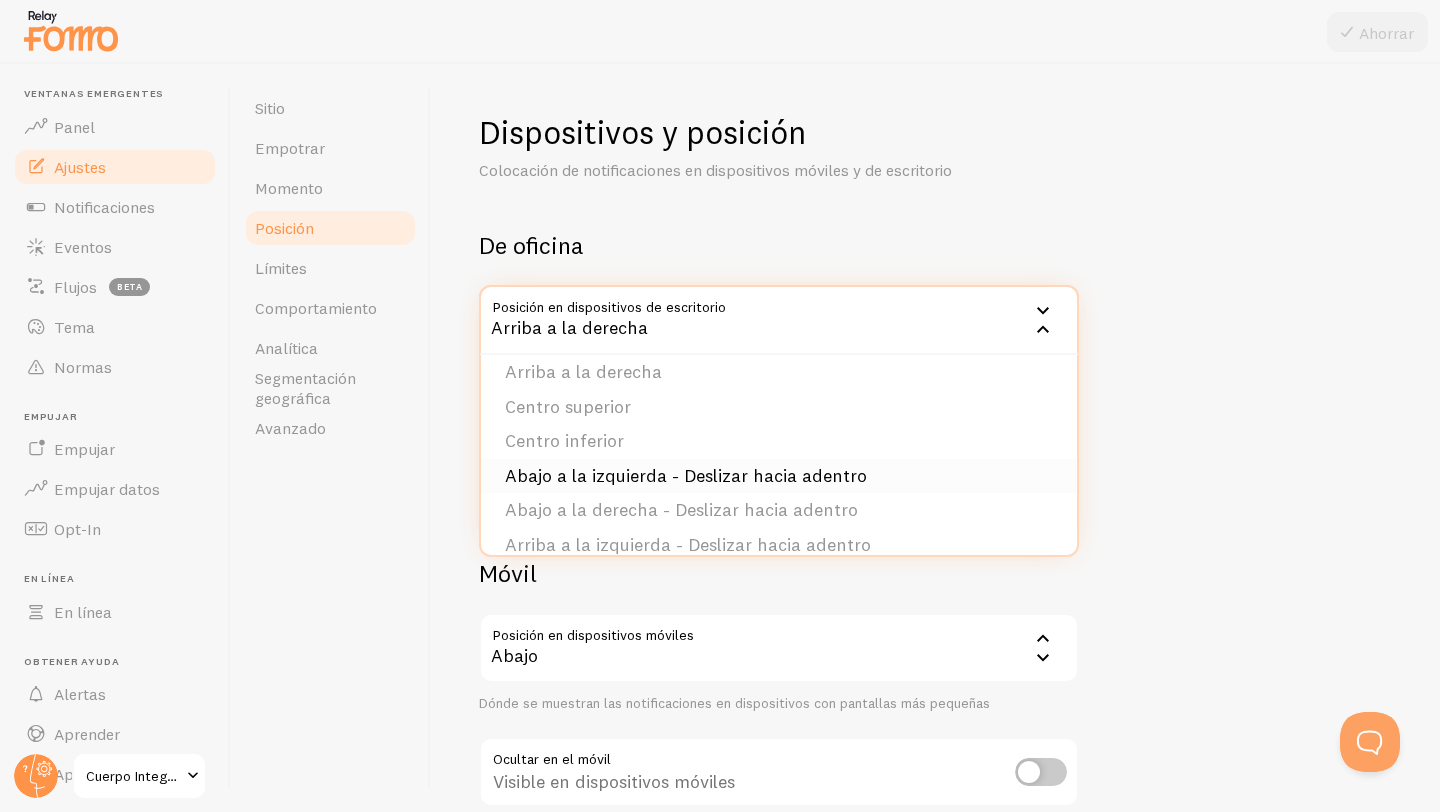 click on "Abajo a la izquierda - Deslizar hacia adentro" at bounding box center [686, 475] 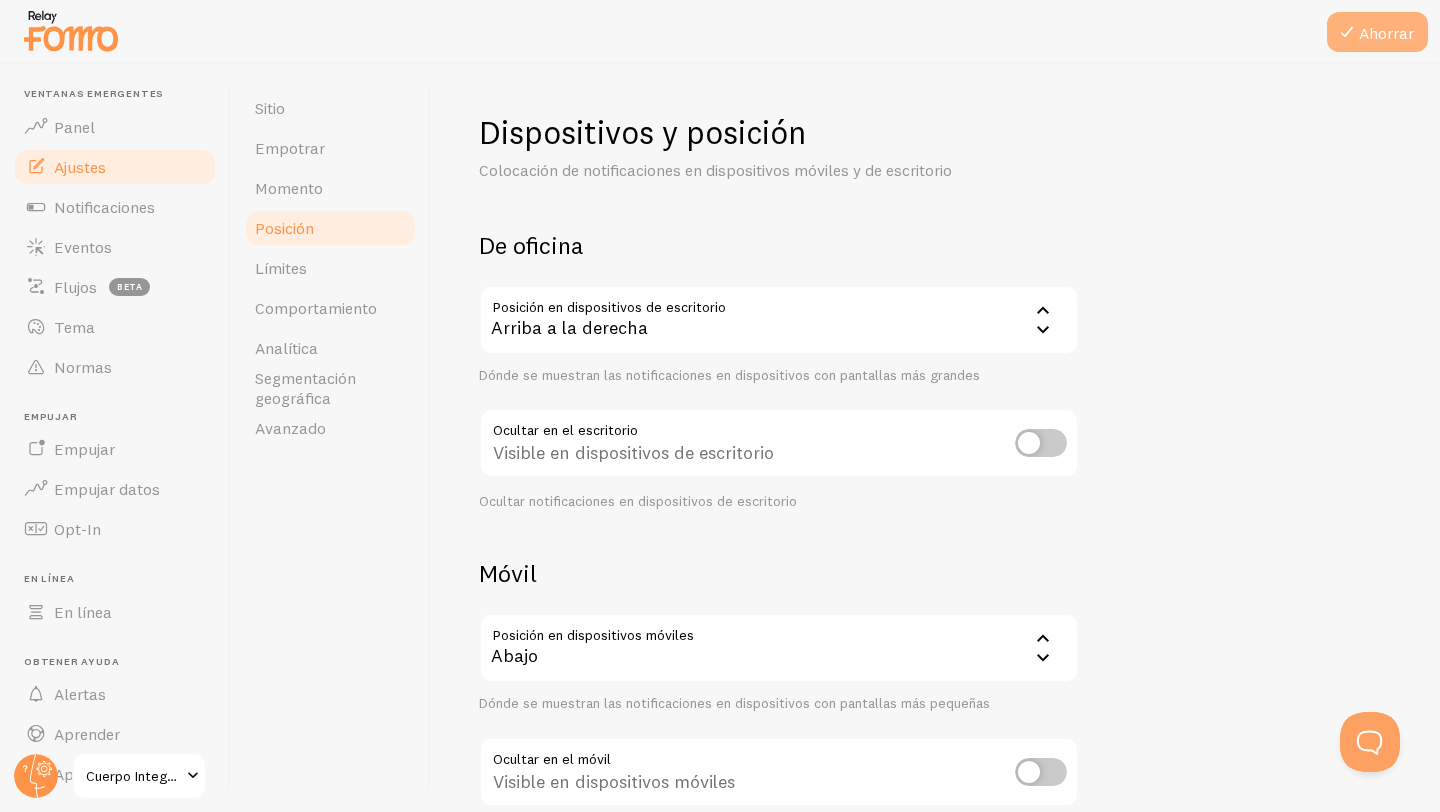 click on "Ahorrar" at bounding box center [1386, 33] 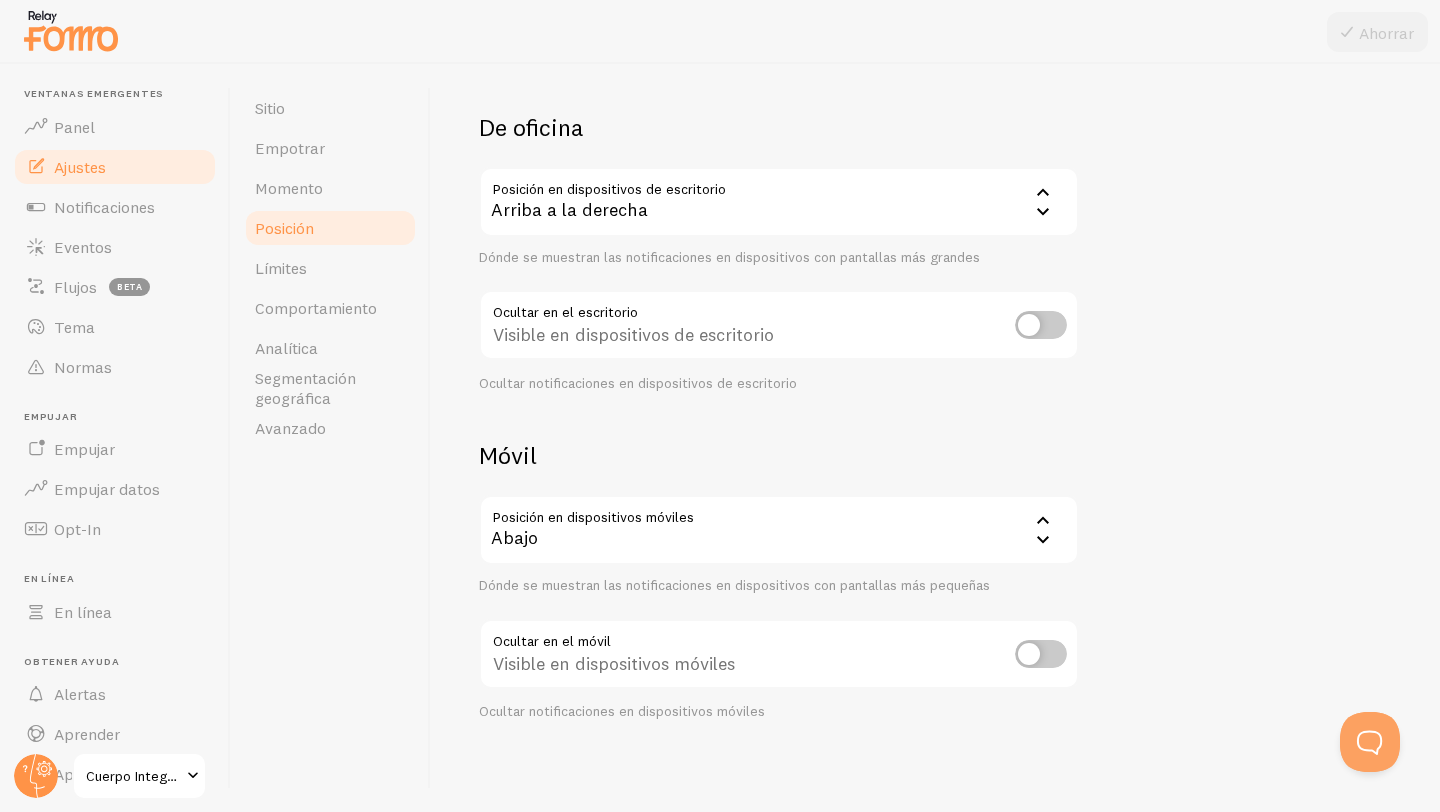 scroll, scrollTop: 123, scrollLeft: 0, axis: vertical 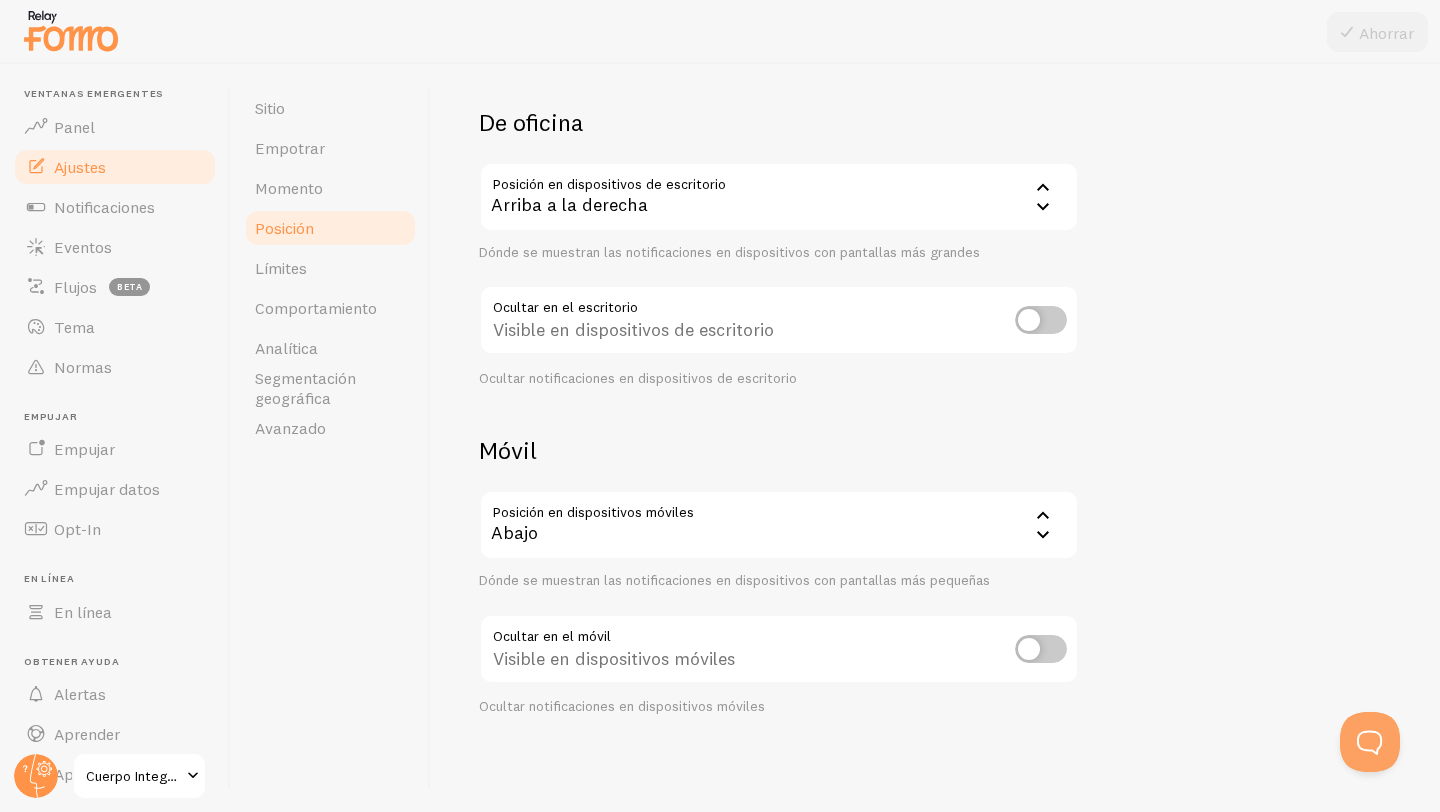 click 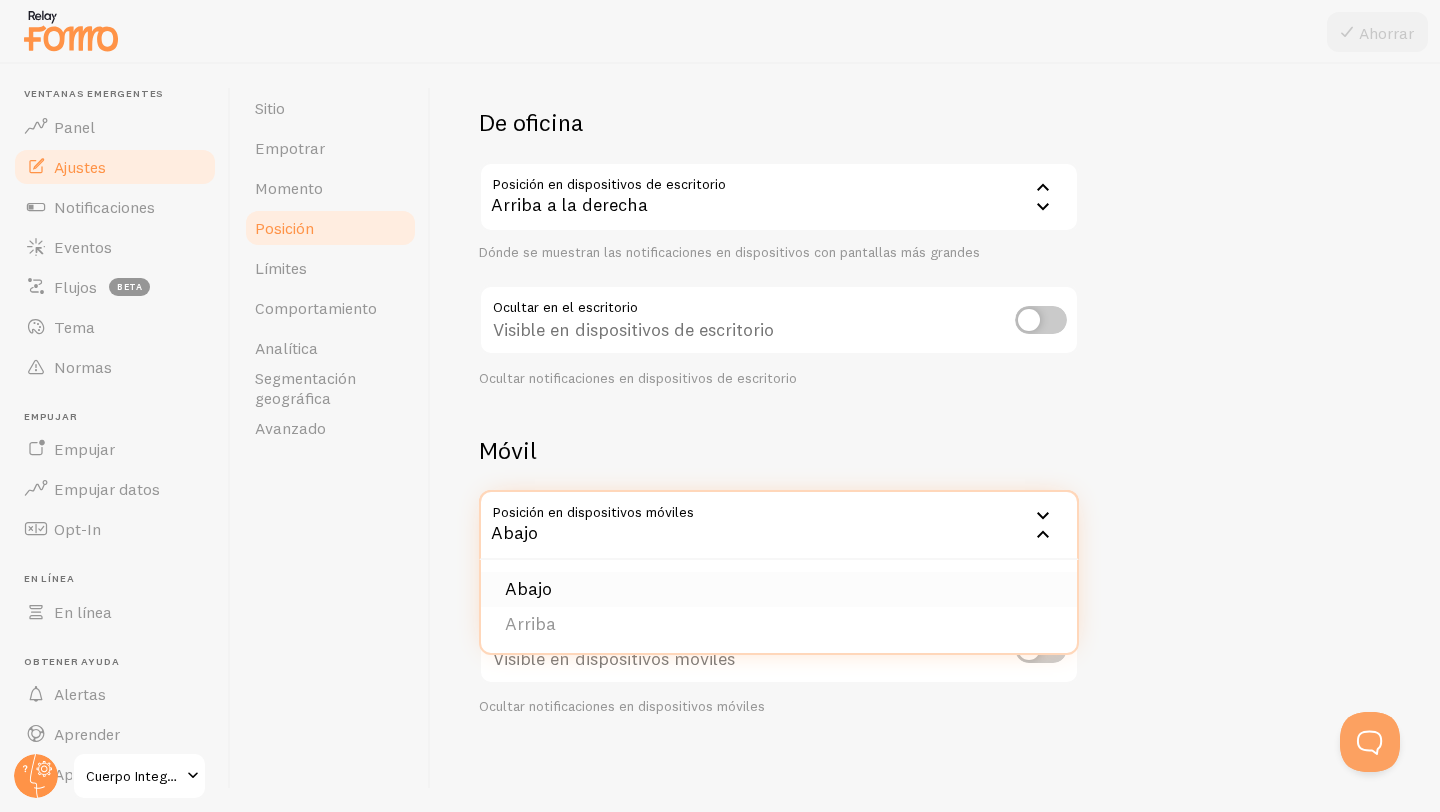 click on "Abajo" at bounding box center (528, 588) 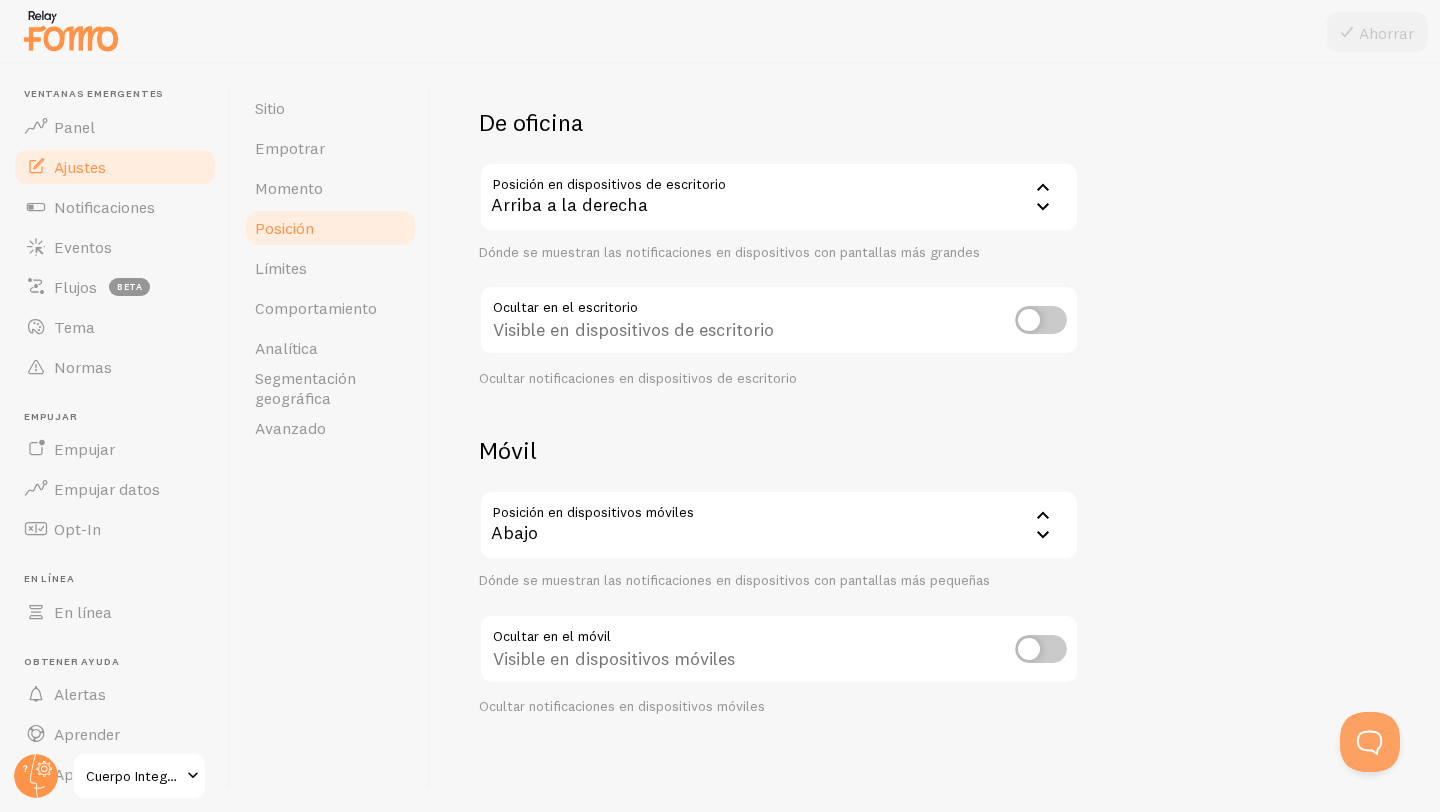 click at bounding box center [1041, 649] 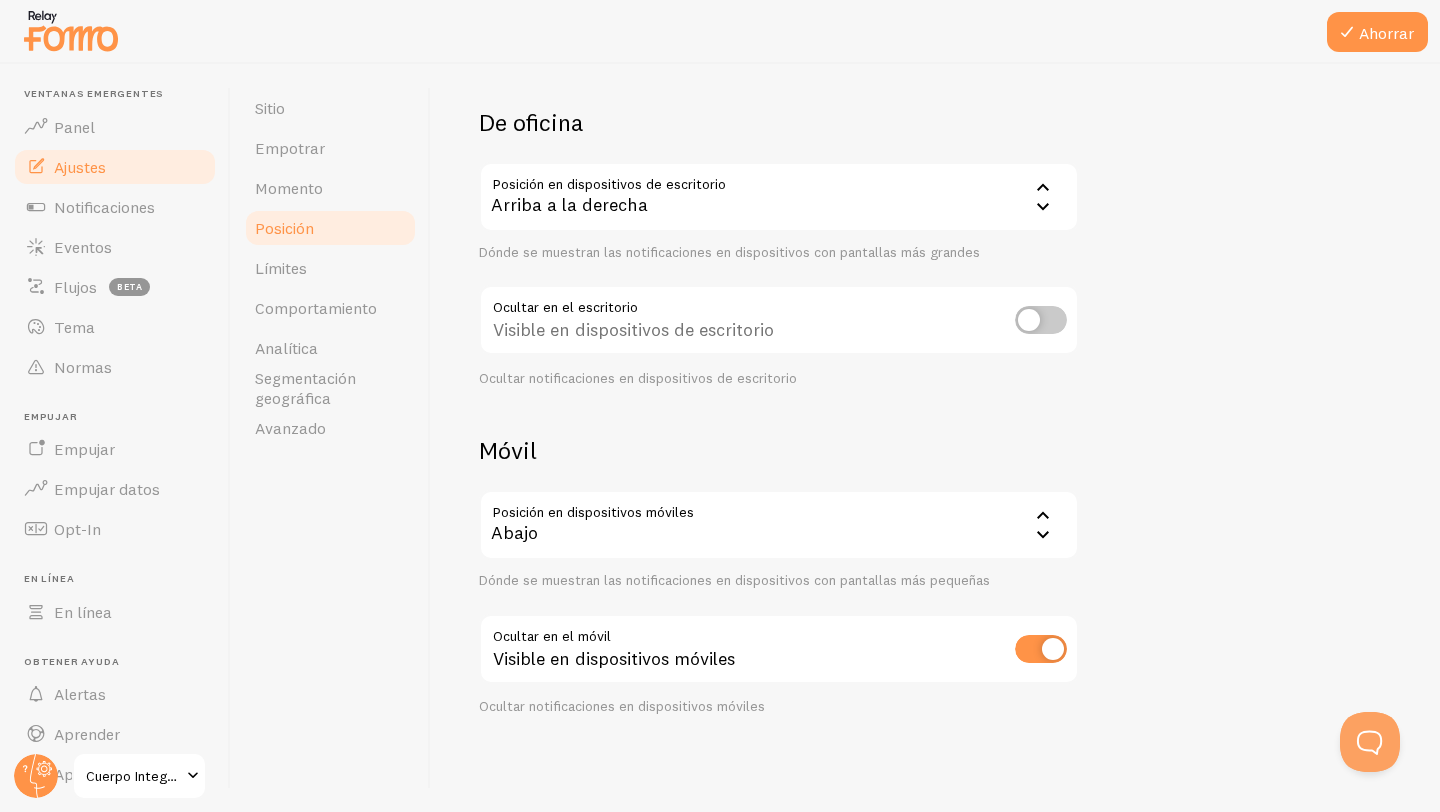 click at bounding box center (1041, 649) 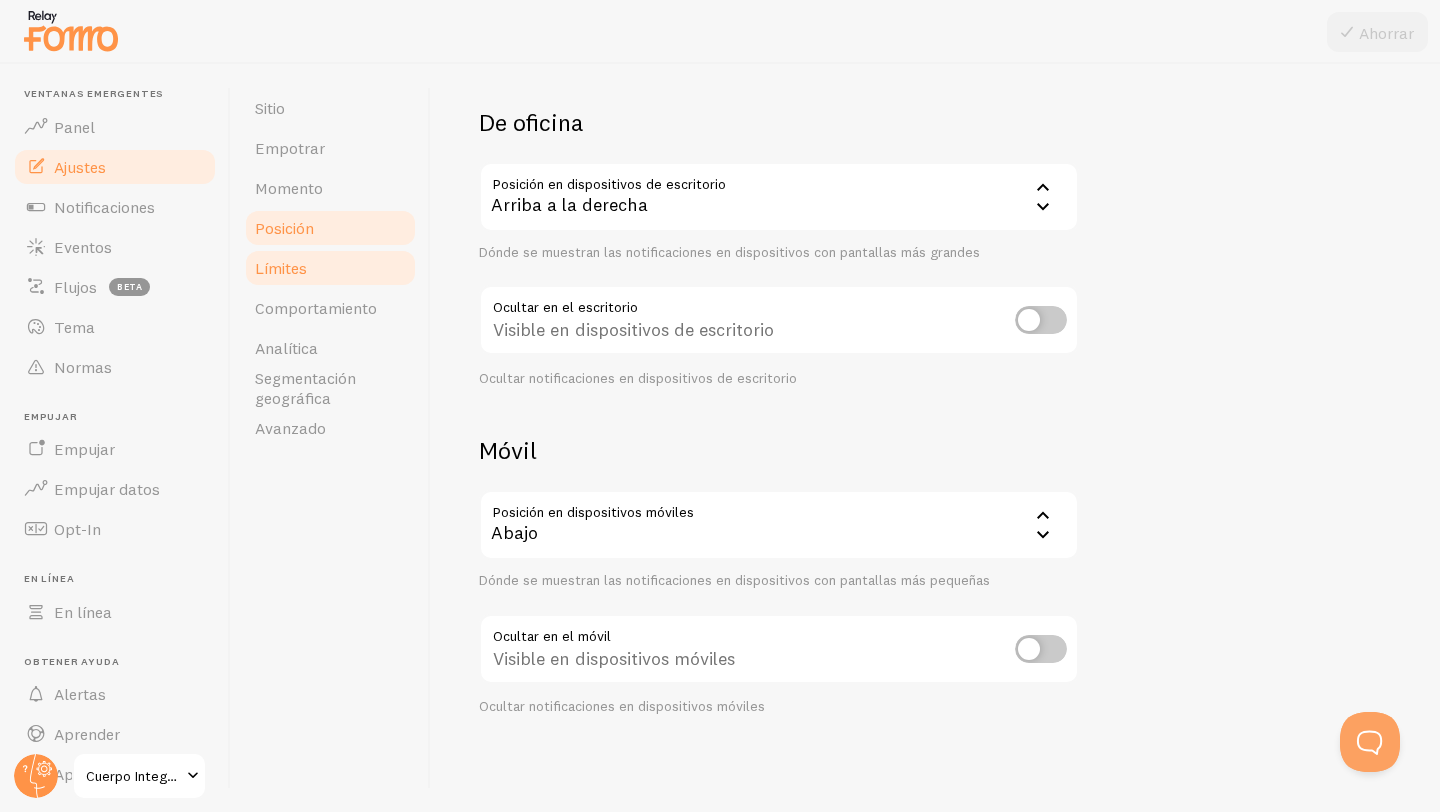 click on "Límites" at bounding box center [281, 268] 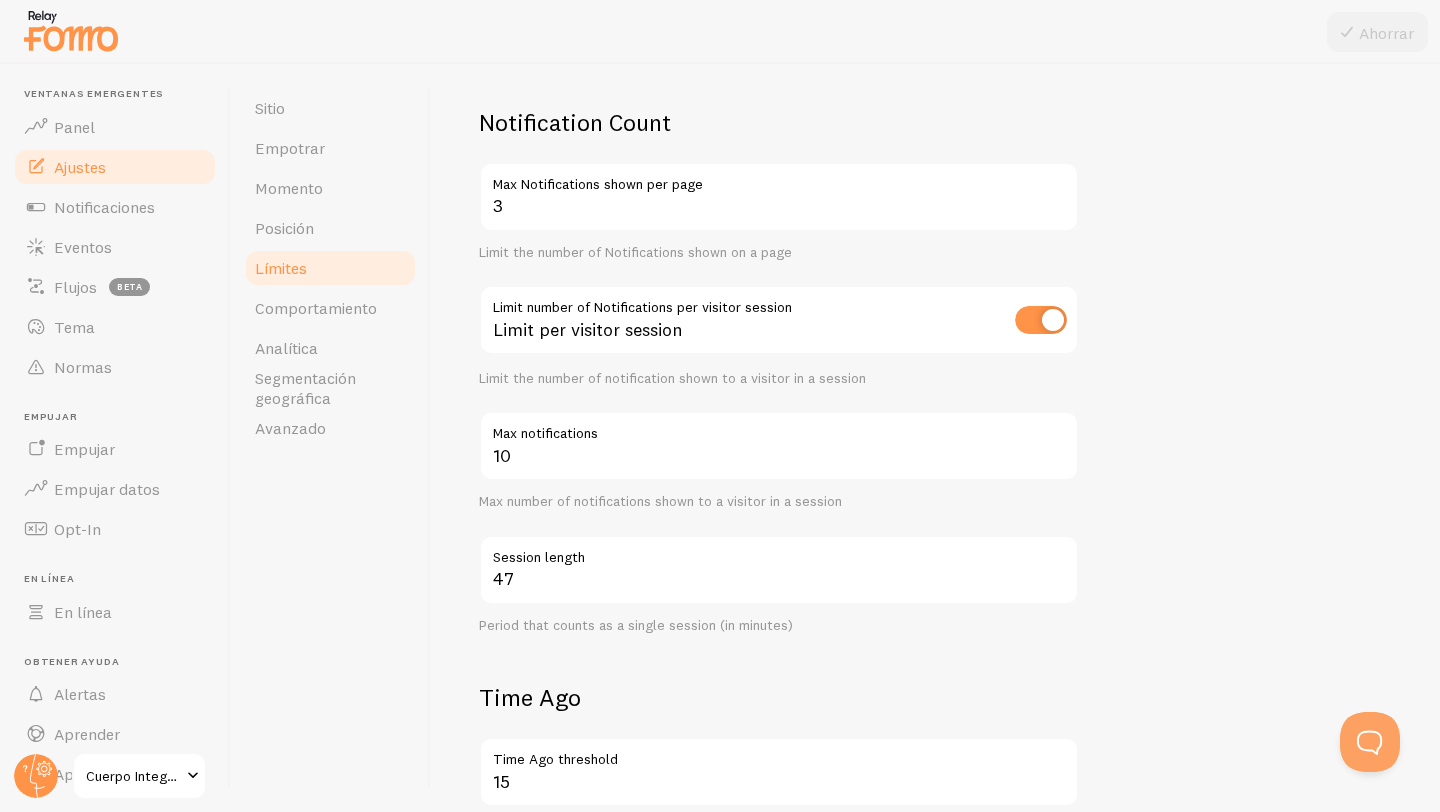 scroll, scrollTop: 0, scrollLeft: 0, axis: both 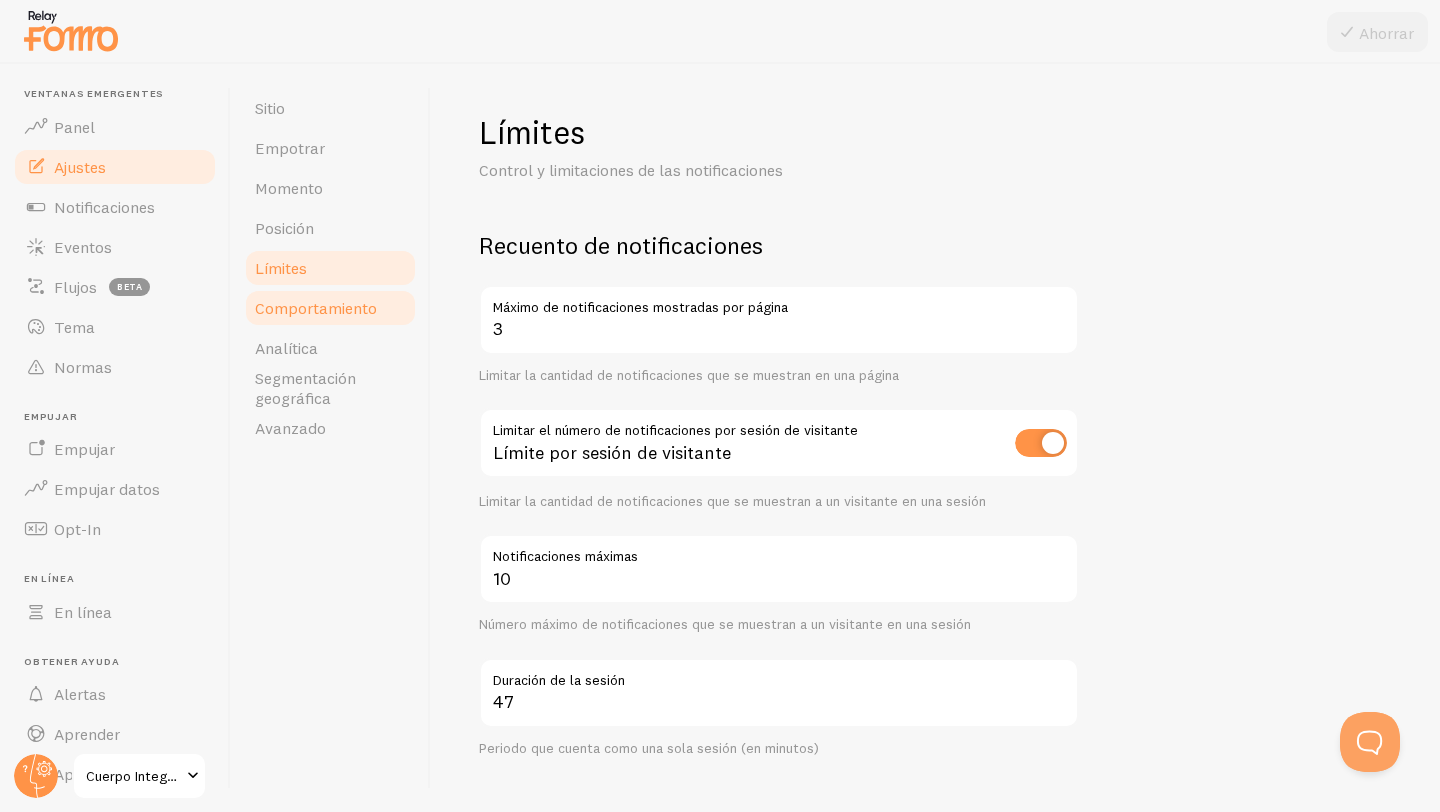click on "Comportamiento" at bounding box center [316, 308] 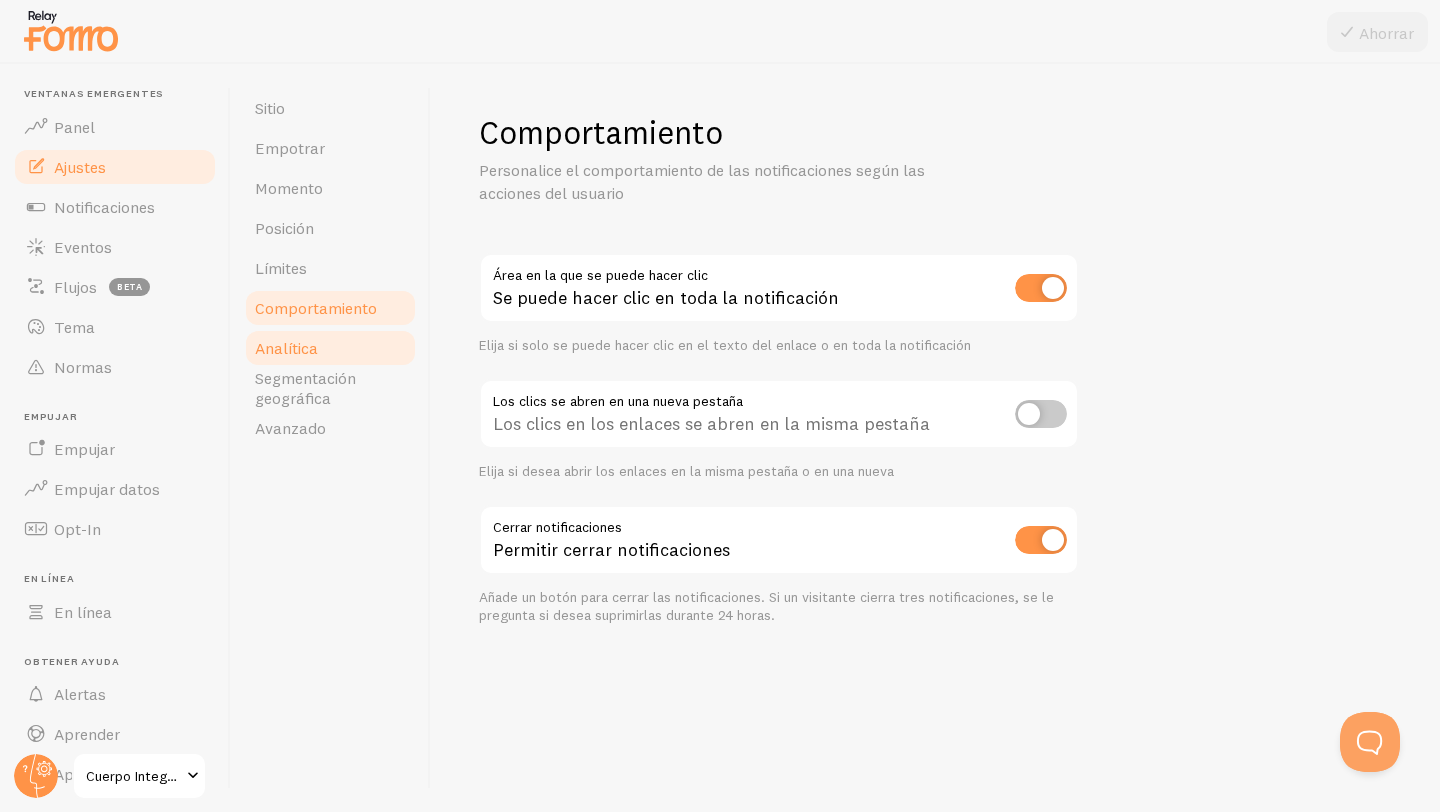 click on "Analítica" at bounding box center [286, 348] 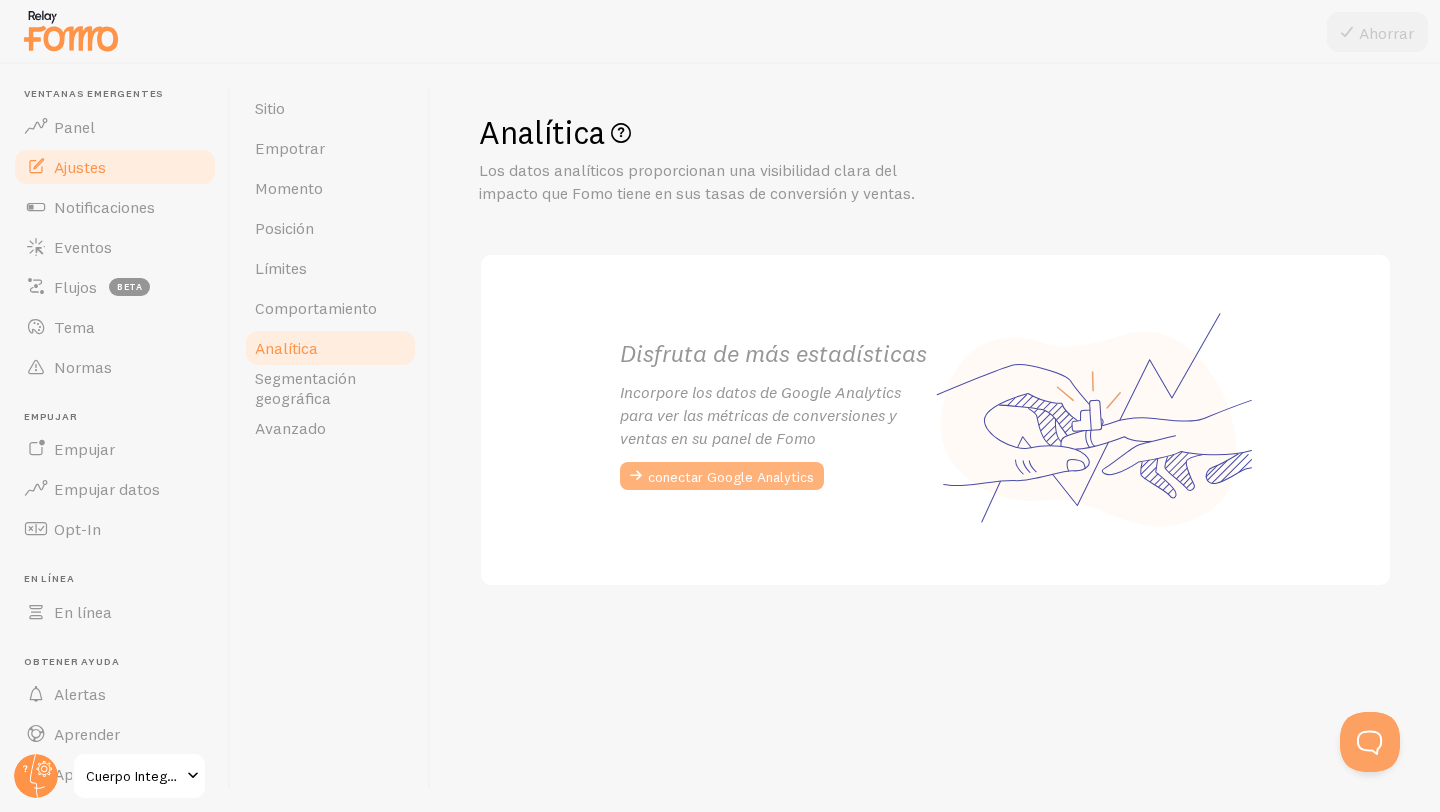 click on "conectar Google Analytics" at bounding box center (731, 477) 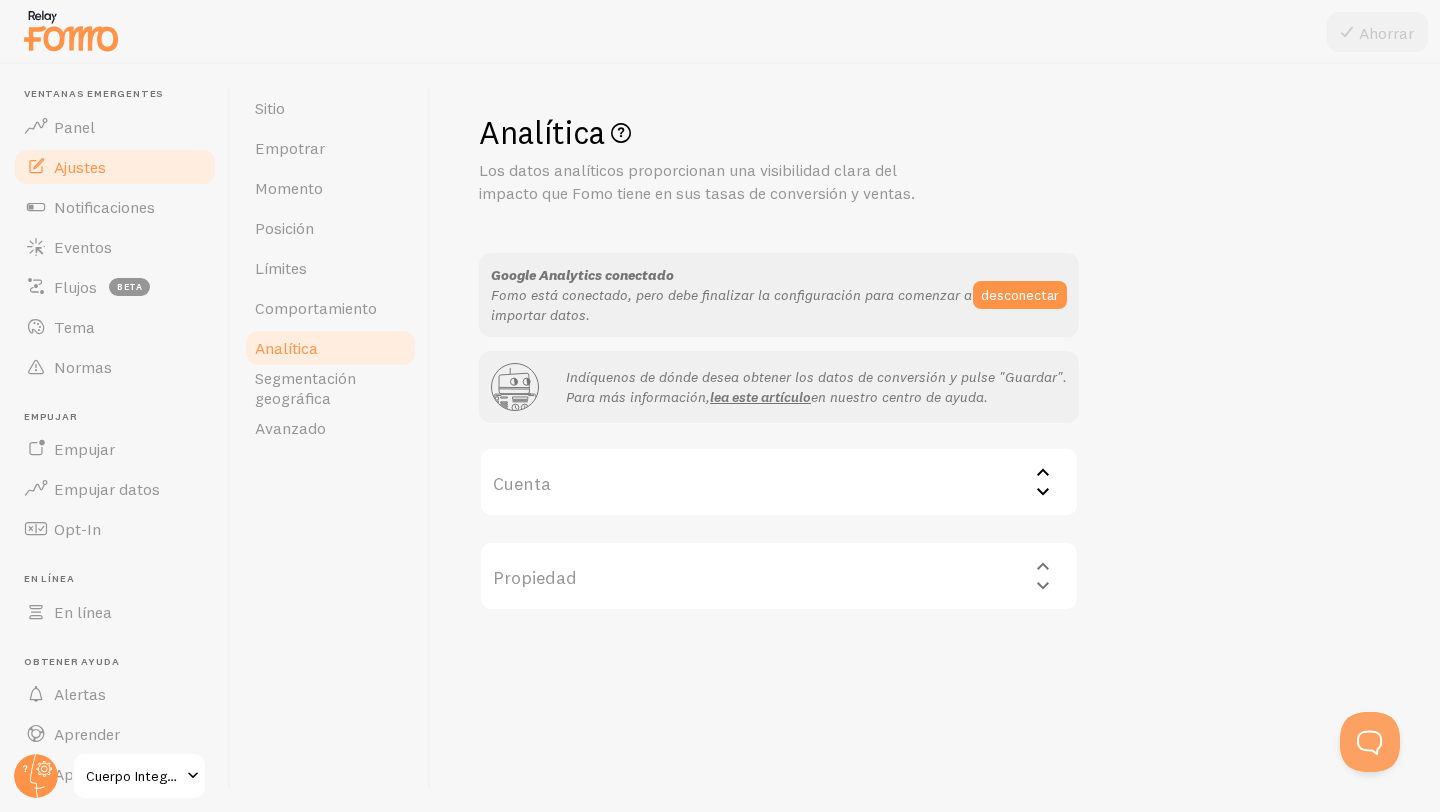 click on "Cuenta" at bounding box center [779, 482] 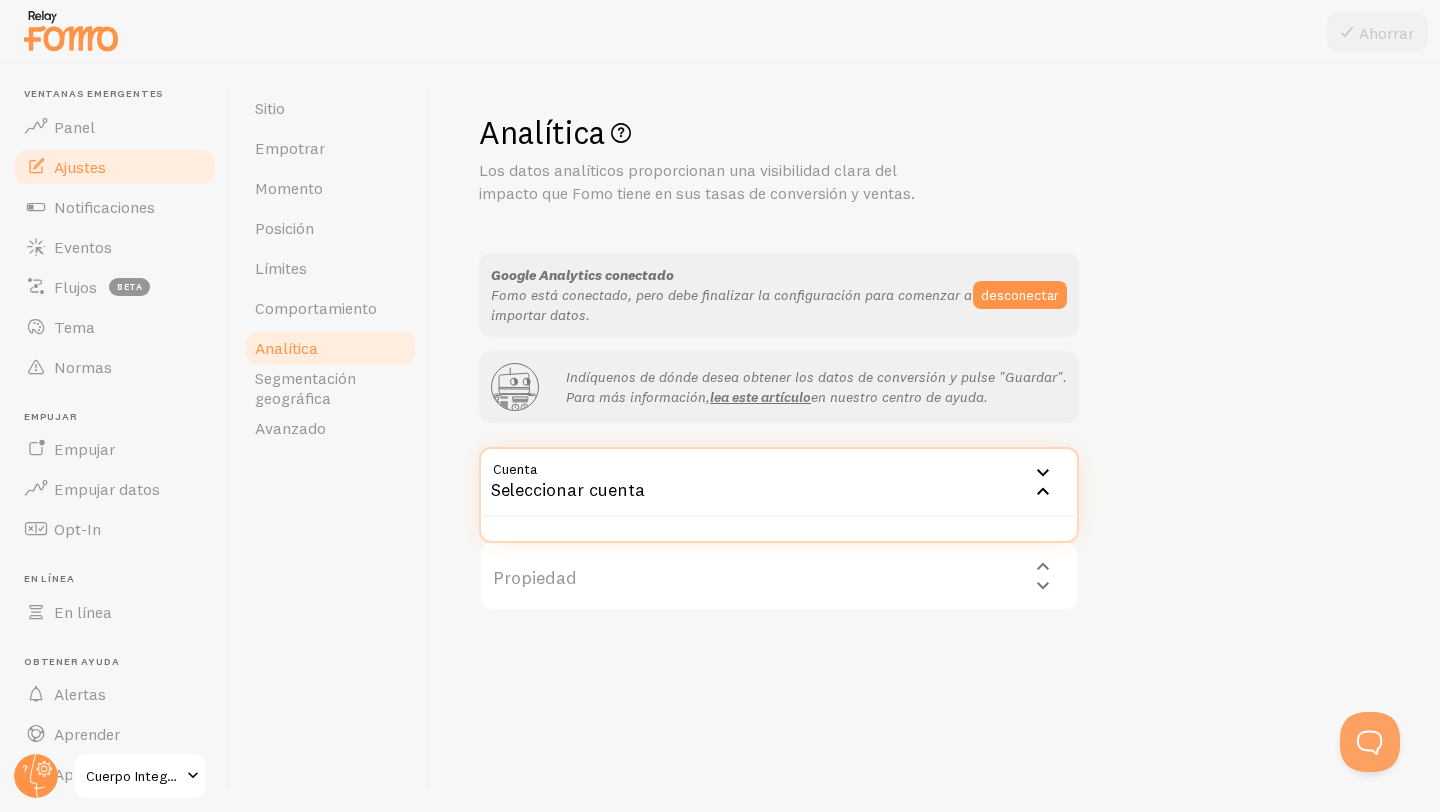 click on "Seleccionar cuenta" at bounding box center [568, 489] 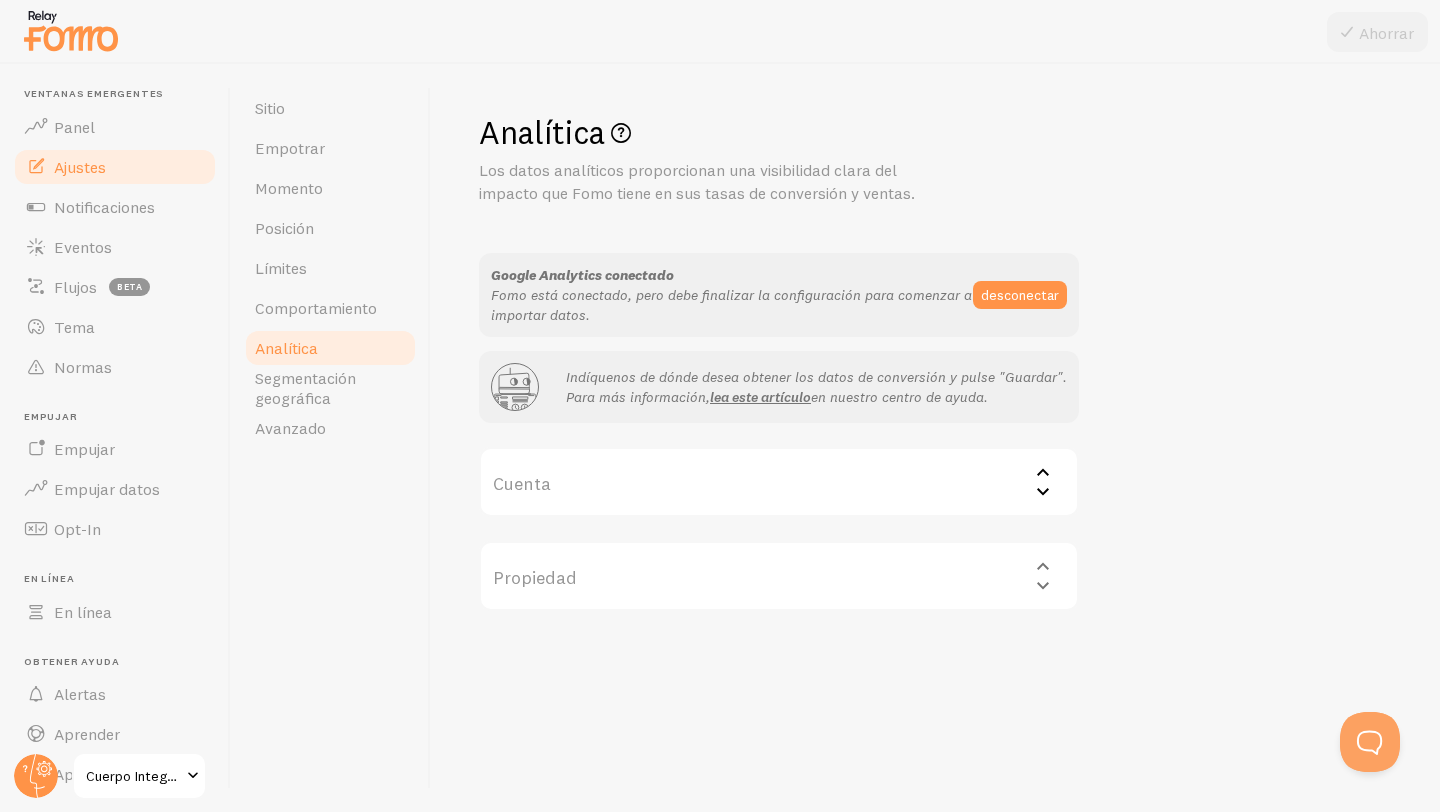 click 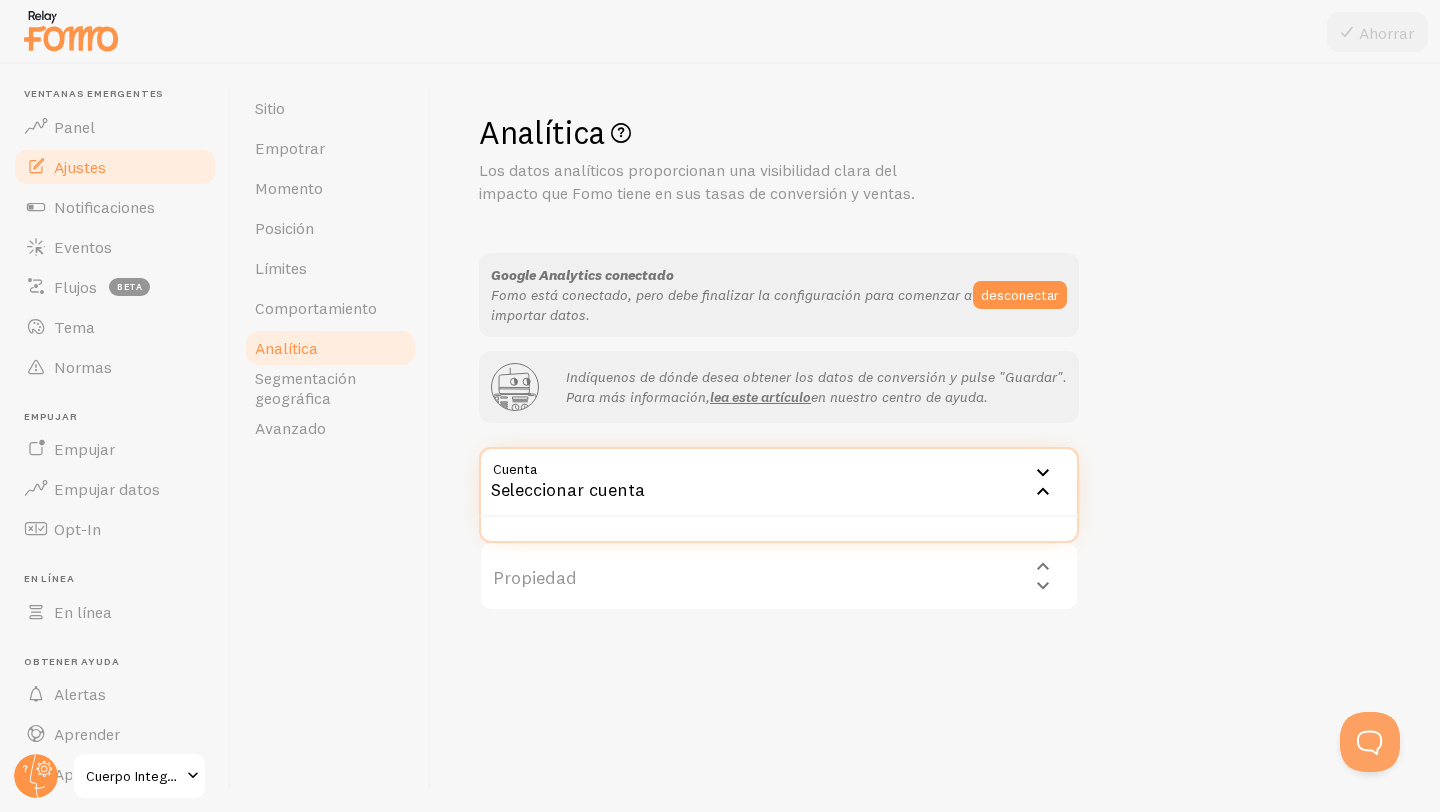 click on "Analítica
Los datos analíticos proporcionan una visibilidad clara del impacto que Fomo tiene en sus tasas de conversión y ventas.
Google Analytics conectado
Fomo está conectado, pero debe finalizar la configuración para comenzar a importar datos.
desconectar
Indíquenos de dónde desea obtener los datos de conversión y pulse "Guardar".
Para más información,  lea este artículo  en nuestro centro de ayuda.
Cuenta     Seleccionar cuenta           Propiedad     Seleccionar propiedad" at bounding box center (935, 361) 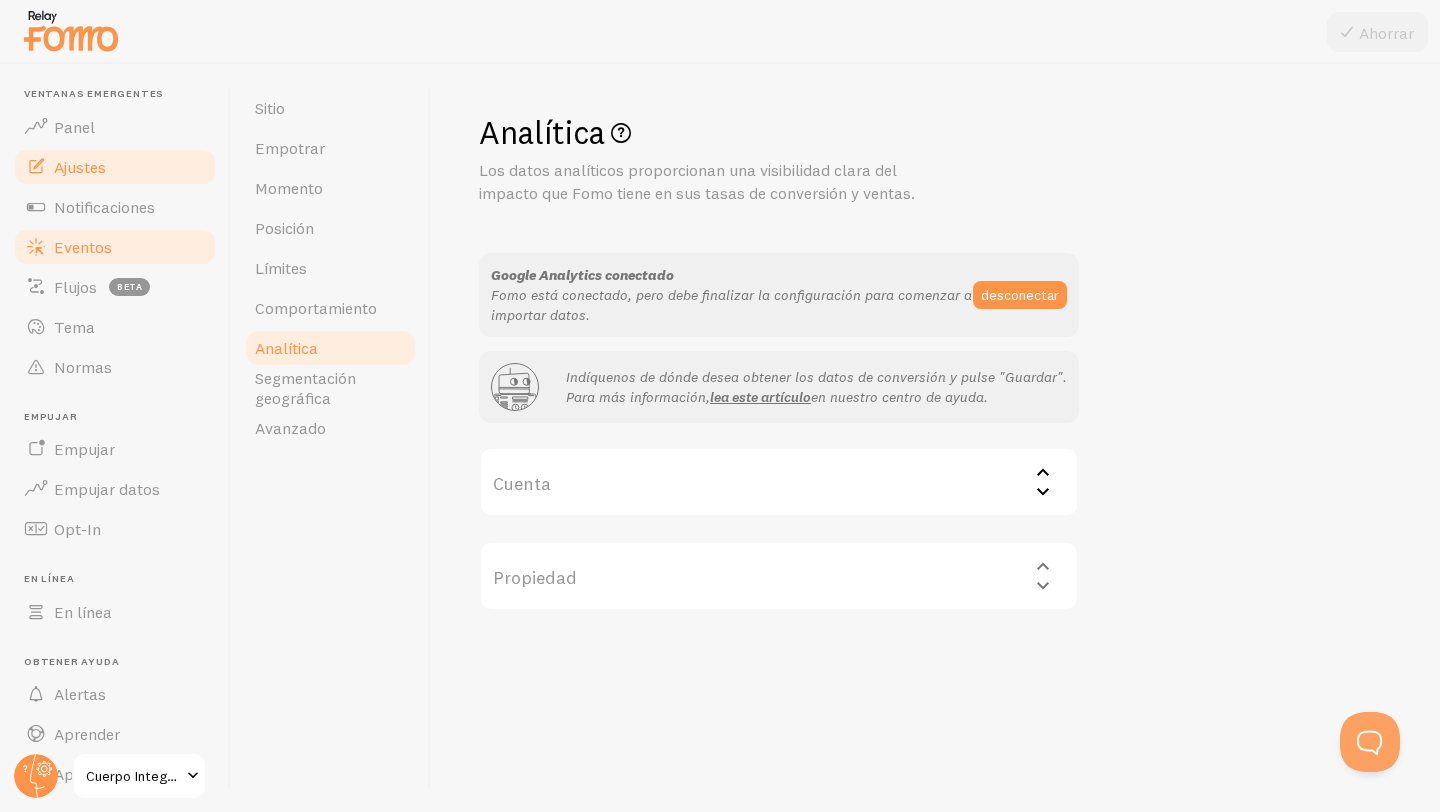 click on "Eventos" at bounding box center [83, 247] 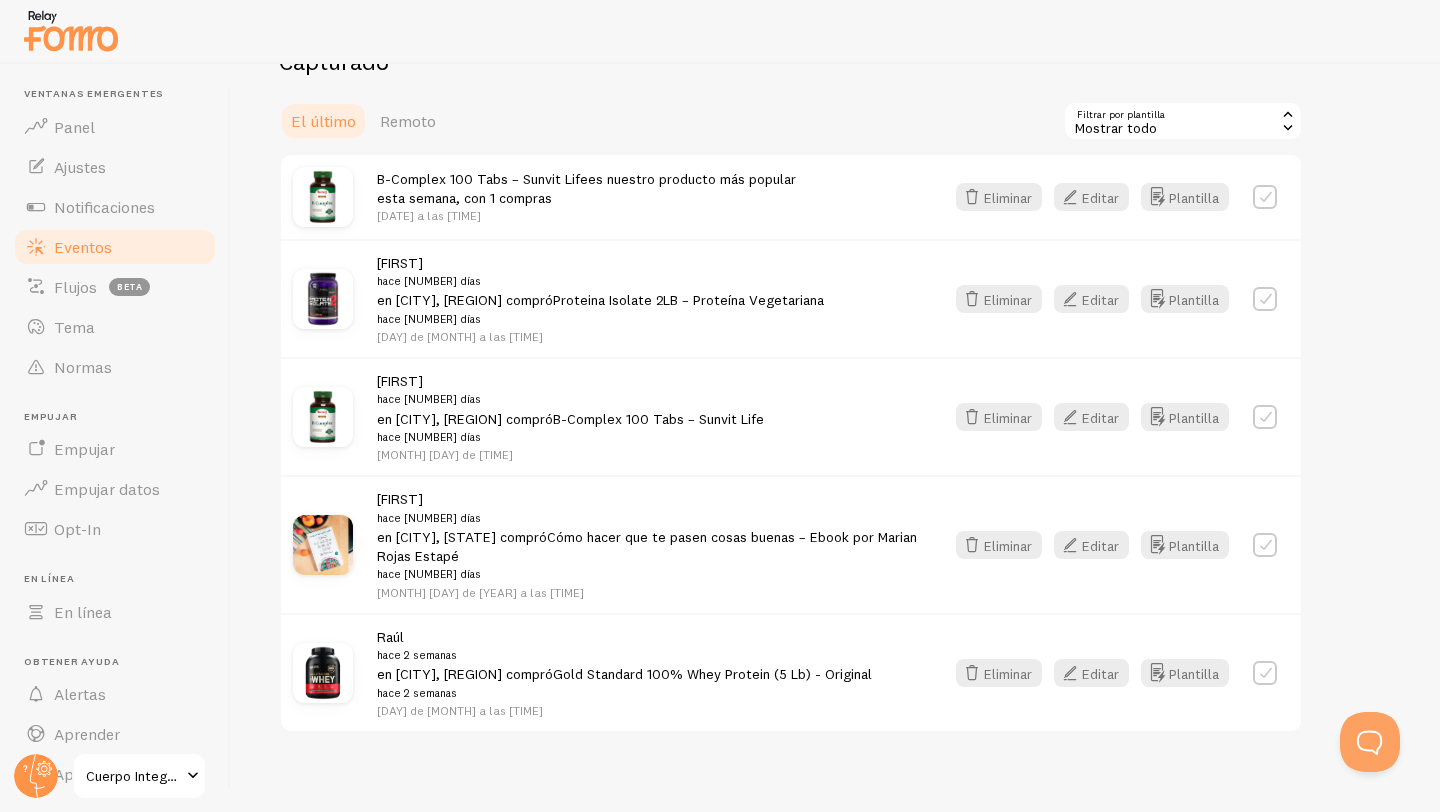 scroll, scrollTop: 376, scrollLeft: 0, axis: vertical 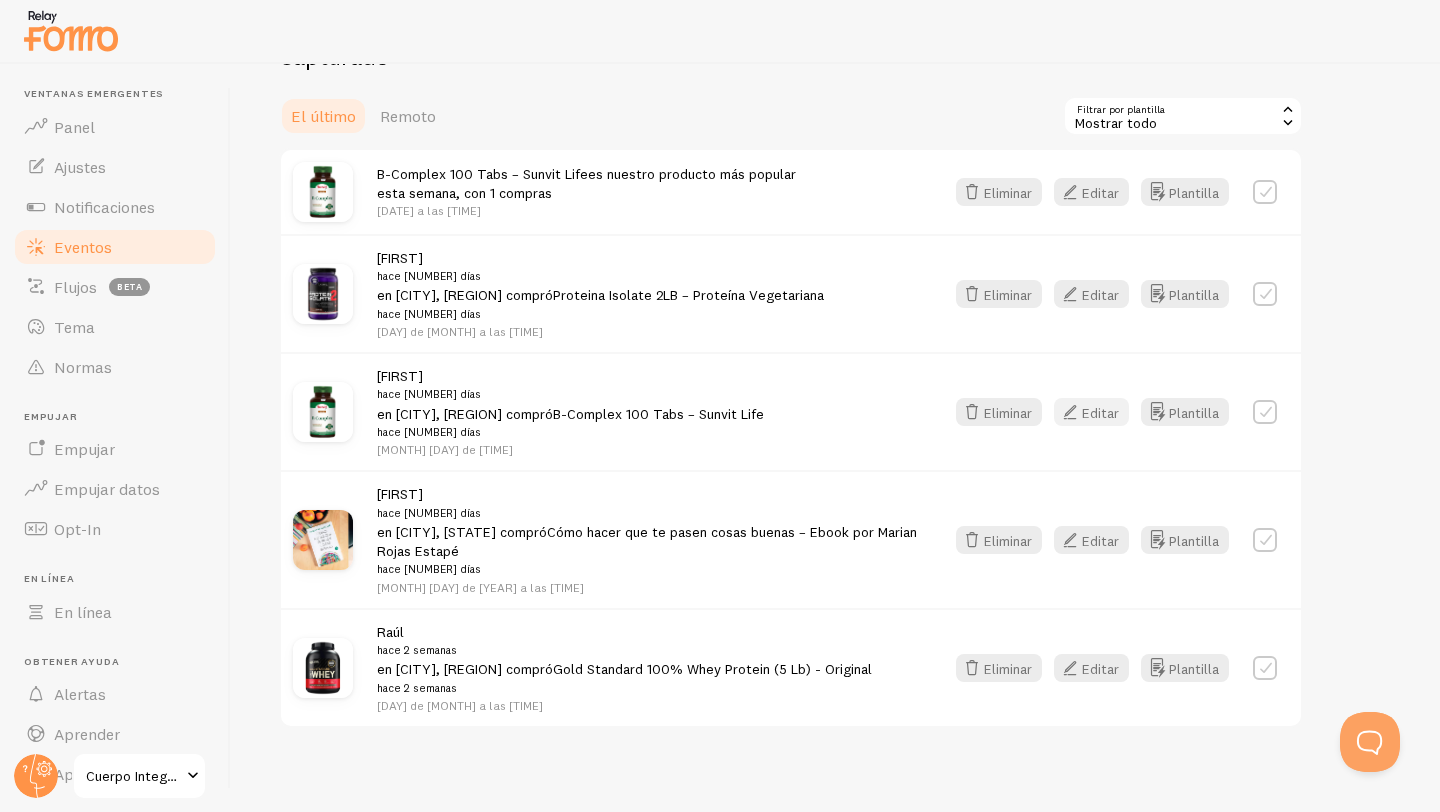 click on "Editar" at bounding box center [1100, 413] 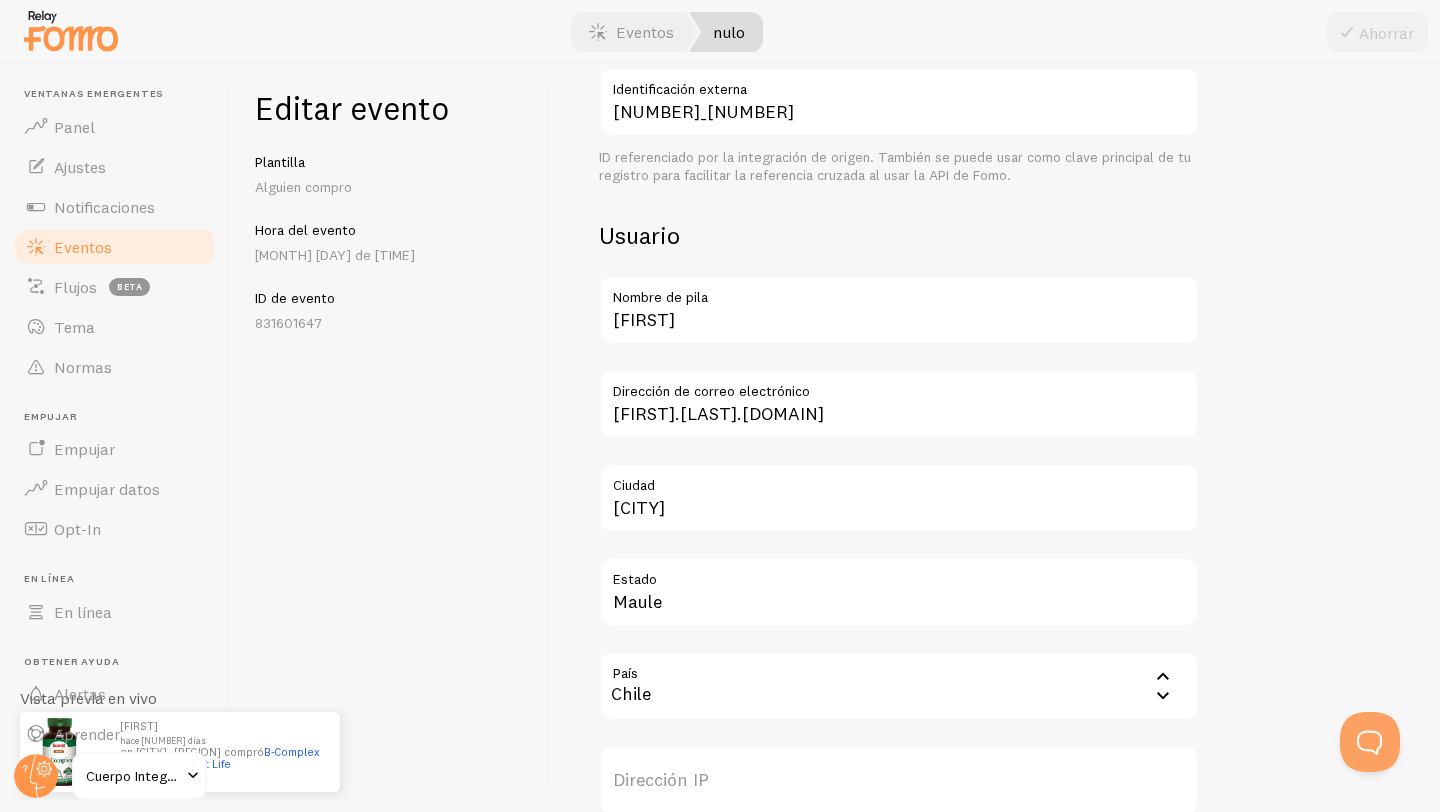 scroll, scrollTop: 543, scrollLeft: 0, axis: vertical 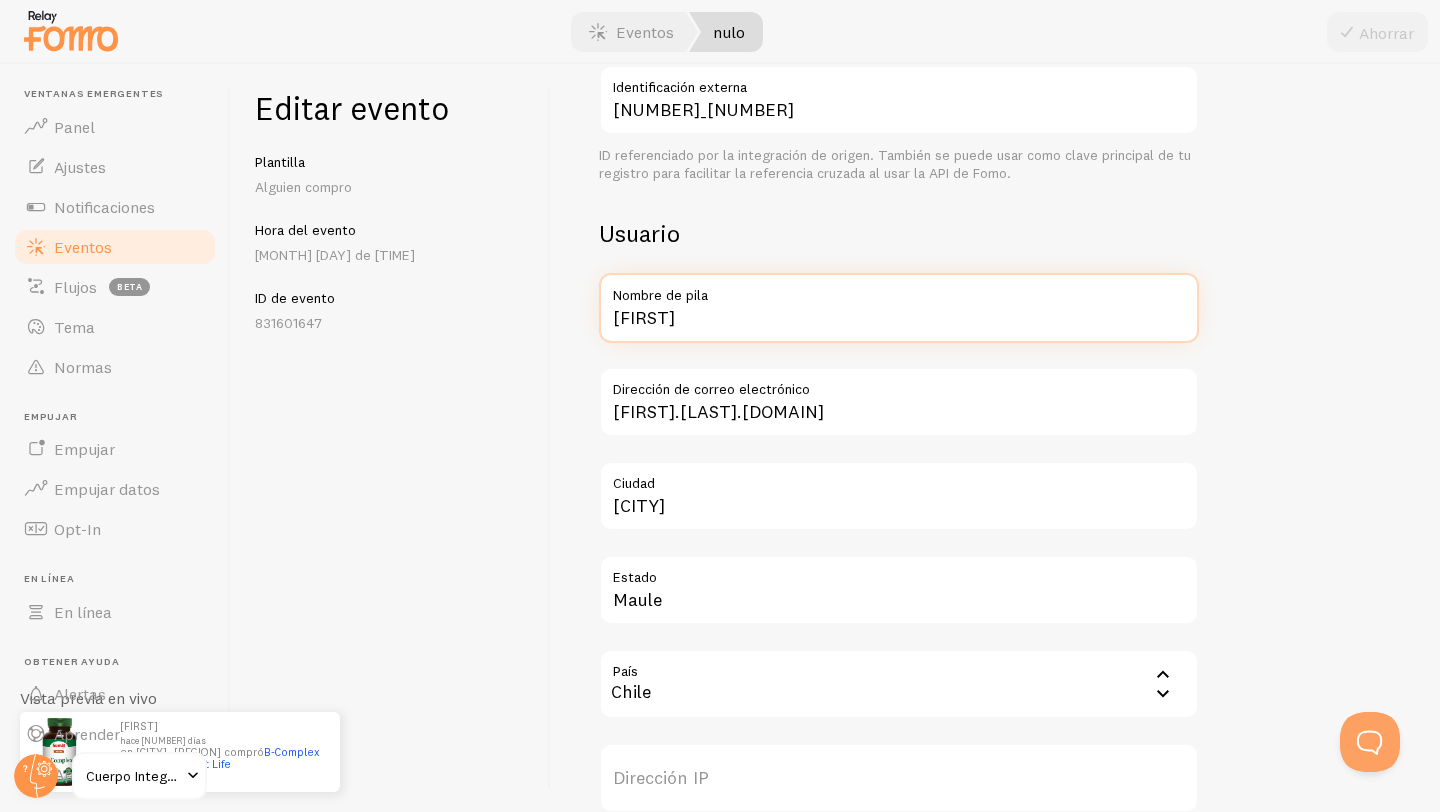 click on "[FIRST]" at bounding box center [899, 308] 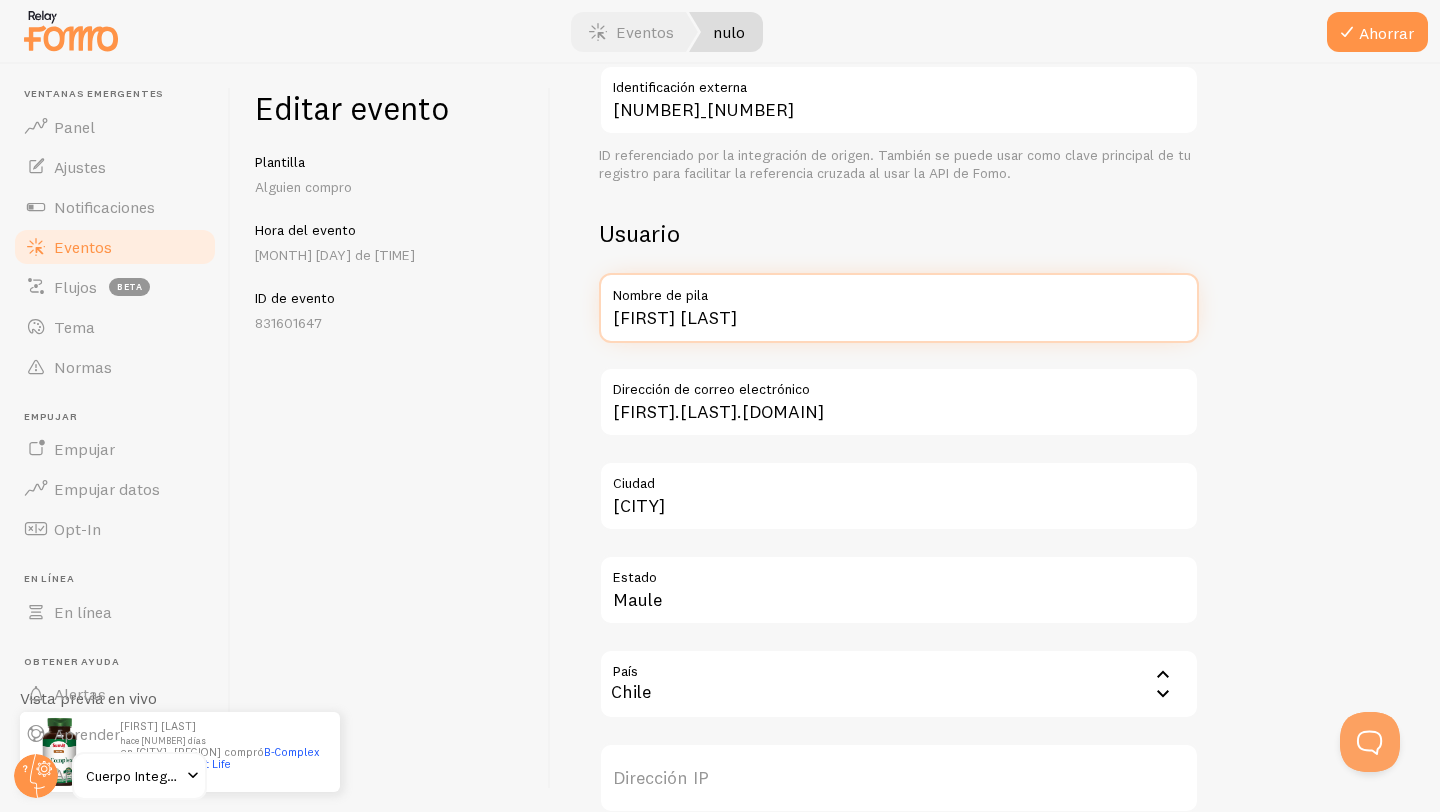 type on "[FIRST] [LAST]" 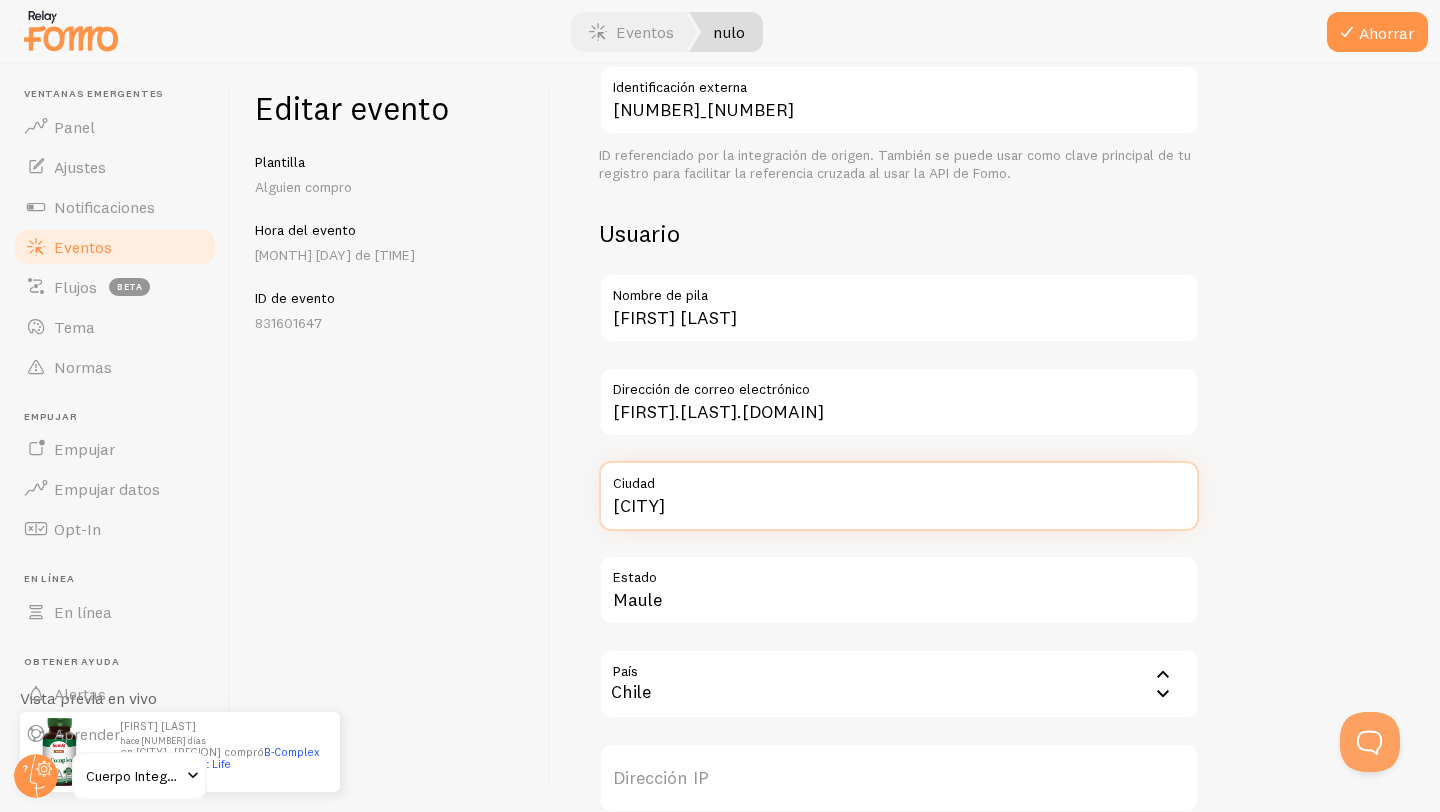 click on "[CITY]" at bounding box center (899, 496) 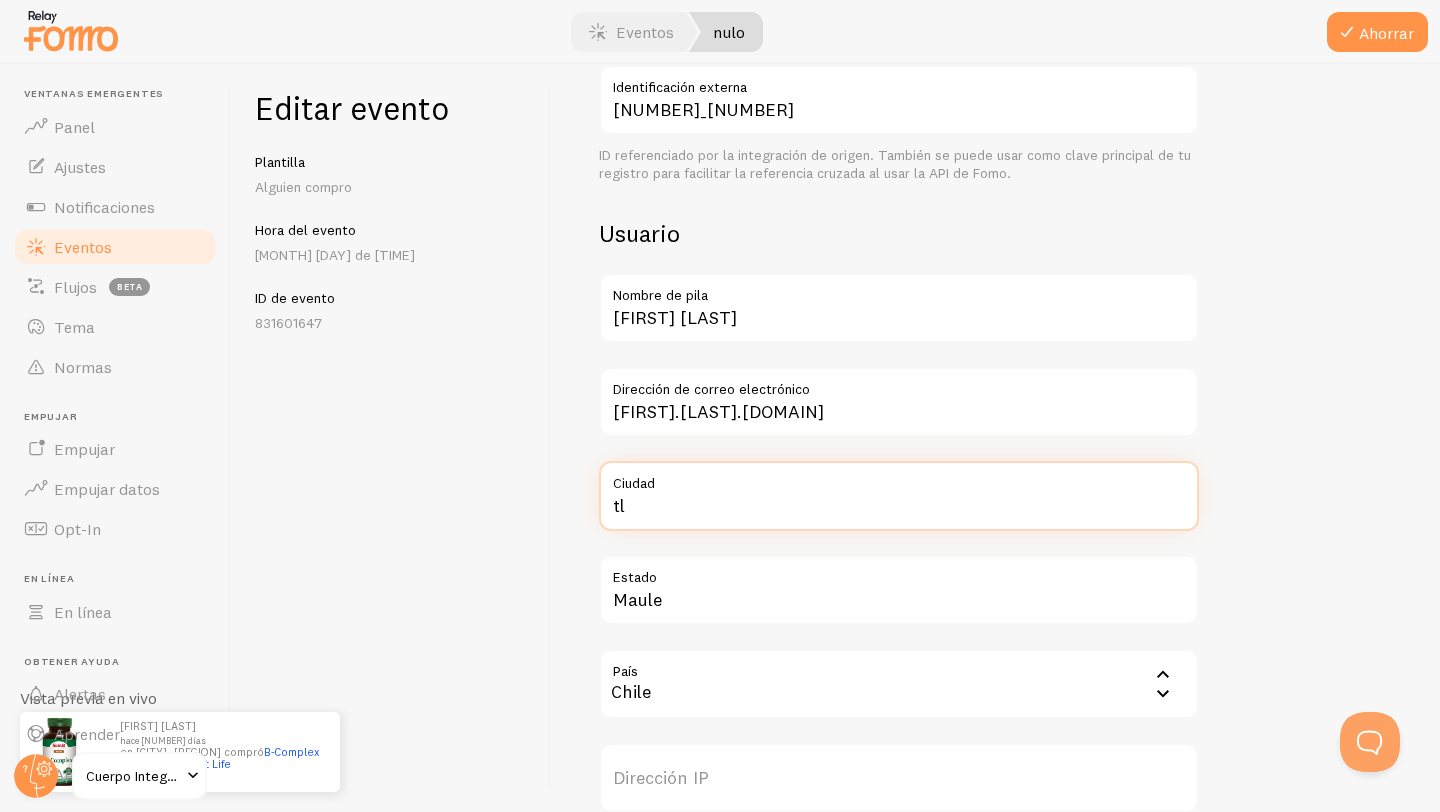 type on "t" 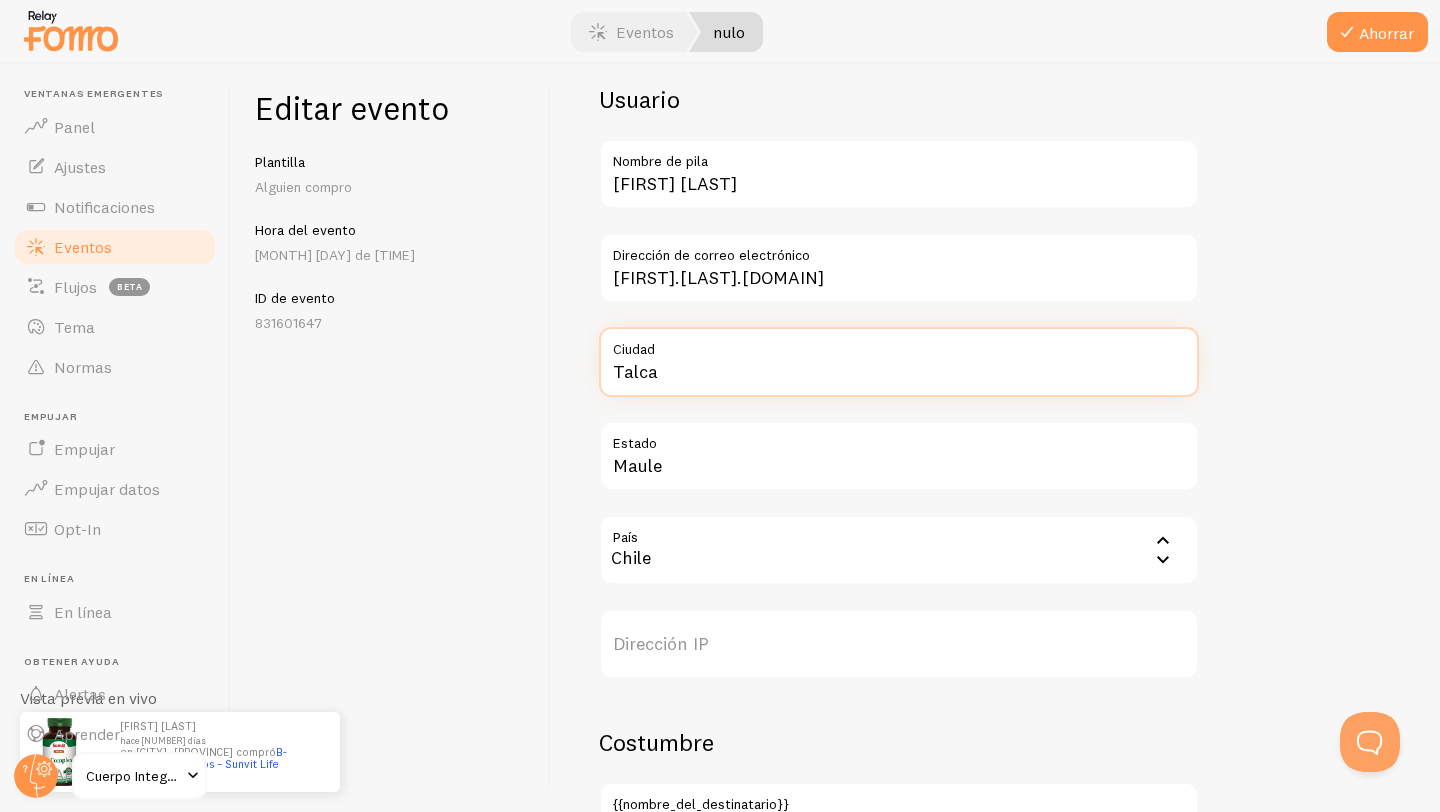 scroll, scrollTop: 678, scrollLeft: 0, axis: vertical 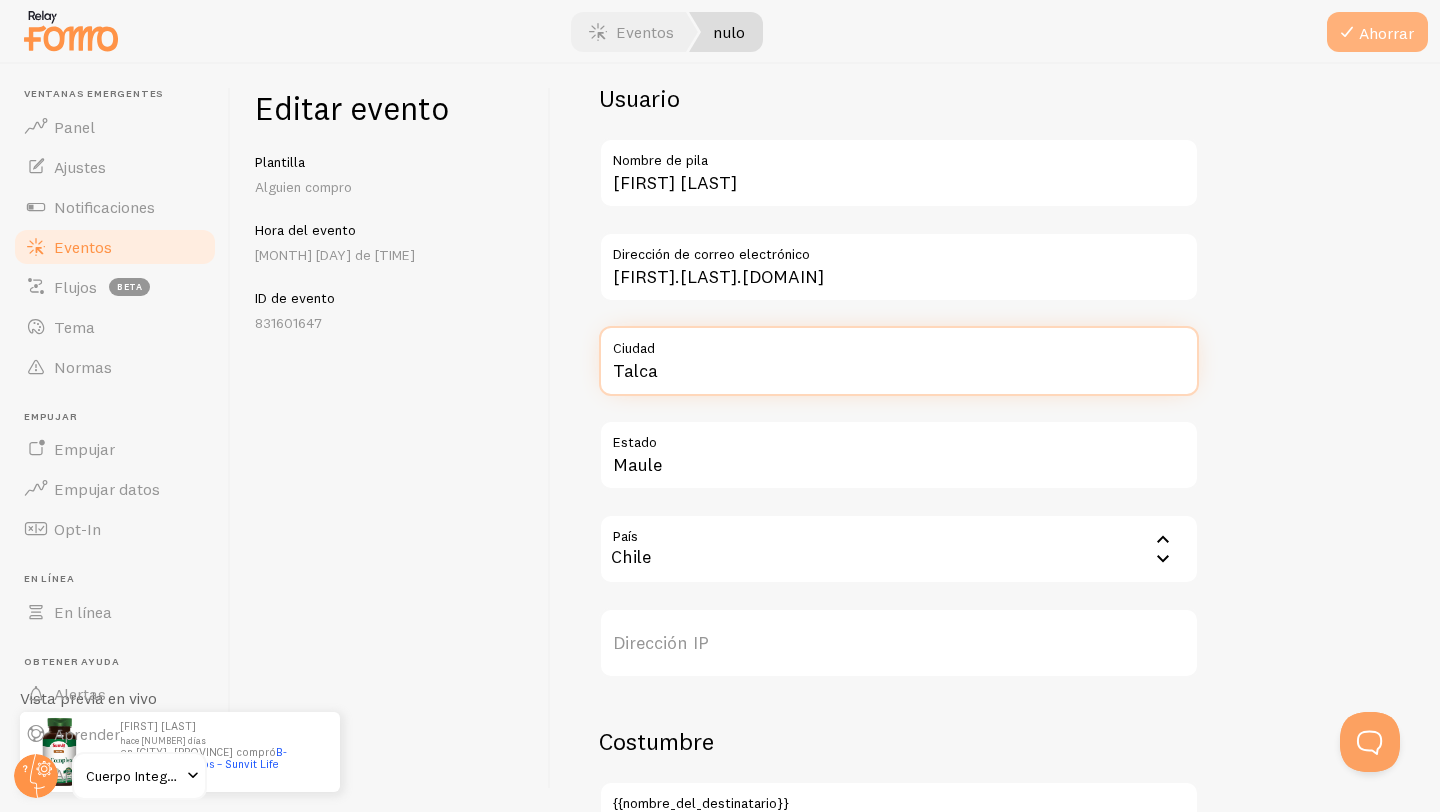 type on "Talca" 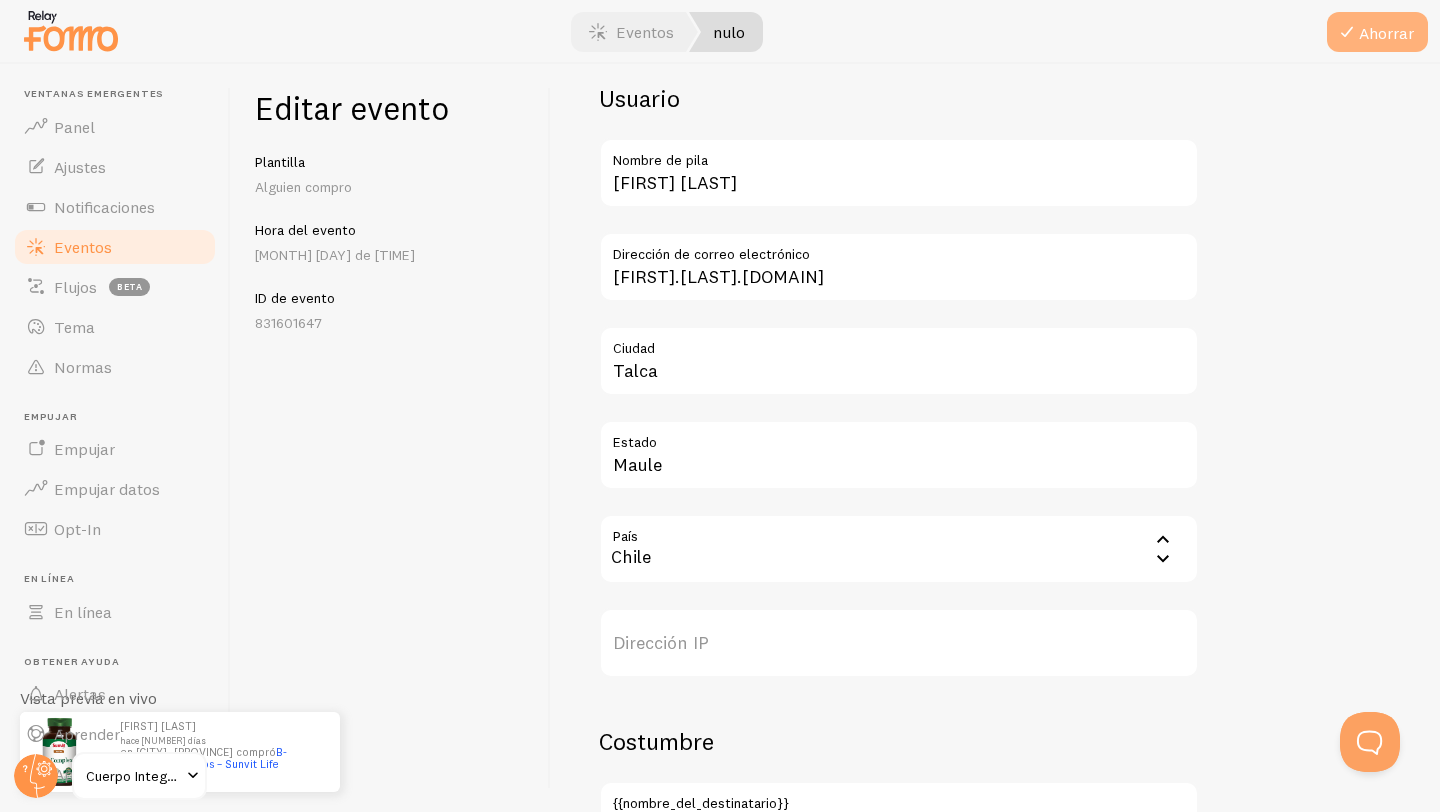 click at bounding box center (1347, 32) 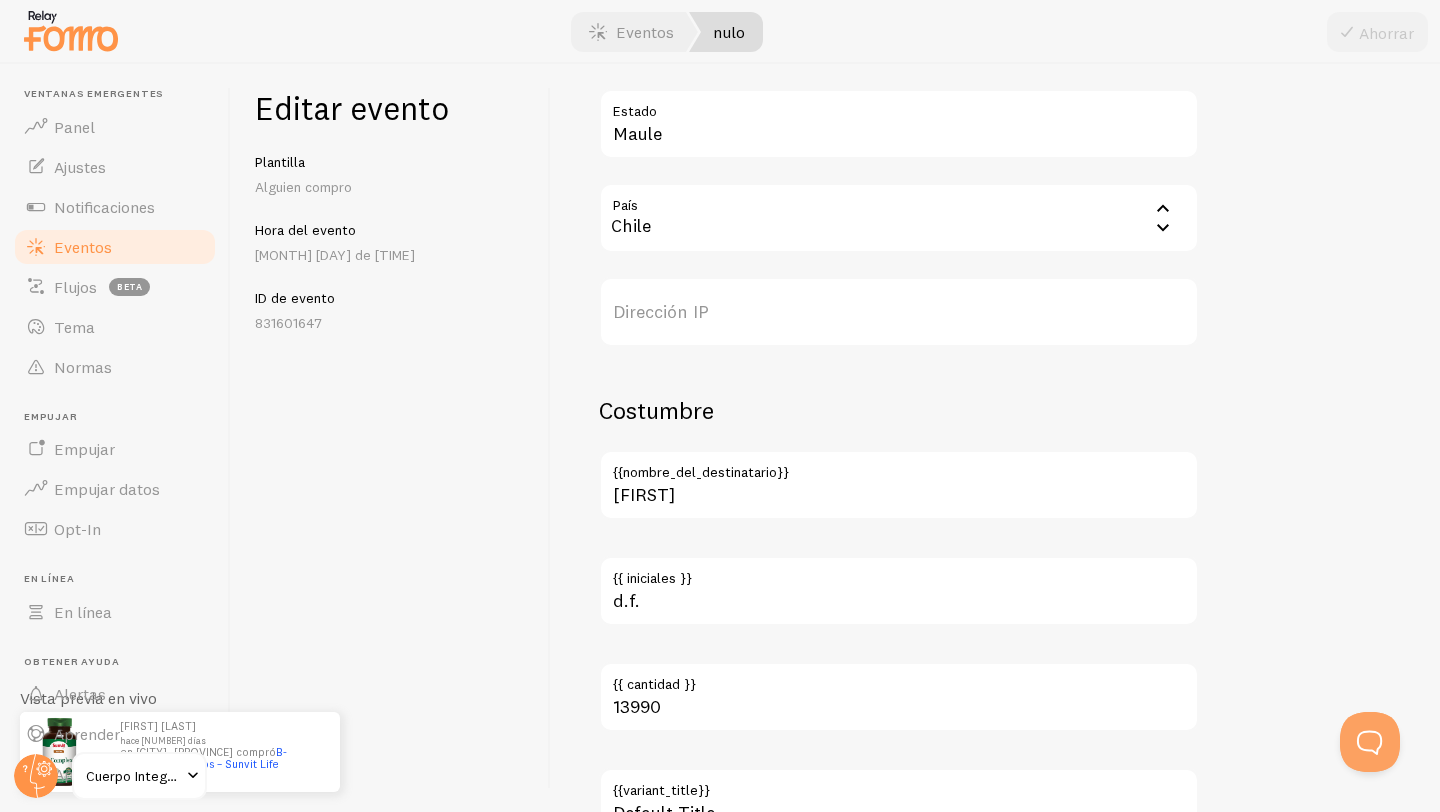 scroll, scrollTop: 1077, scrollLeft: 0, axis: vertical 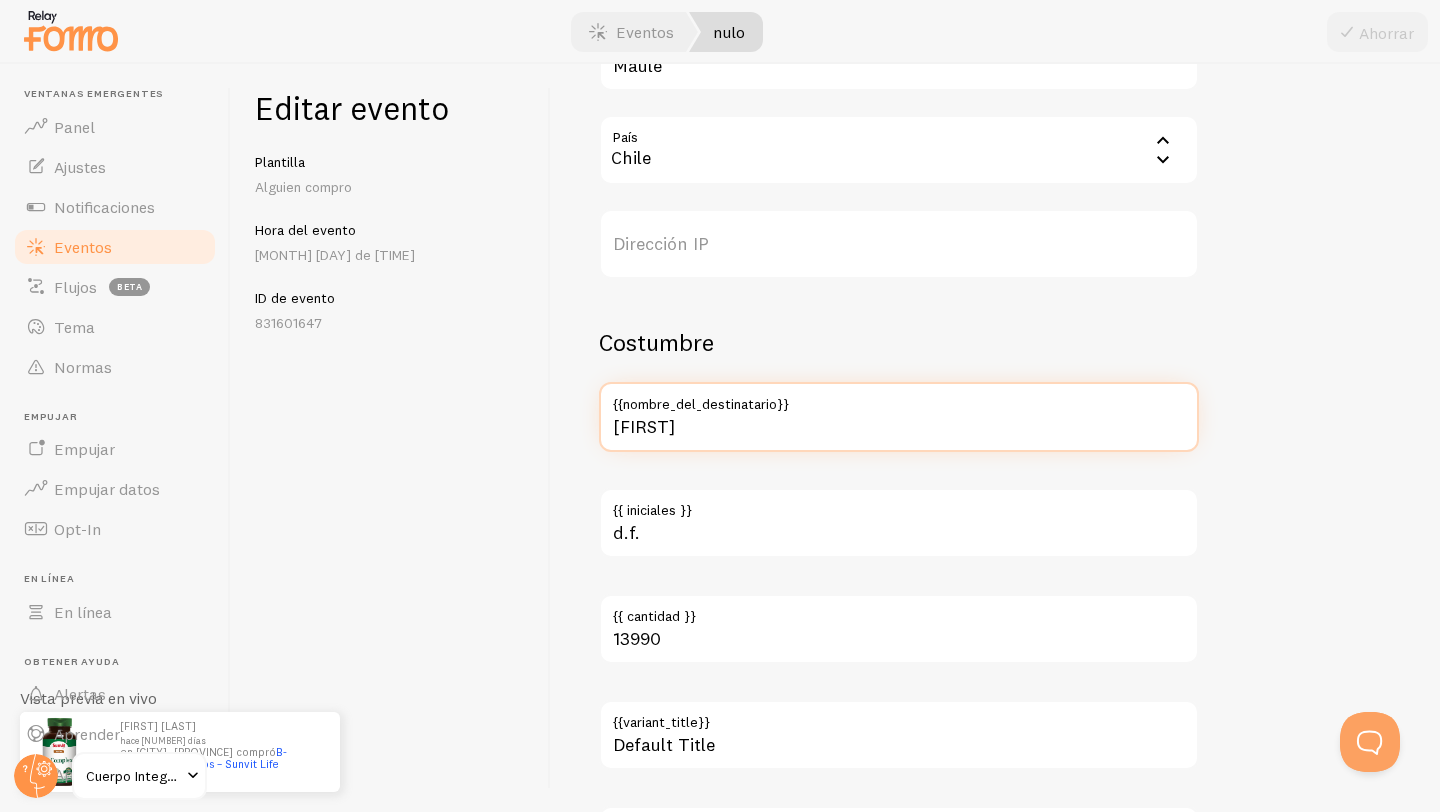 click on "[FIRST]" at bounding box center (899, 417) 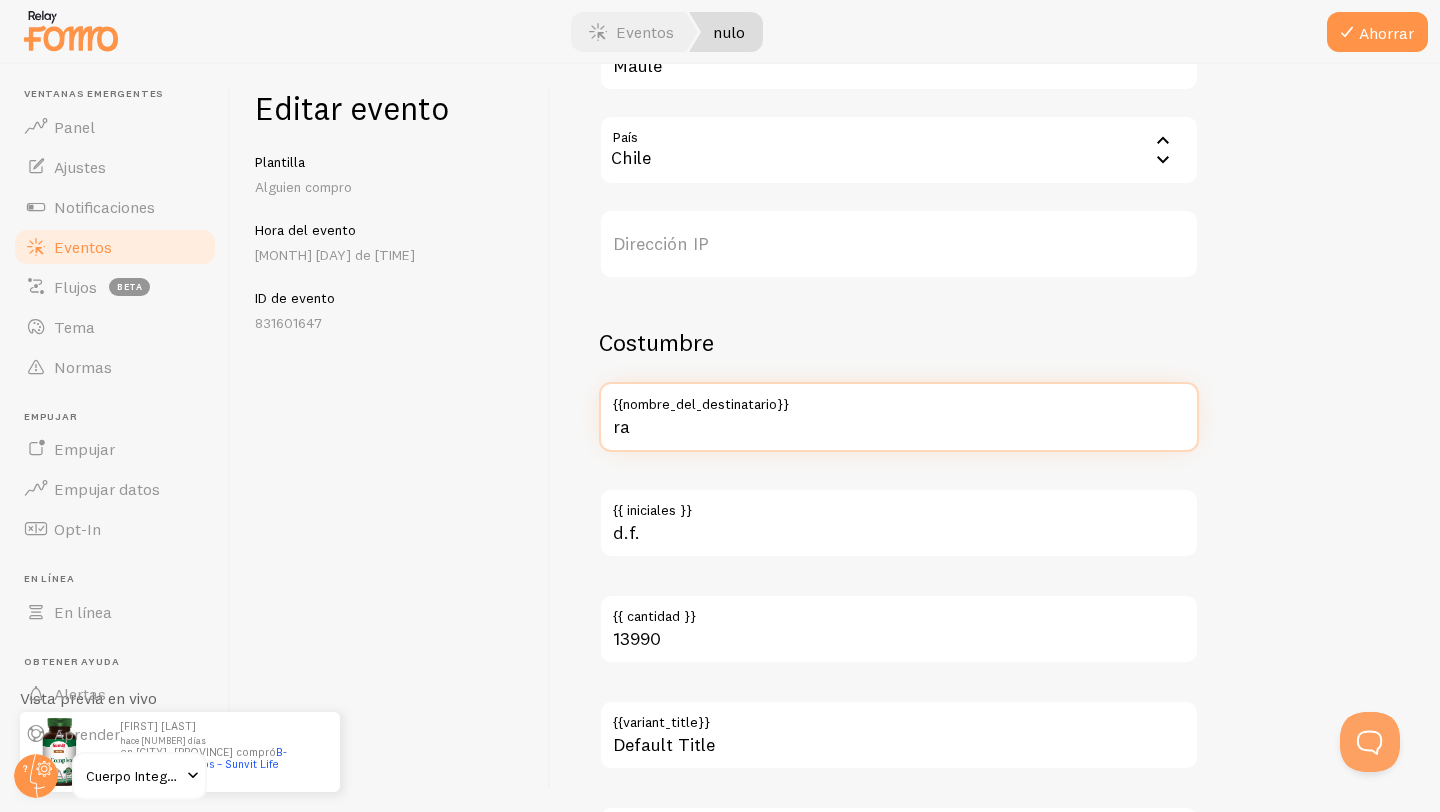 type on "r" 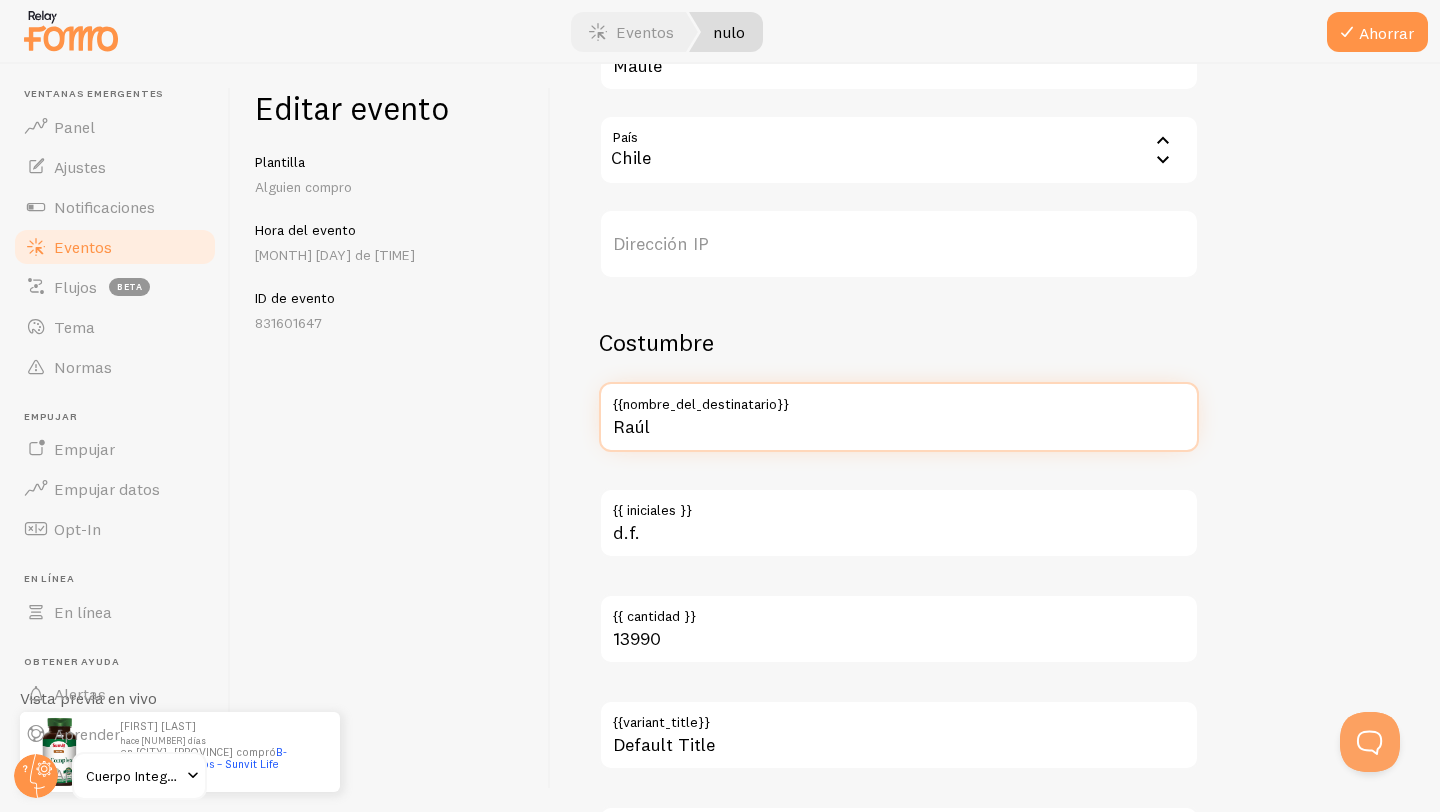 type on "Raúl" 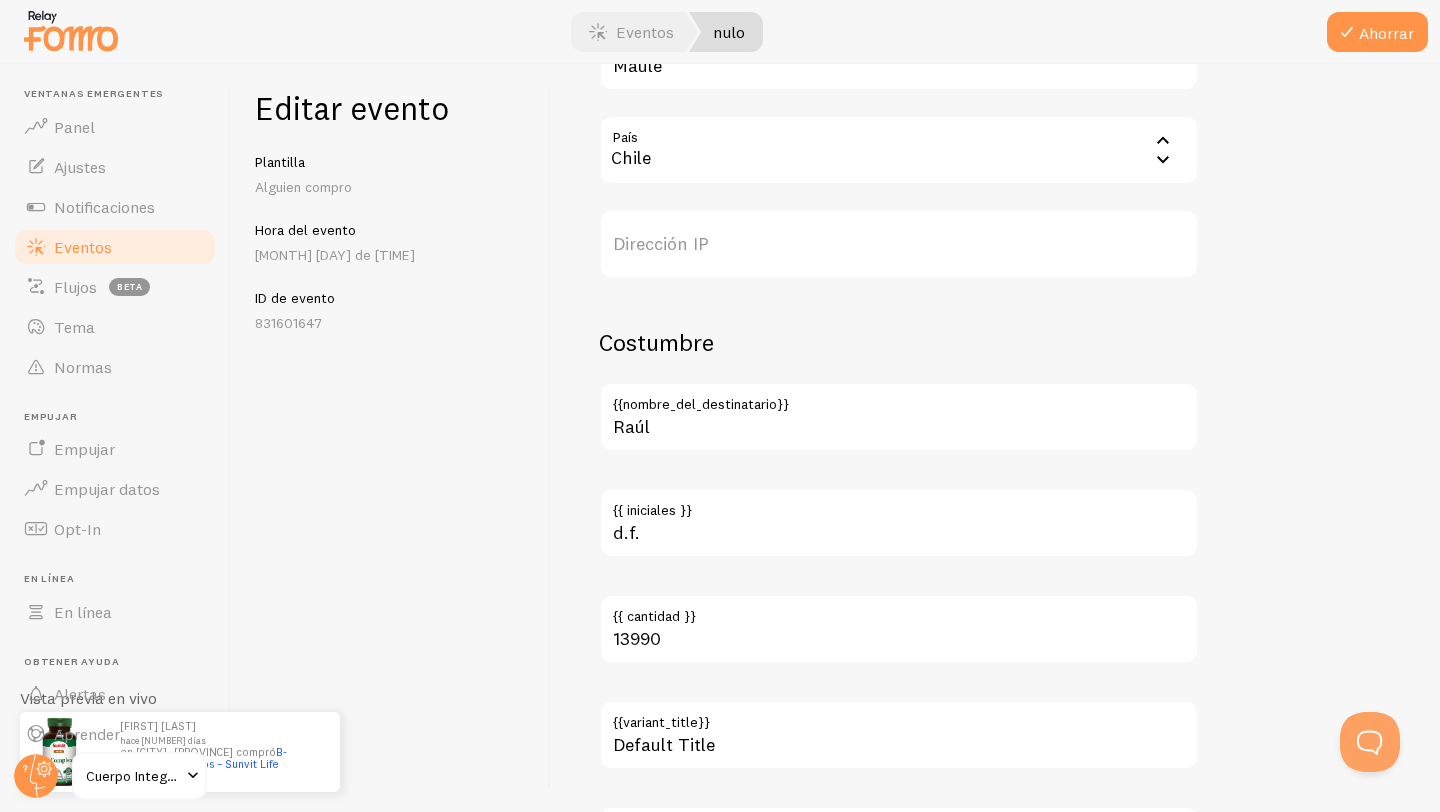 click on "Meta     B-Complex 100 Tabs – Sunvit Life   Título       Este texto aparecerá en negrita en su notificación y se vinculará a la URL del evento que proporcione a continuación, si usa la variable {{ title_with_link }}.     https://integralbody.cl/products/b-complex-100-tabs-sunvit-life?variant=50173231104285   URL del evento       Aquí es donde se enviarán sus visitantes si hacen clic en la imagen de notificaciones o en la variable de combinación {{ title_with_link }}.     https://cdn.shopify.com/s/files/1/0921/6609/5133/files/s302002-100t-0-8bff1e44-f0b2-435d-9724-73583f8346ab.webp?v=1753051168   URL de la imagen     Subir     URL de la imagen de tu notificación       6938258374941_50173231104285   Identificación externa       ID referenciado por la integración de origen. También se puede usar como clave principal de tu registro para facilitar la referencia cruzada al usar la API de Fomo.   Usuario     [FIRST] [LAST]   Nombre de pila           daniel.rebolledo.f@gmail.com             [CITY]" at bounding box center (995, -45) 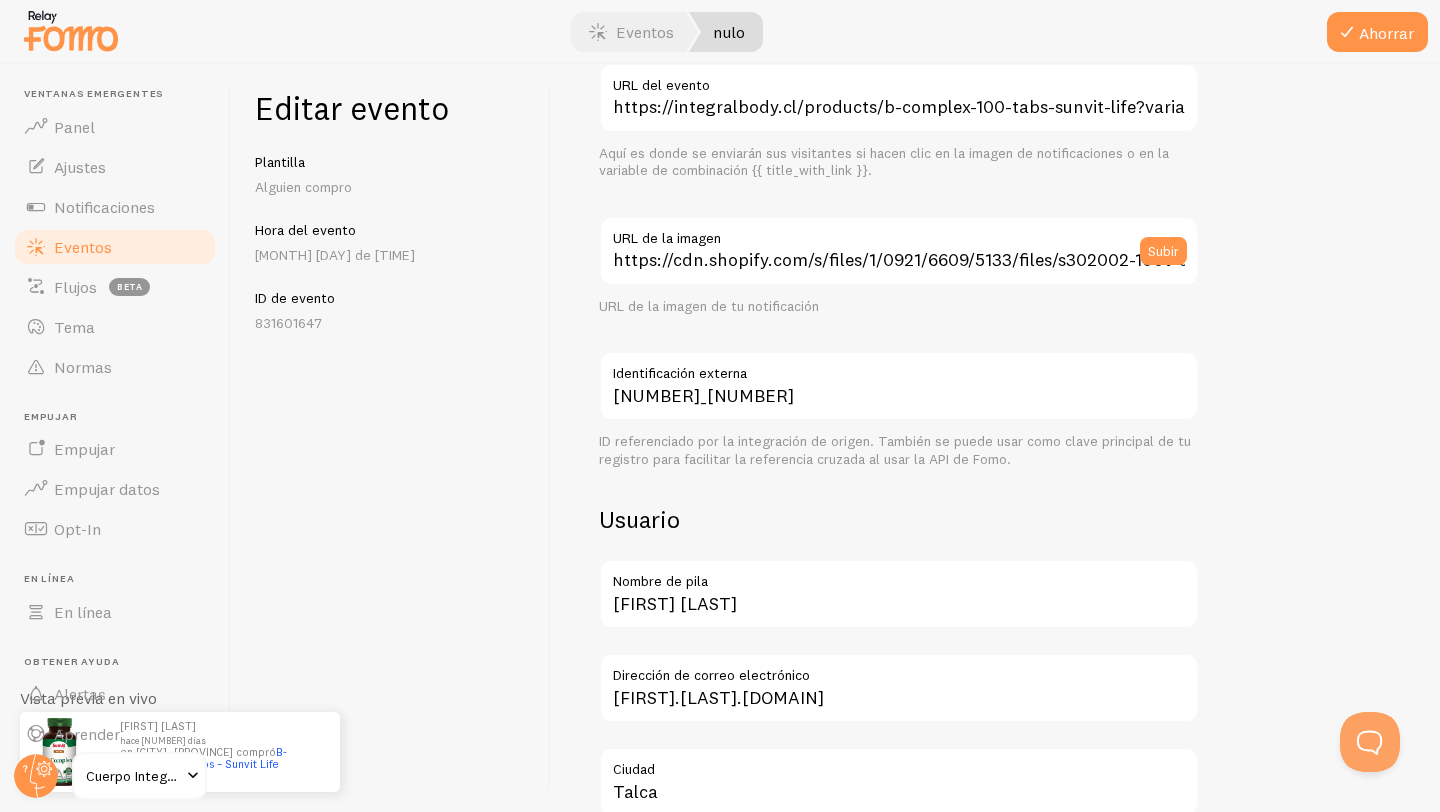 scroll, scrollTop: 51, scrollLeft: 0, axis: vertical 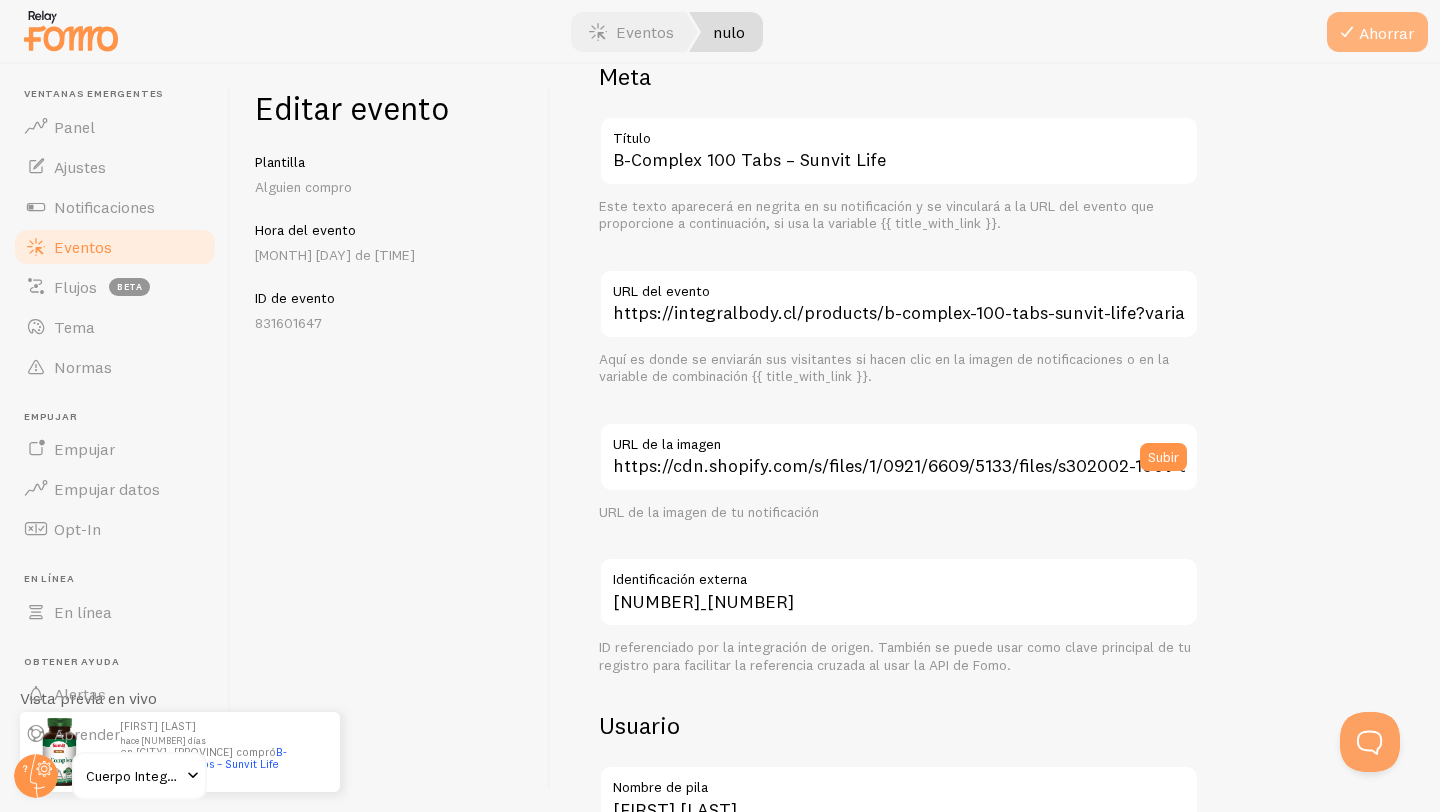 click on "Ahorrar" at bounding box center [1386, 33] 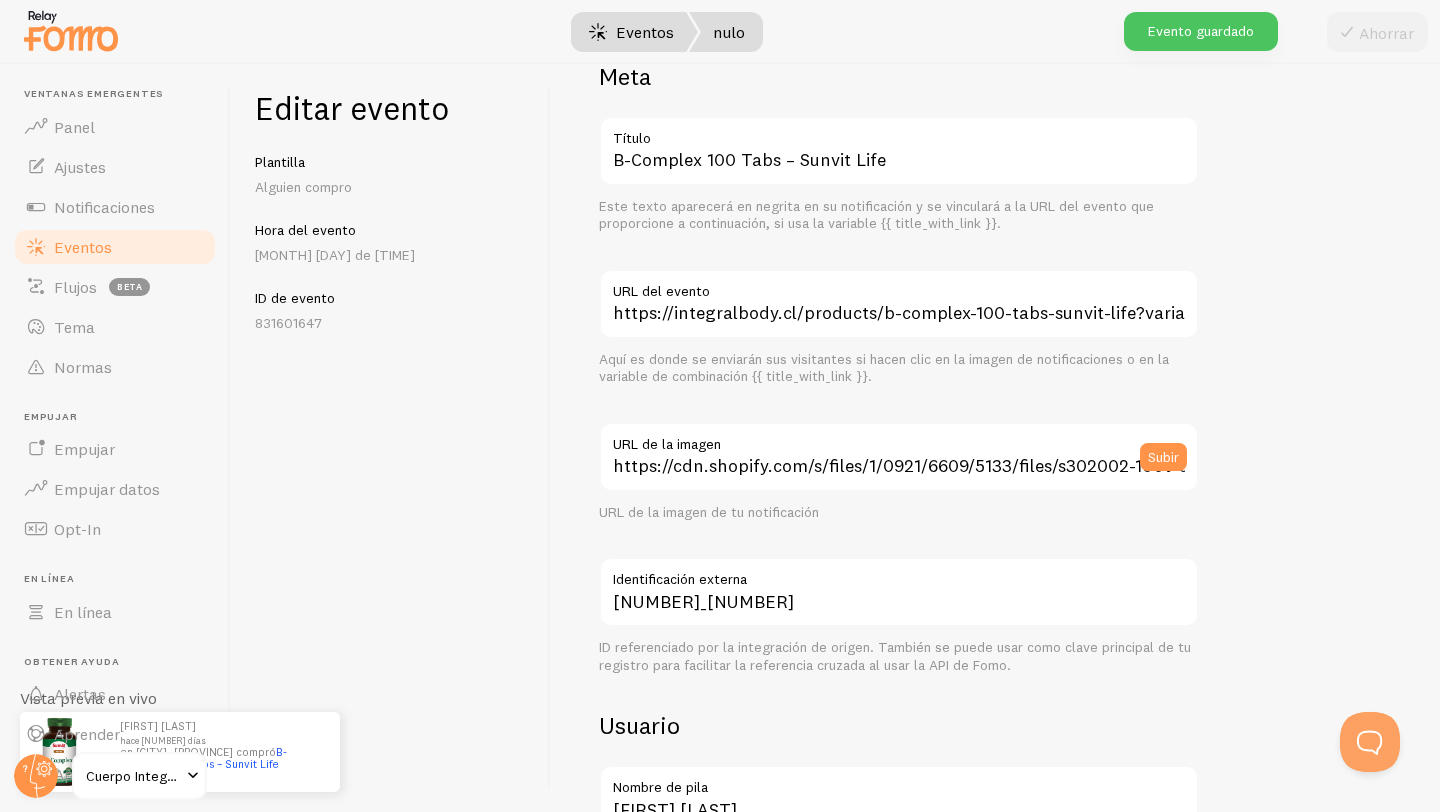 click on "Eventos" at bounding box center [645, 32] 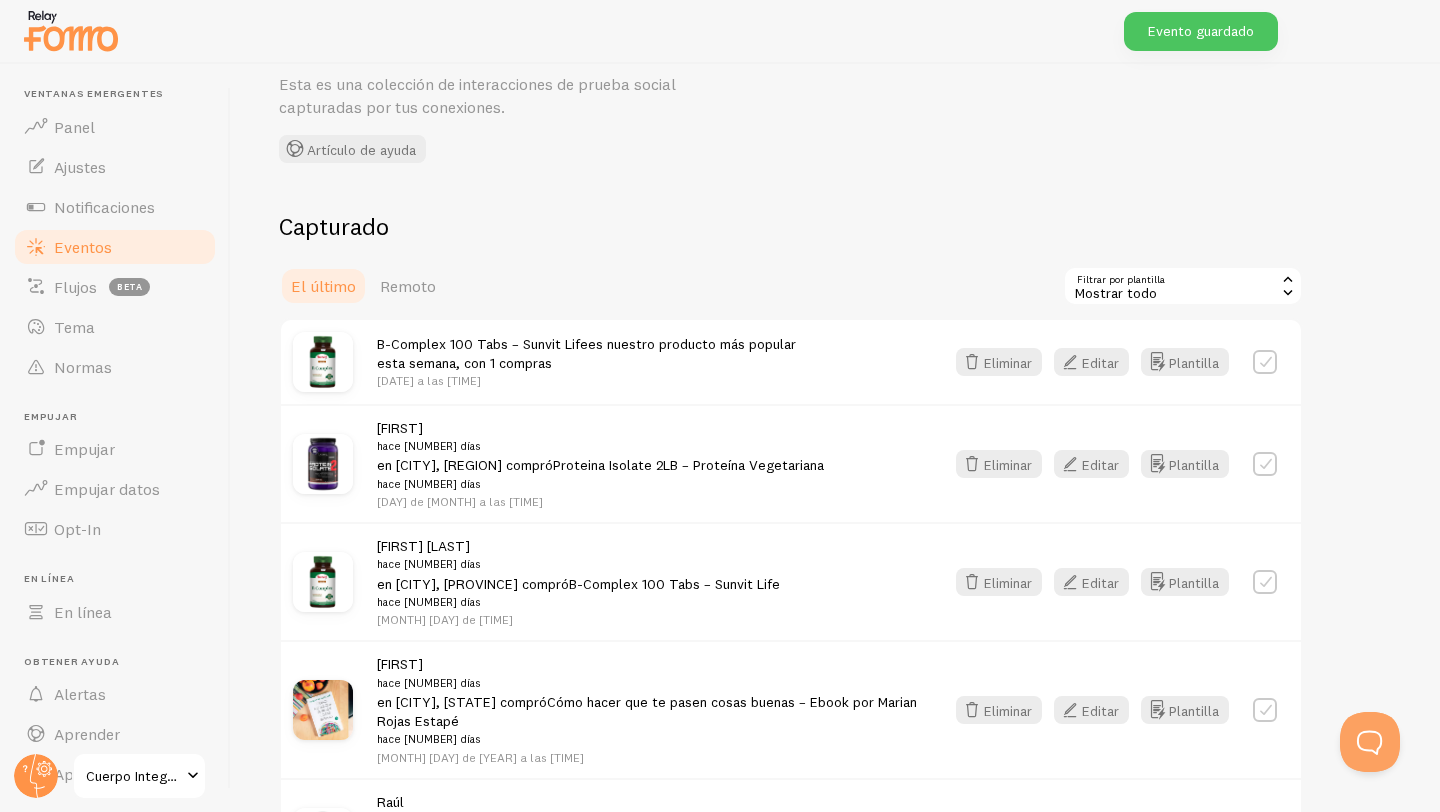 scroll, scrollTop: 220, scrollLeft: 0, axis: vertical 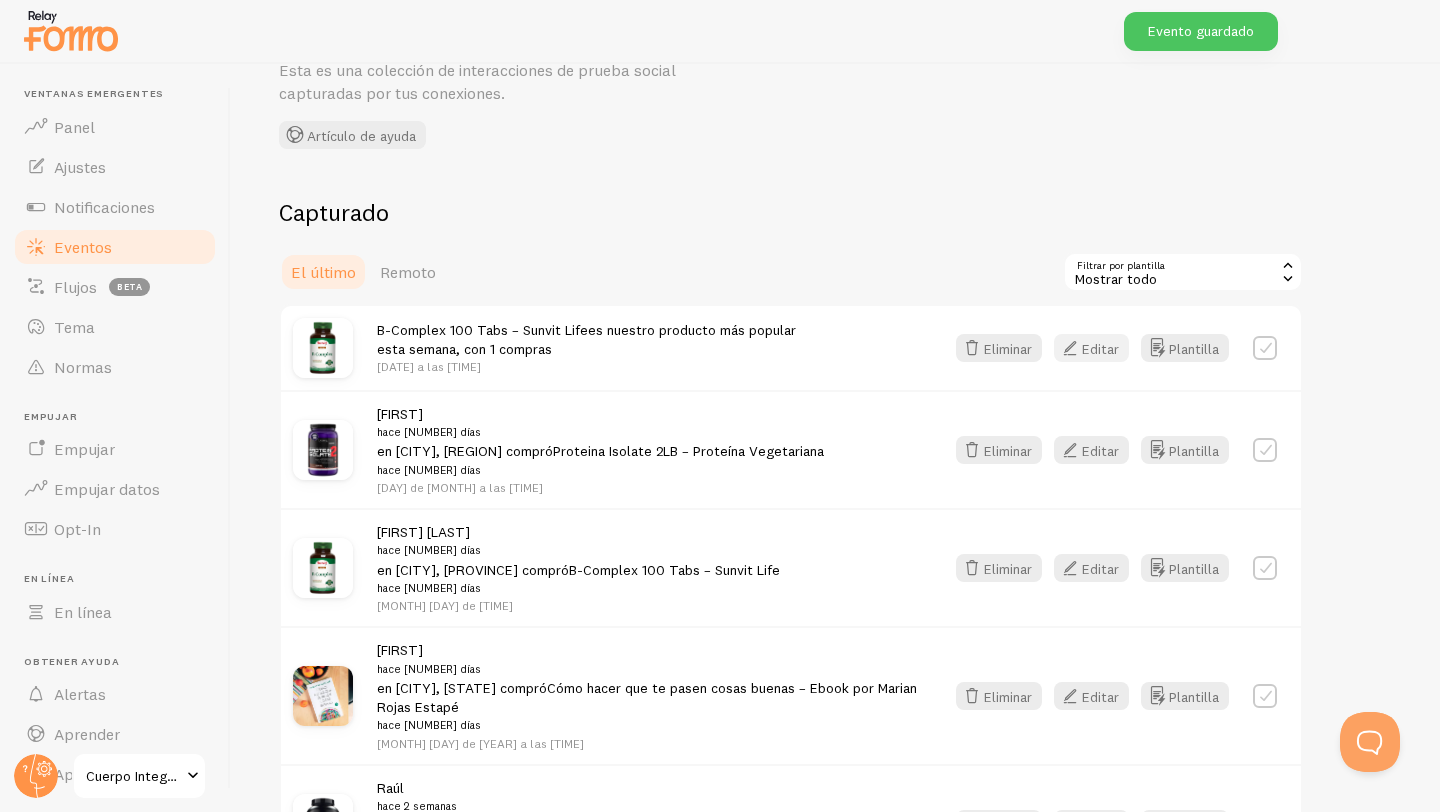 click on "Editar" at bounding box center (1100, 348) 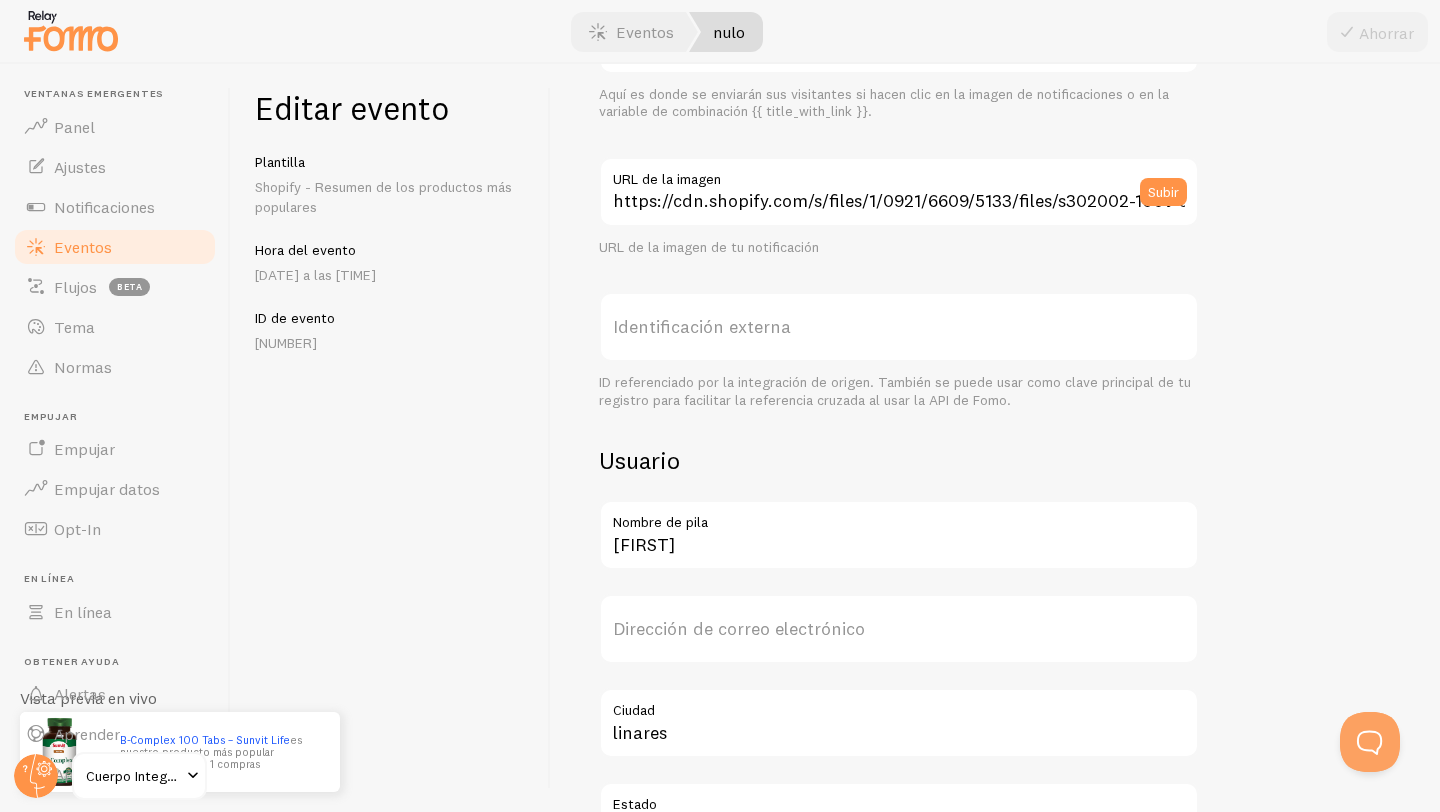 scroll, scrollTop: 314, scrollLeft: 0, axis: vertical 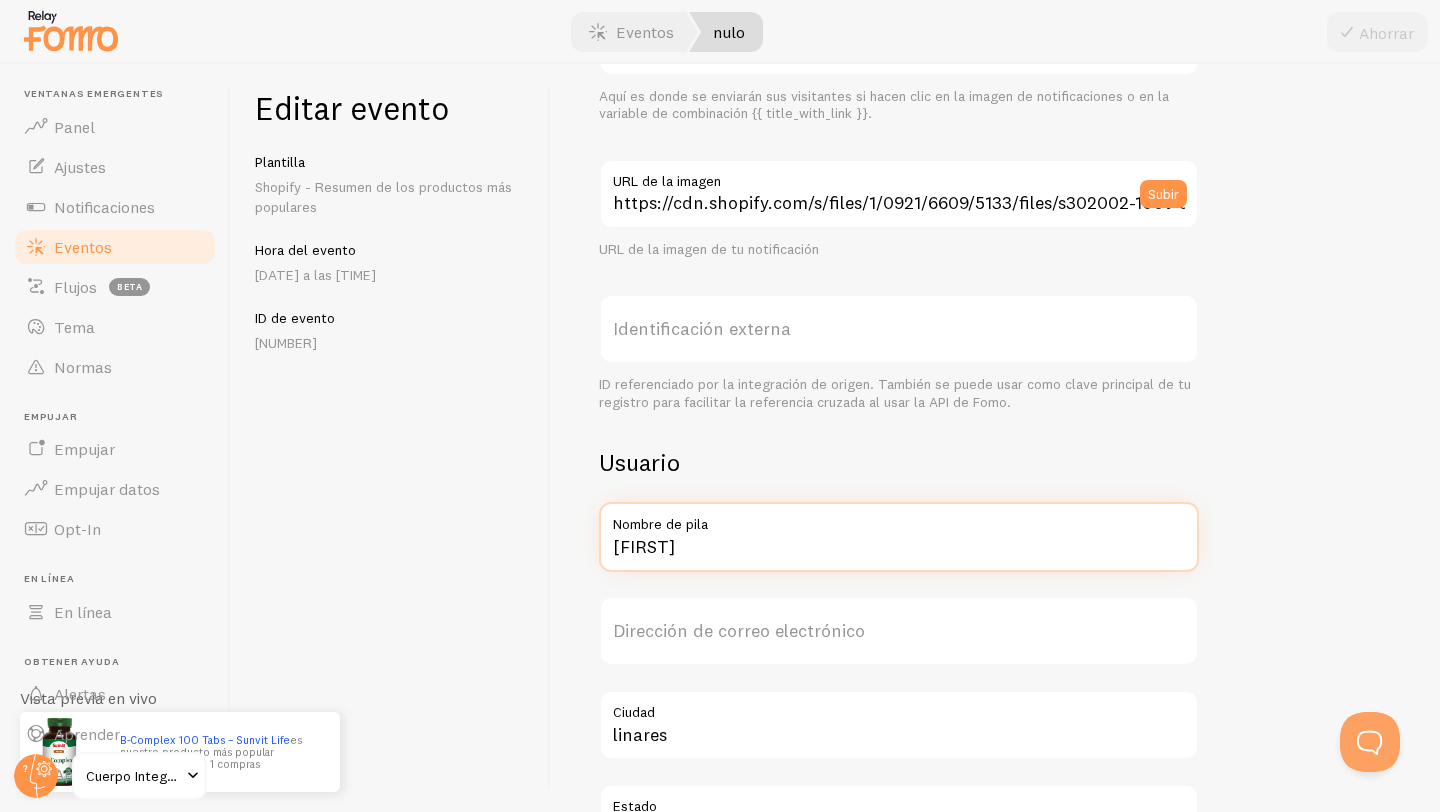 click on "[FIRST]" at bounding box center (899, 537) 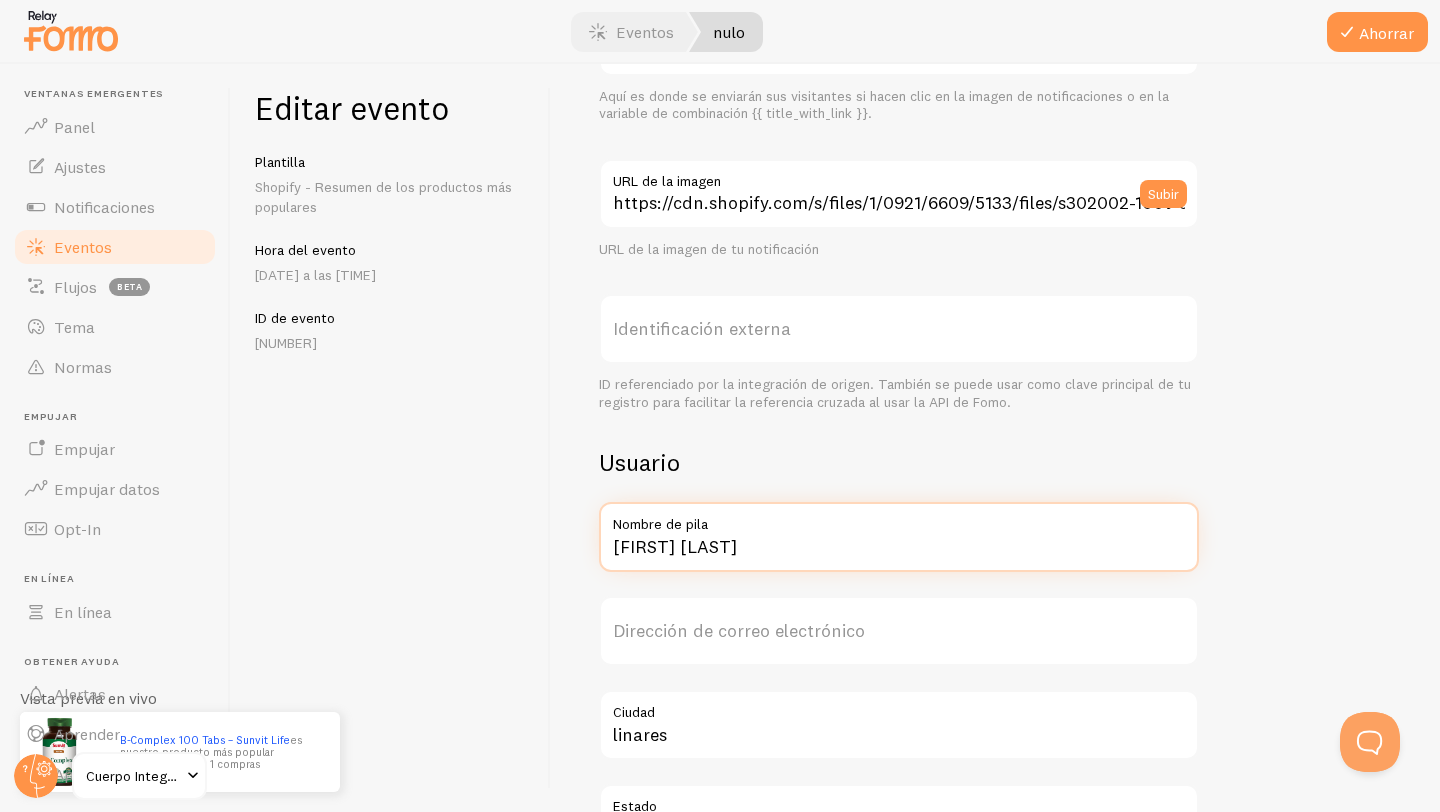 click on "[FIRST] [LAST]" at bounding box center [899, 537] 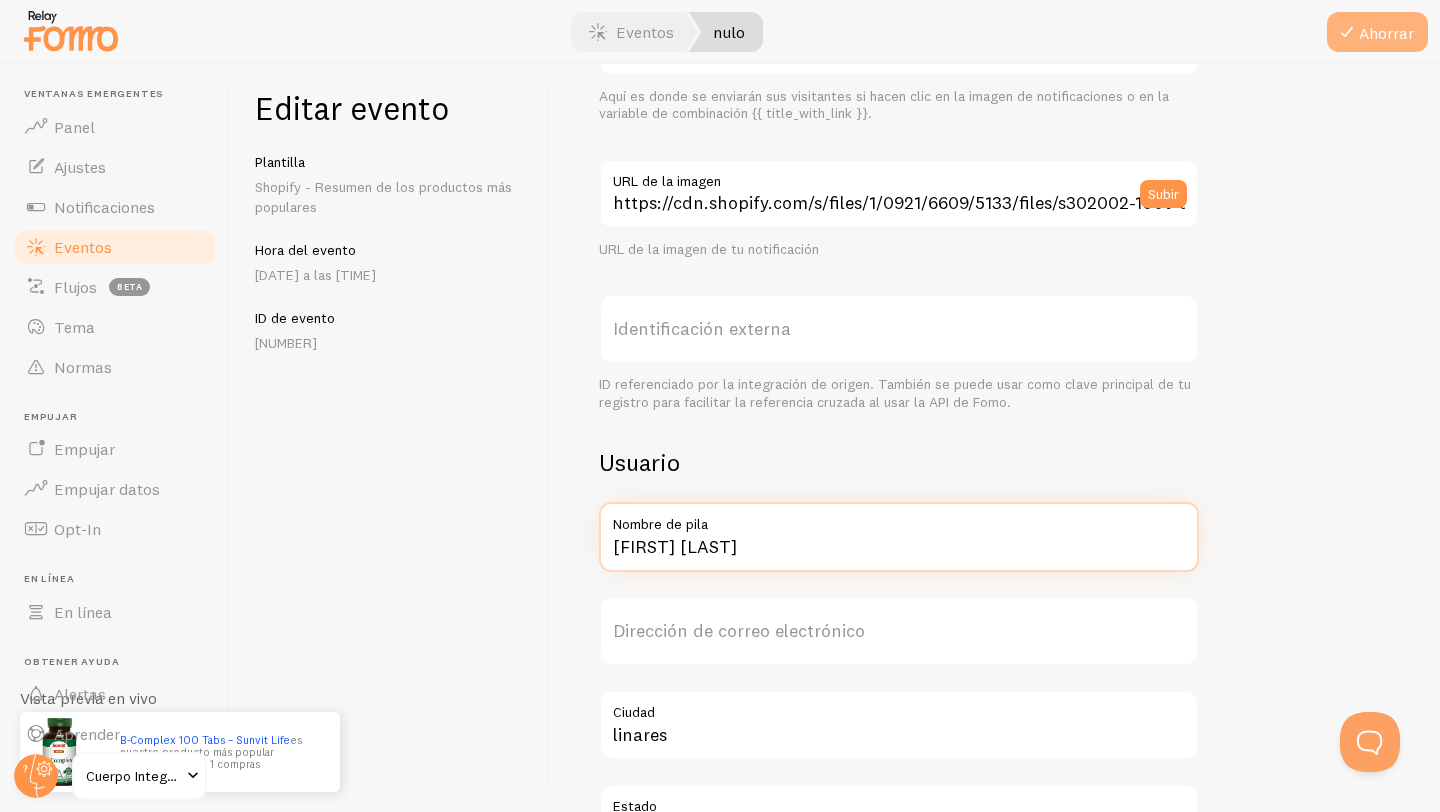 type on "[FIRST] [LAST]" 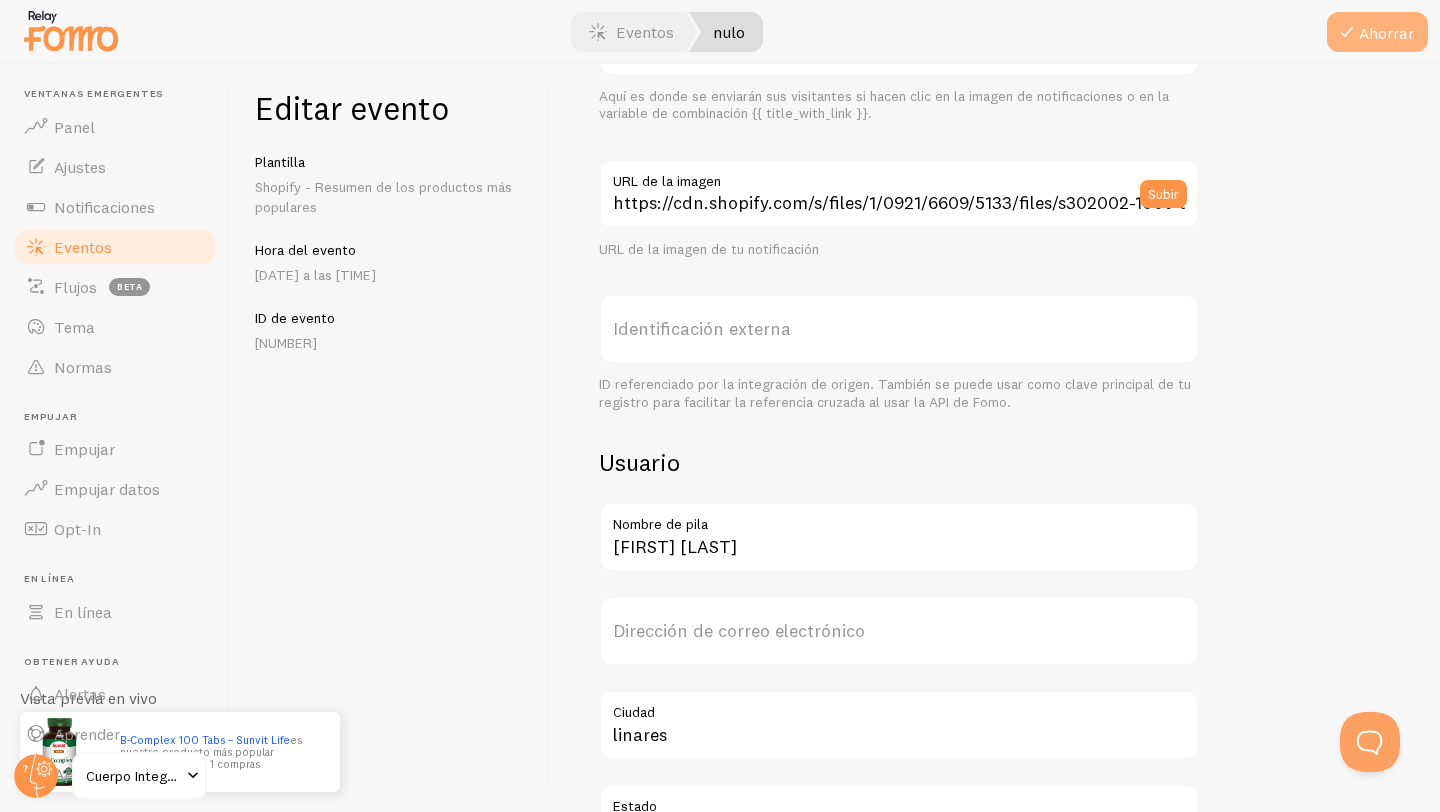 click on "Ahorrar" at bounding box center [1377, 32] 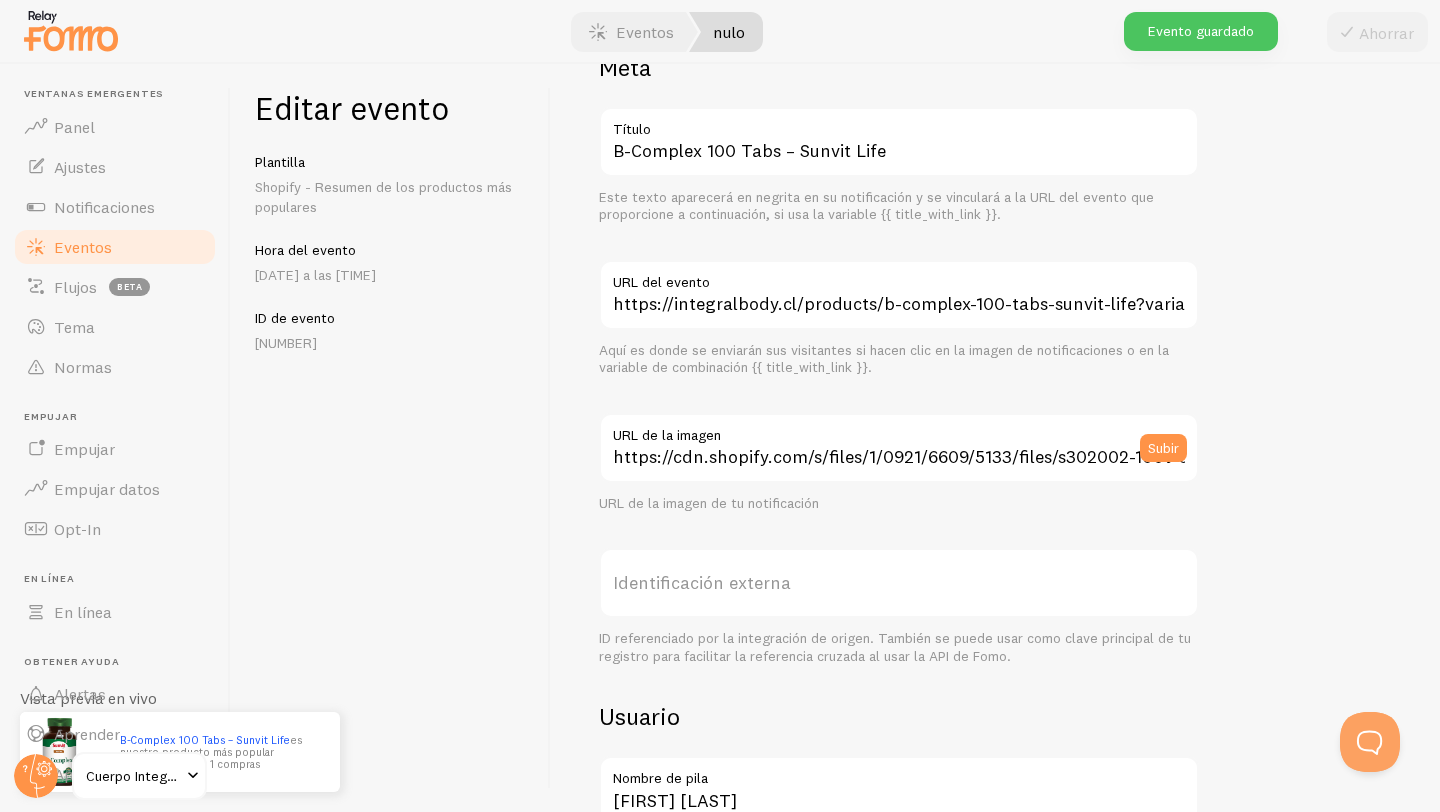 scroll, scrollTop: 0, scrollLeft: 0, axis: both 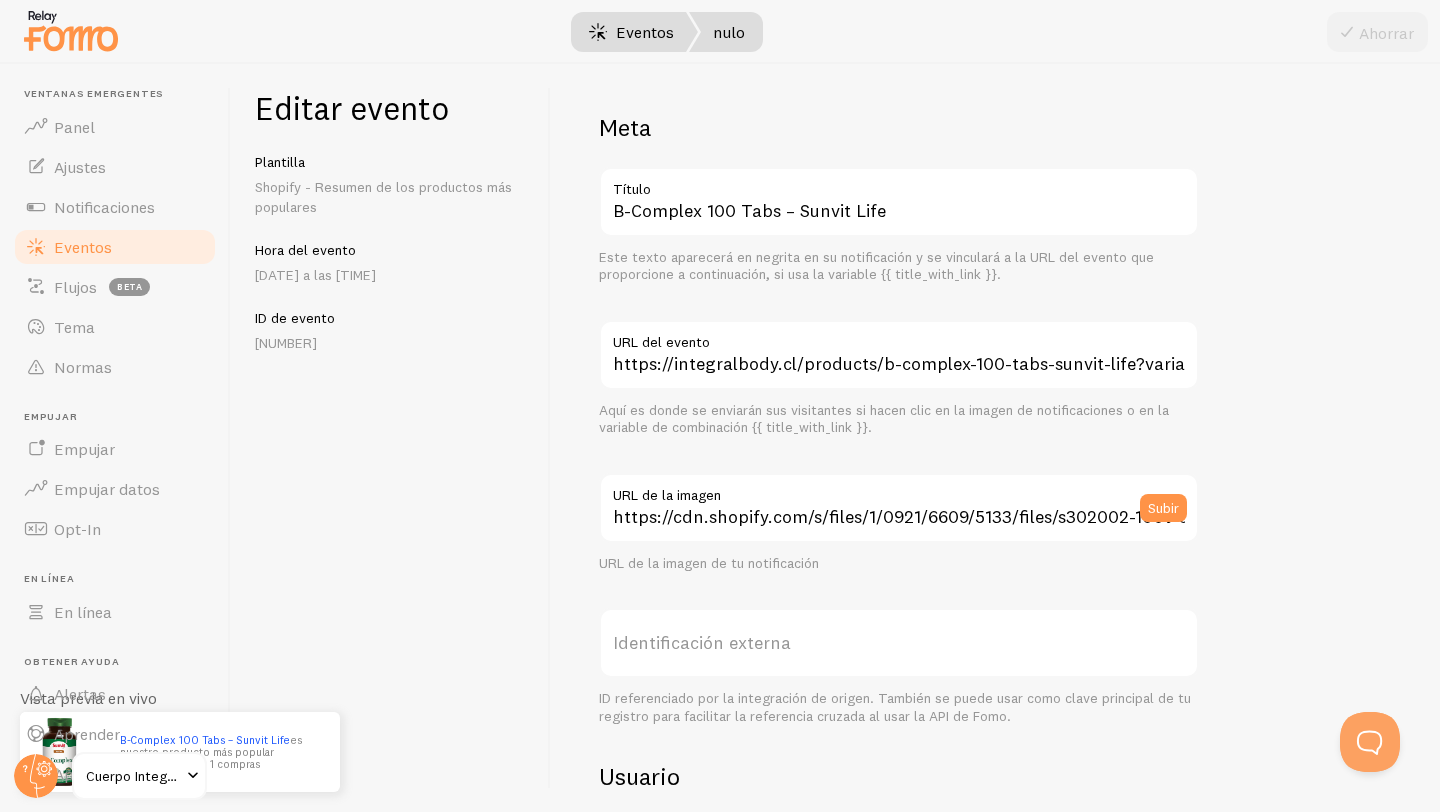 click on "Eventos" at bounding box center (631, 32) 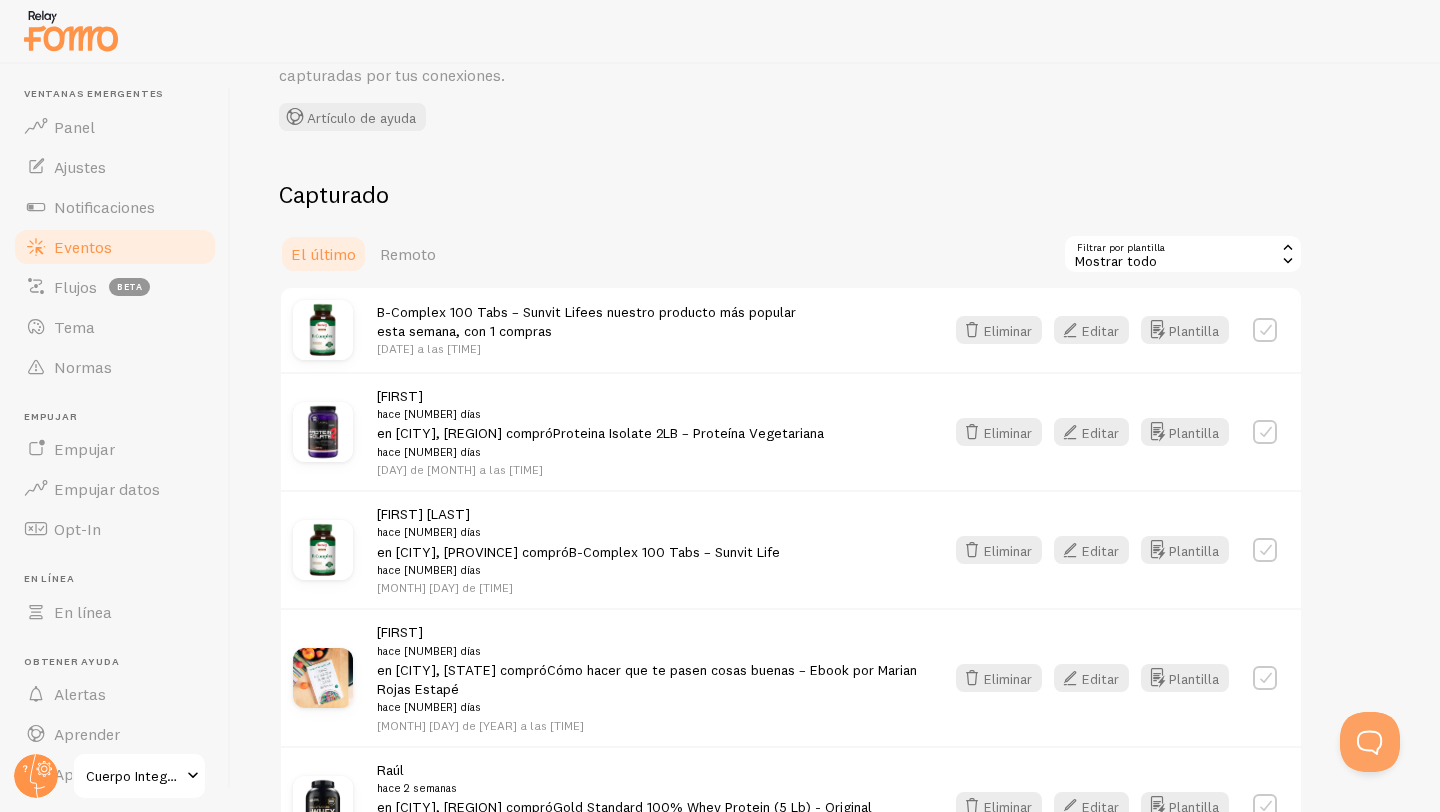 scroll, scrollTop: 240, scrollLeft: 0, axis: vertical 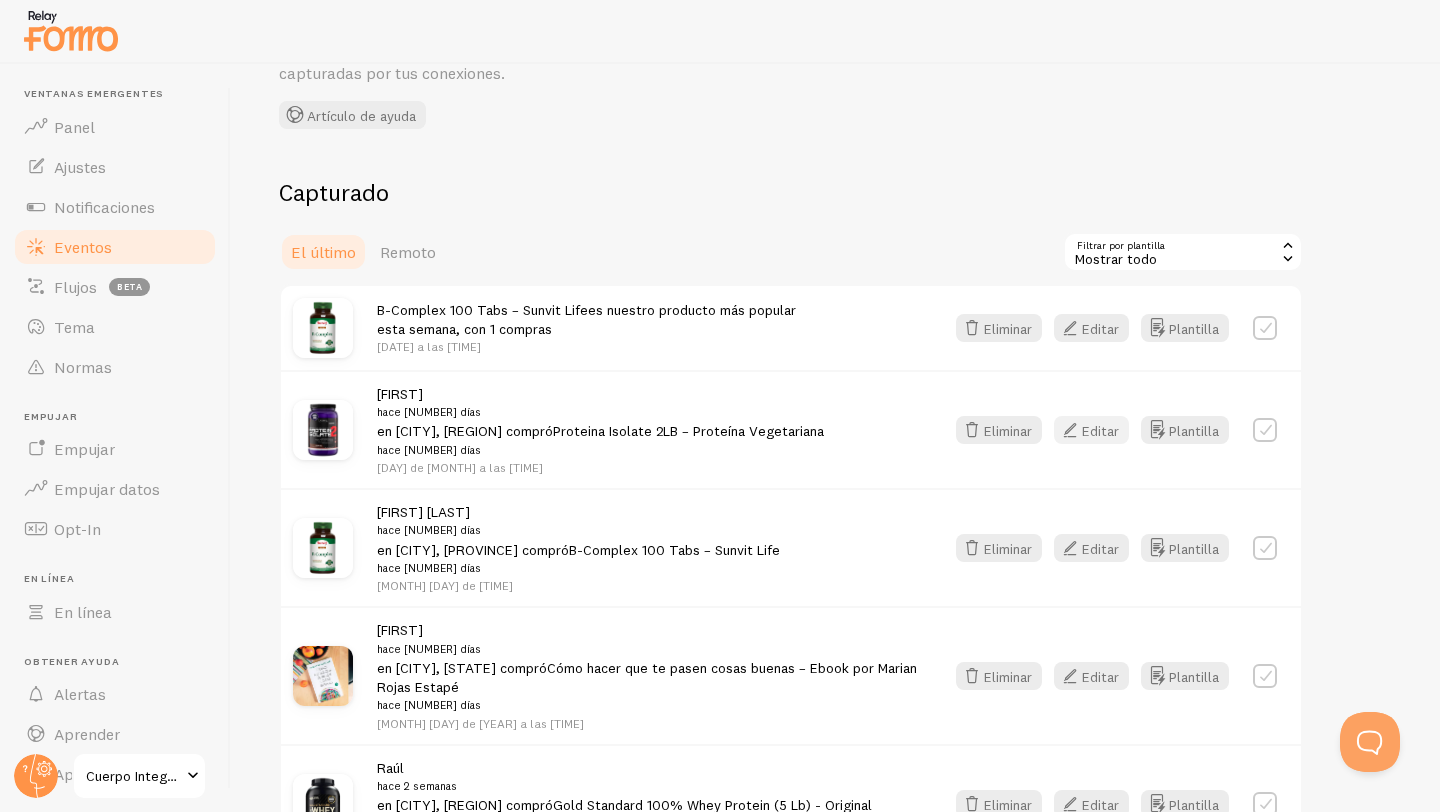 click on "Editar" at bounding box center [1100, 431] 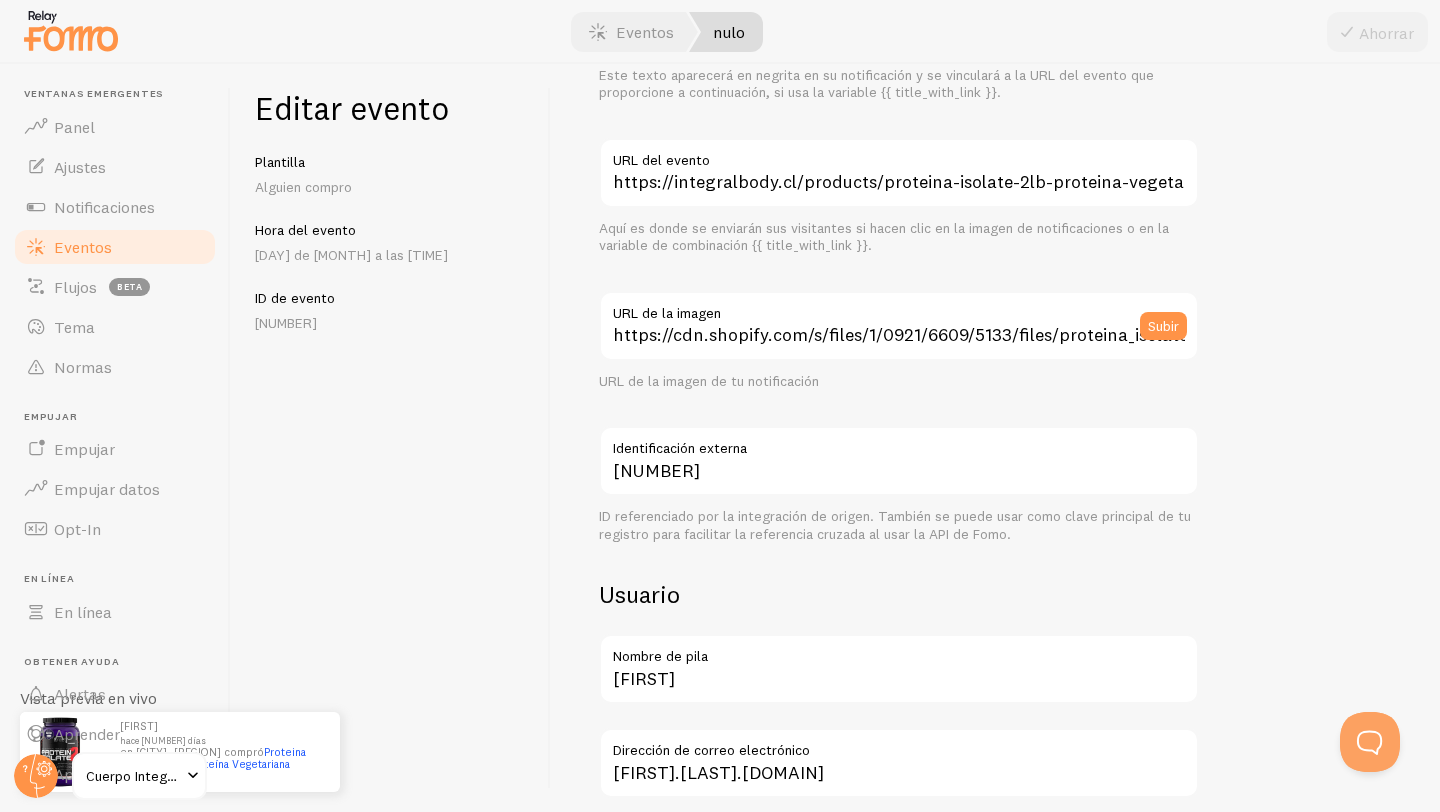 scroll, scrollTop: 206, scrollLeft: 0, axis: vertical 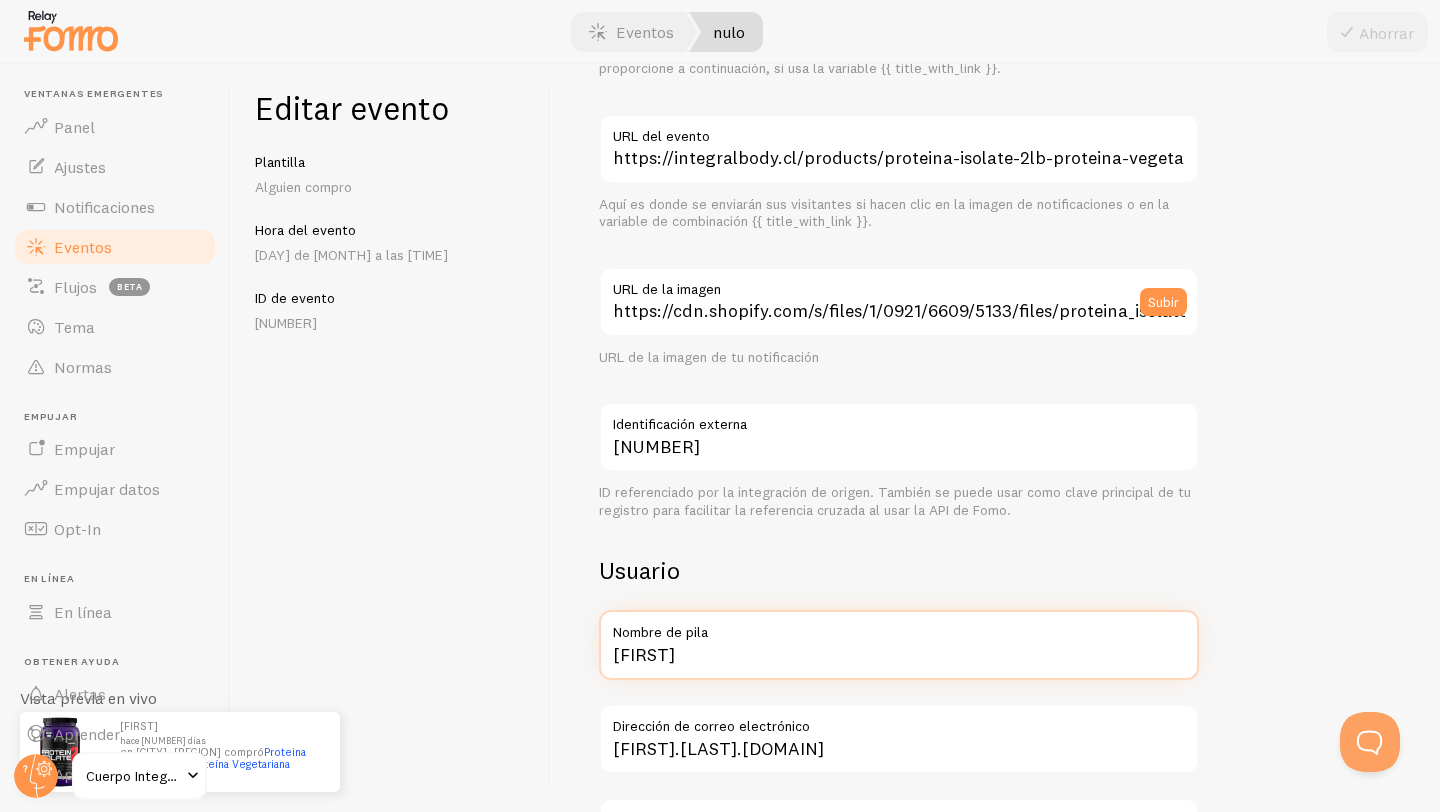 click on "[FIRST]" at bounding box center (899, 645) 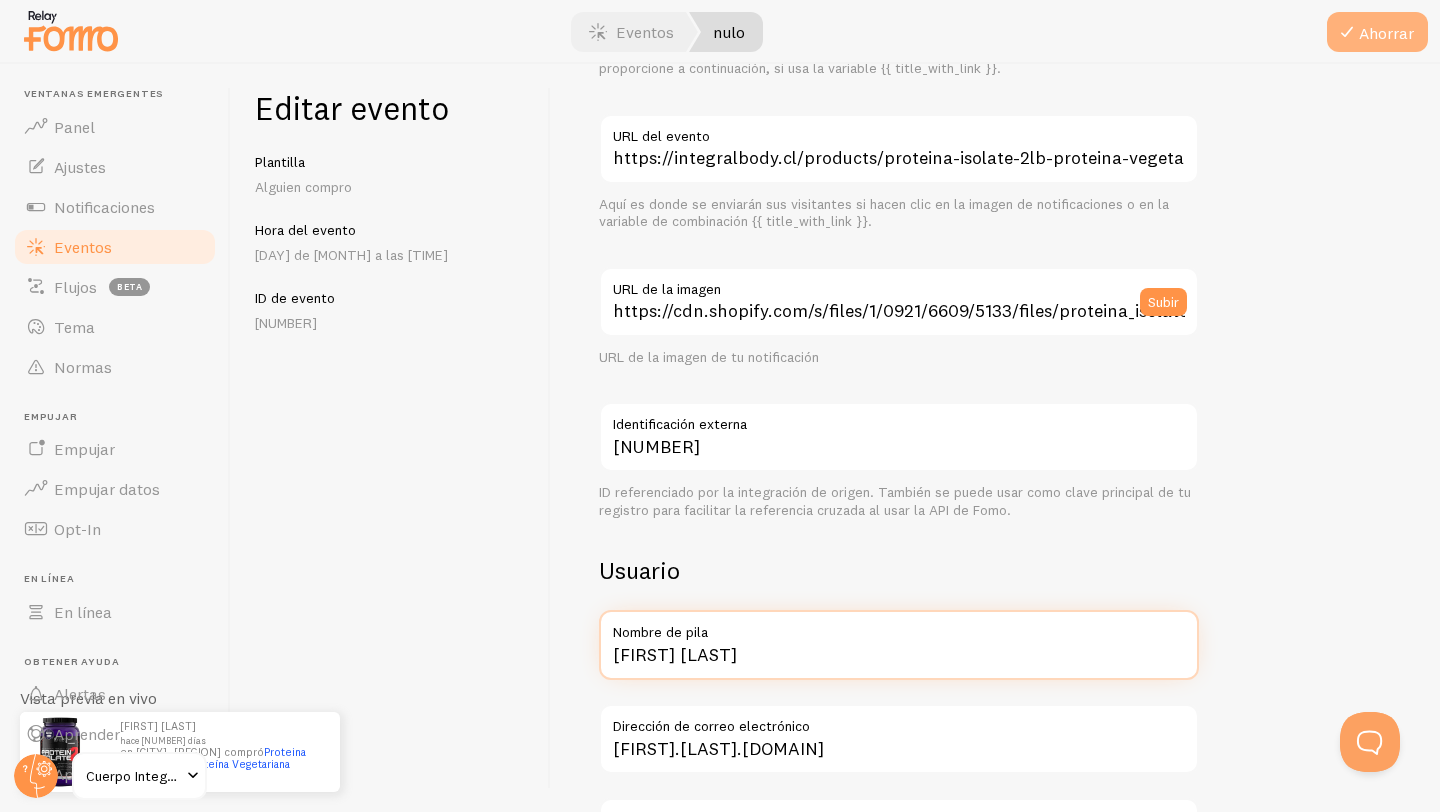 type on "[FIRST] [LAST]" 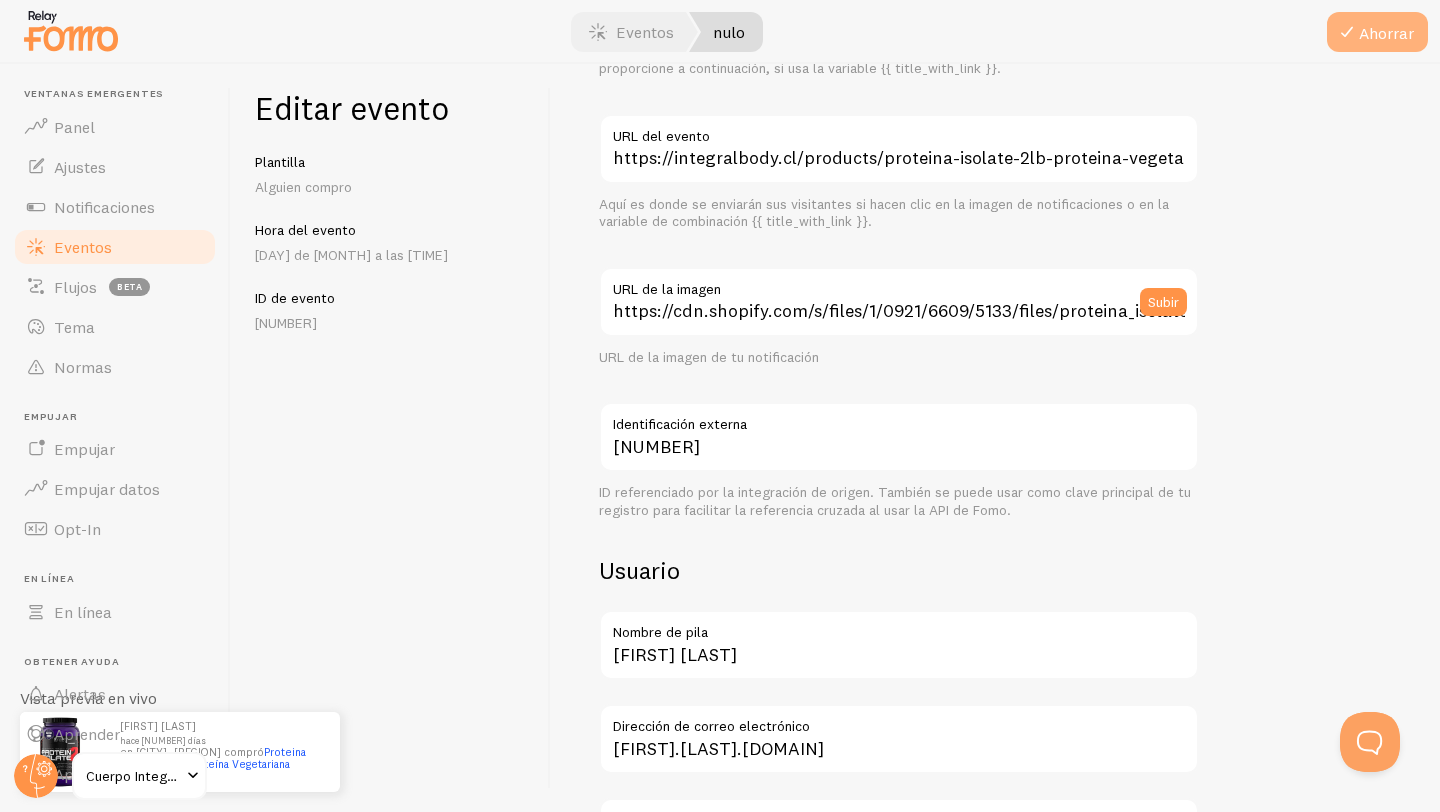 click at bounding box center (1347, 32) 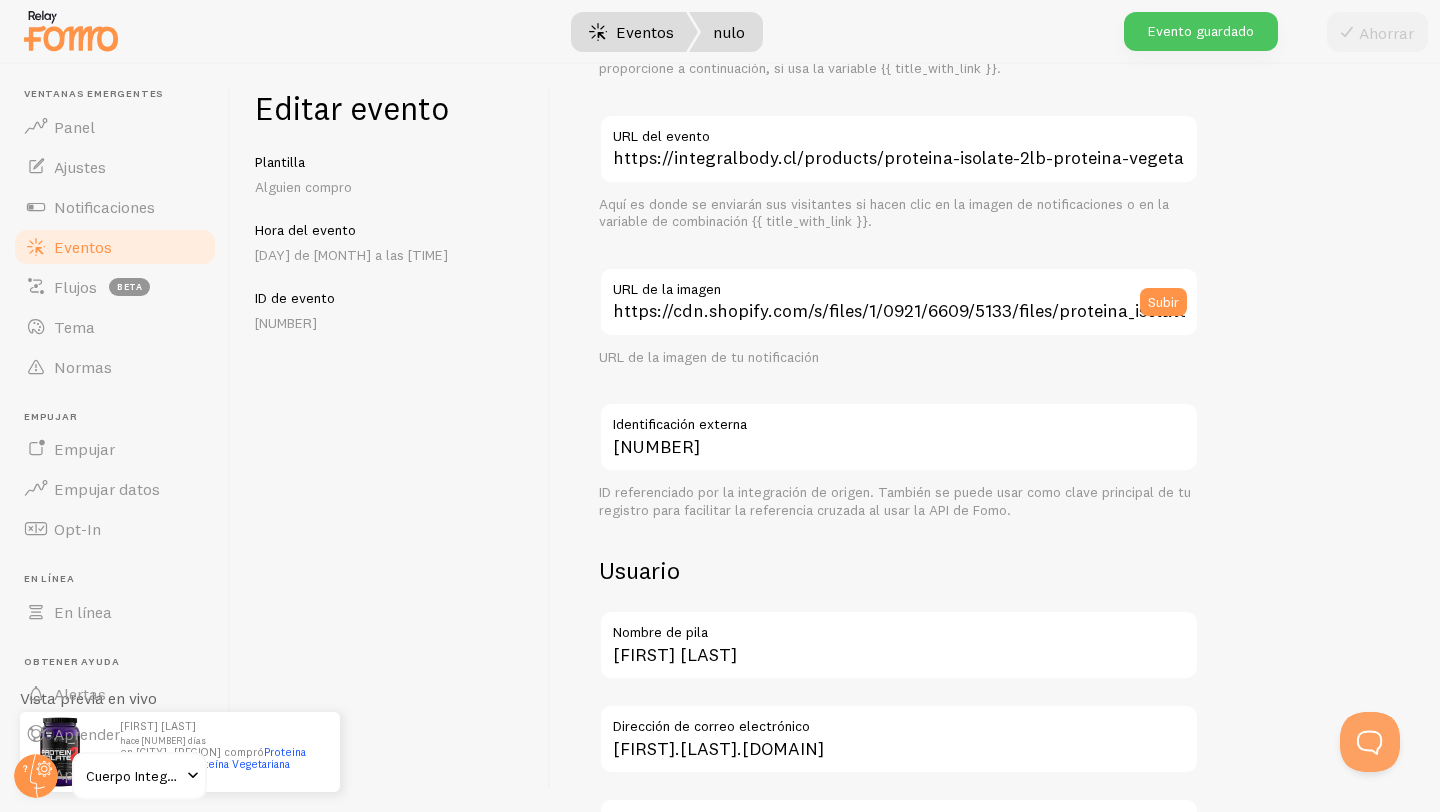 click on "Eventos" at bounding box center [645, 32] 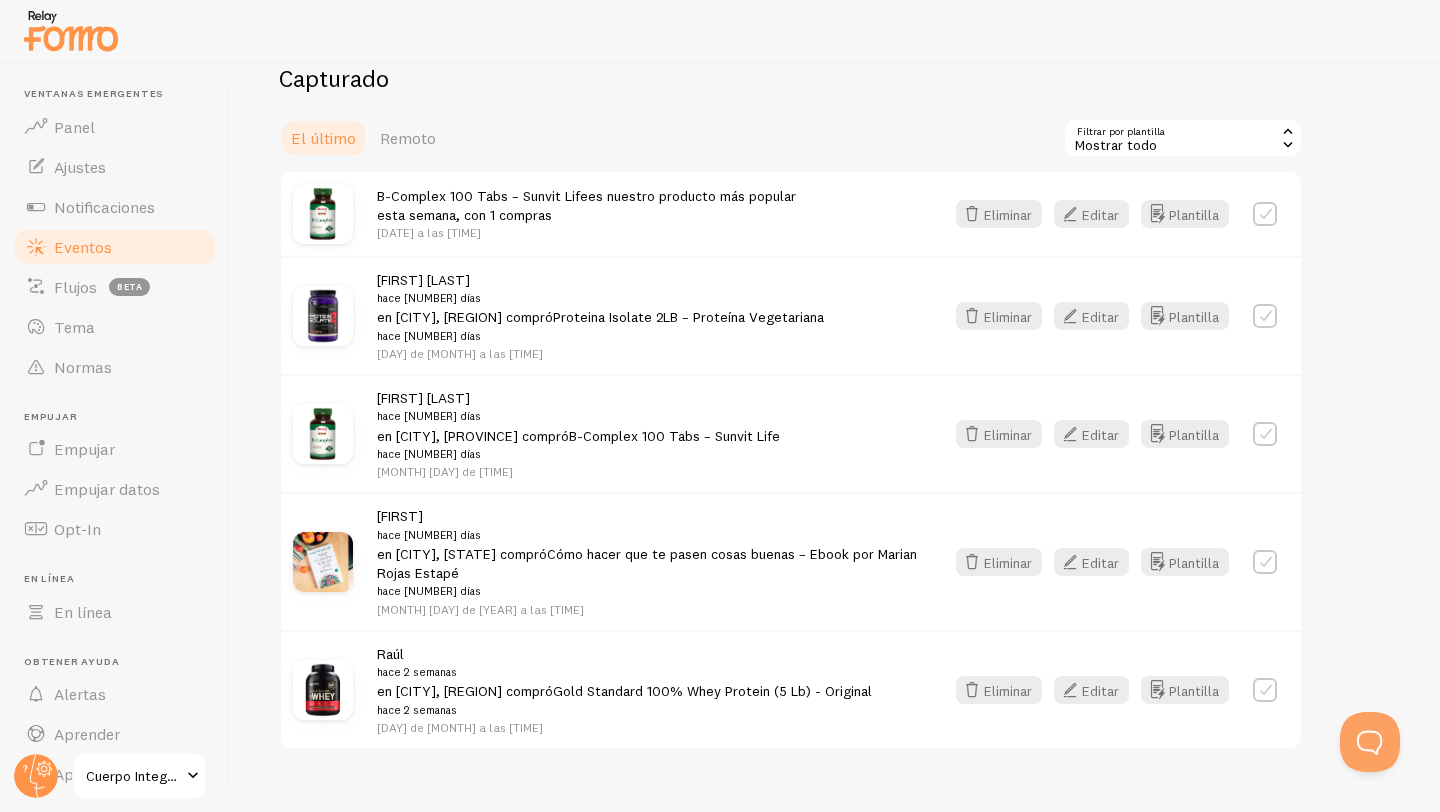 scroll, scrollTop: 355, scrollLeft: 0, axis: vertical 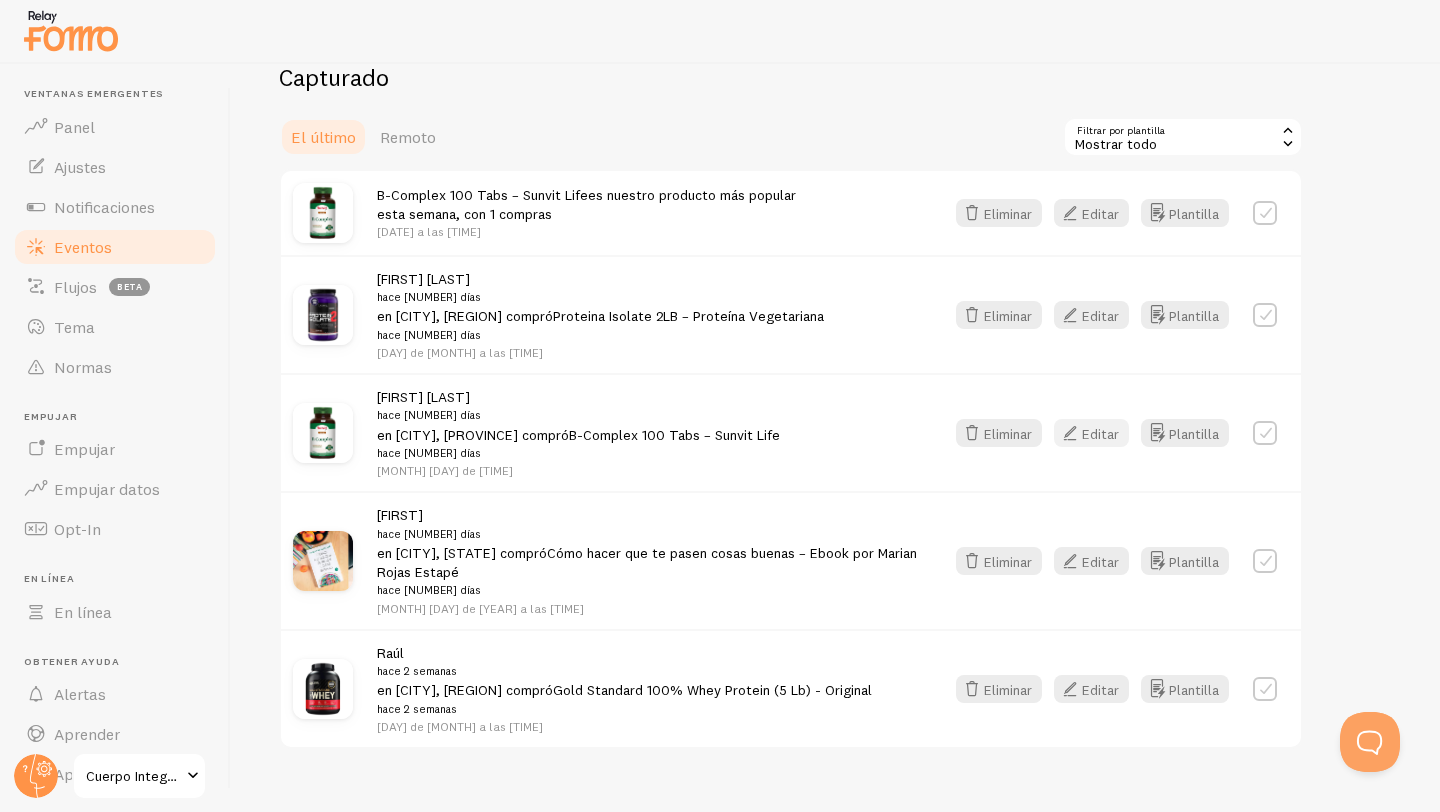 click on "Editar" at bounding box center [1100, 434] 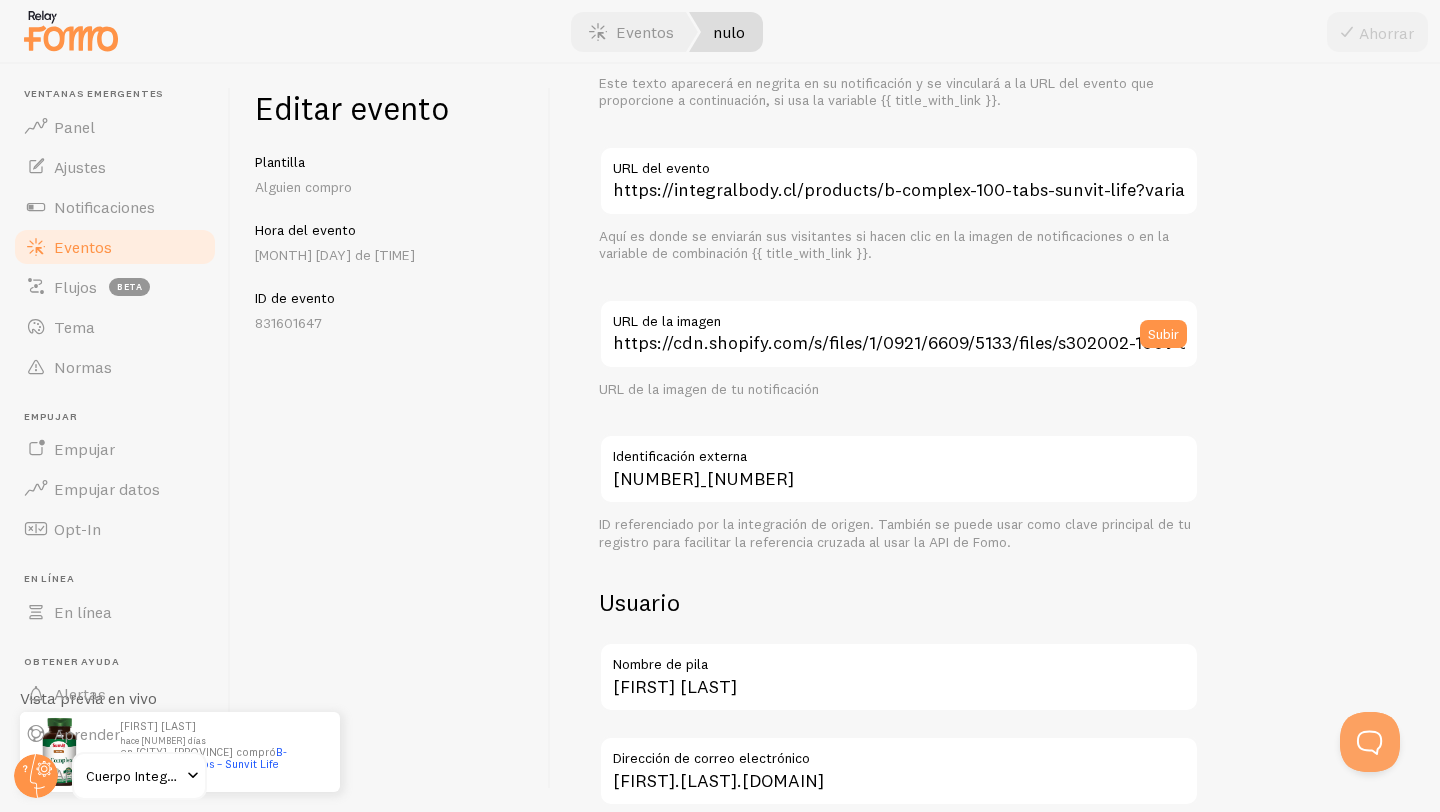 scroll, scrollTop: 0, scrollLeft: 0, axis: both 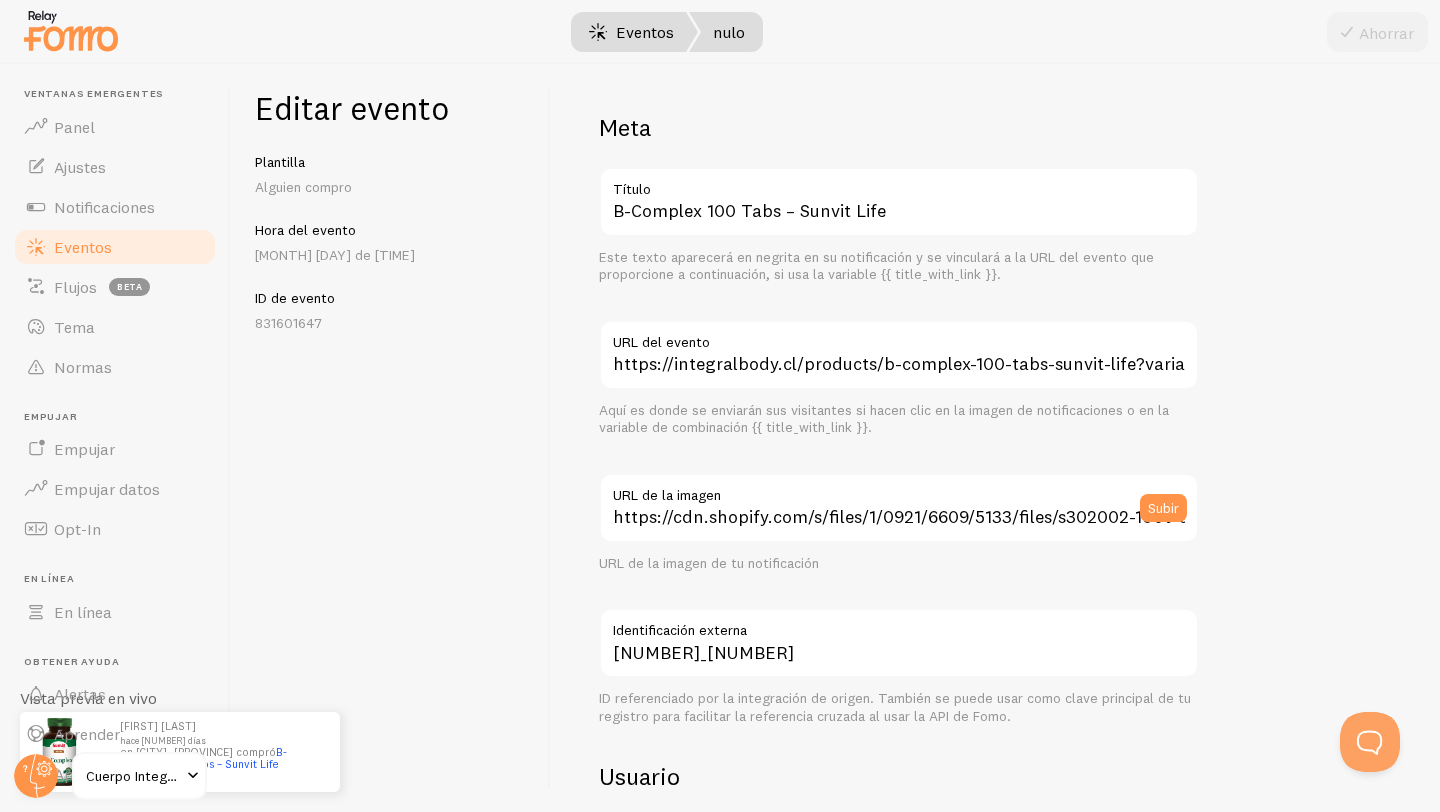 click on "Eventos" at bounding box center (645, 32) 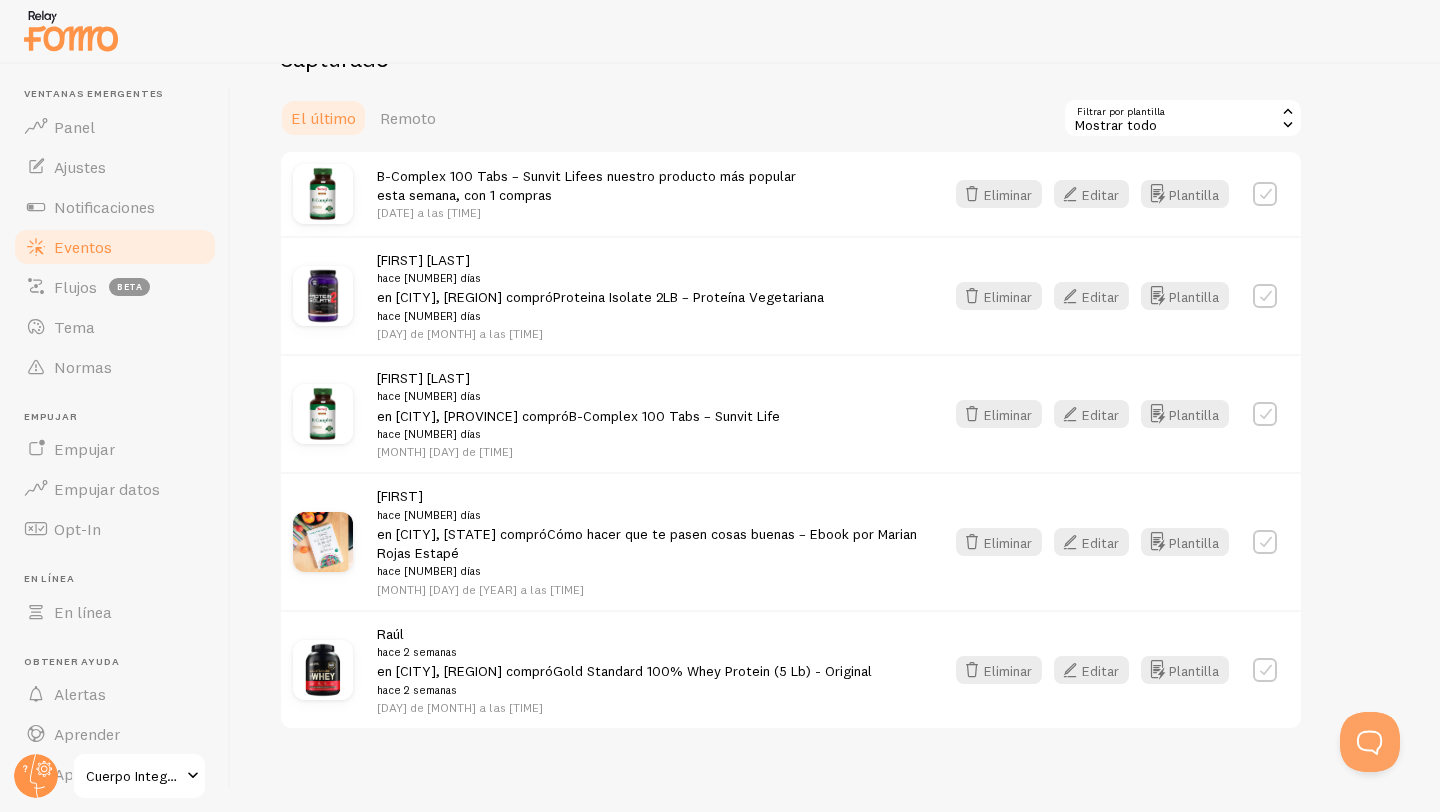 scroll, scrollTop: 388, scrollLeft: 0, axis: vertical 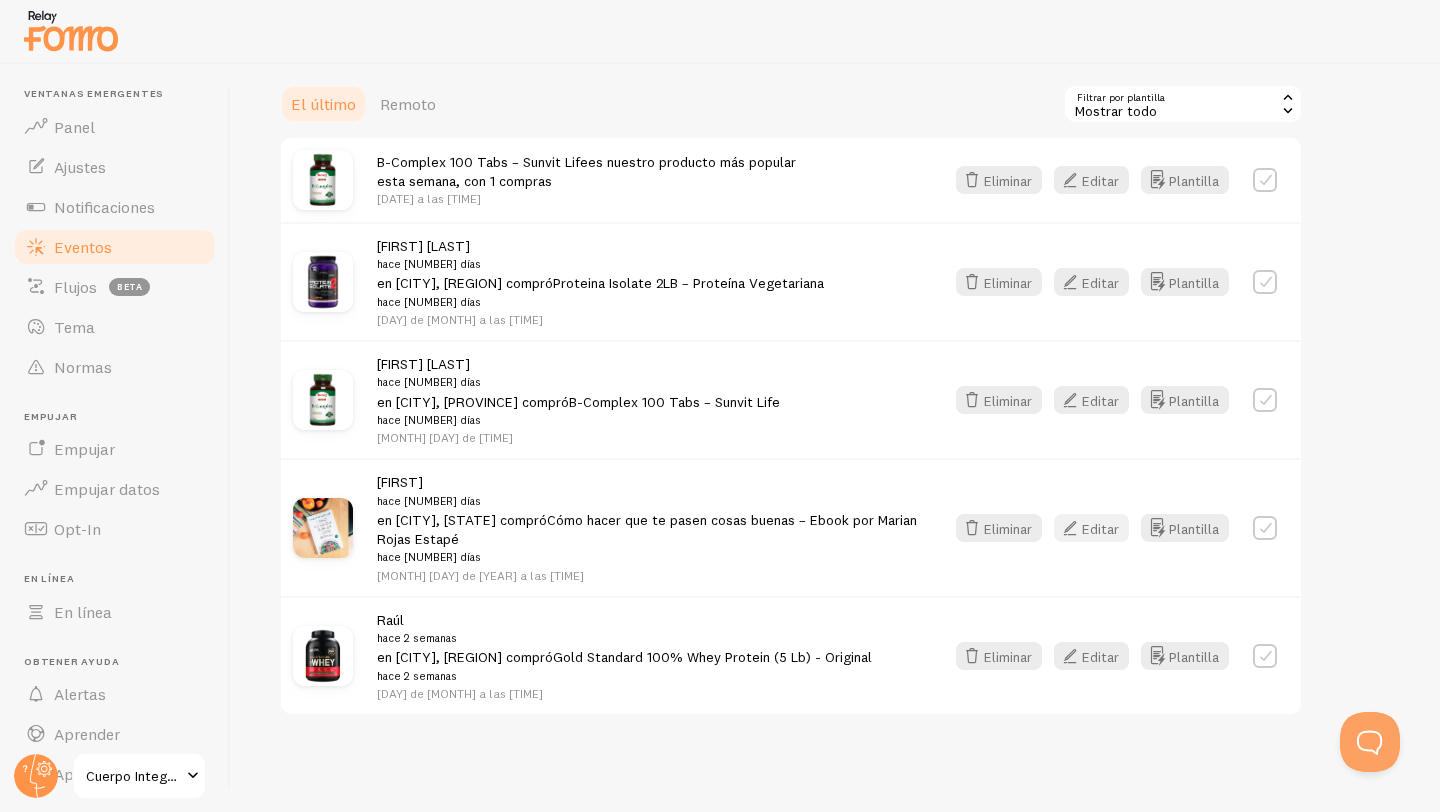 click on "Editar" at bounding box center (1100, 529) 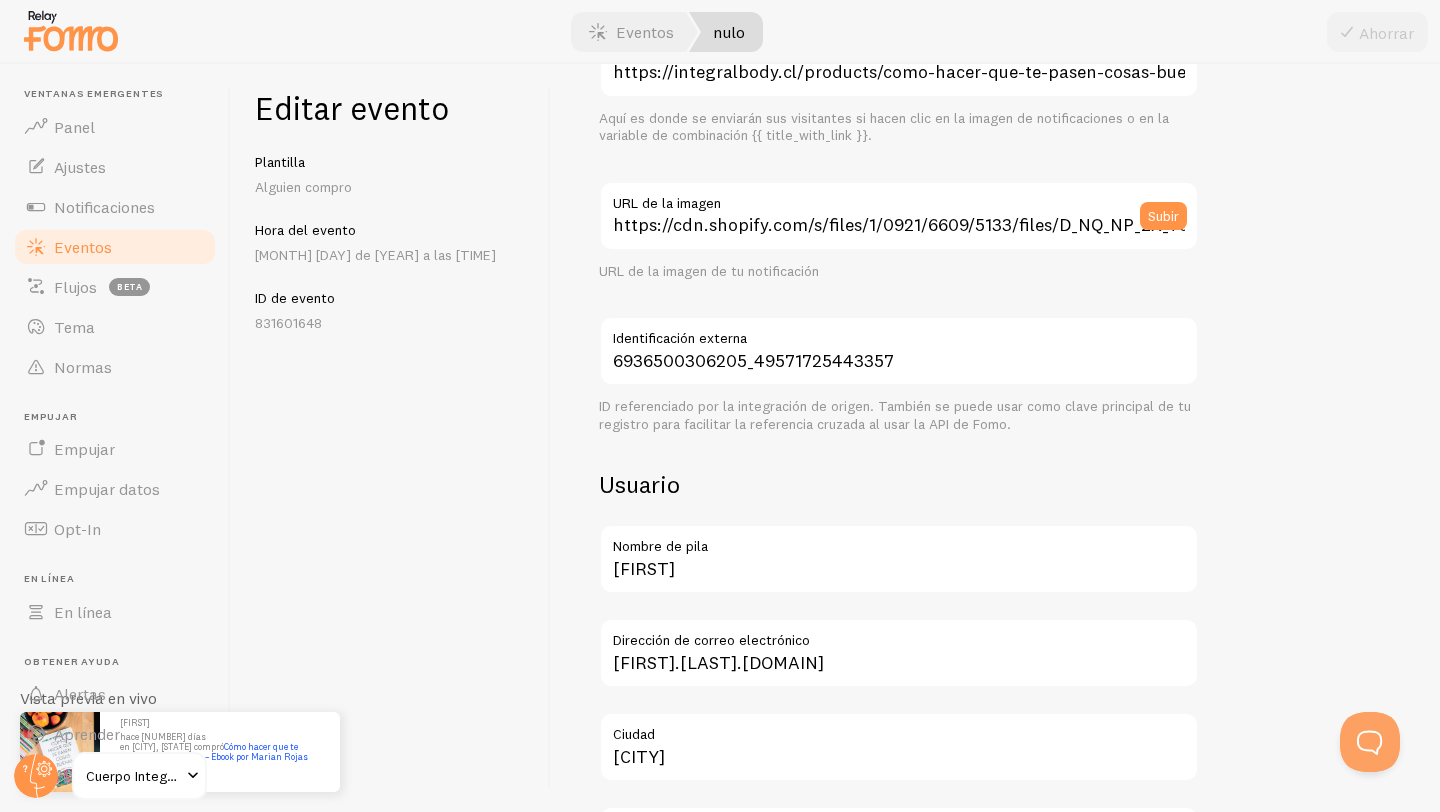 scroll, scrollTop: 303, scrollLeft: 0, axis: vertical 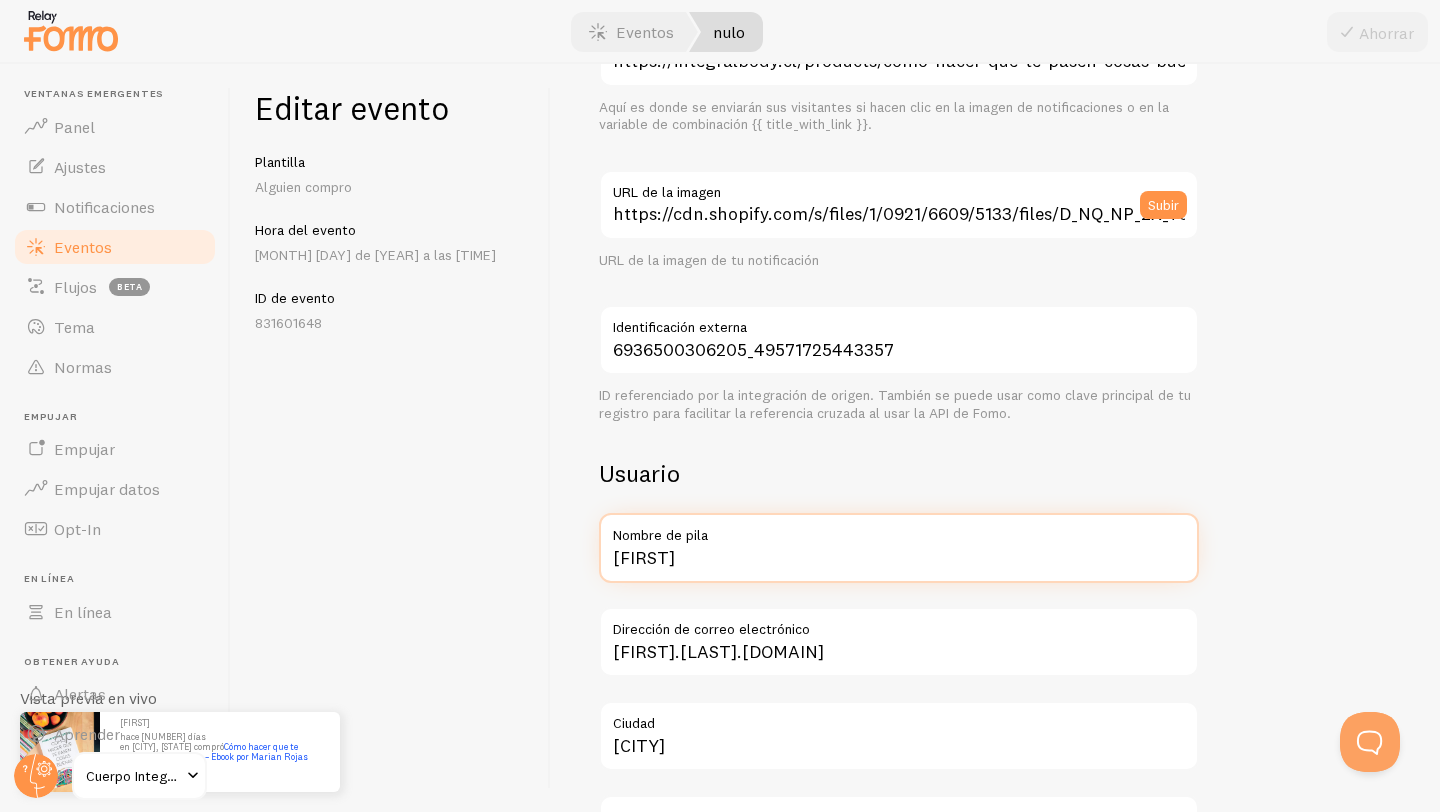 click on "[FIRST]" at bounding box center [899, 548] 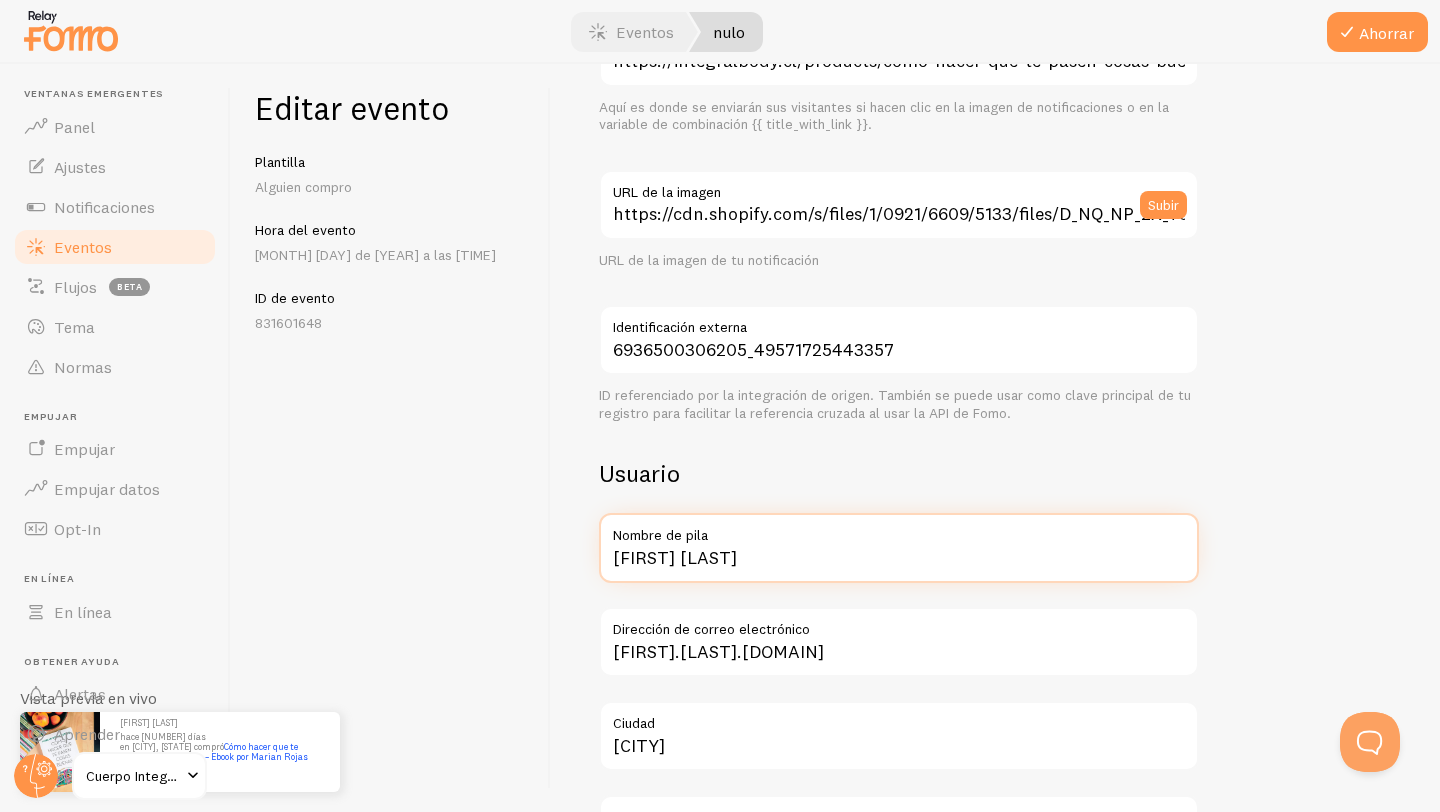 click on "[FIRST] [LAST]" at bounding box center (899, 548) 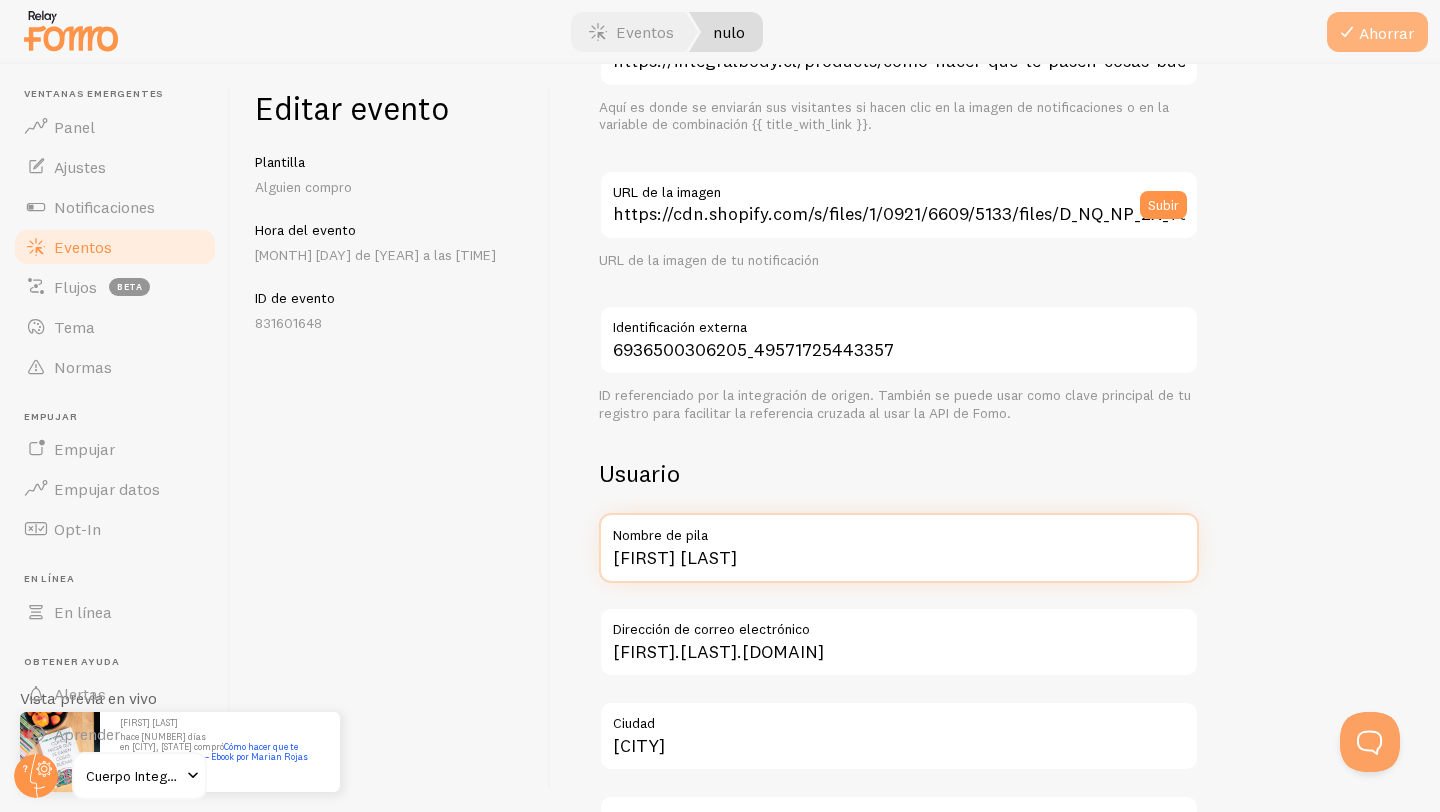type on "[FIRST] [LAST]" 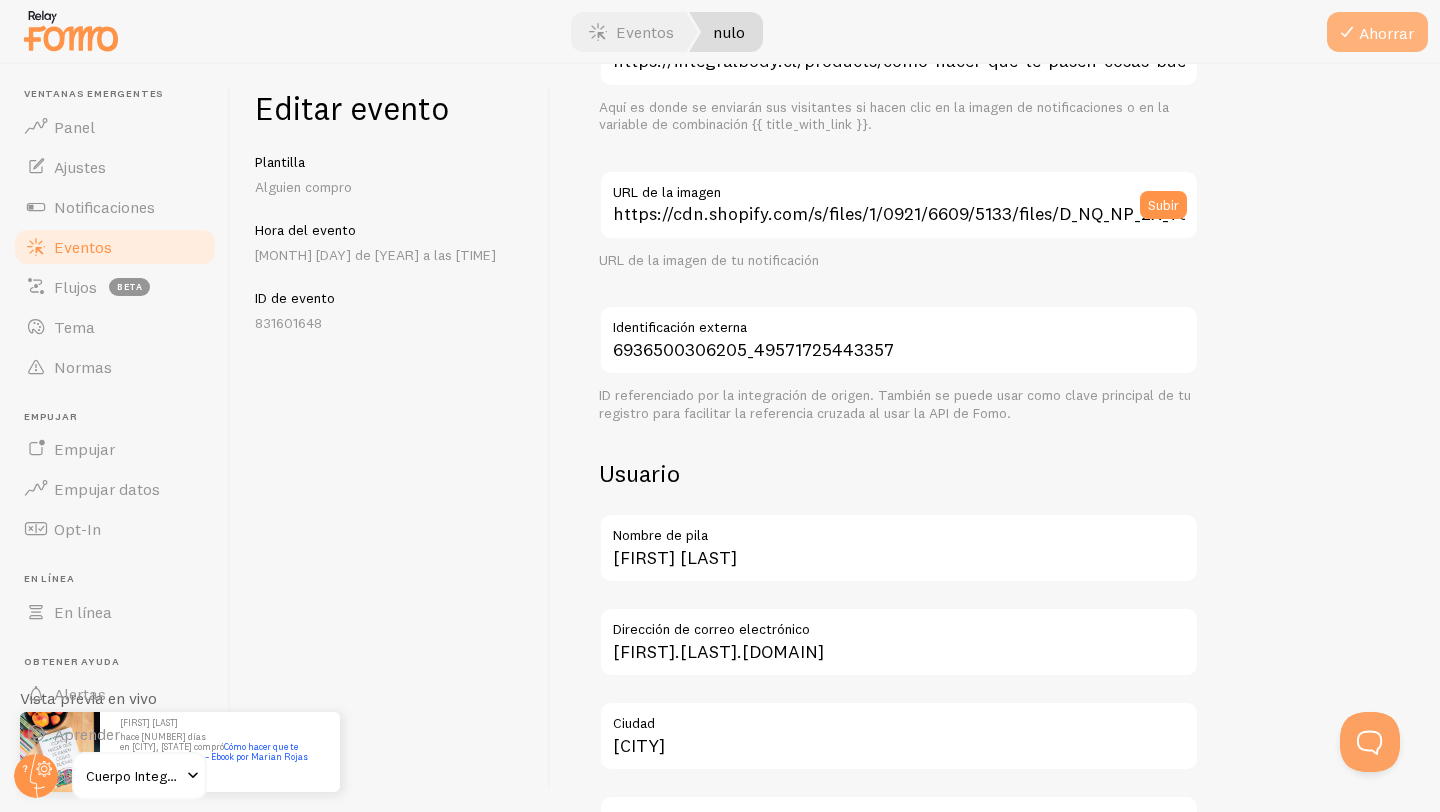 click on "Ahorrar" at bounding box center [1377, 32] 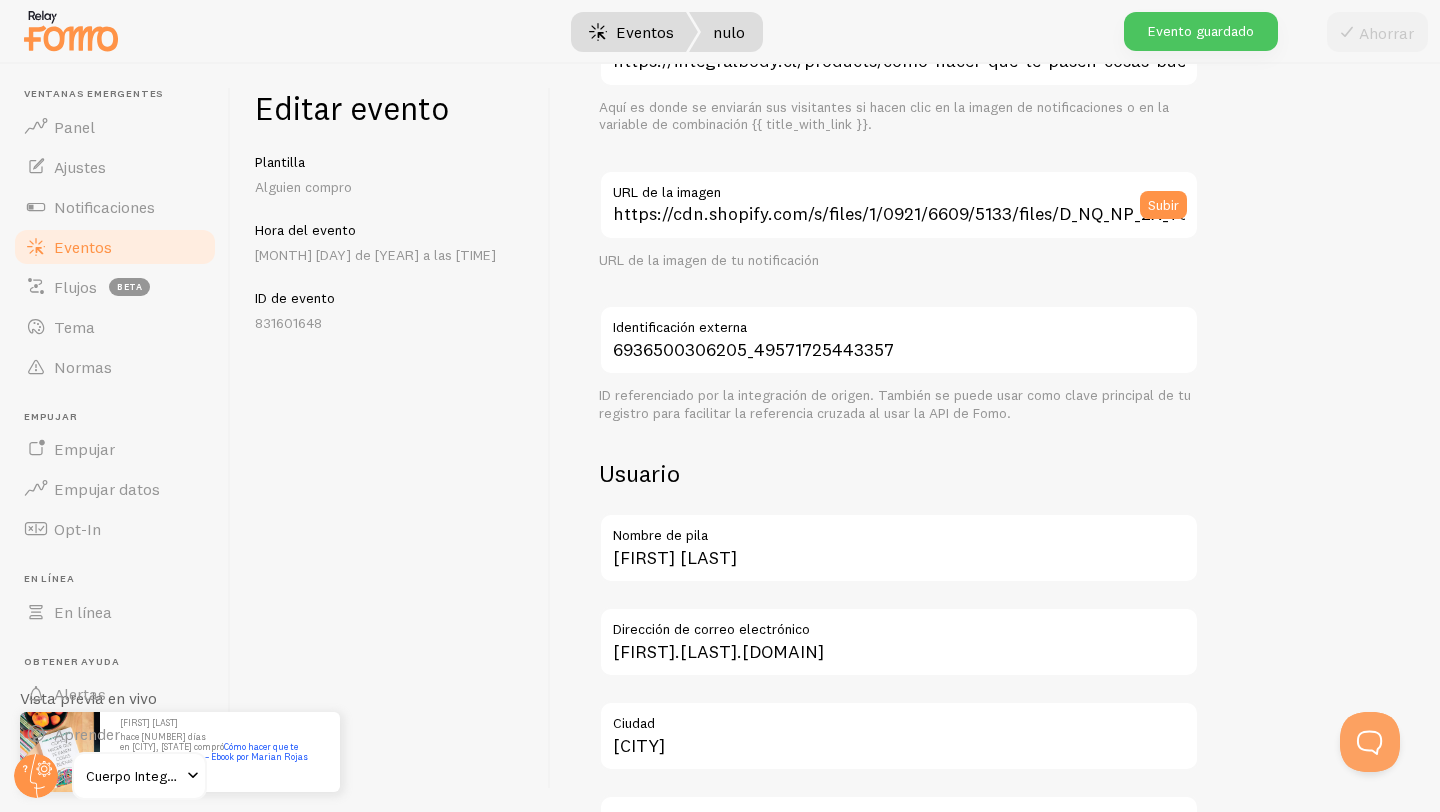 click on "Eventos" at bounding box center (645, 32) 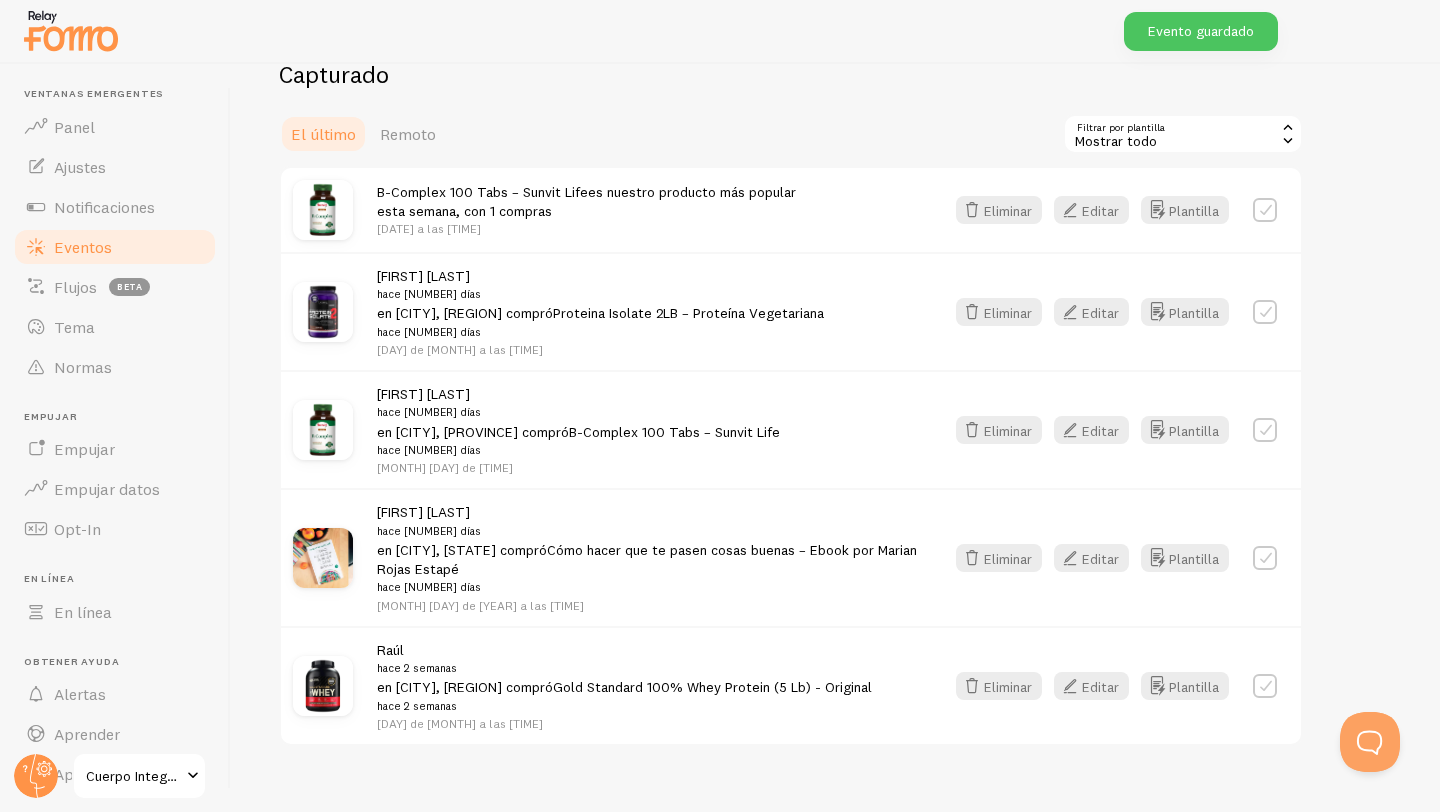 scroll, scrollTop: 388, scrollLeft: 0, axis: vertical 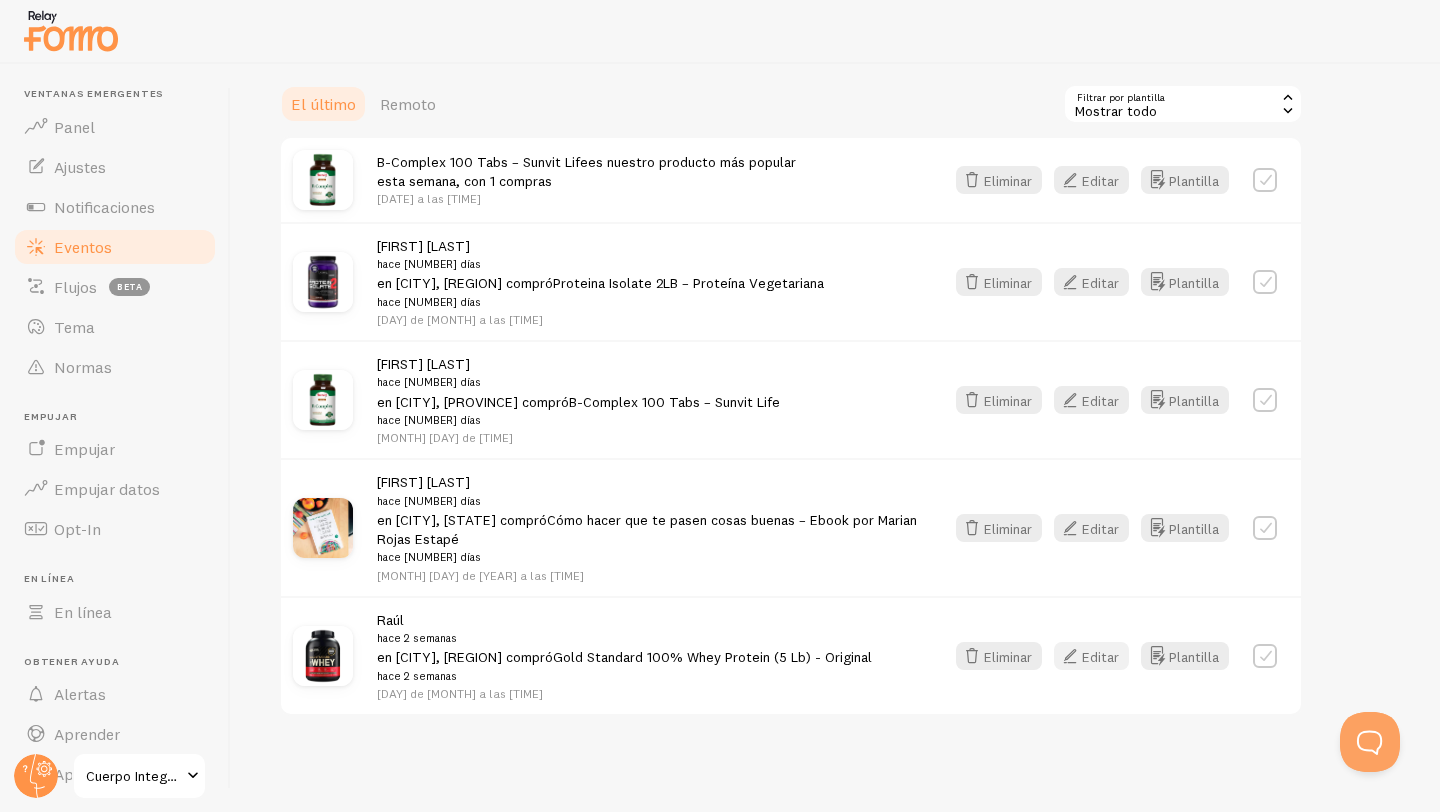 click on "Editar" at bounding box center [1100, 657] 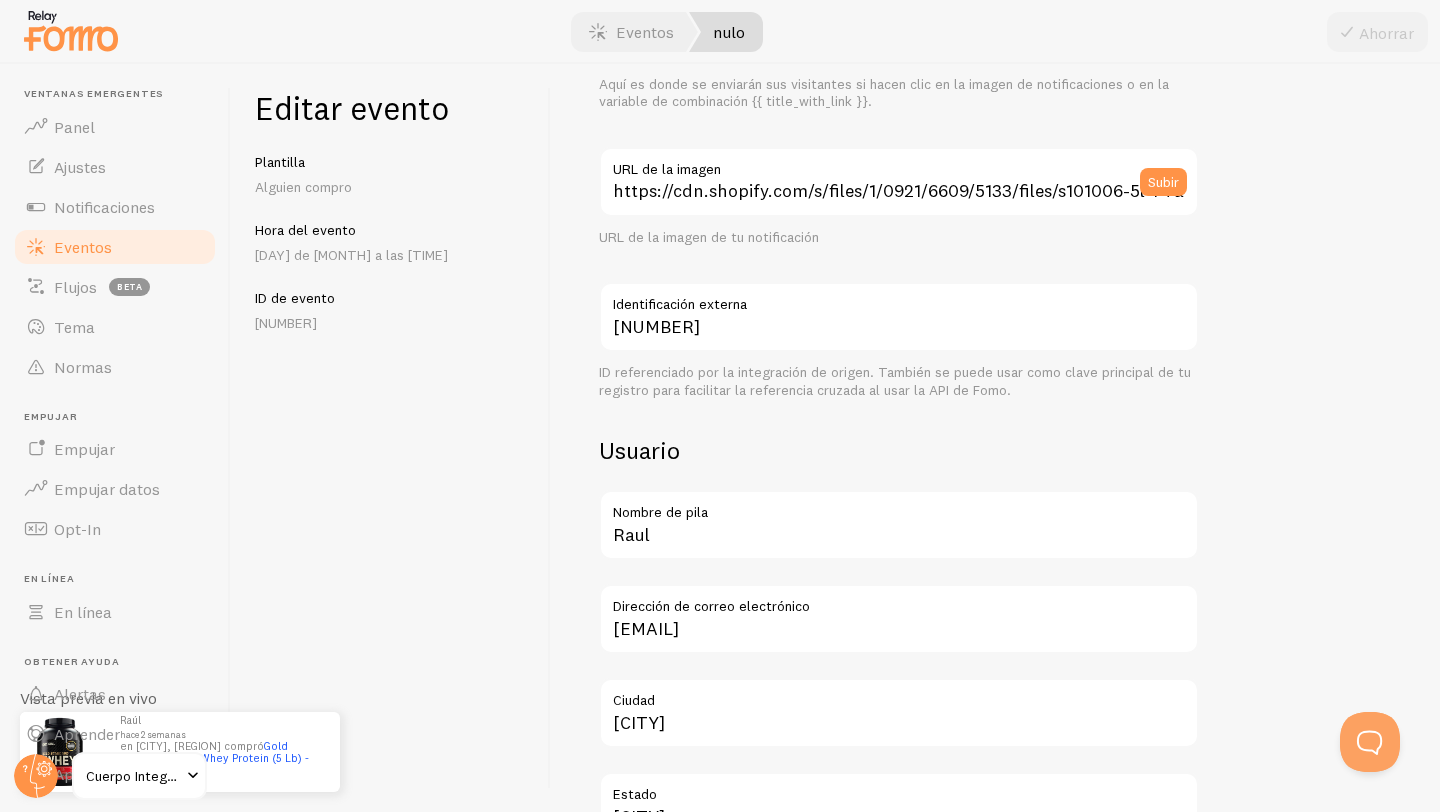 scroll, scrollTop: 0, scrollLeft: 0, axis: both 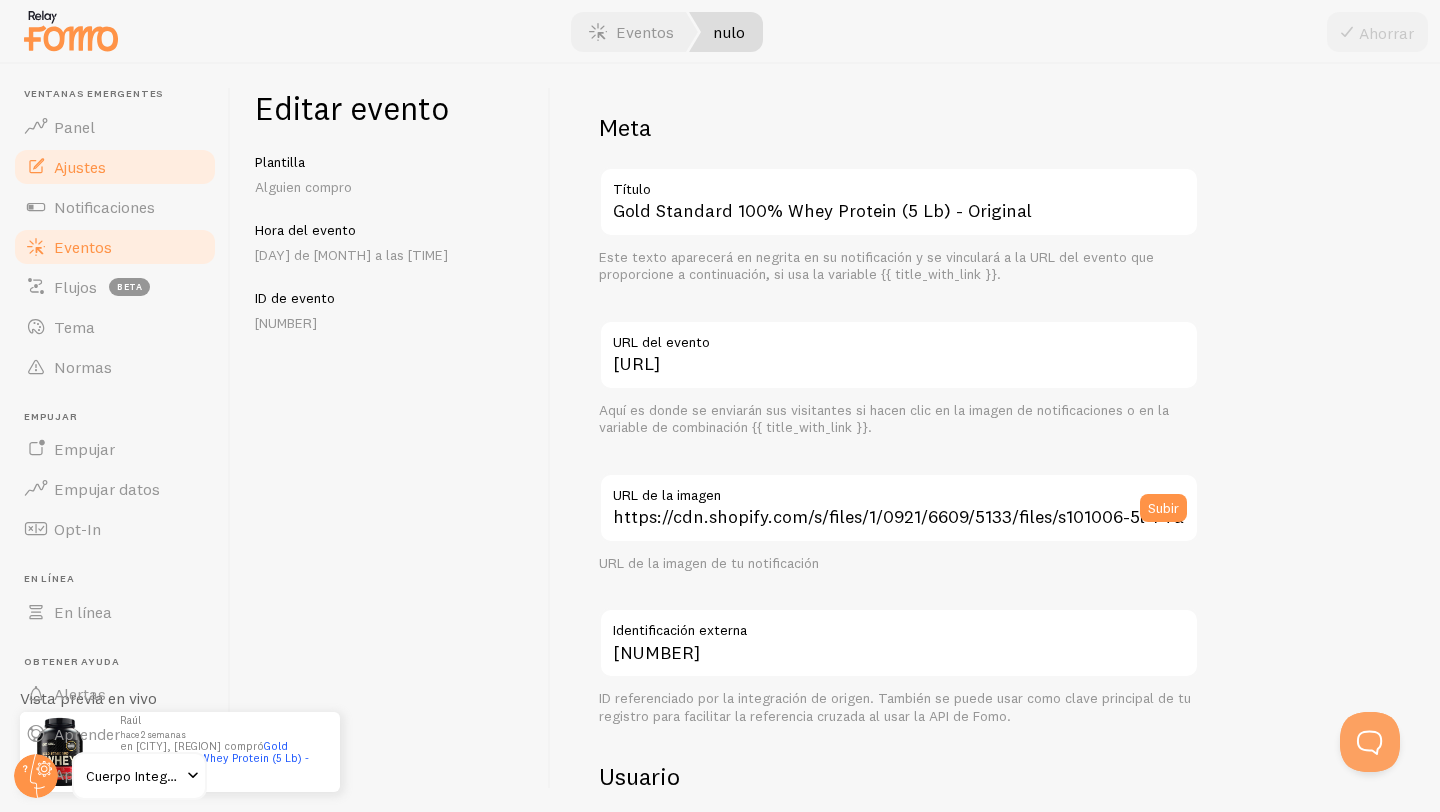 click on "Ajustes" at bounding box center (80, 167) 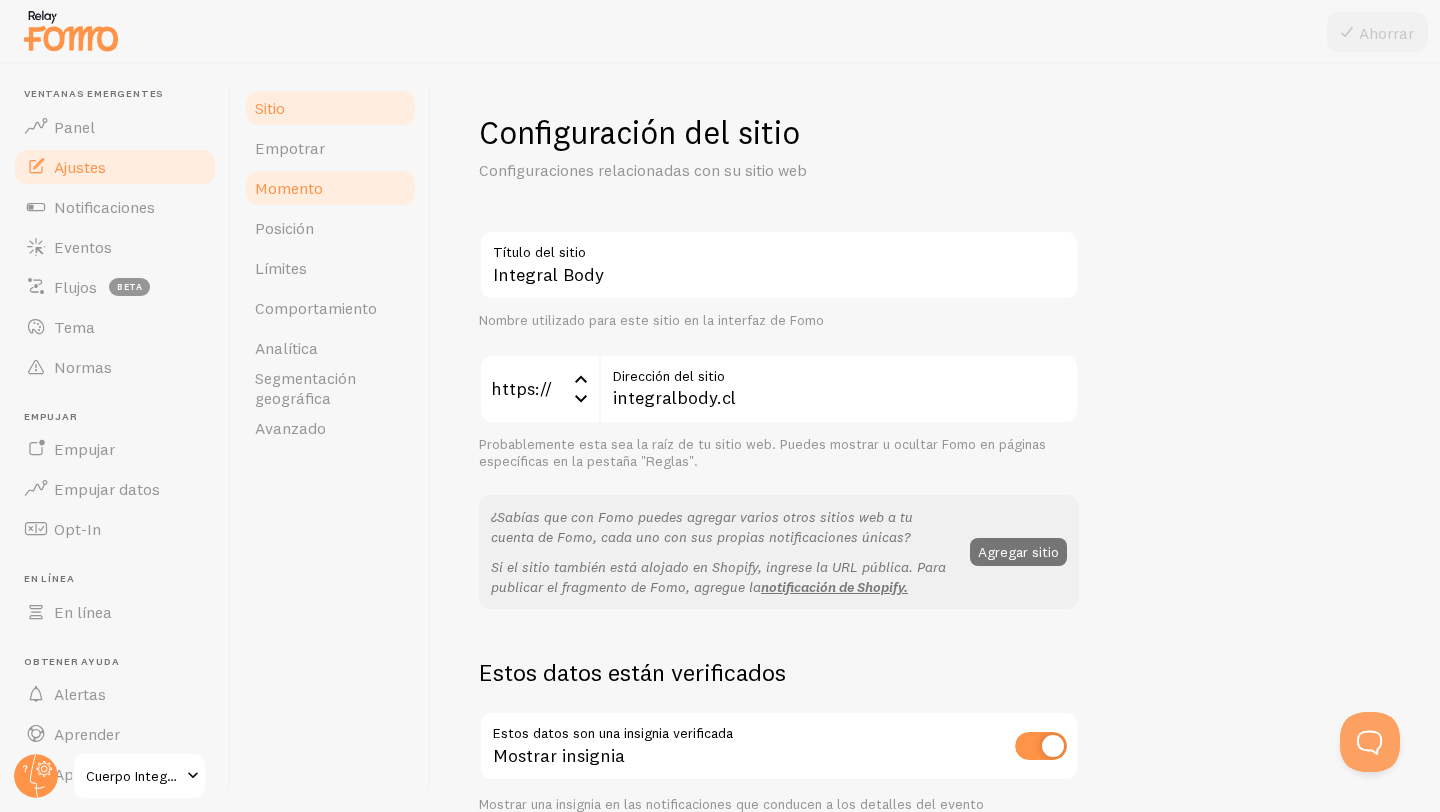 click on "Momento" at bounding box center [289, 188] 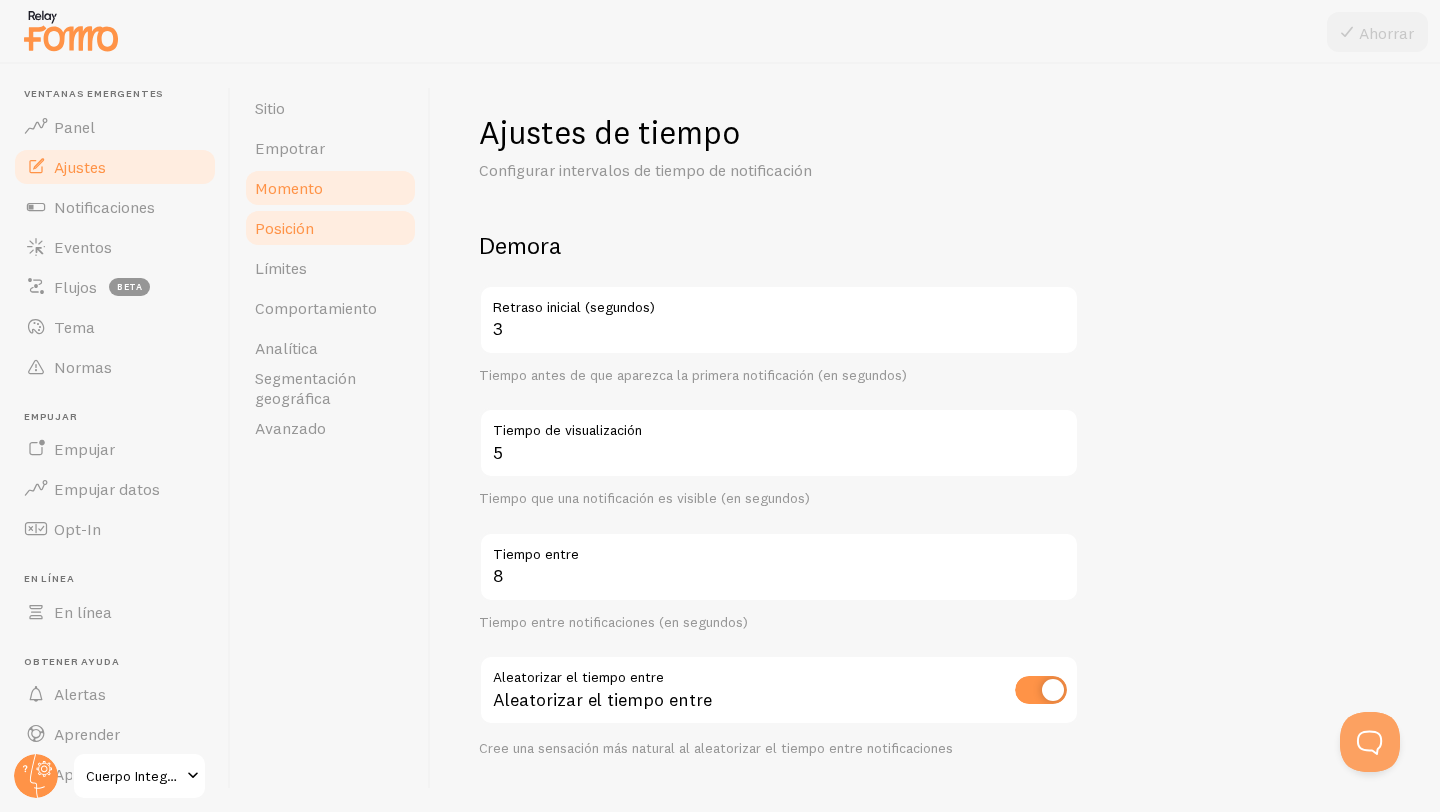 click on "Posición" at bounding box center [330, 228] 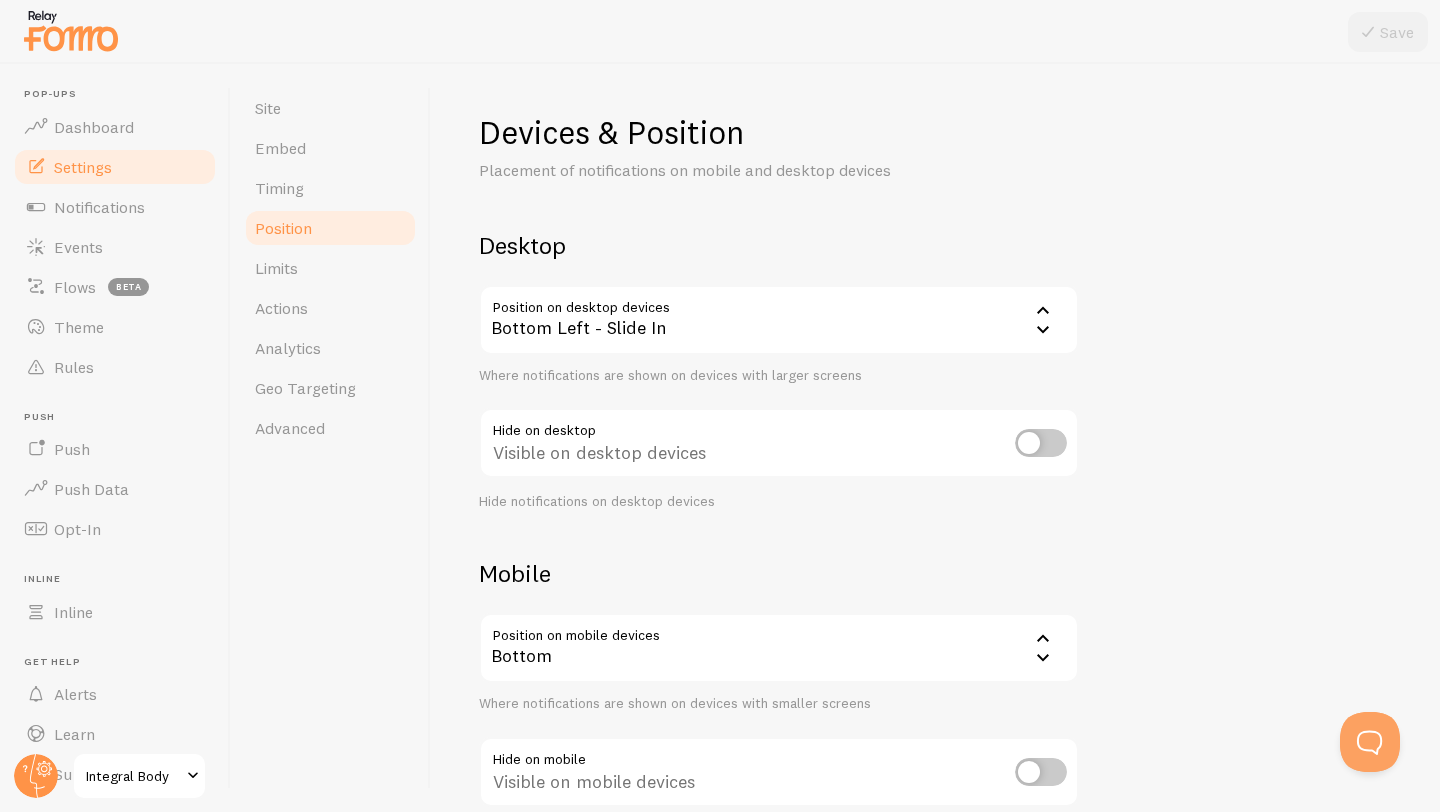 click on "Placement of notifications on mobile and desktop devices
Desktop
Position on desktop devices   bottom_left_horizontal   Bottom Left - Slide In       Bottom Left  Bottom Right  Top Left  Top Right  Top Center  Bottom Center  Bottom Left - Slide In  Bottom Right - Slide In  Top Left - Slide In  Top Right - Slide In    Where notifications are shown on devices with larger screens       Hide on desktop   Visible on desktop devices   Hide notifications on desktop devices
Mobile
Position on mobile devices   bottom       Bottom  Top    Where notifications are shown on devices with smaller screens       Hide on mobile   Visible on mobile devices   Hide Notifications on mobile devices" at bounding box center (935, 475) 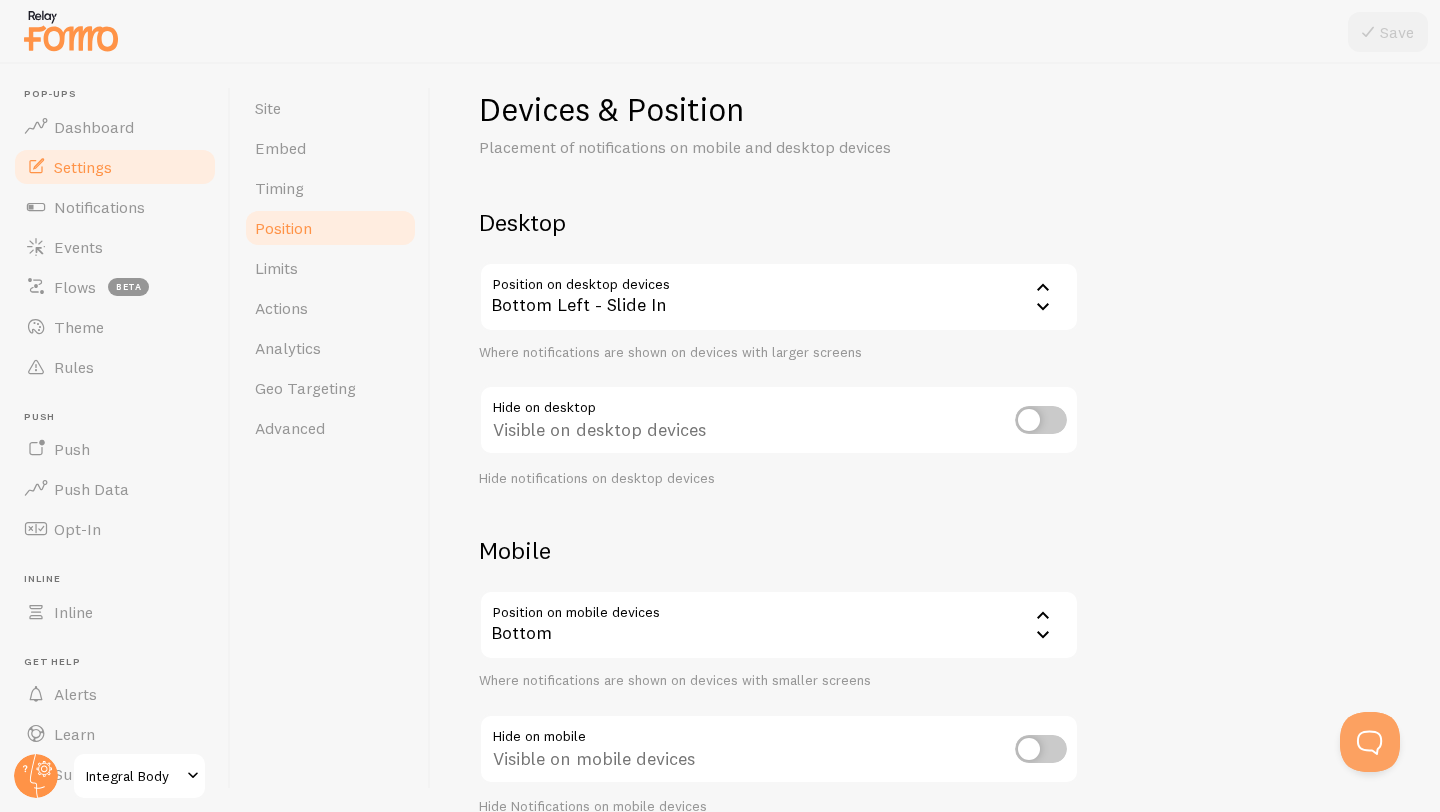 scroll, scrollTop: 0, scrollLeft: 0, axis: both 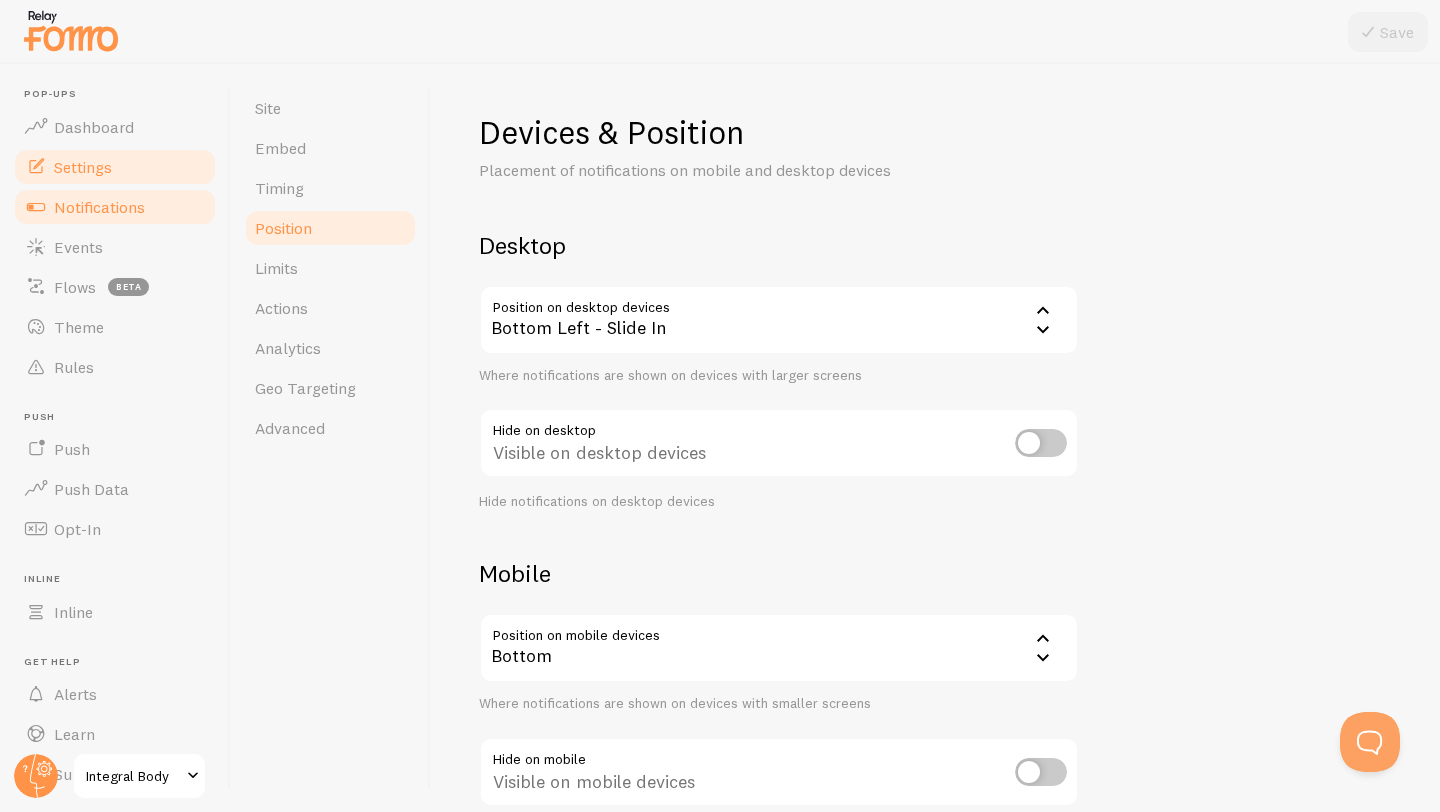 click on "Notifications" at bounding box center (99, 207) 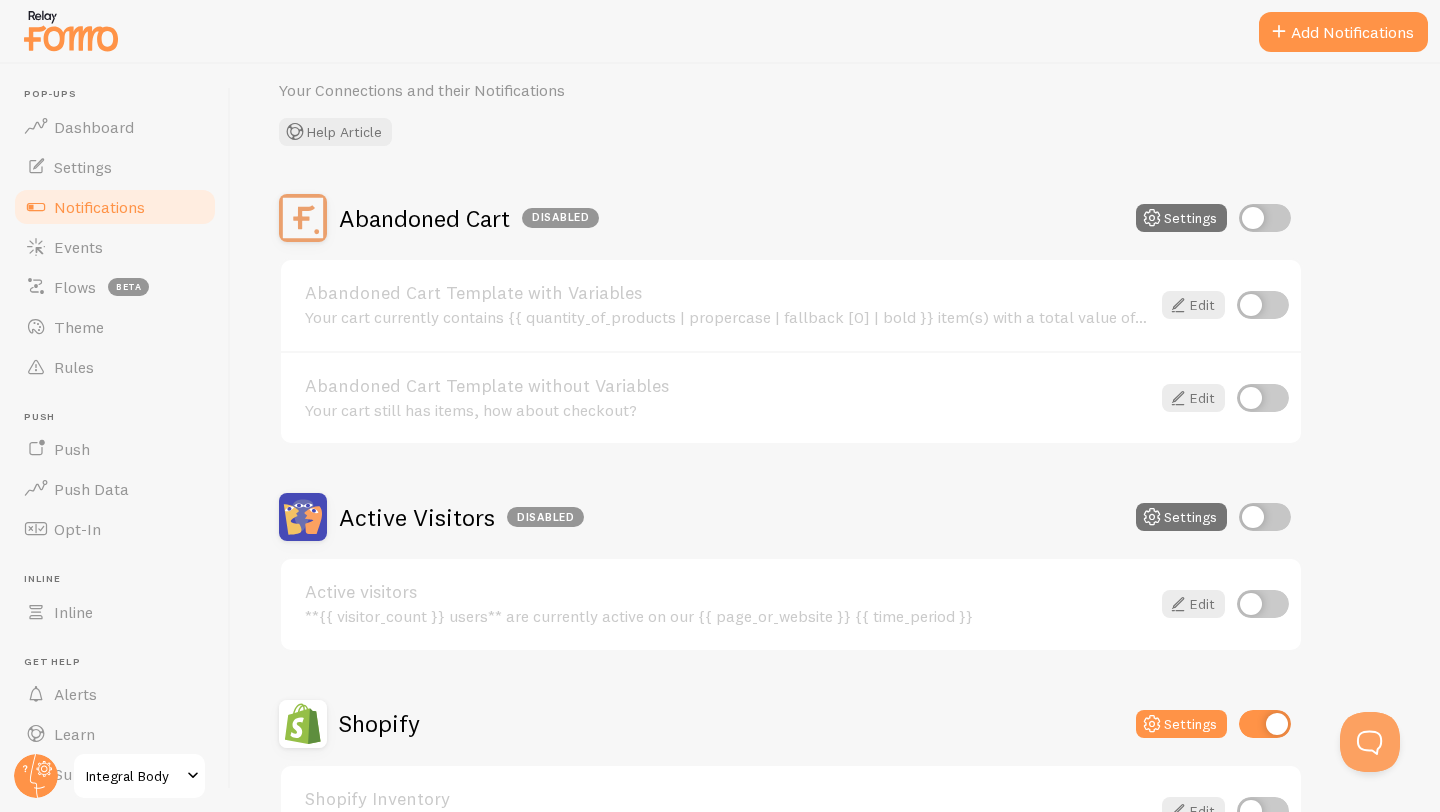 scroll, scrollTop: 82, scrollLeft: 0, axis: vertical 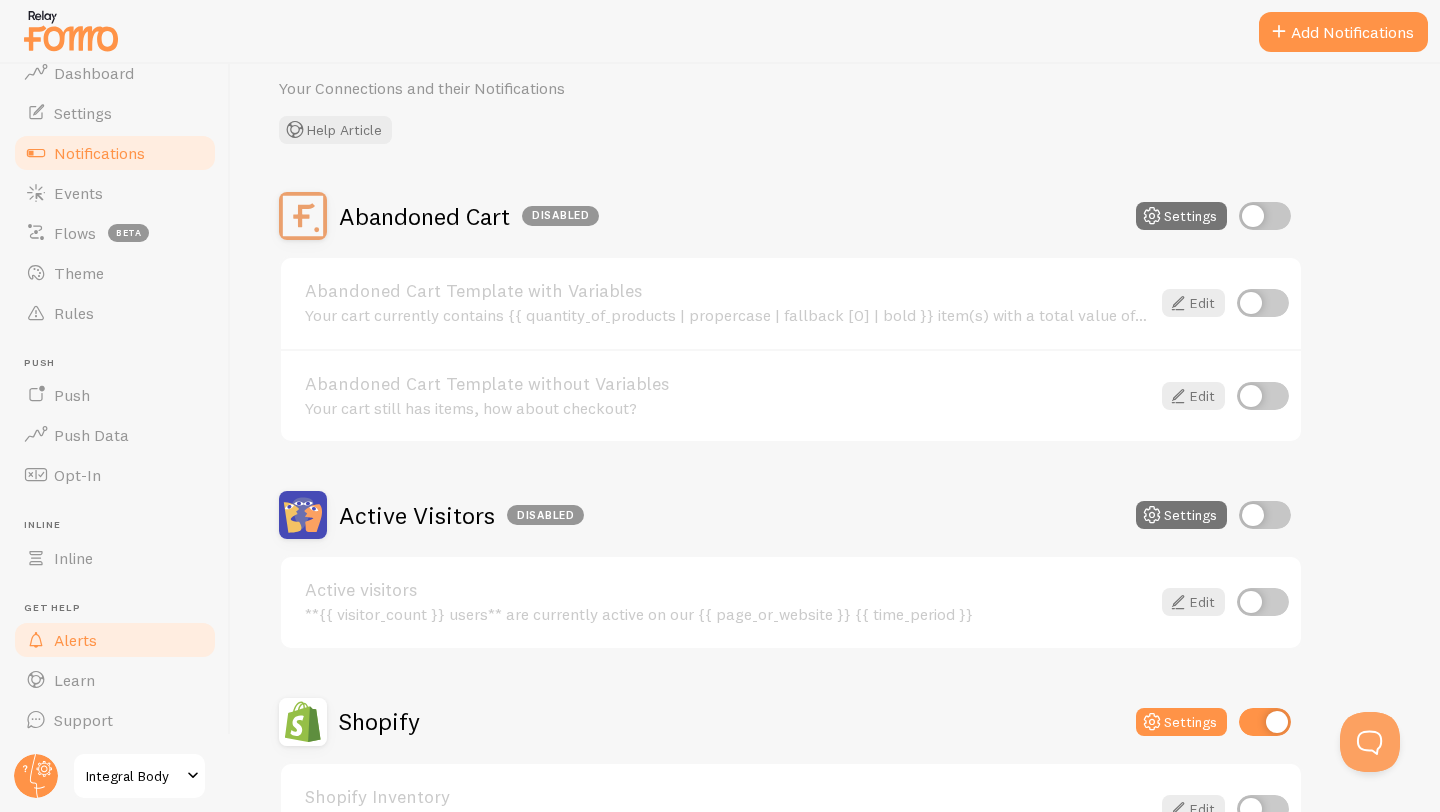click on "Alerts" at bounding box center [75, 640] 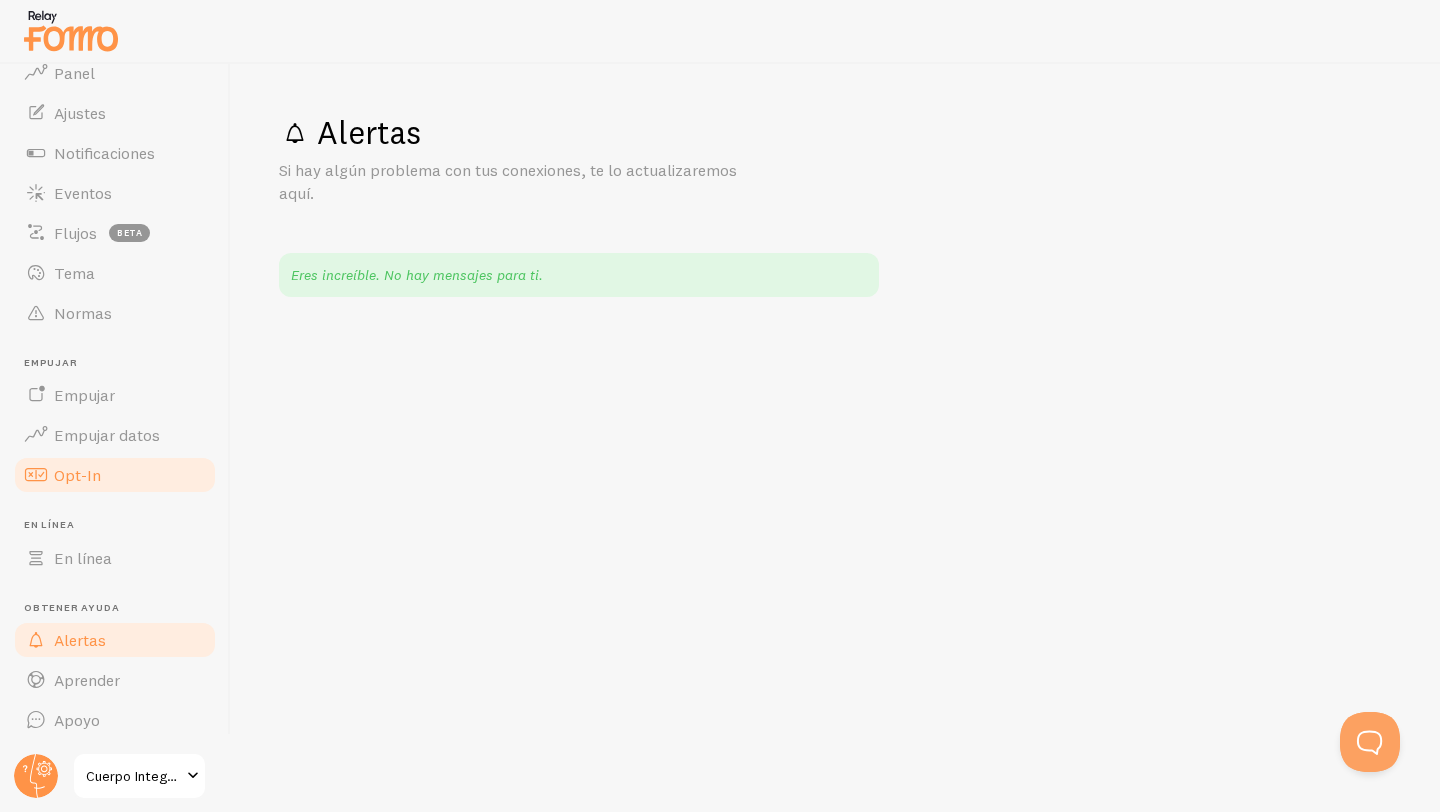 click on "Opt-In" at bounding box center [77, 475] 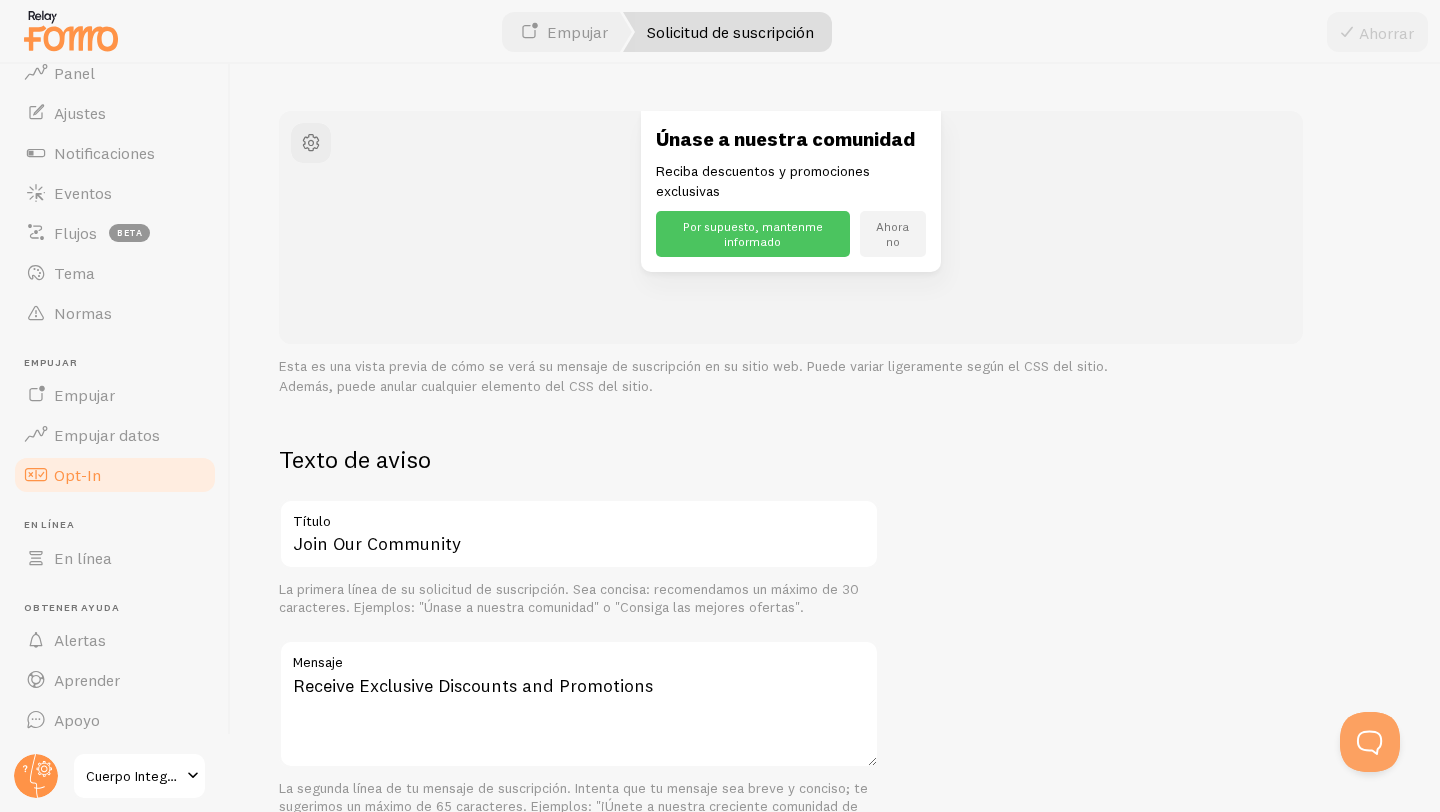 scroll, scrollTop: 248, scrollLeft: 0, axis: vertical 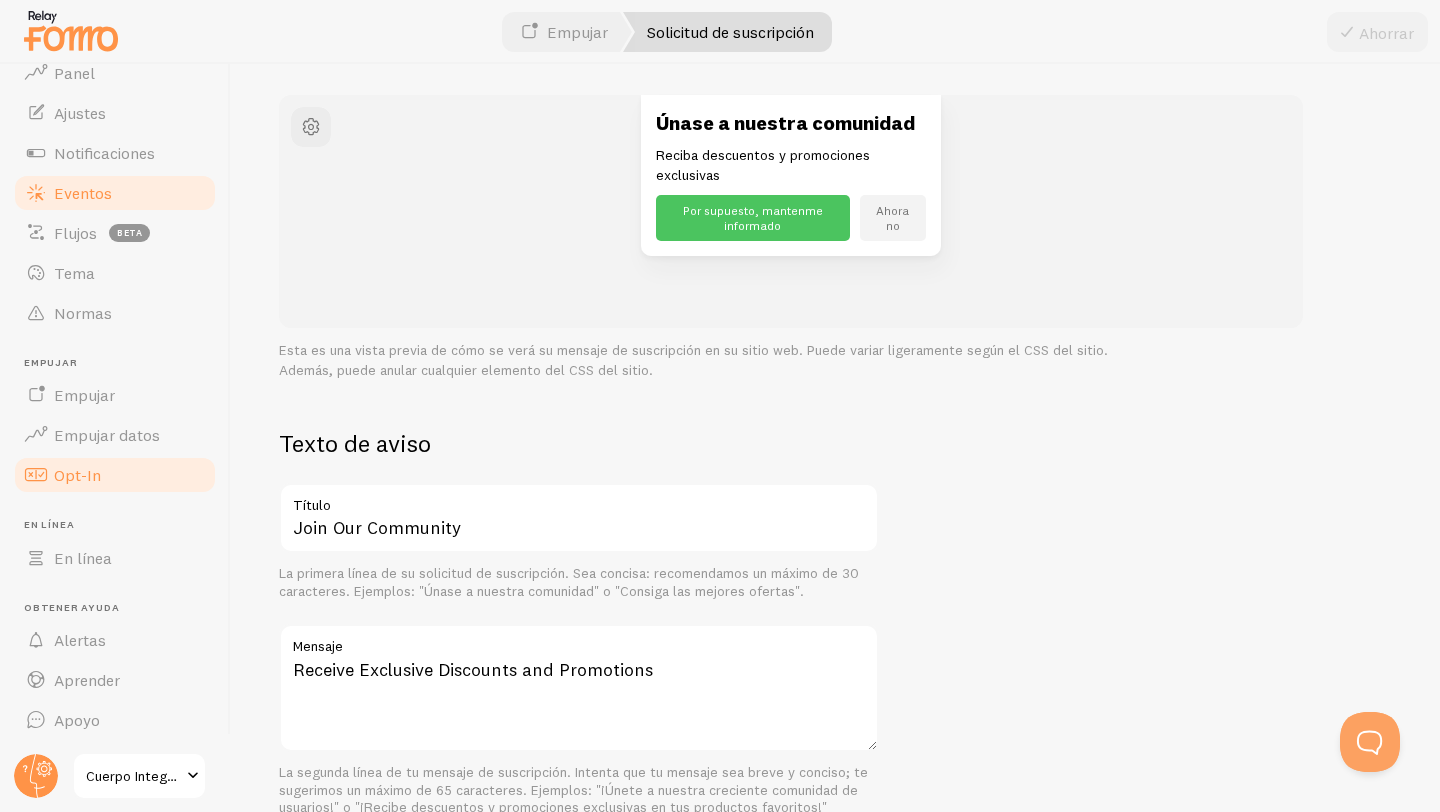 click on "Eventos" at bounding box center (115, 193) 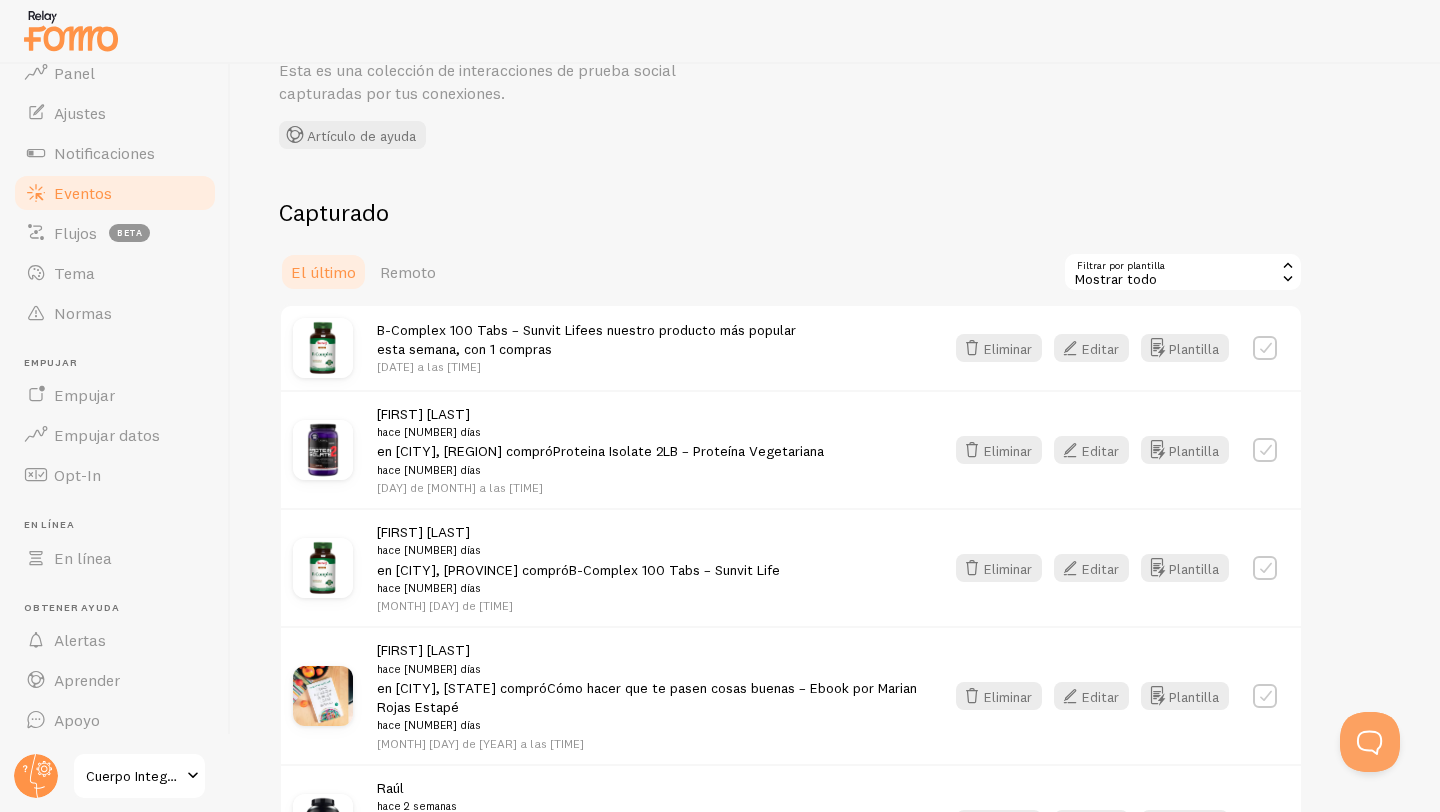 scroll, scrollTop: 249, scrollLeft: 0, axis: vertical 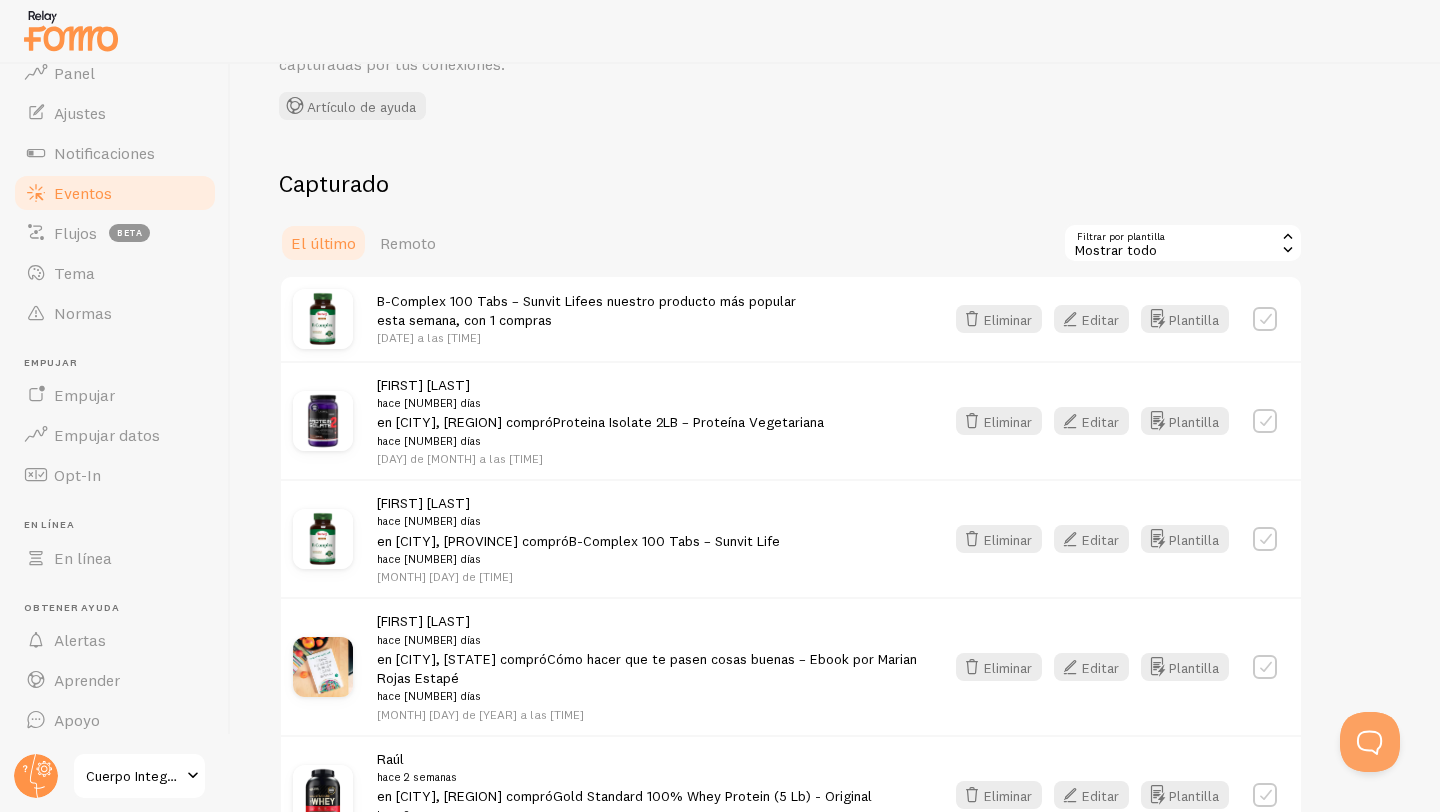 click on "Mostrar todo" at bounding box center (1183, 243) 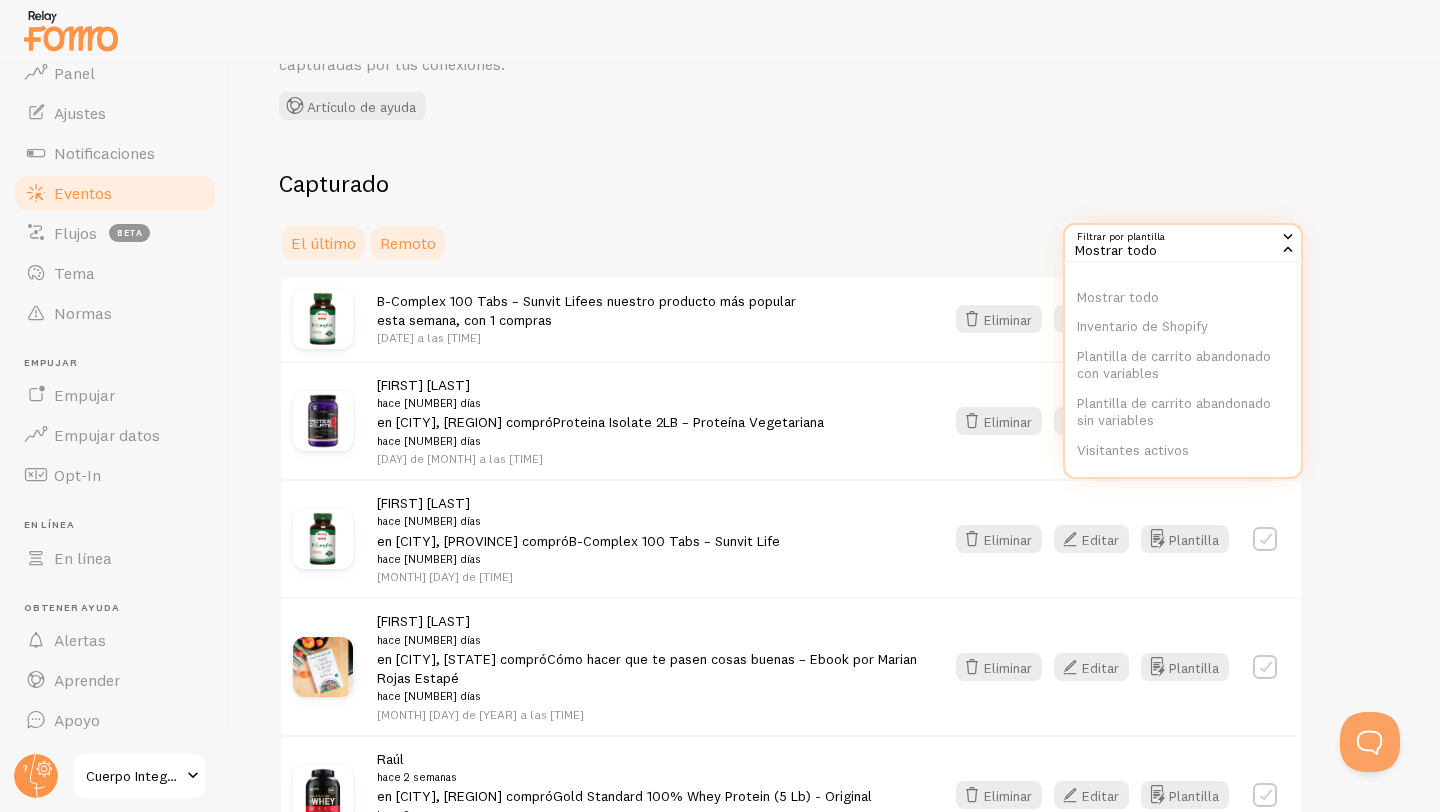click on "Remoto" at bounding box center (408, 243) 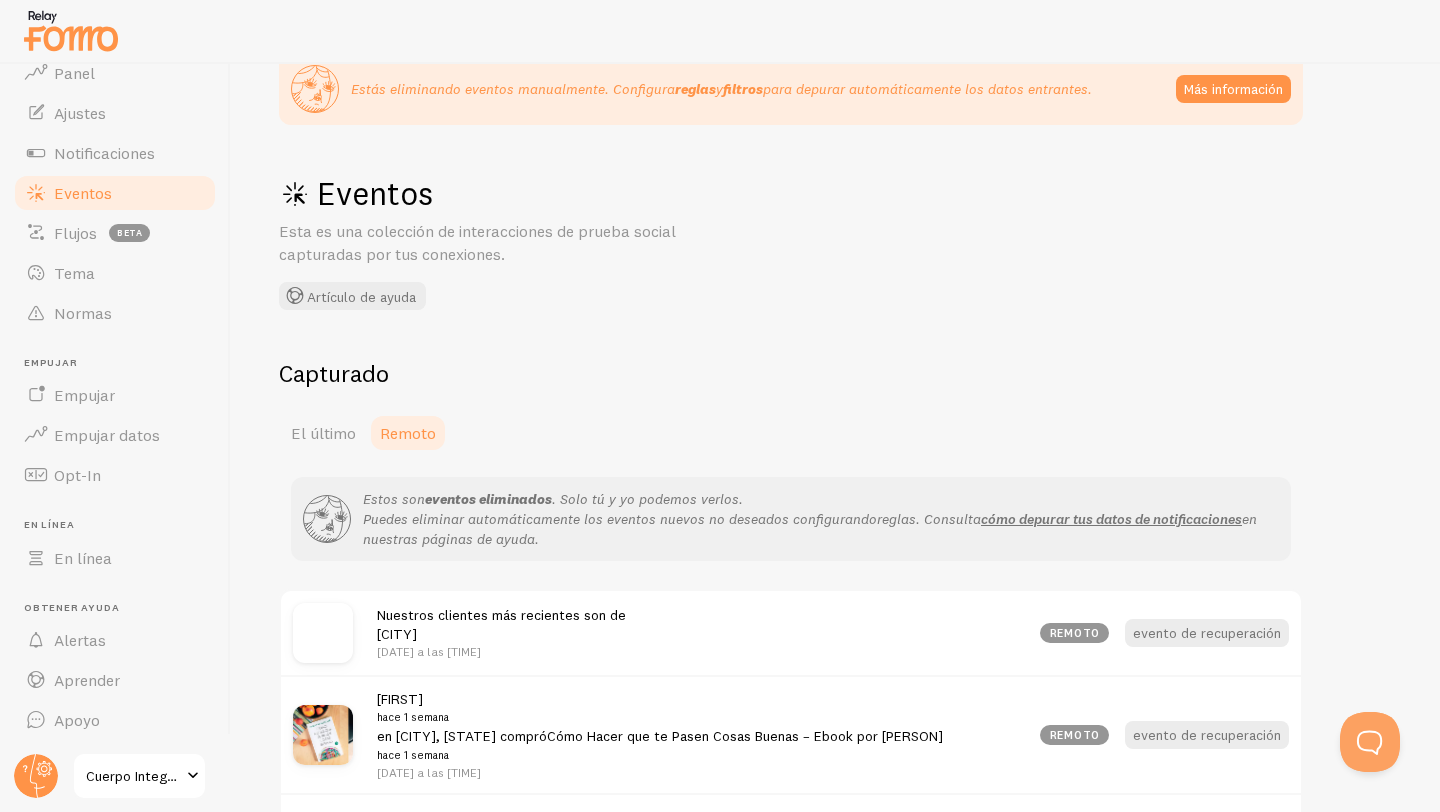 scroll, scrollTop: 57, scrollLeft: 0, axis: vertical 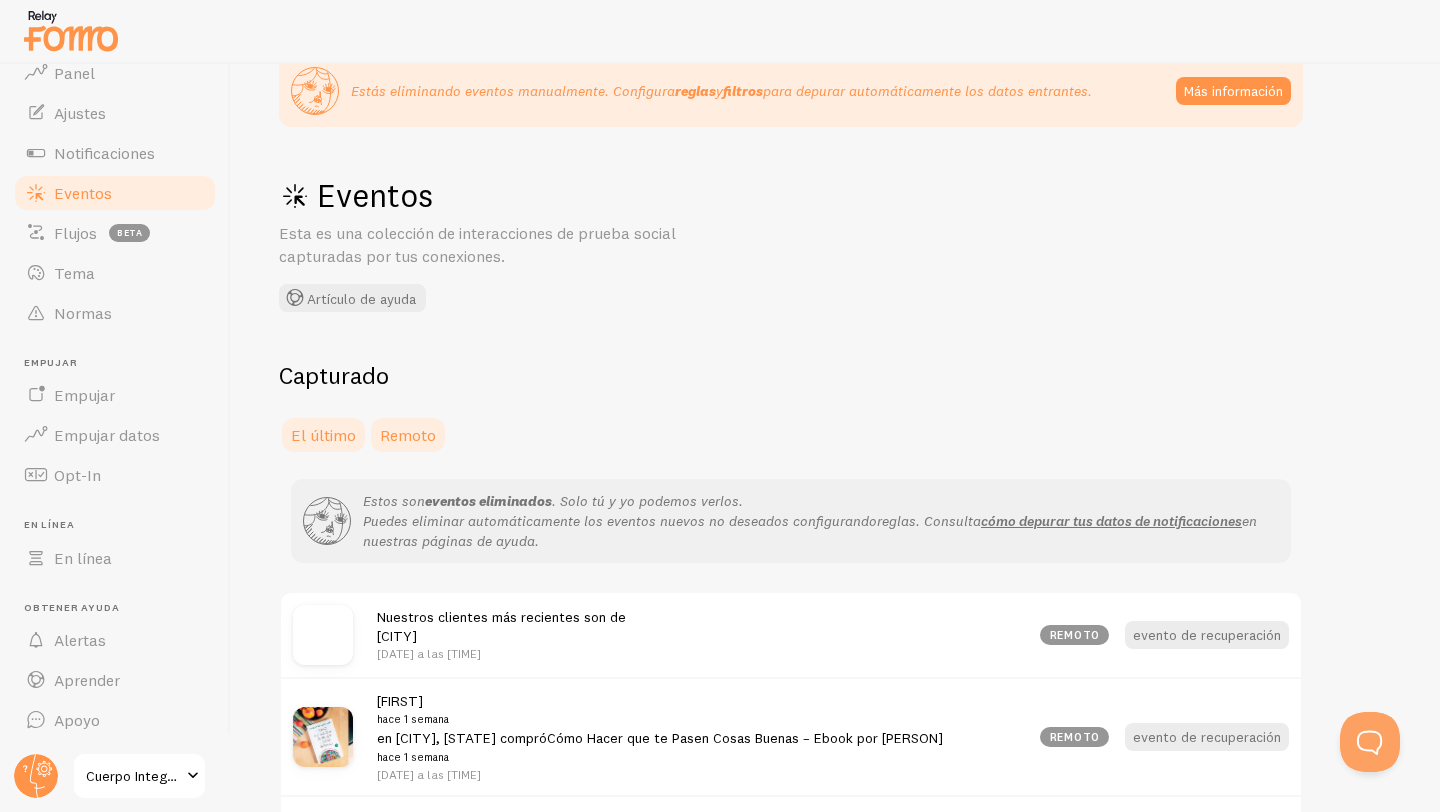 click on "El último" at bounding box center [323, 435] 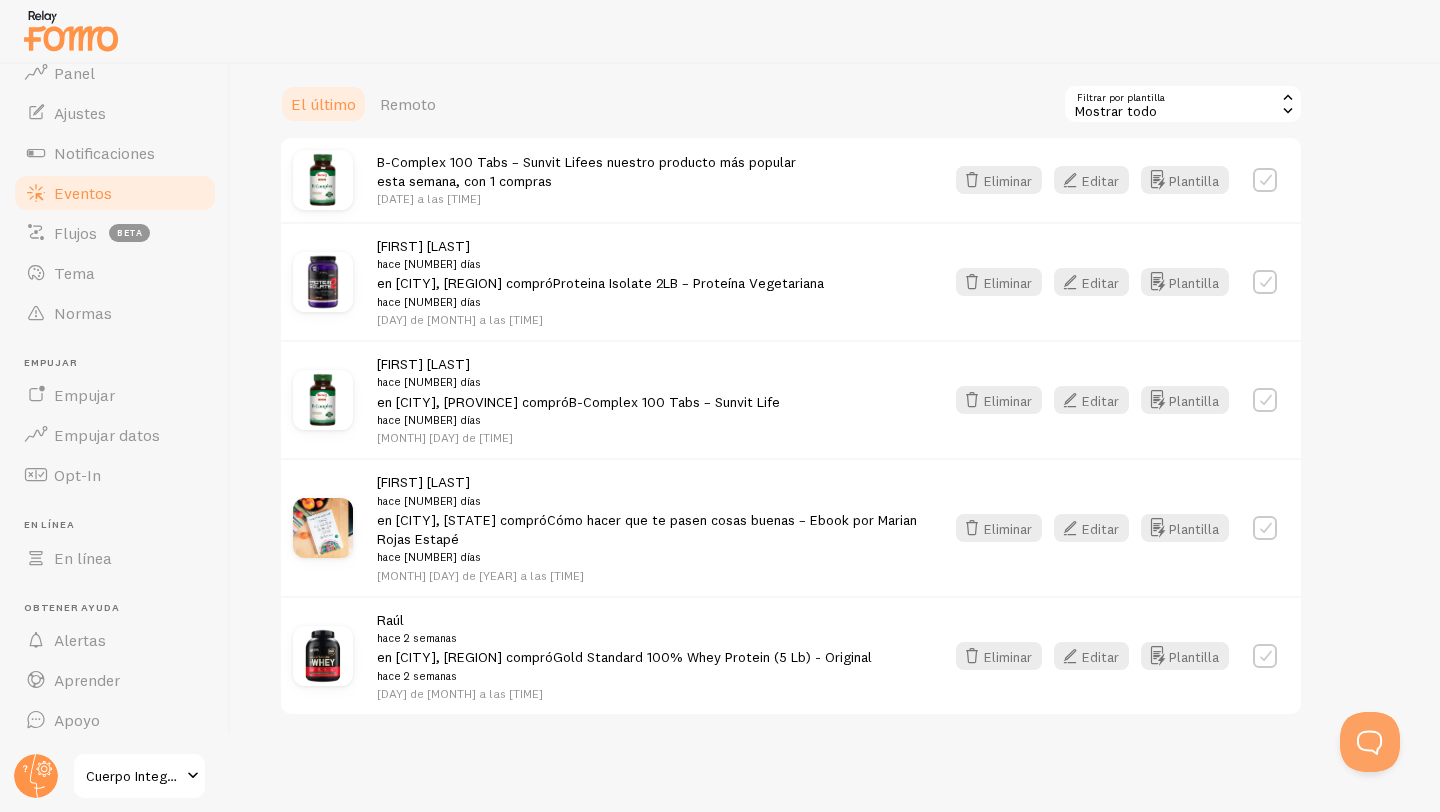 scroll, scrollTop: 0, scrollLeft: 0, axis: both 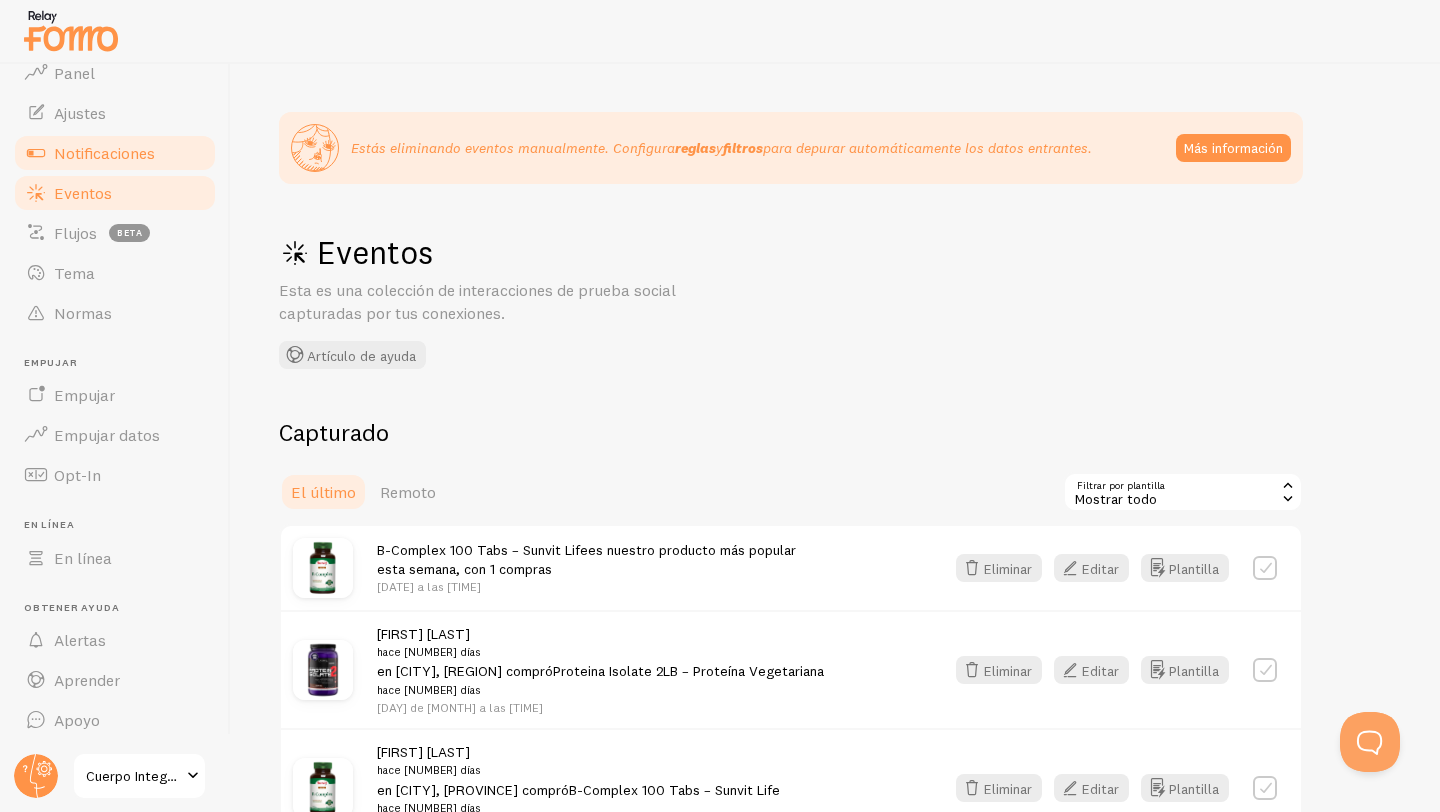 click on "Notificaciones" at bounding box center [104, 153] 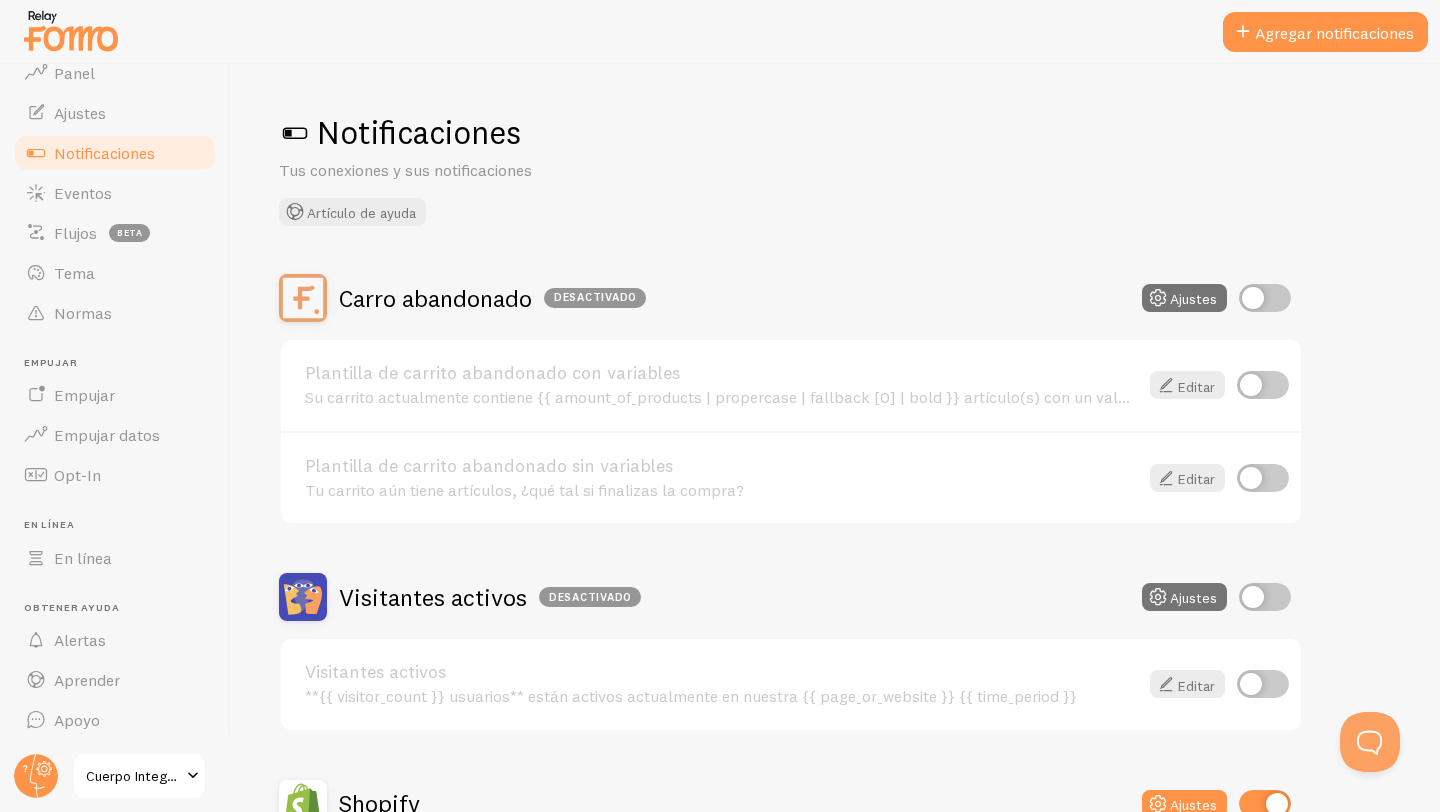 click at bounding box center [1263, 478] 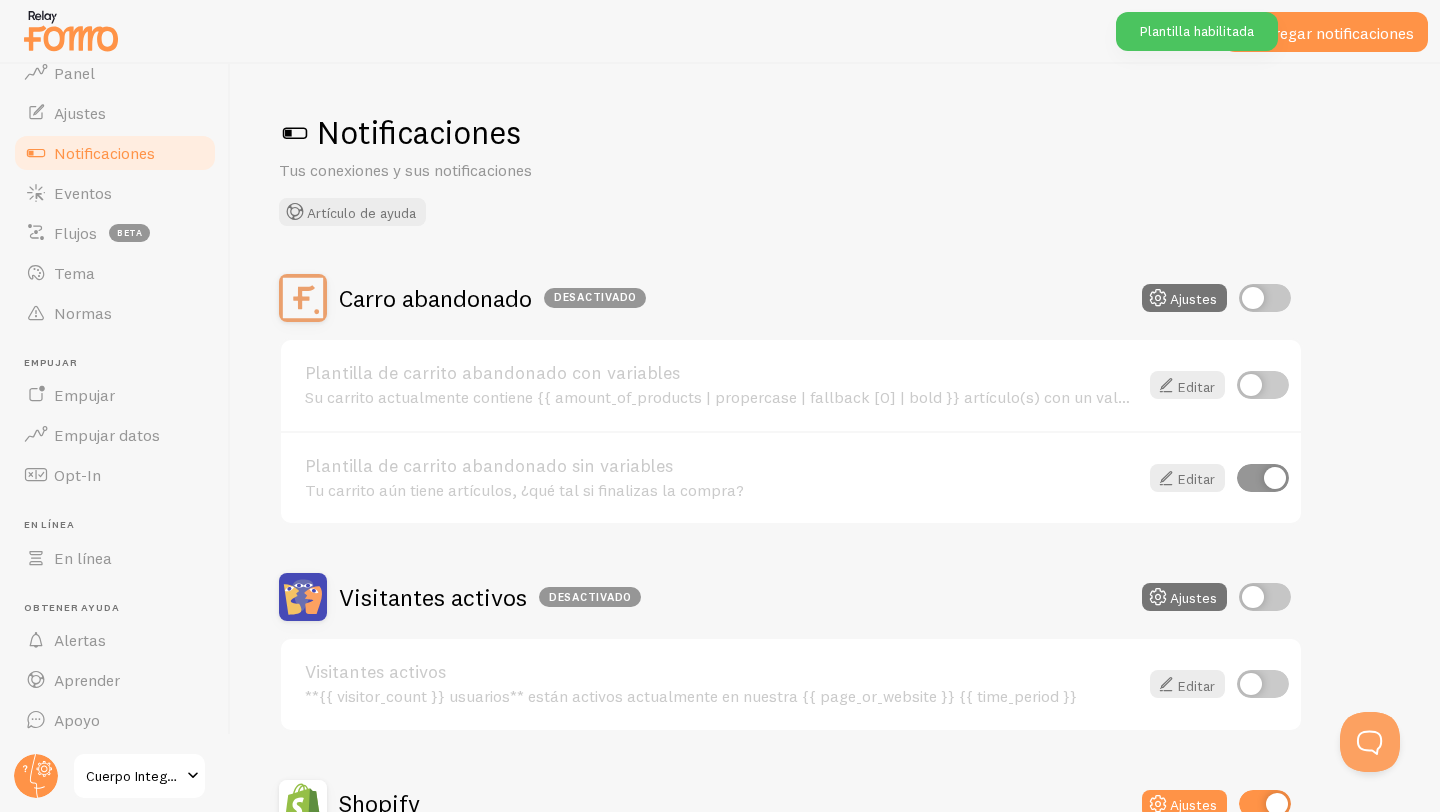 click at bounding box center [1265, 298] 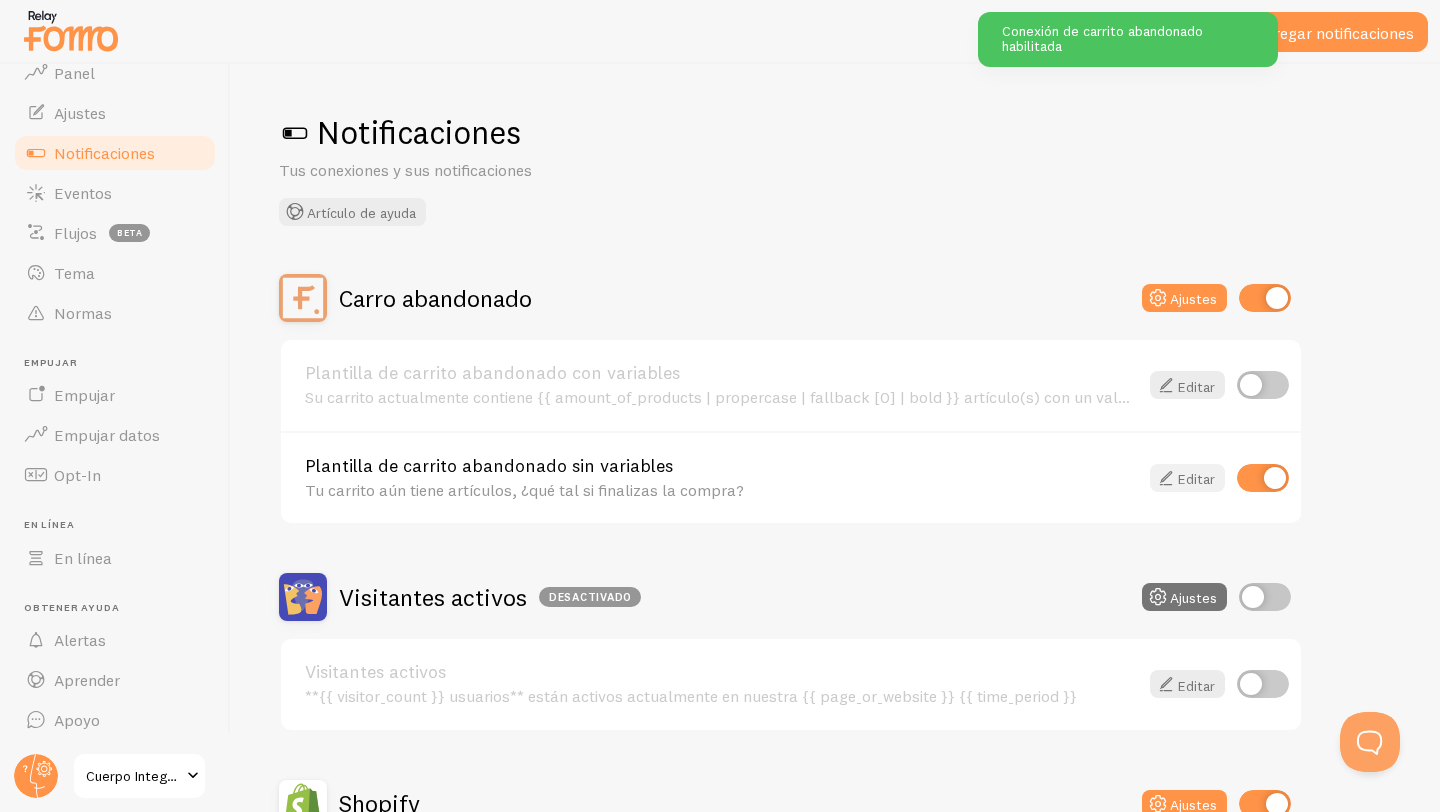 click on "Editar" at bounding box center (1196, 479) 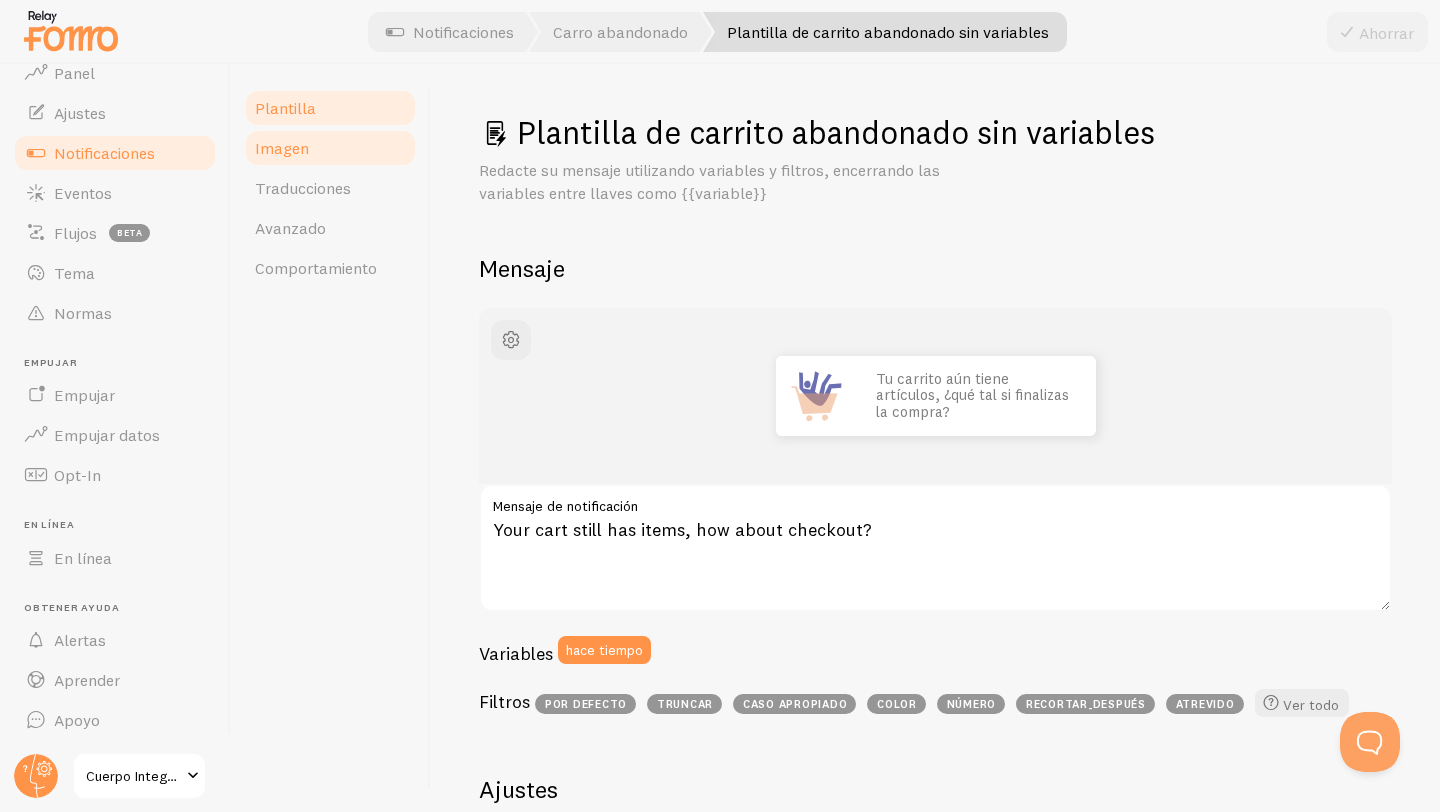 click on "Imagen" at bounding box center [282, 148] 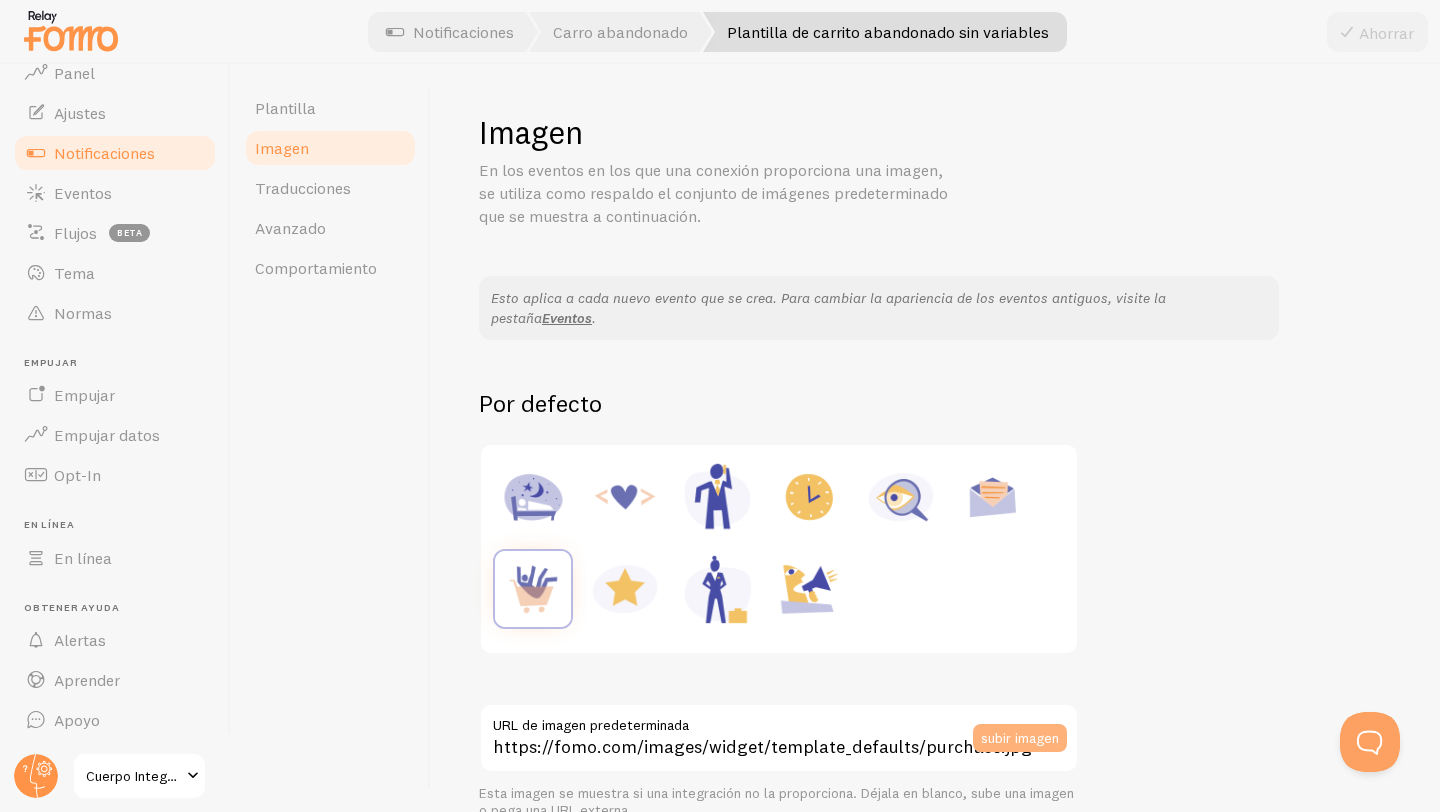 click on "subir imagen" at bounding box center (1020, 737) 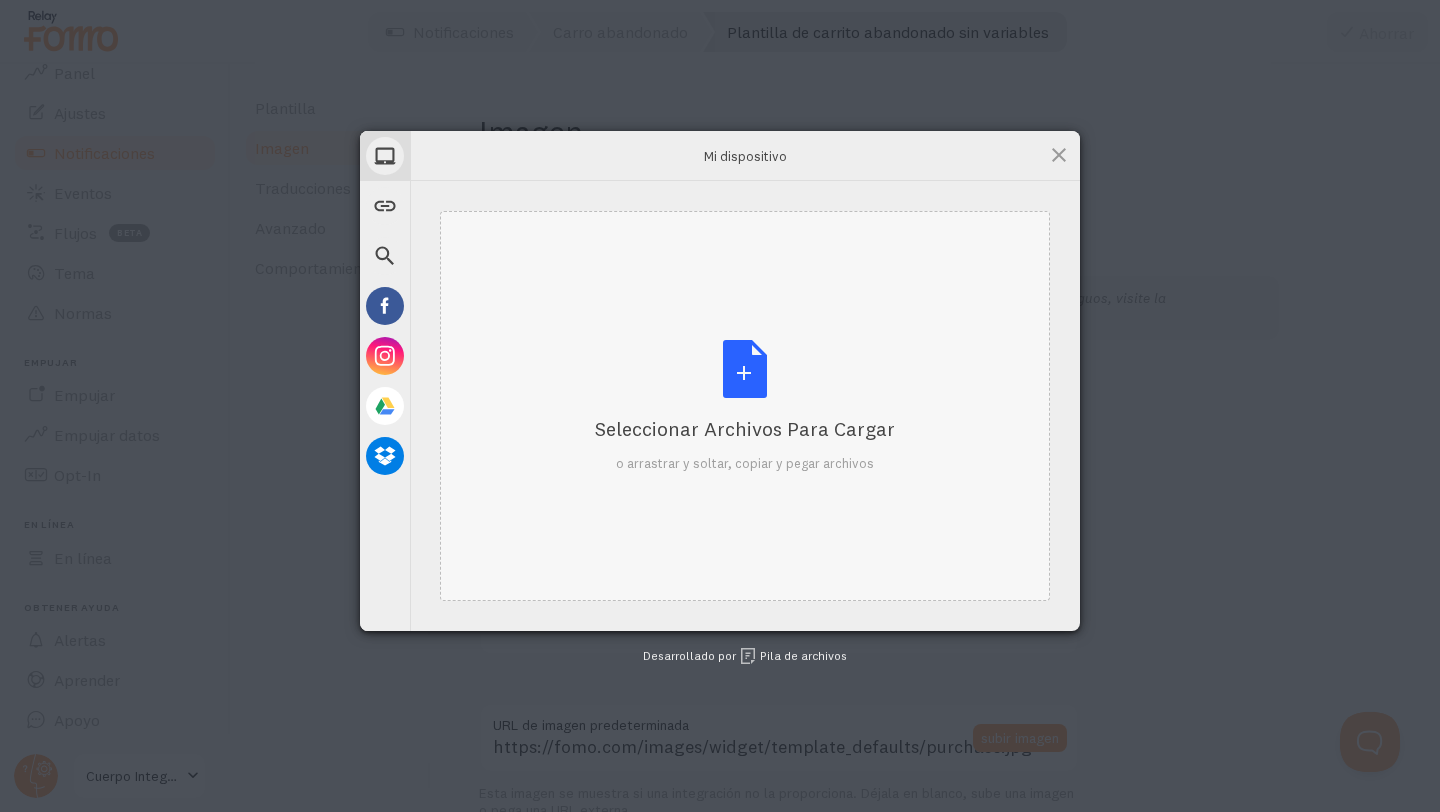 click on "Seleccionar archivos para cargar   o arrastrar y soltar, copiar y pegar archivos" at bounding box center [745, 406] 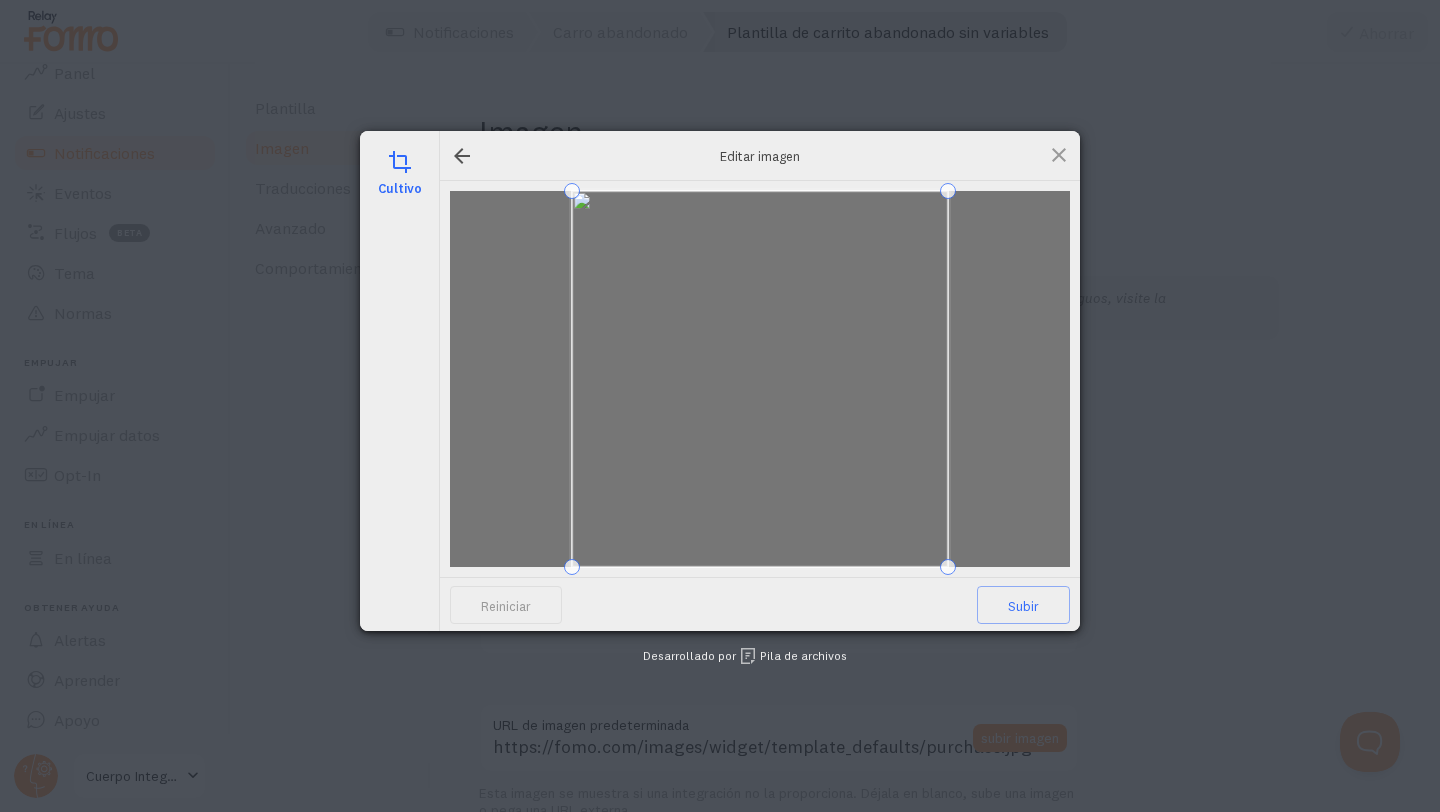 click on "cultivo" at bounding box center [400, 188] 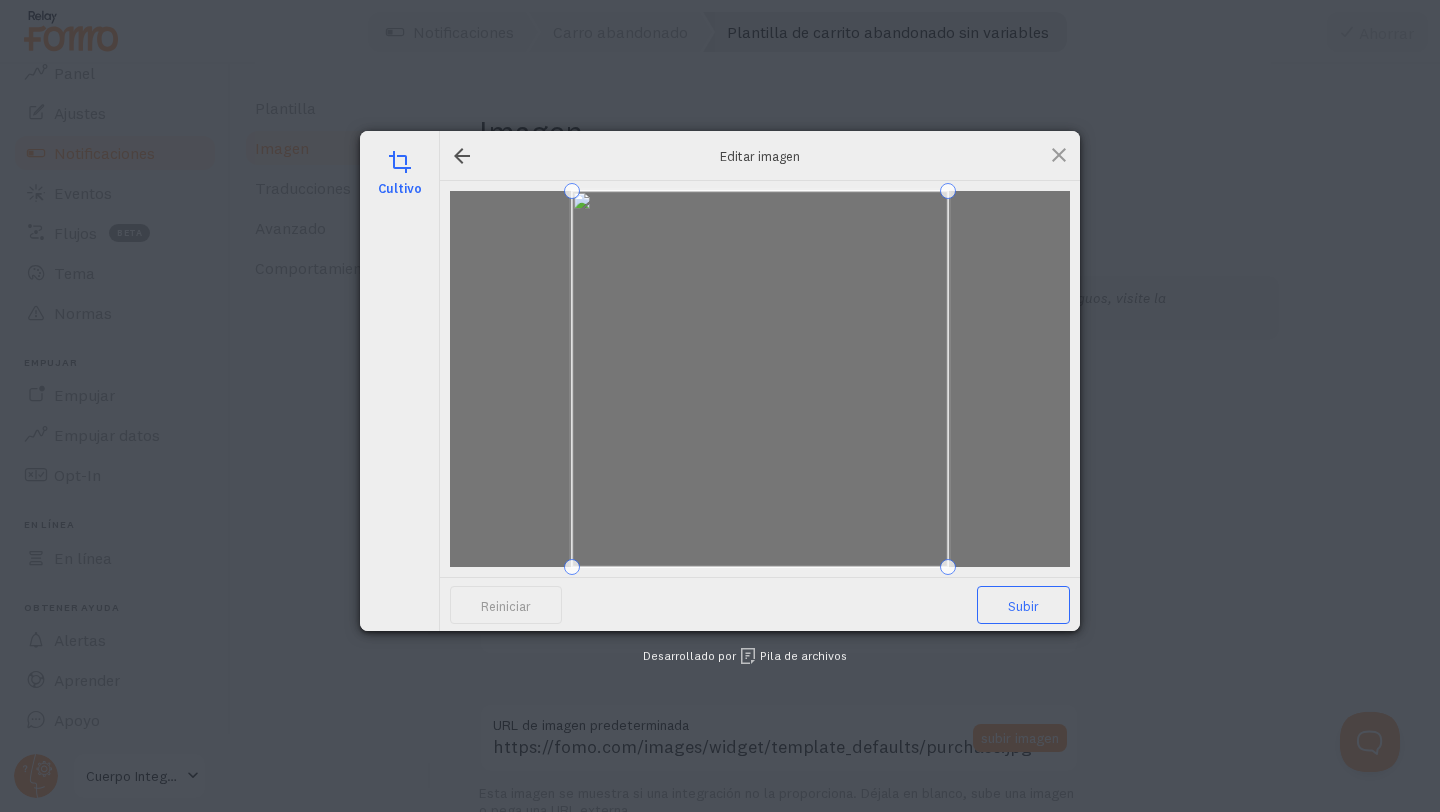 click on "Subir" at bounding box center [1023, 606] 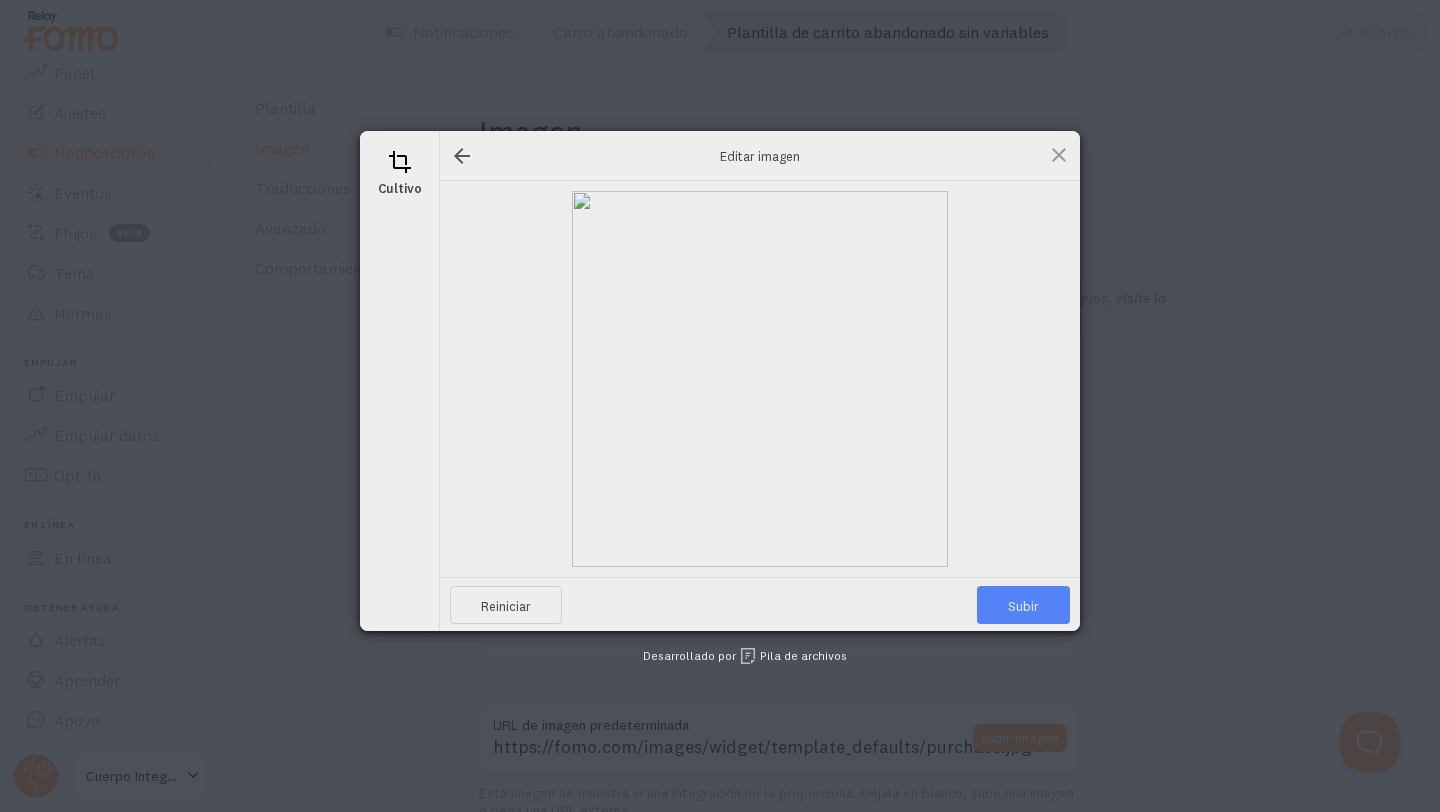 click on "Subir" at bounding box center [1023, 606] 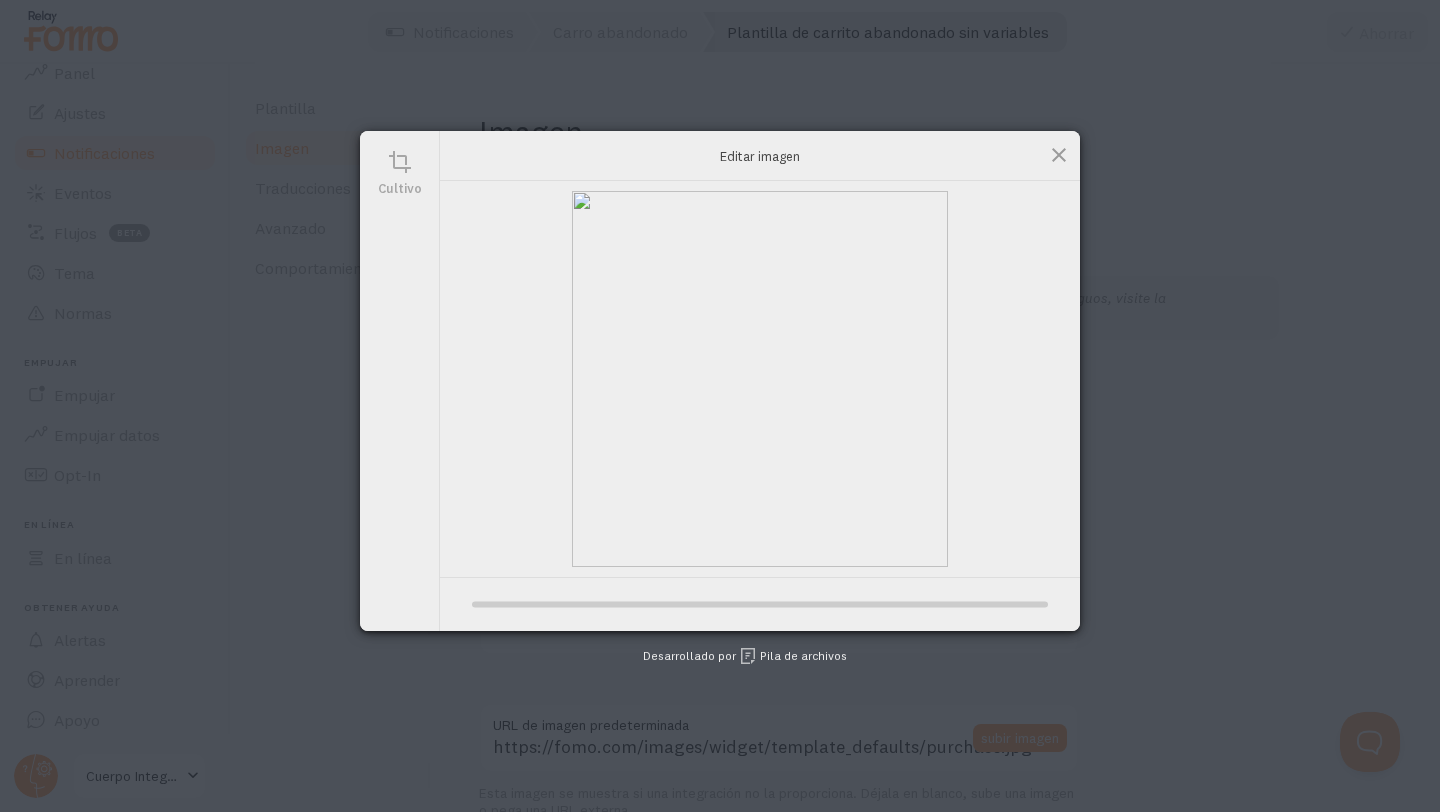 type on "https://process.filestackapi.com/[STRING]/resize=width:170,height:170/https://cdn.filestackcontent.com/[STRING]" 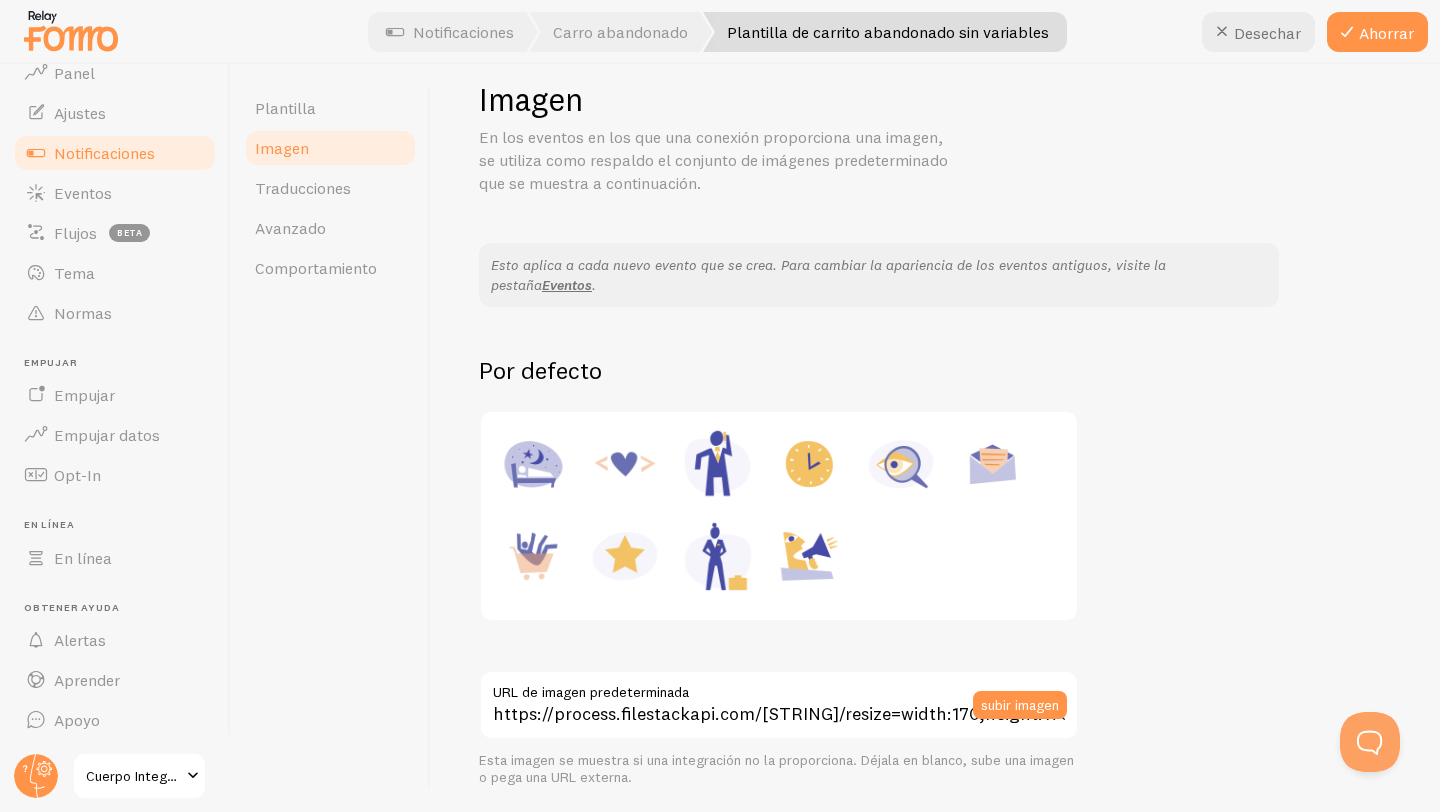 scroll, scrollTop: 0, scrollLeft: 0, axis: both 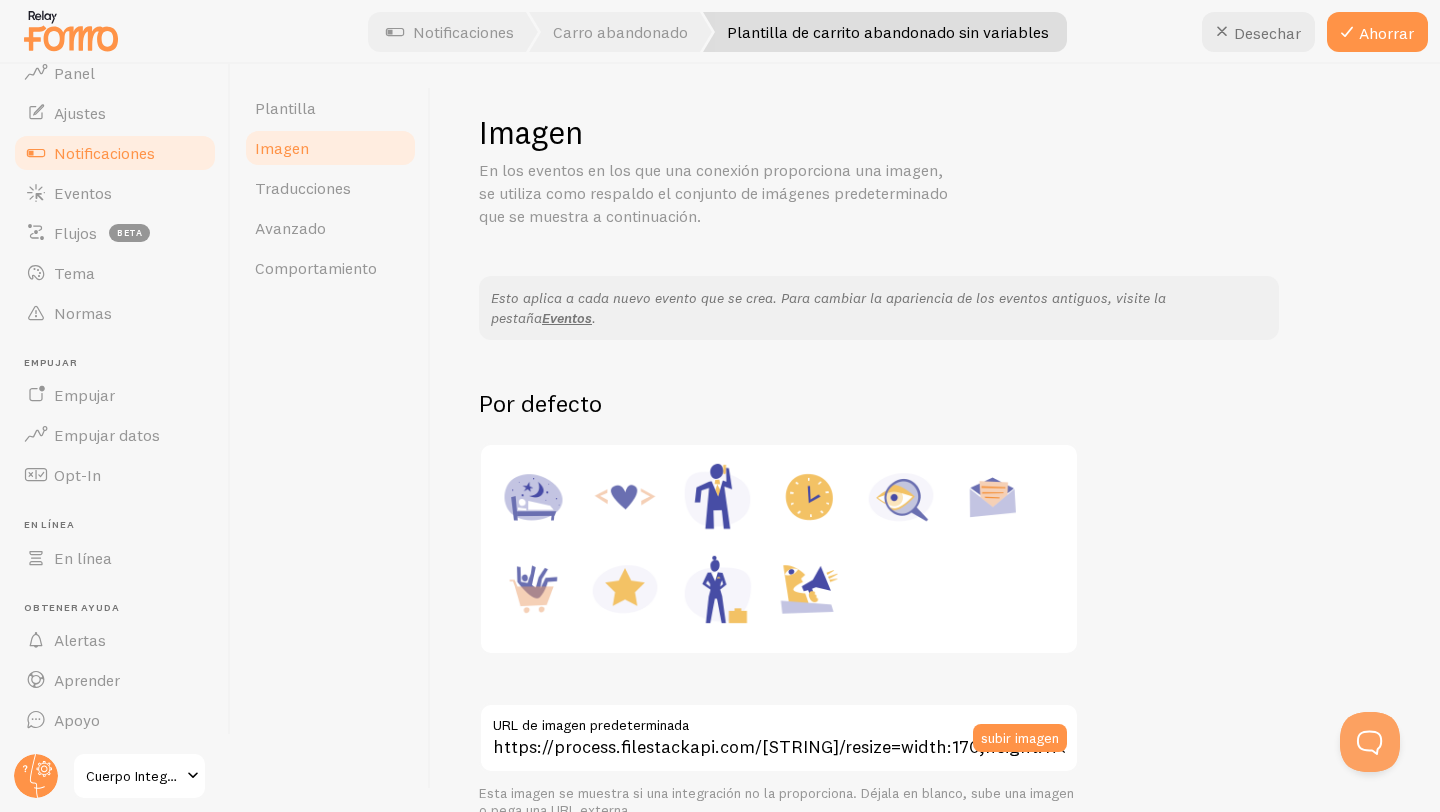 click at bounding box center [779, 549] 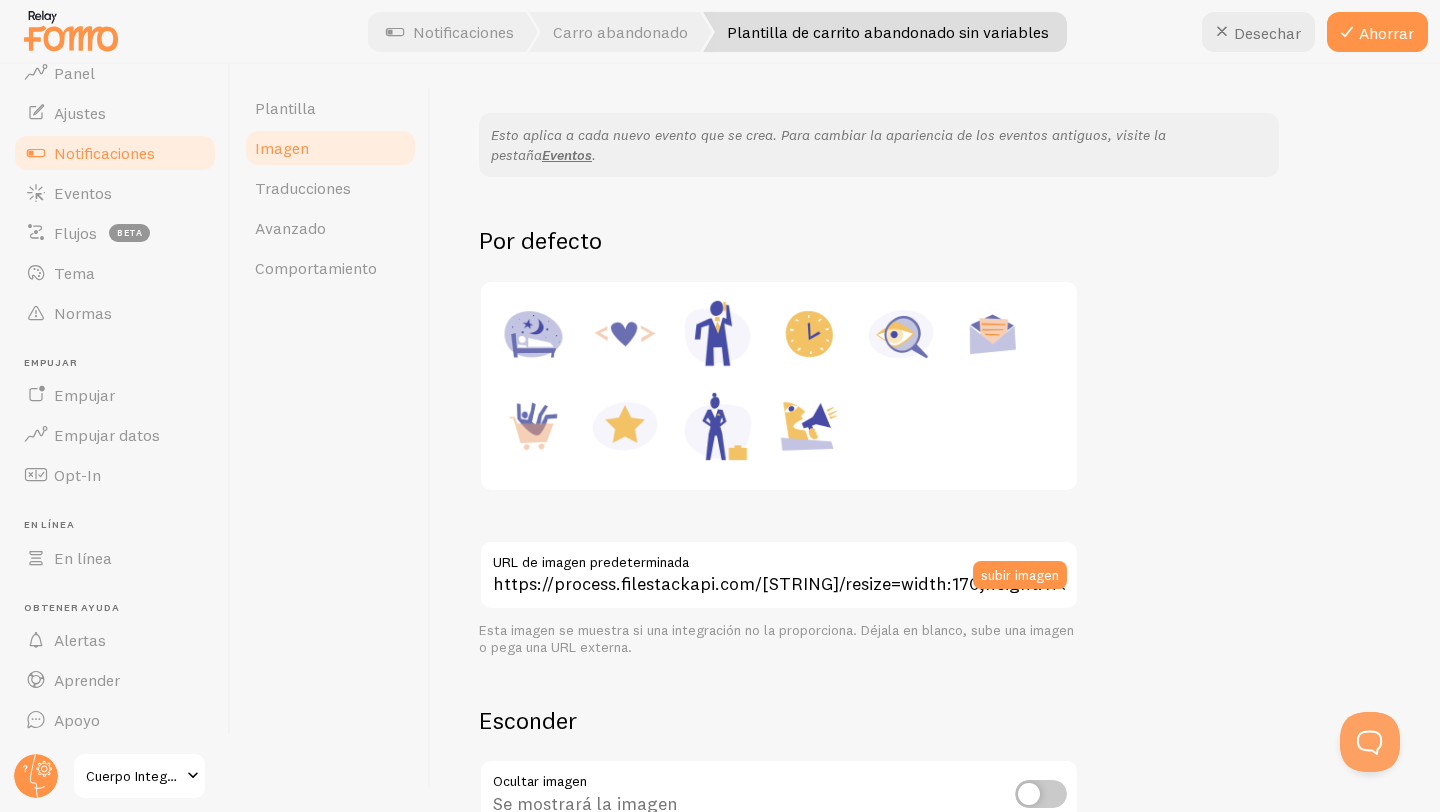 scroll, scrollTop: 151, scrollLeft: 0, axis: vertical 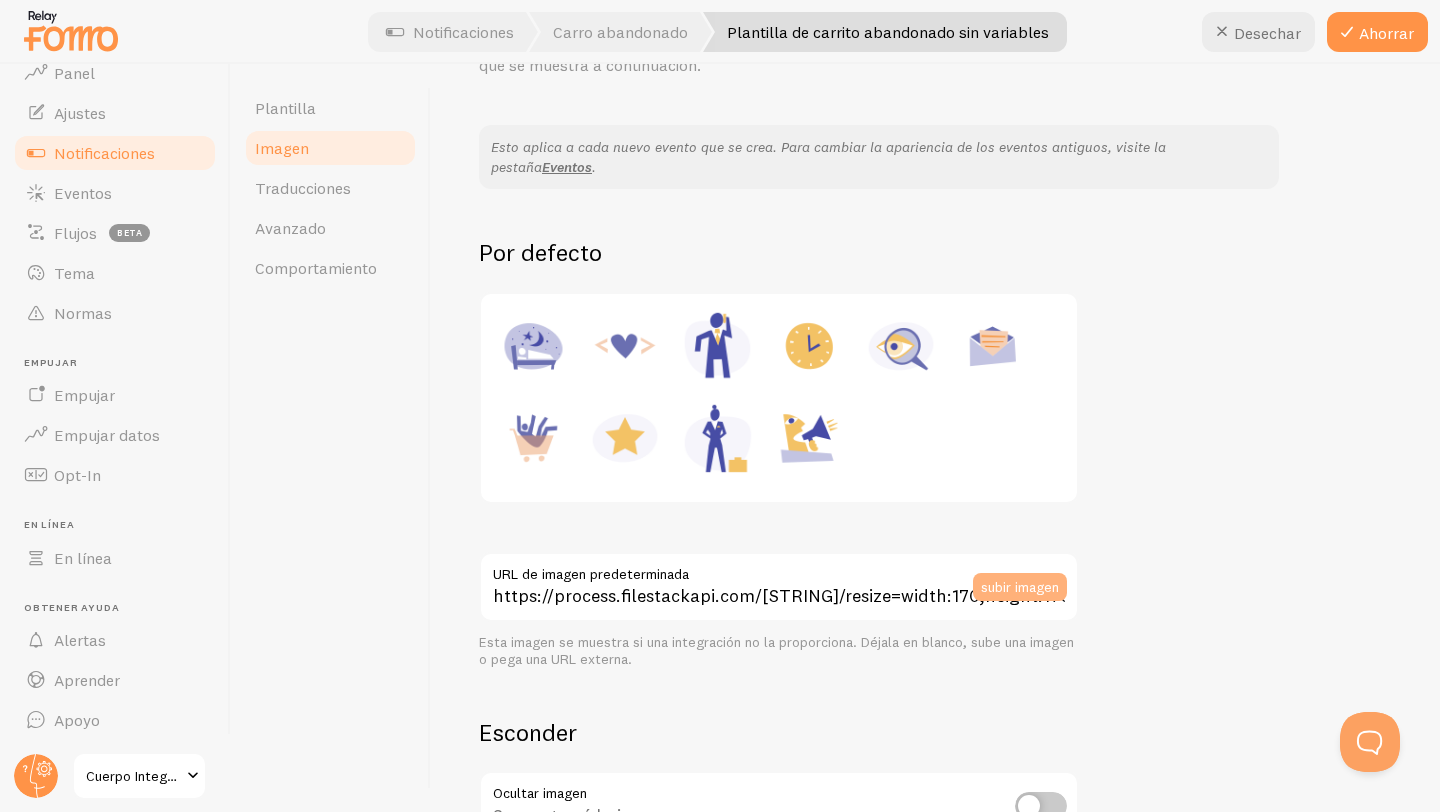 click on "subir imagen" at bounding box center (1020, 586) 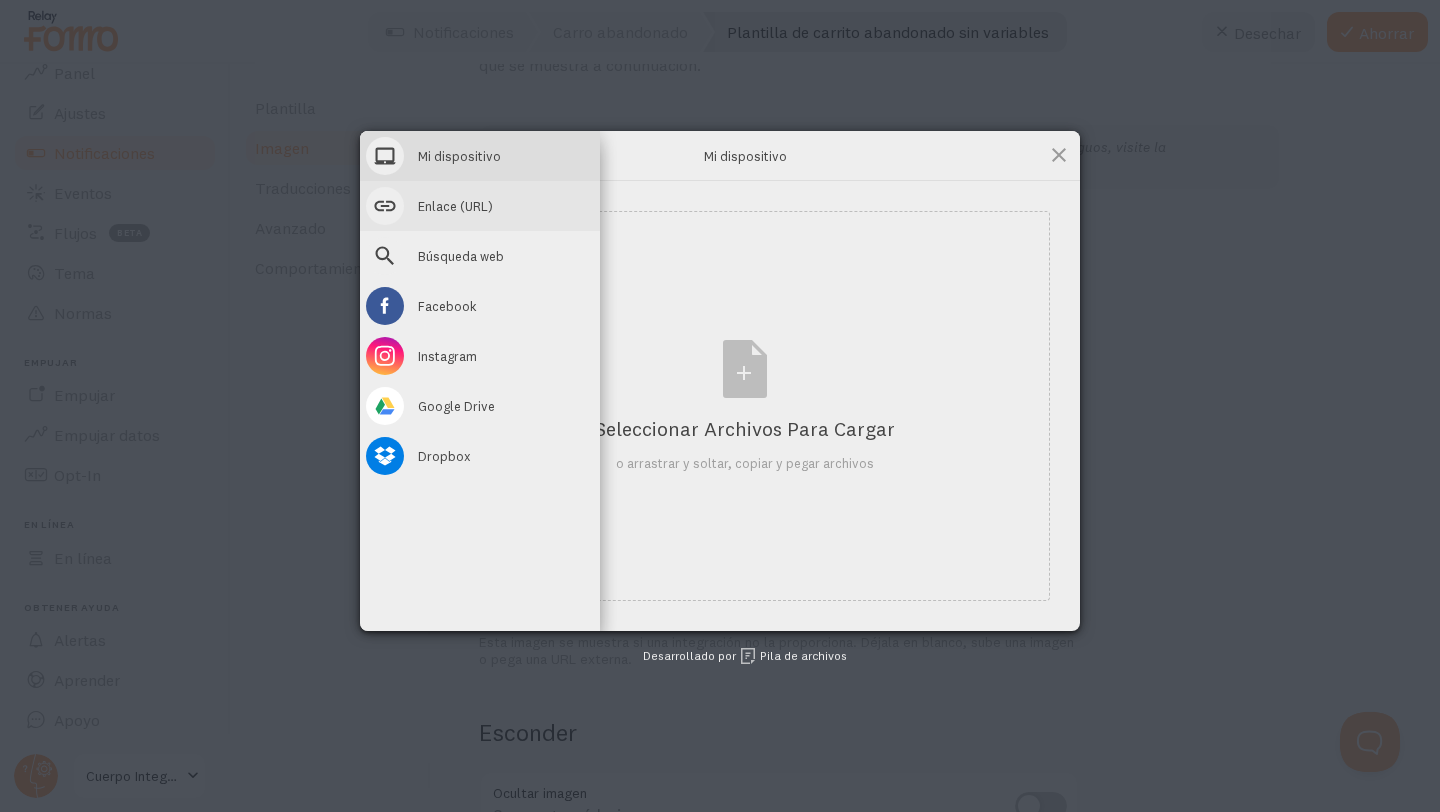 click on "Enlace (URL)" at bounding box center (455, 206) 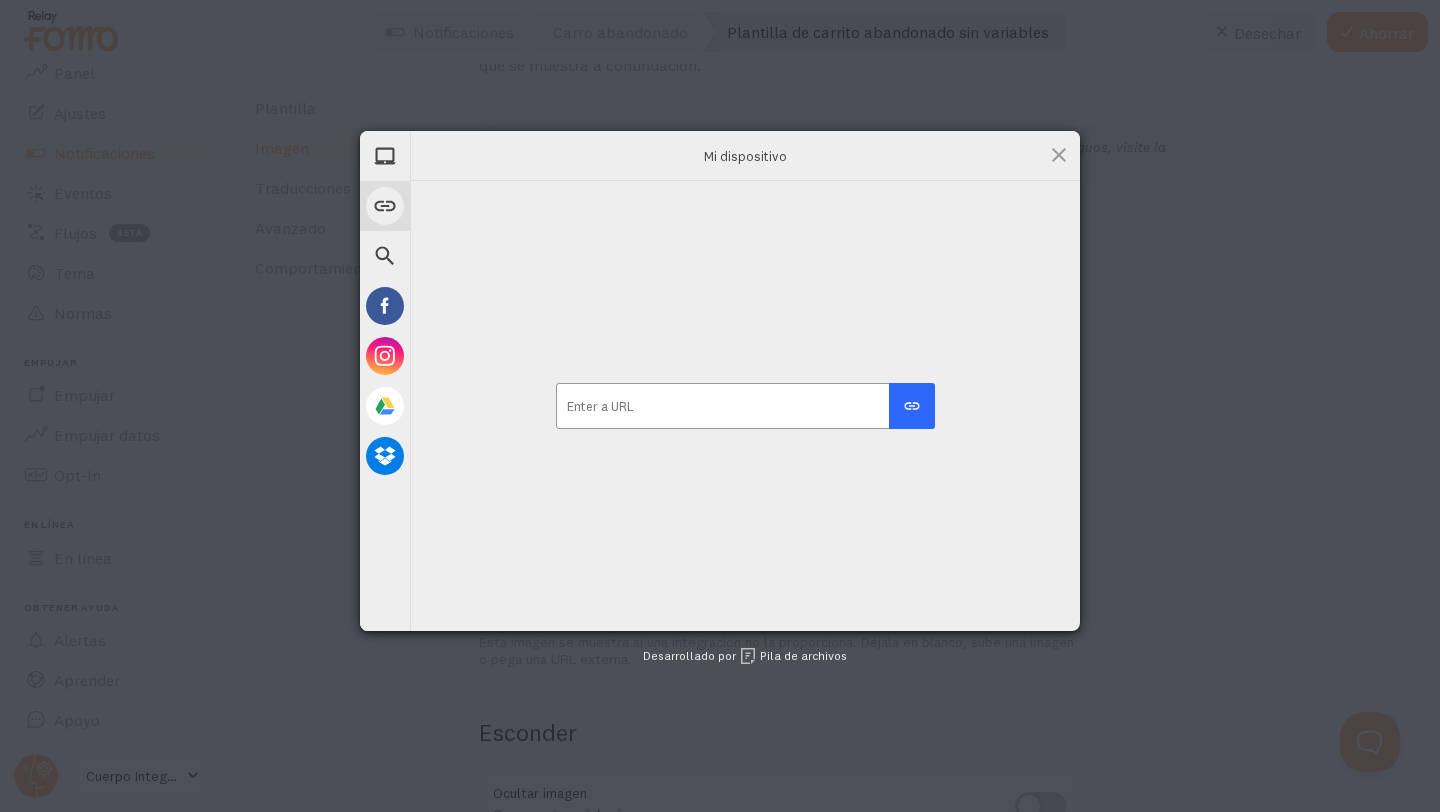 click at bounding box center (745, 406) 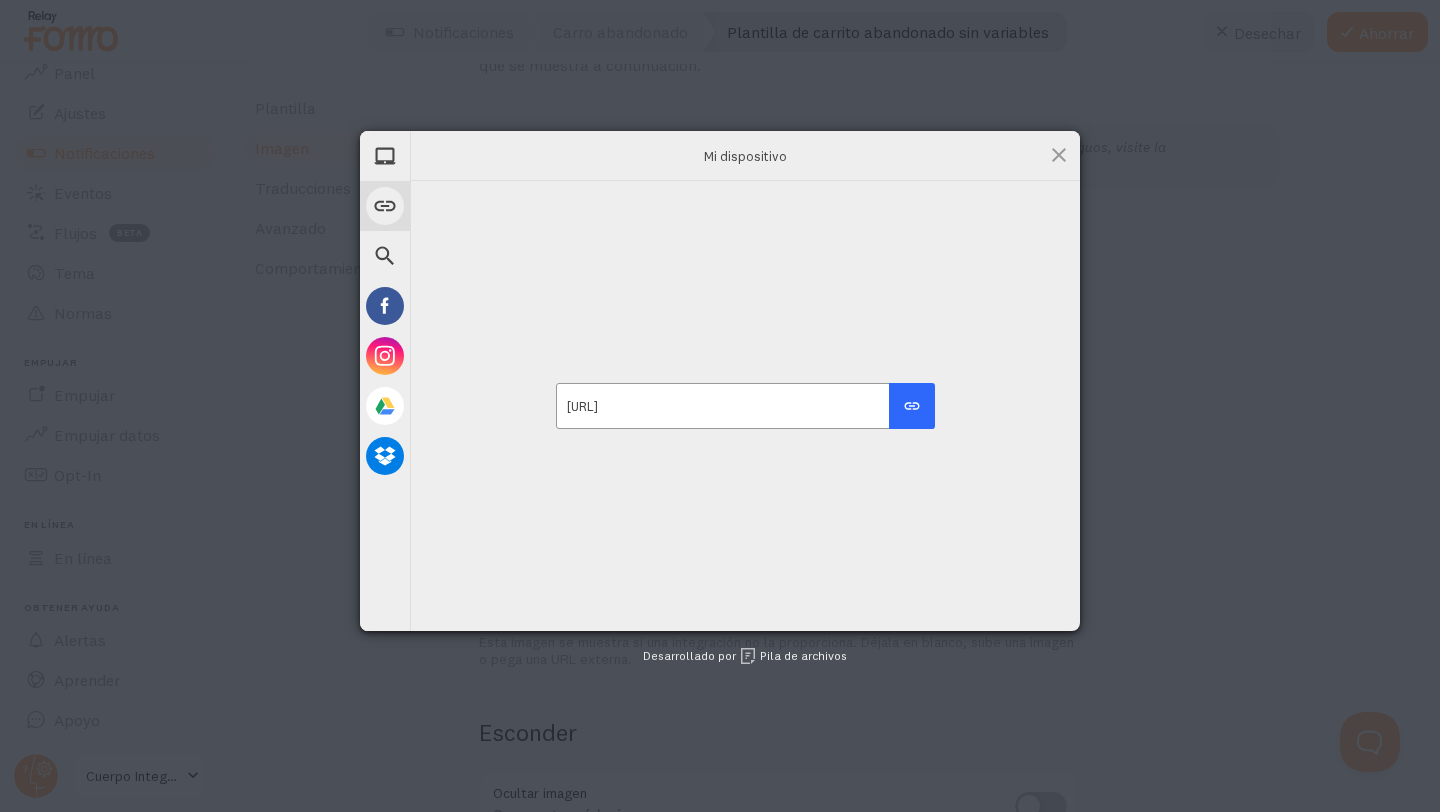 scroll, scrollTop: 0, scrollLeft: 874, axis: horizontal 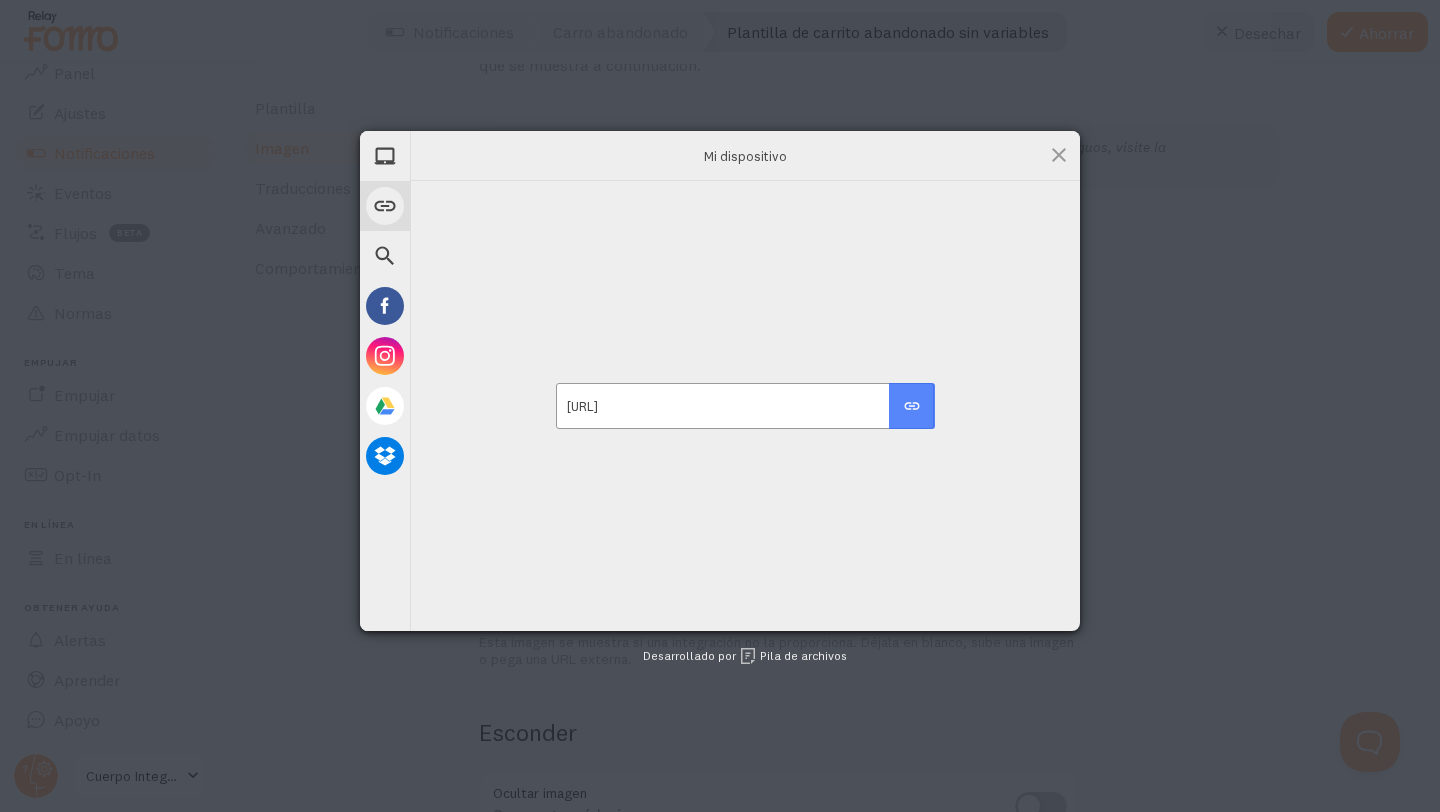 type on "[URL]" 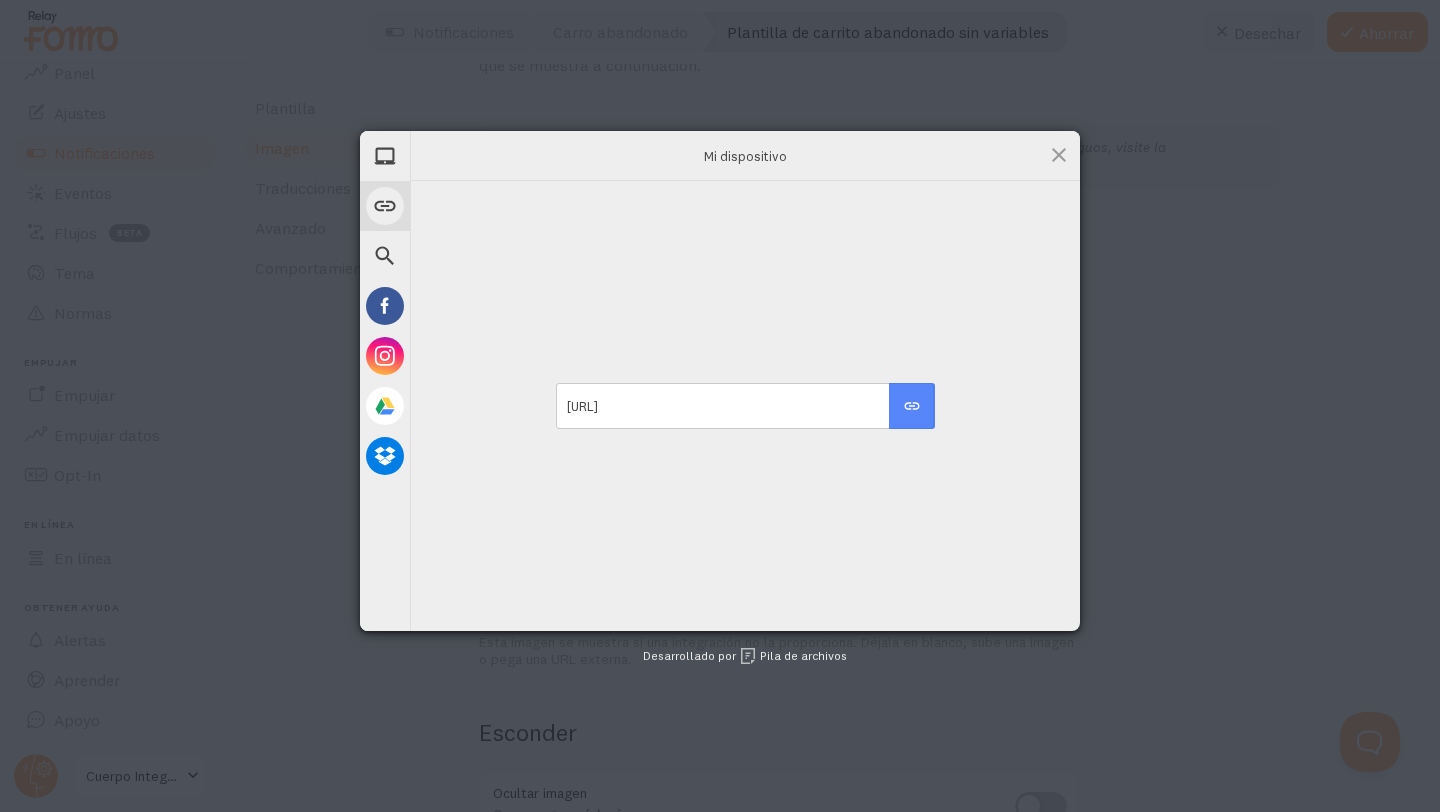 click at bounding box center [912, 406] 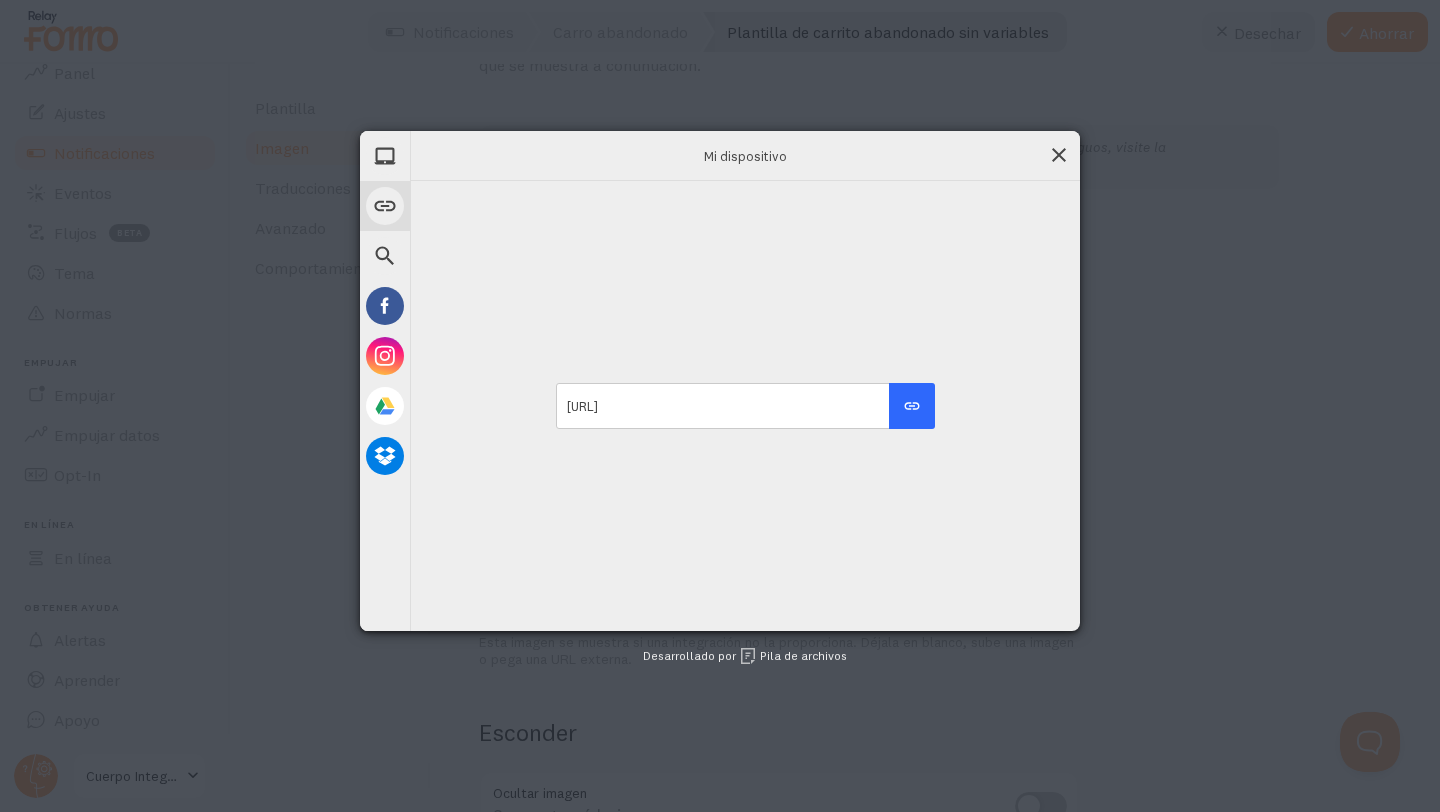 click at bounding box center (1059, 155) 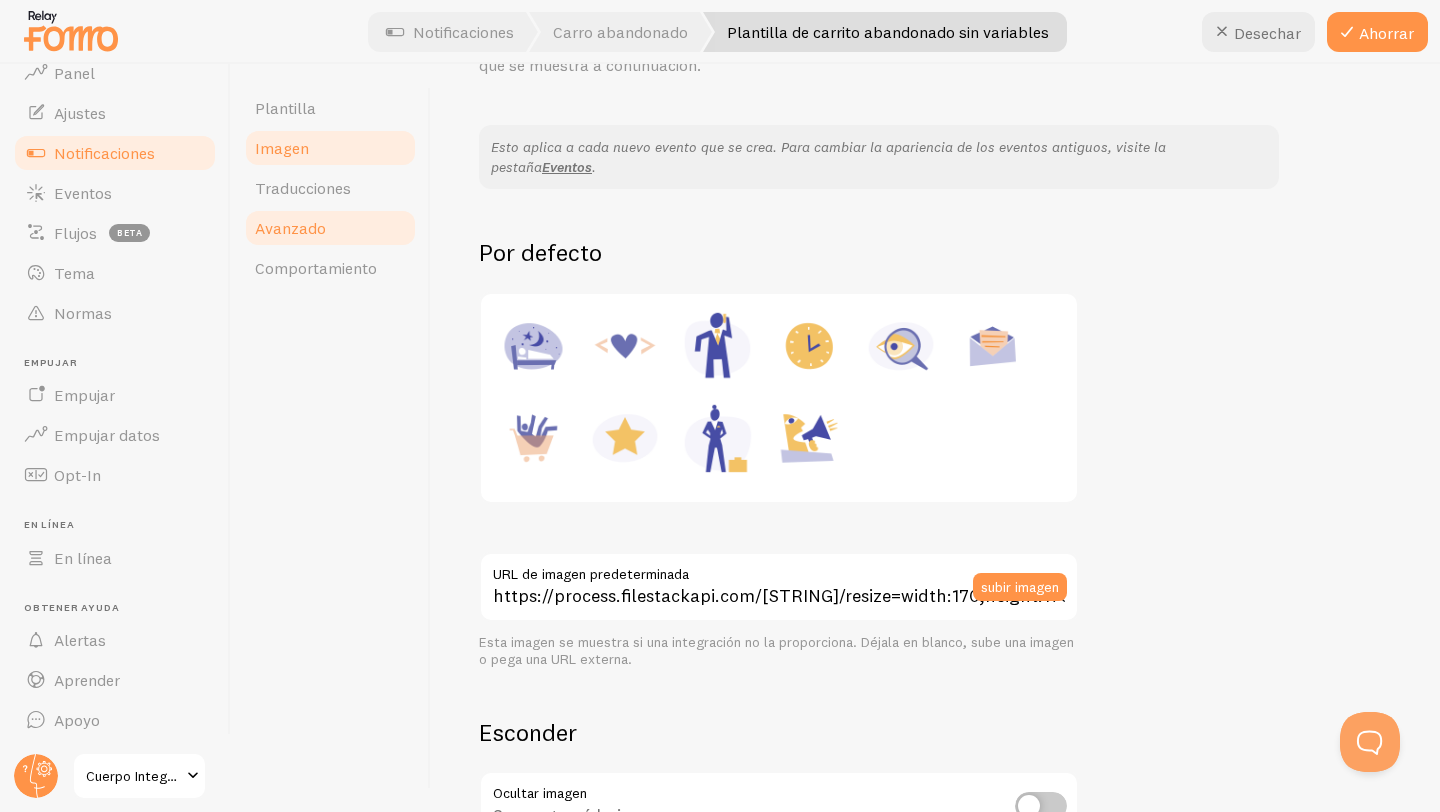click on "Avanzado" at bounding box center [330, 228] 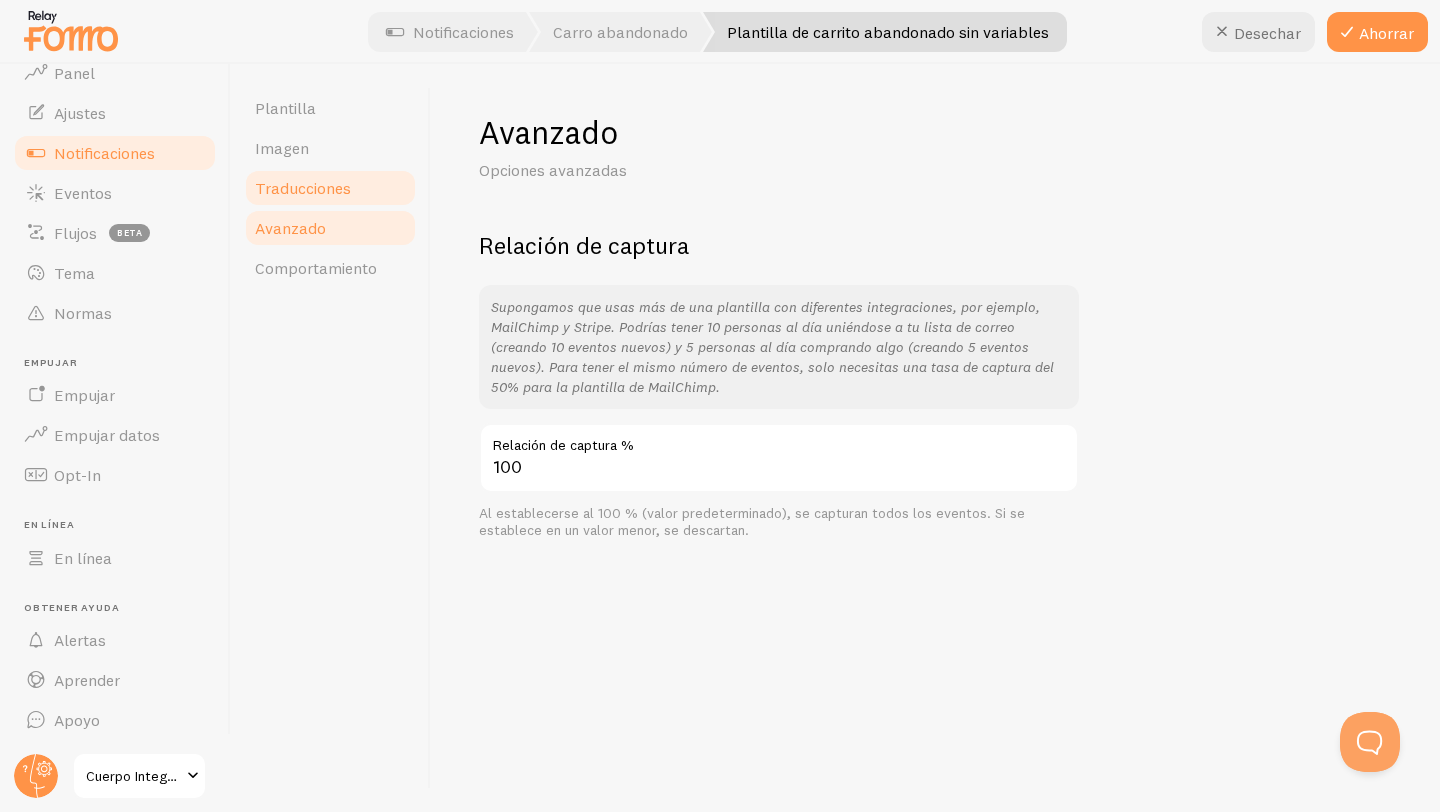 click on "Traducciones" at bounding box center [303, 188] 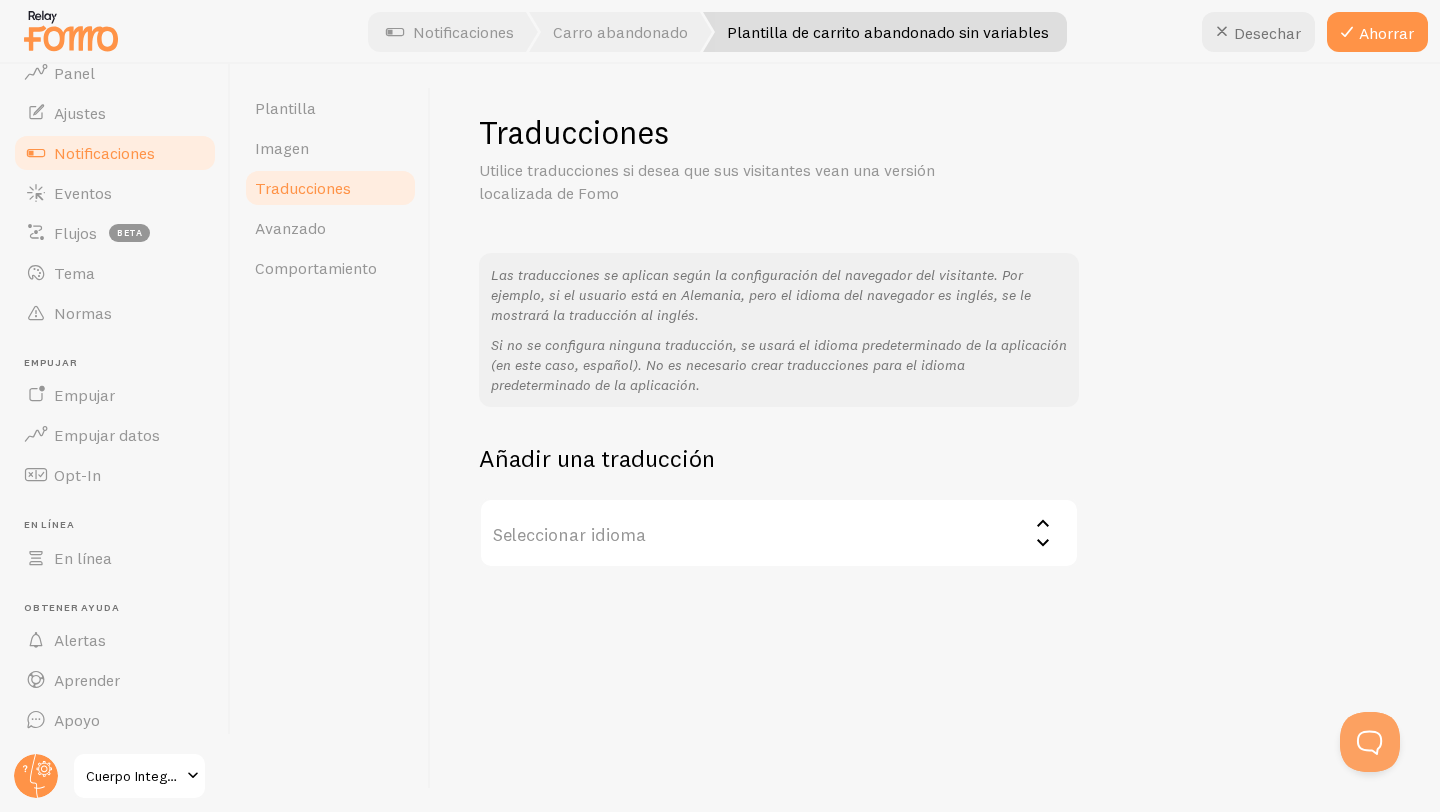 click 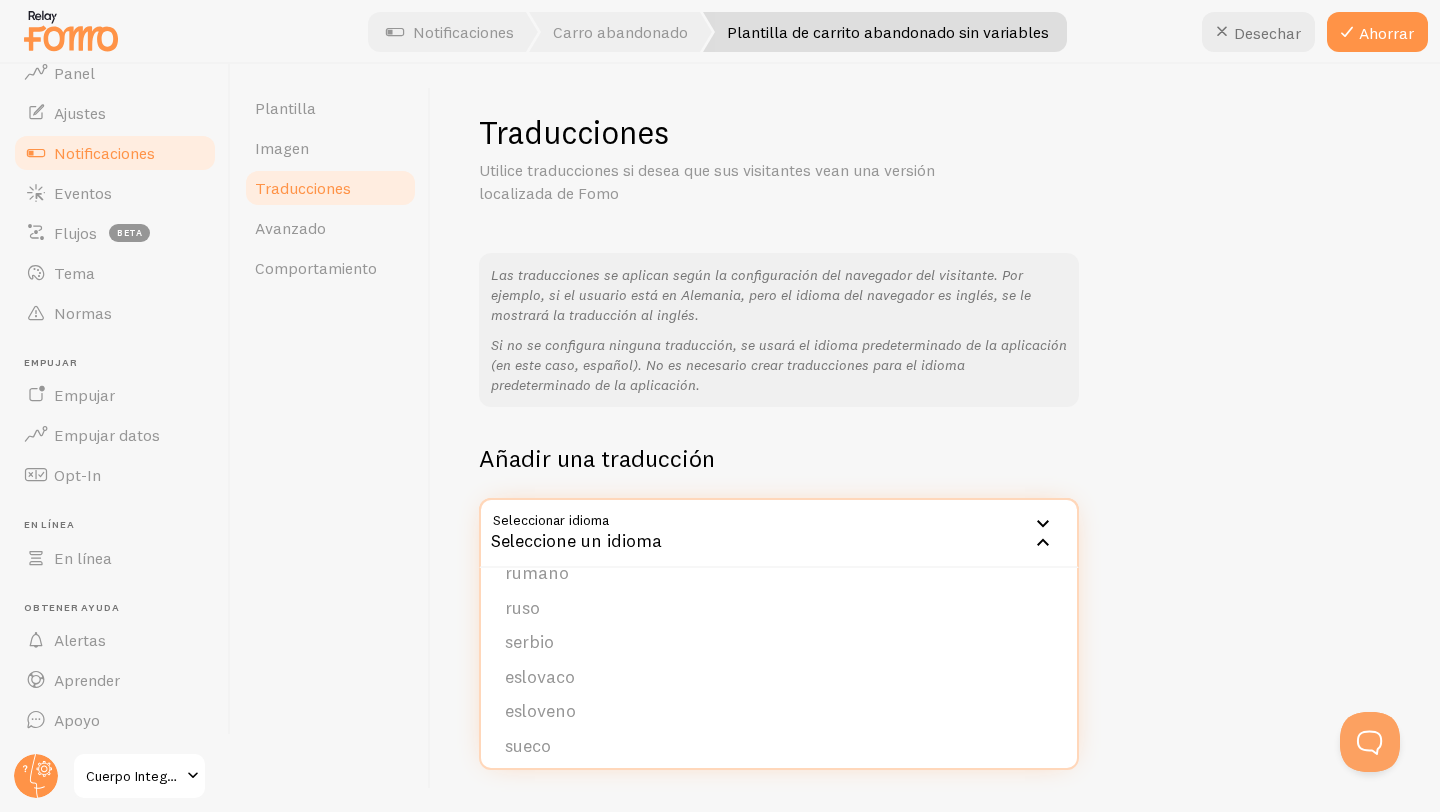 scroll, scrollTop: 790, scrollLeft: 0, axis: vertical 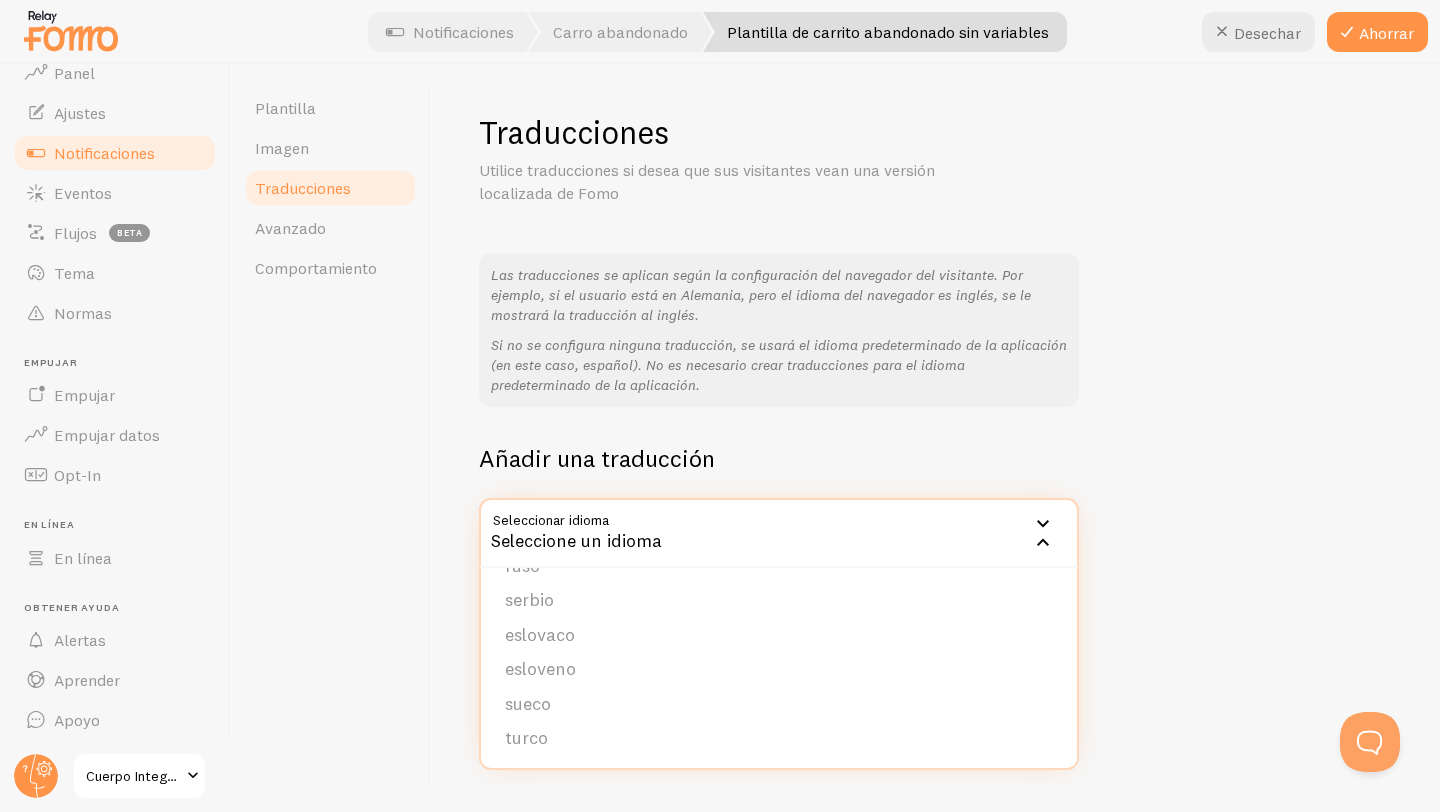click on "Plantilla
Imagen
Traducciones
Avanzado
Comportamiento" at bounding box center [331, 438] 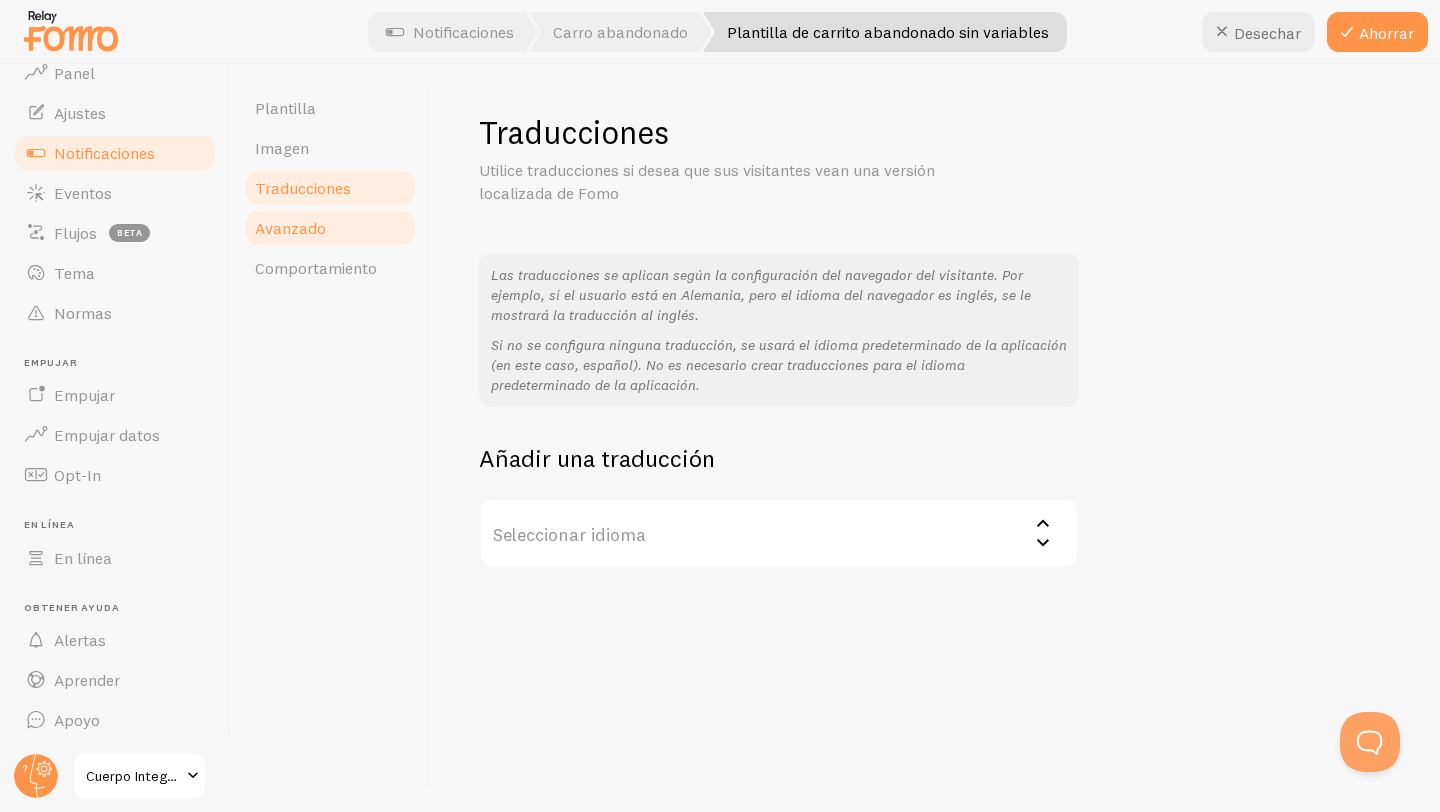 click on "Avanzado" at bounding box center (290, 228) 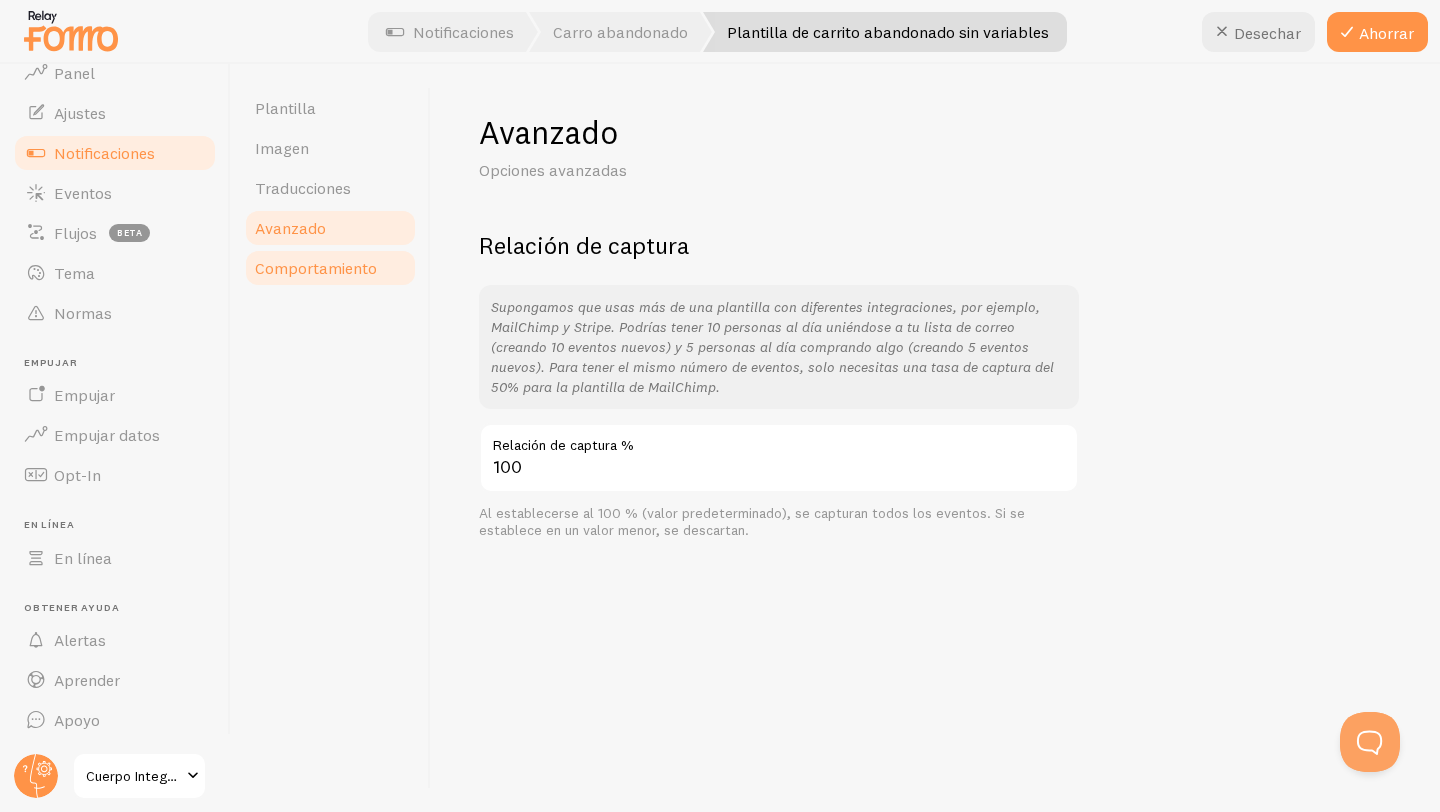 click on "Comportamiento" at bounding box center (316, 268) 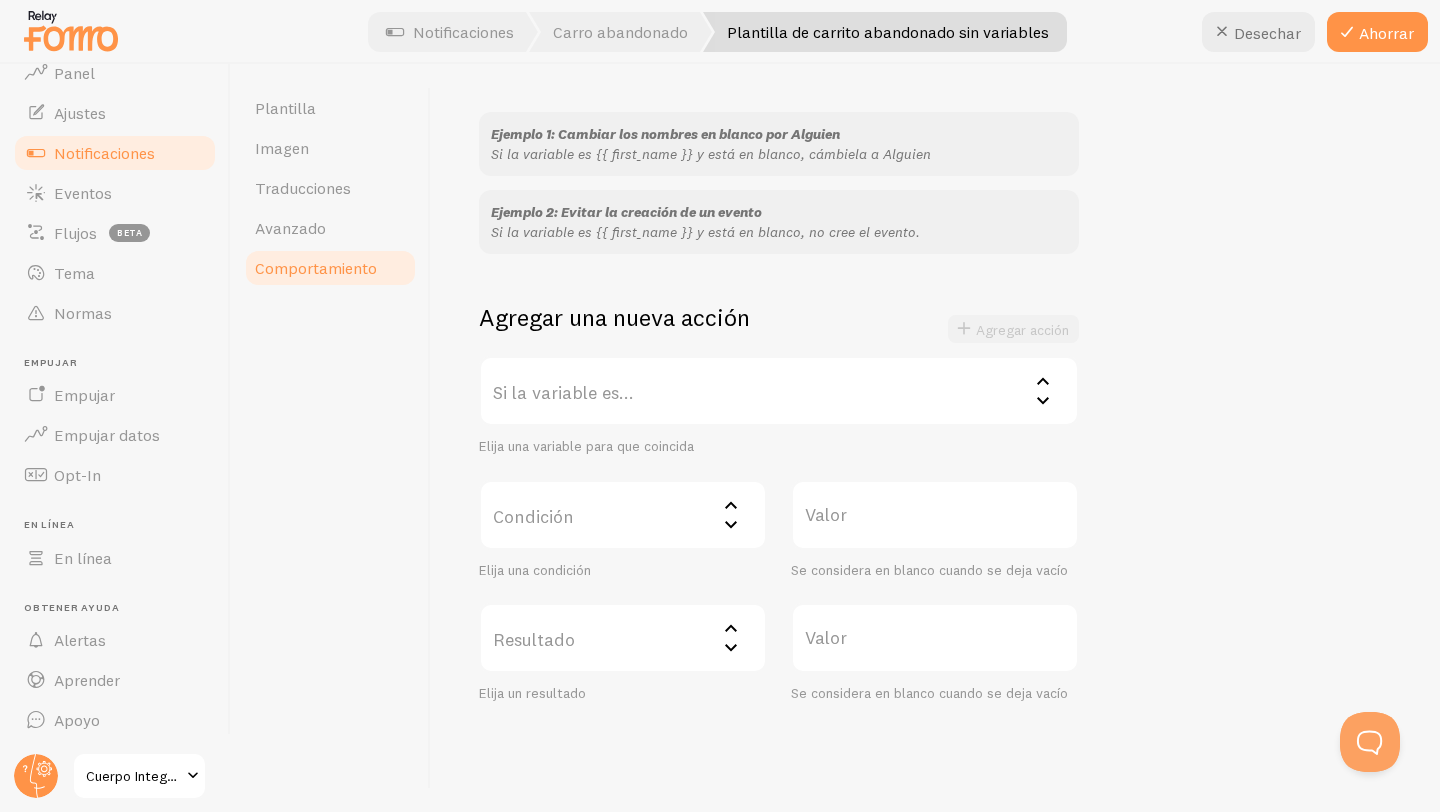 scroll, scrollTop: 188, scrollLeft: 0, axis: vertical 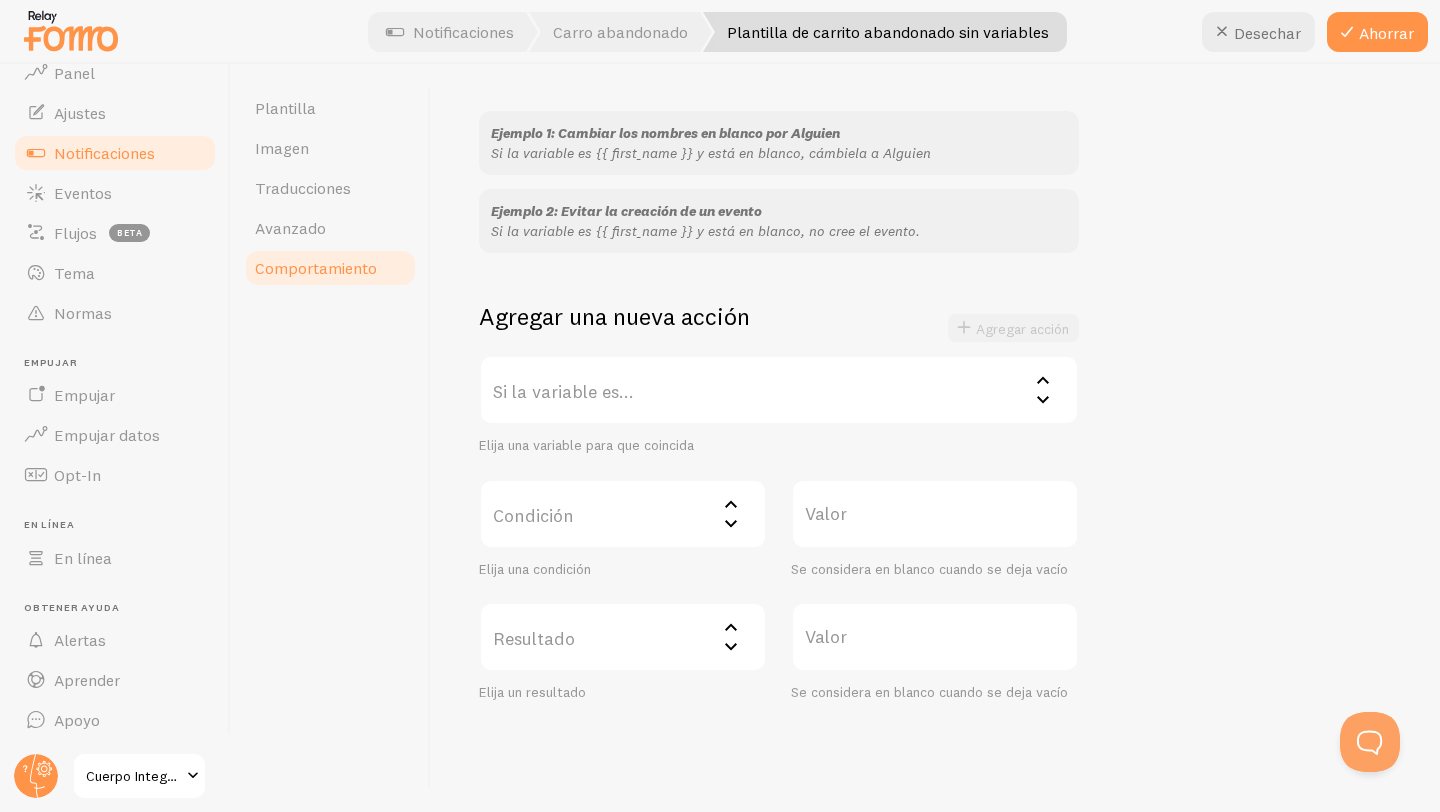 click 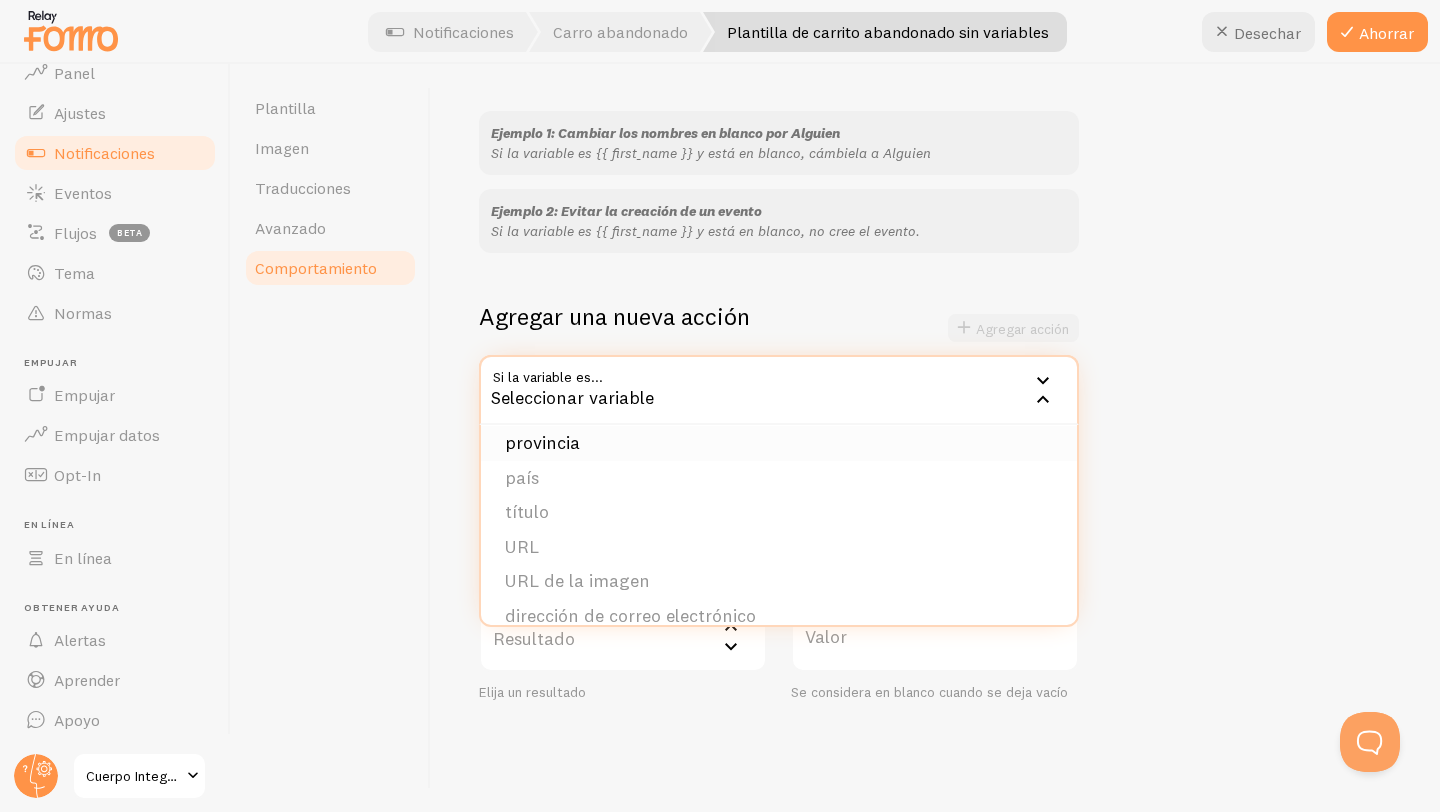 scroll, scrollTop: 135, scrollLeft: 0, axis: vertical 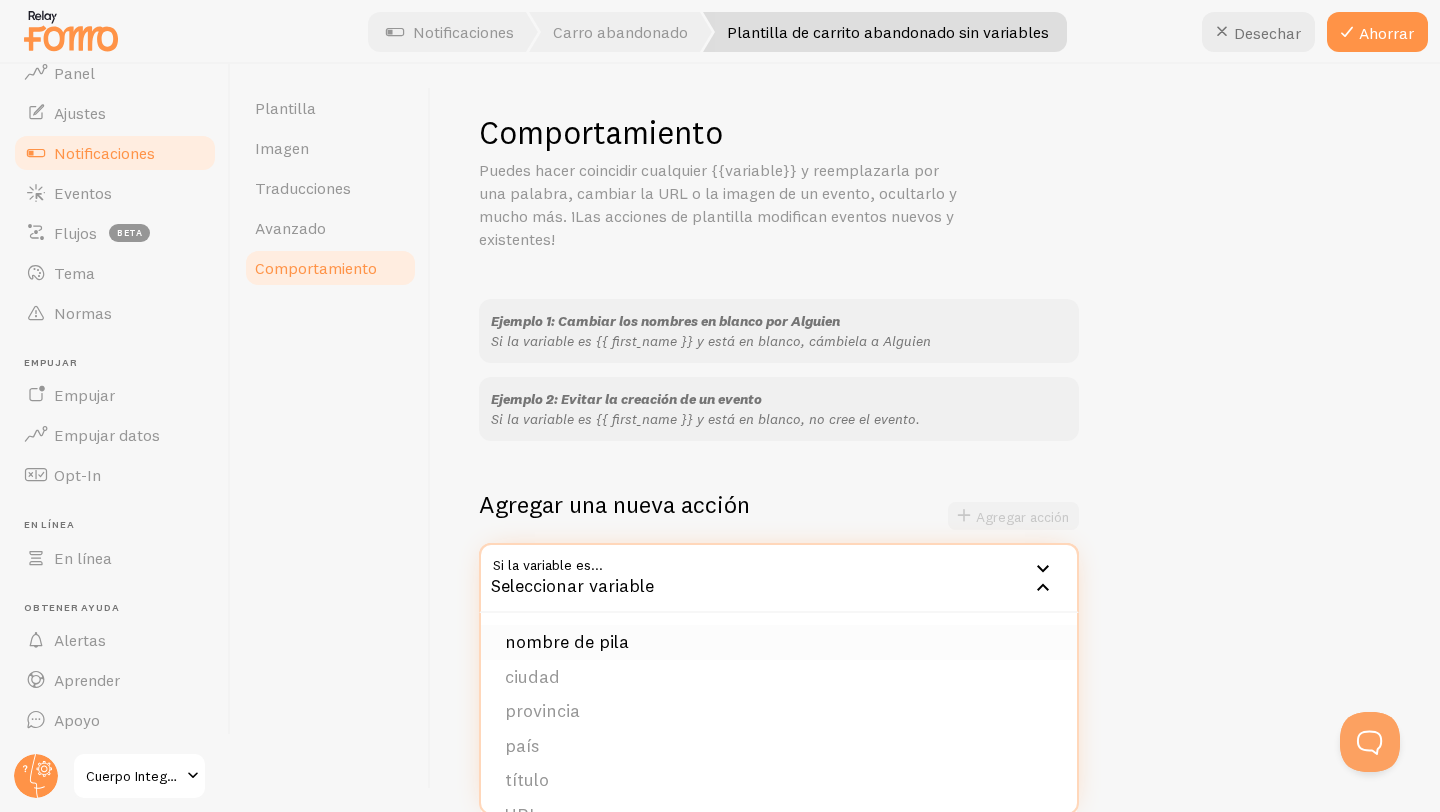 click on "nombre de pila" at bounding box center (567, 641) 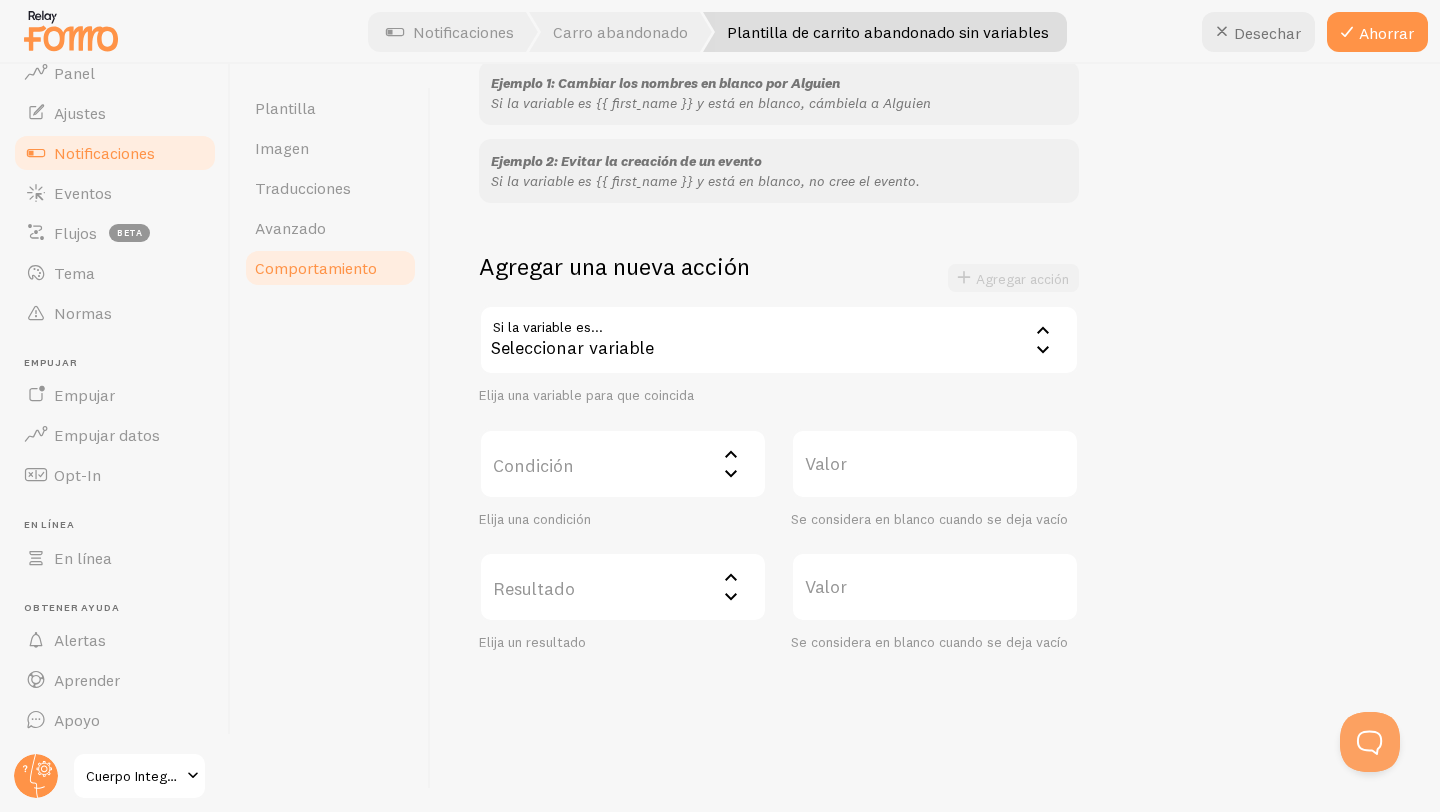 scroll, scrollTop: 245, scrollLeft: 0, axis: vertical 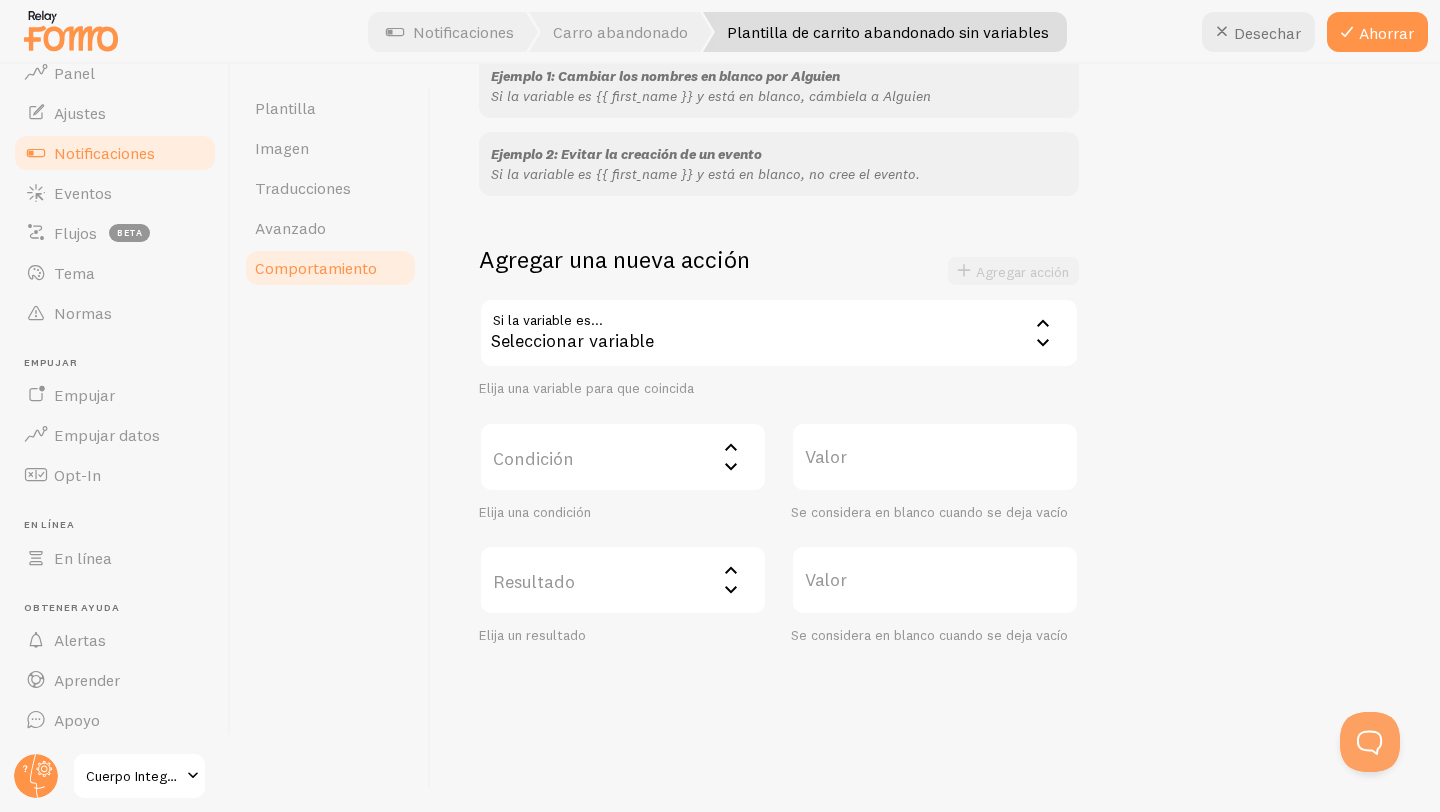 click 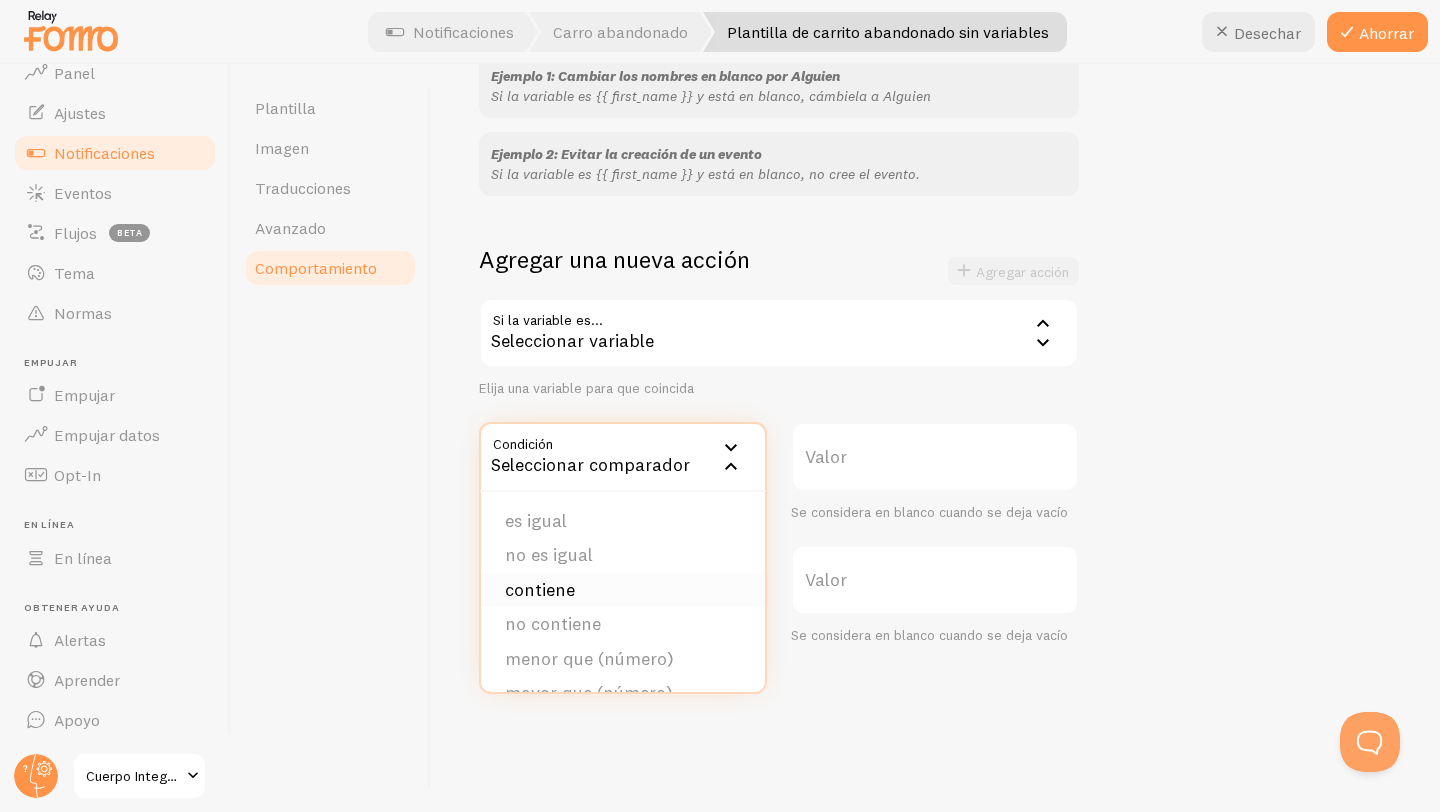 scroll, scrollTop: 145, scrollLeft: 0, axis: vertical 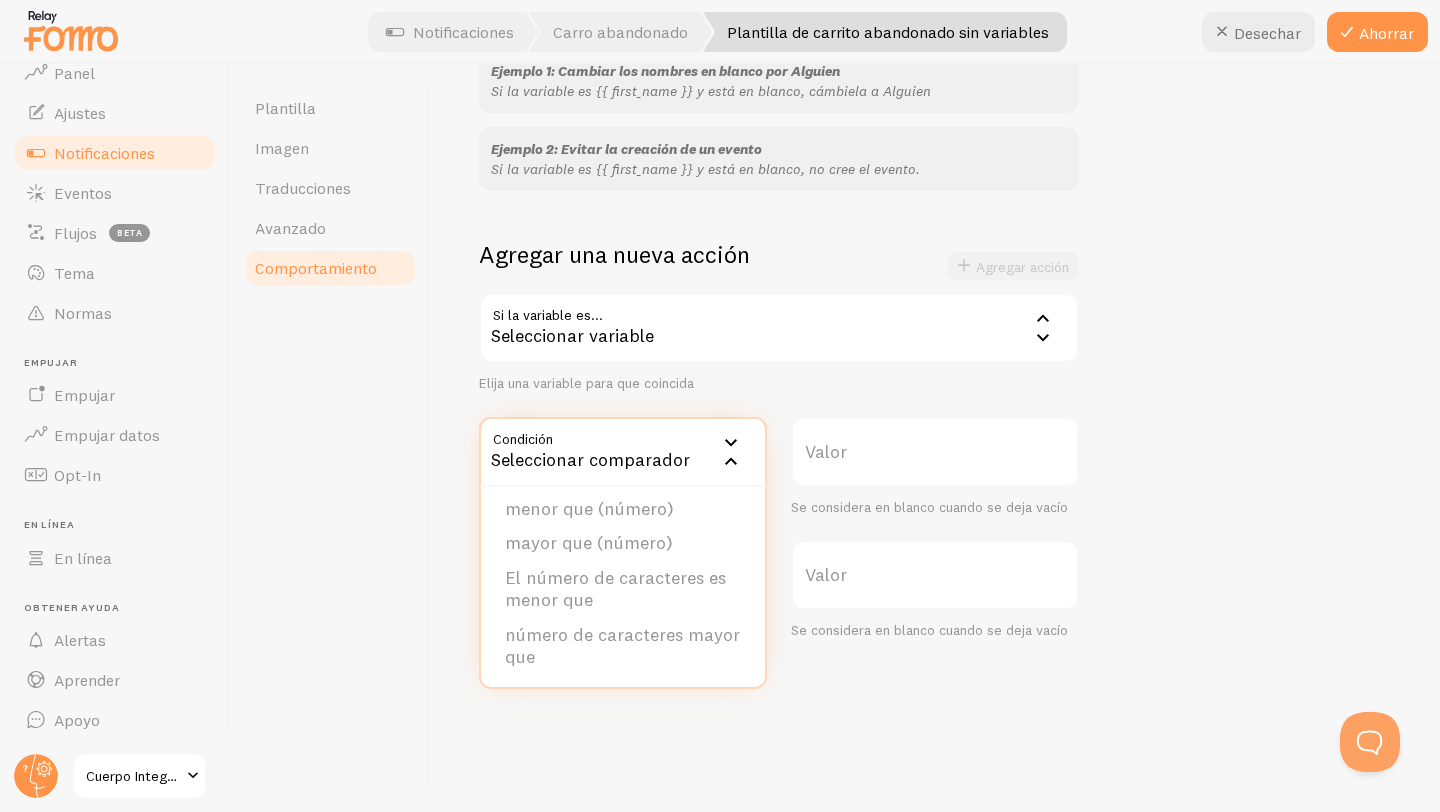 click on "Ejemplo 1: Cambiar los nombres en blanco por Alguien
Si la variable es {{ first_name }} y está en blanco, cámbiela a Alguien
Ejemplo 2: Evitar la creación de un evento
Si la variable es {{ first_name }} y está en blanco, no cree el evento.
Agregar una nueva acción
Agregar acción
Si la variable es...   first_name   Seleccionar variable       nombre de pila ciudad provincia país título URL URL de la imagen dirección de correo electrónico dirección IP   Elija una variable para que coincida   Condición     Seleccionar comparador       es igual no es igual contiene no contiene menor que (número) mayor que (número) El número de caracteres es menor que número de caracteres mayor que   Elija una condición       Valor       Se considera en blanco cuando se deja vacío   Resultado     Seleccionar resultado       no crear evento cambiar a cambiar el valor coincidente a cambiar la URL del evento a cambiar el título a" at bounding box center [935, 344] 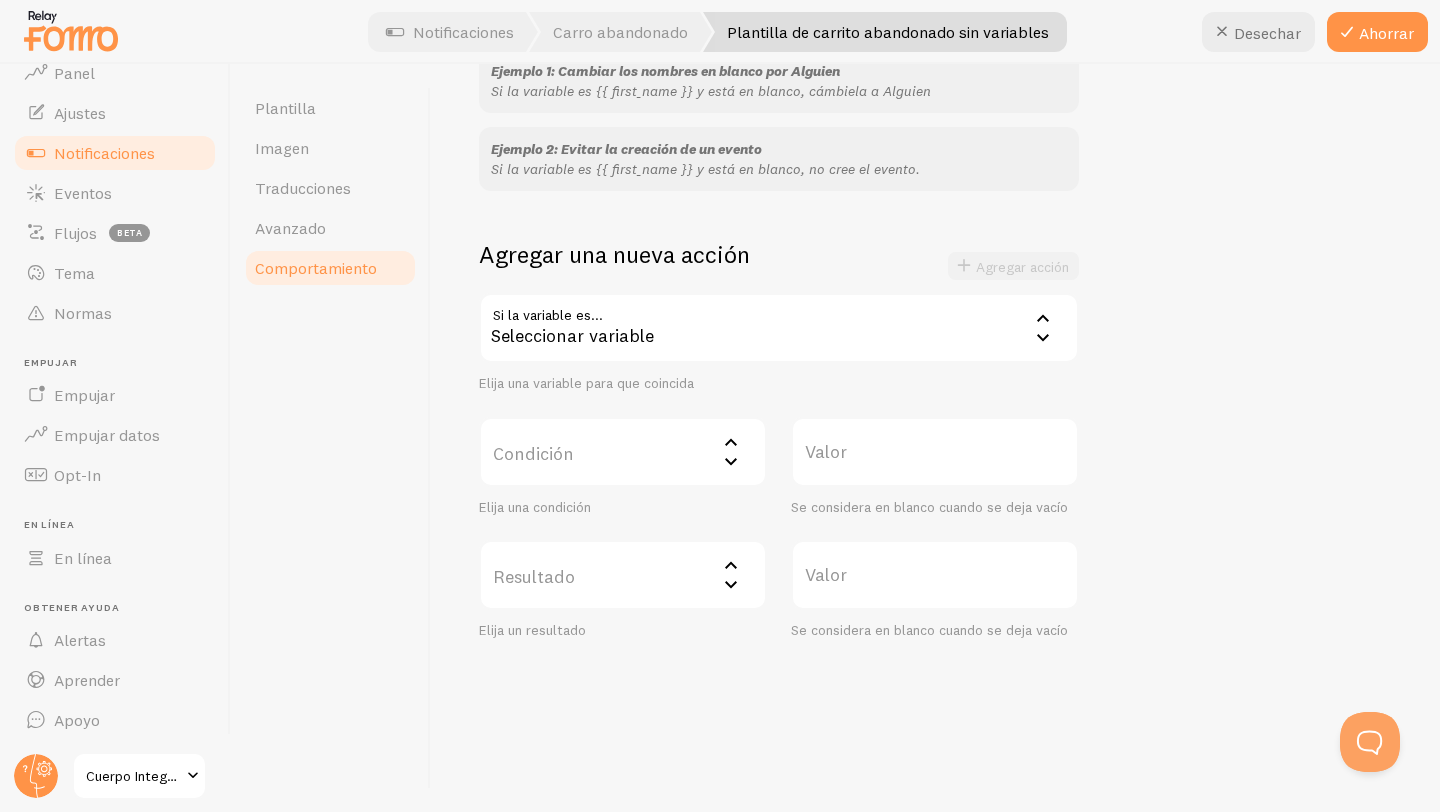 click on "Resultado" at bounding box center [623, 575] 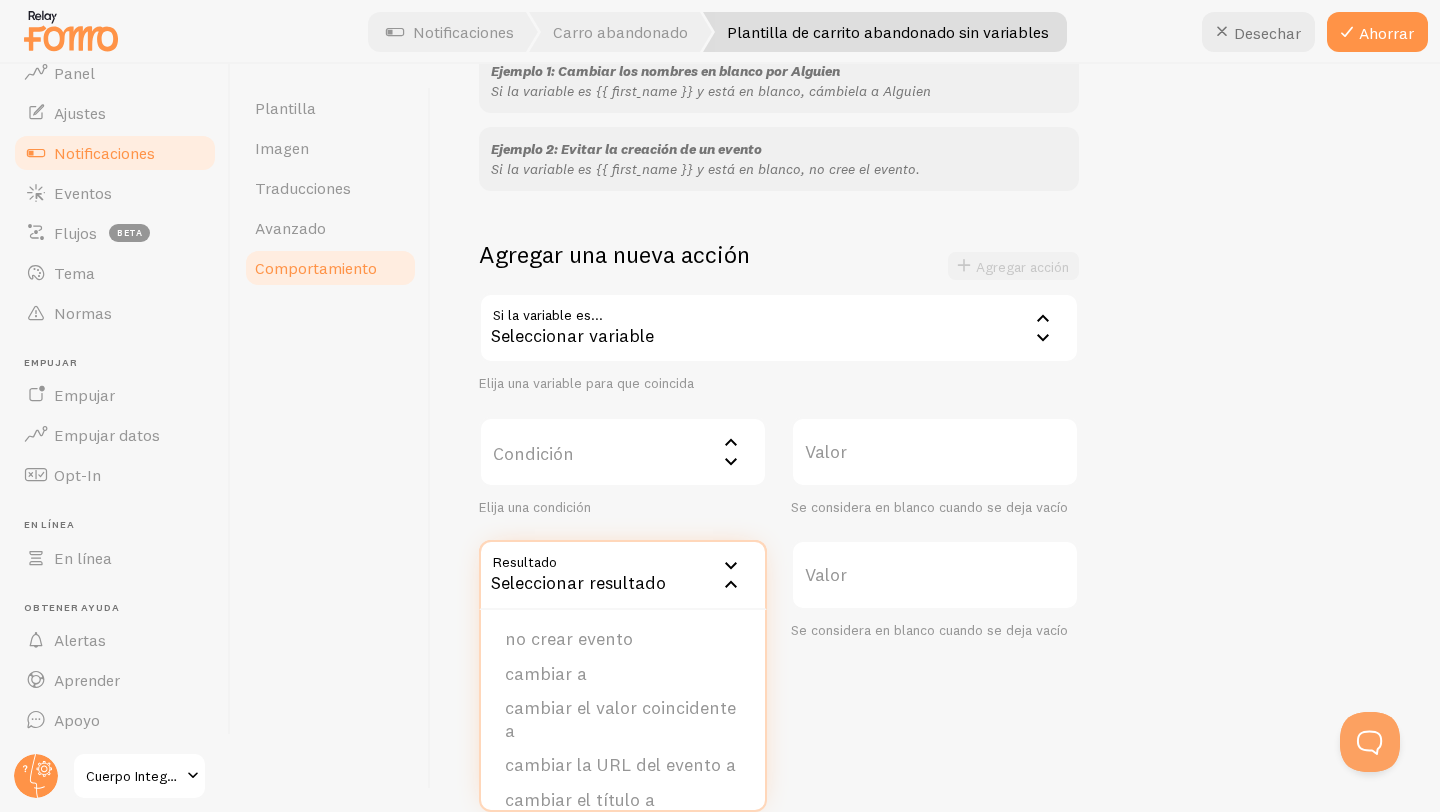 click on "Plantilla
Imagen
Traducciones
Avanzado
Comportamiento" at bounding box center (331, 438) 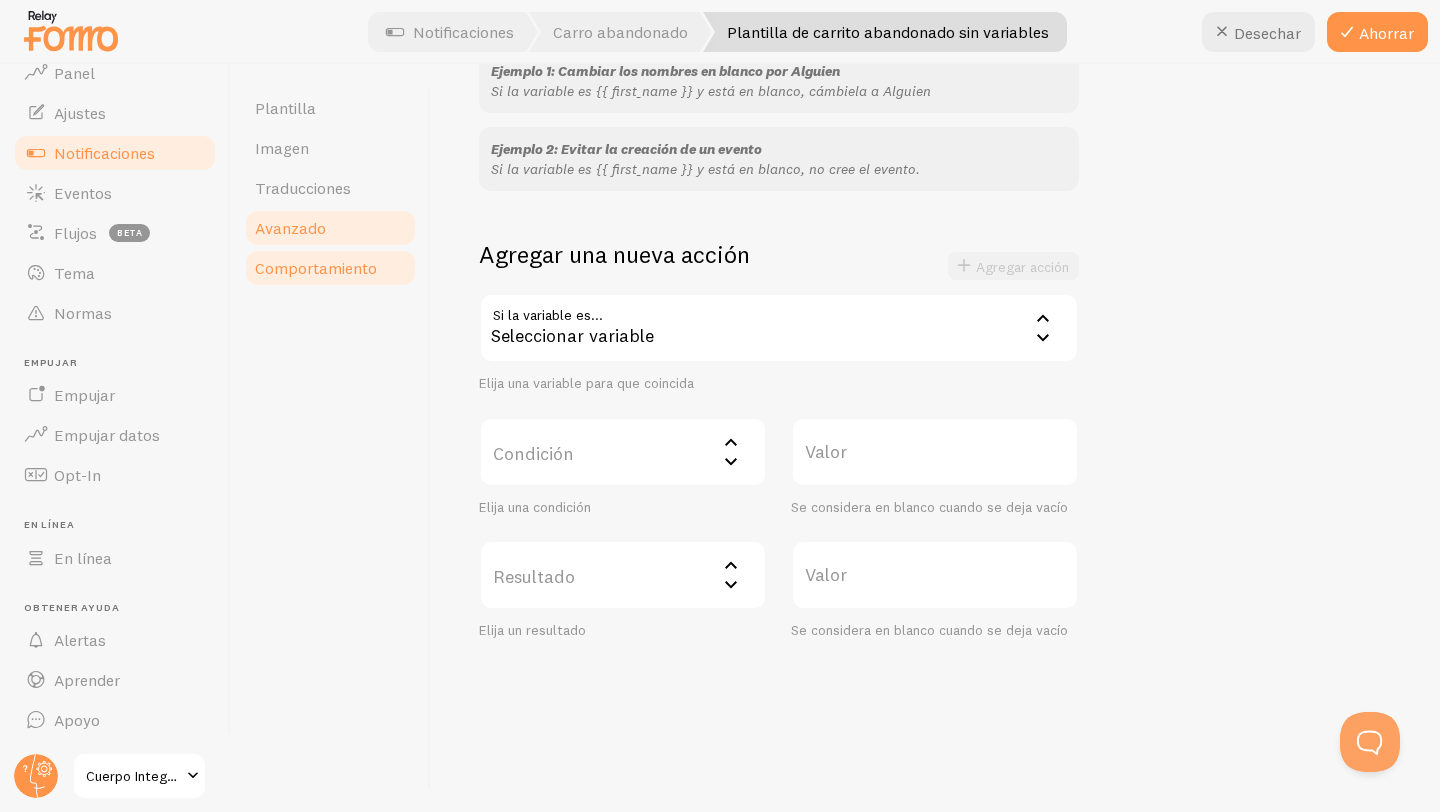 click on "Avanzado" at bounding box center [290, 228] 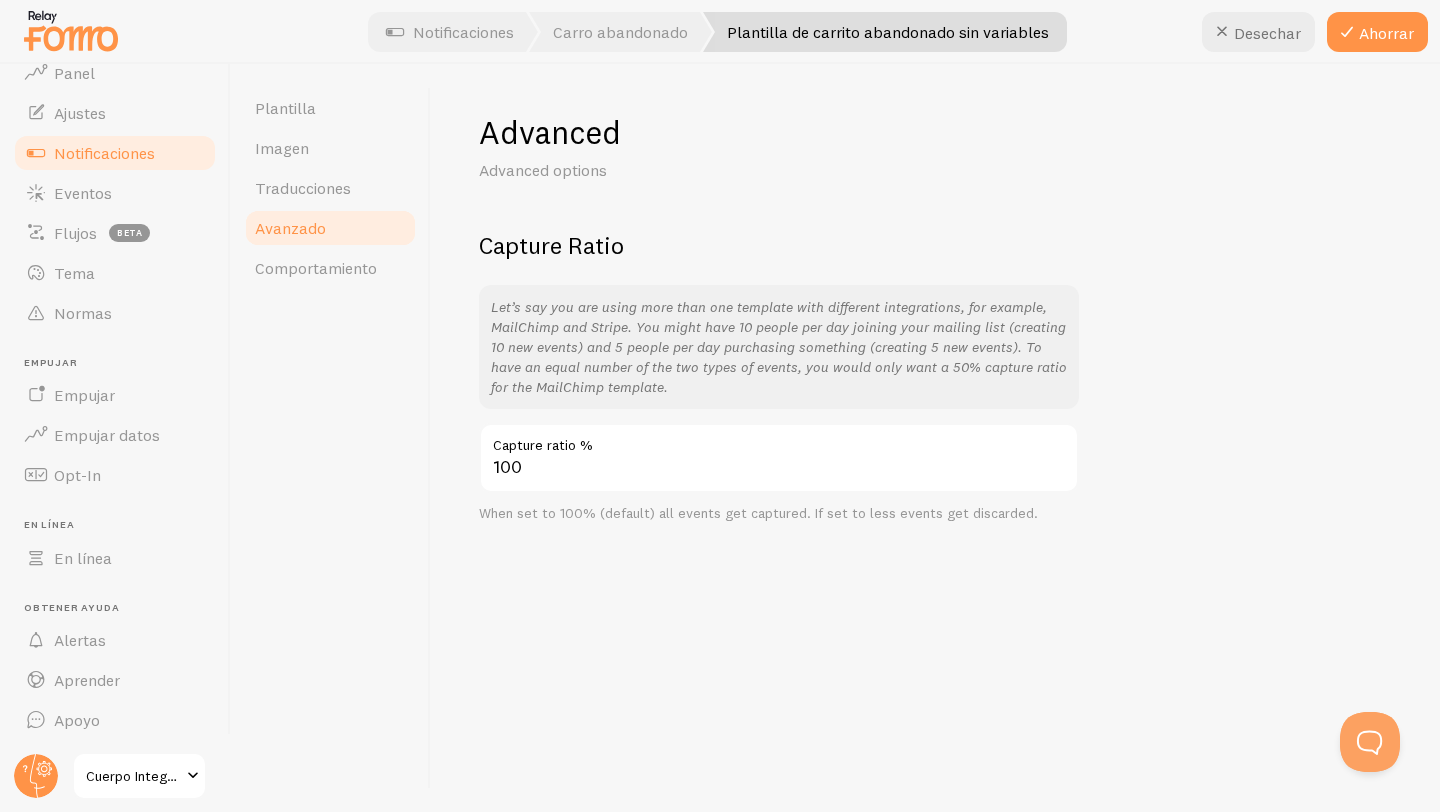 scroll, scrollTop: 0, scrollLeft: 0, axis: both 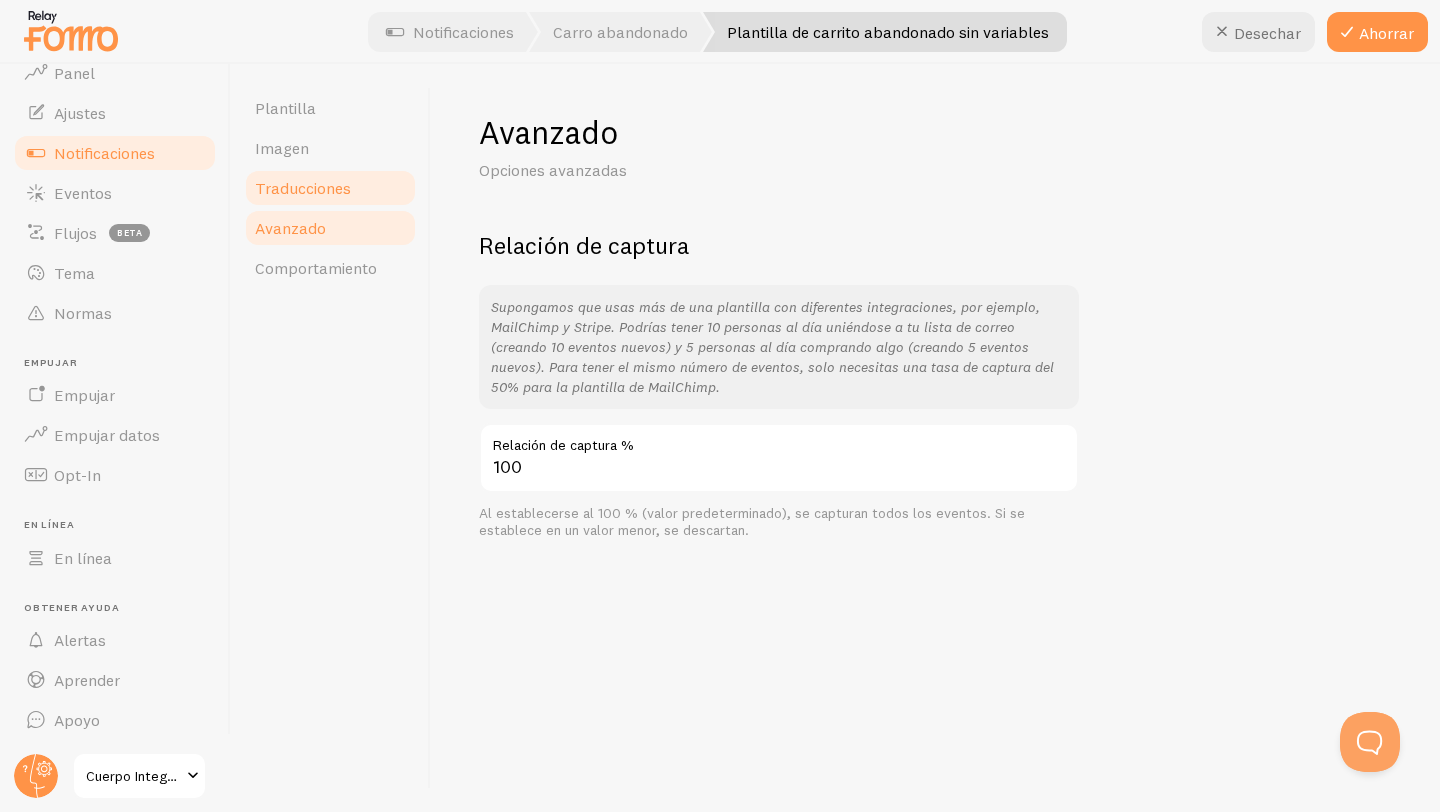 click on "Traducciones" at bounding box center (303, 188) 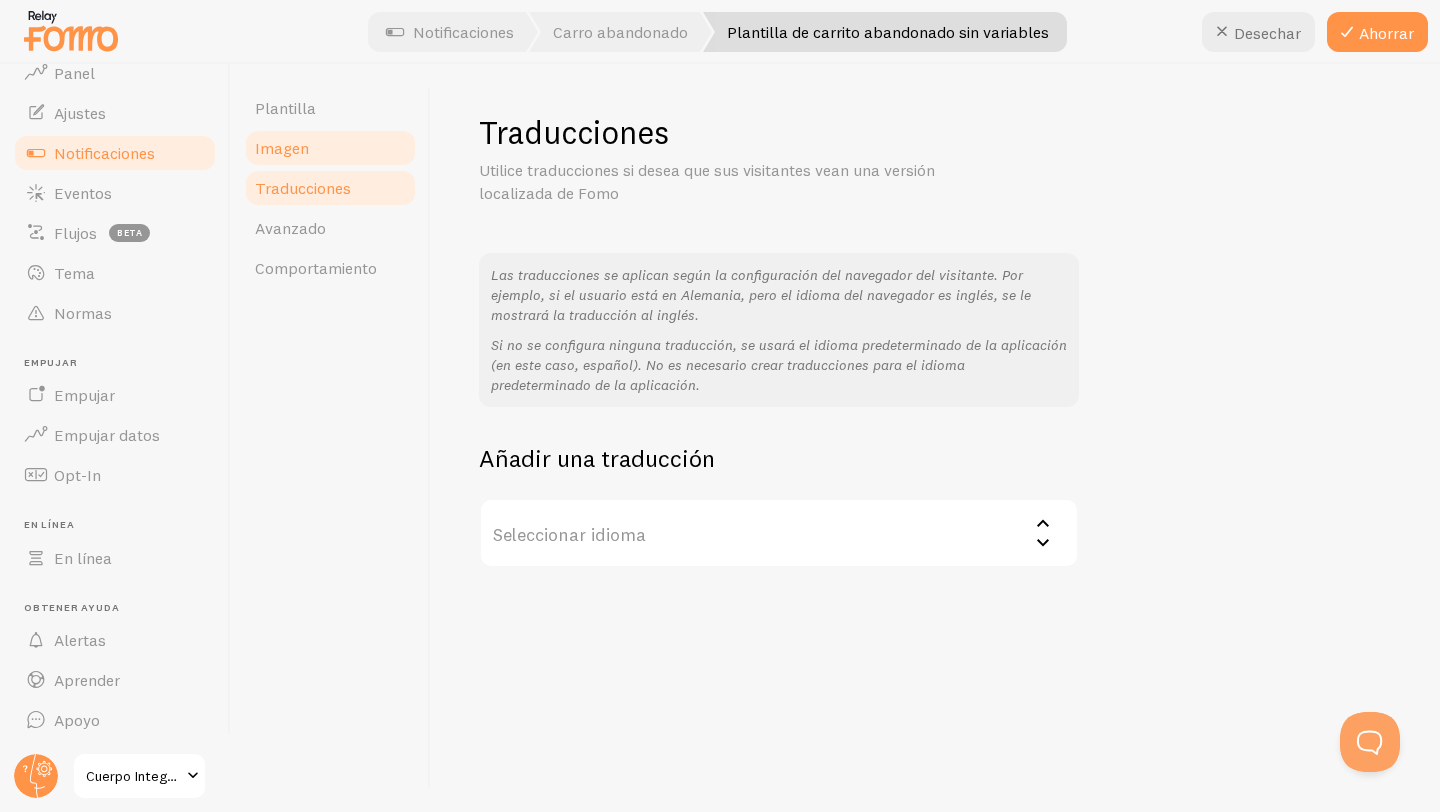click on "Imagen" at bounding box center [282, 148] 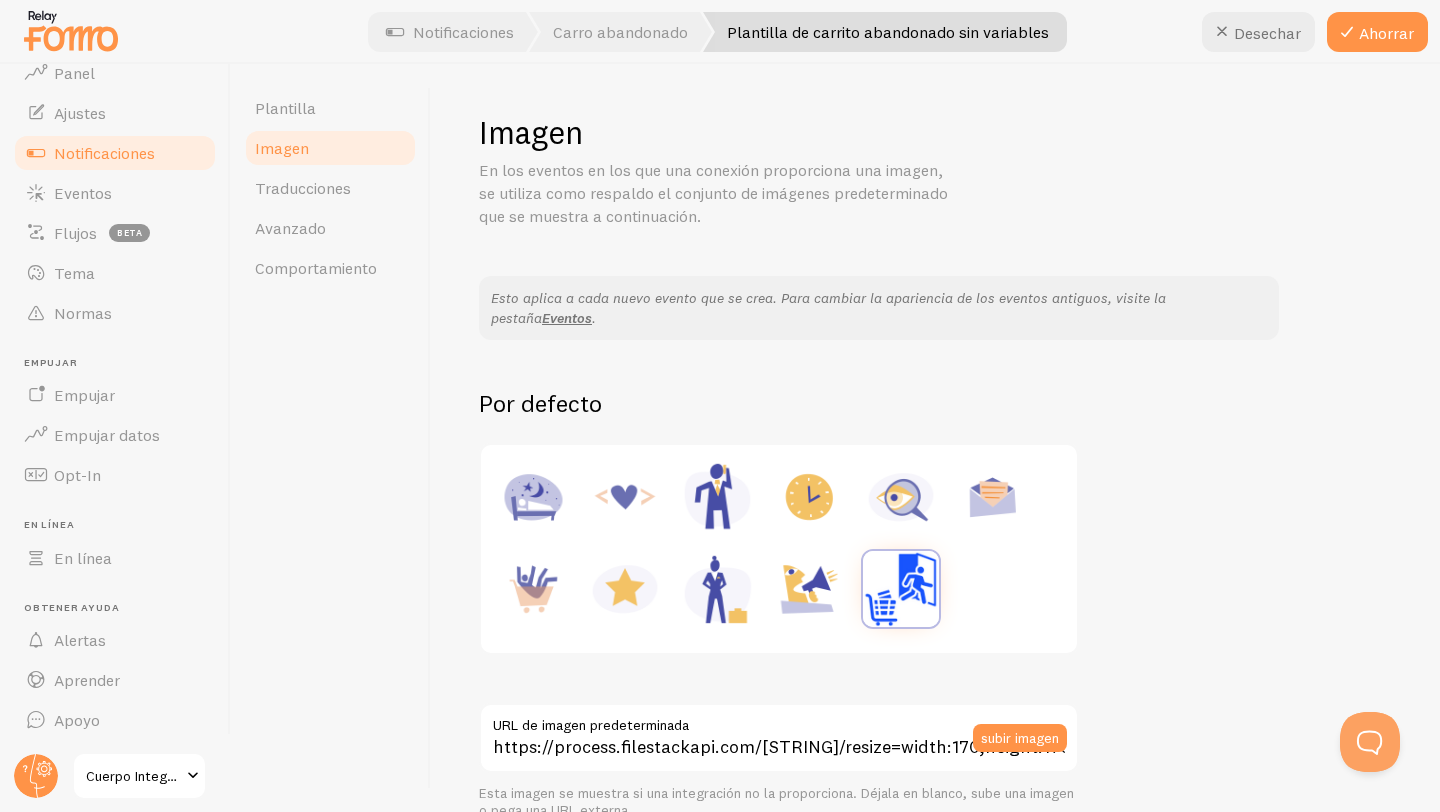 click at bounding box center [901, 589] 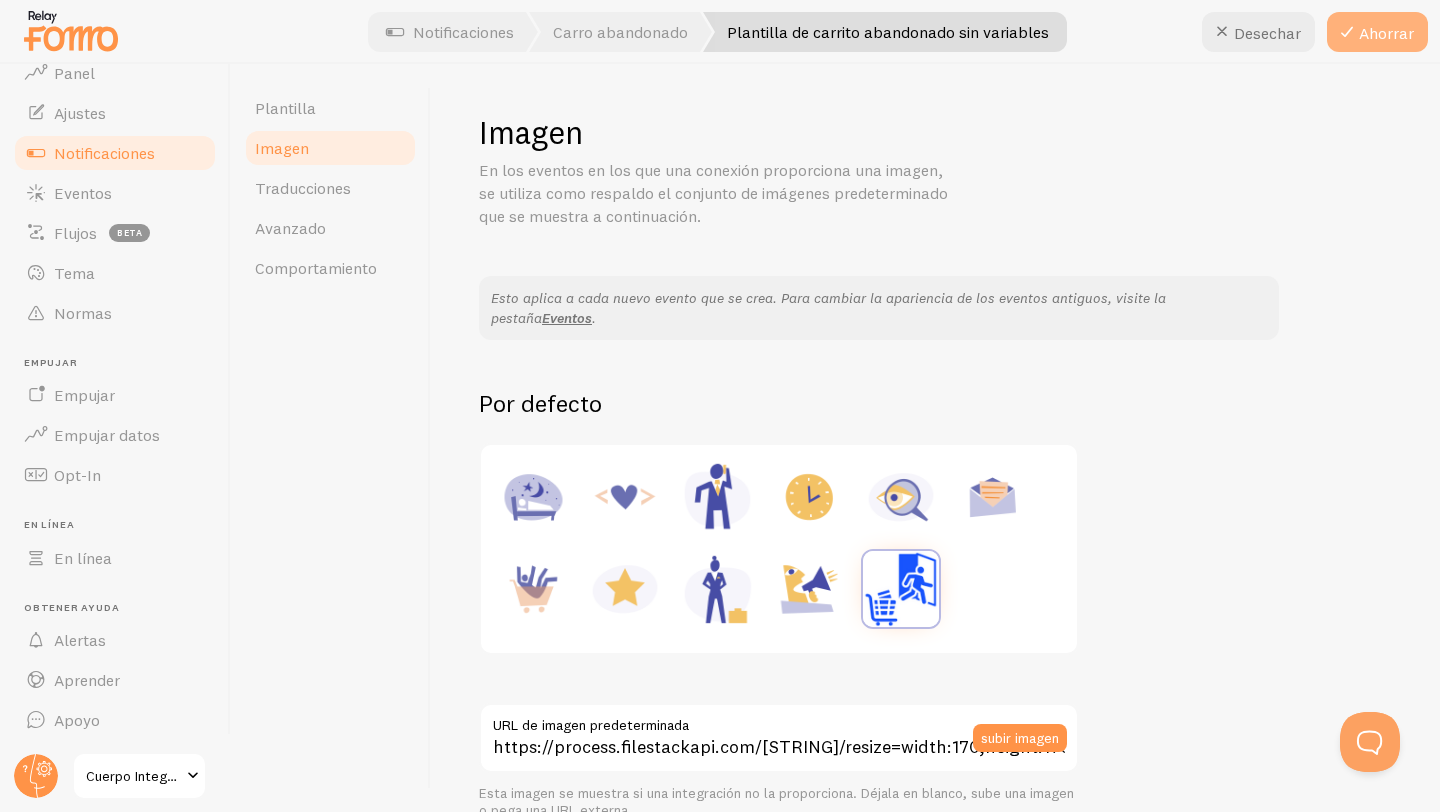 click on "Ahorrar" at bounding box center [1386, 33] 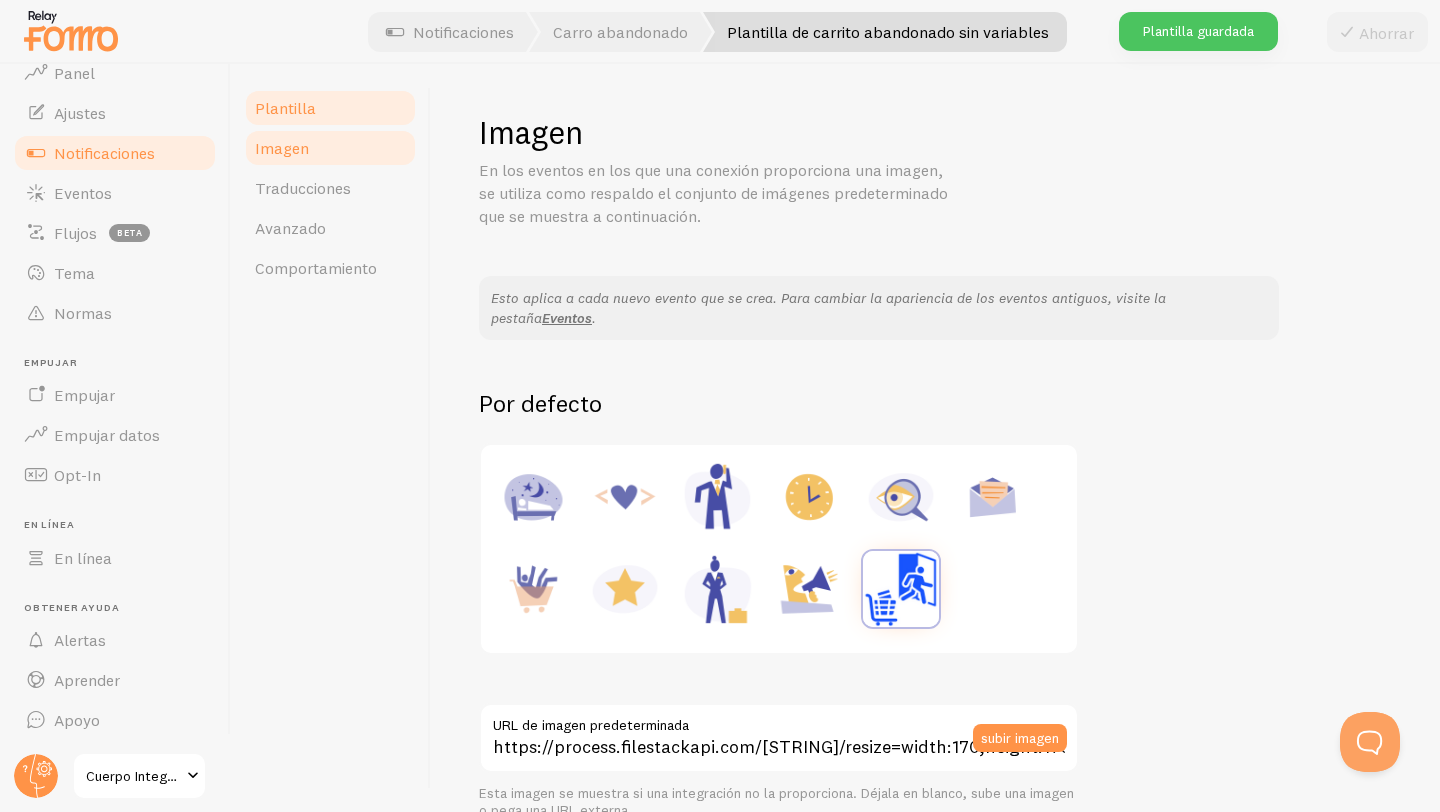 click on "Plantilla" at bounding box center (285, 108) 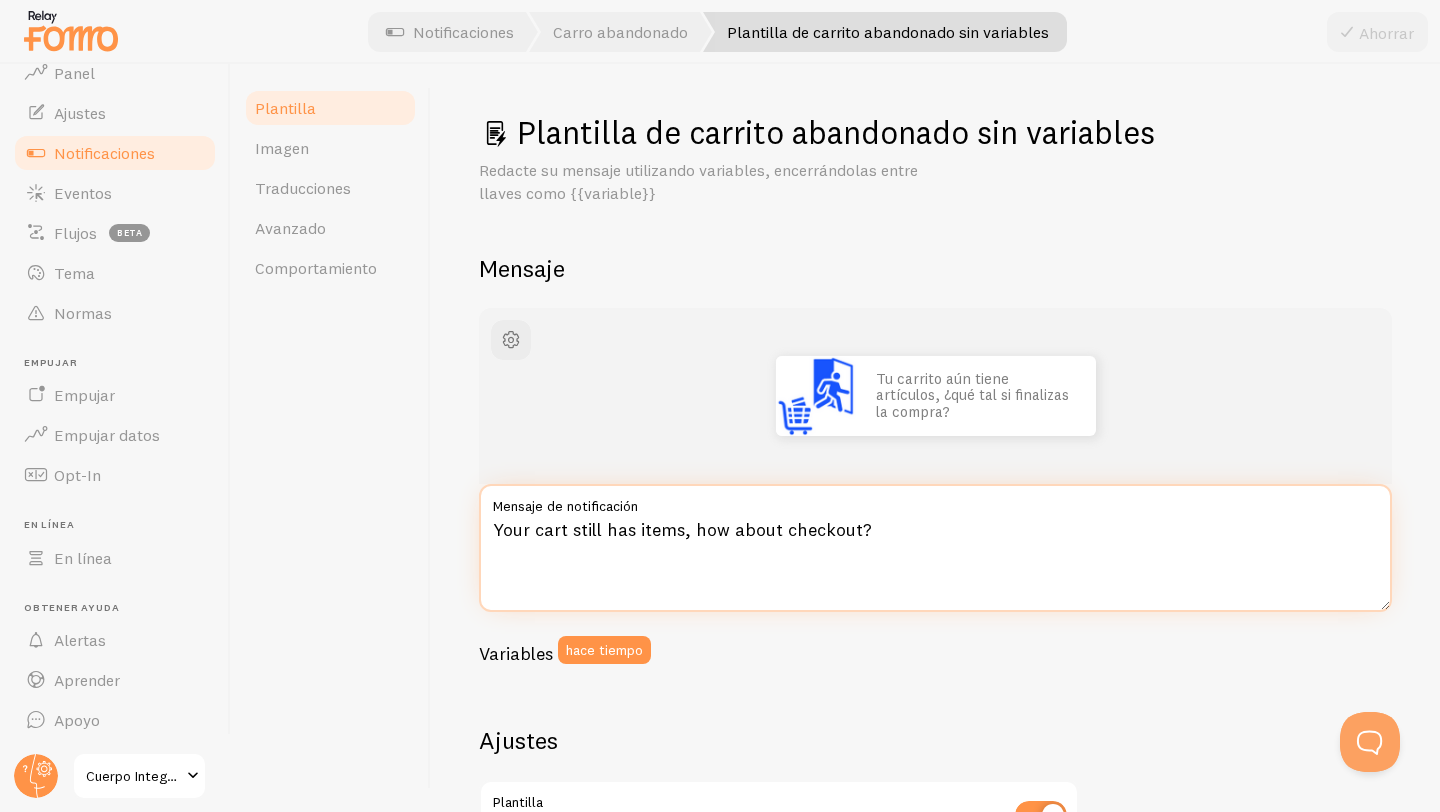 click on "Your cart still has items, how about checkout?" at bounding box center (935, 548) 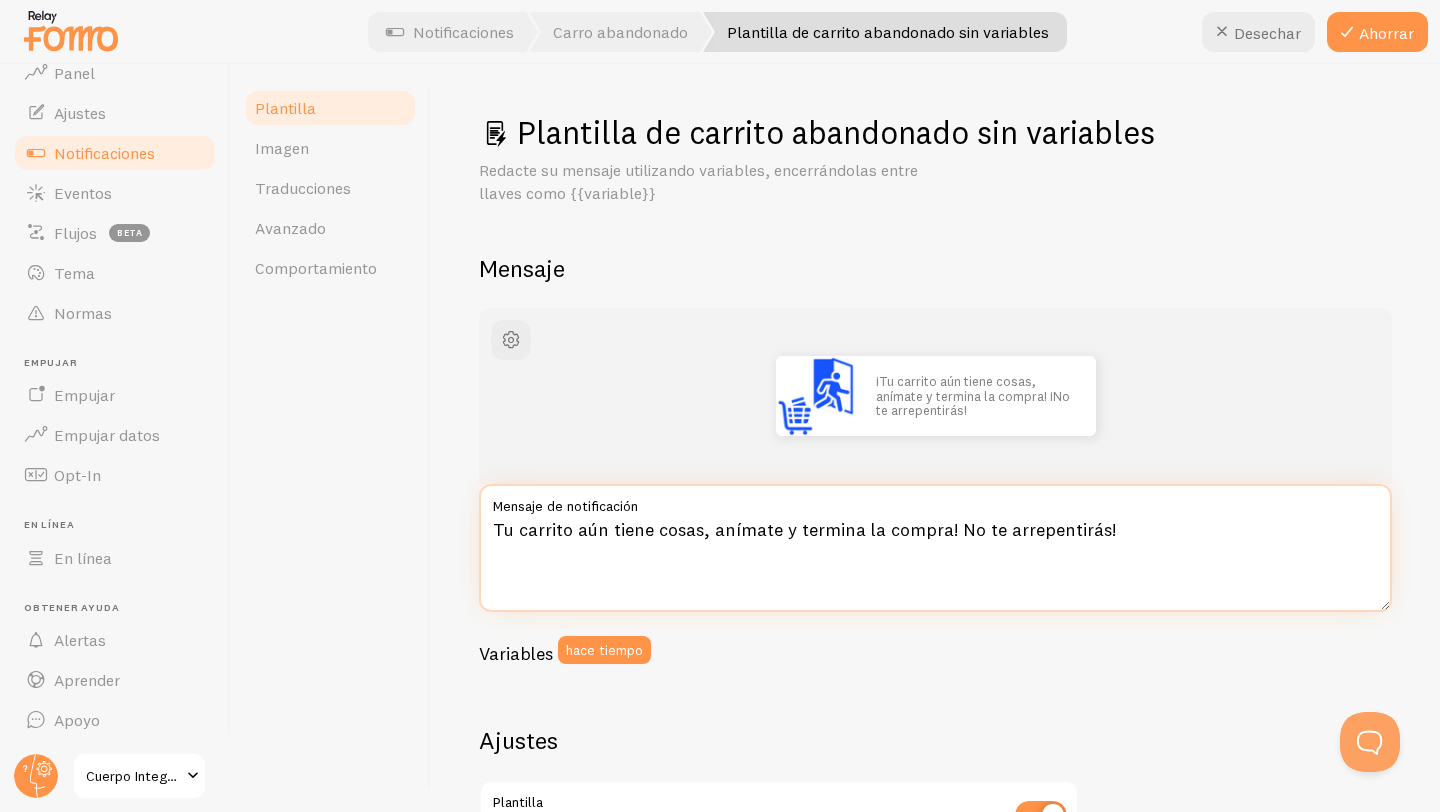 click on "Tu carrito aún tiene cosas, anímate y termina la compra! No te arrepentirás!" at bounding box center (935, 548) 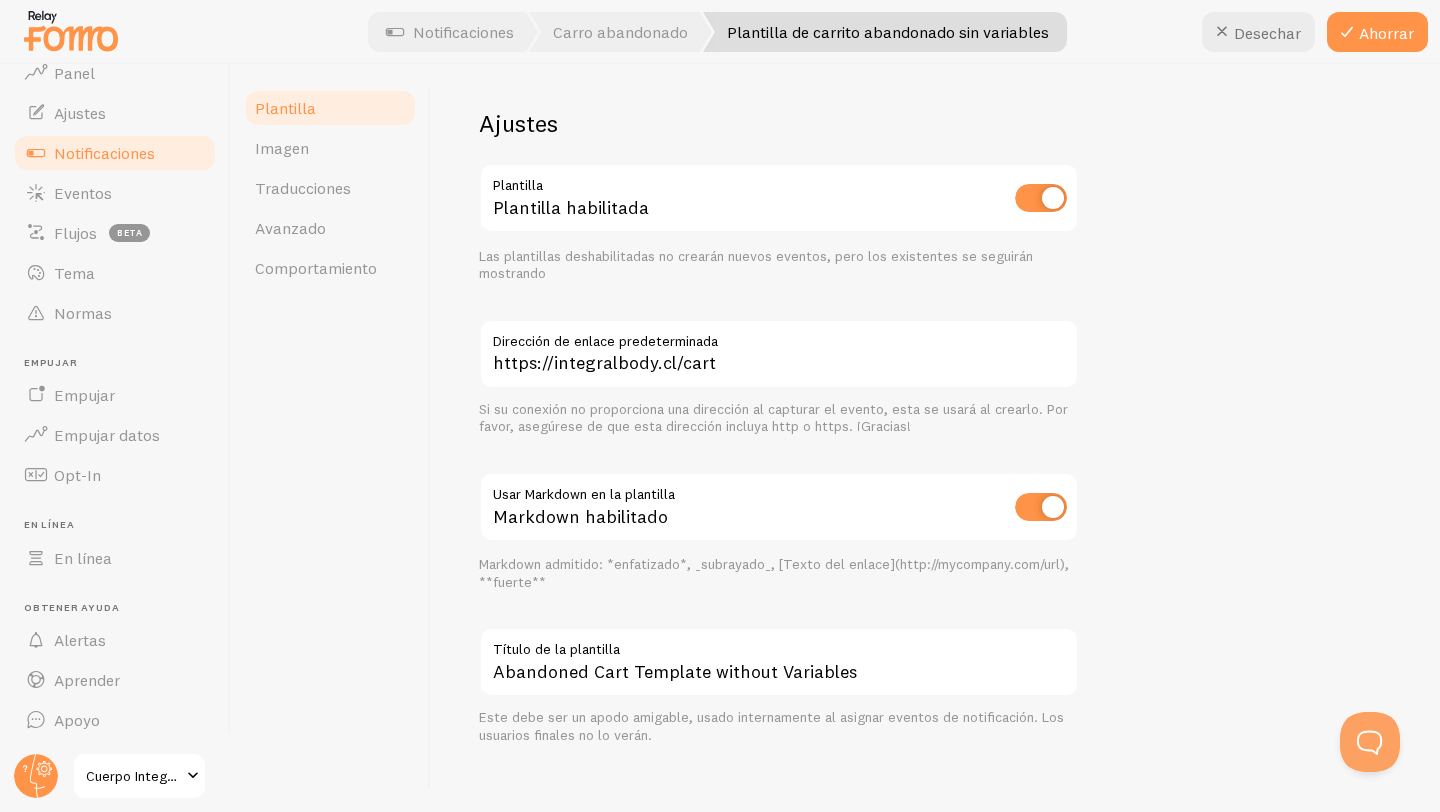 scroll, scrollTop: 633, scrollLeft: 0, axis: vertical 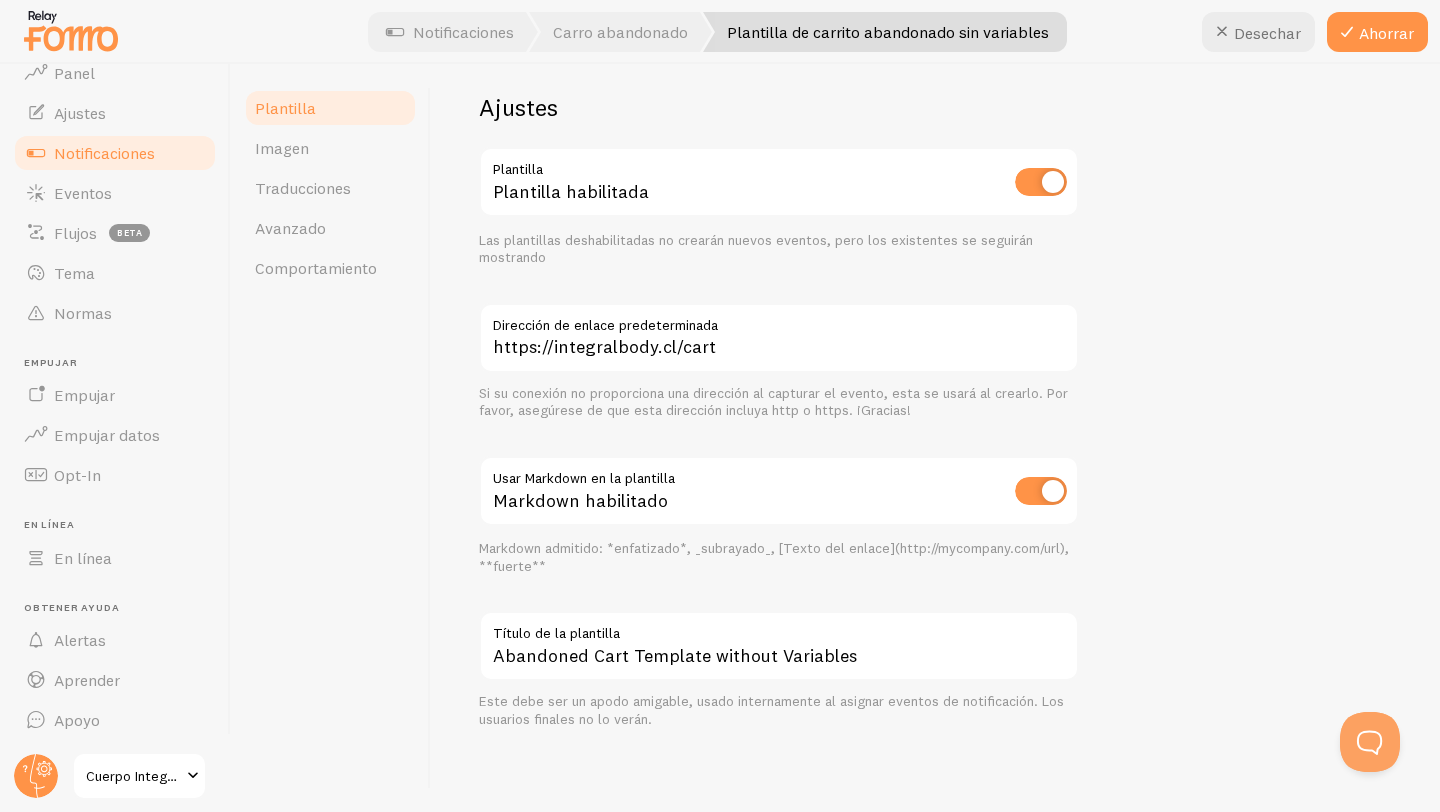 type on "Tu carrito aún tiene cosas, anímate y termina la compra!
No te arrepentirás!" 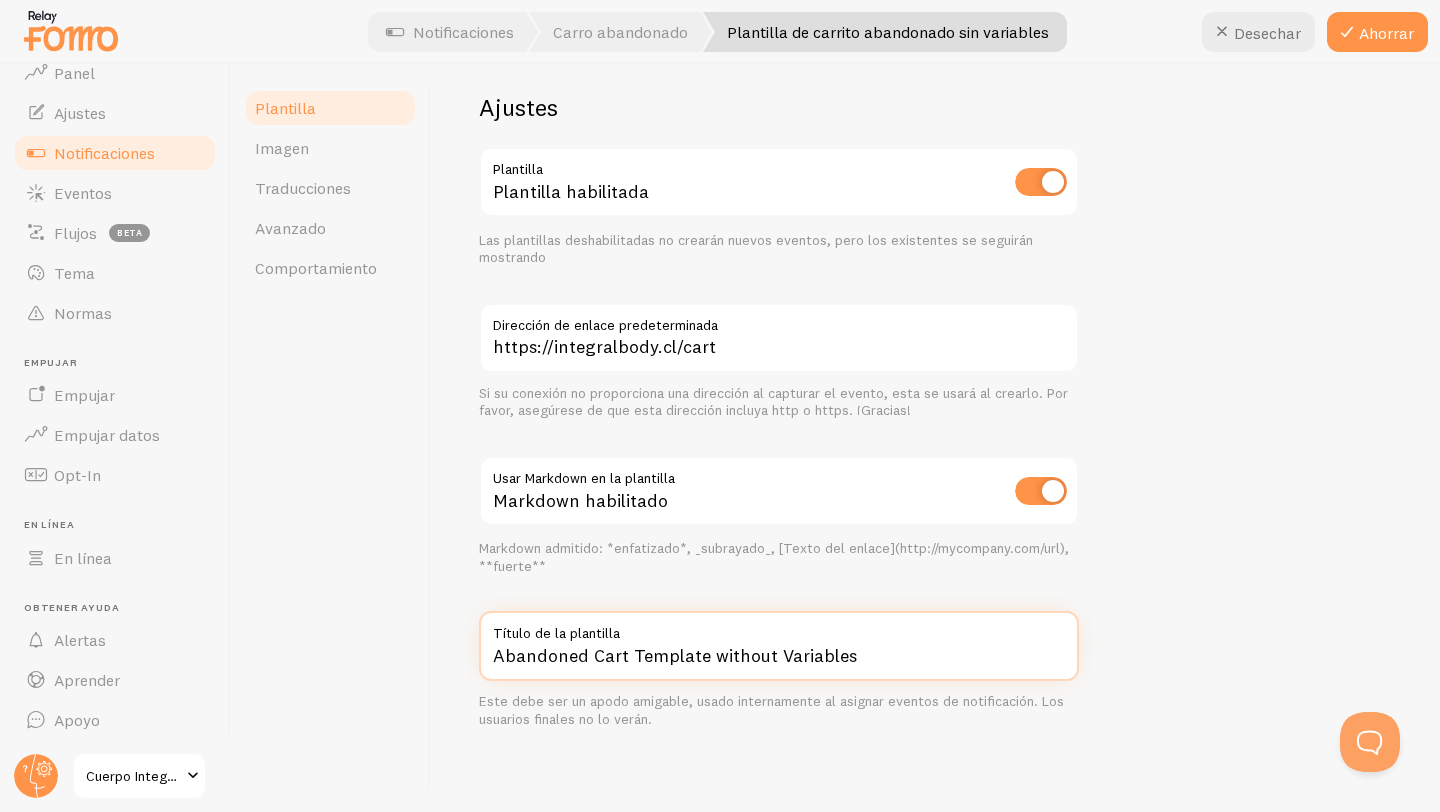 click on "Abandoned Cart Template without Variables" at bounding box center (779, 646) 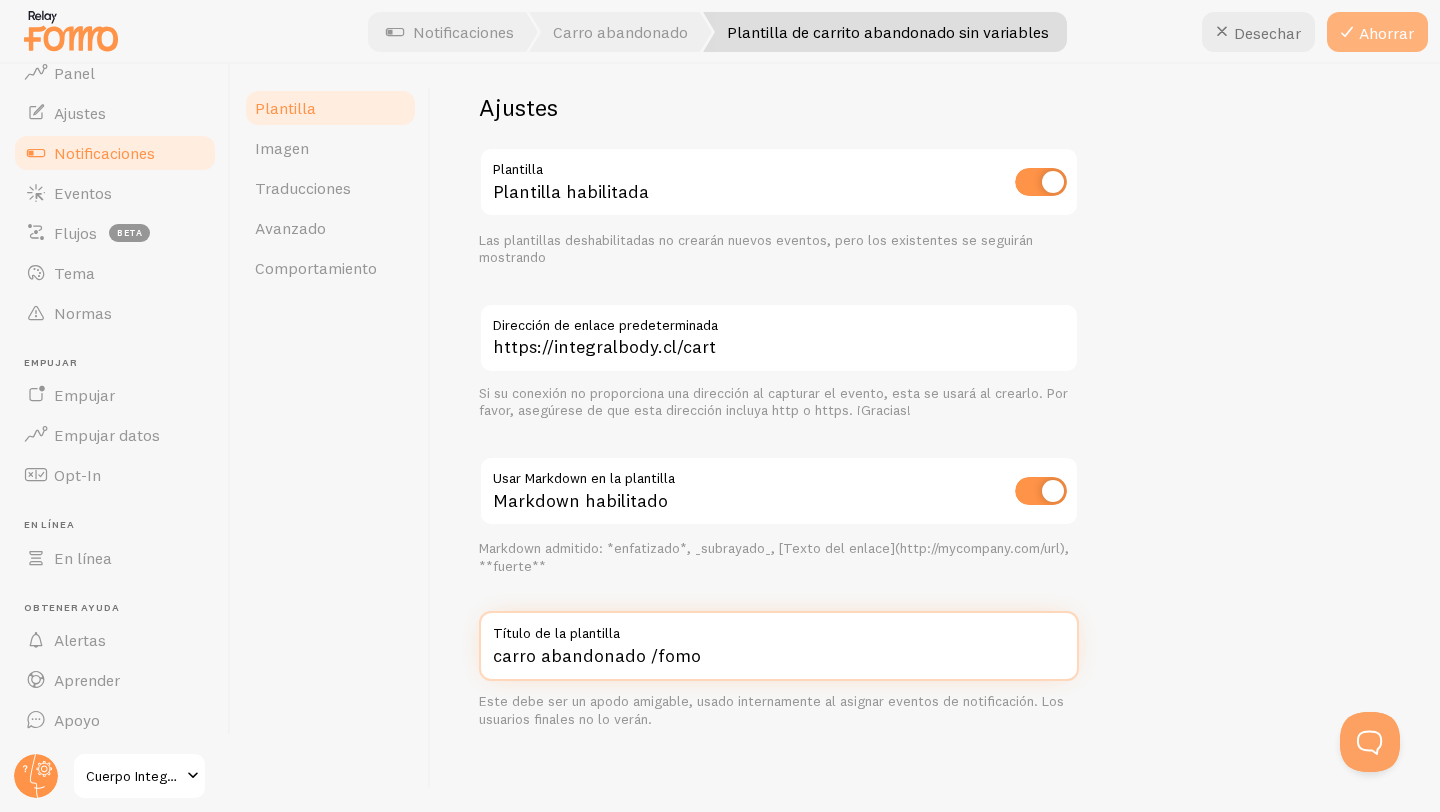 type on "carro abandonado /fomo" 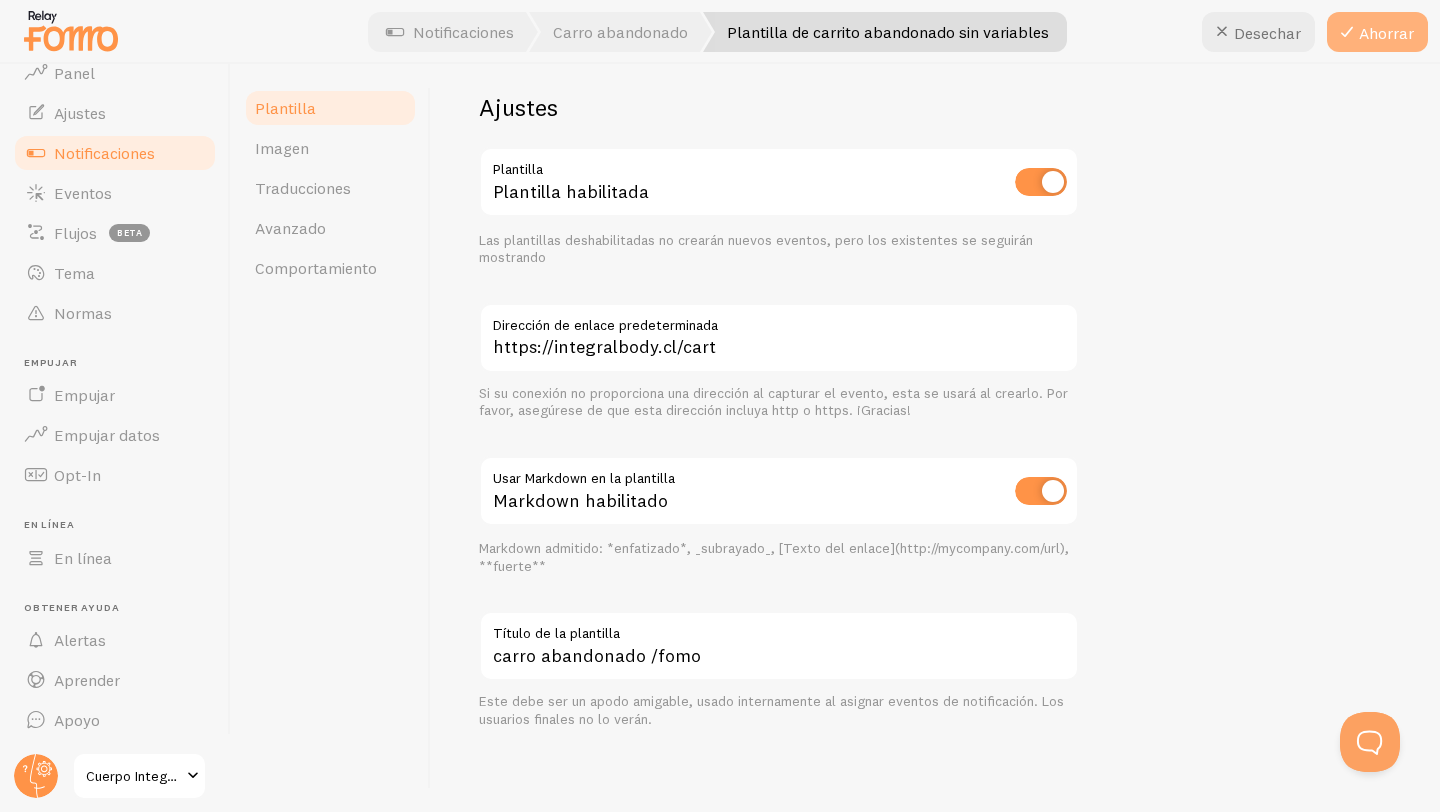 click at bounding box center [1347, 32] 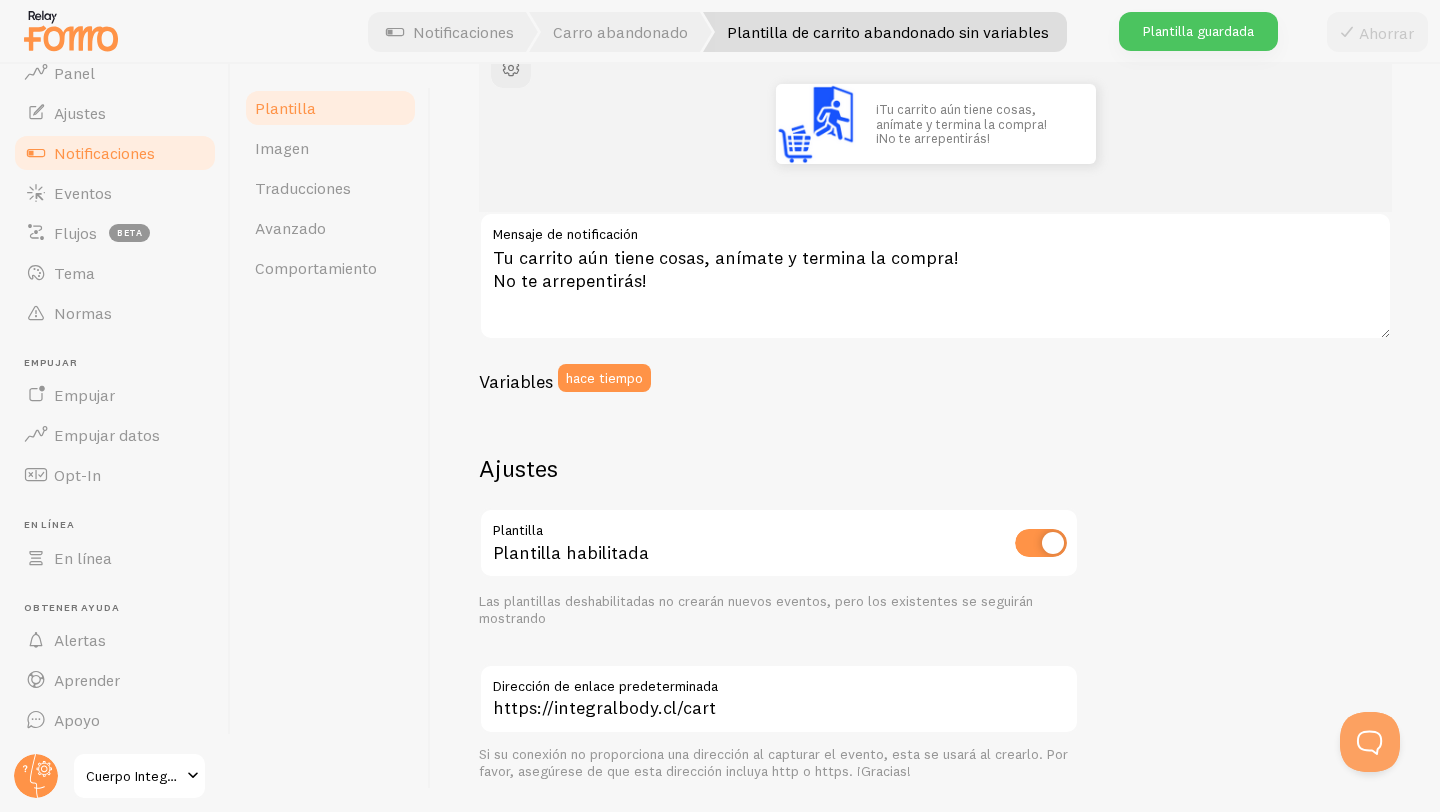 scroll, scrollTop: 0, scrollLeft: 0, axis: both 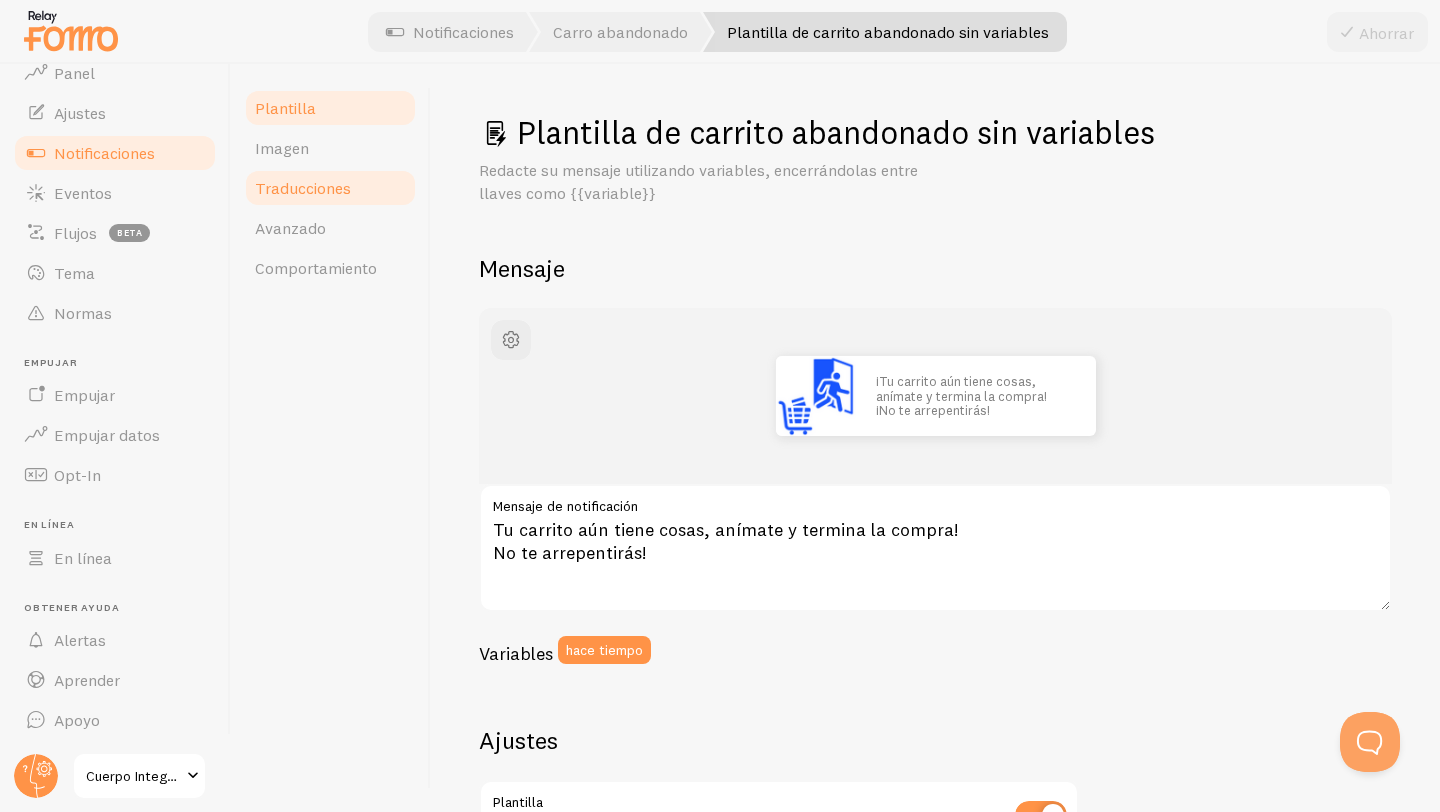 click on "Traducciones" at bounding box center (303, 188) 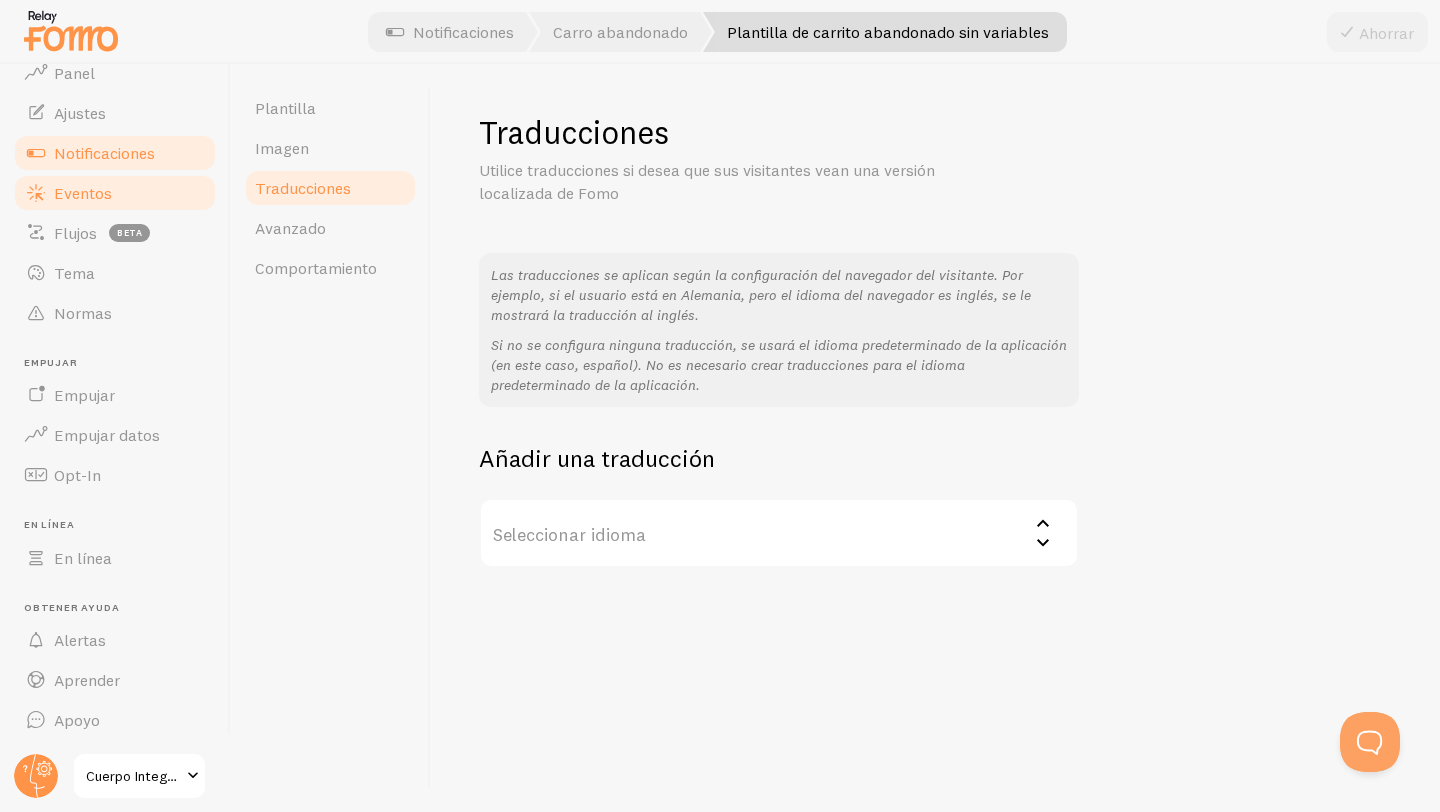 click on "Eventos" at bounding box center (83, 193) 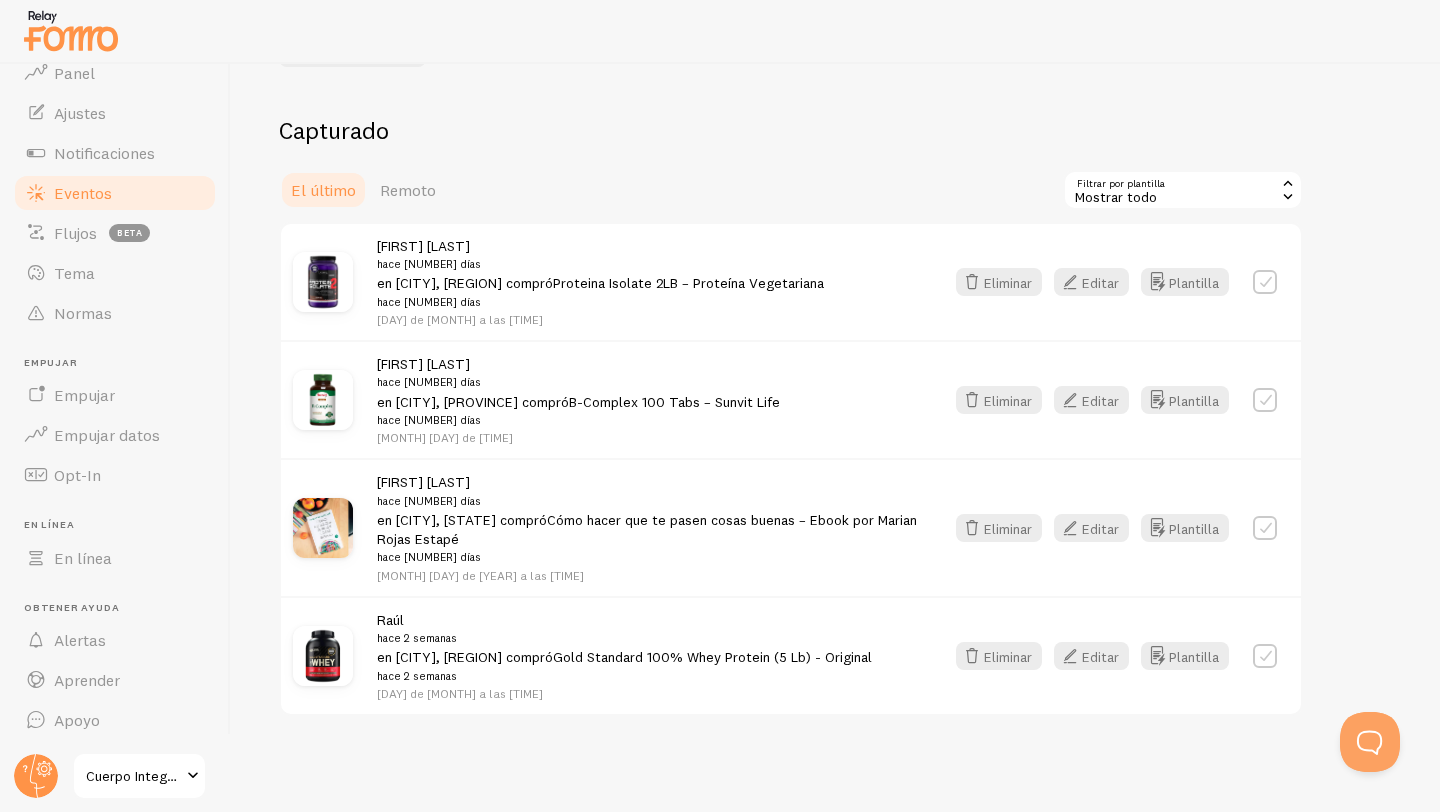 scroll, scrollTop: 0, scrollLeft: 0, axis: both 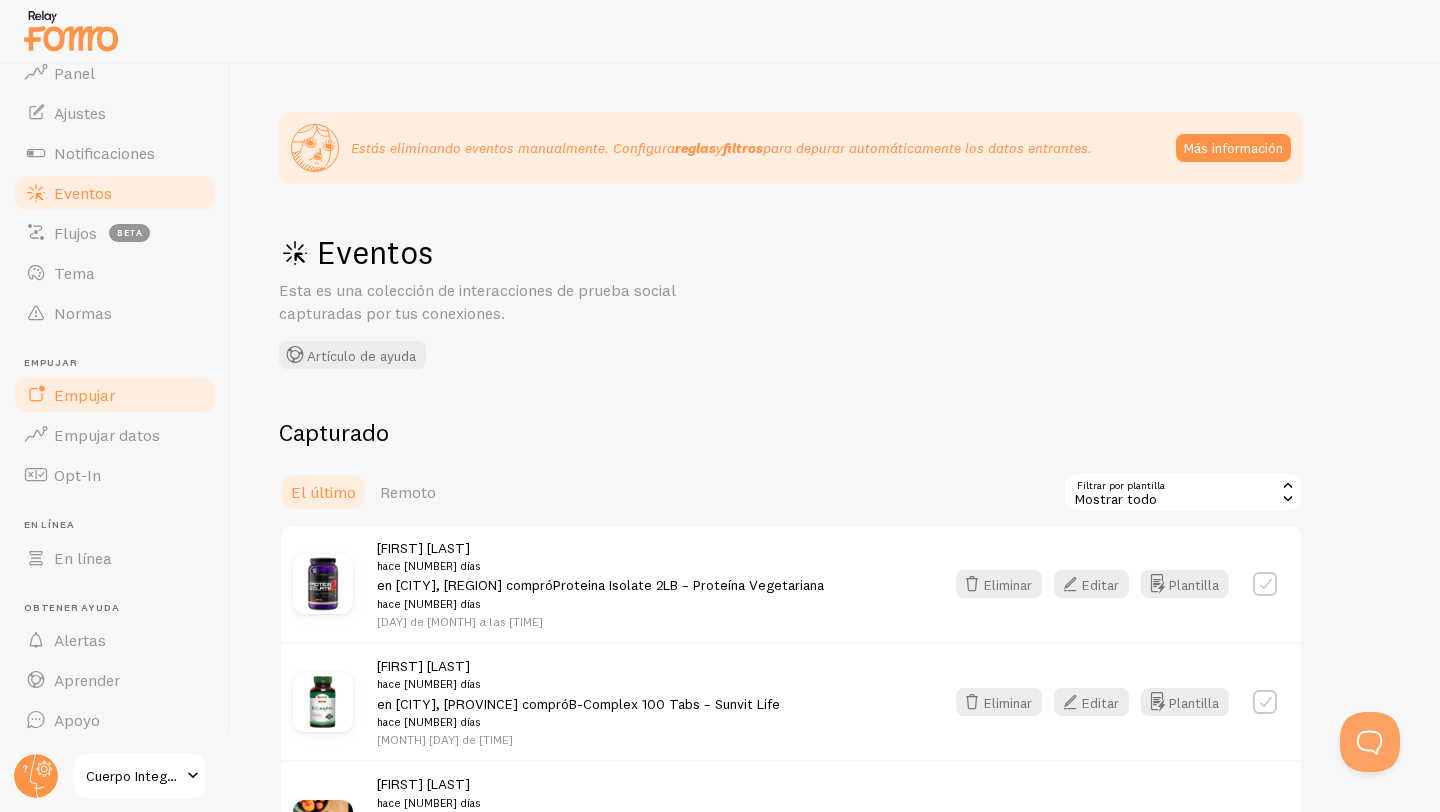 click on "Empujar" at bounding box center (84, 395) 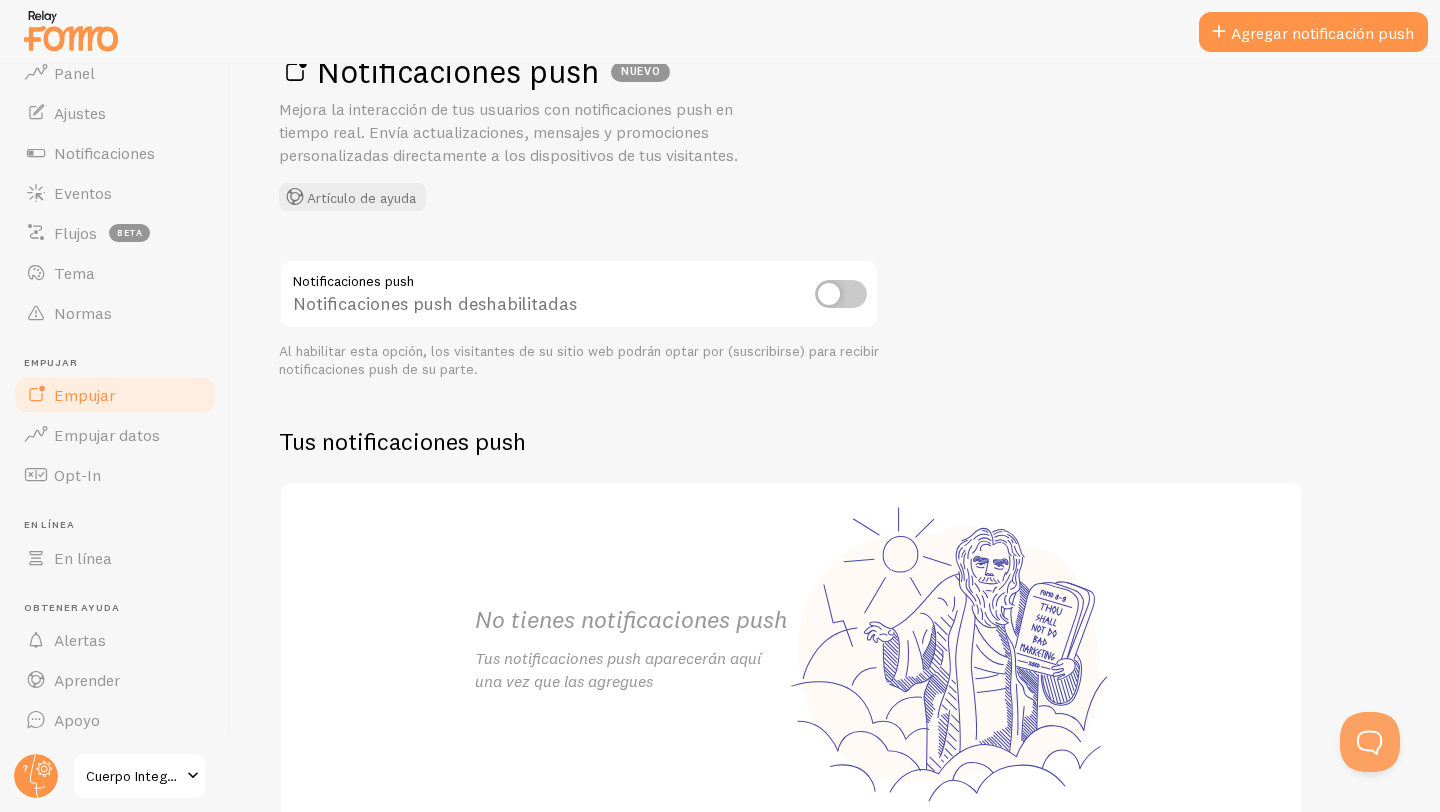 scroll, scrollTop: 173, scrollLeft: 0, axis: vertical 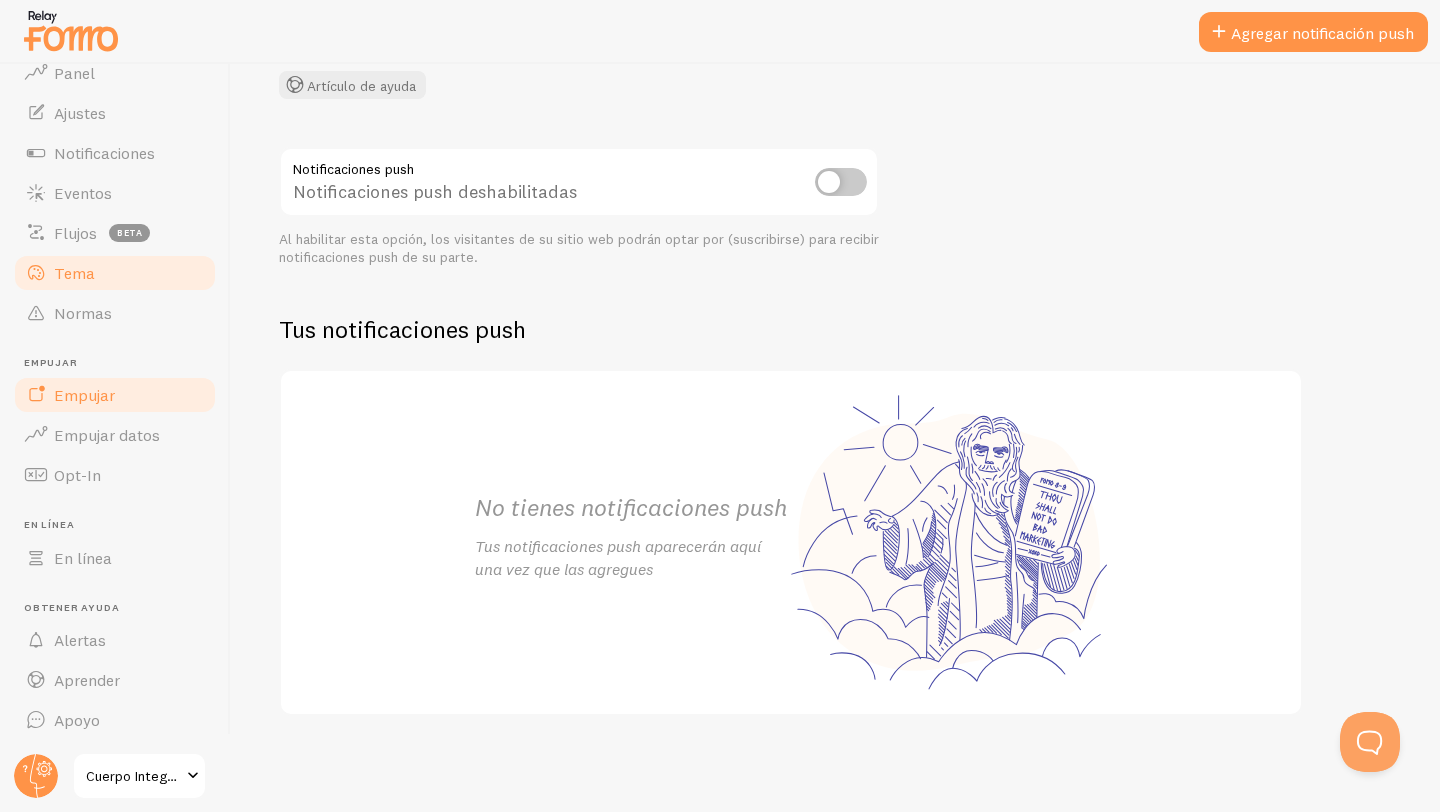 click on "Tema" at bounding box center (74, 273) 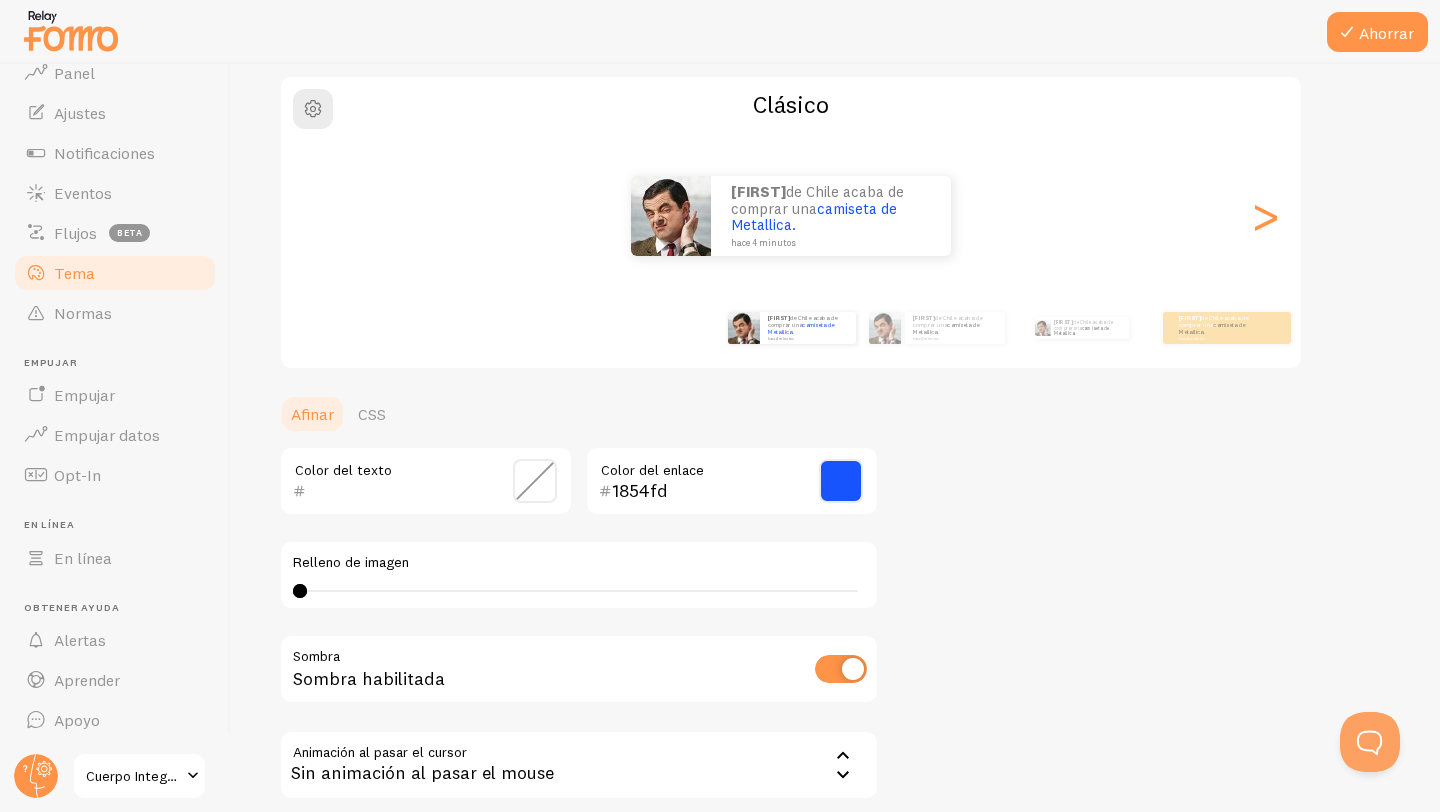 scroll, scrollTop: 0, scrollLeft: 0, axis: both 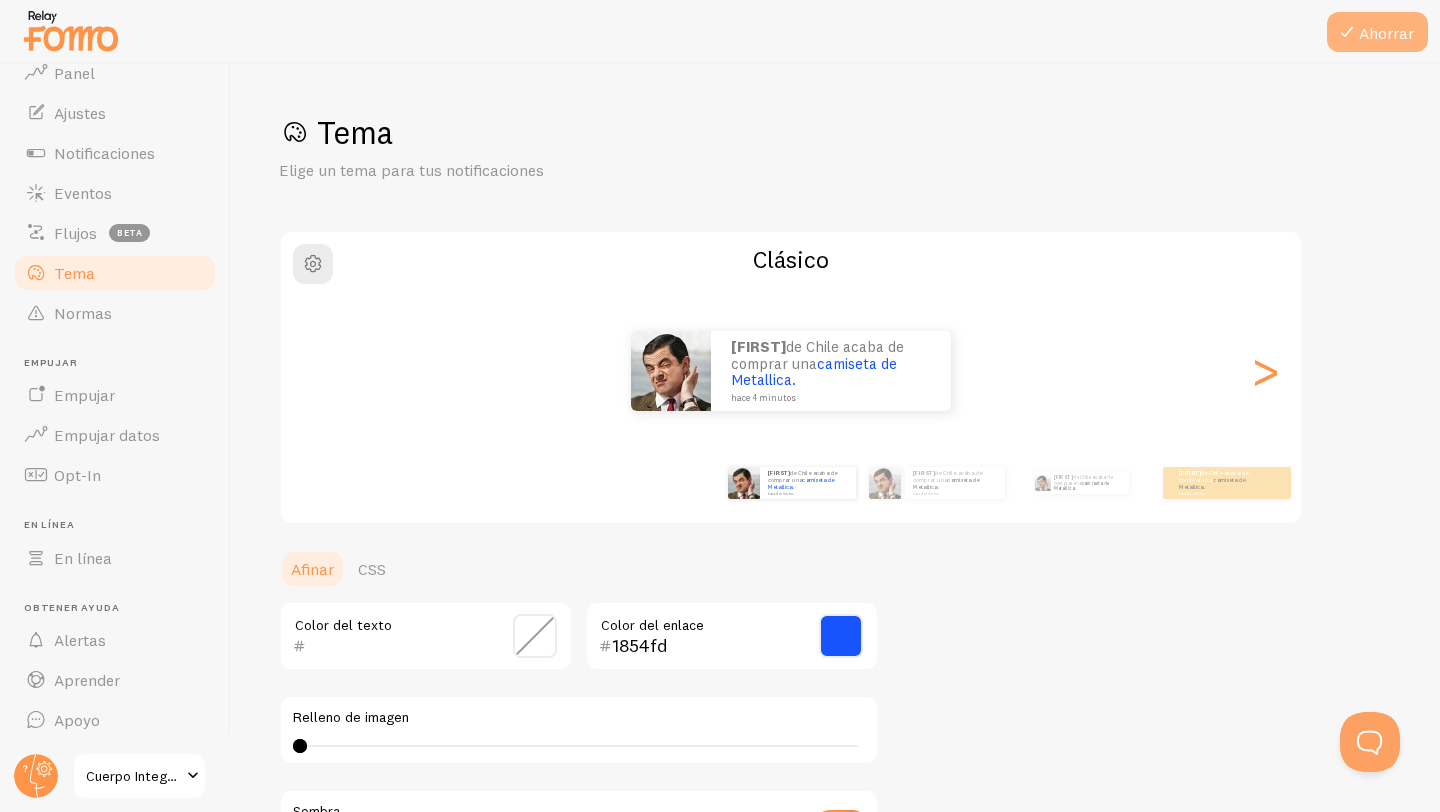 click on "Ahorrar" at bounding box center (1386, 33) 